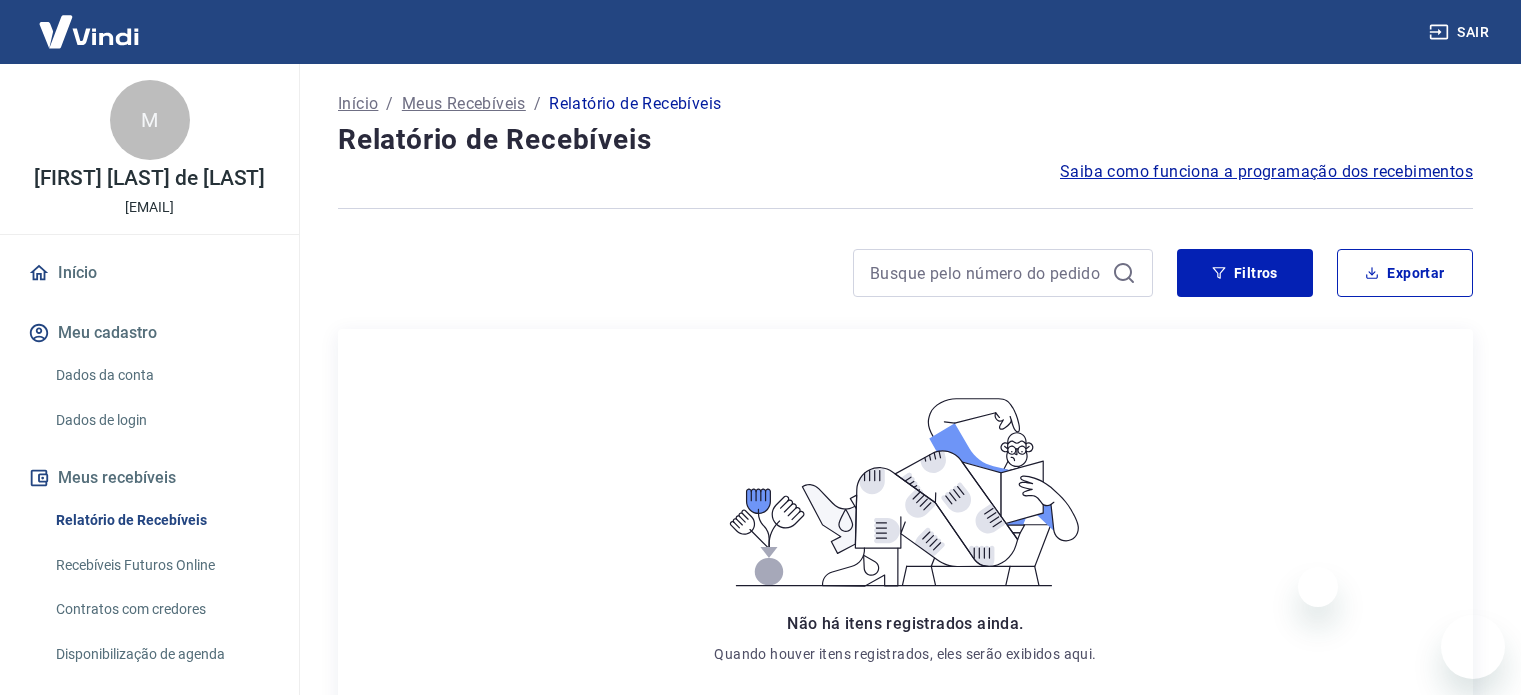 scroll, scrollTop: 184, scrollLeft: 0, axis: vertical 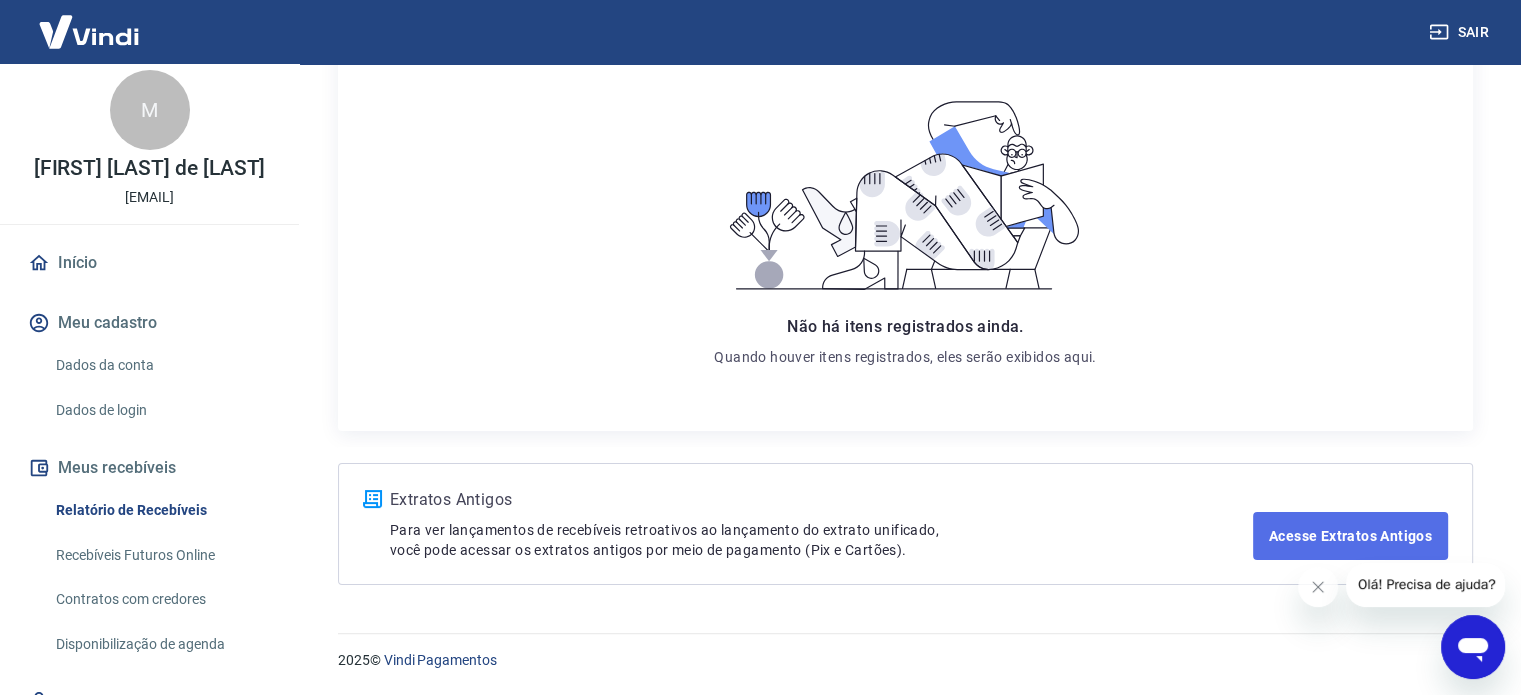 click on "Acesse Extratos Antigos" at bounding box center (1350, 536) 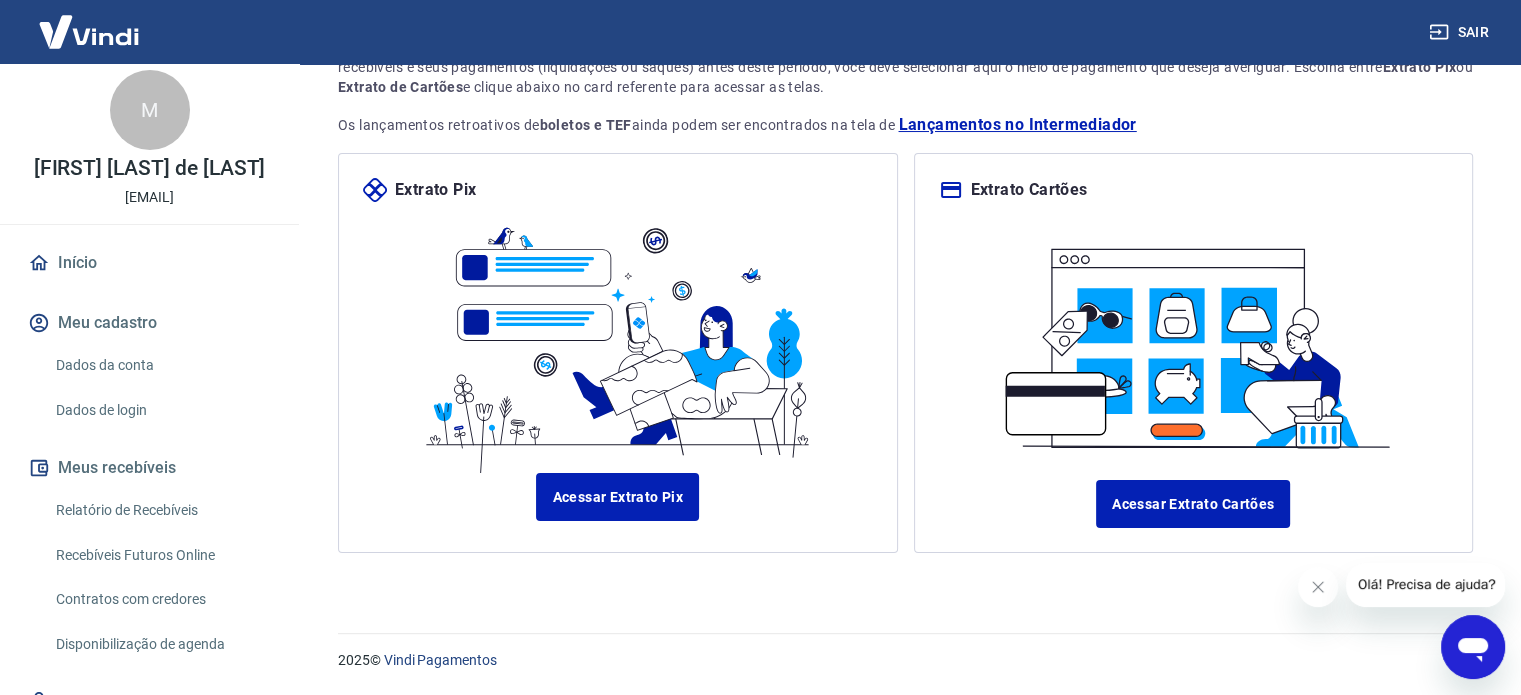 scroll, scrollTop: 0, scrollLeft: 0, axis: both 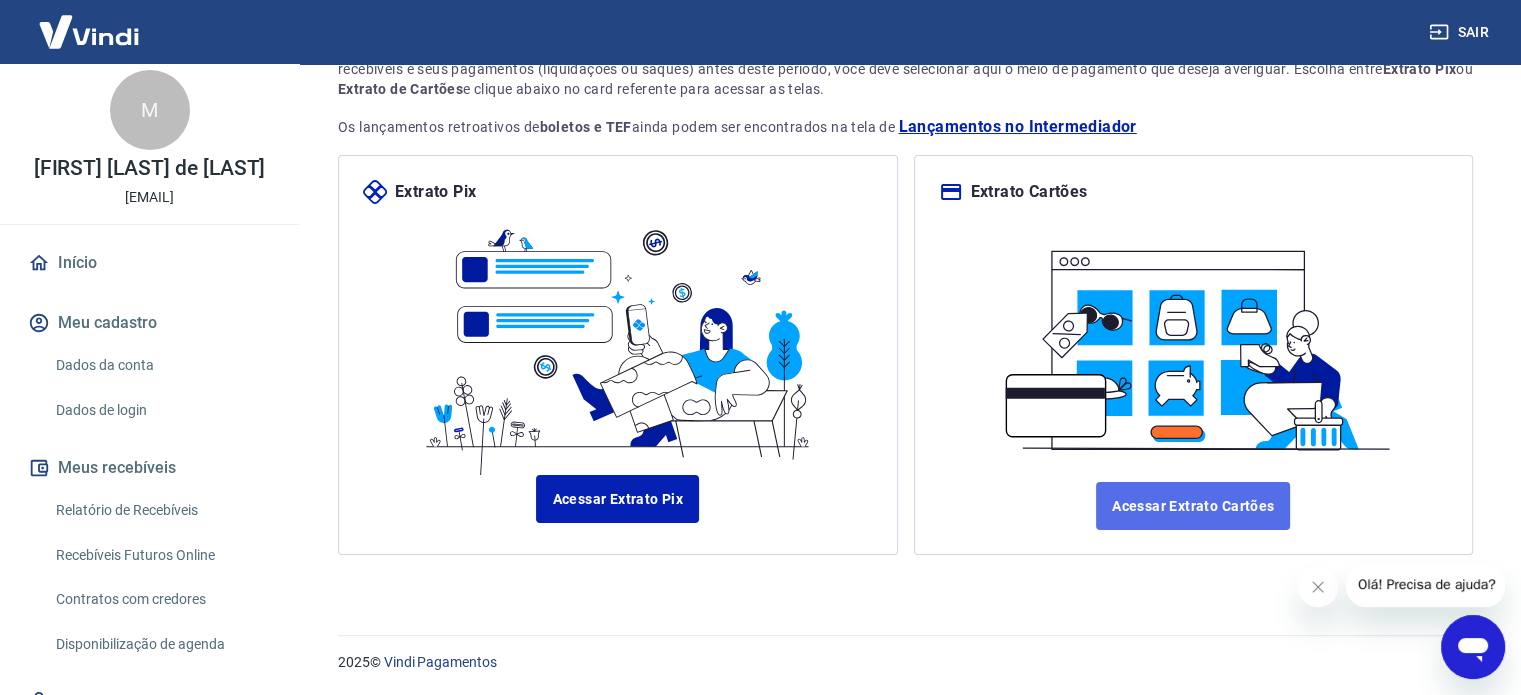 click on "Acessar Extrato Cartões" at bounding box center (1193, 506) 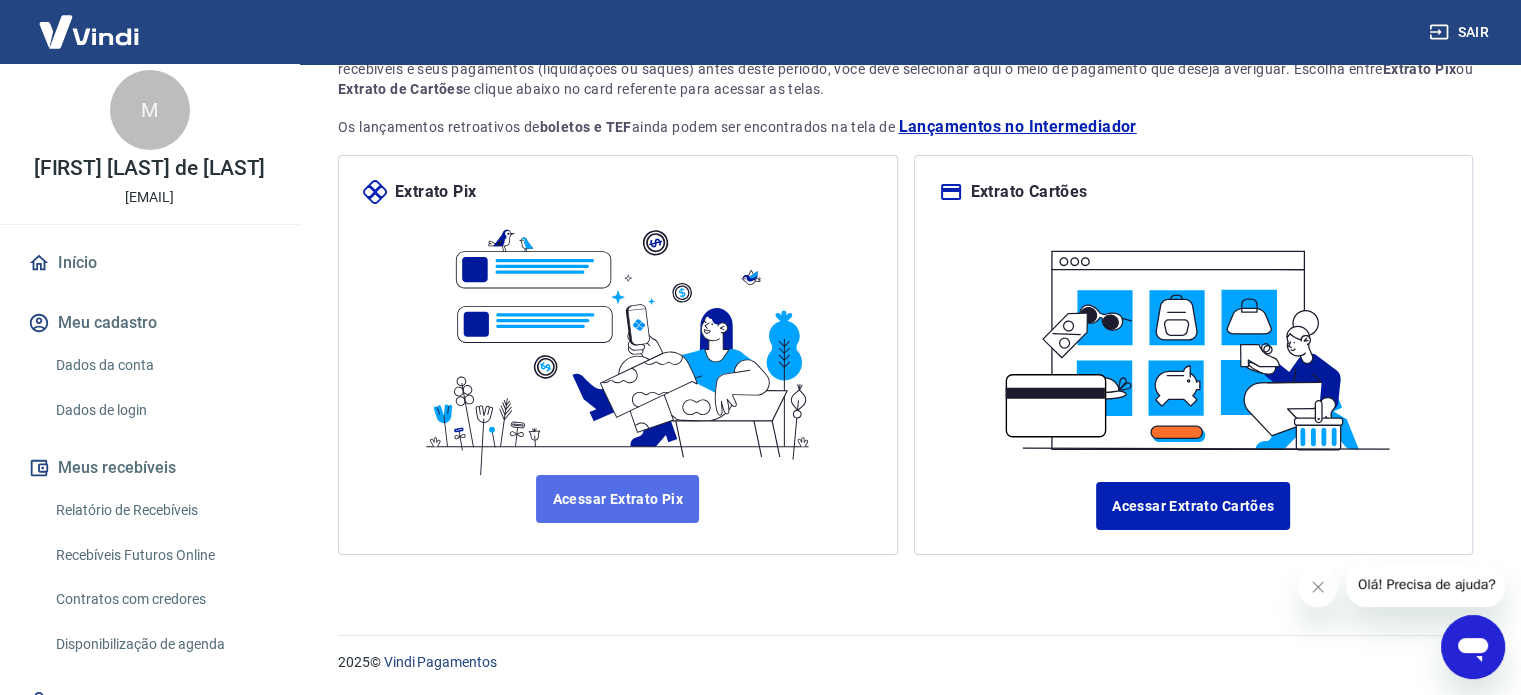 click on "Acessar Extrato Pix" at bounding box center [617, 499] 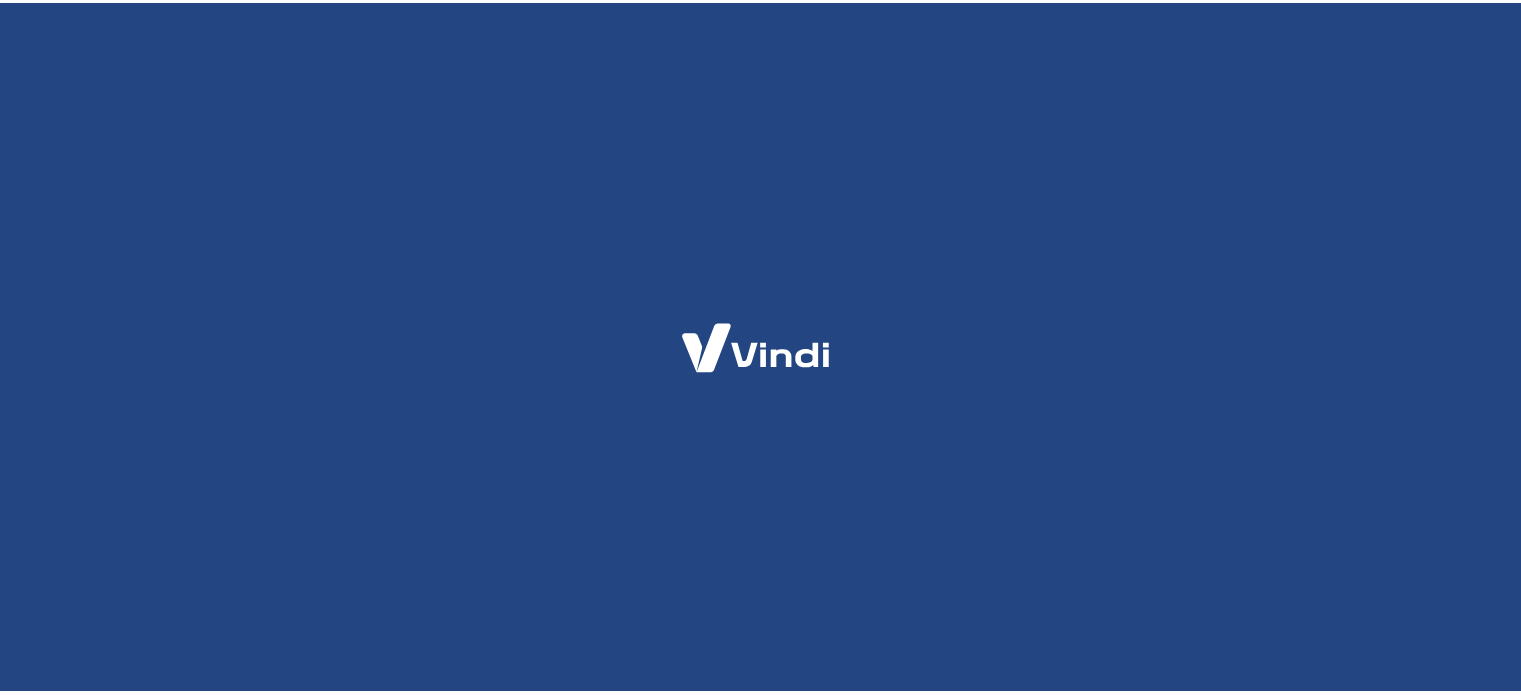 scroll, scrollTop: 0, scrollLeft: 0, axis: both 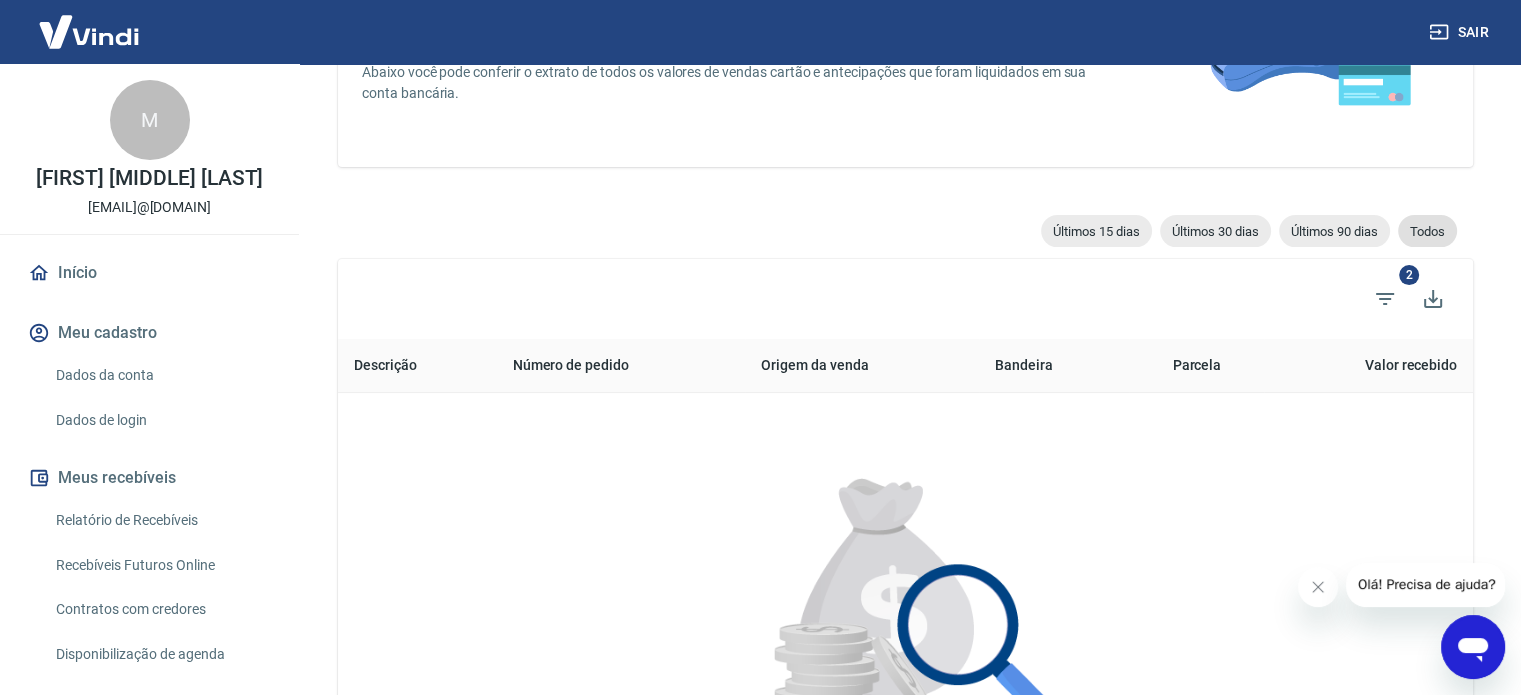 click on "Todos" at bounding box center (1427, 231) 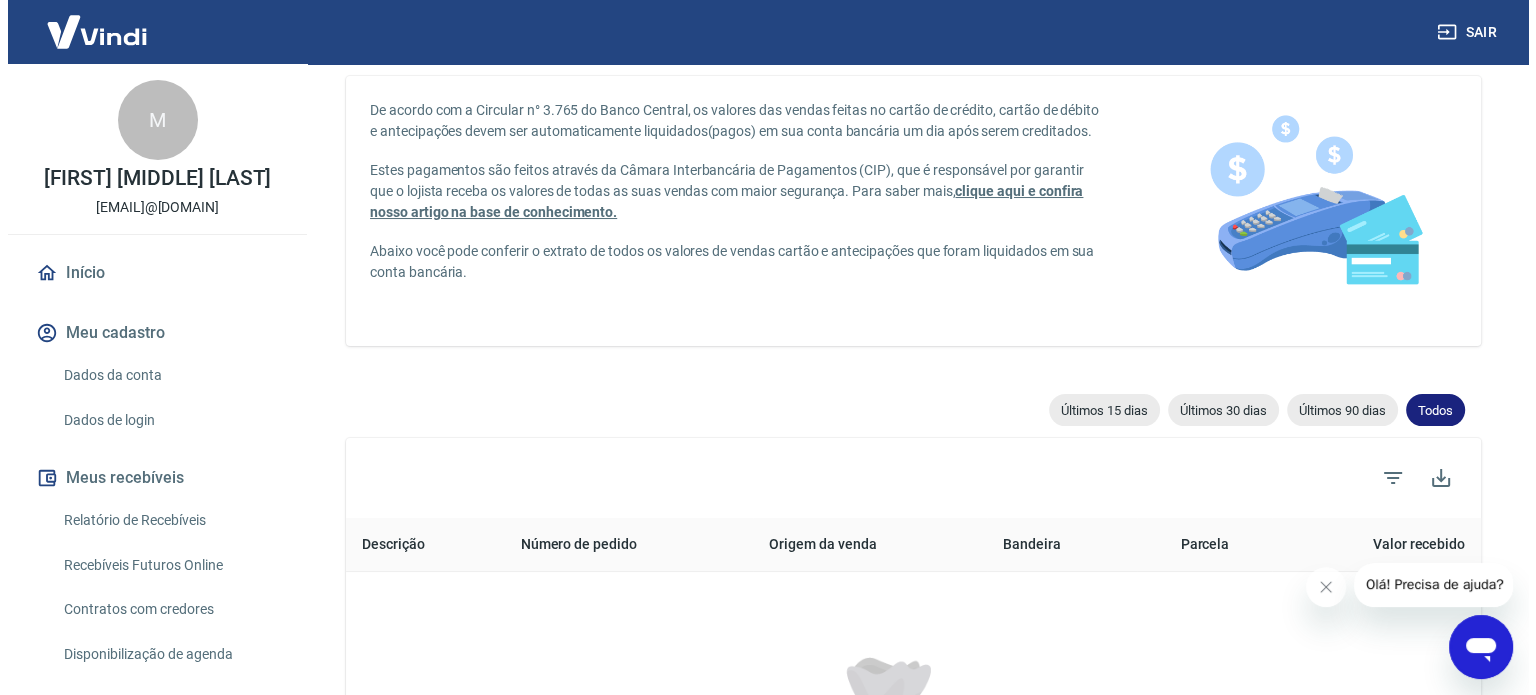 scroll, scrollTop: 259, scrollLeft: 0, axis: vertical 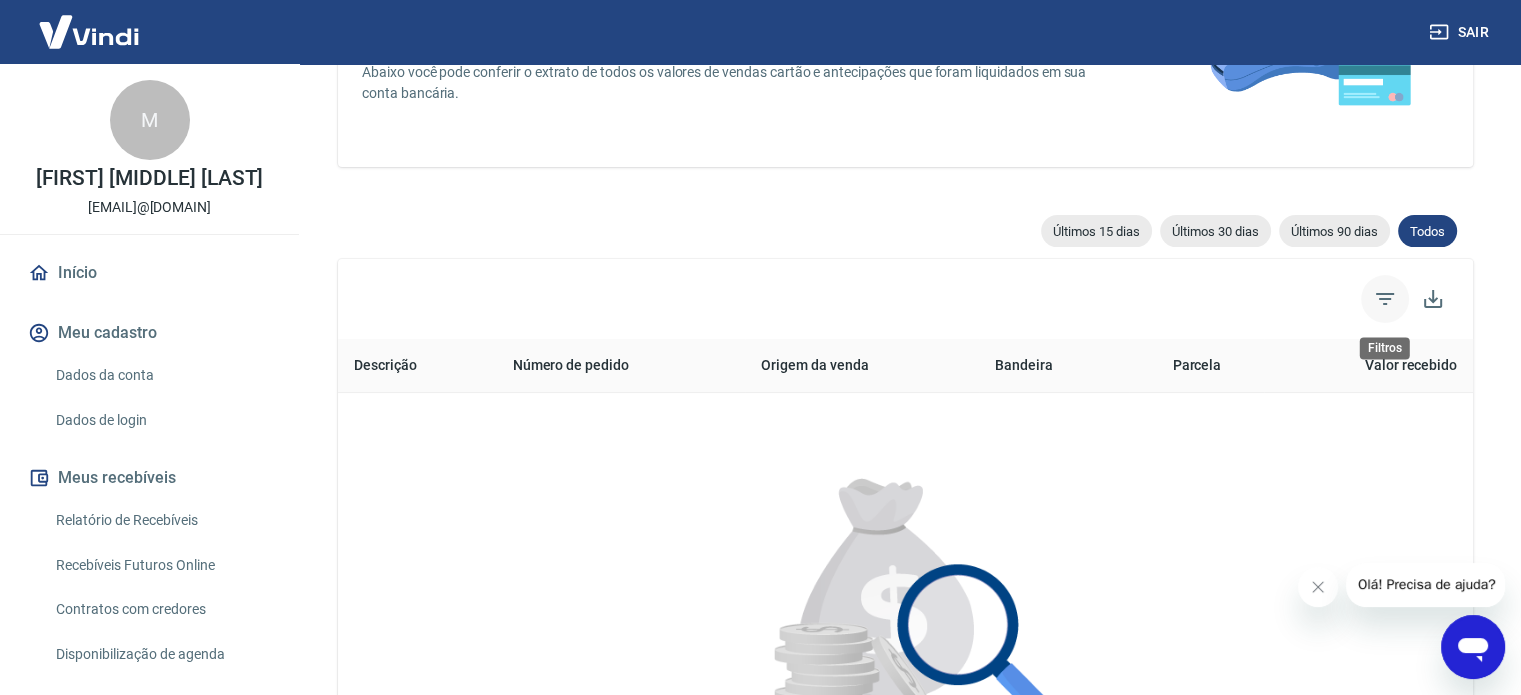 click at bounding box center (1385, 299) 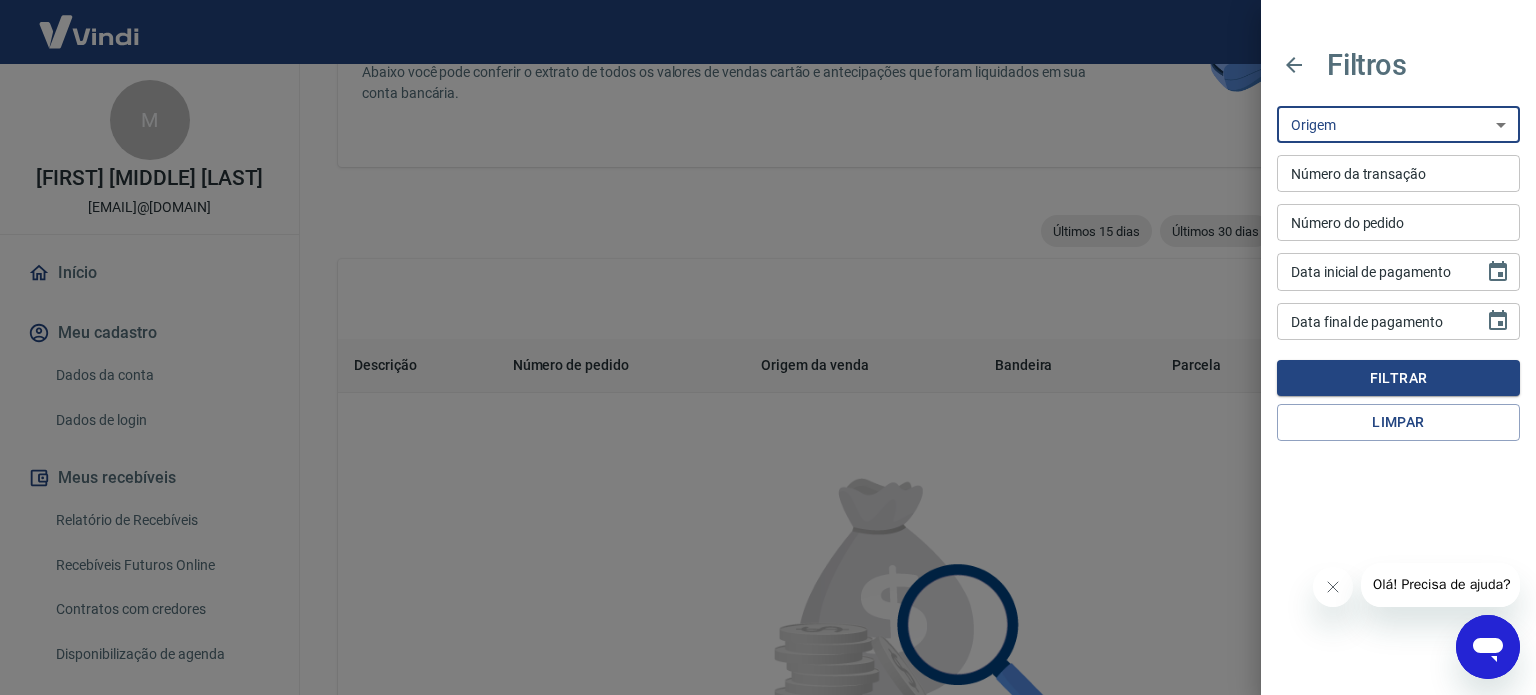 click on "Maquininha Intermediador" at bounding box center [1398, 124] 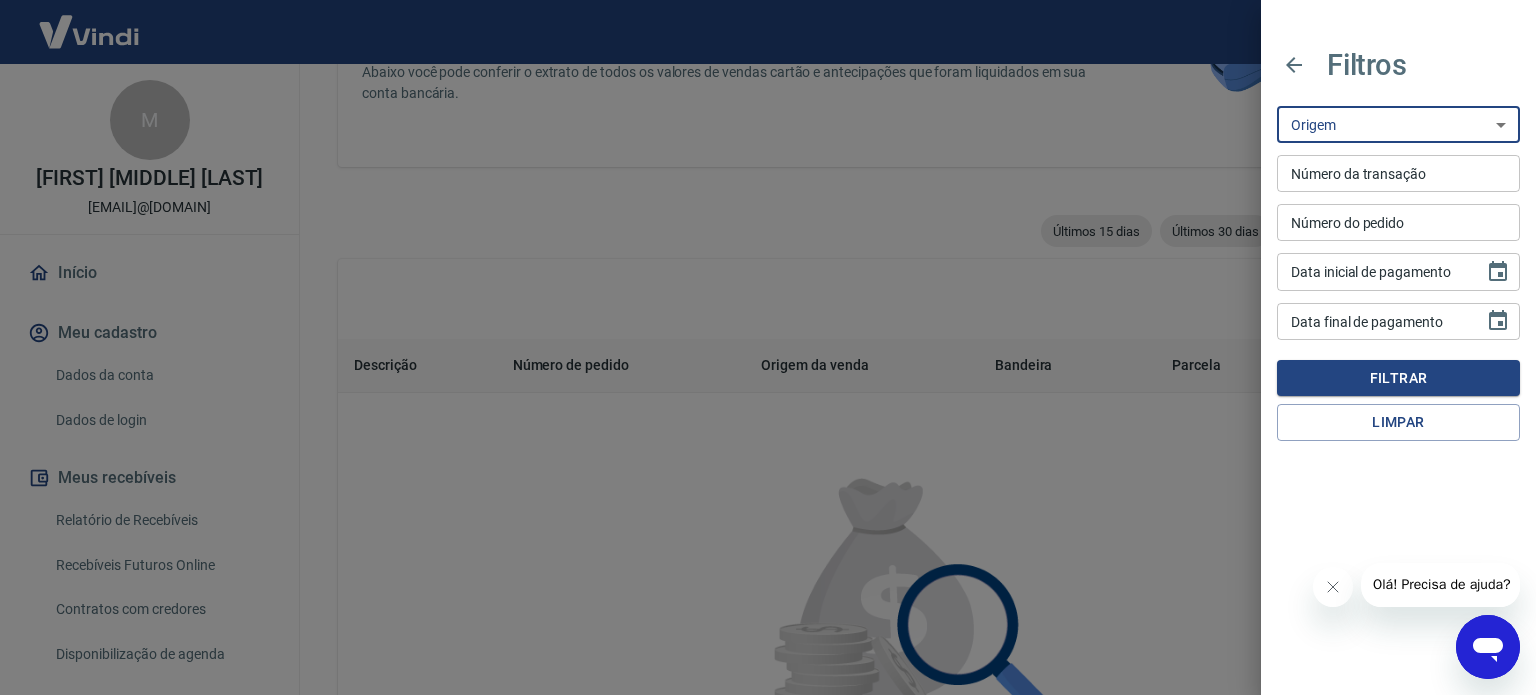 select on "intermediador" 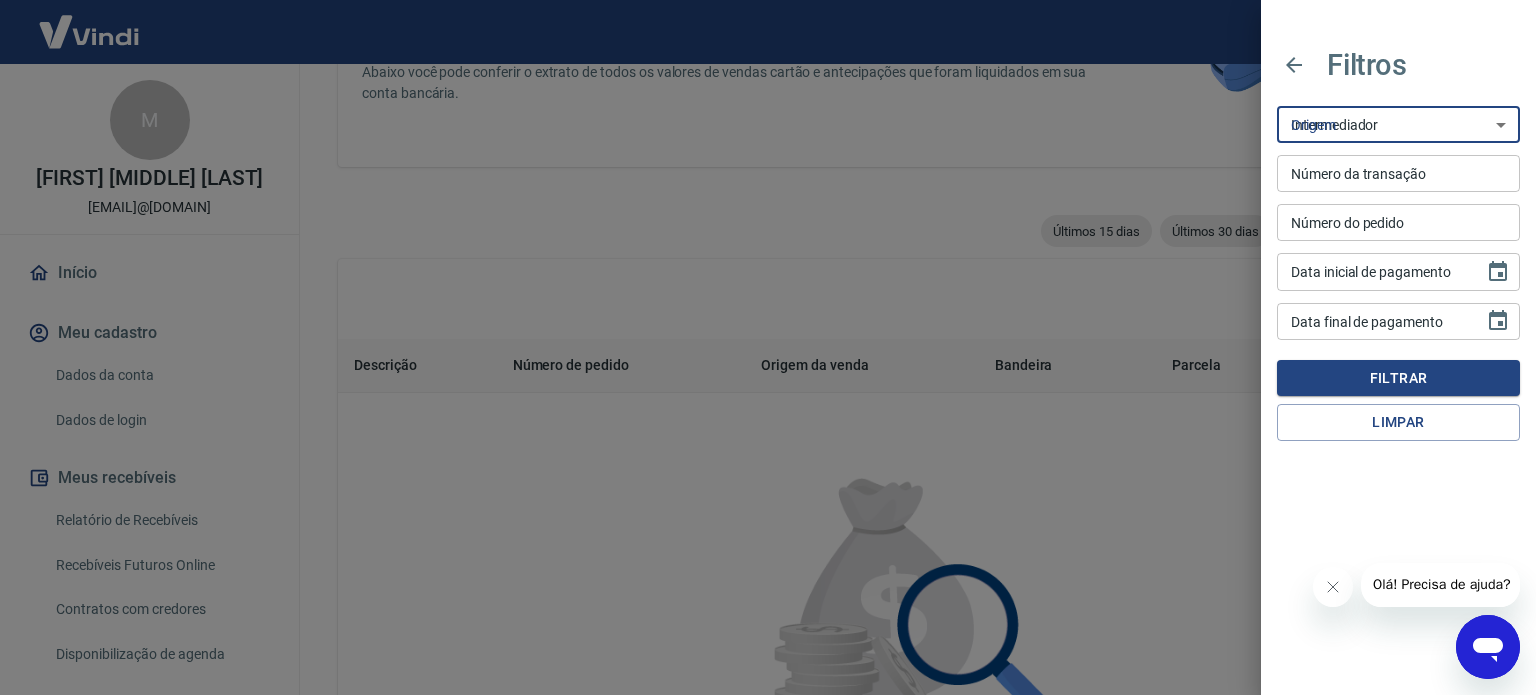 click on "Maquininha Intermediador" at bounding box center [1398, 124] 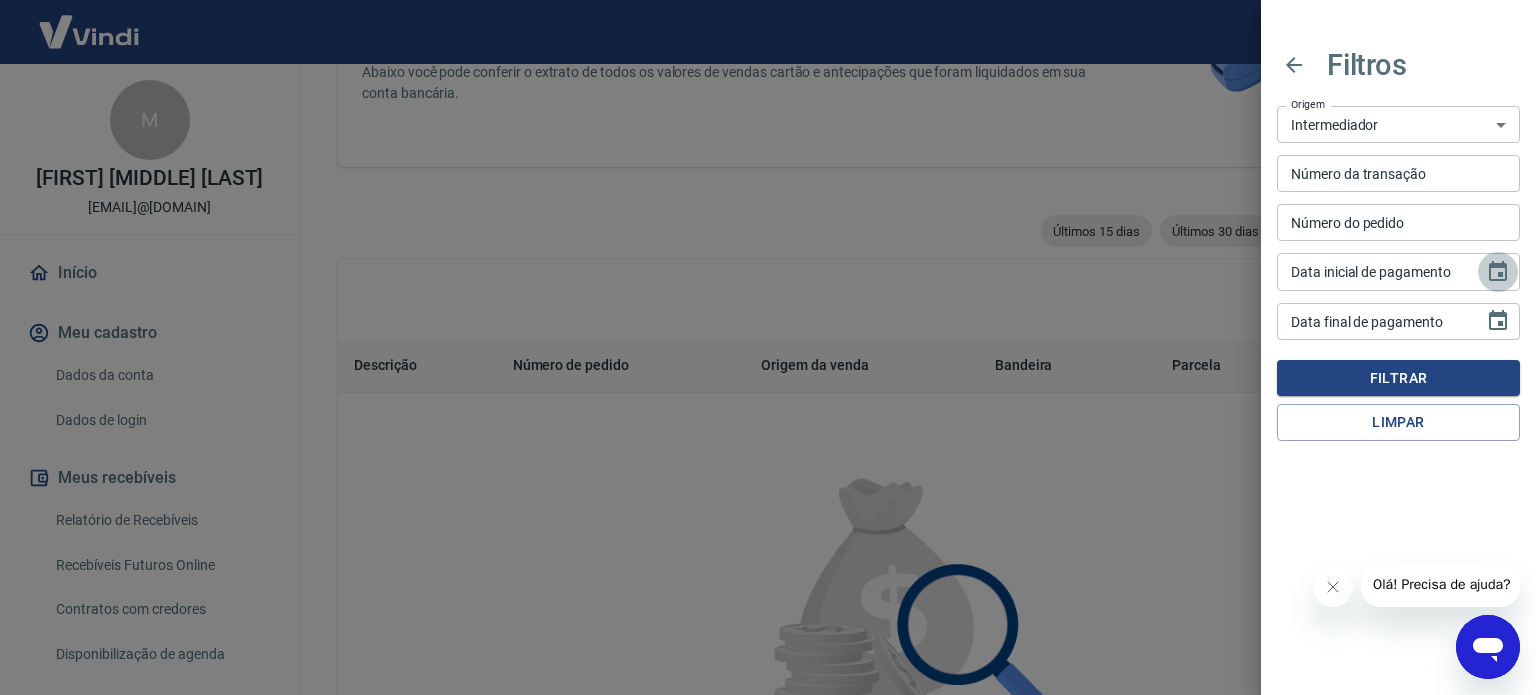 click 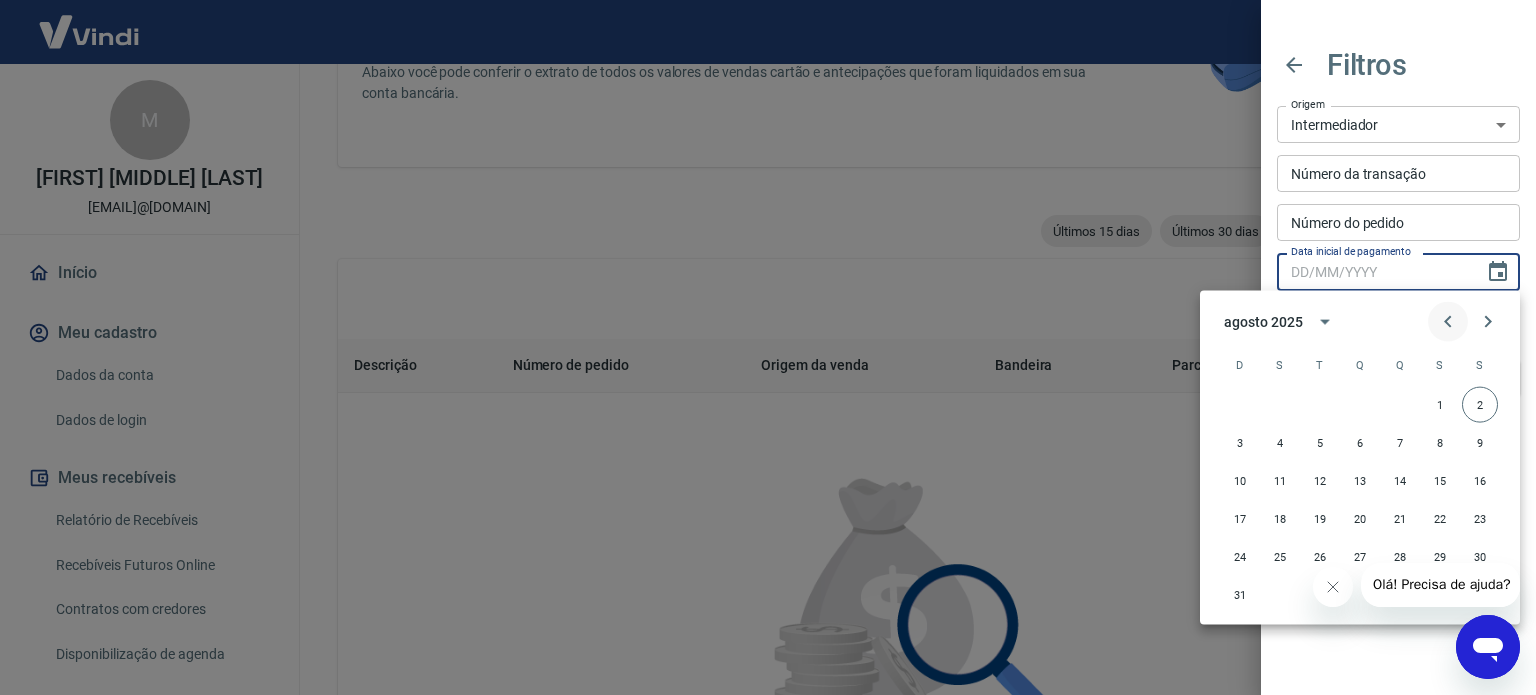 click 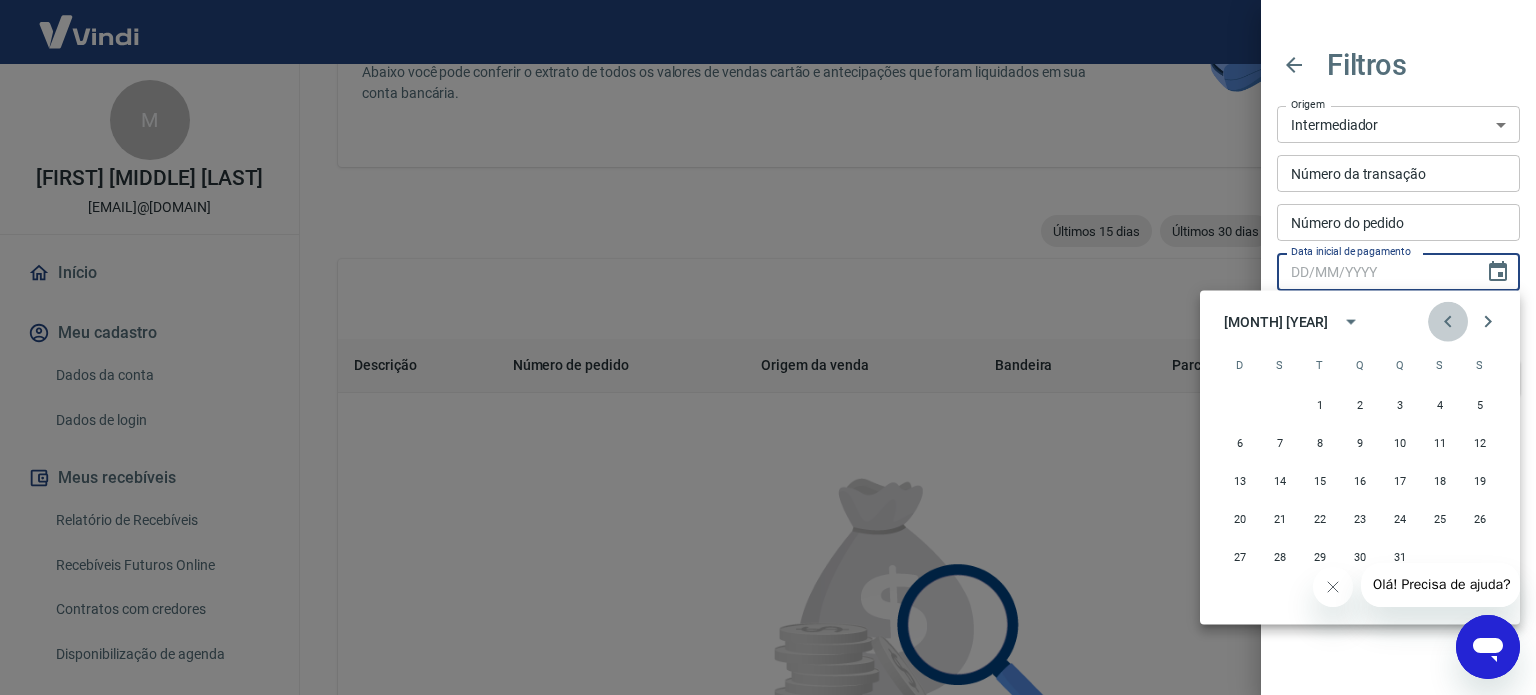 click 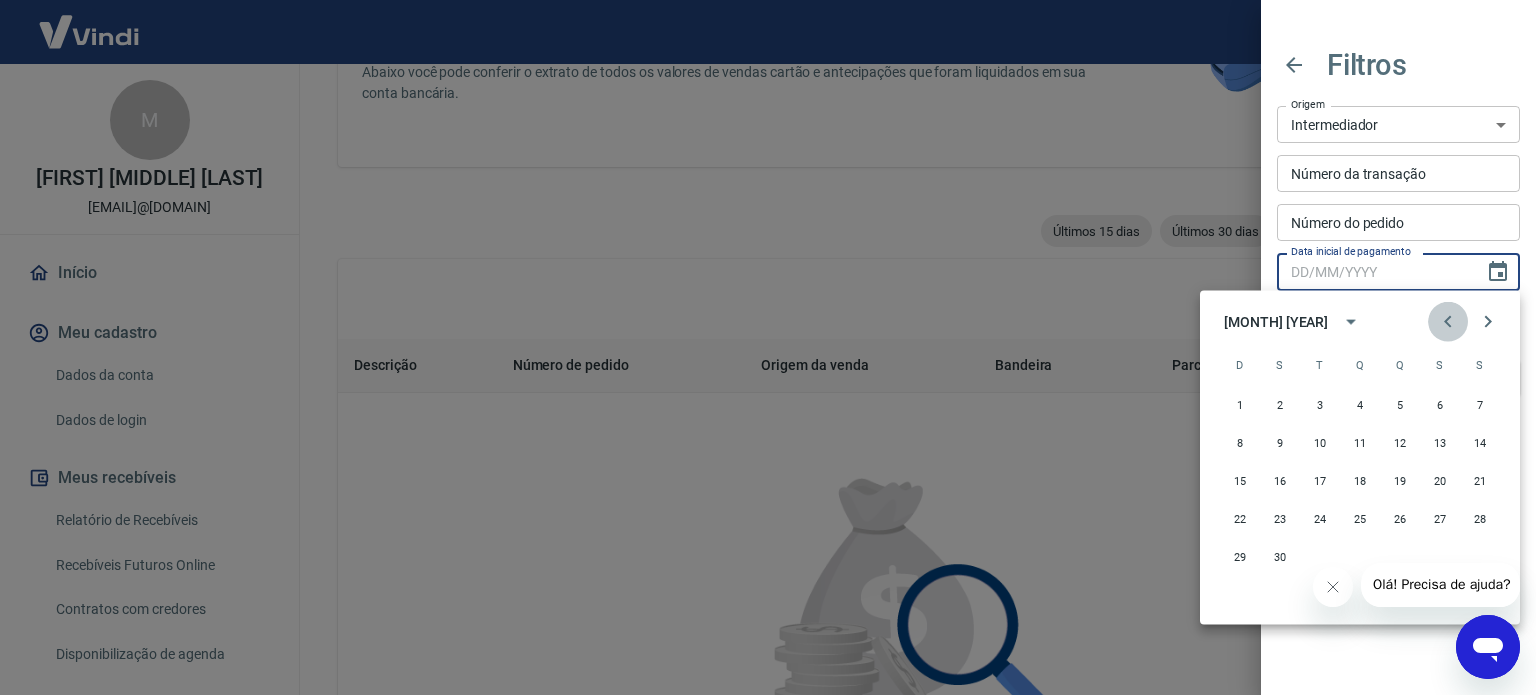 click 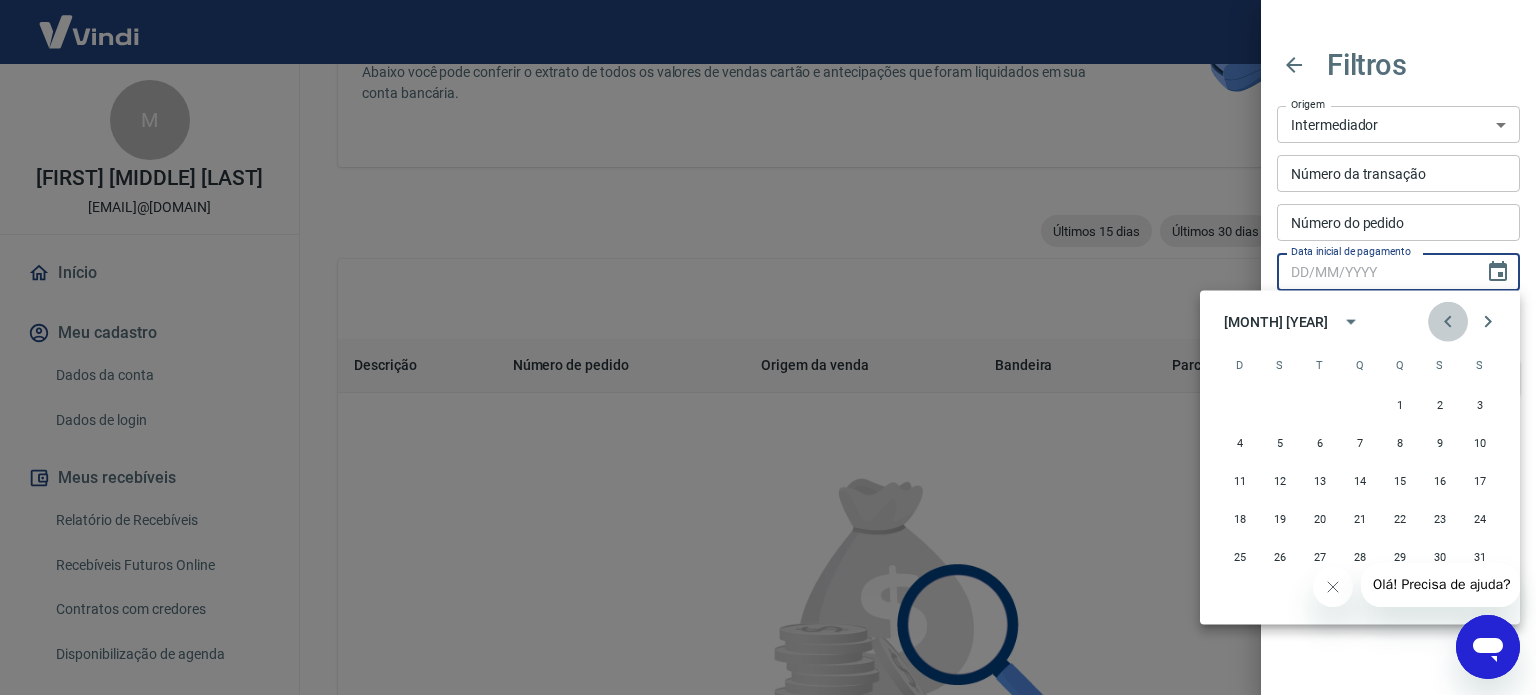 click 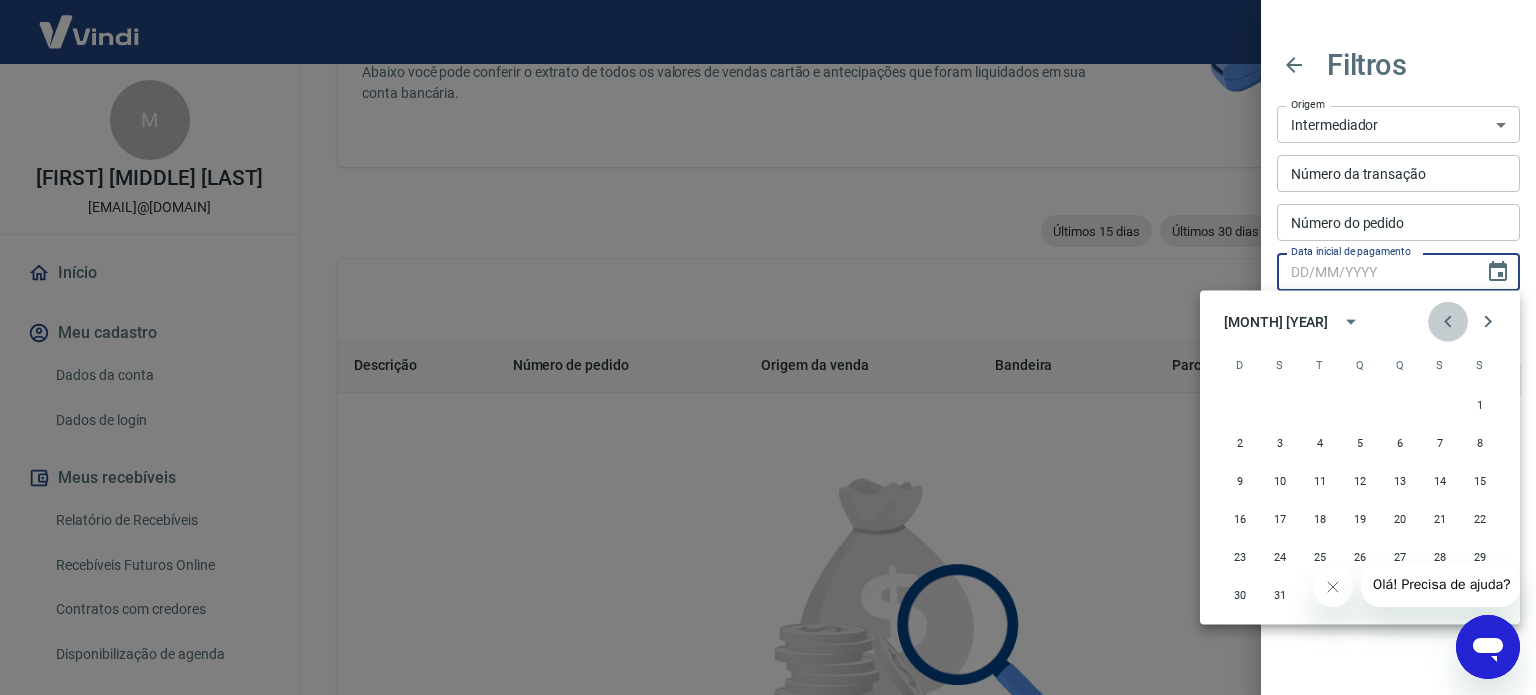 click 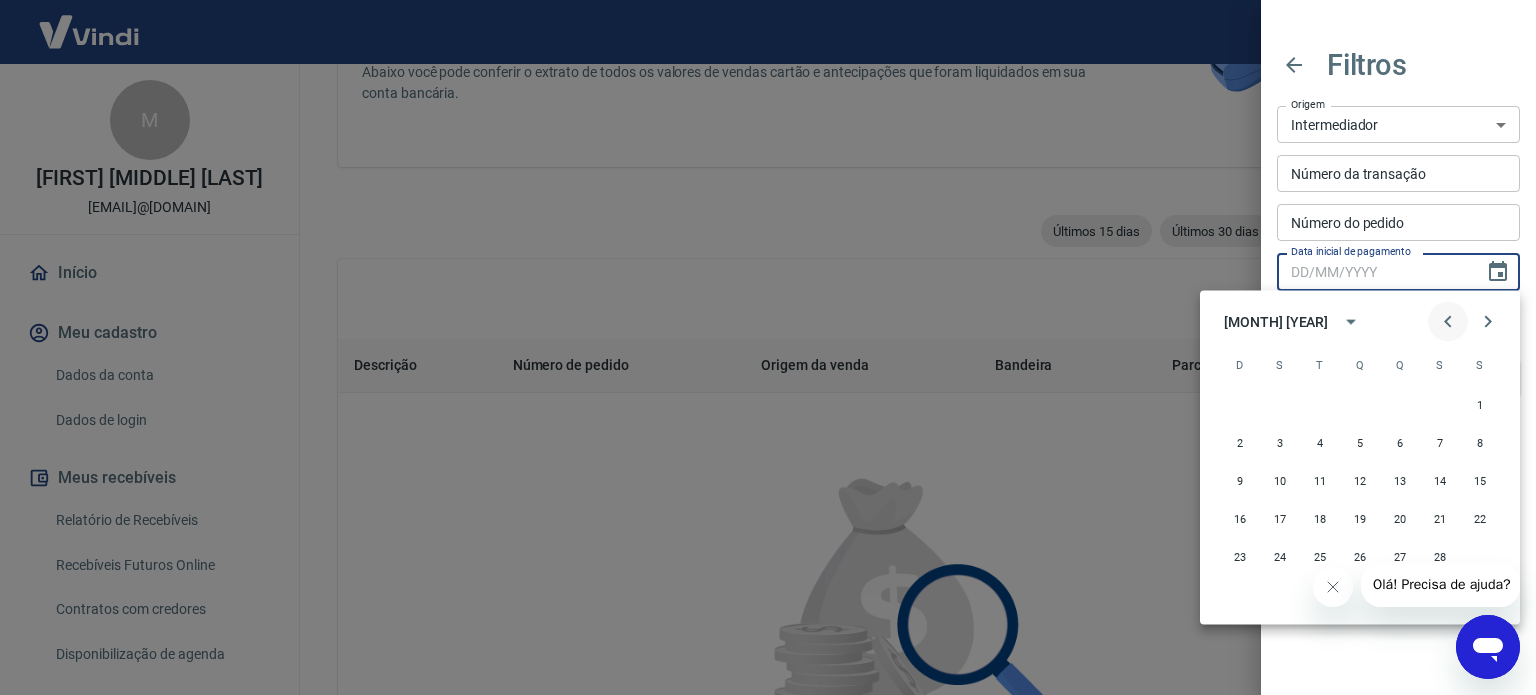 click 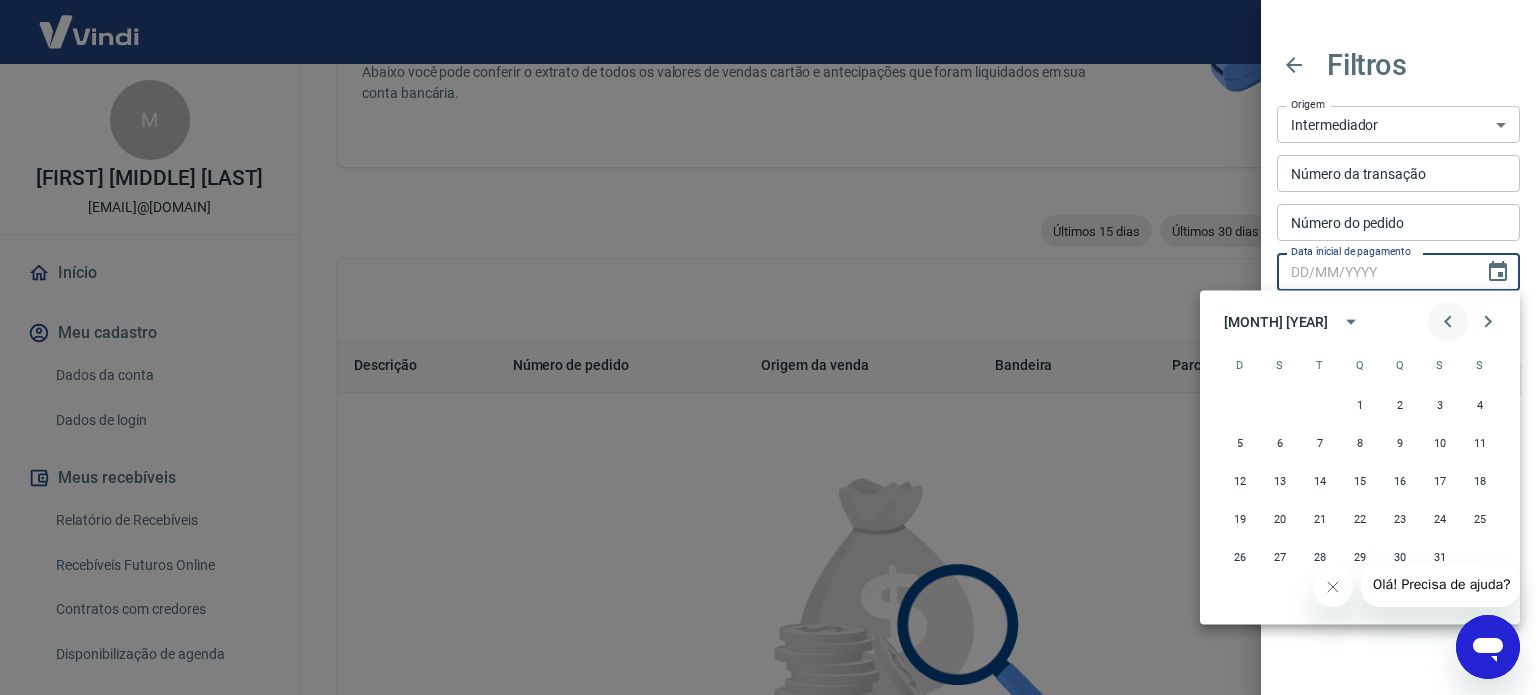 click 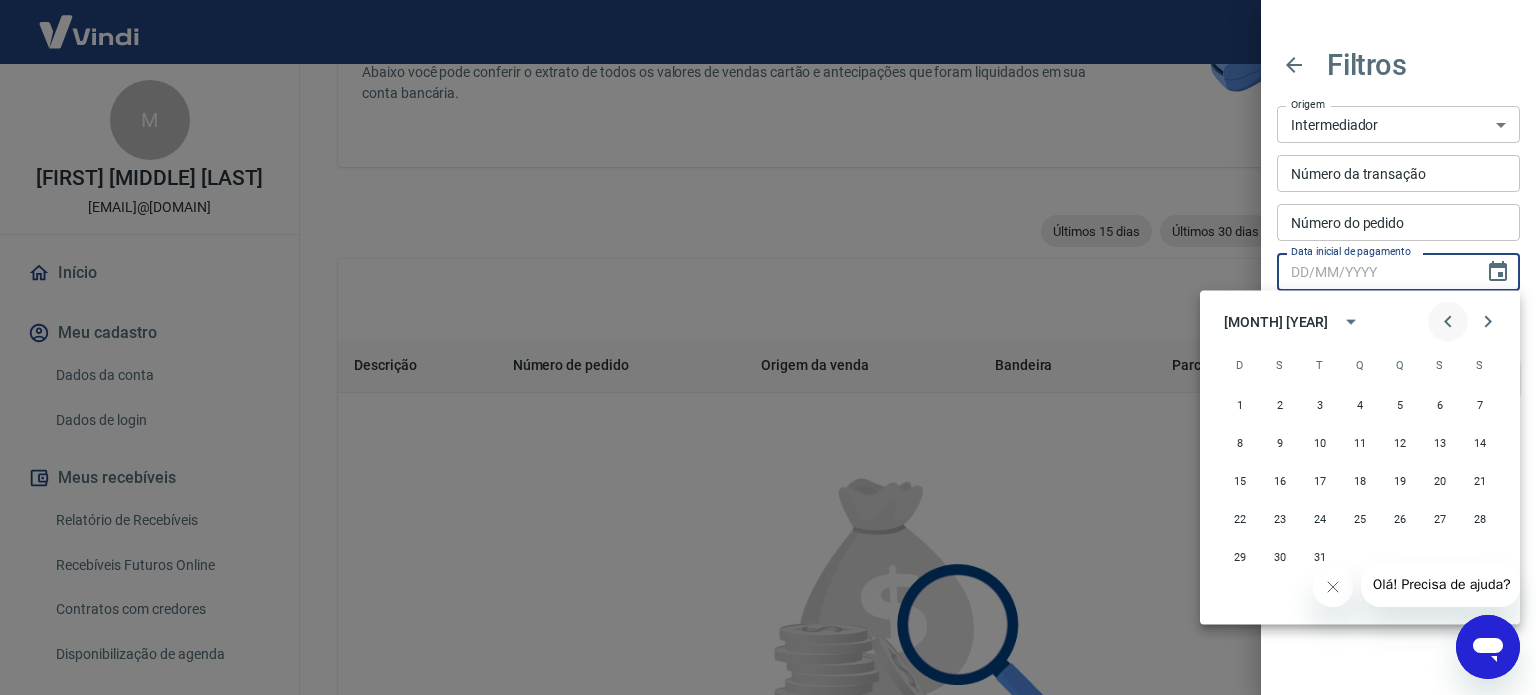 click 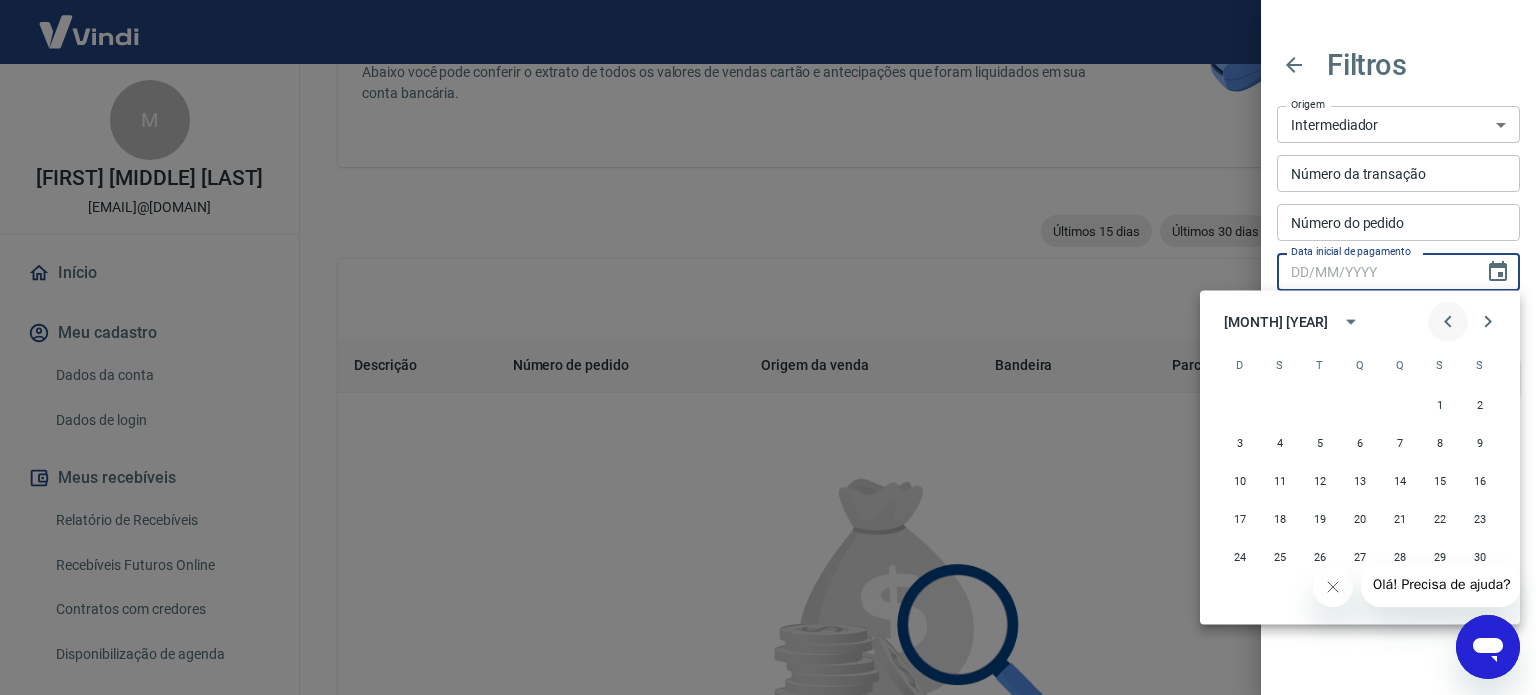 click 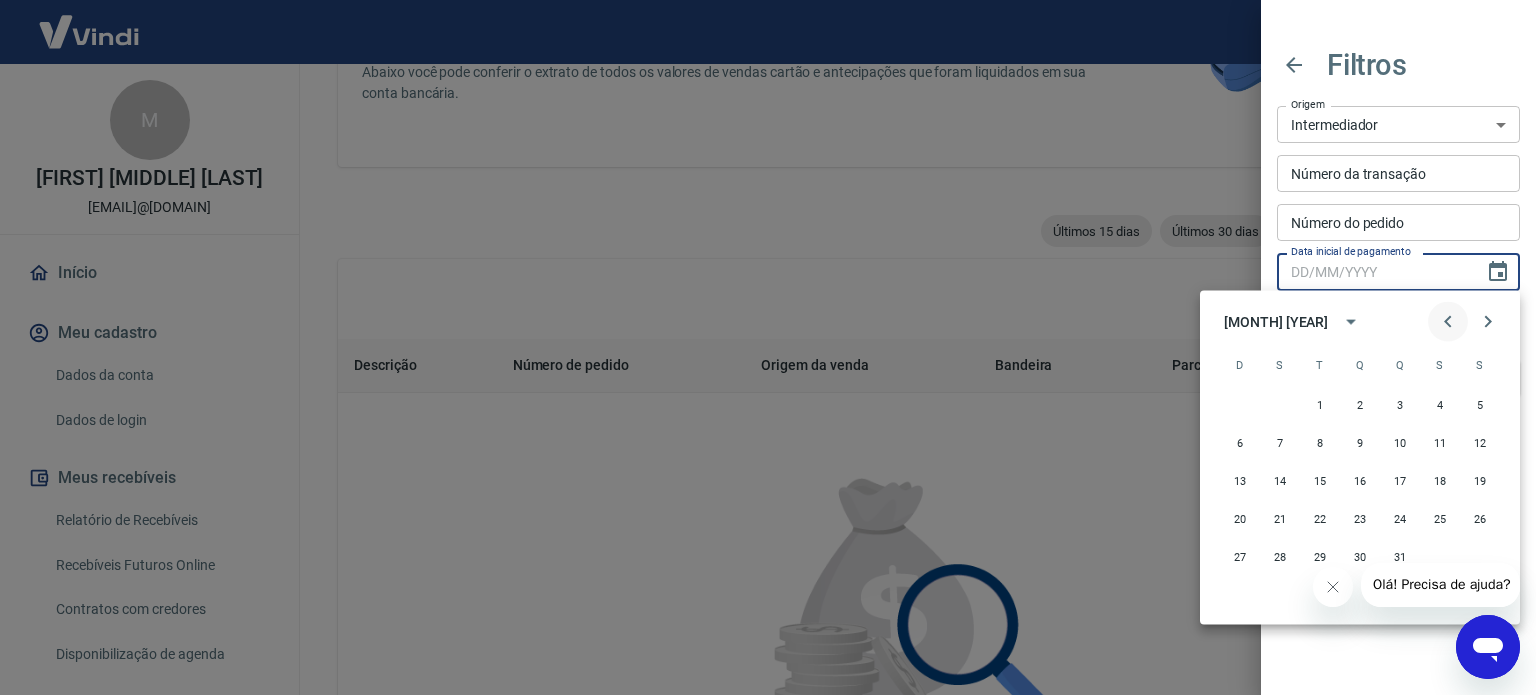 click 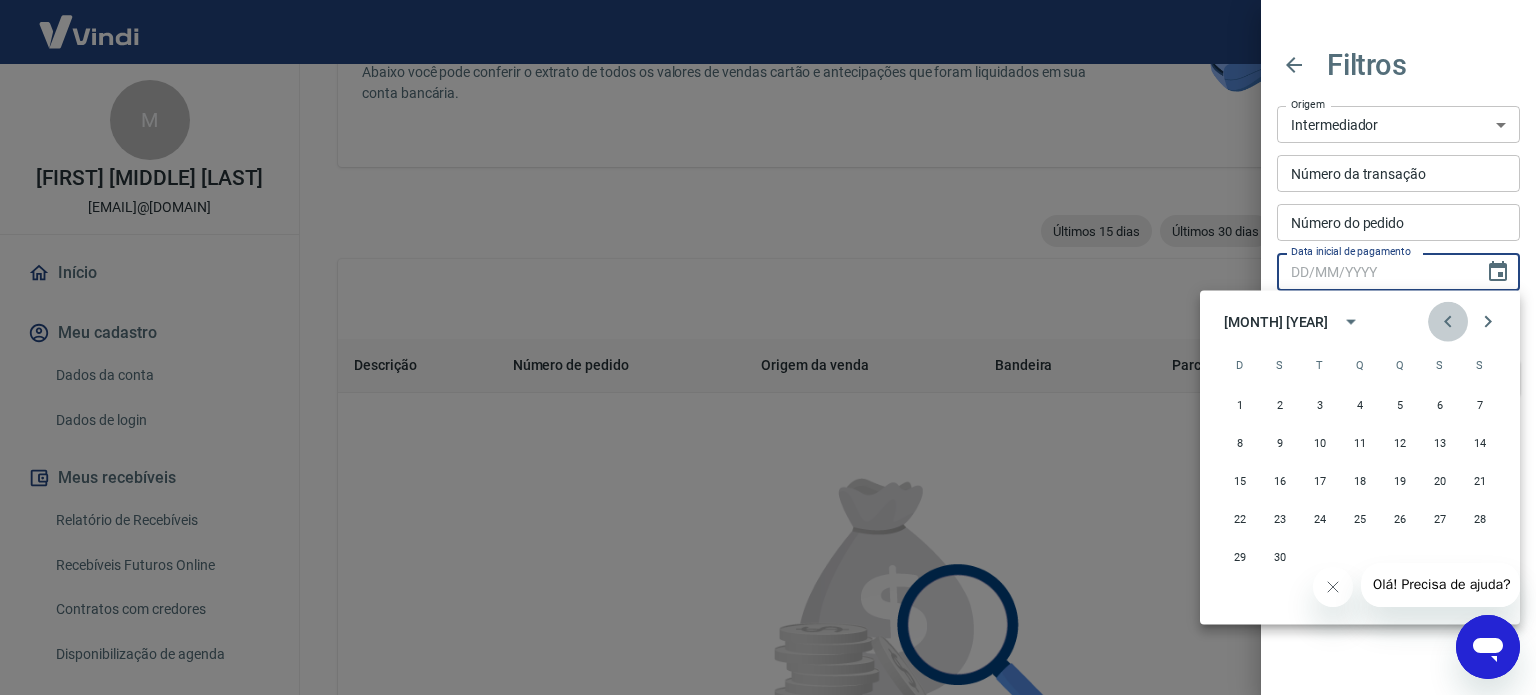click 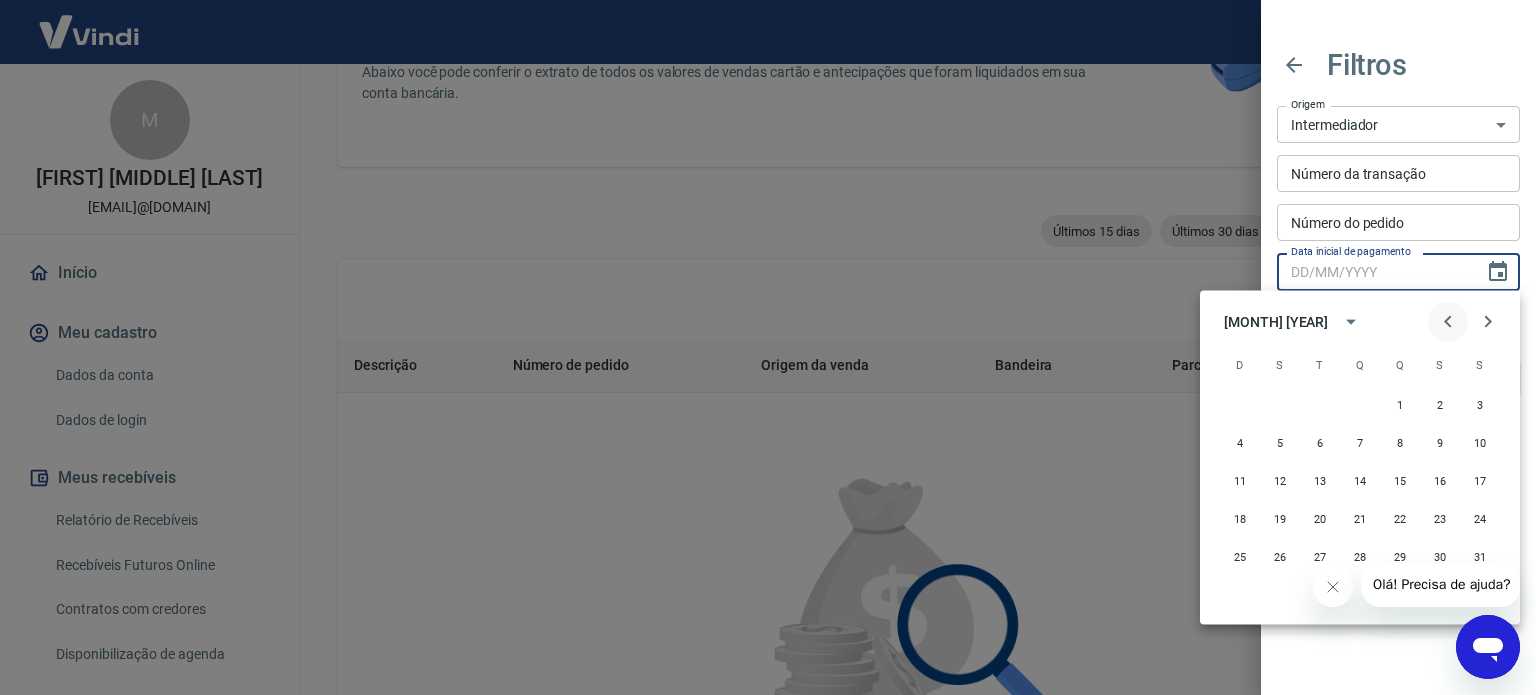 click 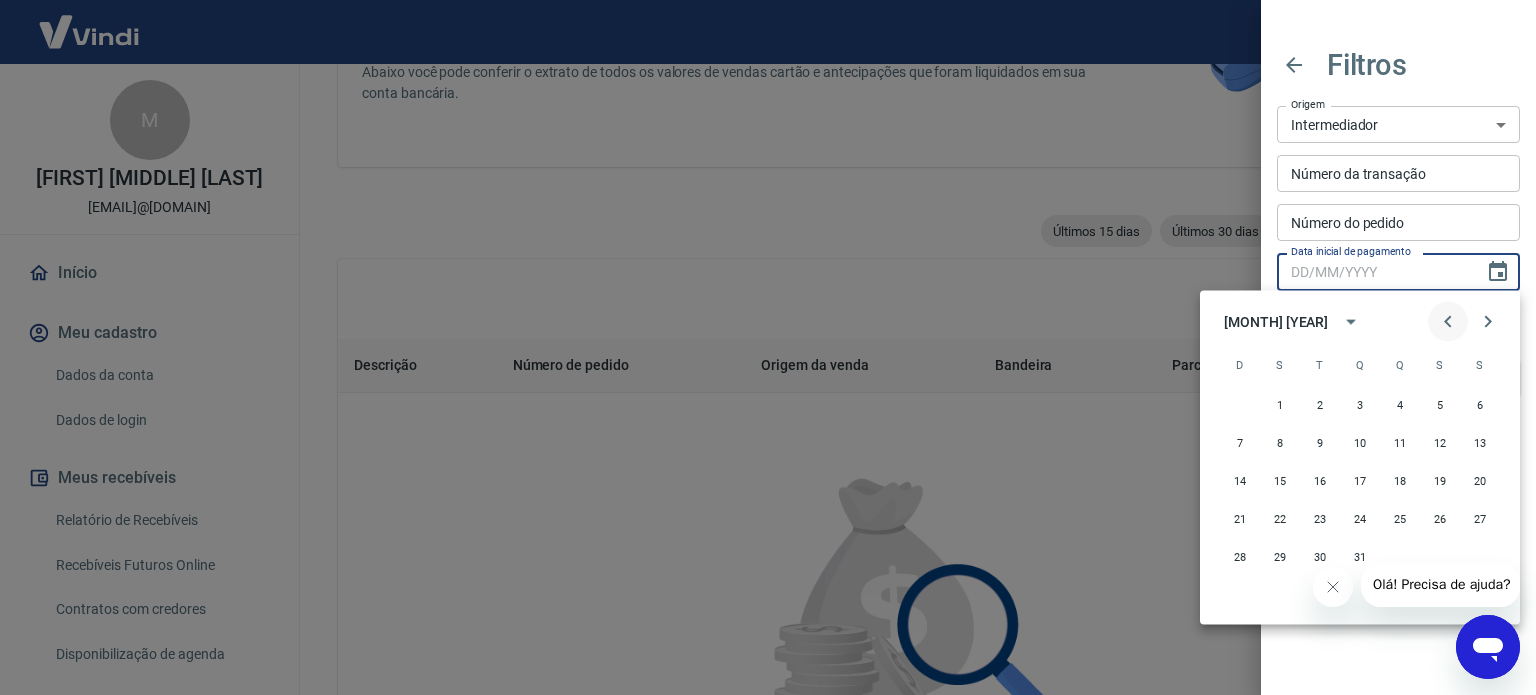 click 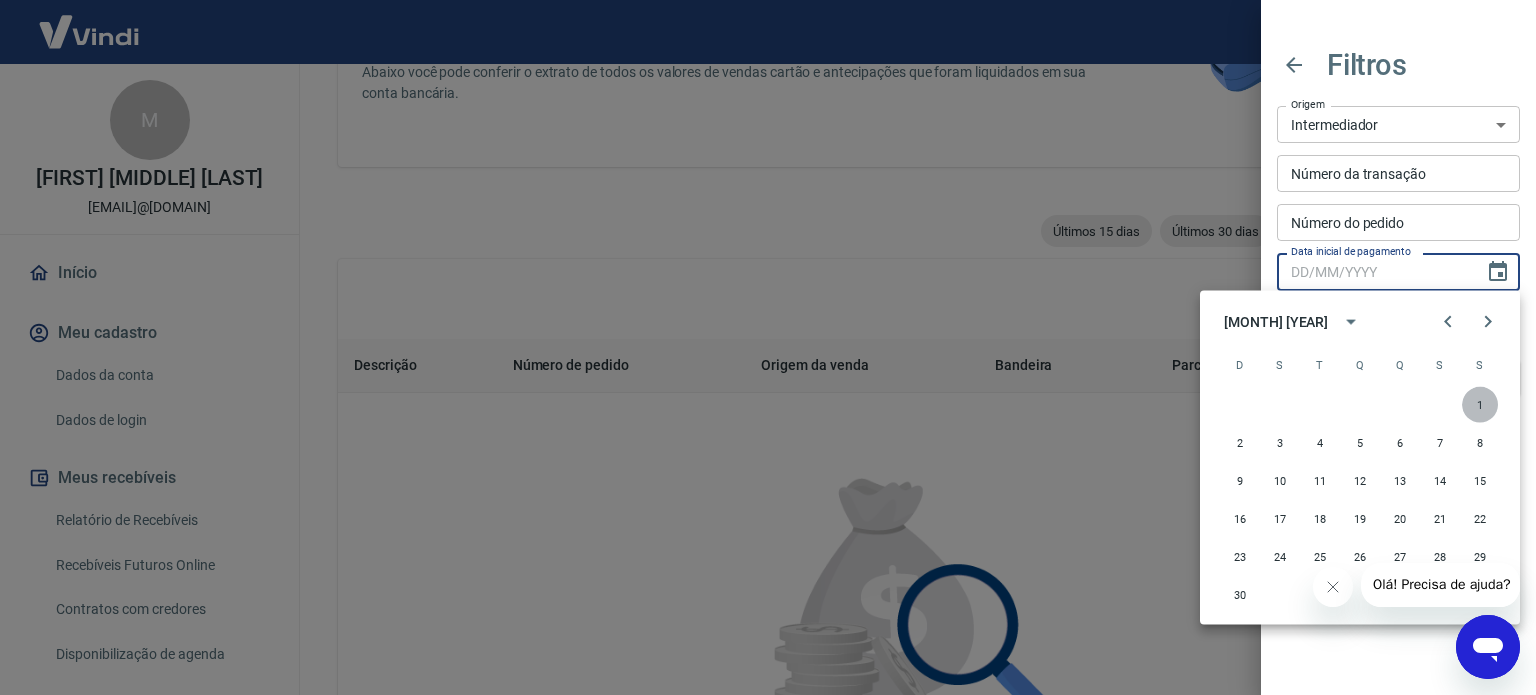 click on "1" at bounding box center [1480, 405] 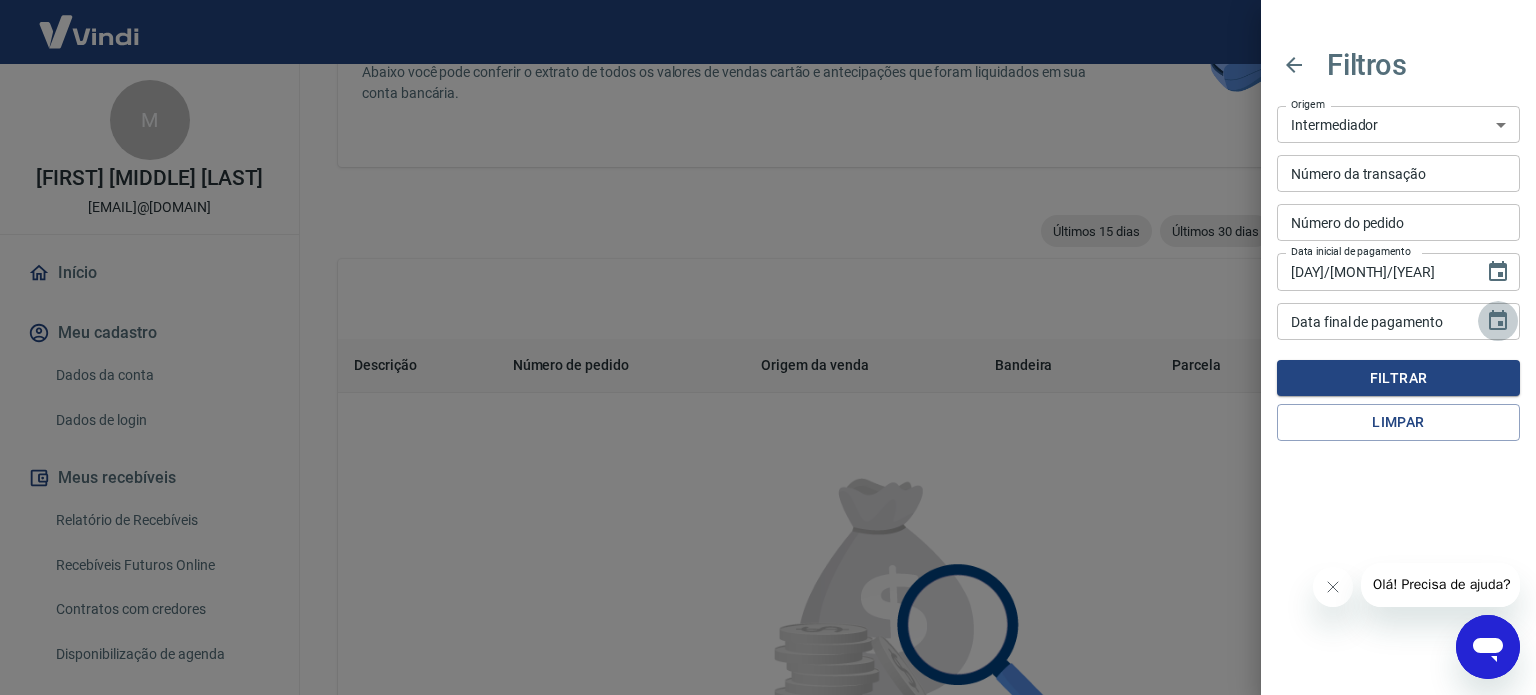 click 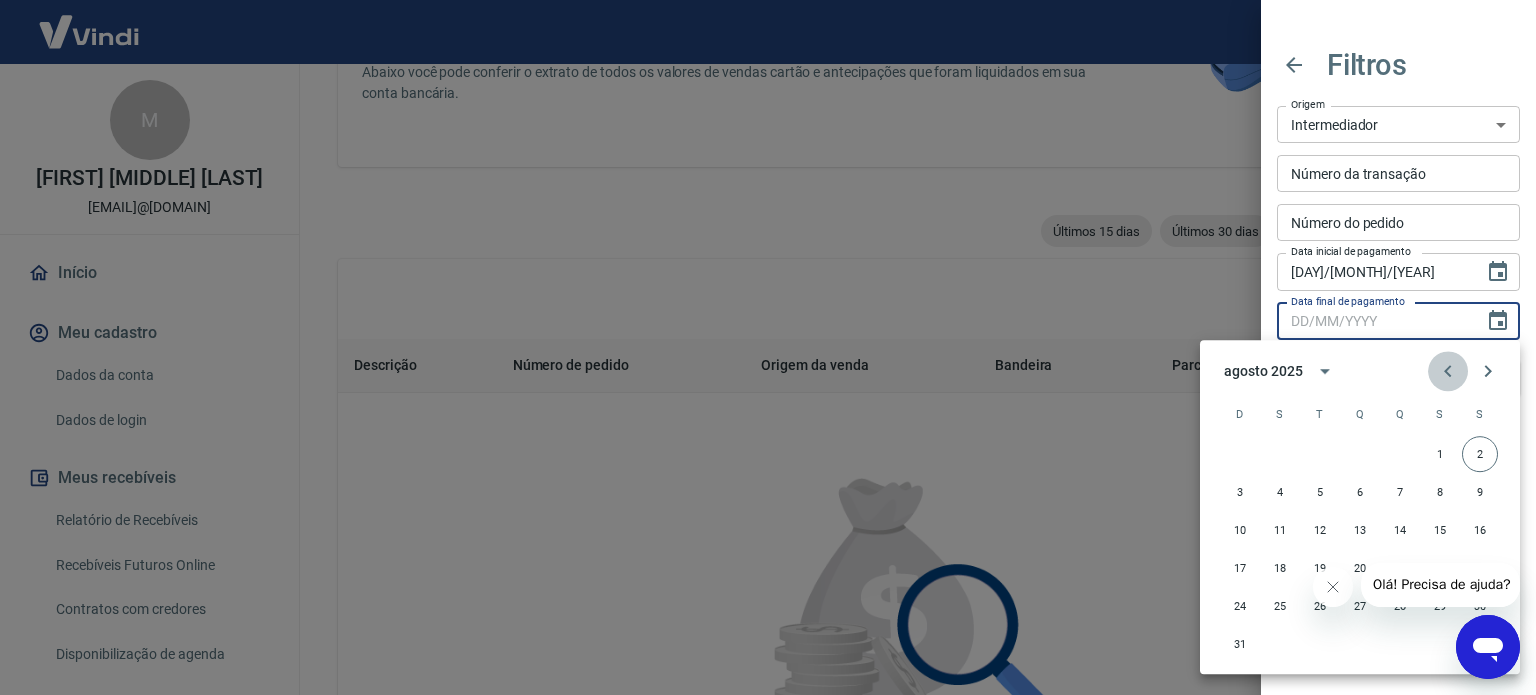 click 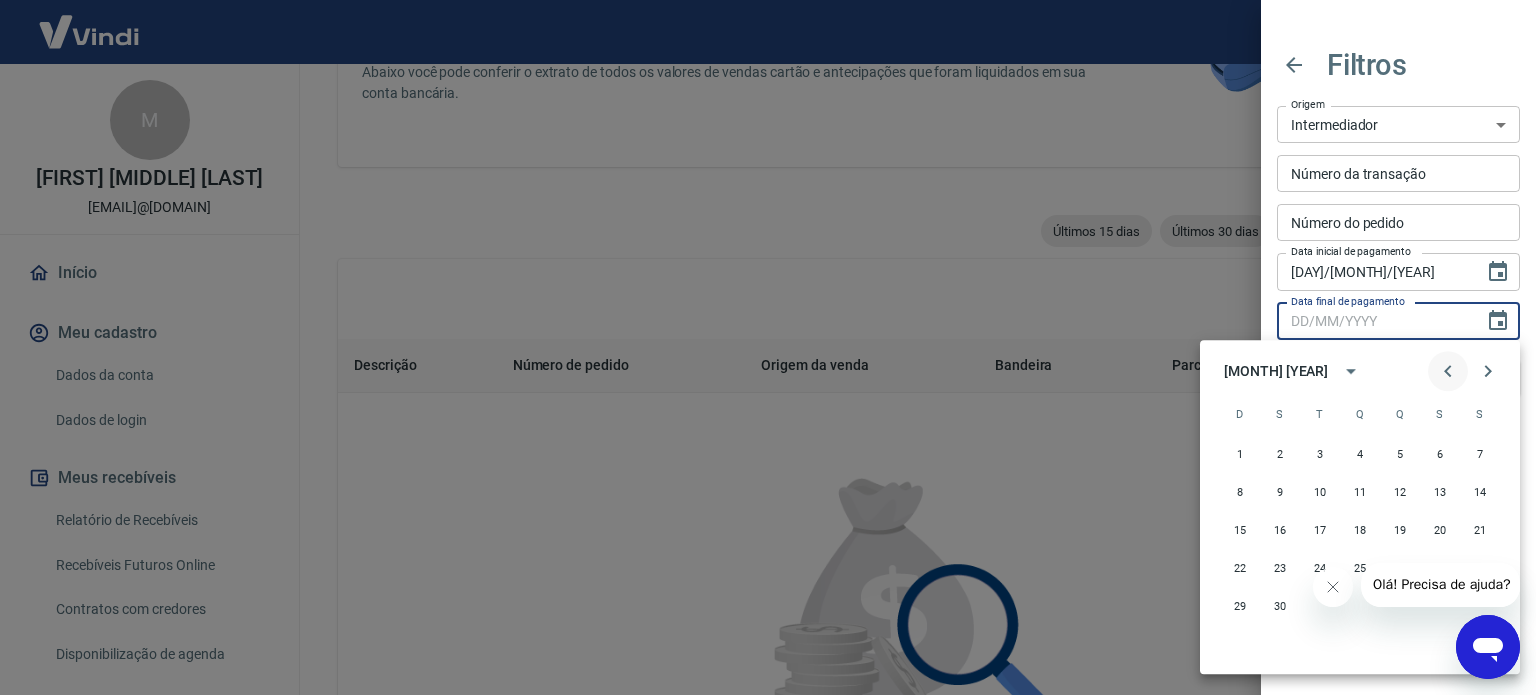 click 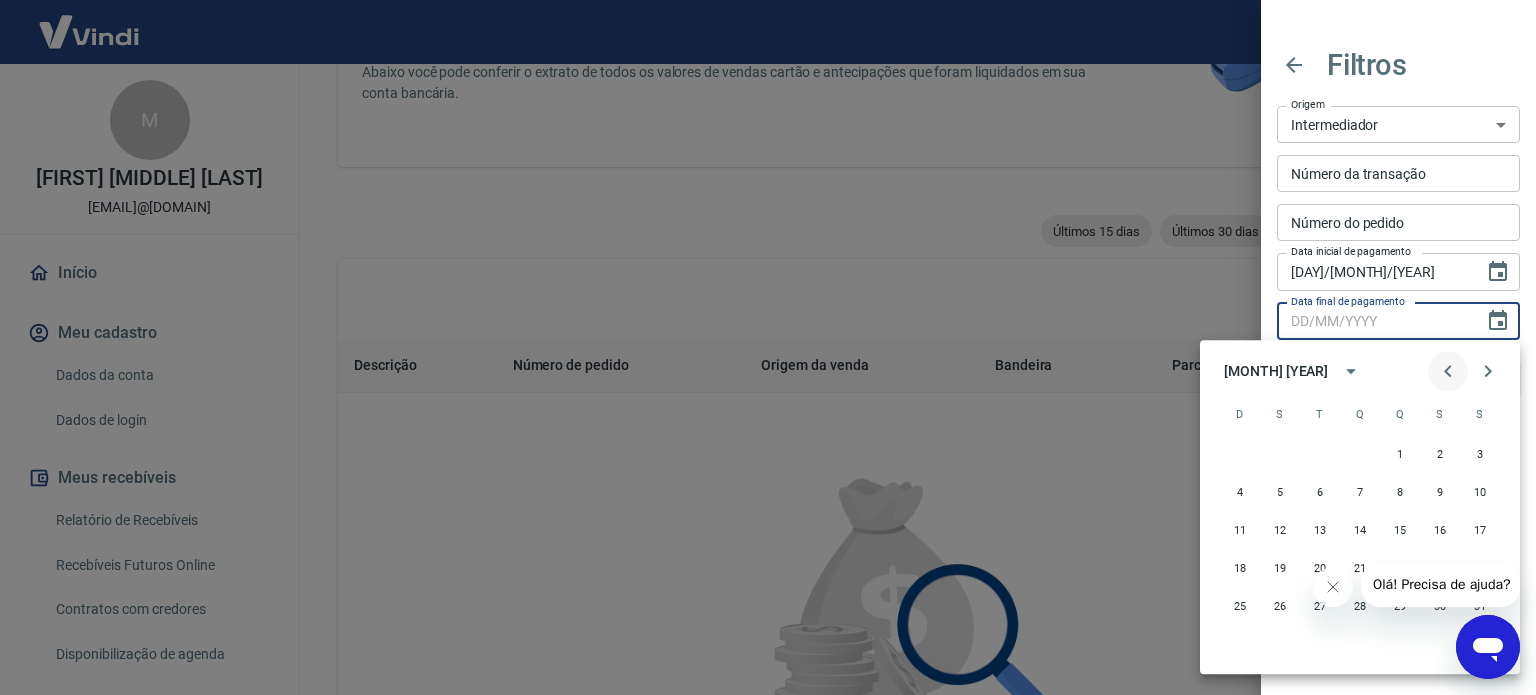 click 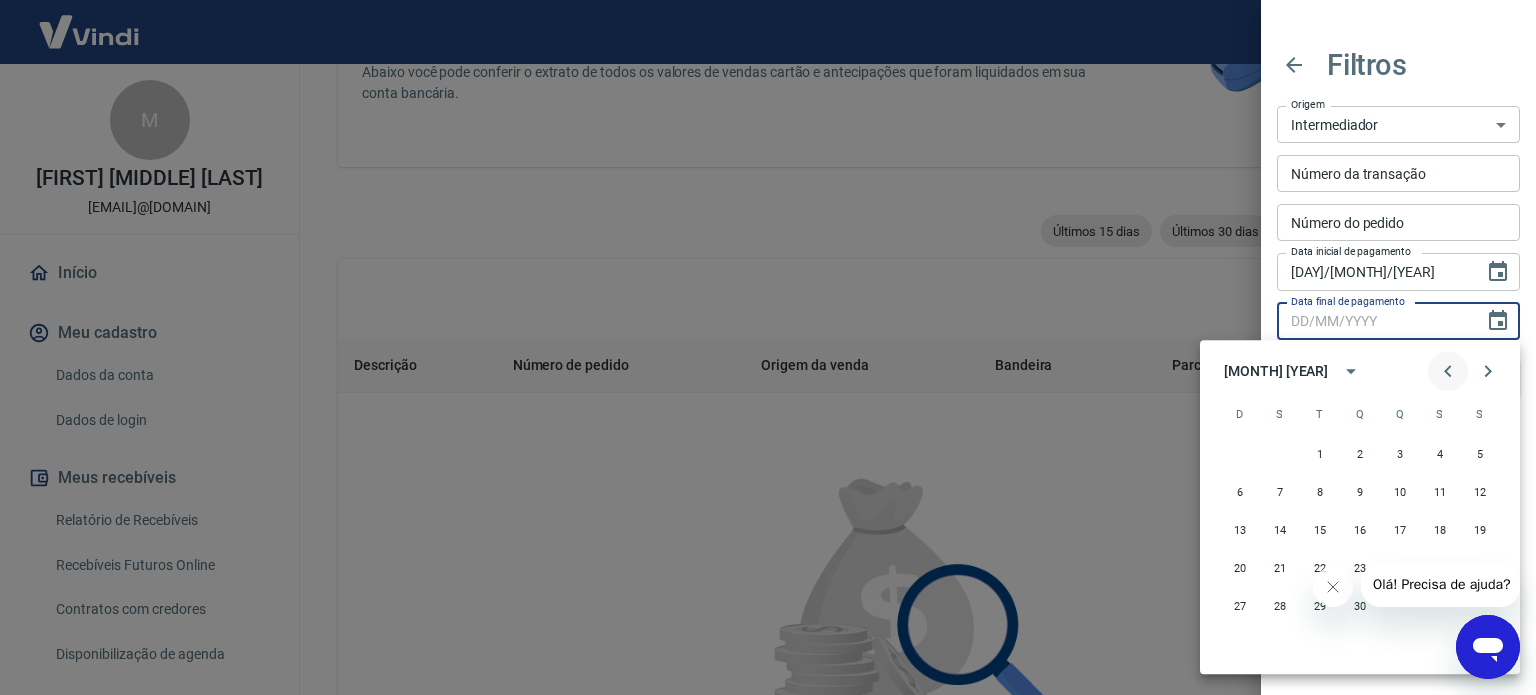 click 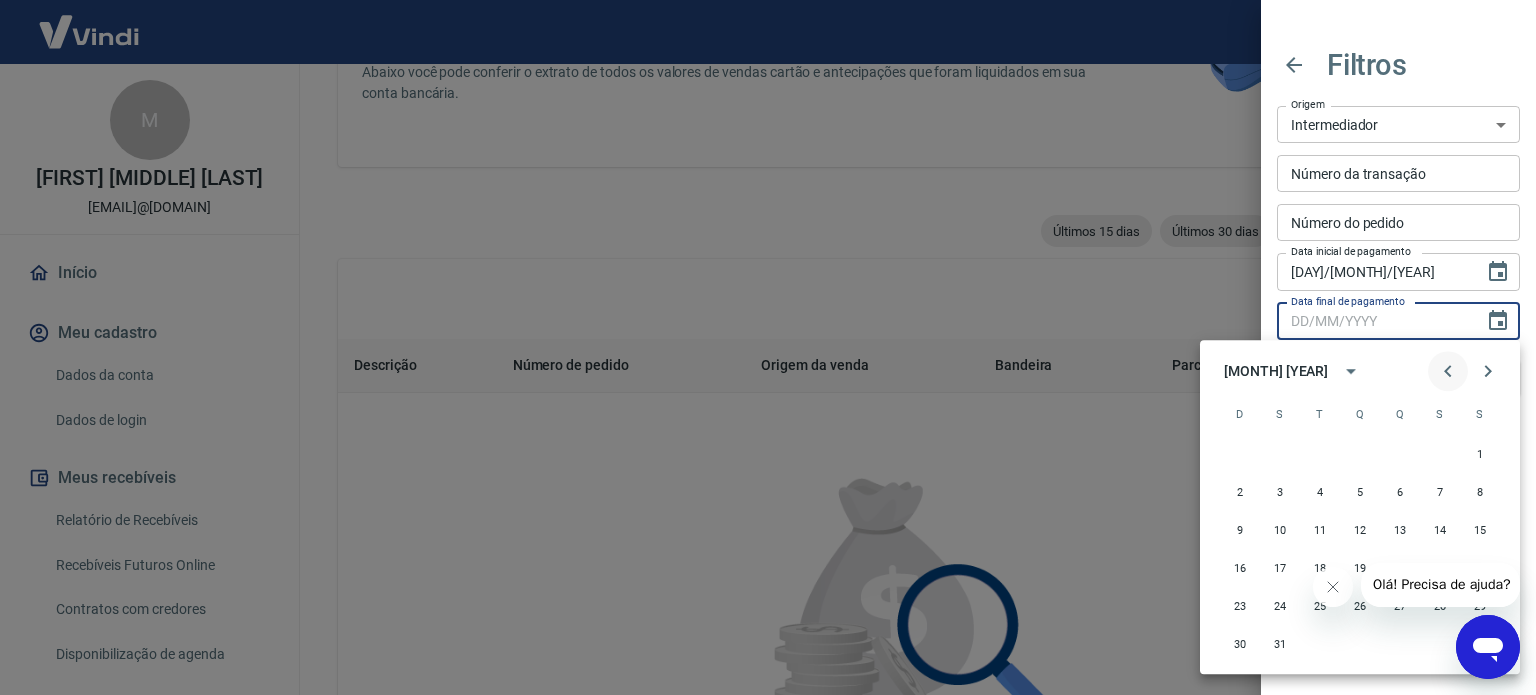 click 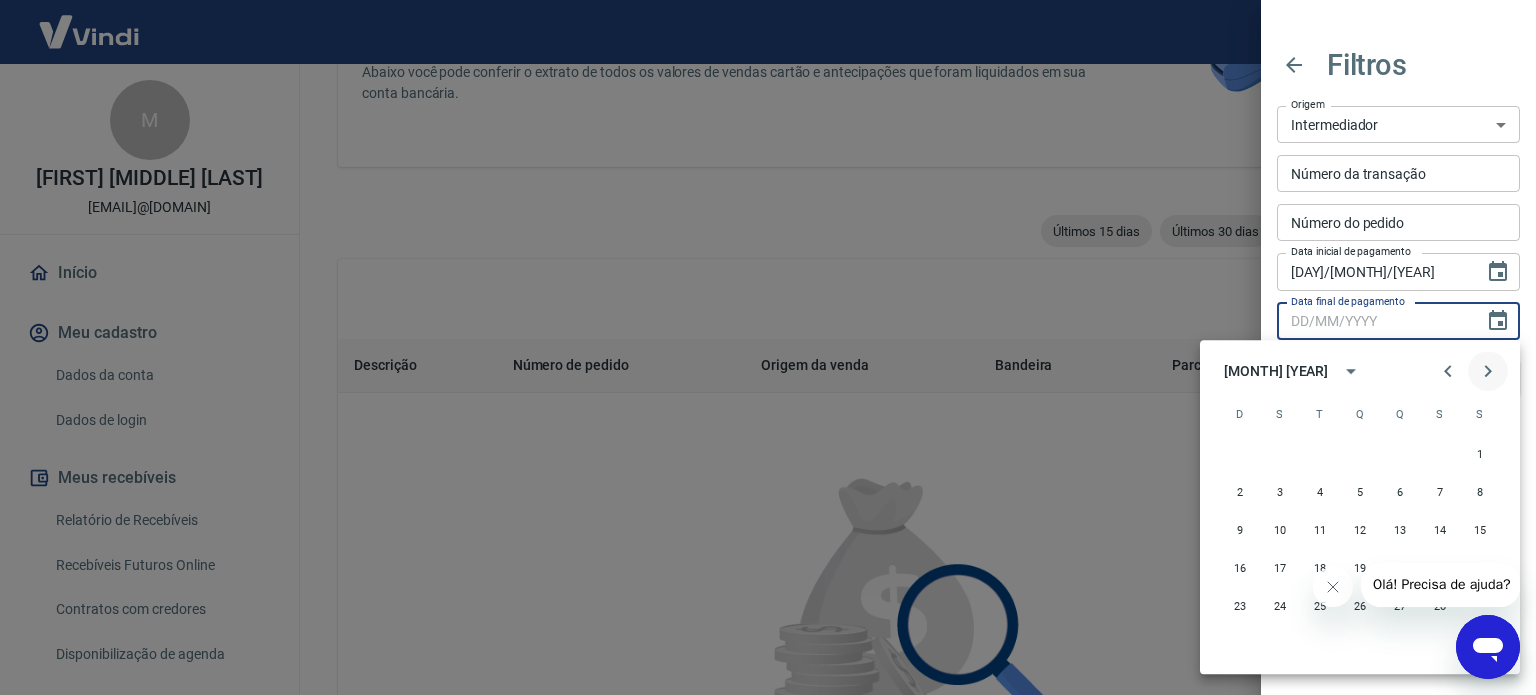 click 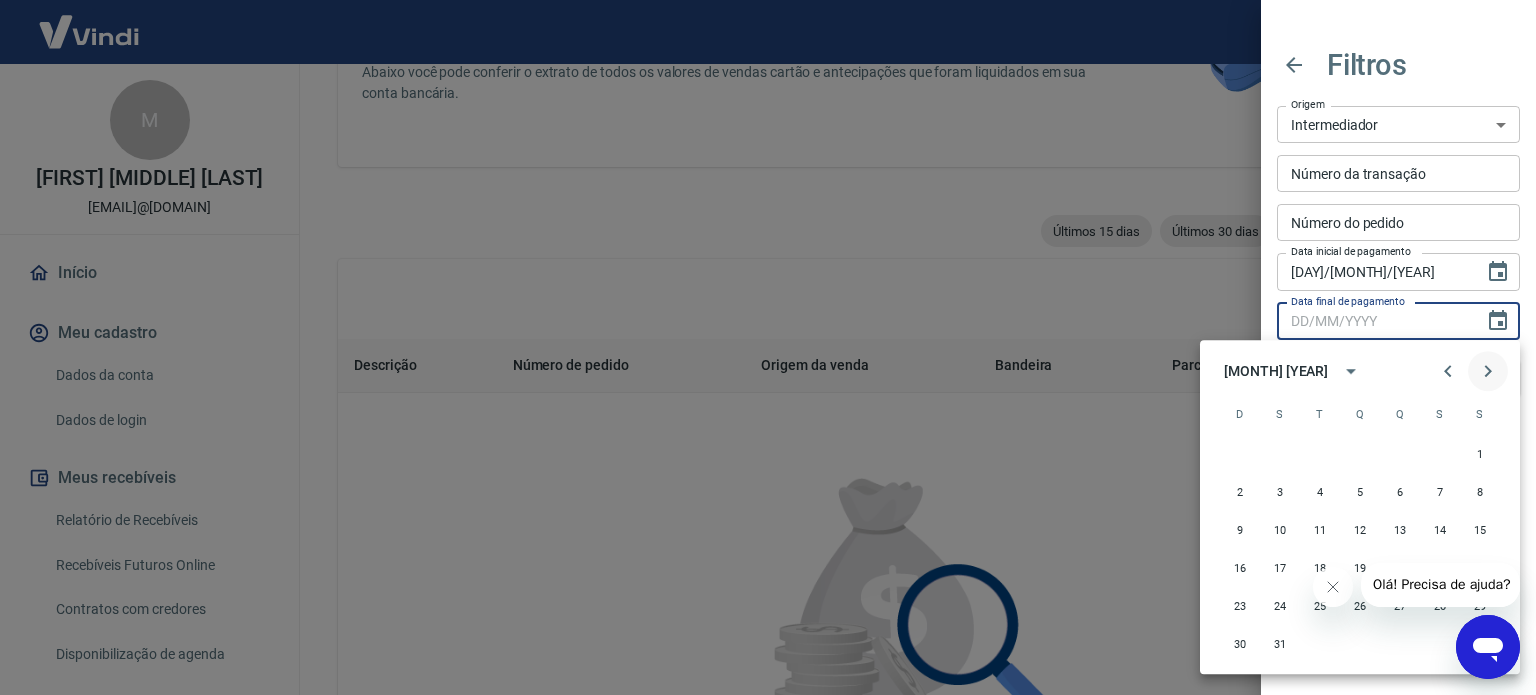 click 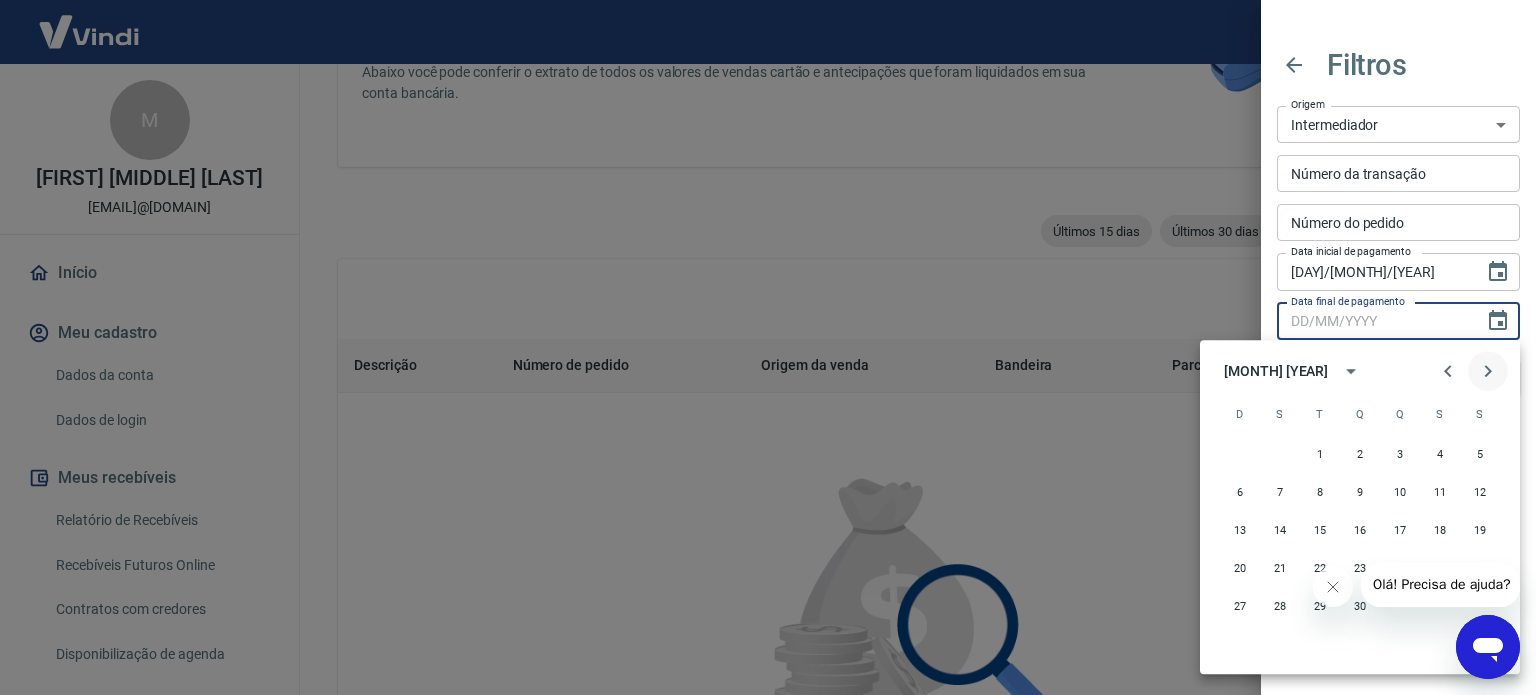 click 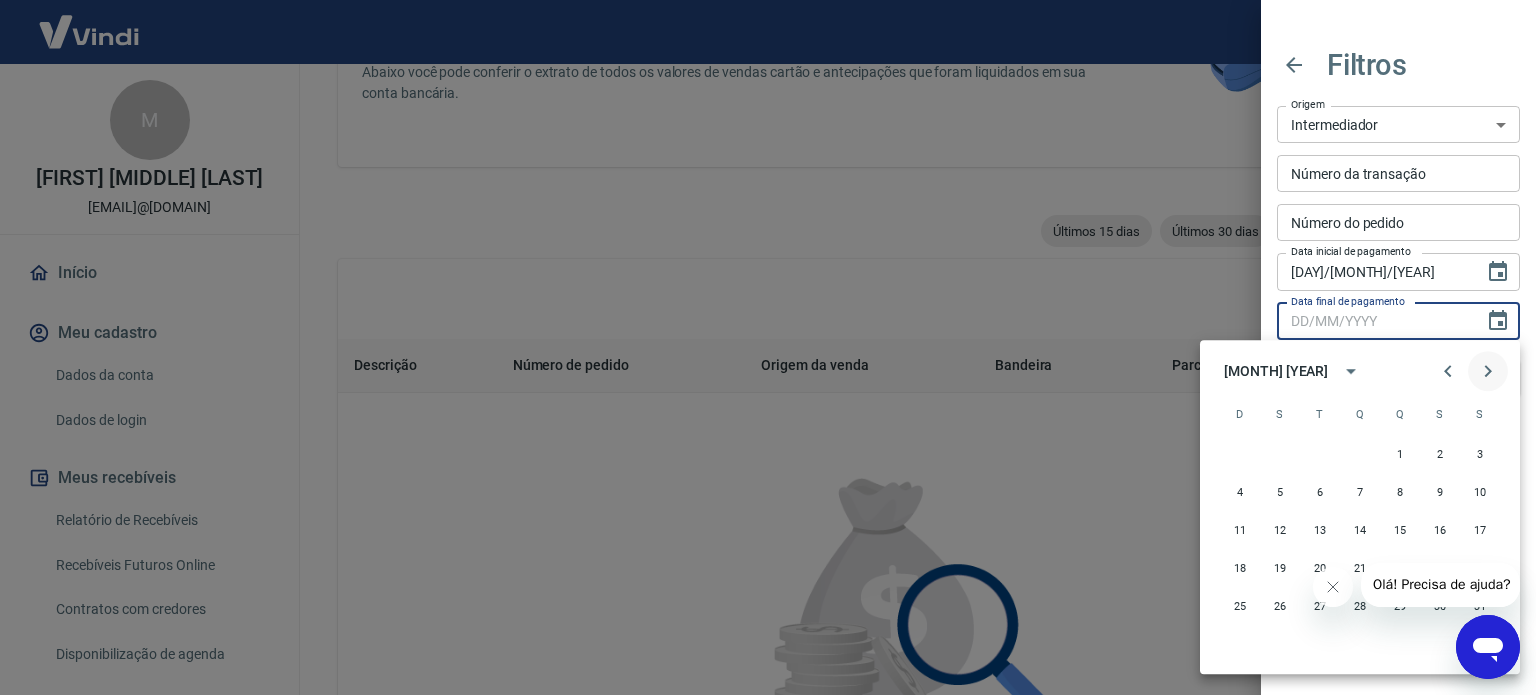 click 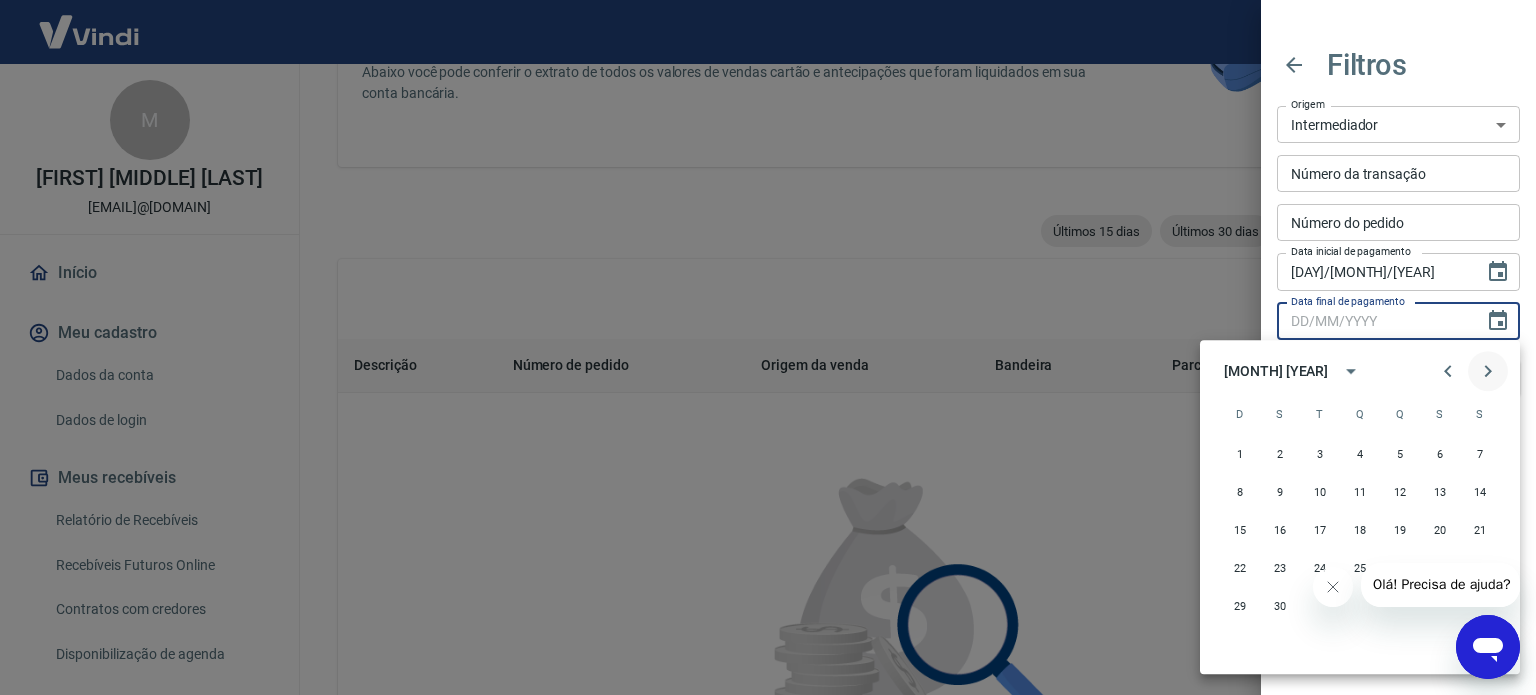 click 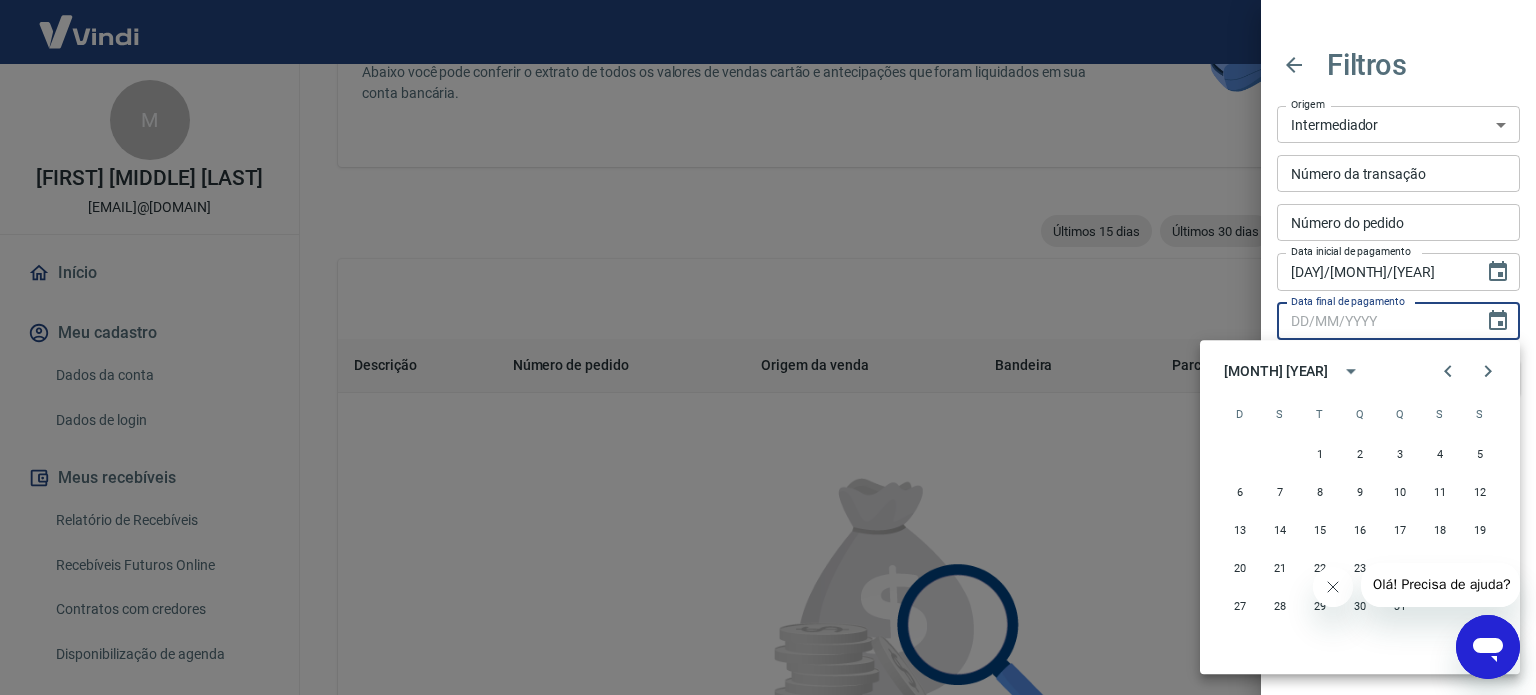 click at bounding box center (1332, 587) 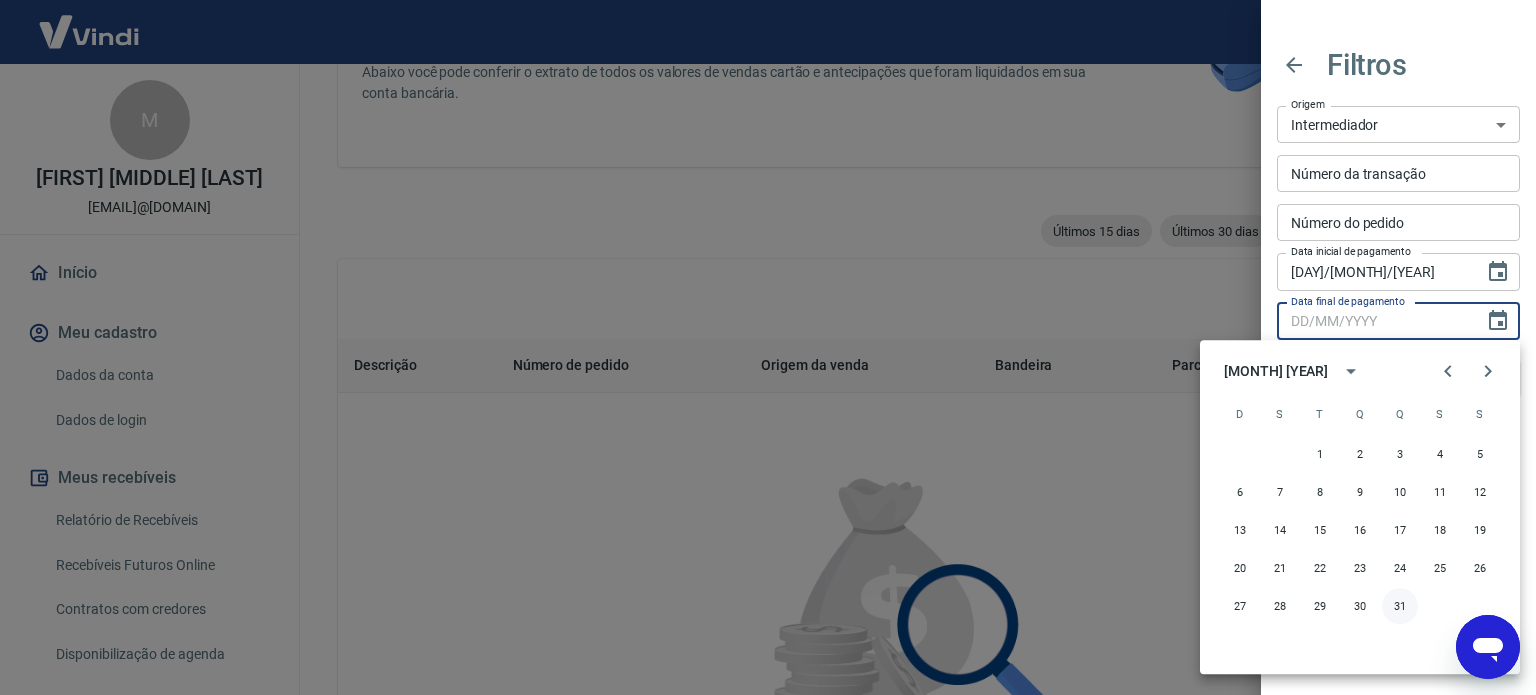 click on "31" at bounding box center [1400, 606] 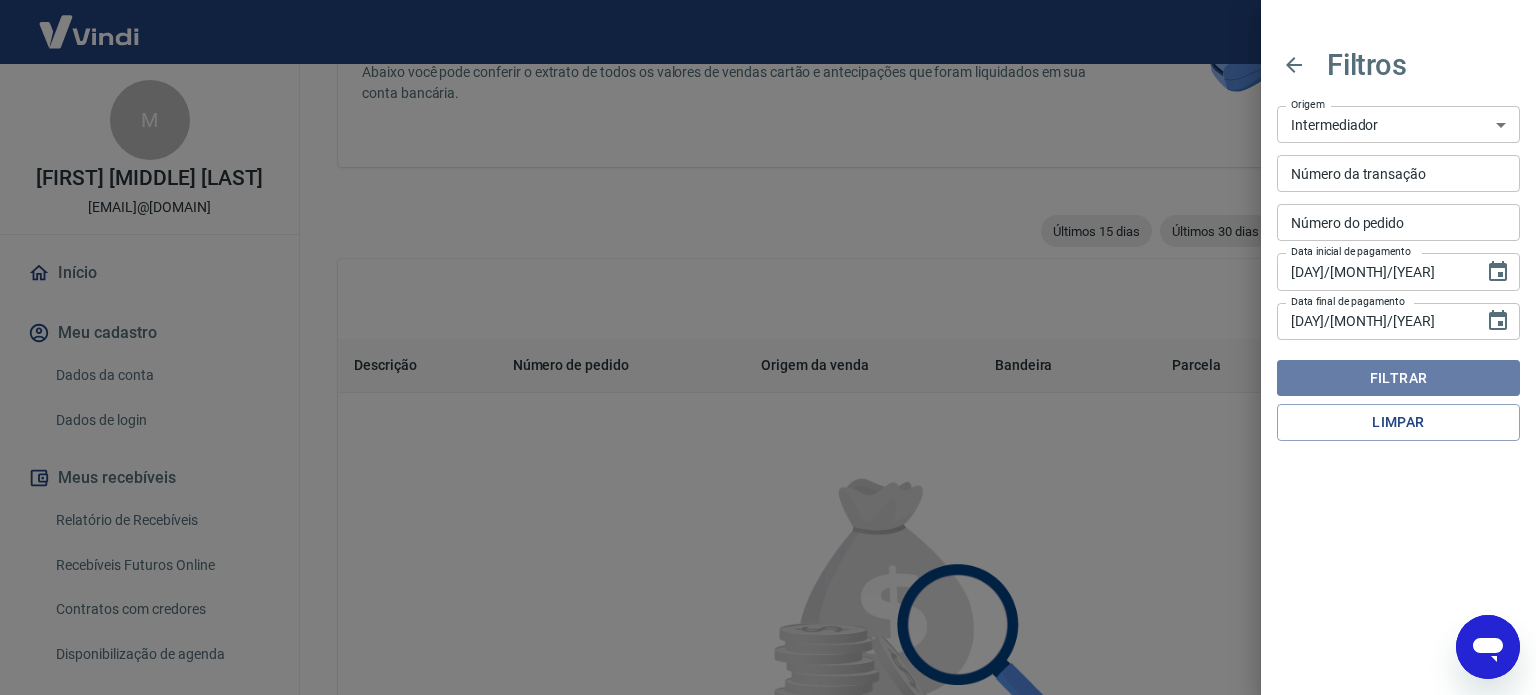 click on "Filtrar" at bounding box center (1398, 378) 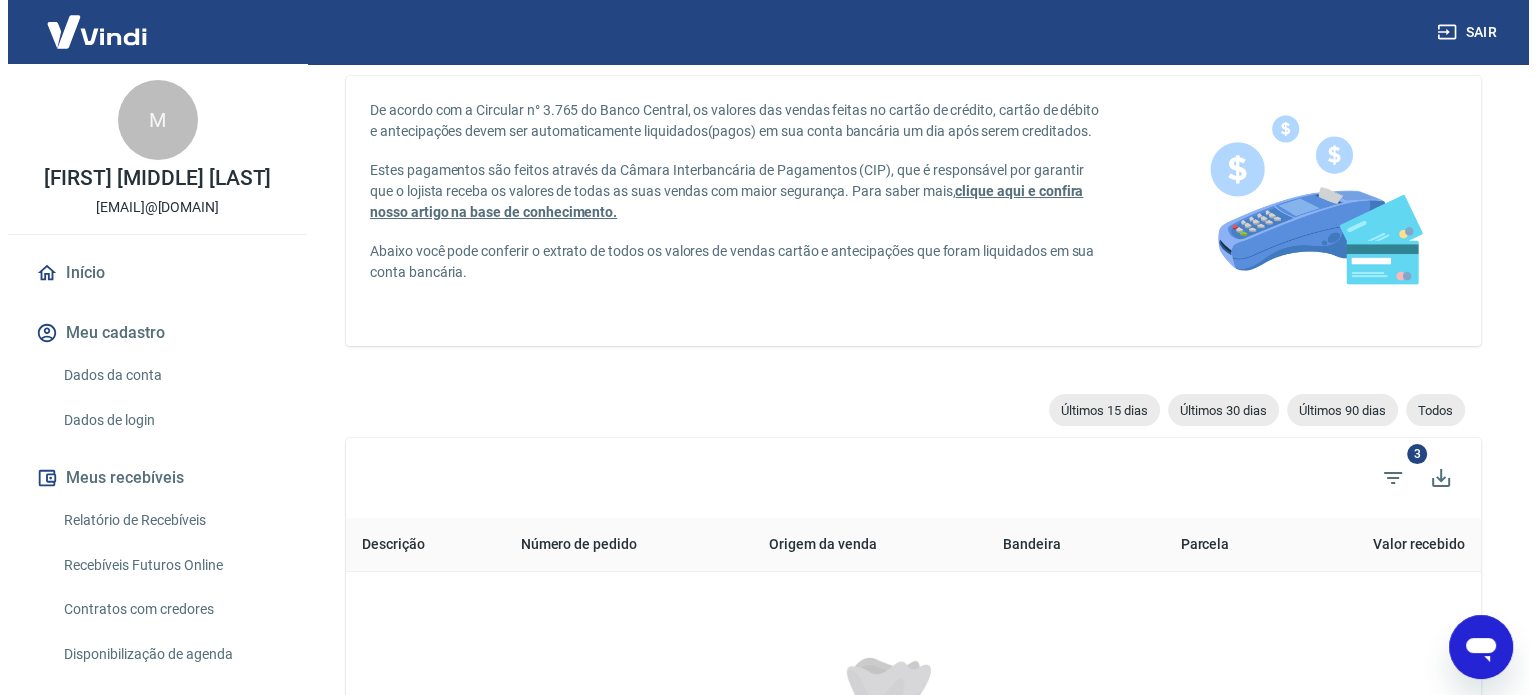 scroll, scrollTop: 259, scrollLeft: 0, axis: vertical 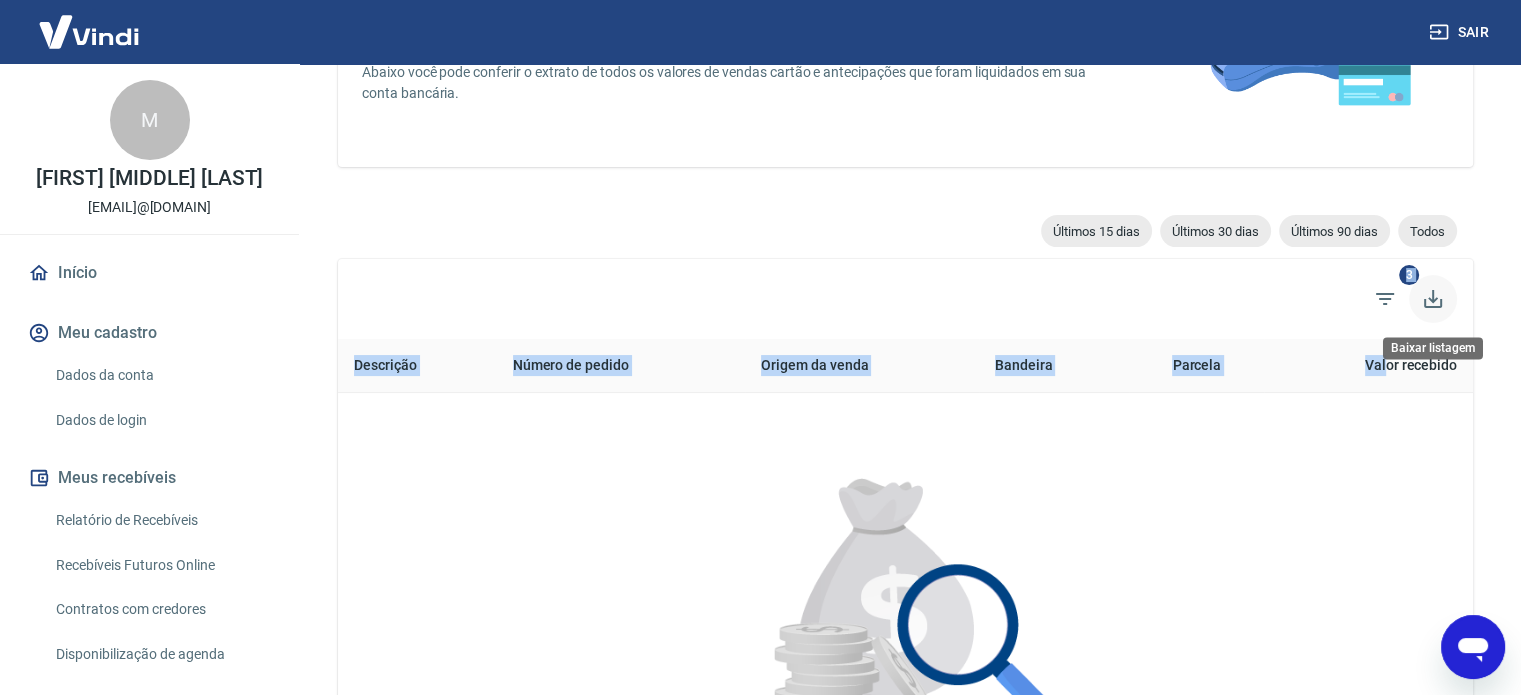 drag, startPoint x: 1388, startPoint y: 387, endPoint x: 1438, endPoint y: 290, distance: 109.128365 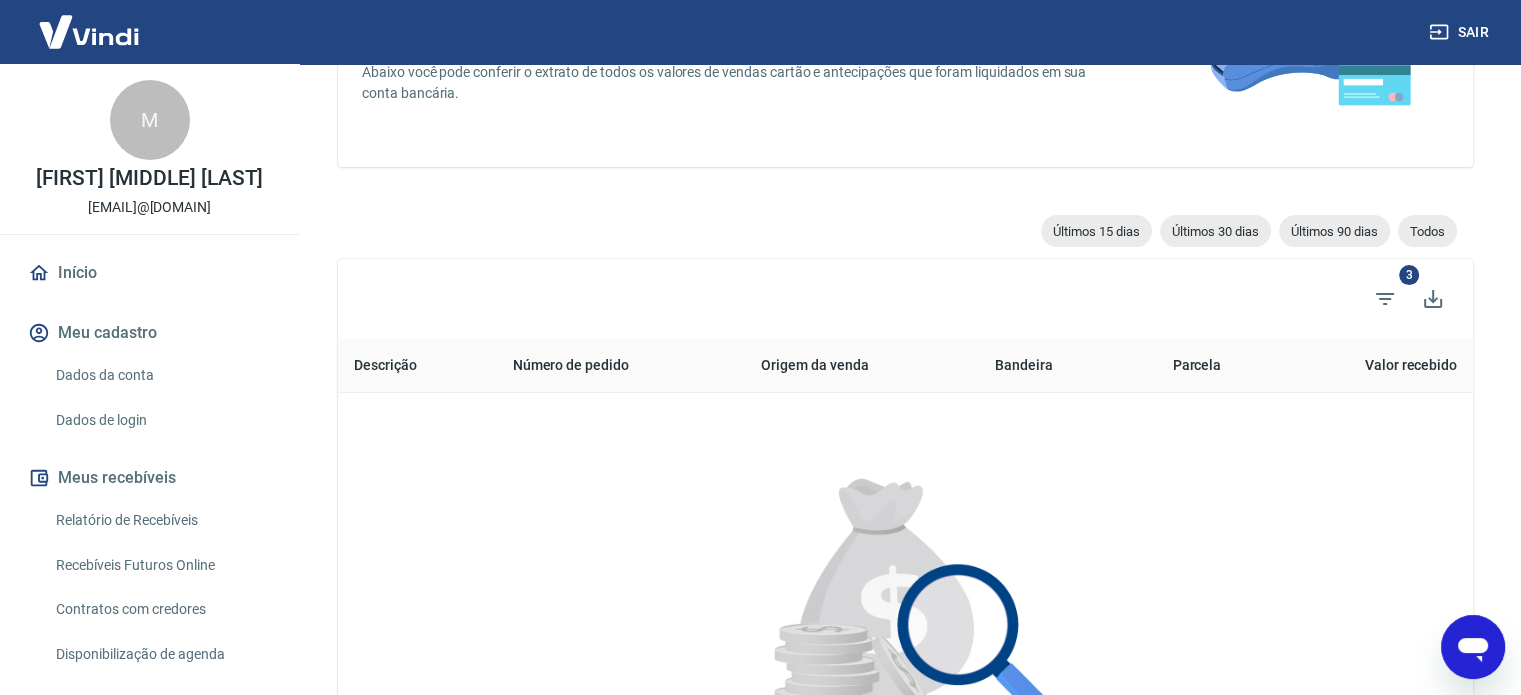 click on "3" at bounding box center (905, 299) 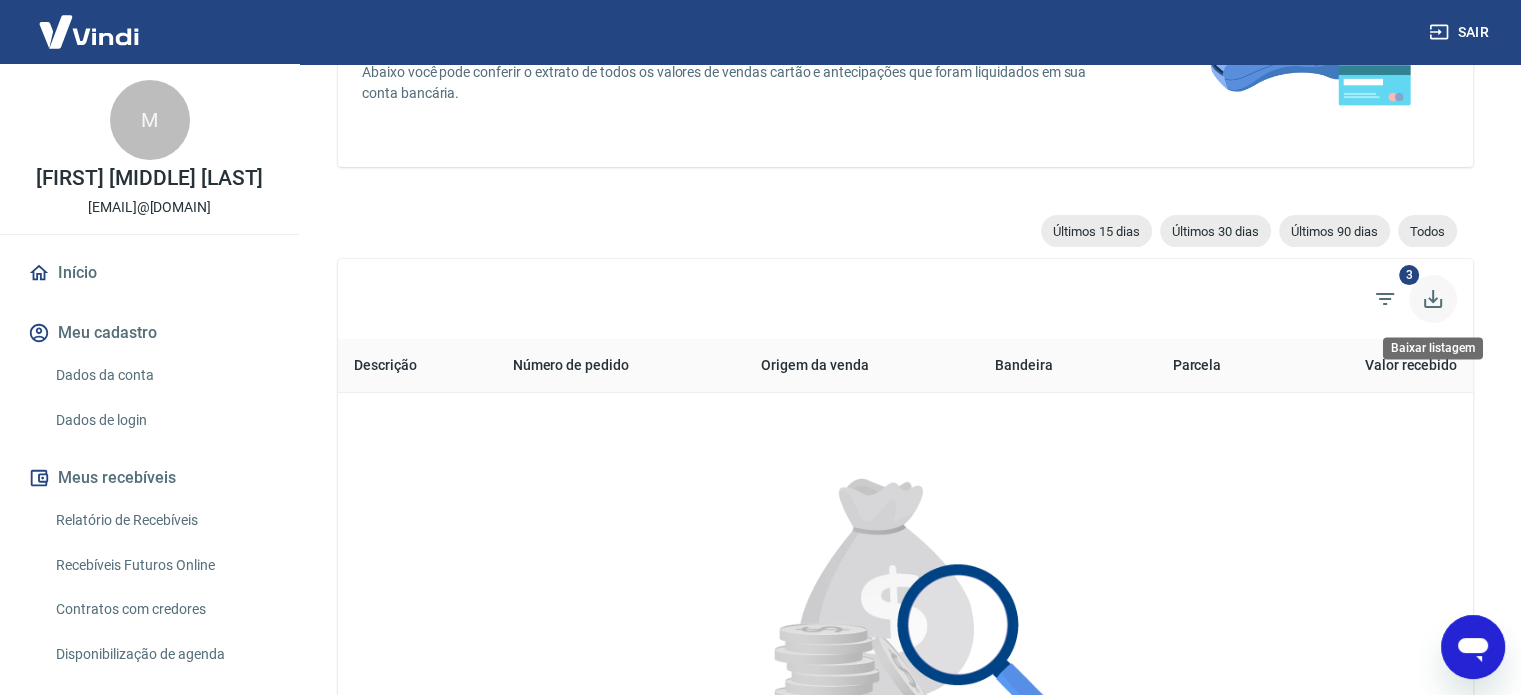 click 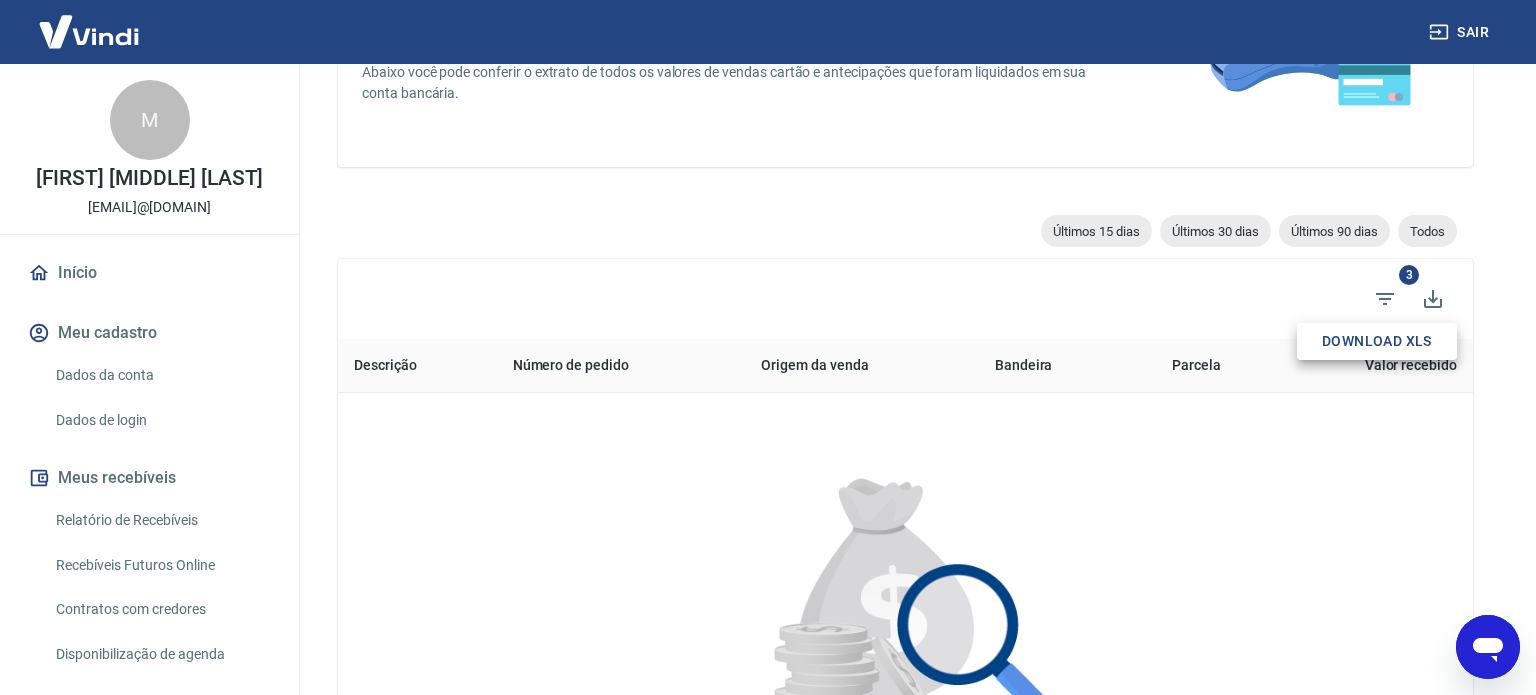 click on "Download XLS" at bounding box center (1377, 341) 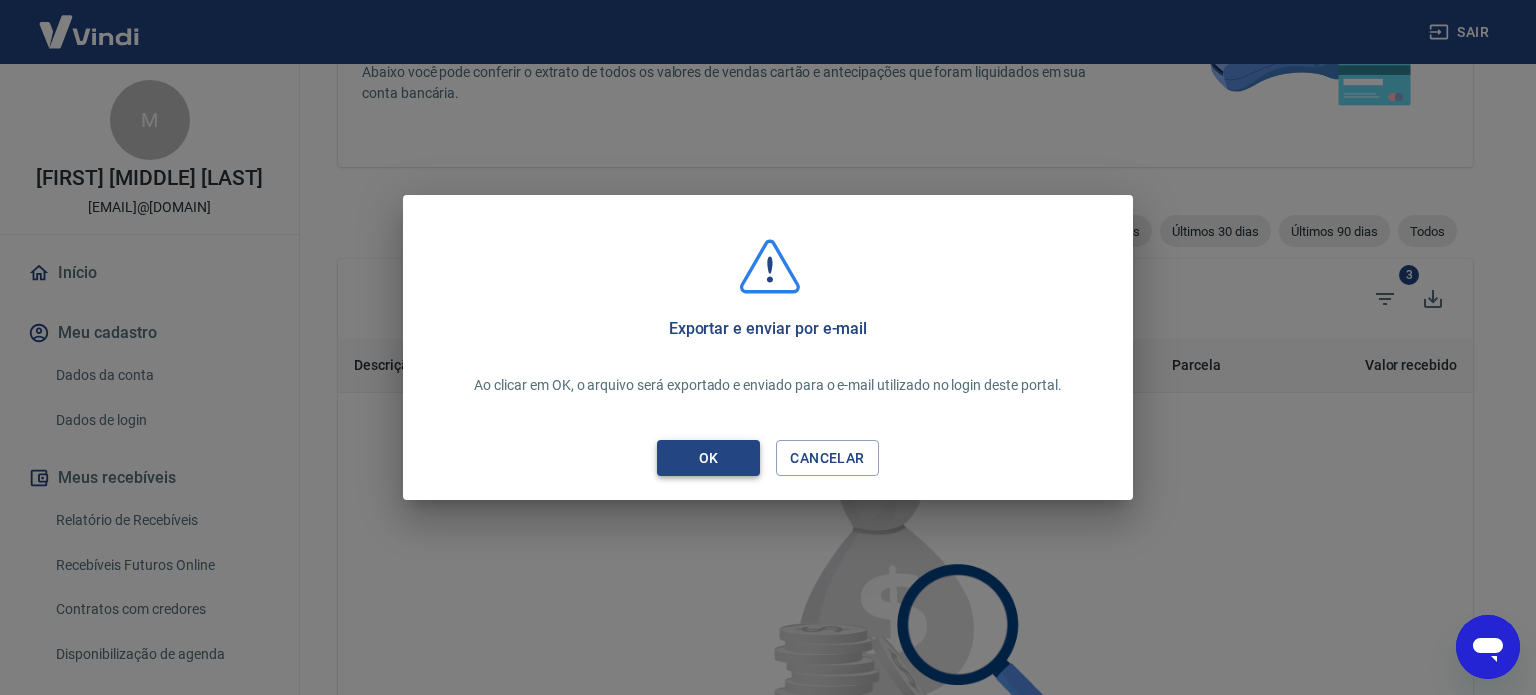 click on "OK" at bounding box center [709, 458] 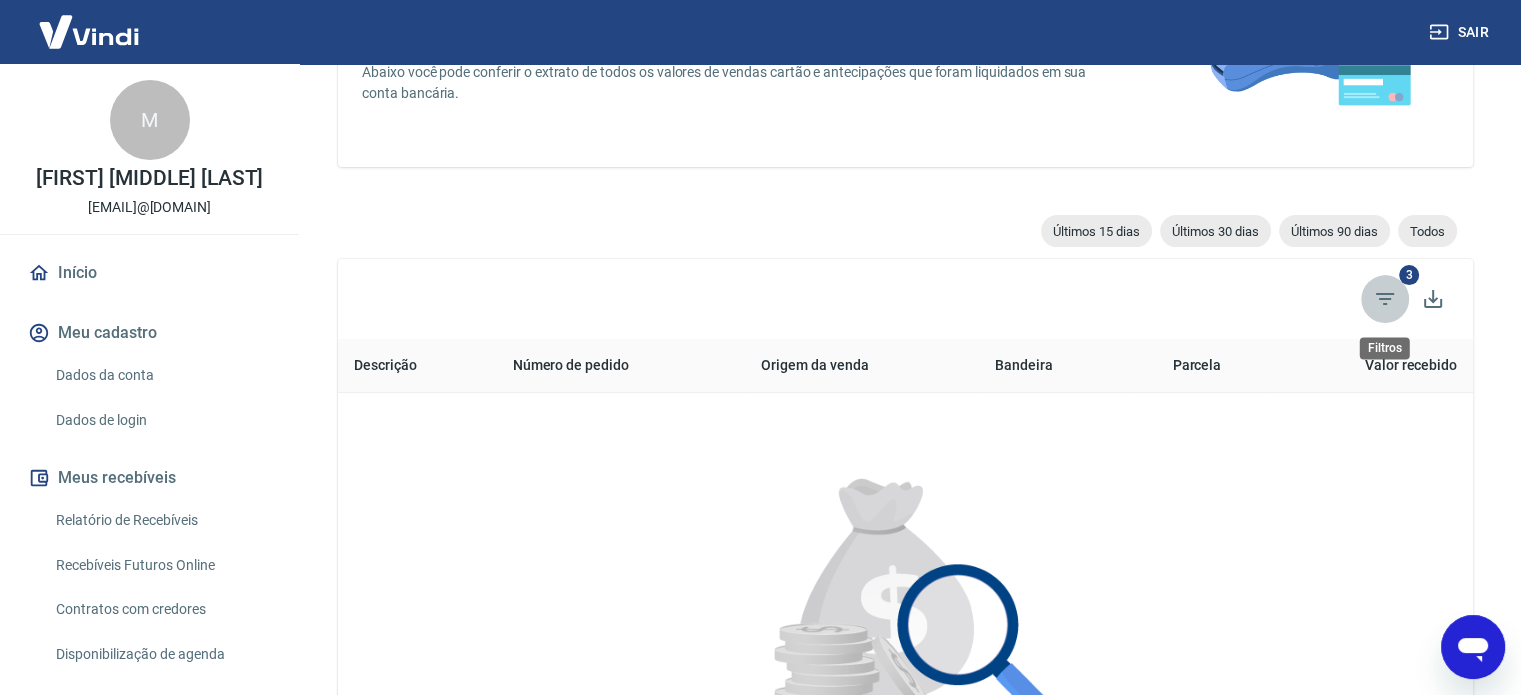 click 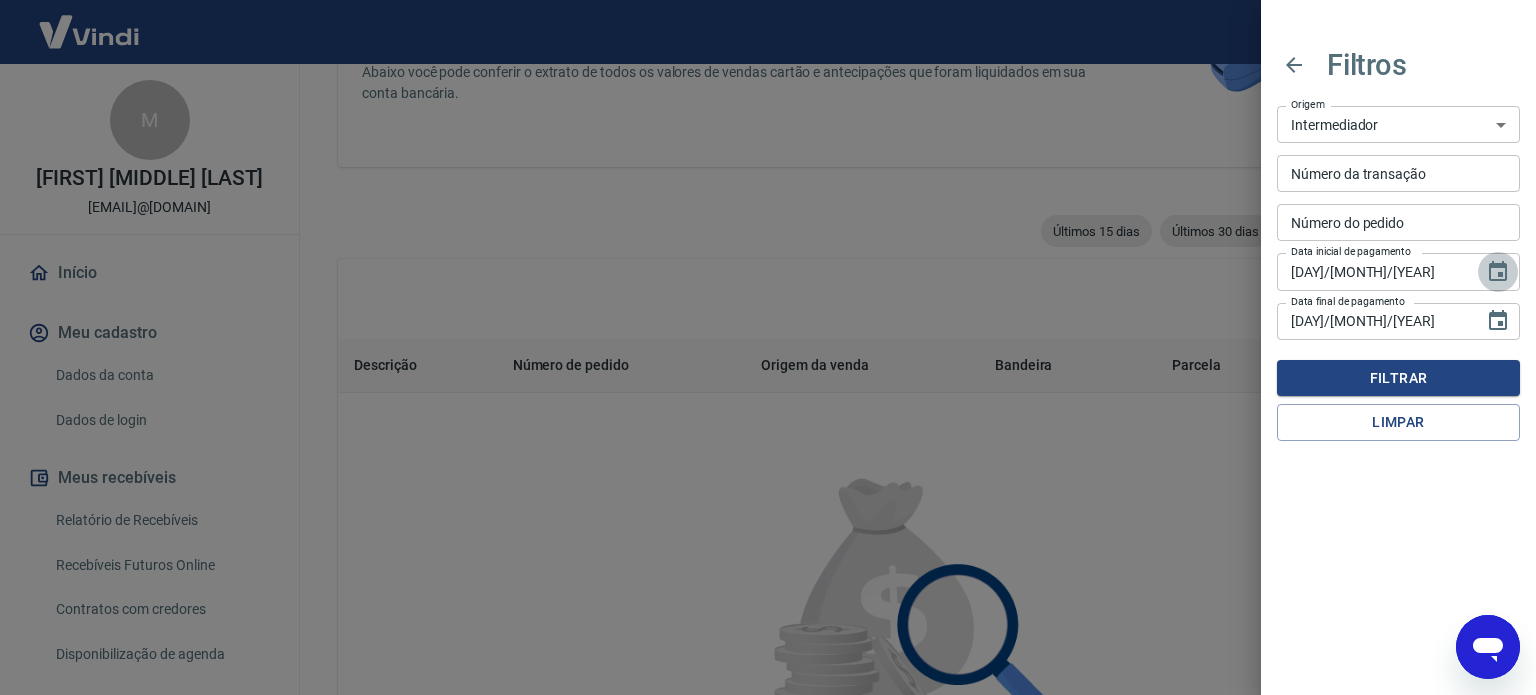 click 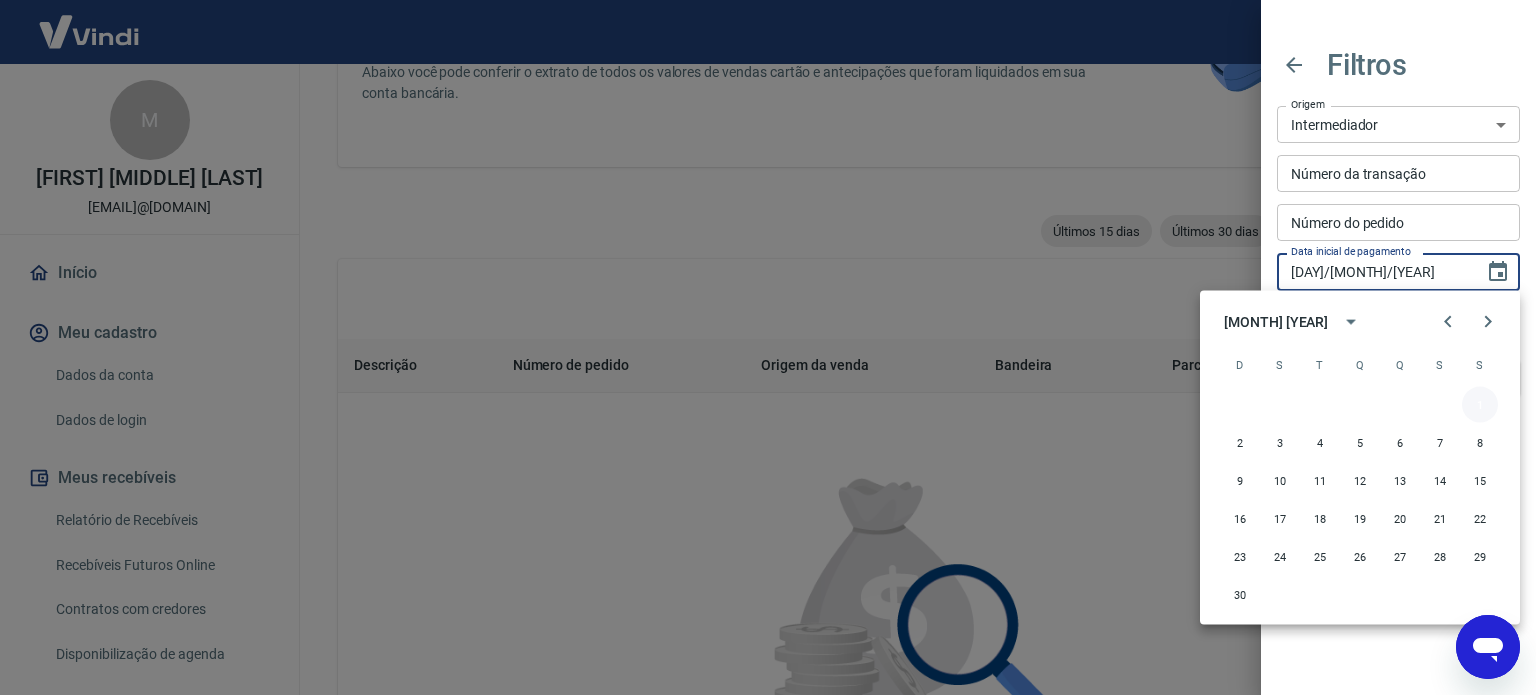 click on "1" at bounding box center [1480, 405] 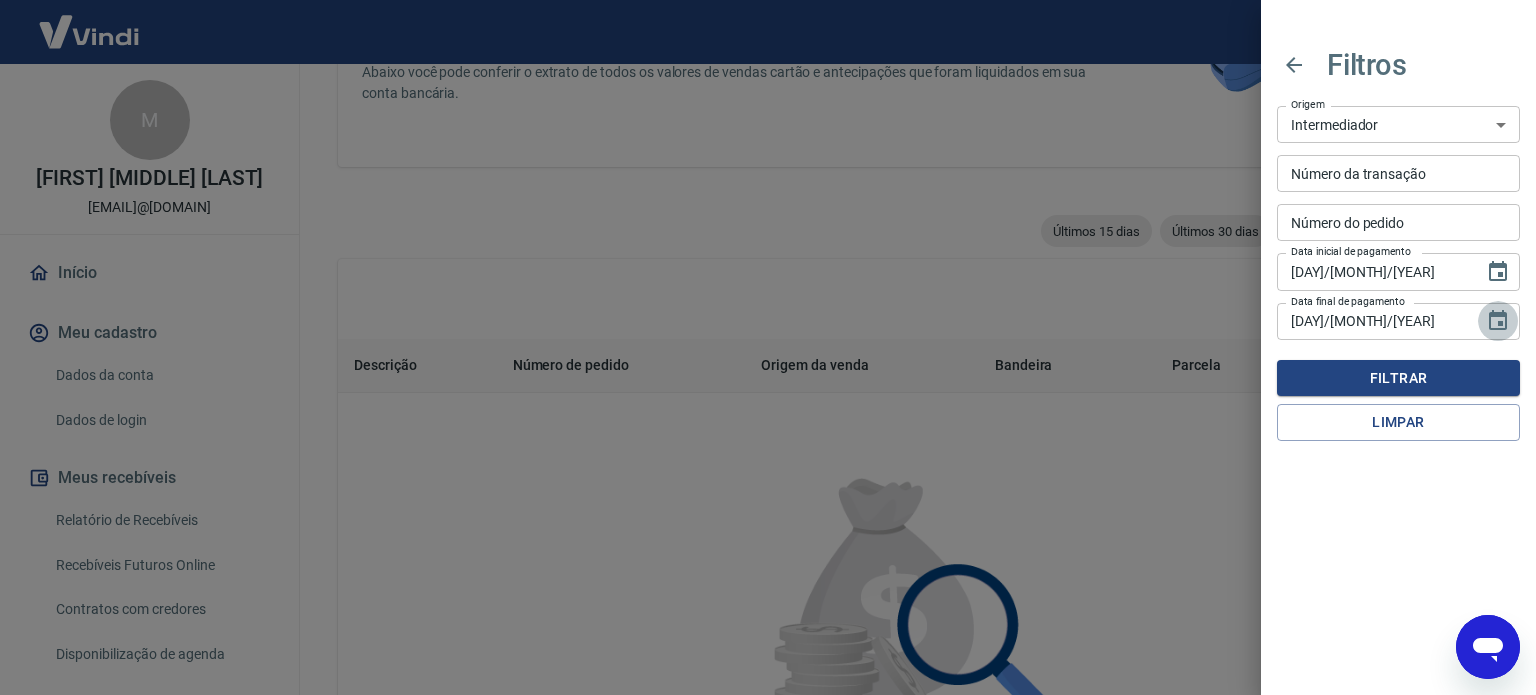 click 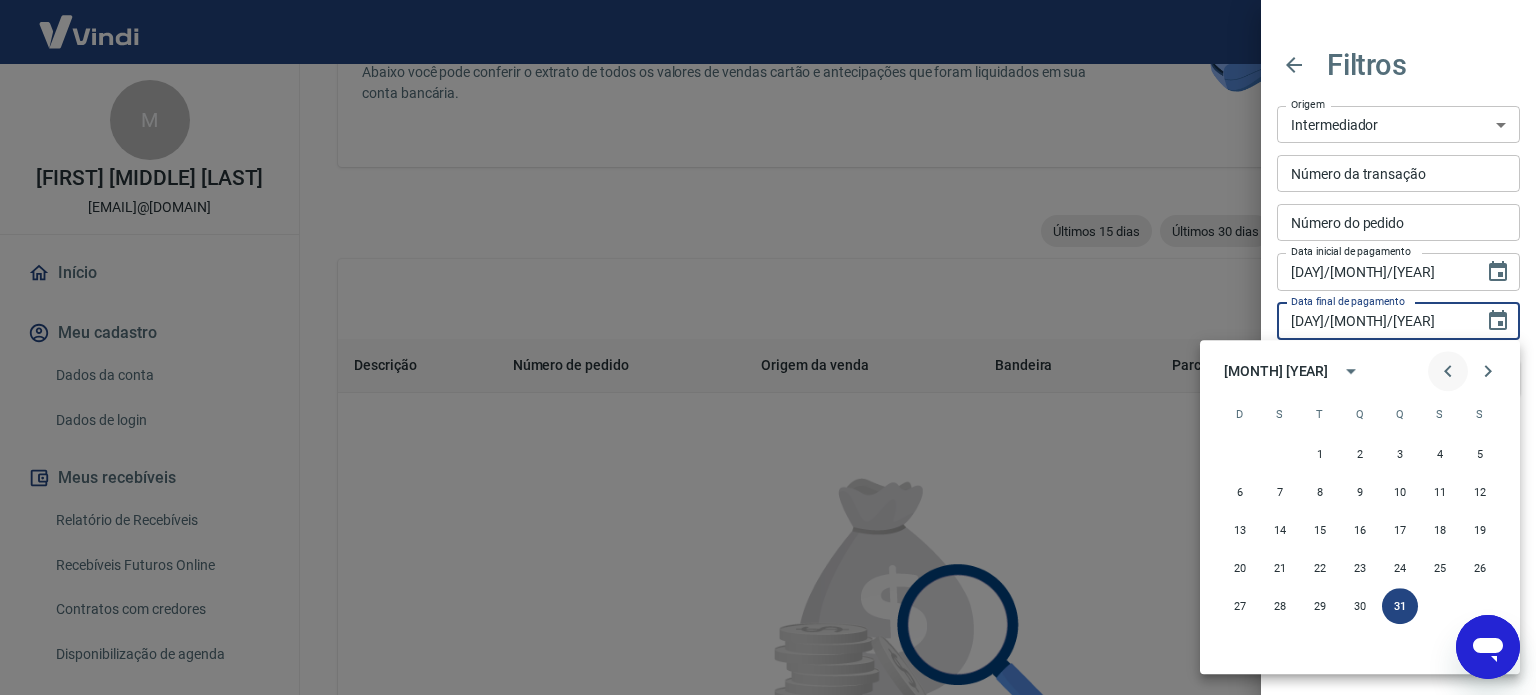 click 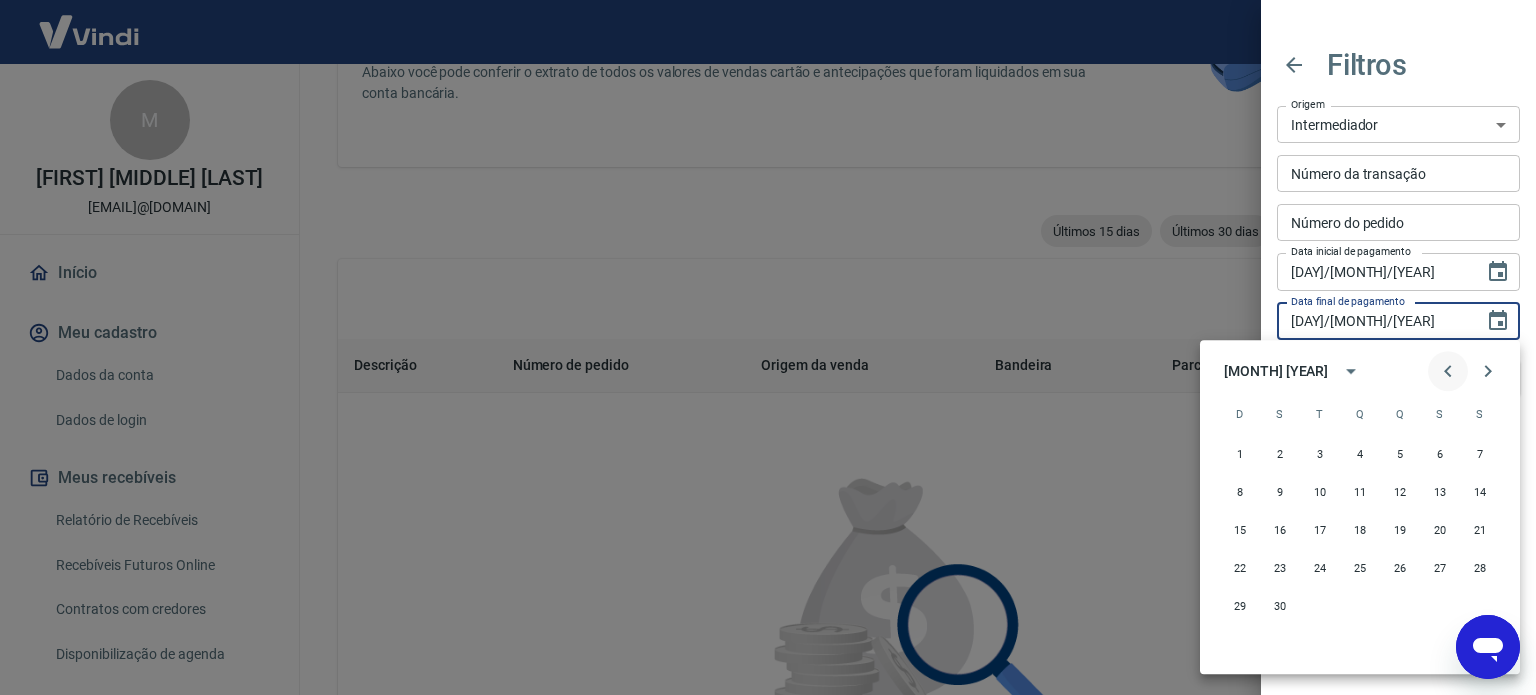 click 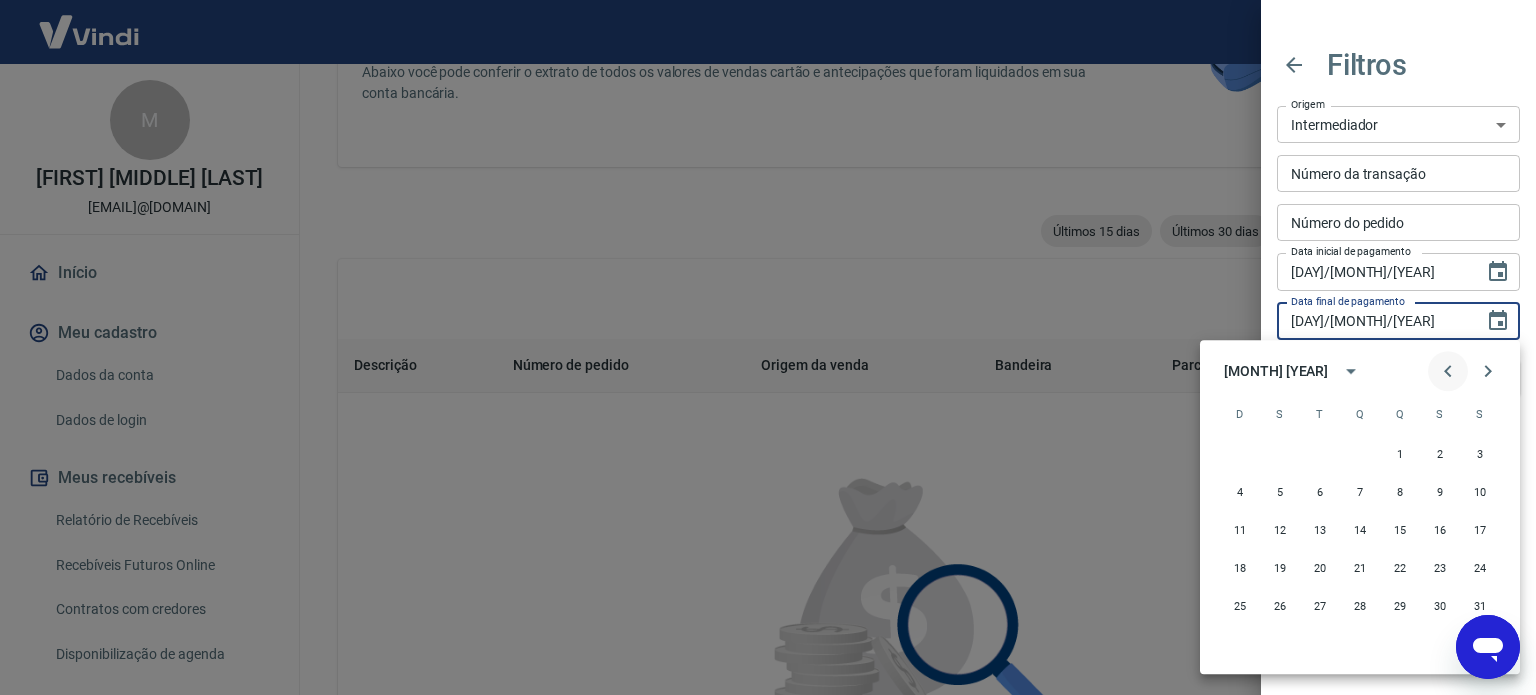 click 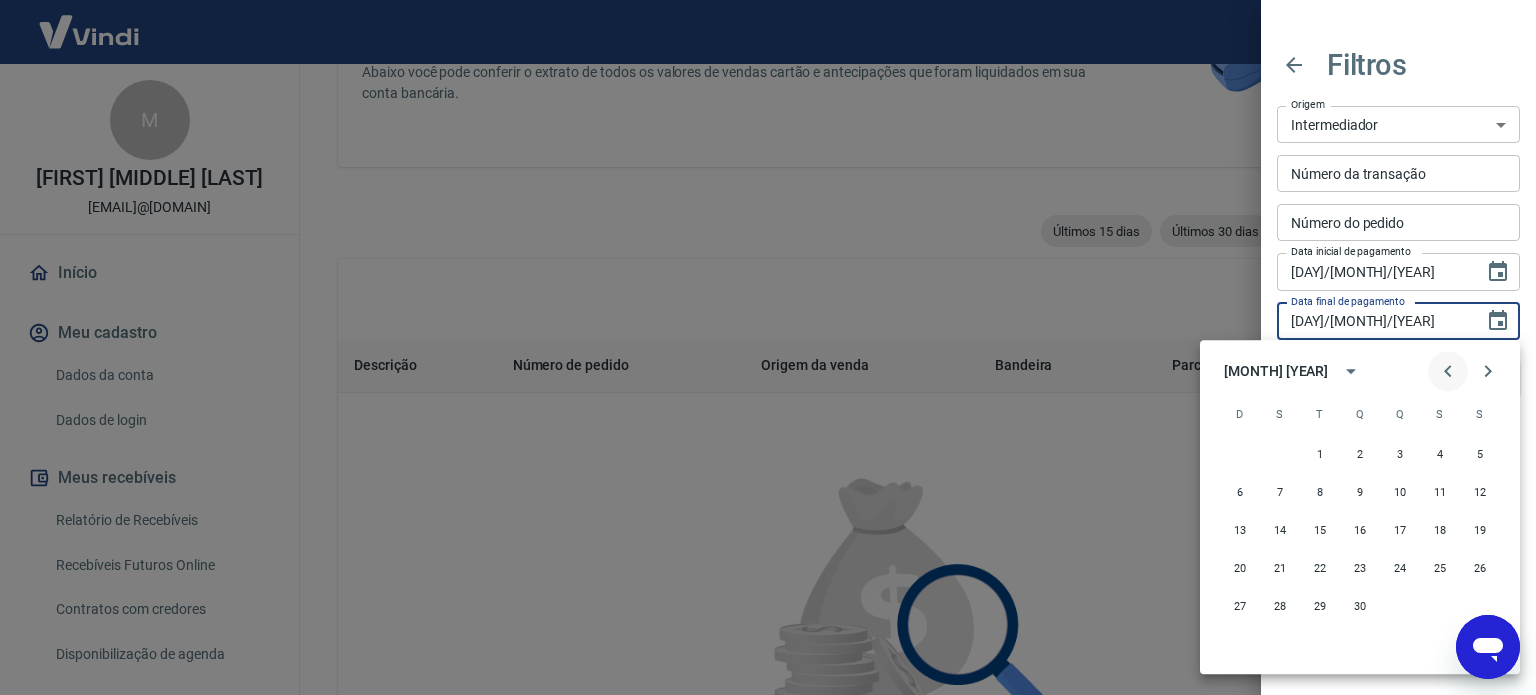 click 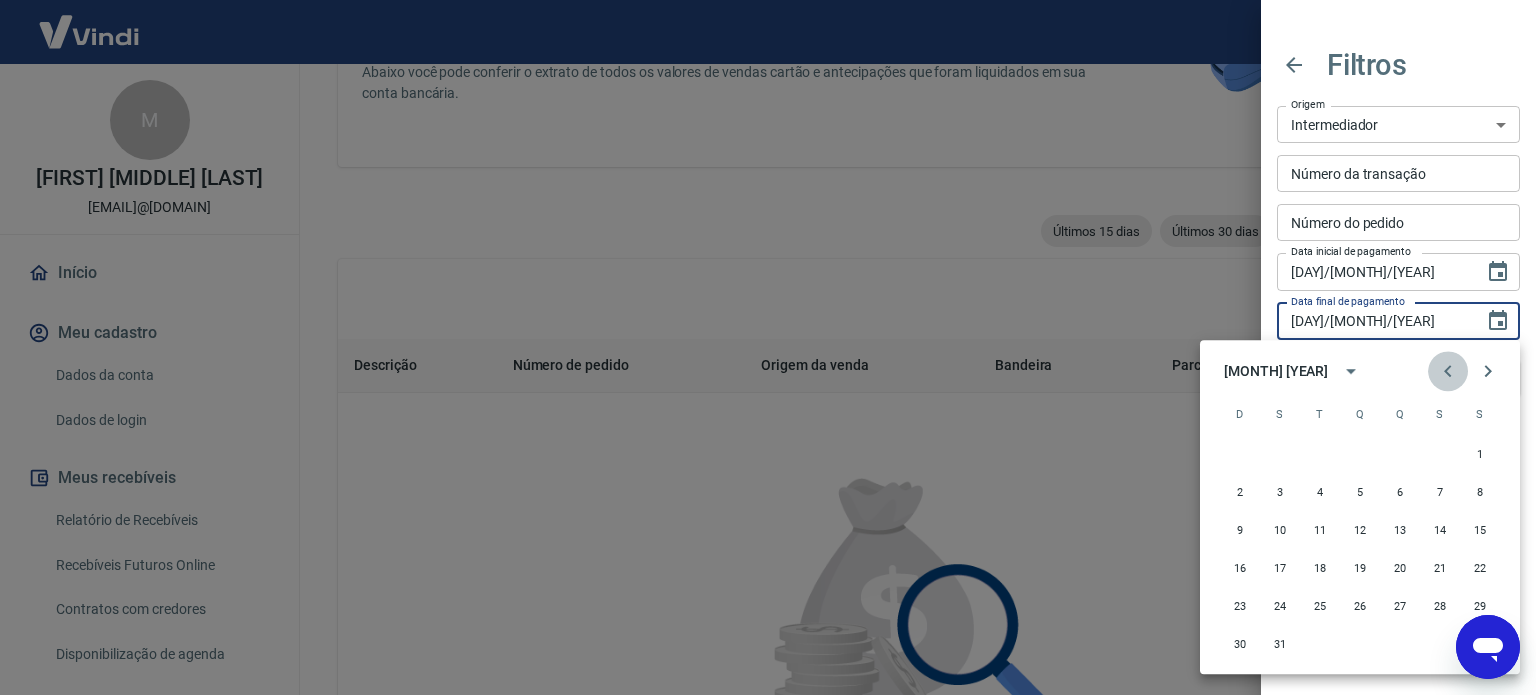 click 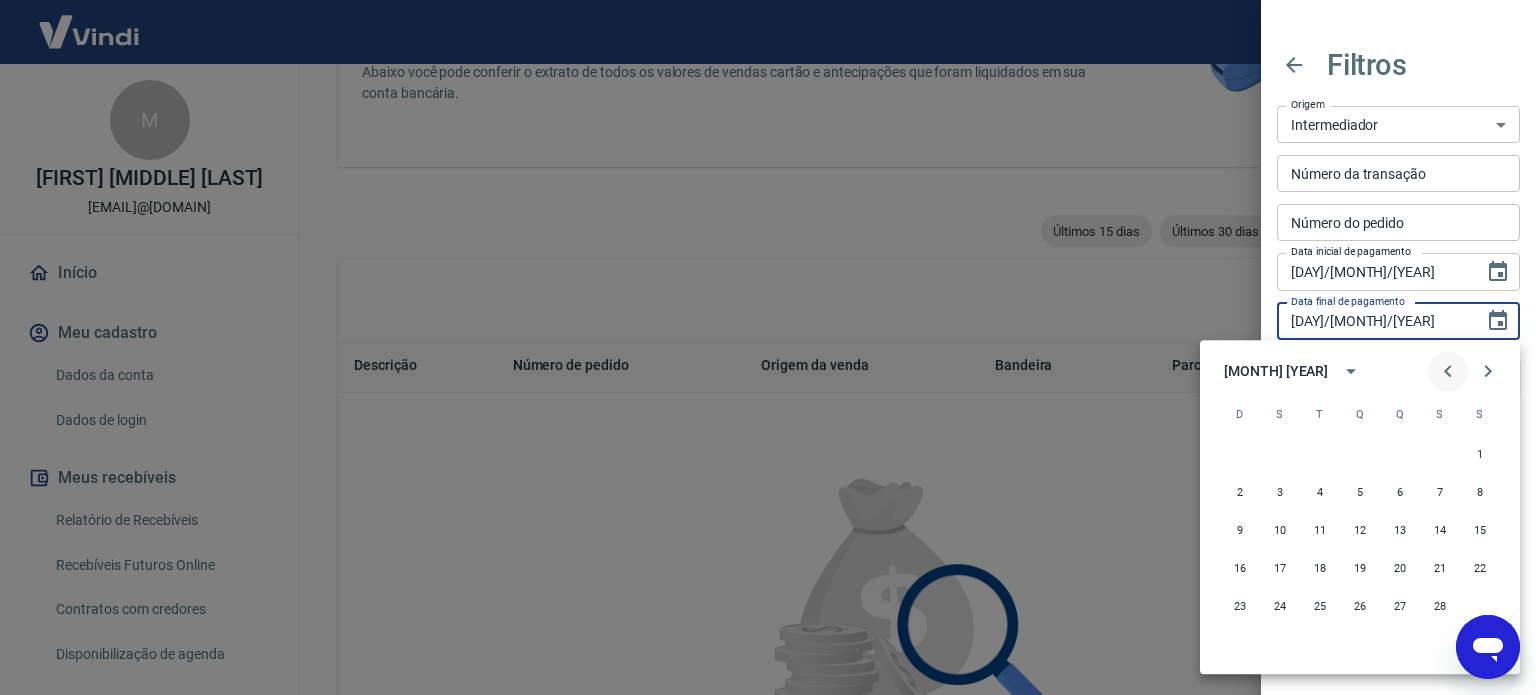 click 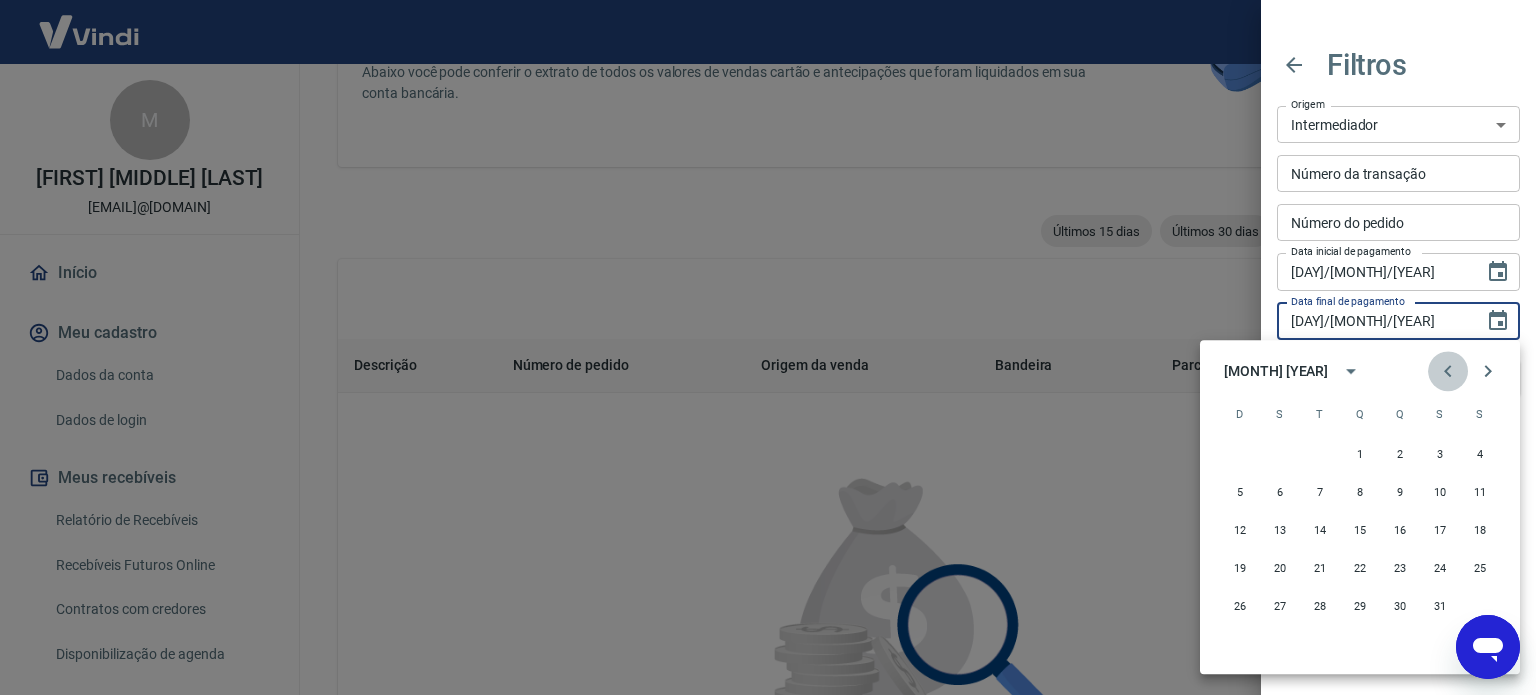 click 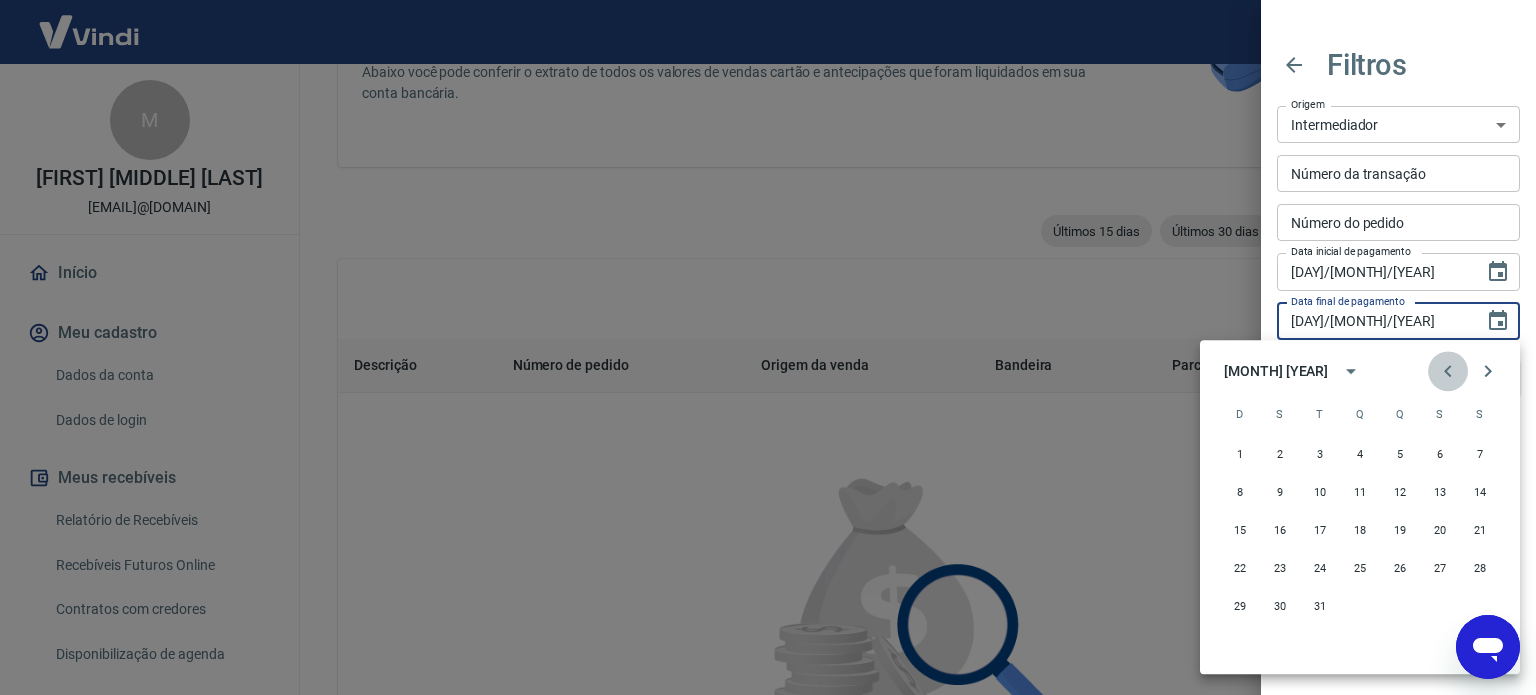 click 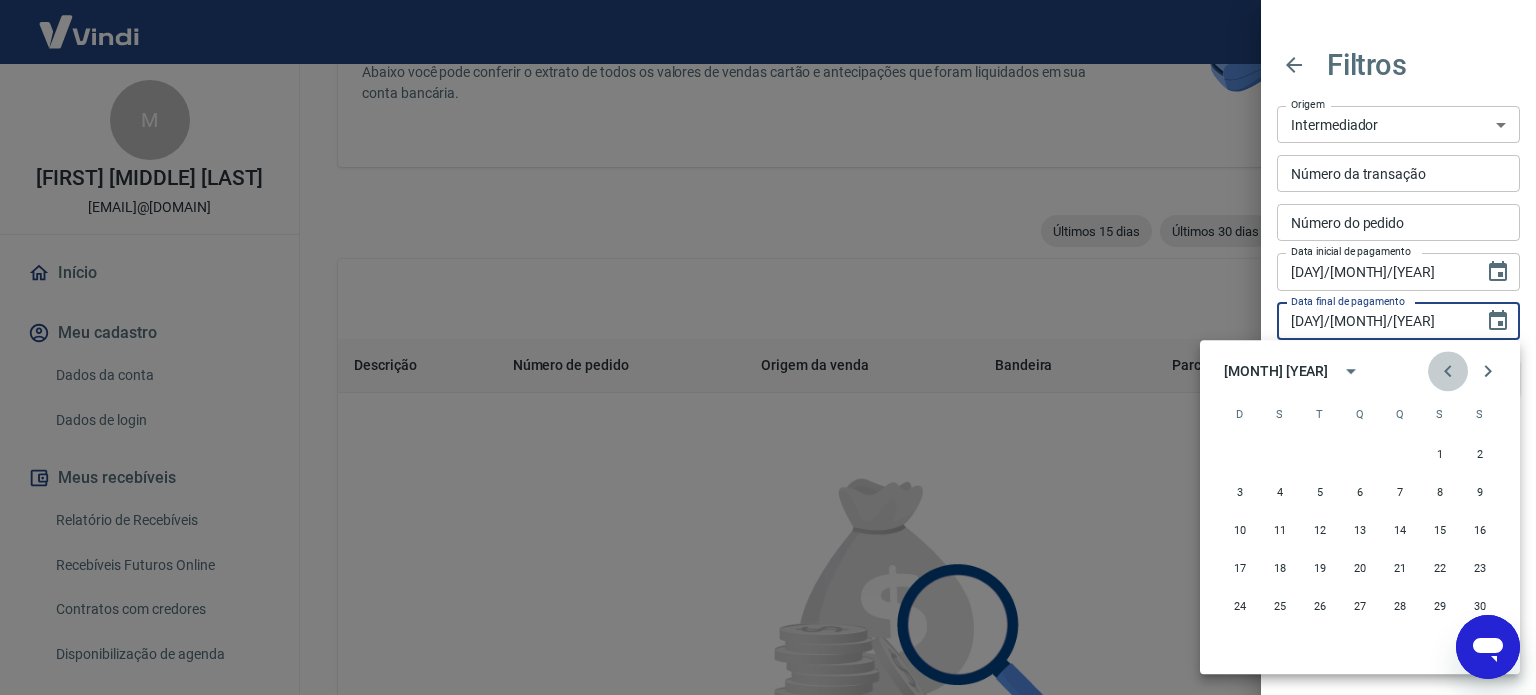 click 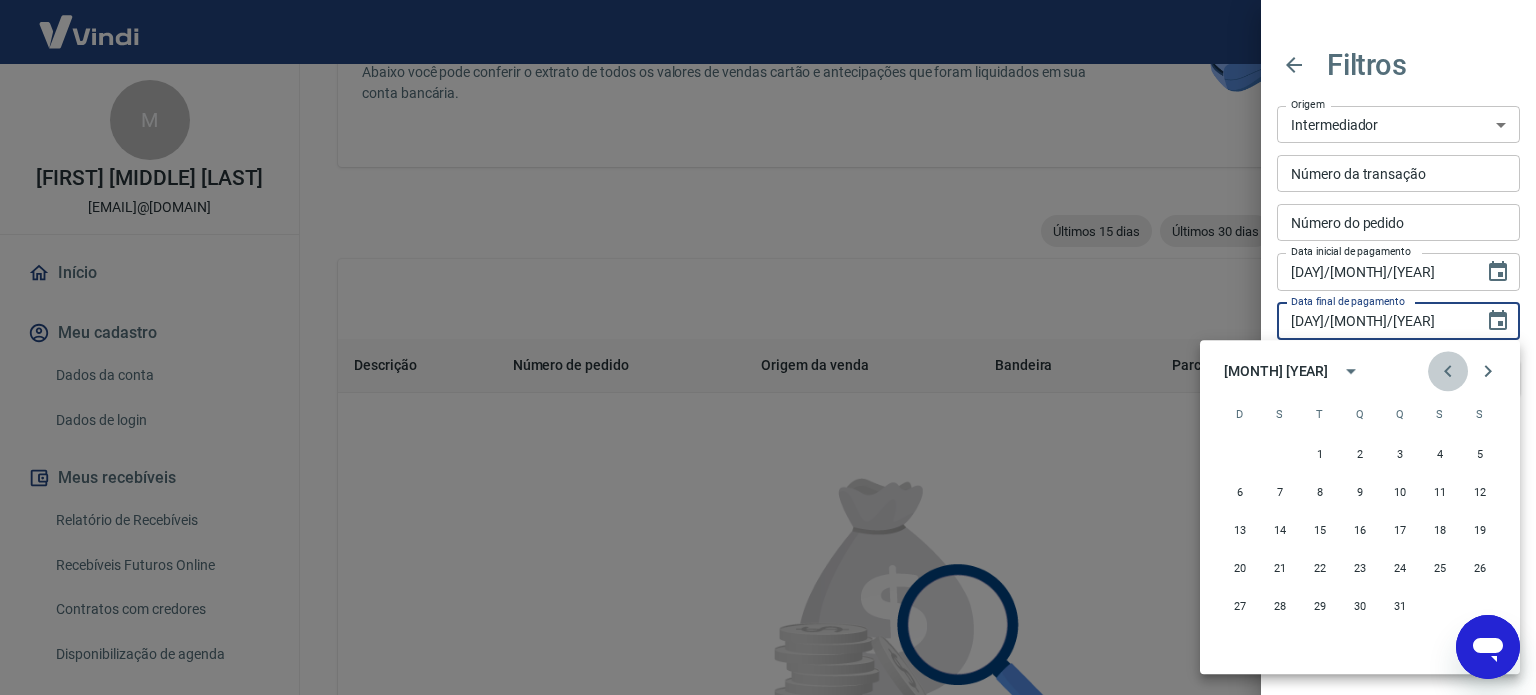 click 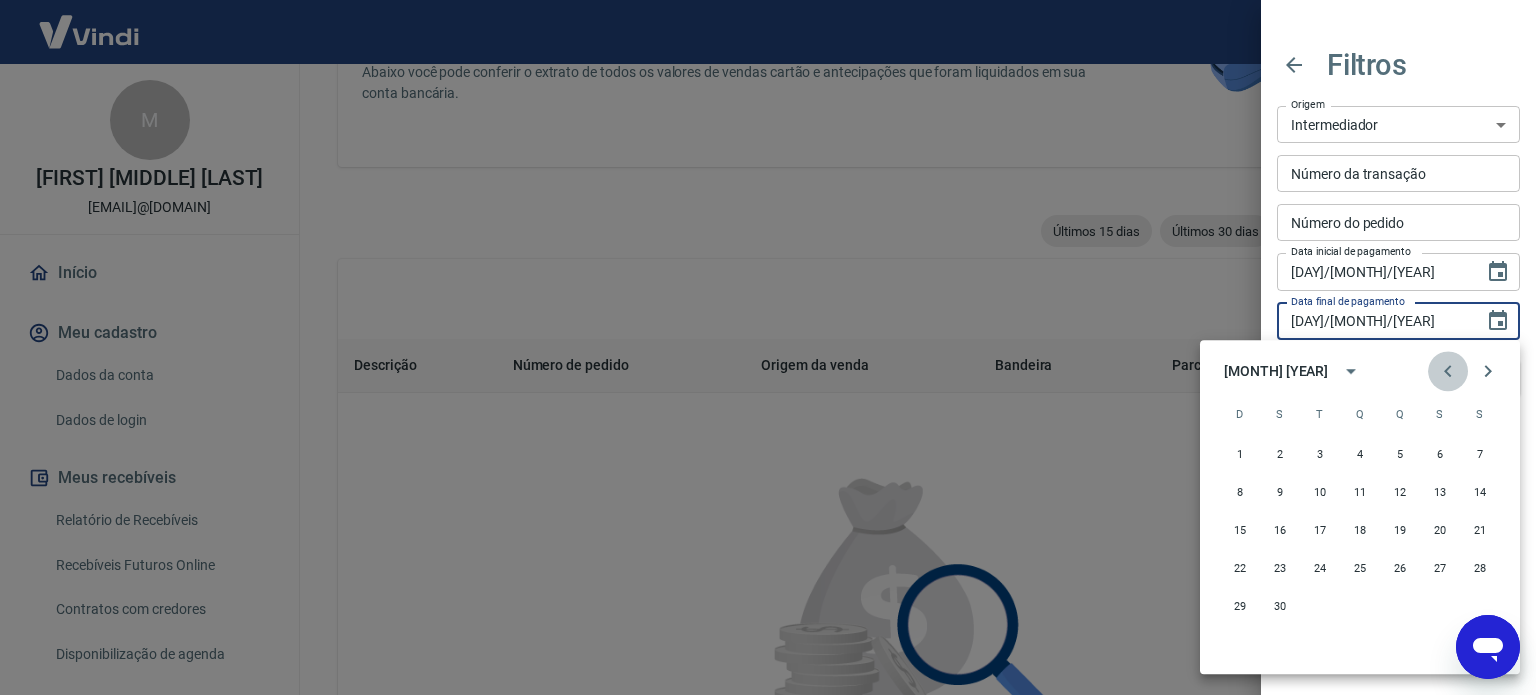 click 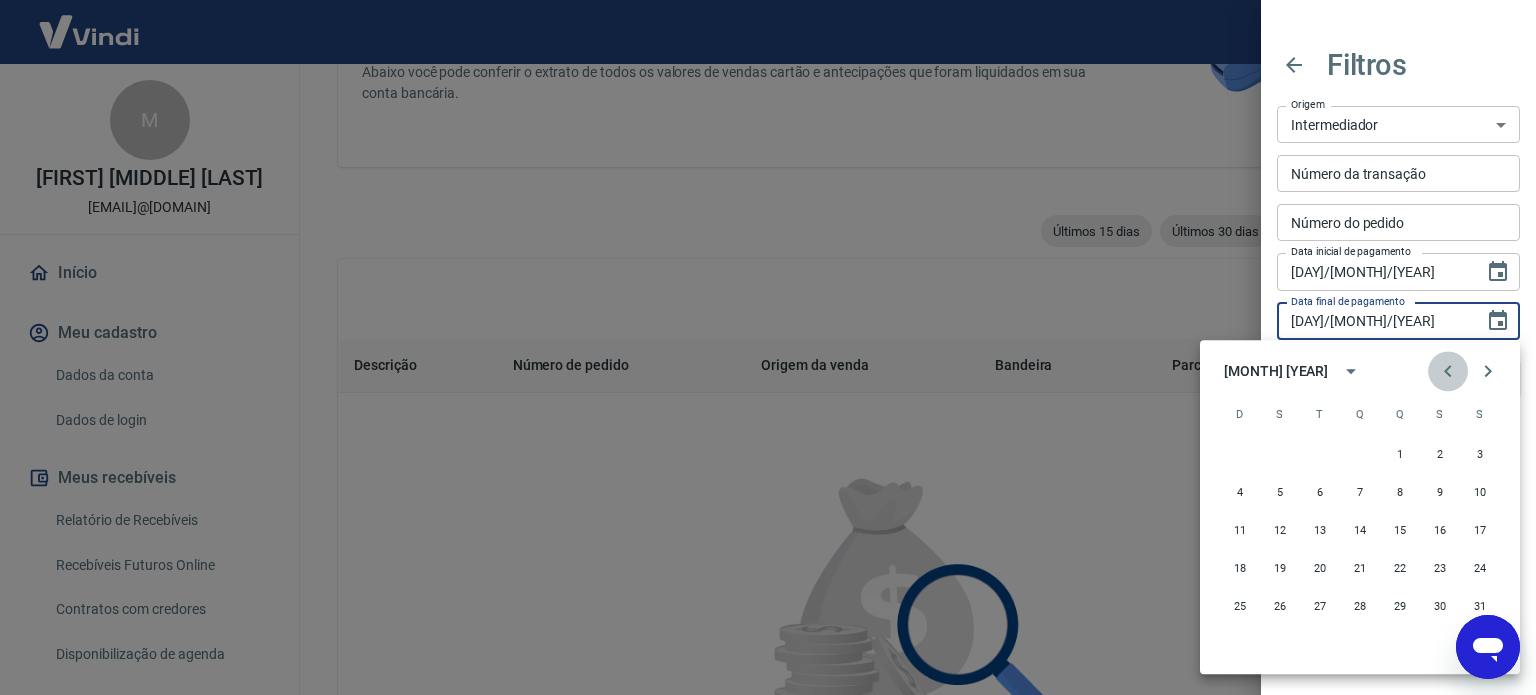 click 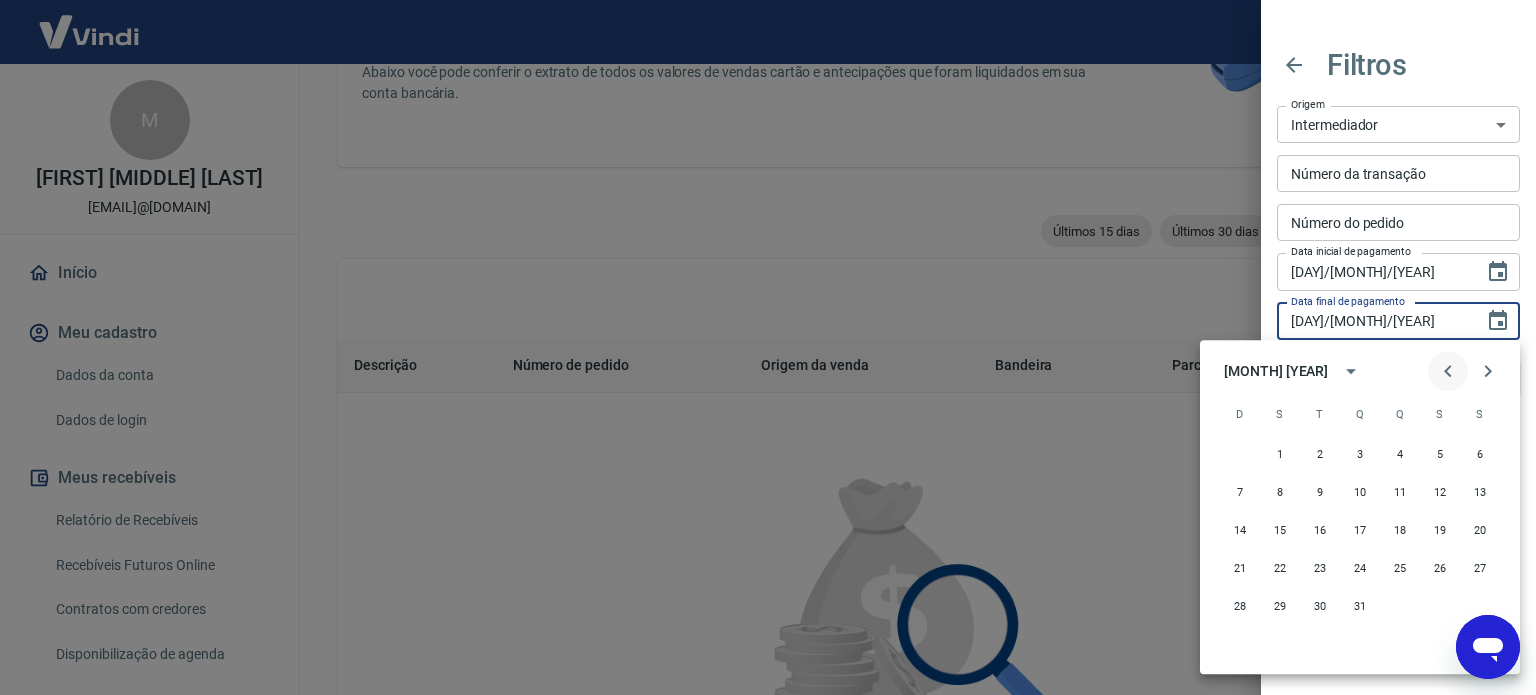 click 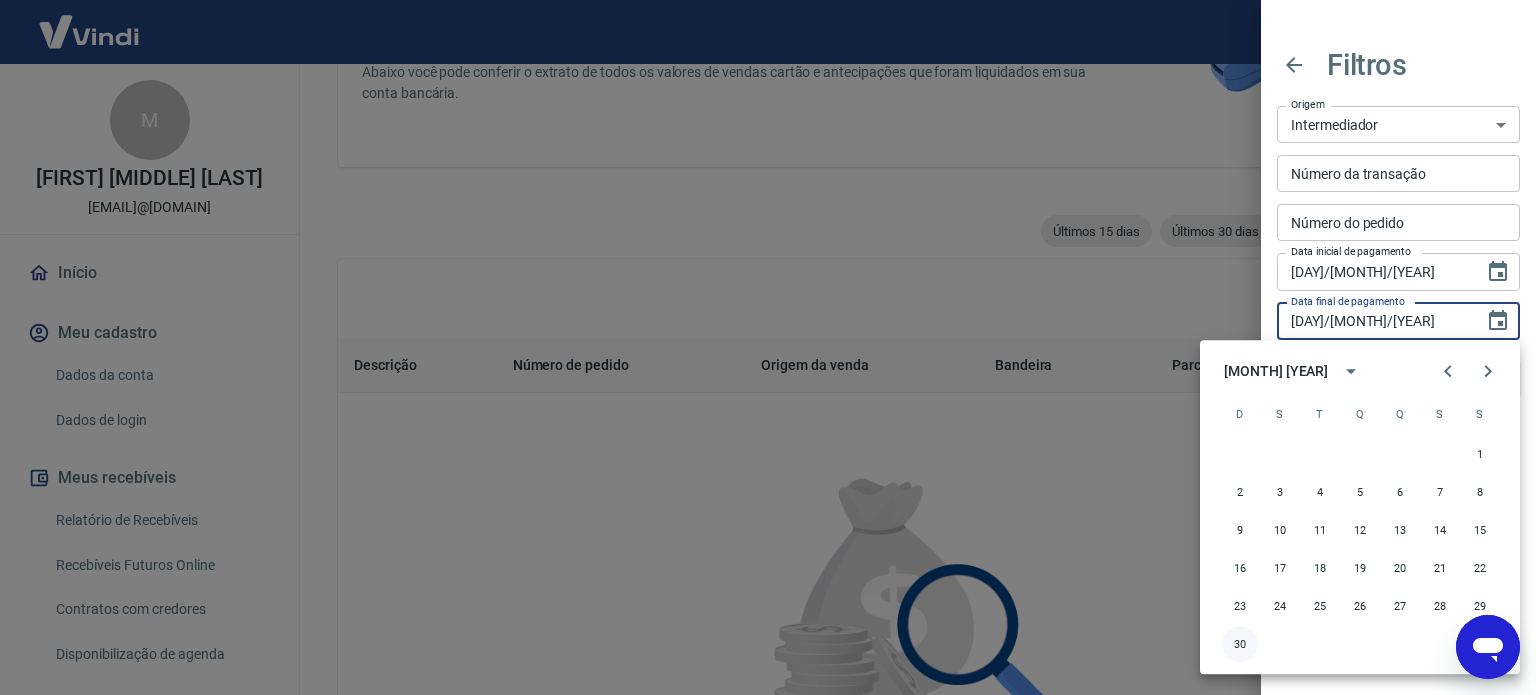 click on "30" at bounding box center (1240, 644) 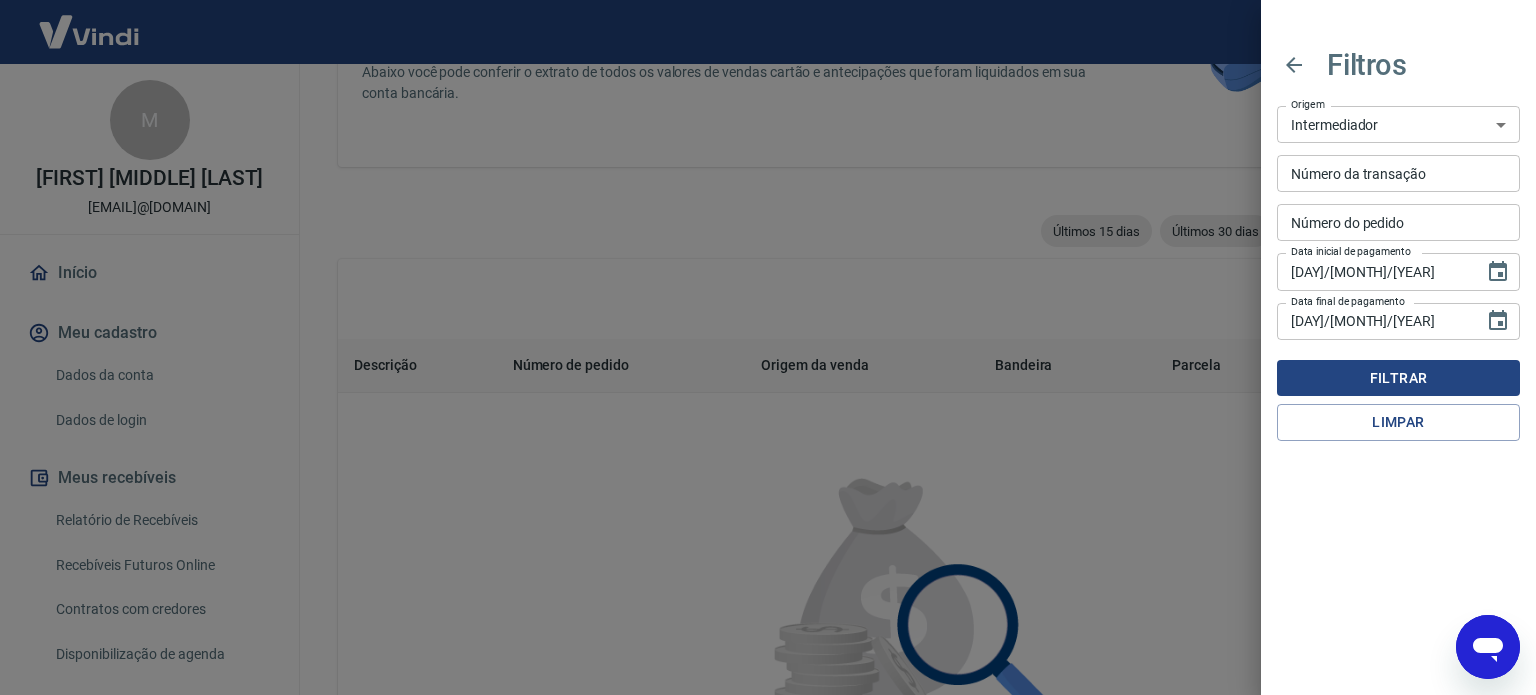 click on "Filtrar" at bounding box center [1398, 378] 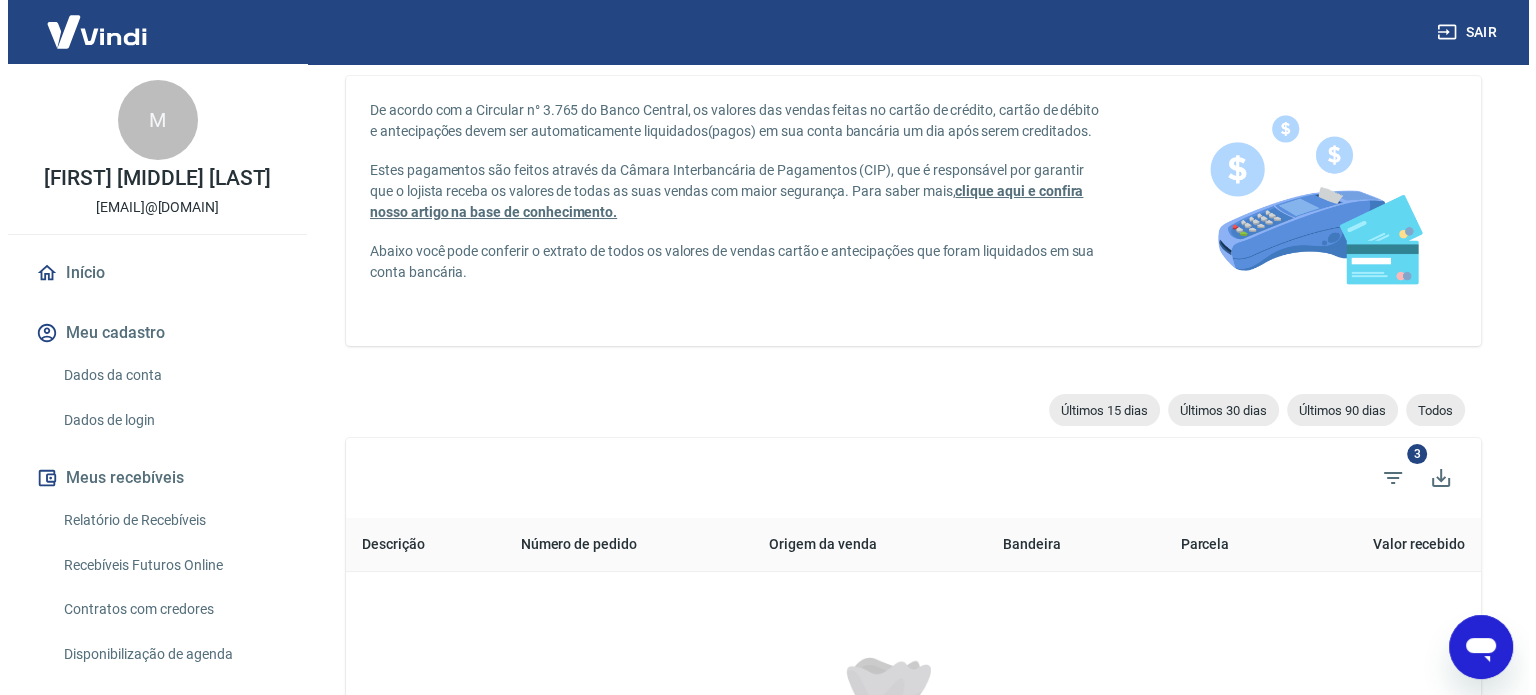 scroll, scrollTop: 259, scrollLeft: 0, axis: vertical 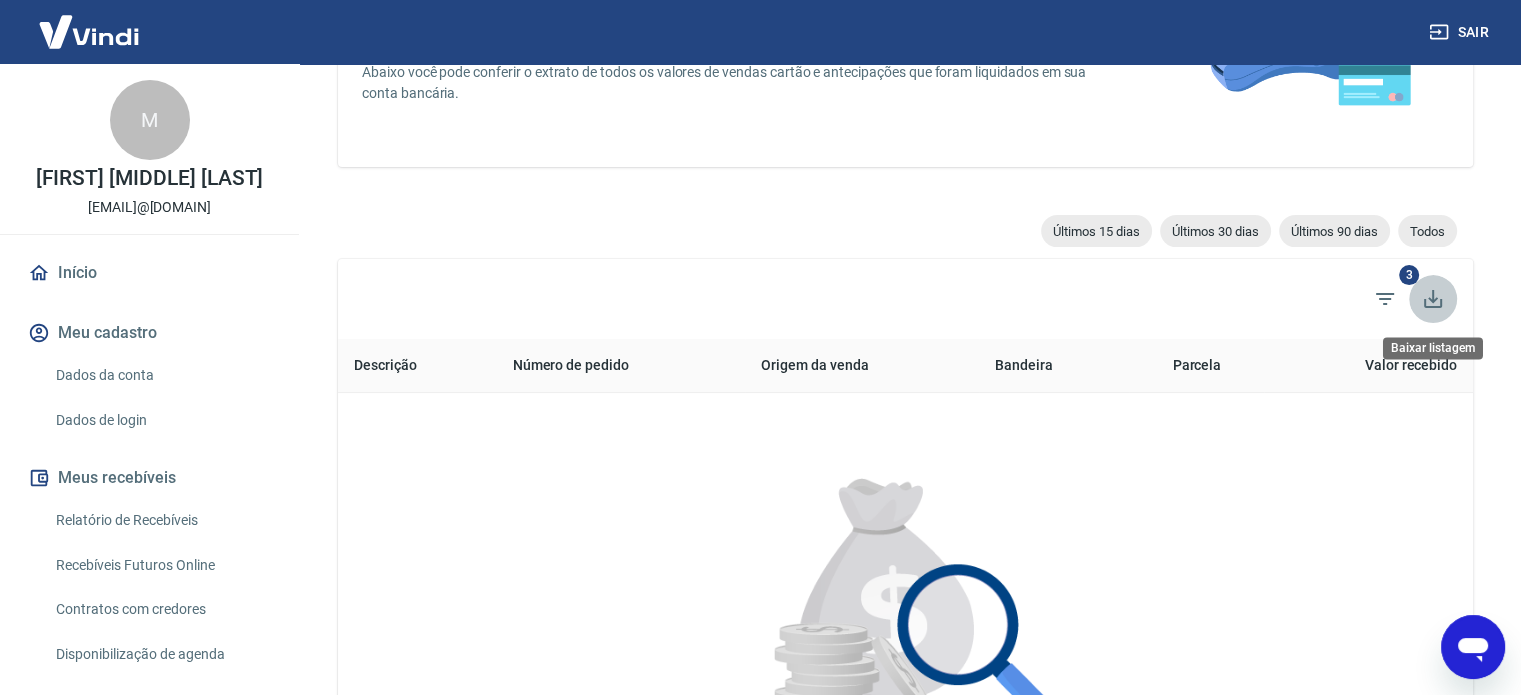 click 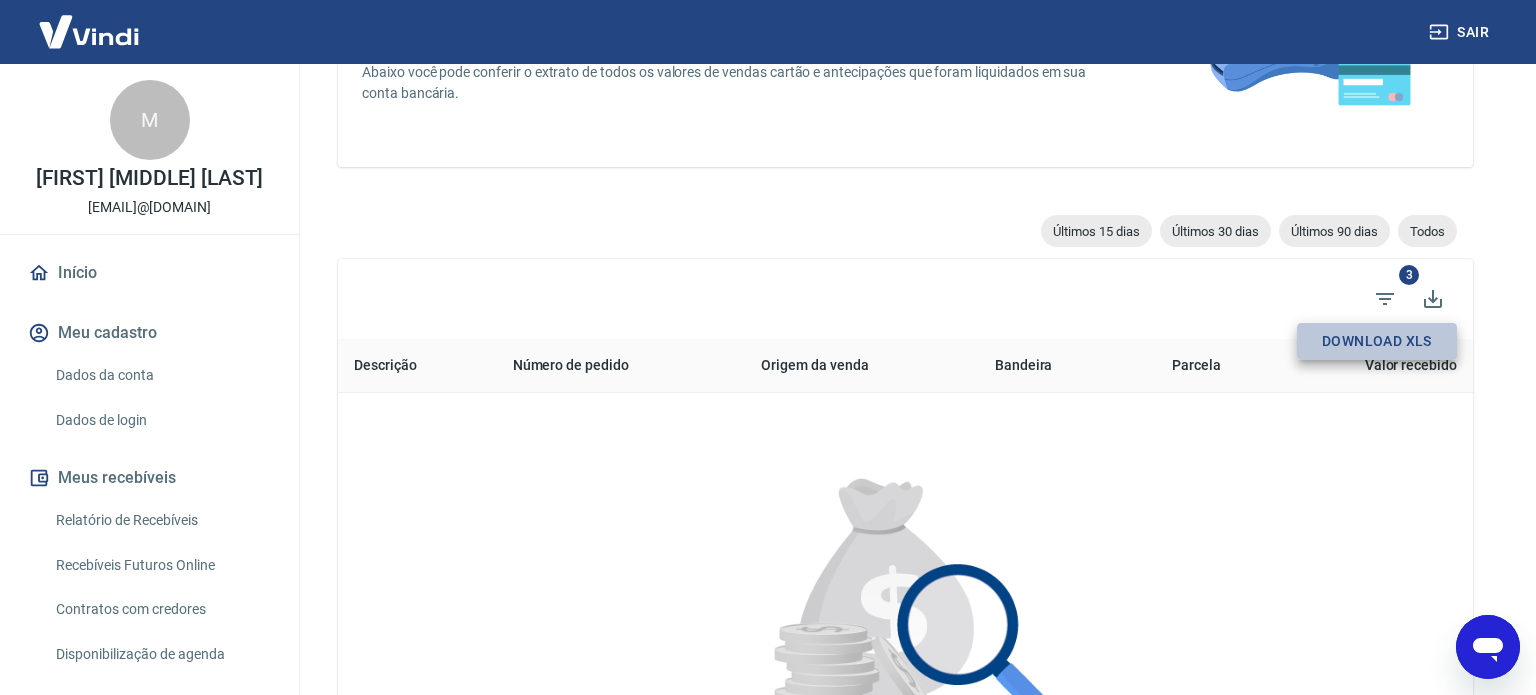 click on "Download XLS" at bounding box center [1377, 341] 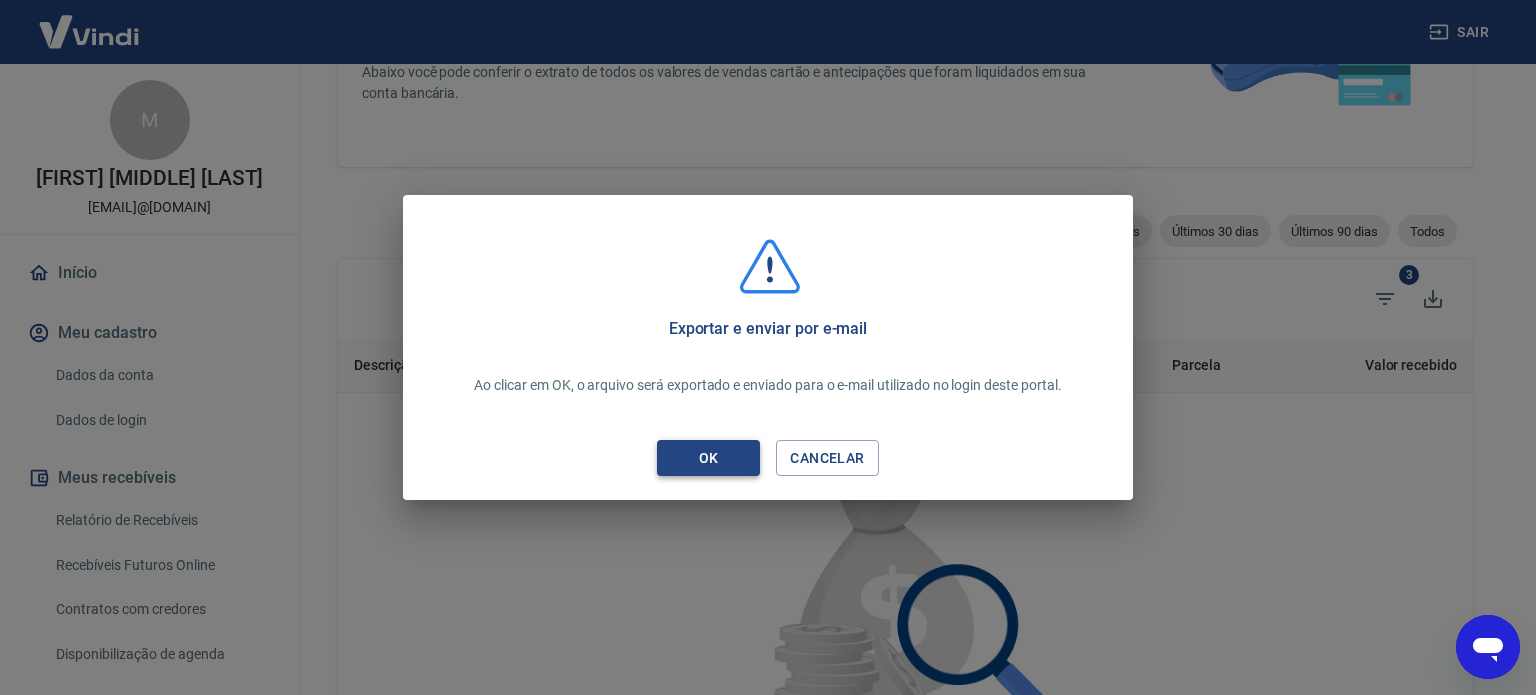 click on "OK" at bounding box center [709, 458] 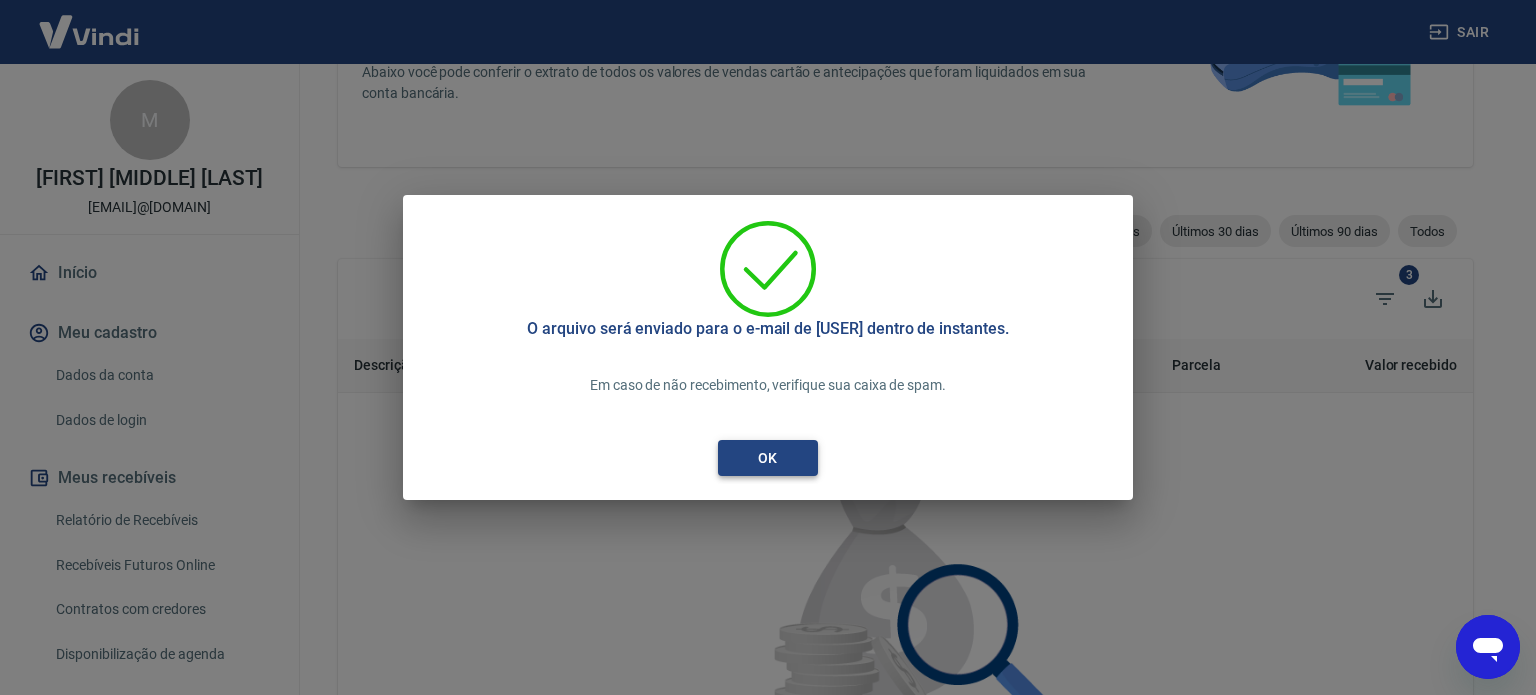 click on "OK" at bounding box center (768, 458) 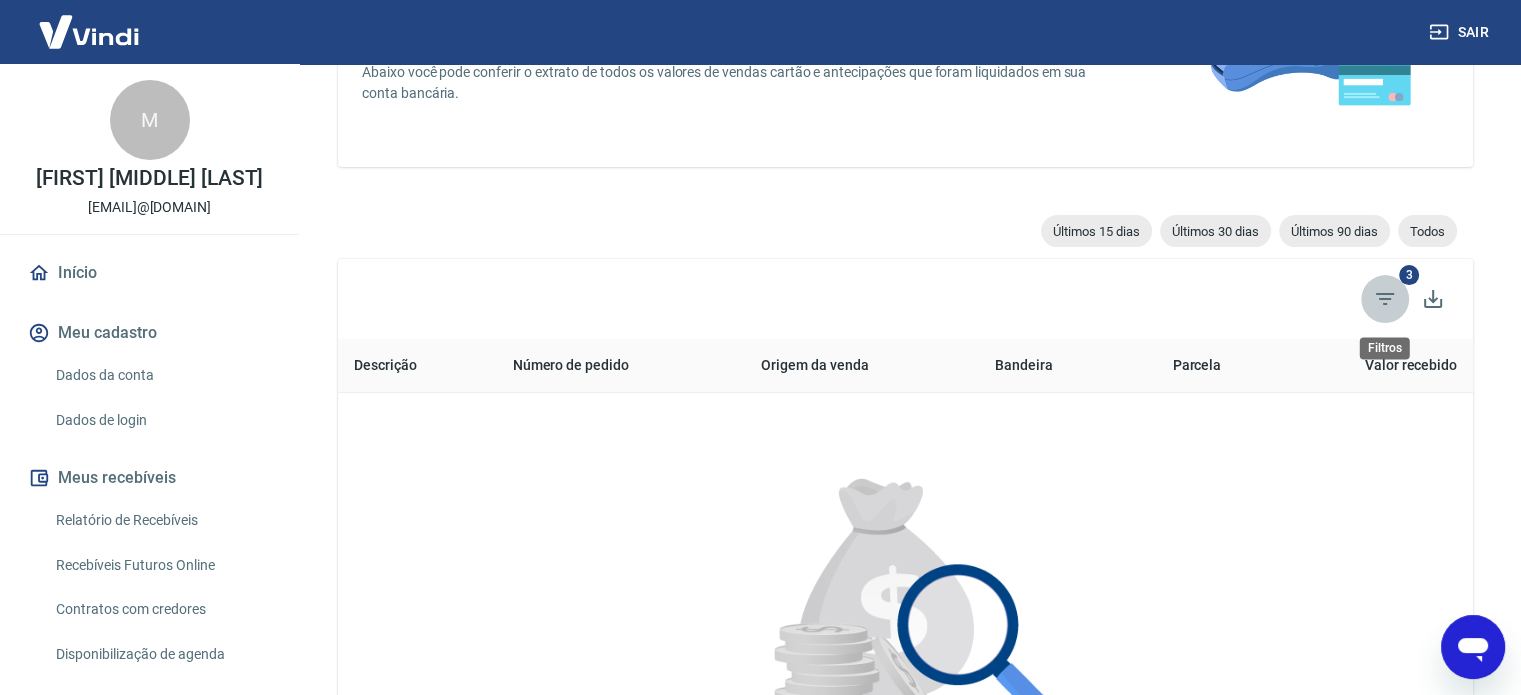 click 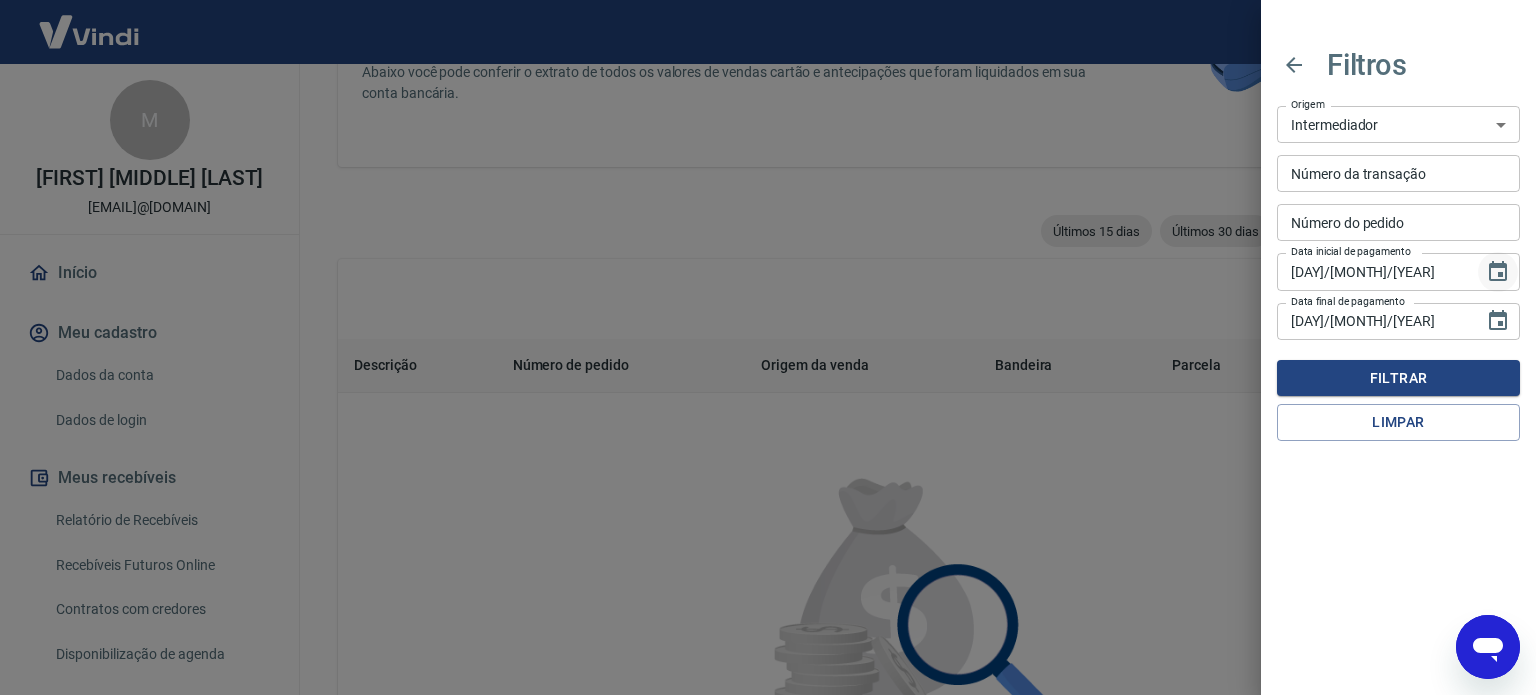 click 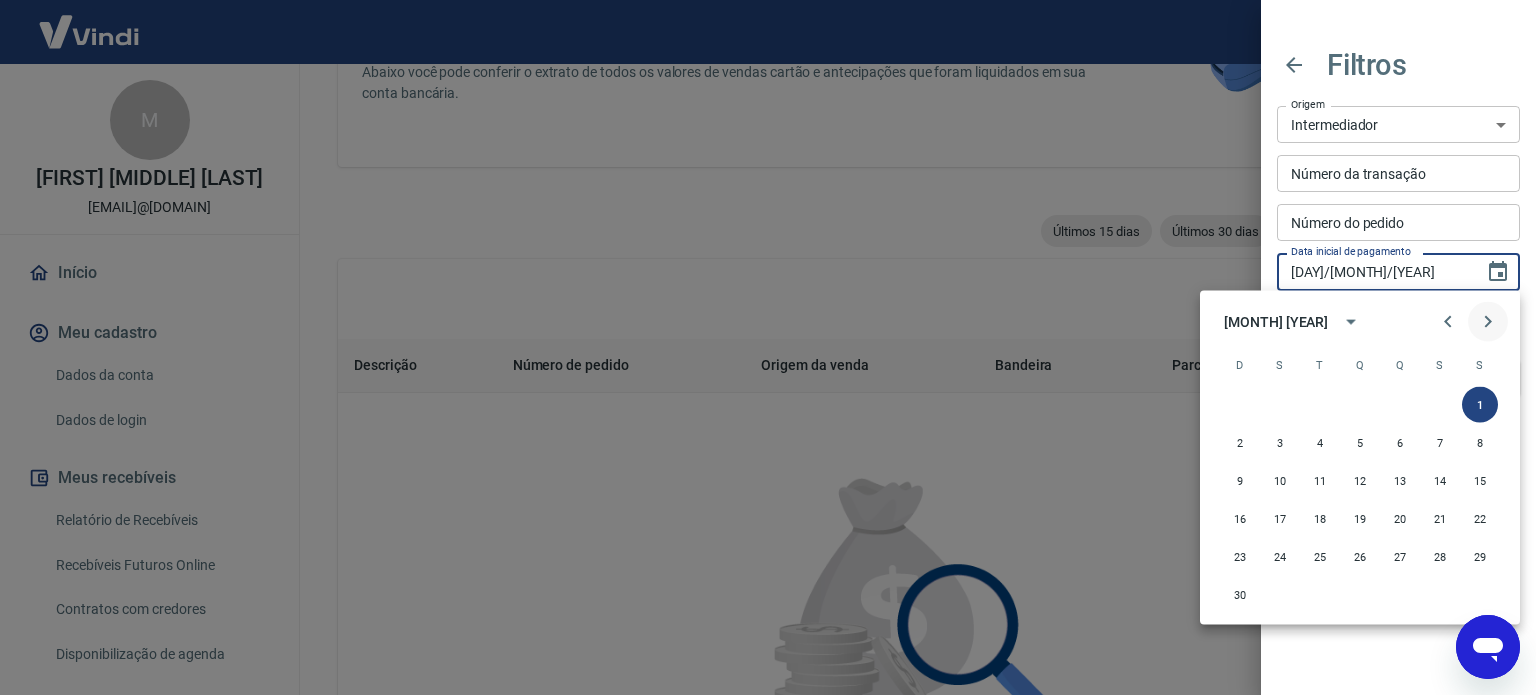 click 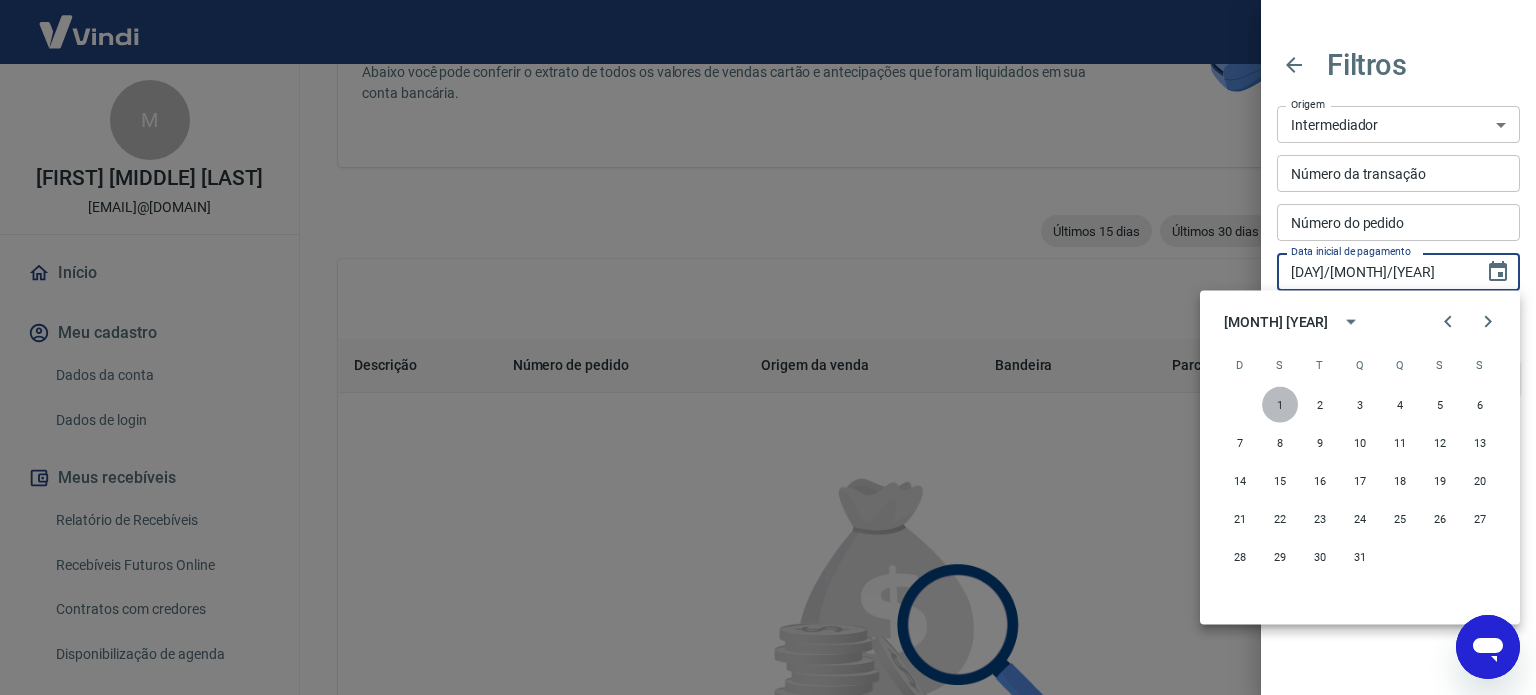click on "1" at bounding box center [1280, 405] 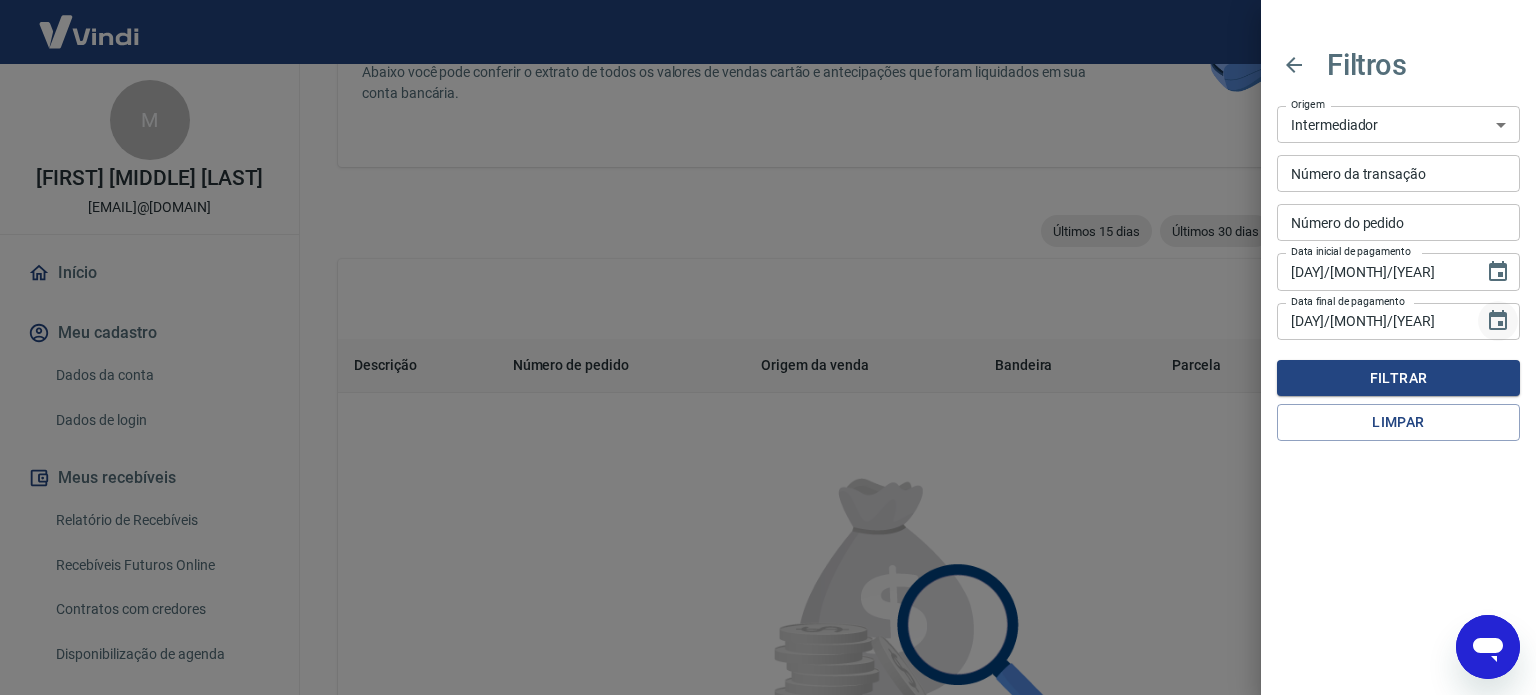 click 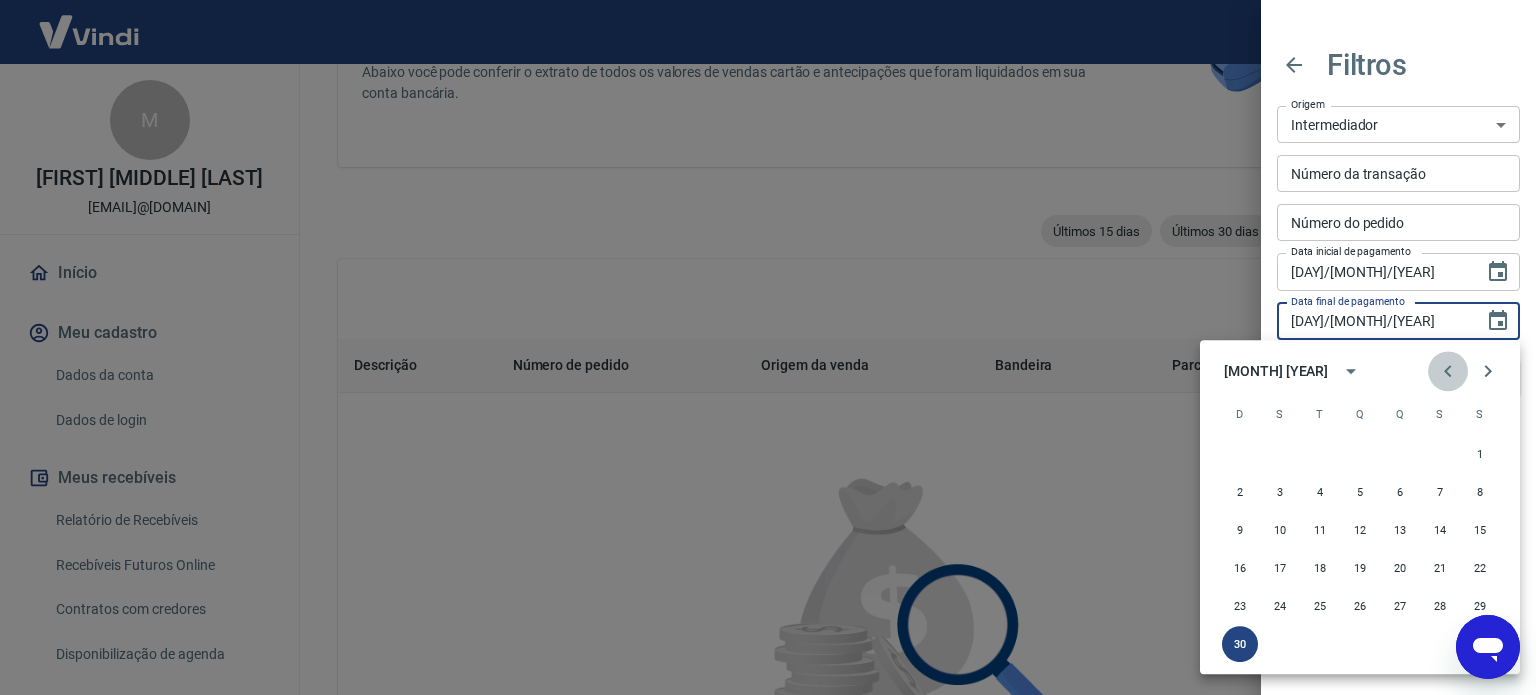 click 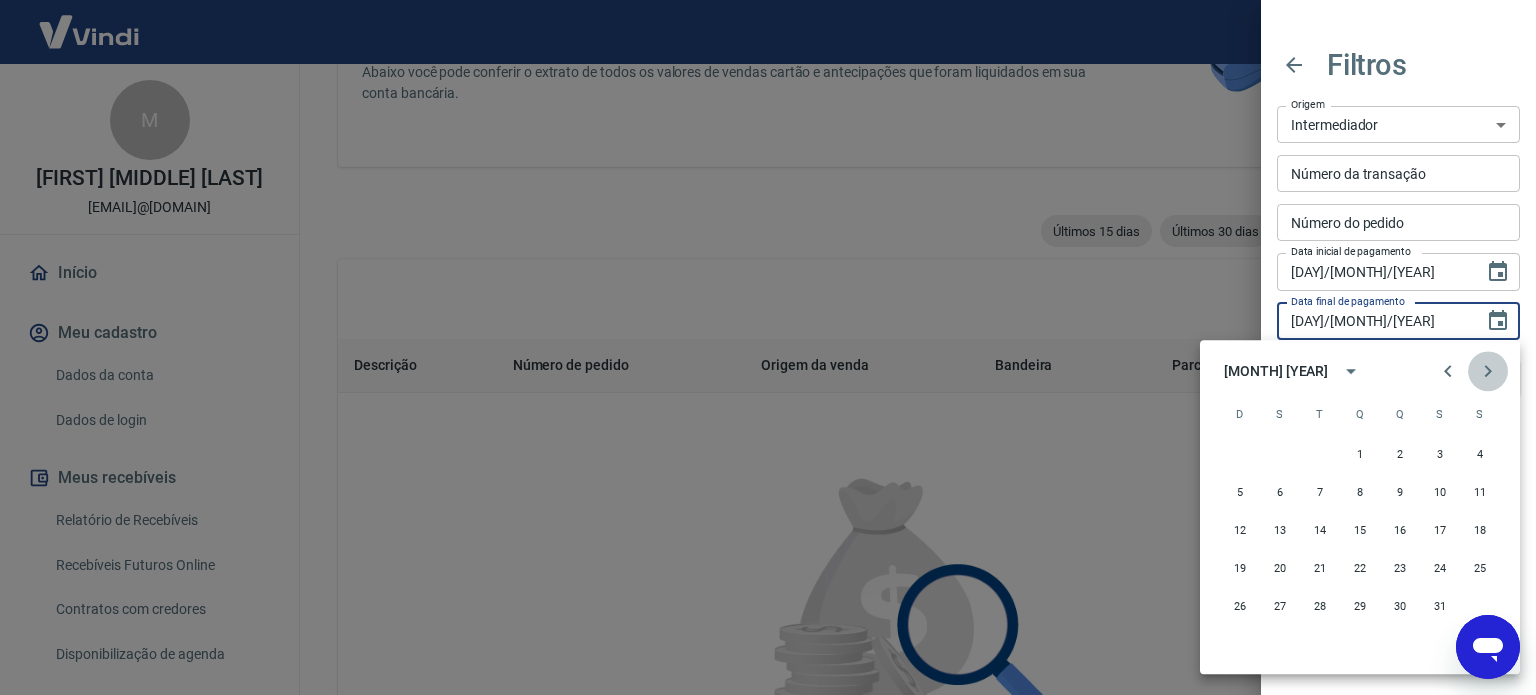 click 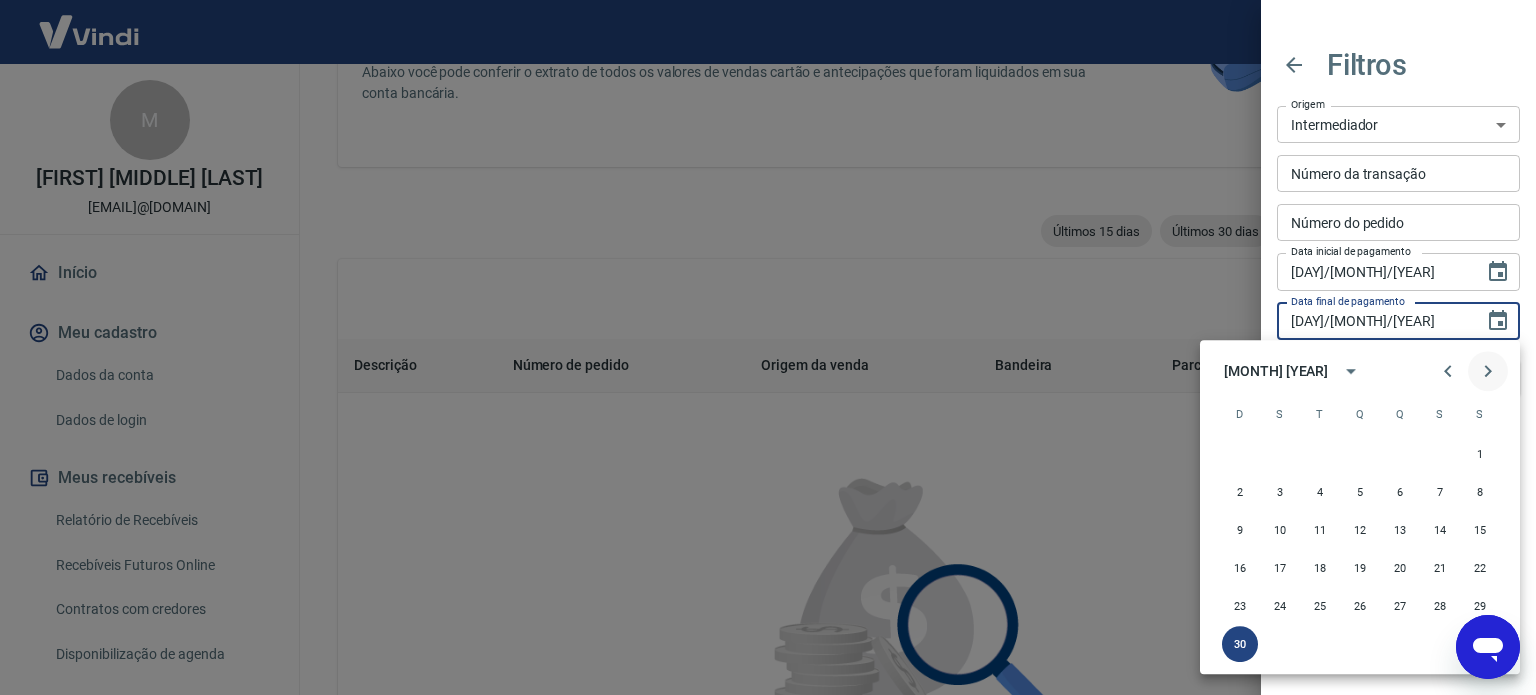 click 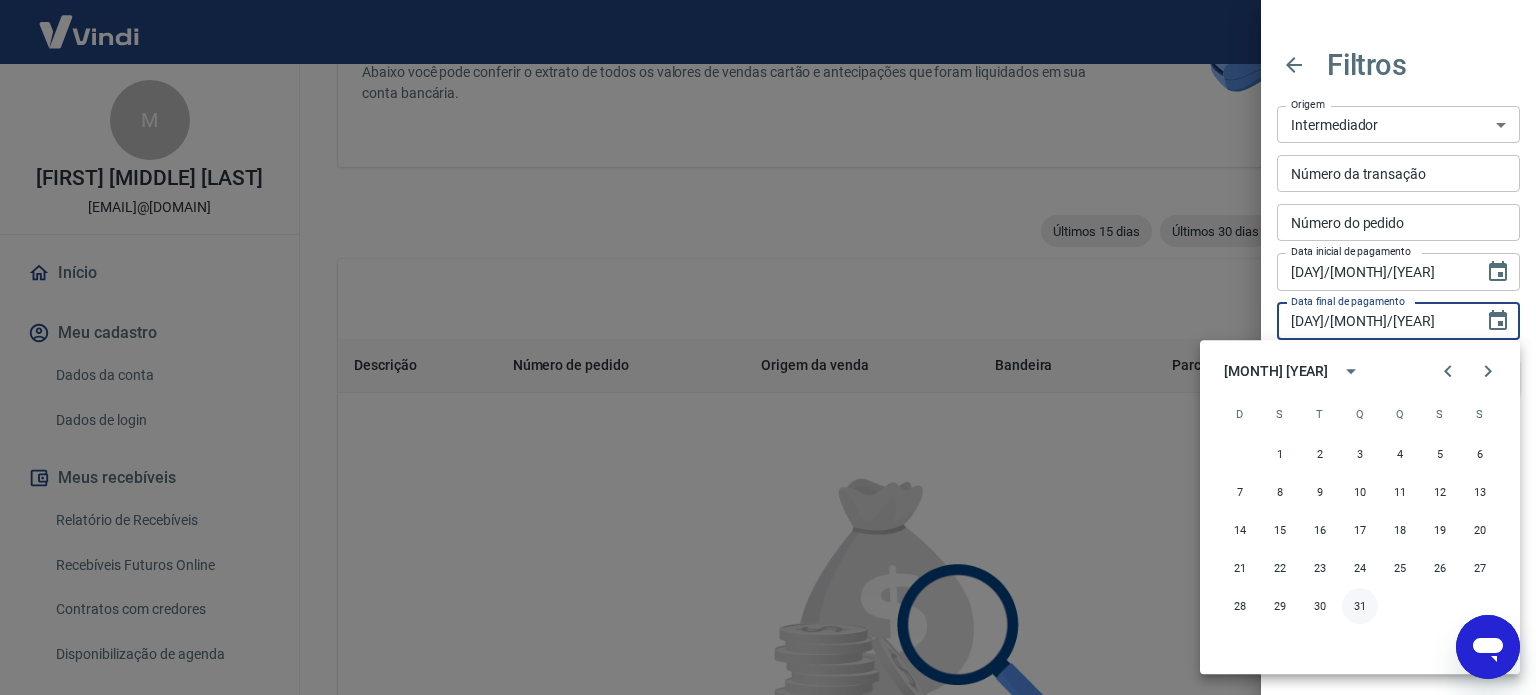 click on "31" at bounding box center [1360, 606] 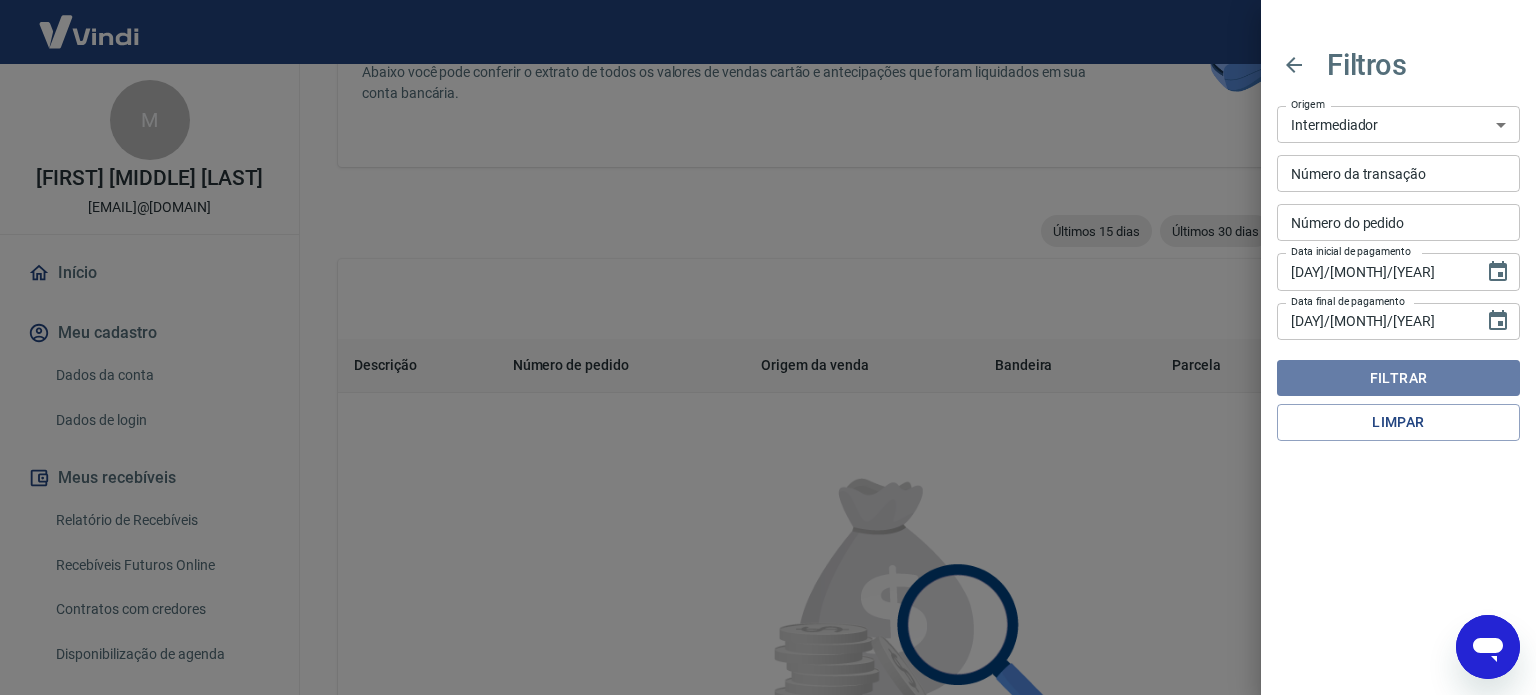 click on "Filtrar" at bounding box center (1398, 378) 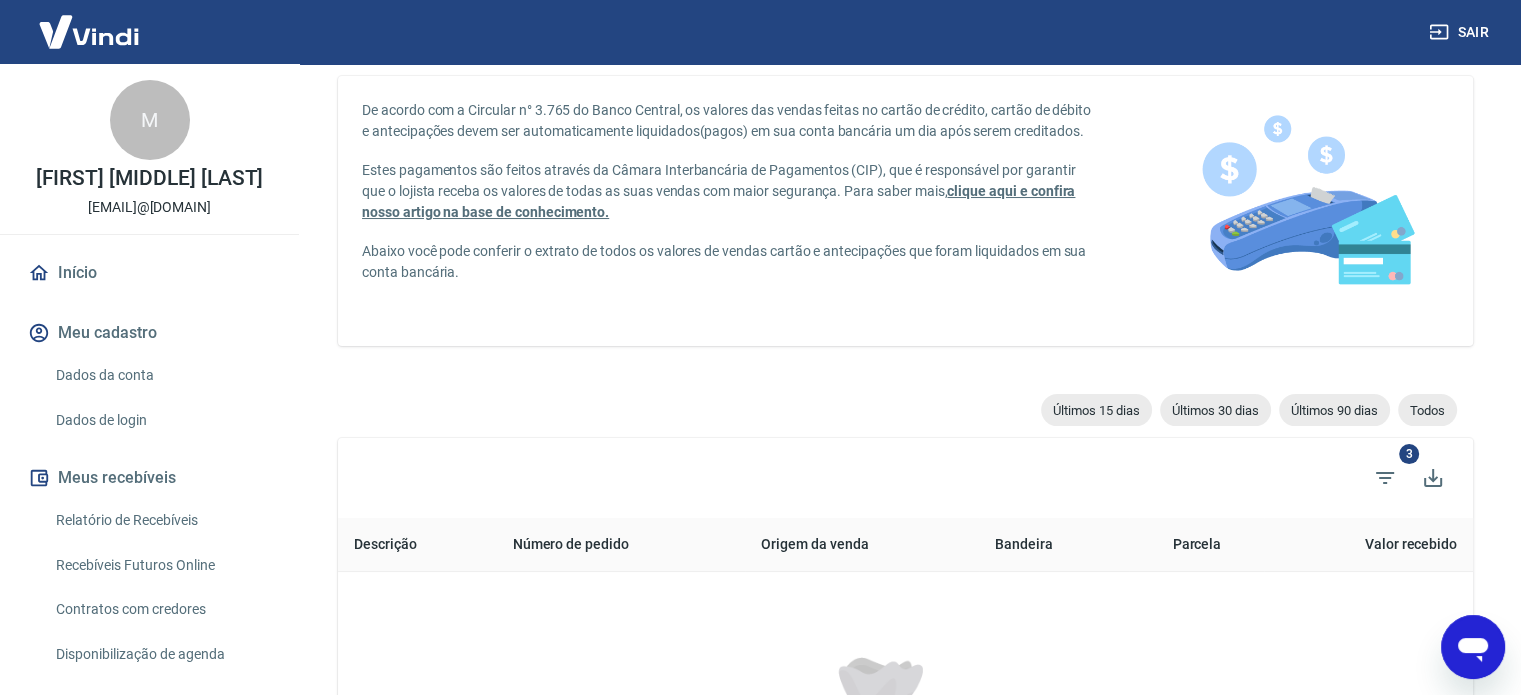 scroll, scrollTop: 259, scrollLeft: 0, axis: vertical 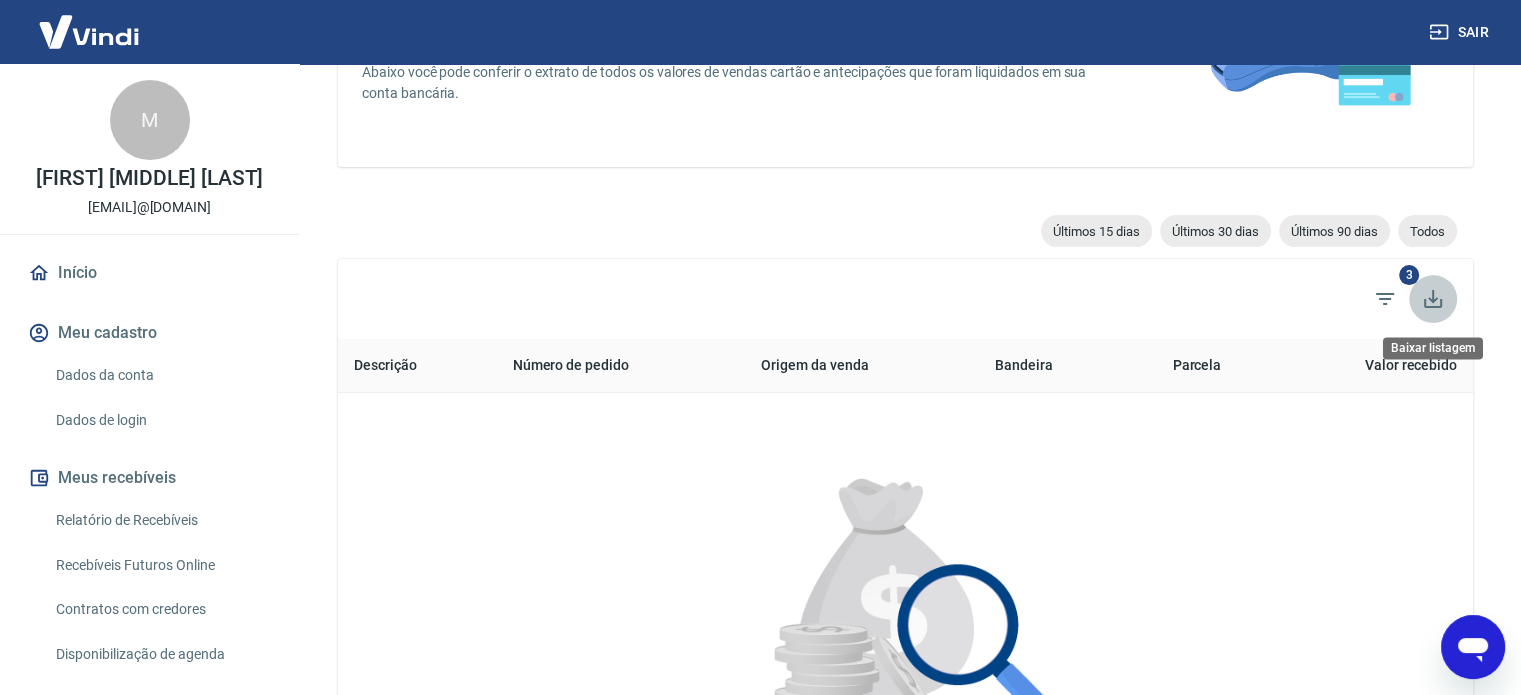 click 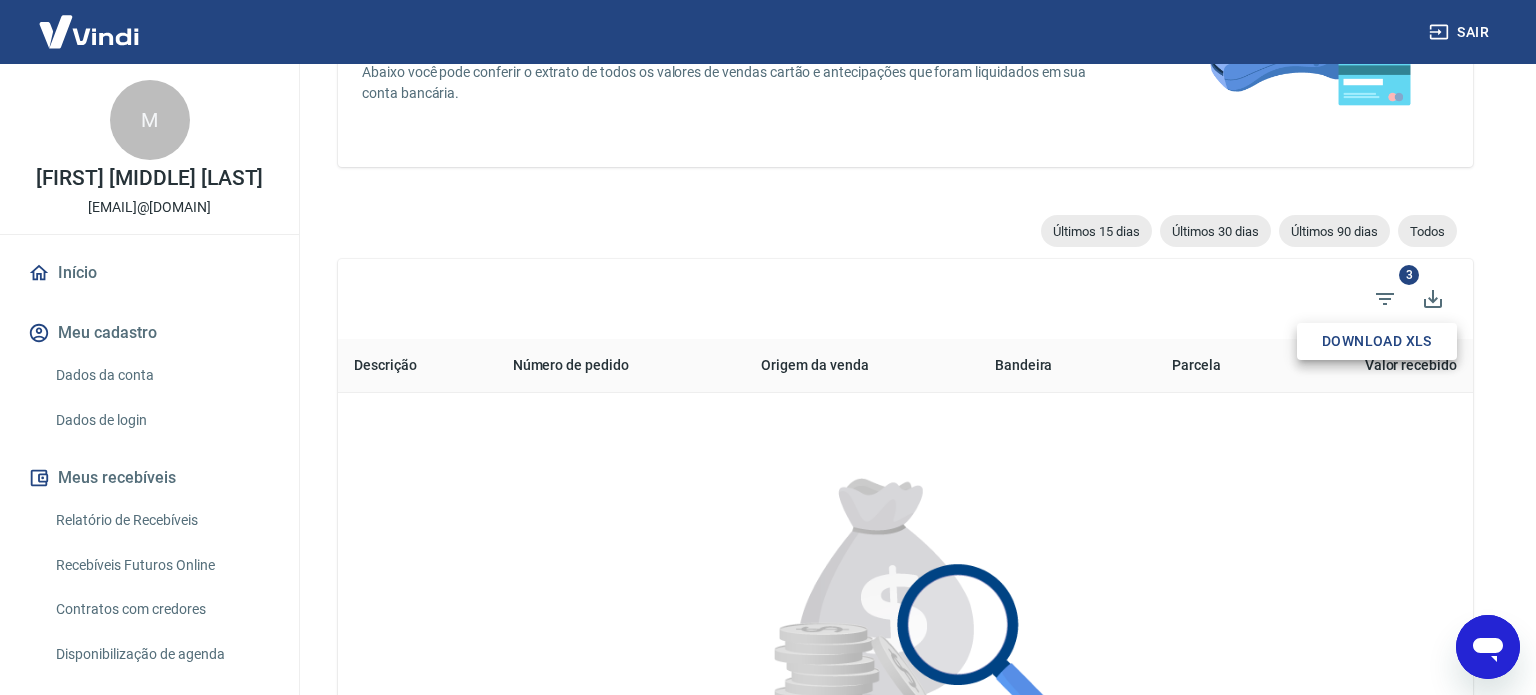 click on "Download XLS" at bounding box center [1377, 341] 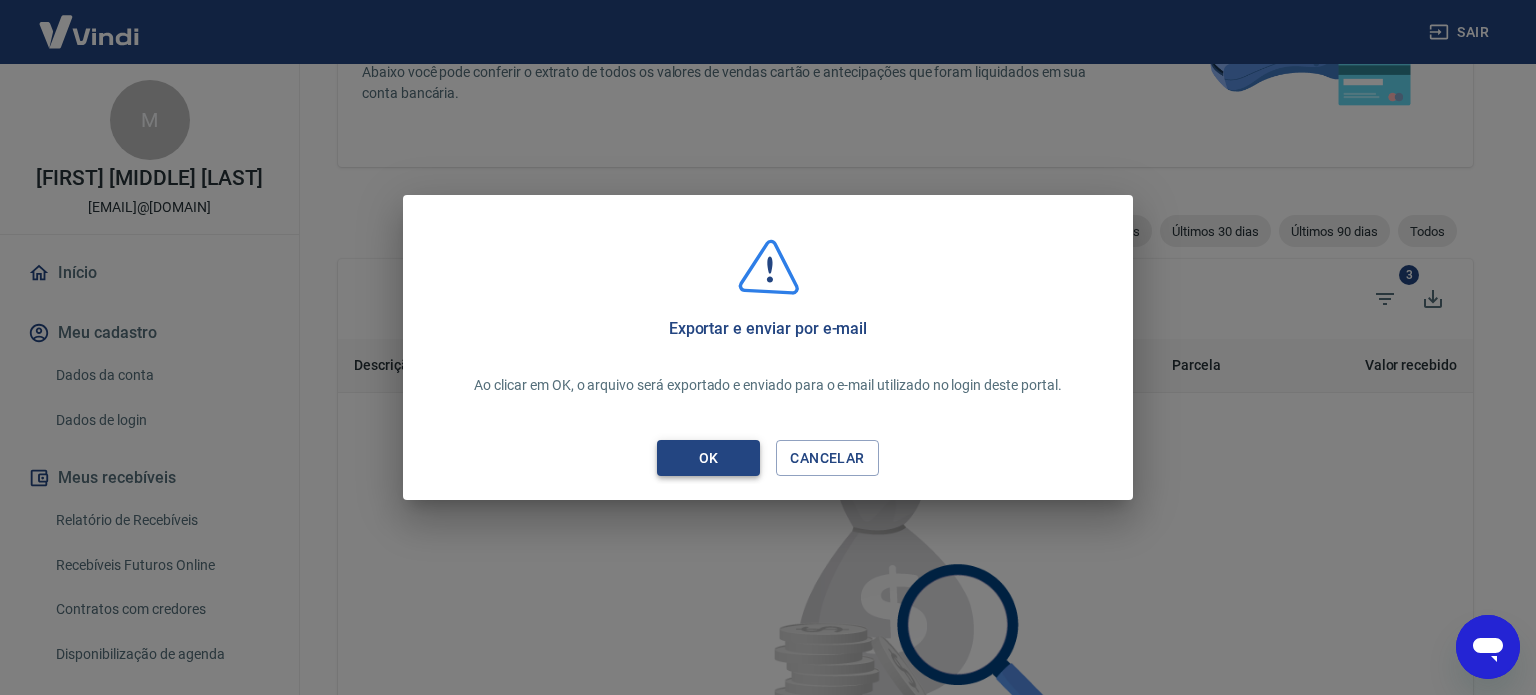 click on "OK" at bounding box center [709, 458] 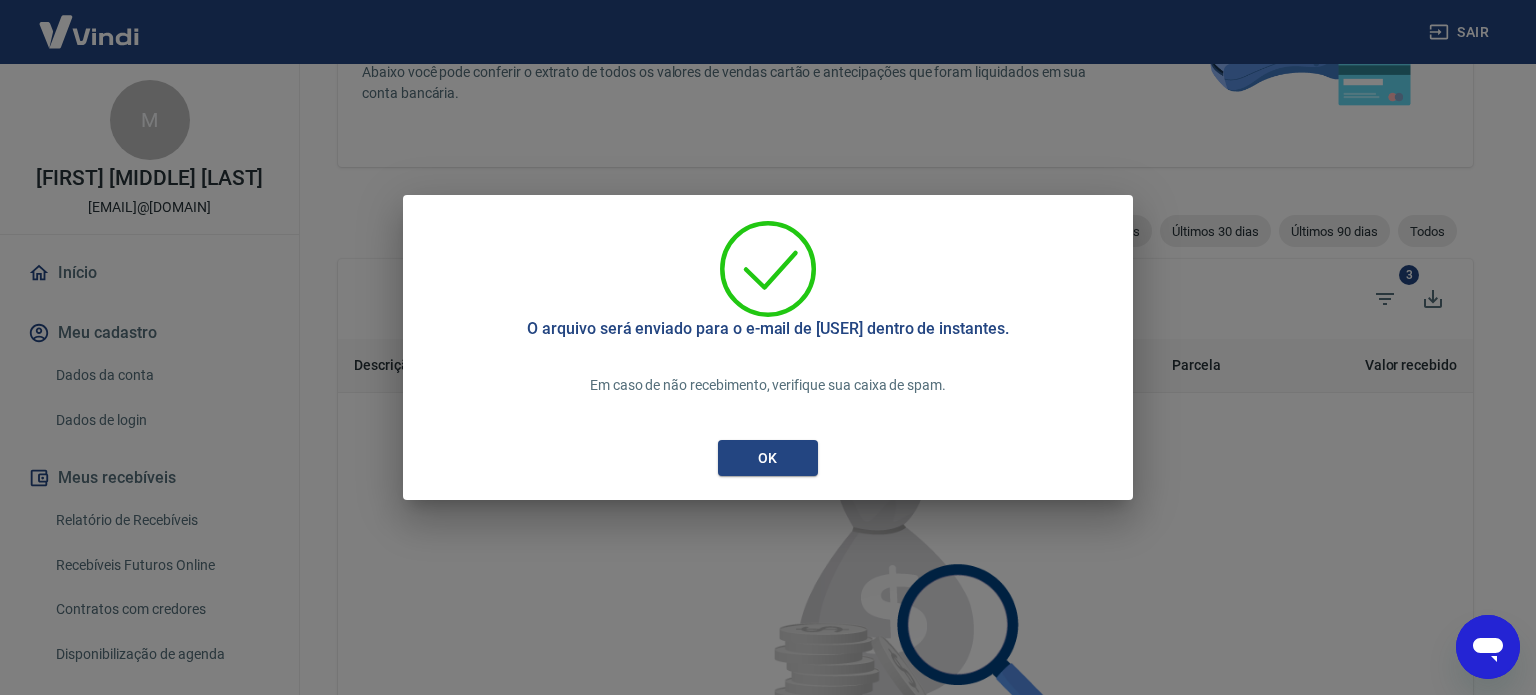 click on "O arquivo será enviado para o e-mail de usuário dentro de instantes. Em caso de não recebimento, verifique sua caixa de spam. OK" at bounding box center [768, 352] 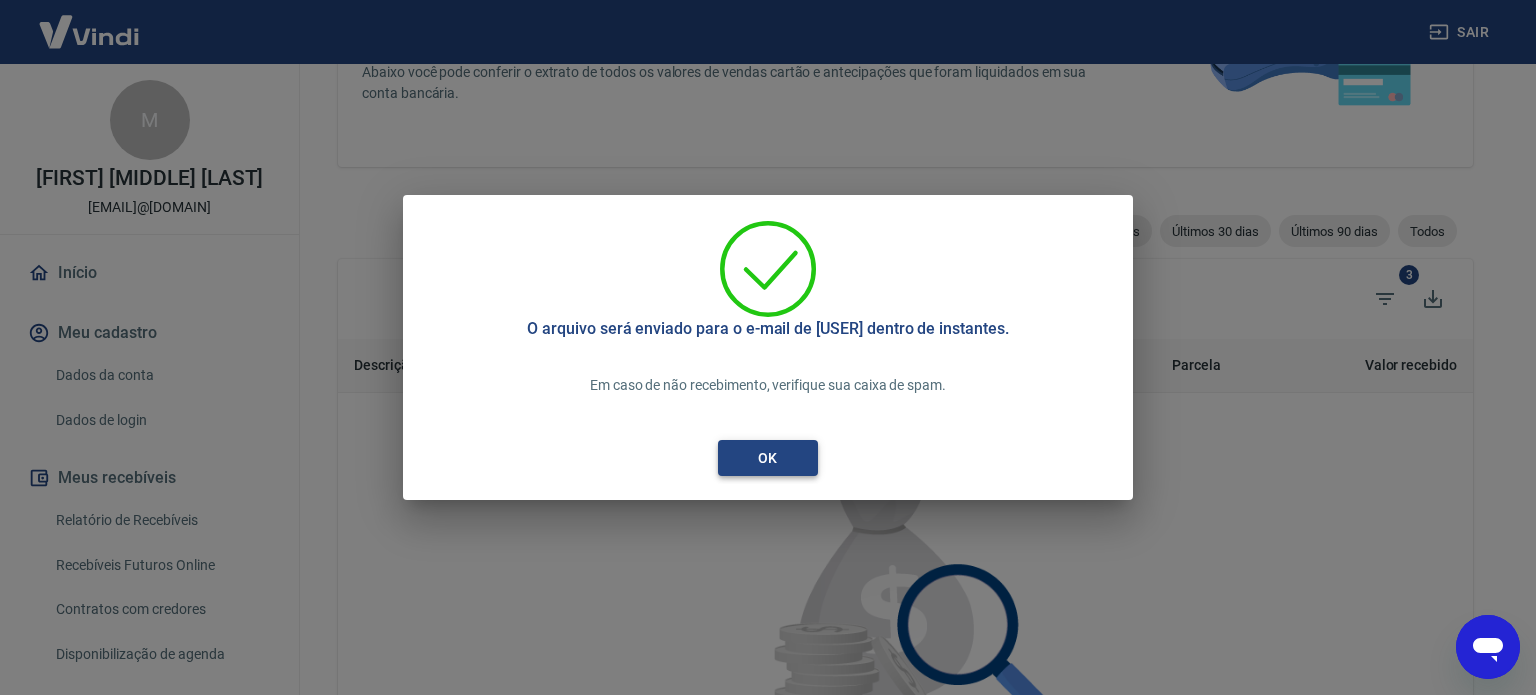 click on "OK" at bounding box center [768, 458] 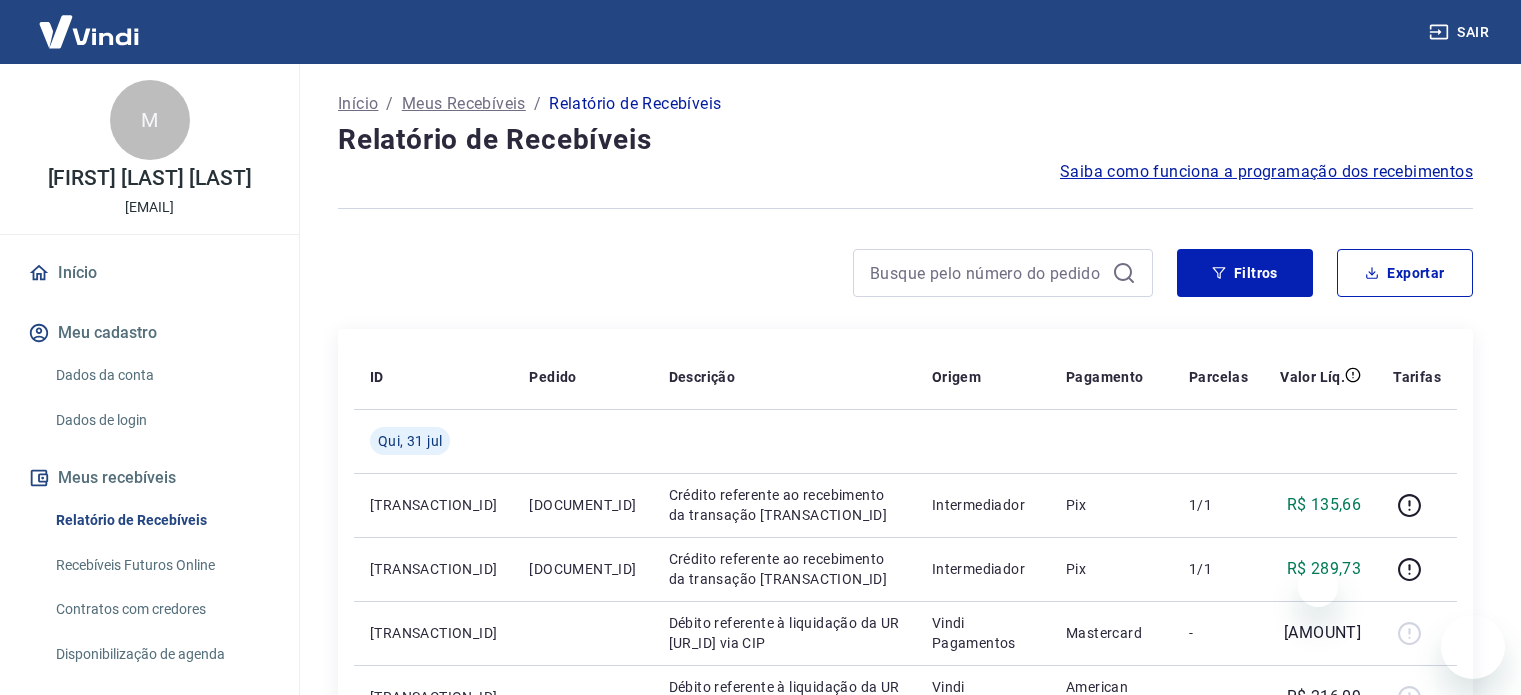 scroll, scrollTop: 0, scrollLeft: 0, axis: both 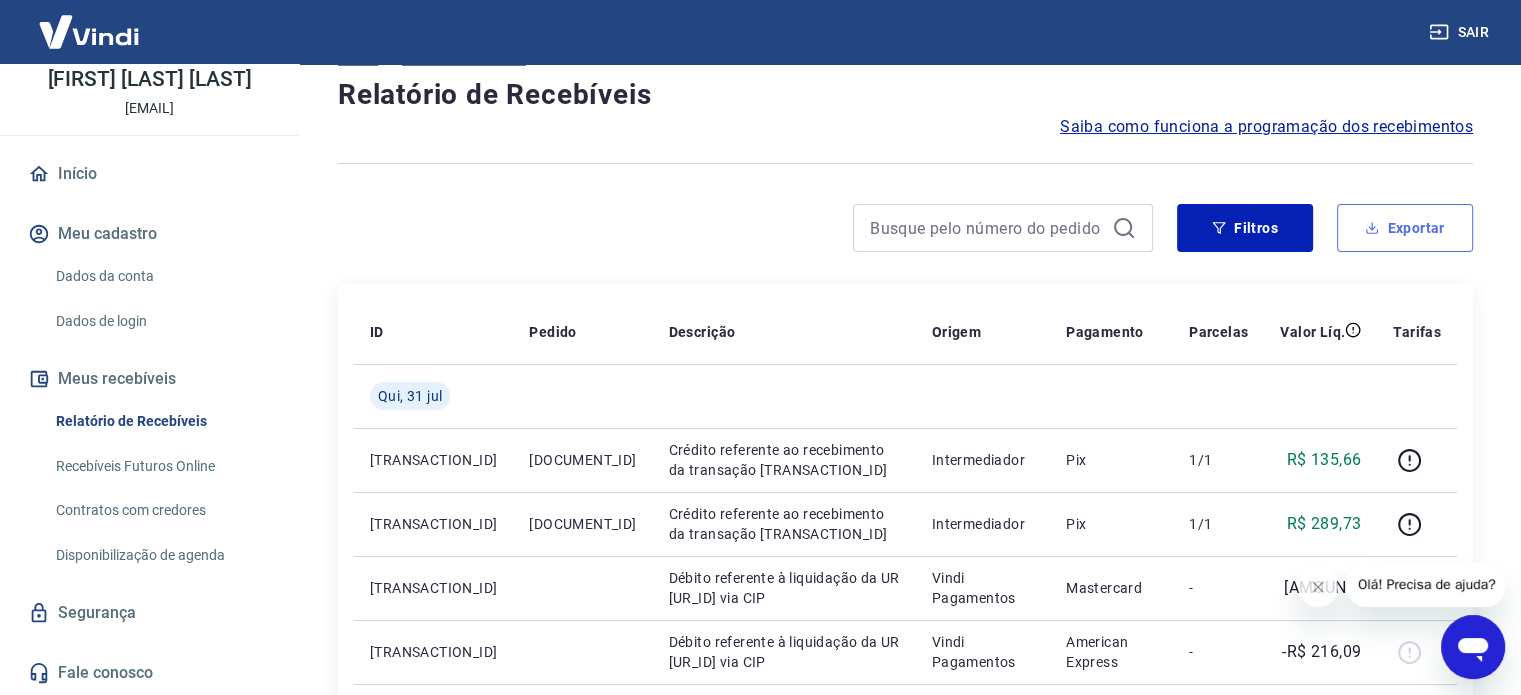 click on "Exportar" at bounding box center (1405, 228) 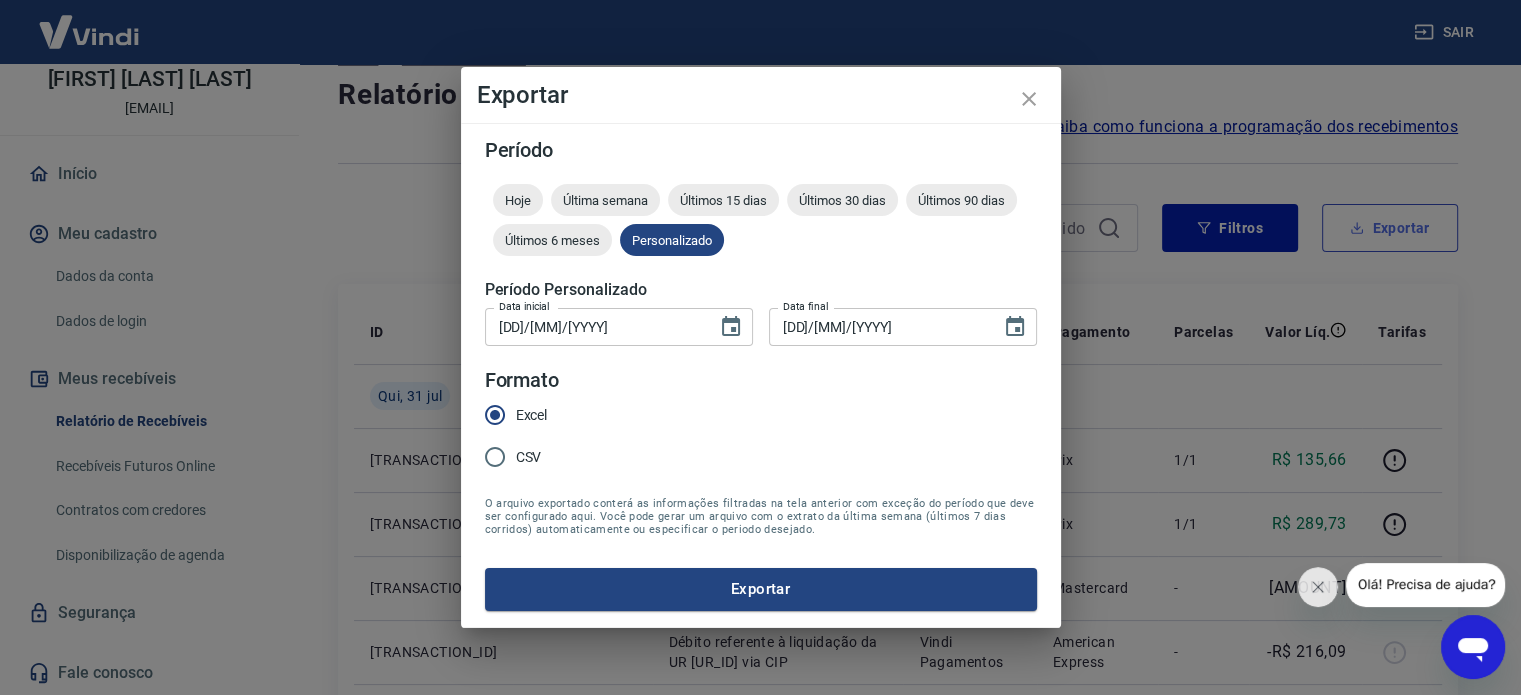 type on "[DD]/[MM]/[YYYY]" 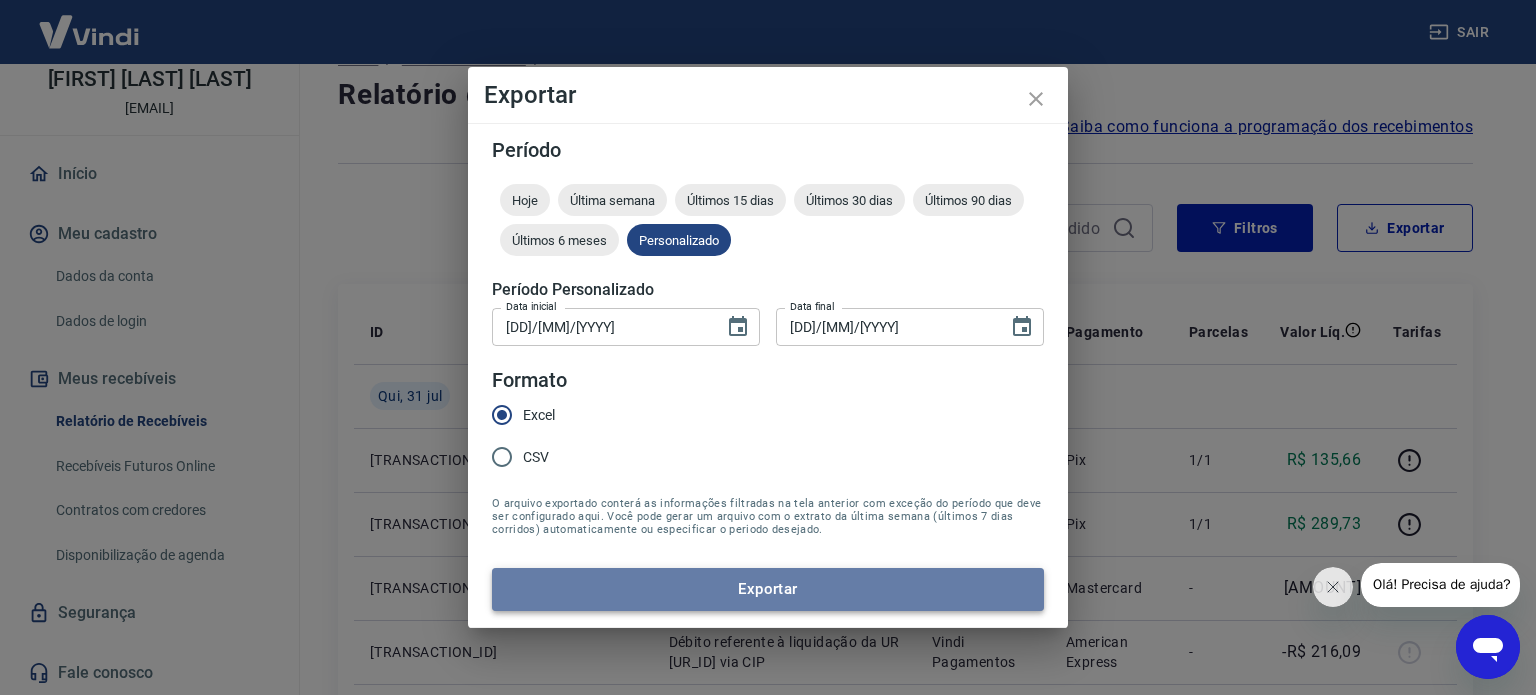 click on "Exportar" at bounding box center [768, 589] 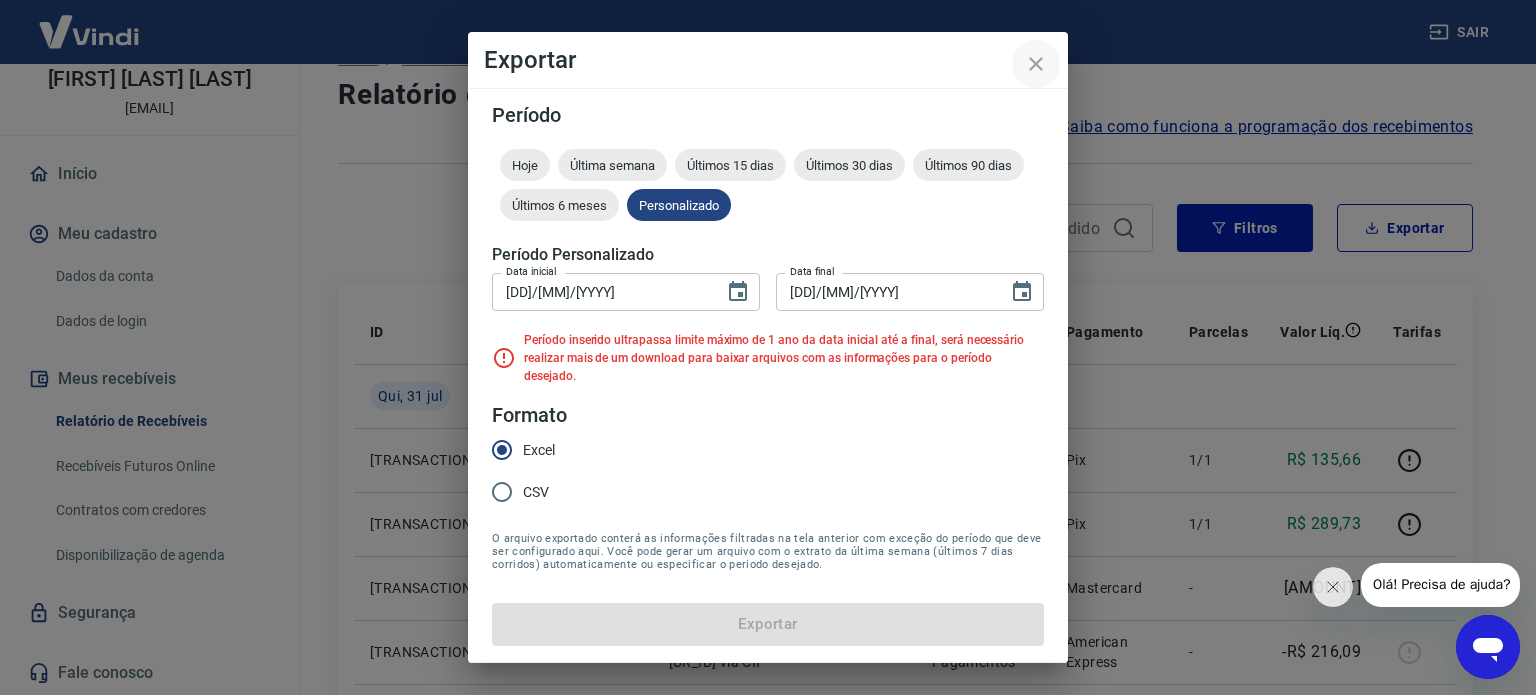 click 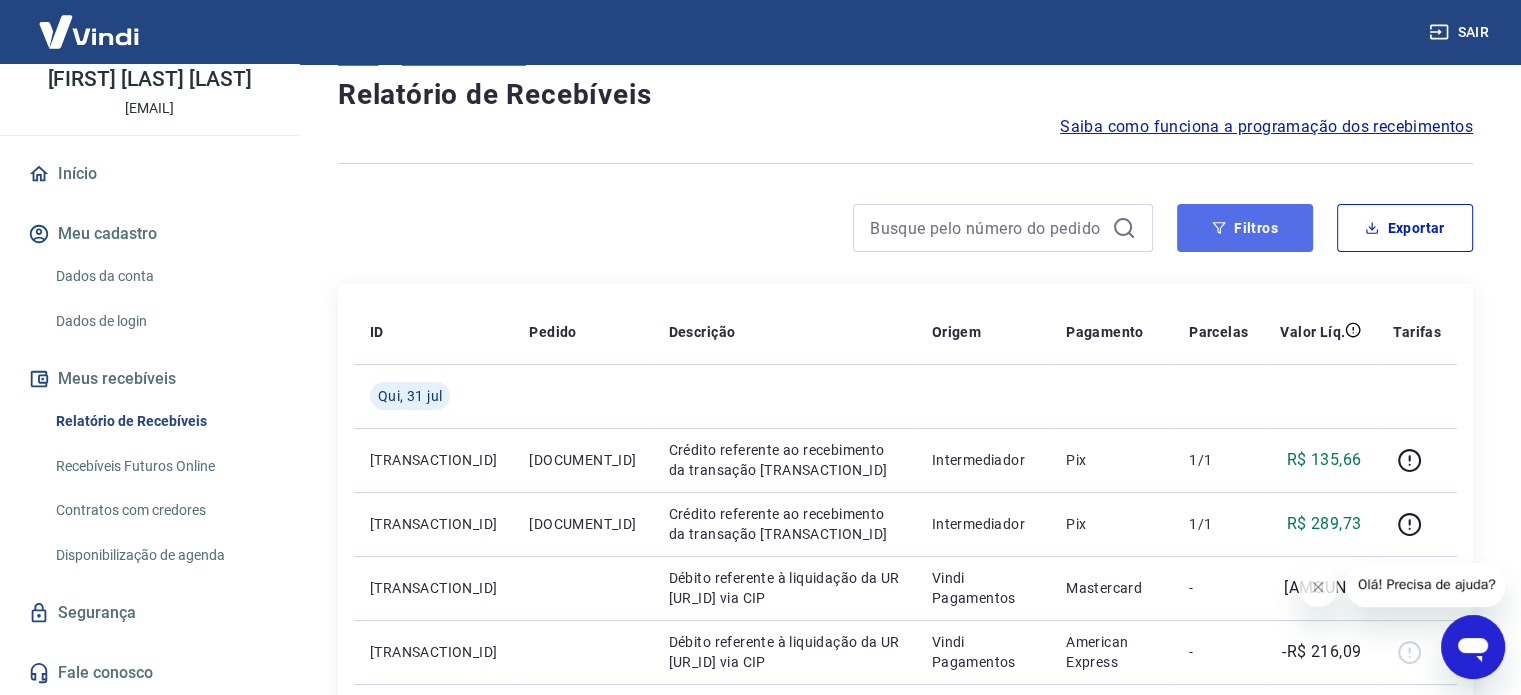click on "Filtros" at bounding box center (1245, 228) 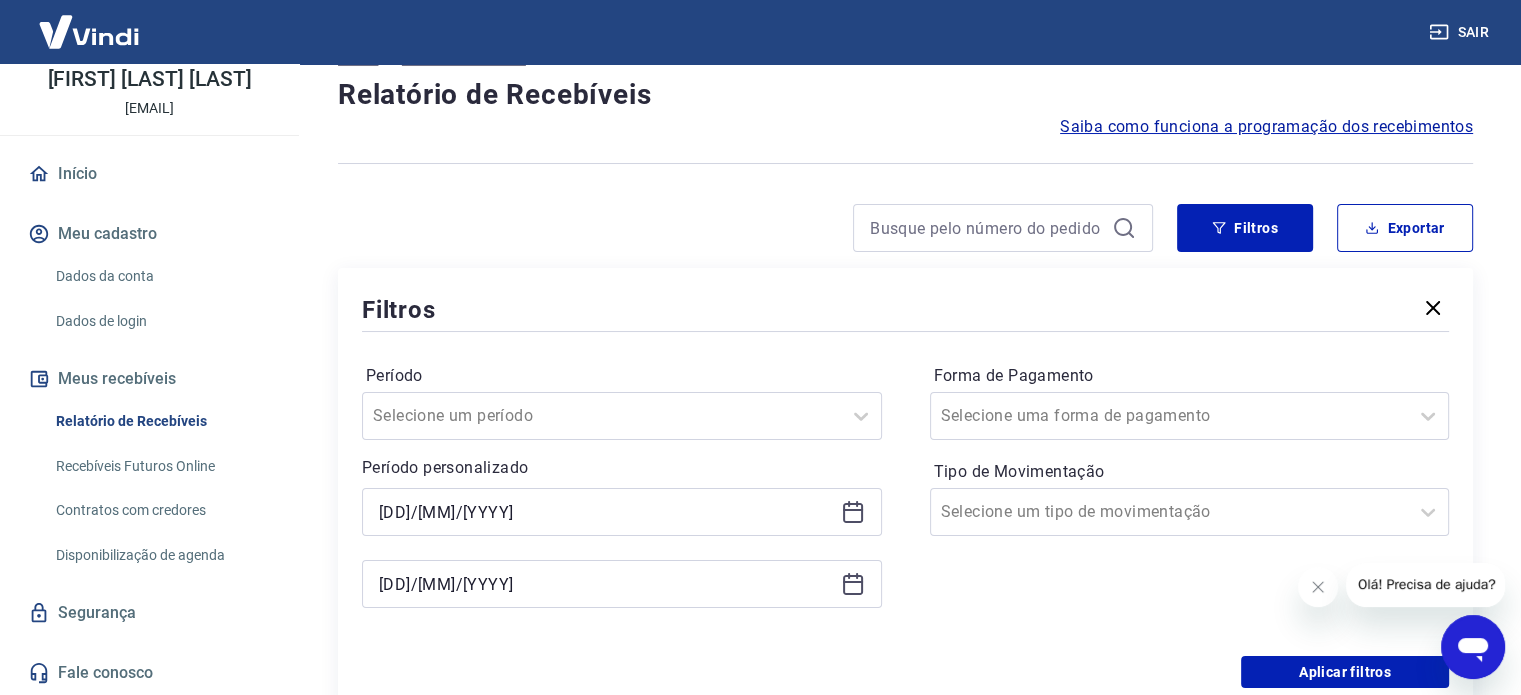 click 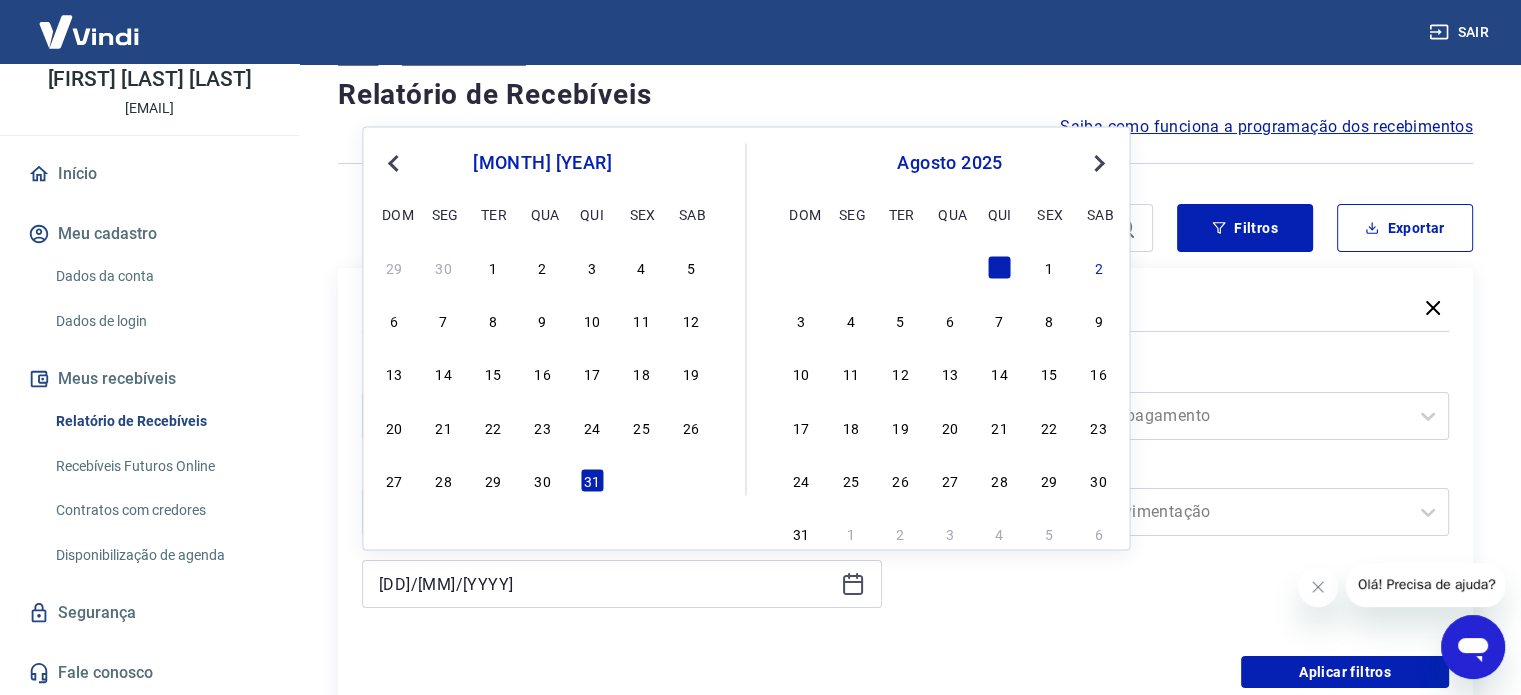 click on "Next Month" at bounding box center [1097, 162] 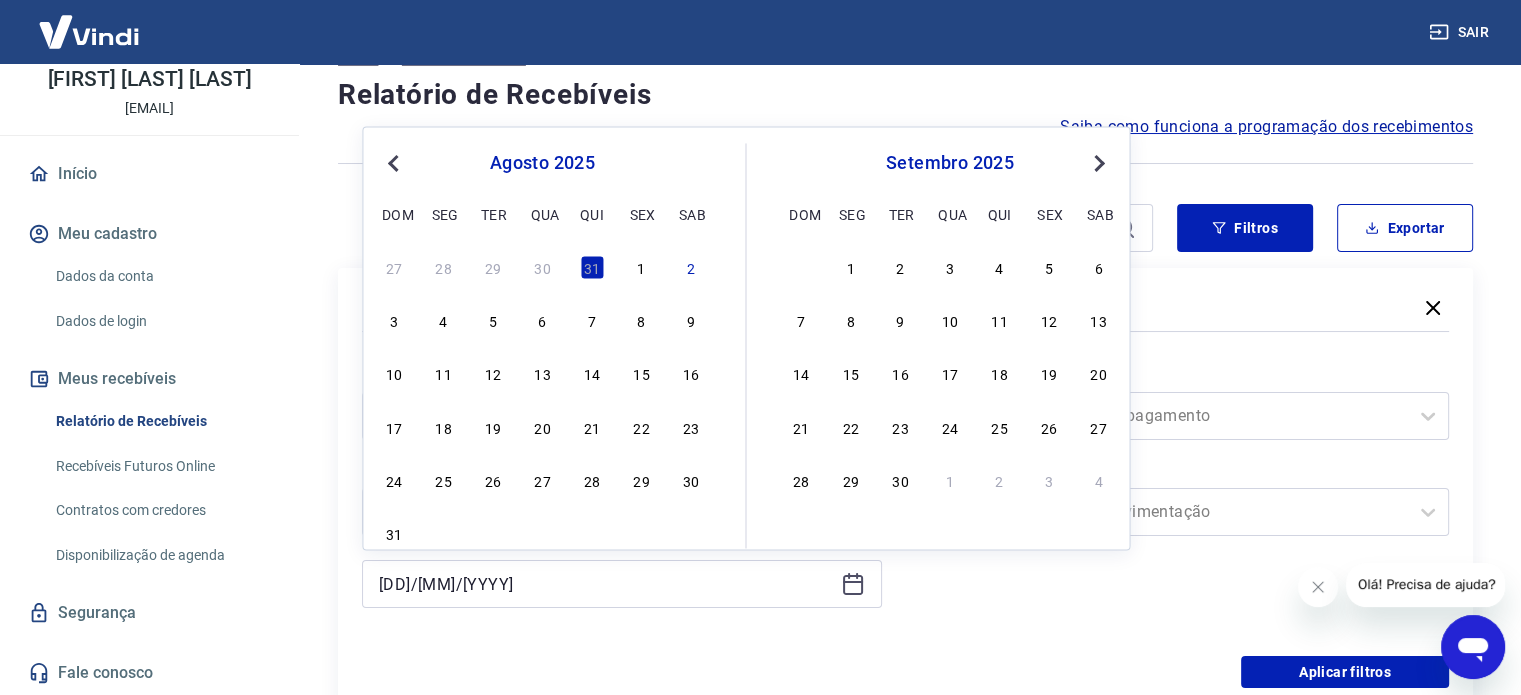 click on "Next Month" at bounding box center (1097, 162) 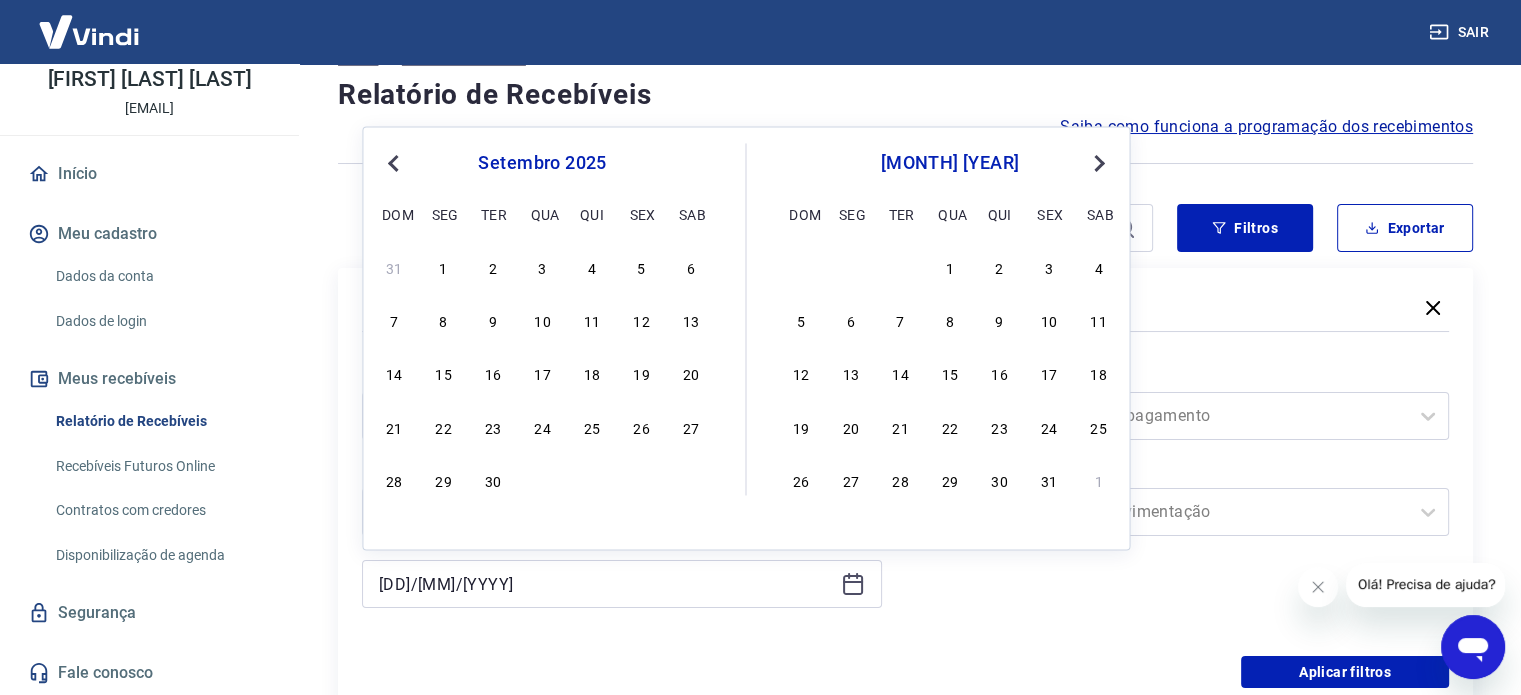 click on "Next Month" at bounding box center [1097, 162] 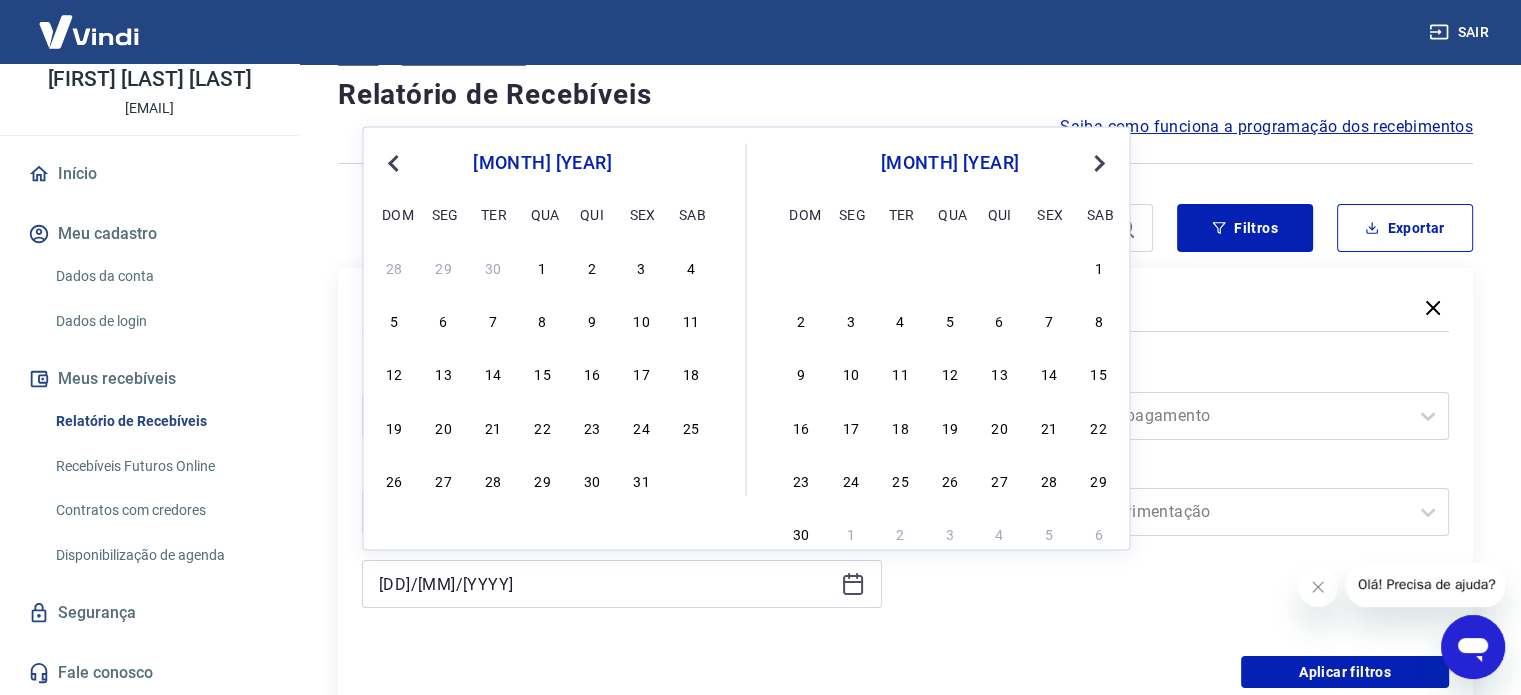 click on "Next Month" at bounding box center (1097, 162) 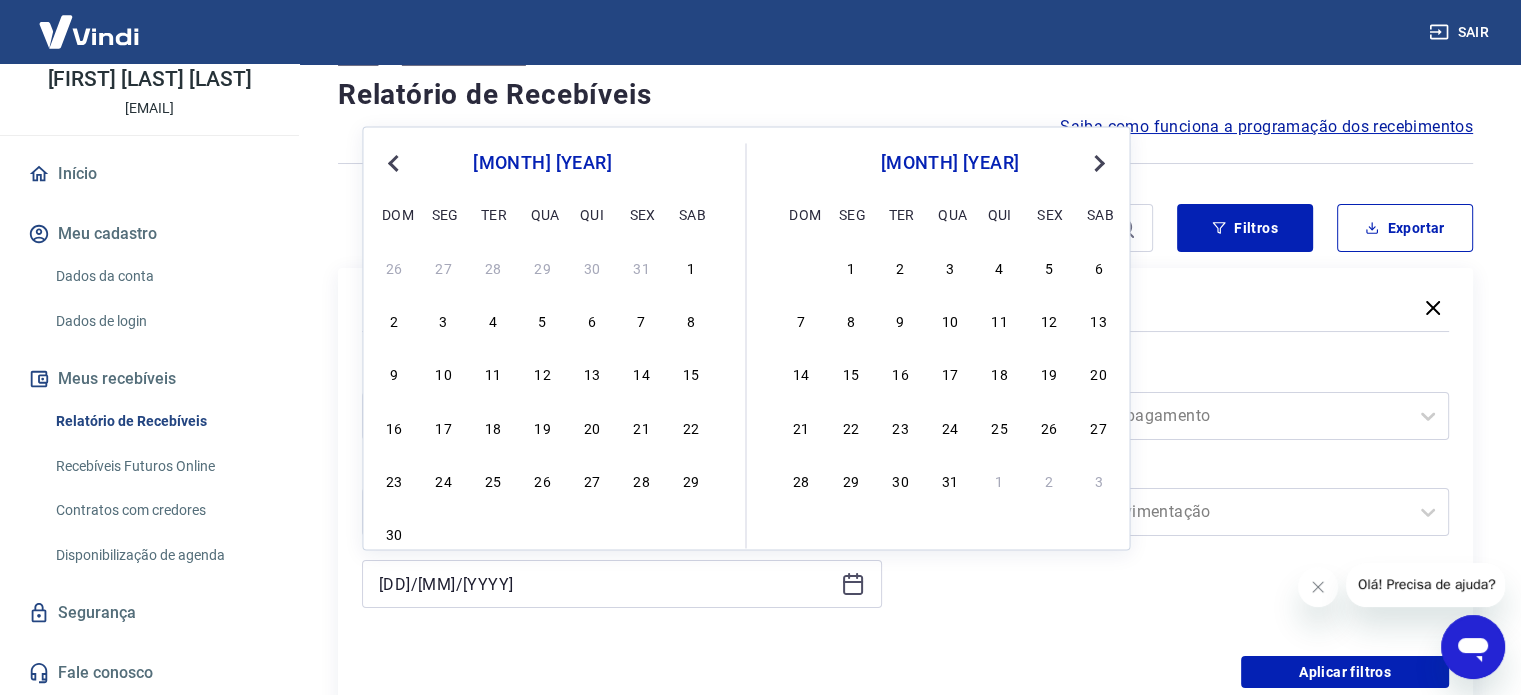 click on "Previous Month" at bounding box center (395, 162) 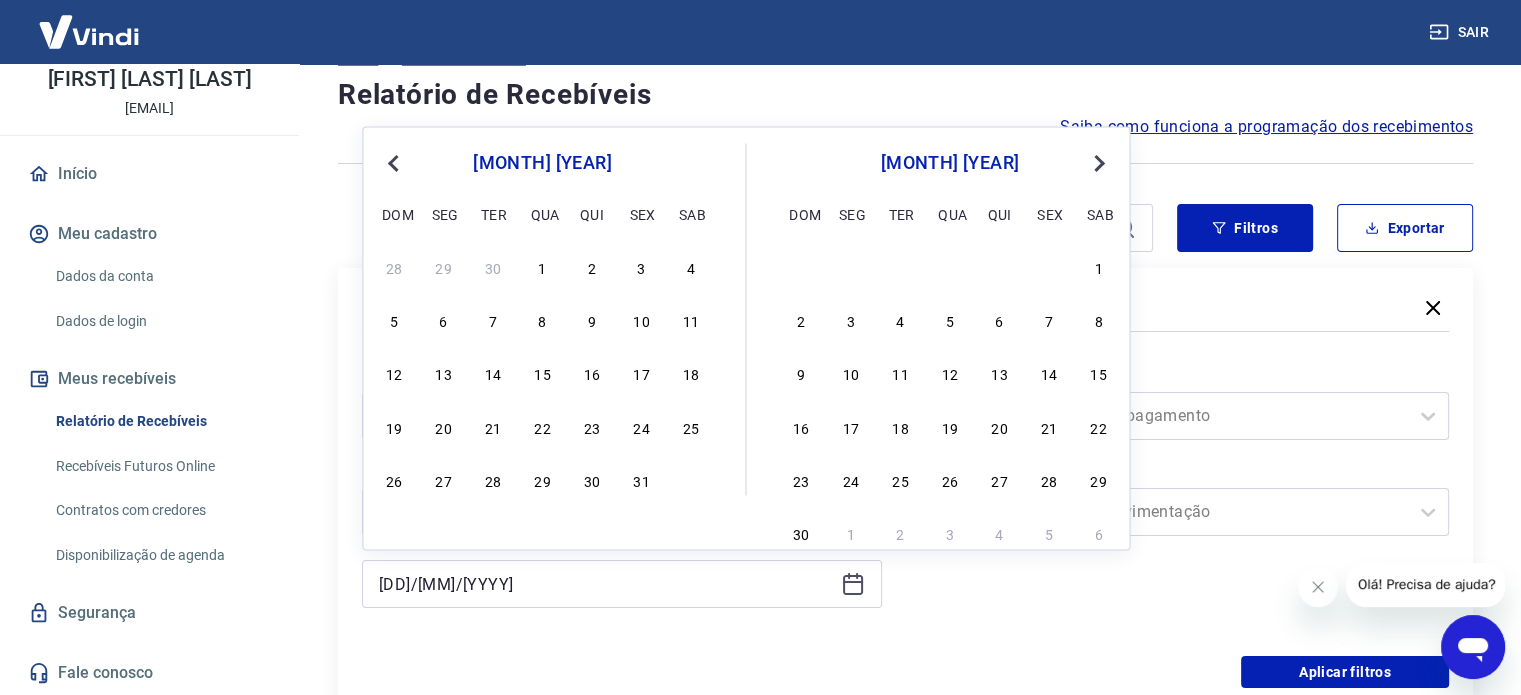 click on "Previous Month" at bounding box center (395, 162) 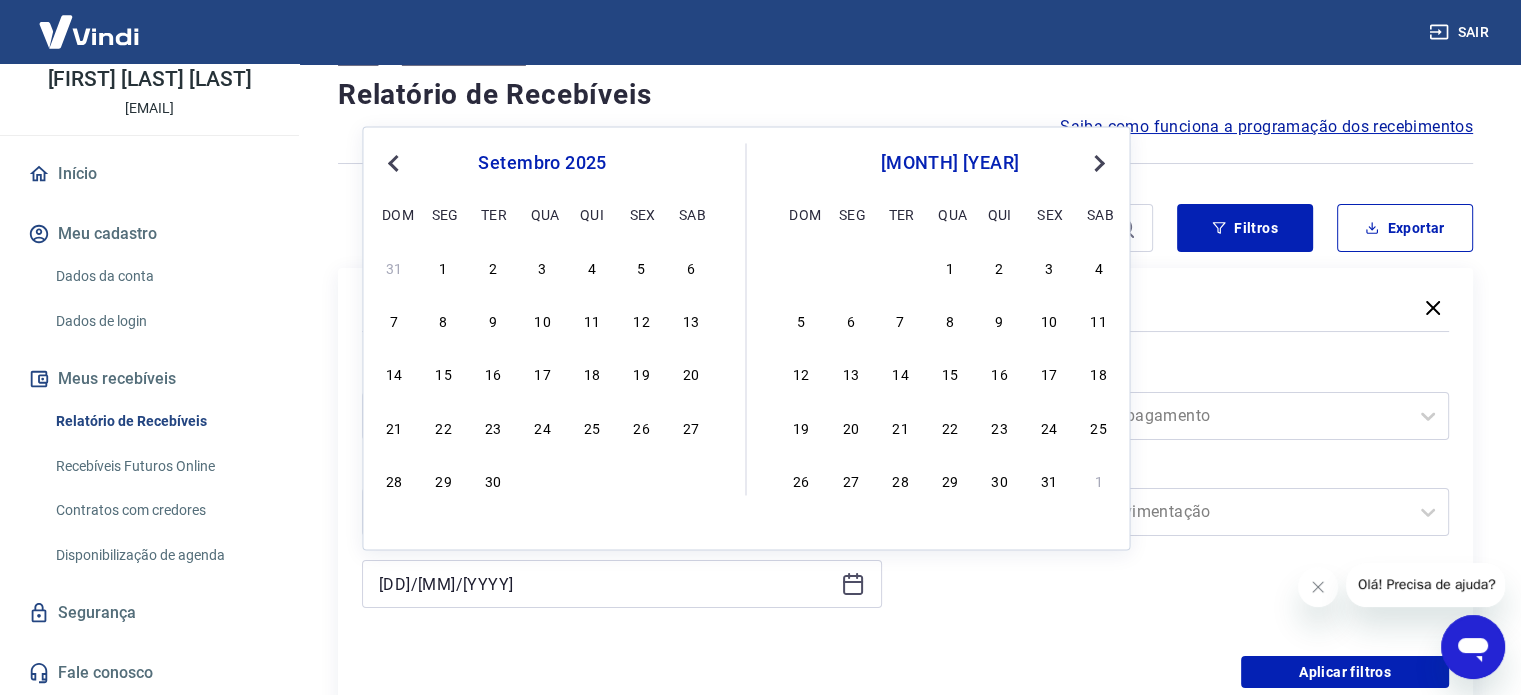 click on "Previous Month" at bounding box center [395, 162] 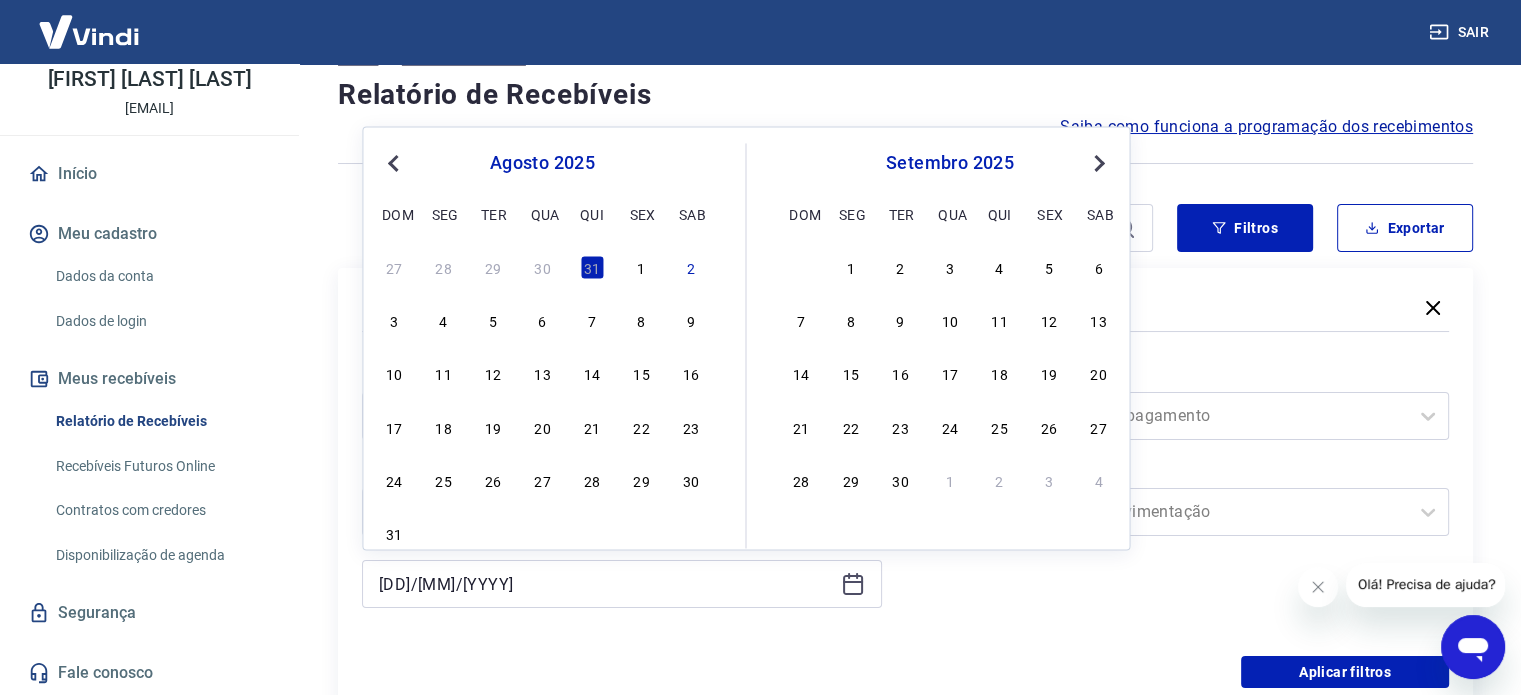click on "Previous Month" at bounding box center [395, 162] 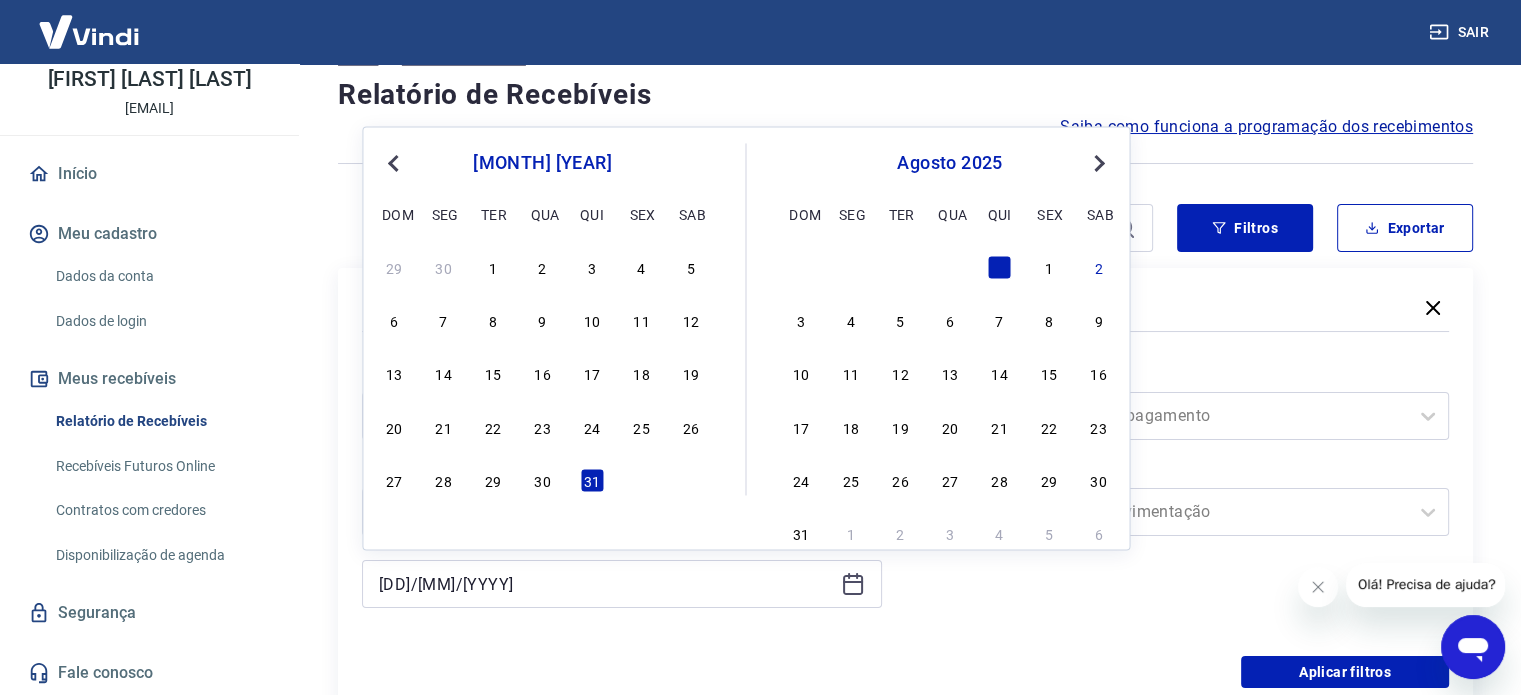 click on "Período Selecione um período Período personalizado 01/07/2024 31/07/2025 julho 2025 Previous Month Next Month julho 2025 dom seg ter qua qui sex sab 29 30 1 2 3 4 5 6 7 8 9 10 11 12 13 14 15 16 17 18 19 20 21 22 23 24 25 26 27 28 29 30 31 agosto 2025 dom seg ter qua qui sex sab 1 2 3 4 5 6 7 8 9 10 11 12 13 14 15 16 17 18 19 20 21 22 23 24 25 26 27 28 29 30 31 1 2 3 4 5 6" at bounding box center [622, 496] 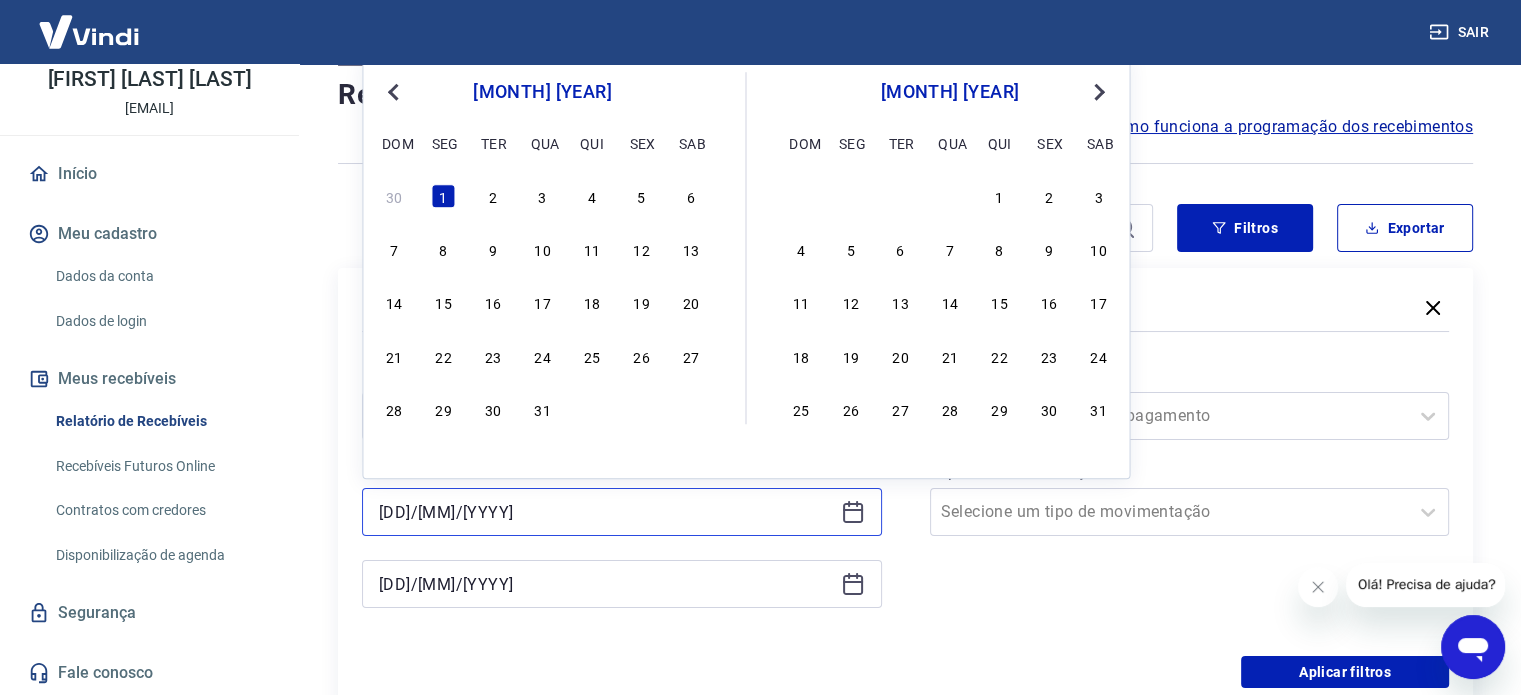 click on "01/07/2024" at bounding box center (606, 512) 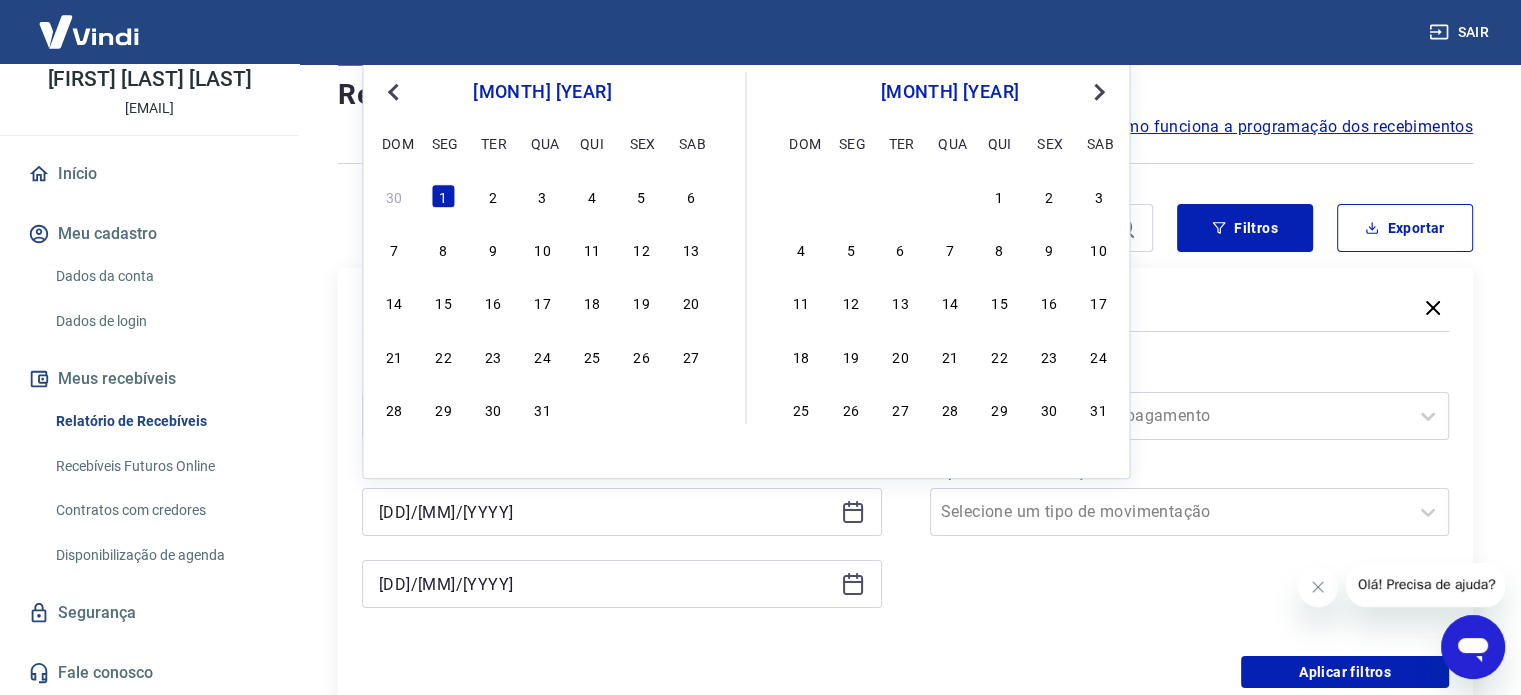 click on "Next Month" at bounding box center (1097, 91) 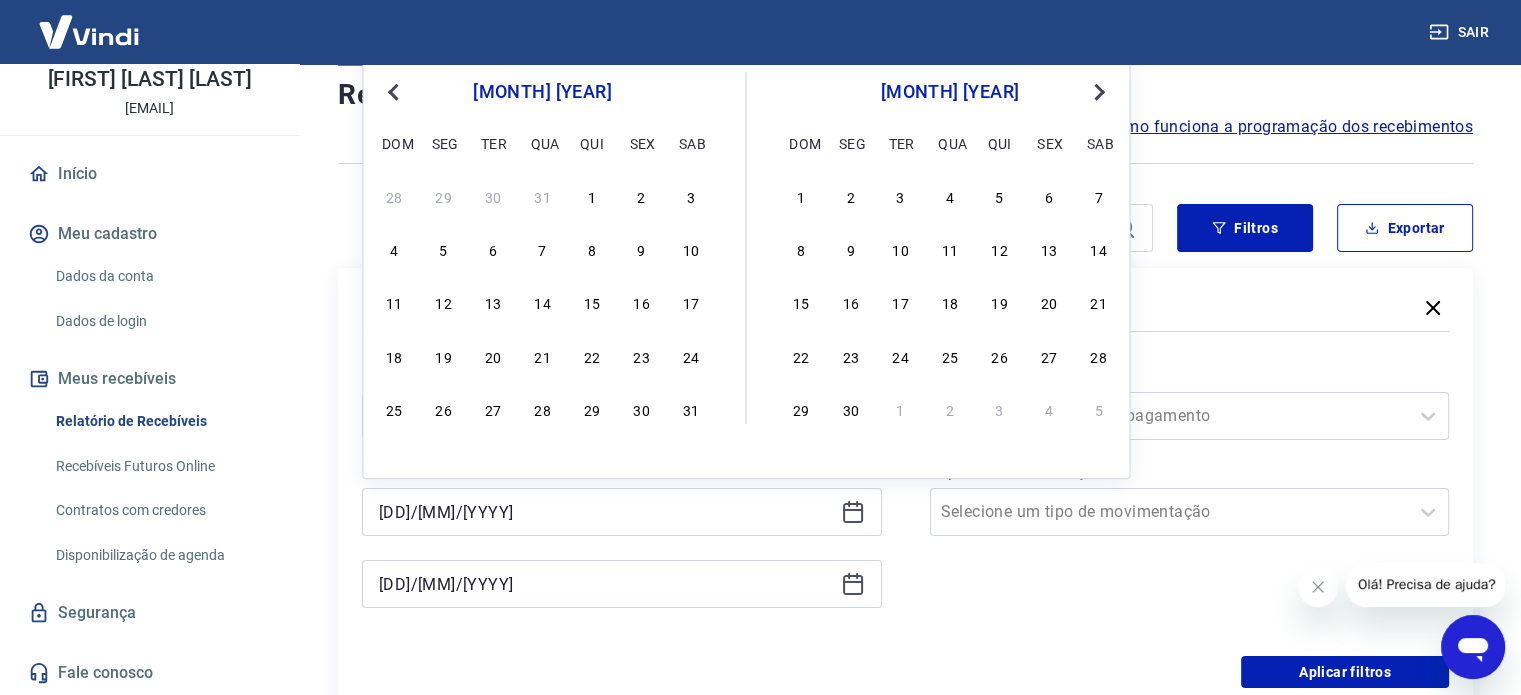 click on "Next Month" at bounding box center [1097, 91] 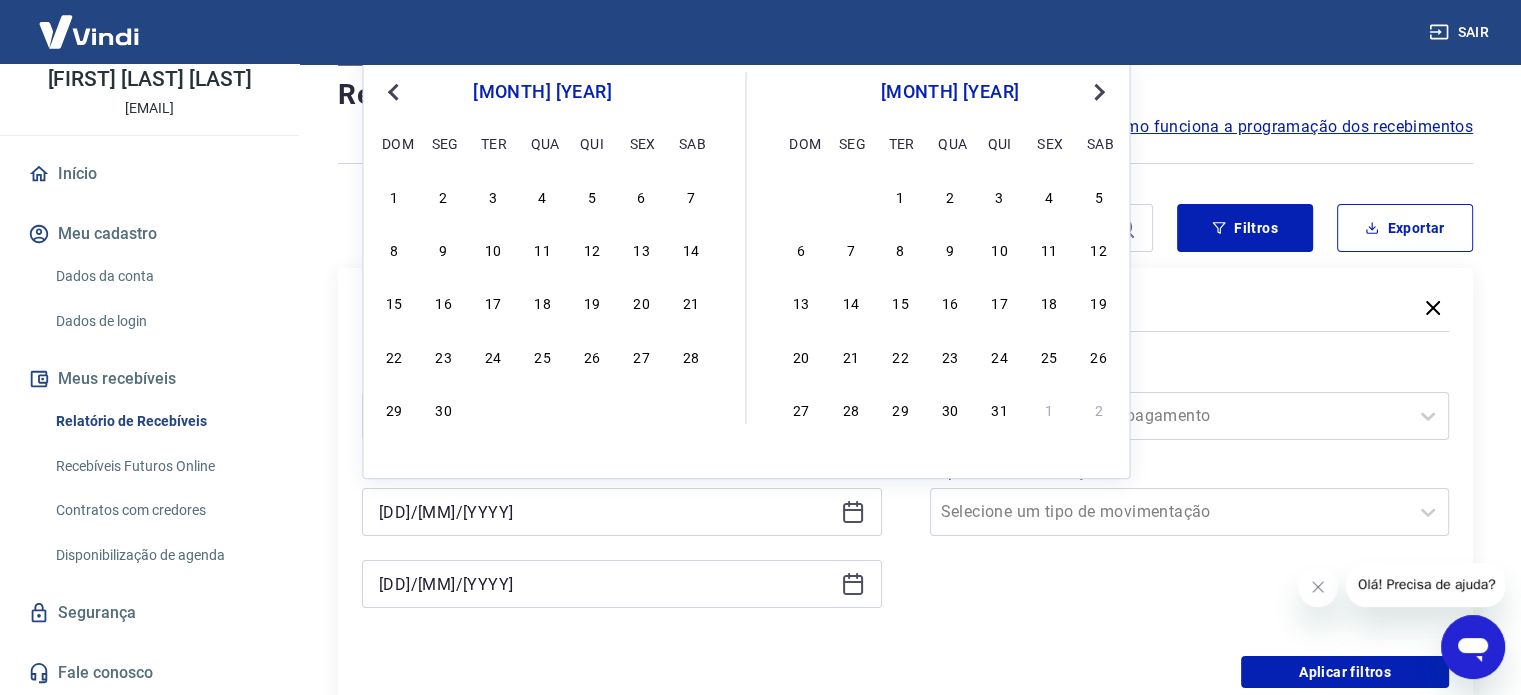 click on "Next Month" at bounding box center (1097, 91) 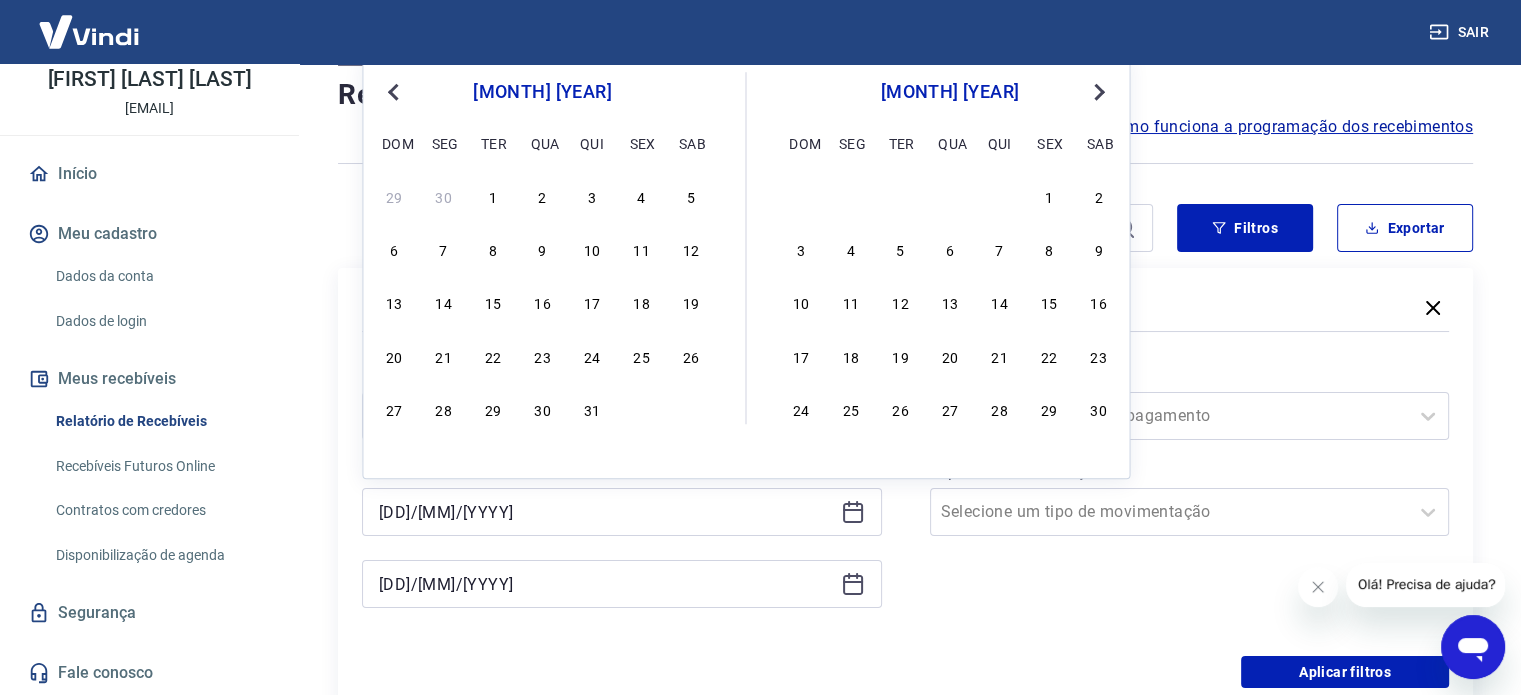 click on "Next Month" at bounding box center (1097, 91) 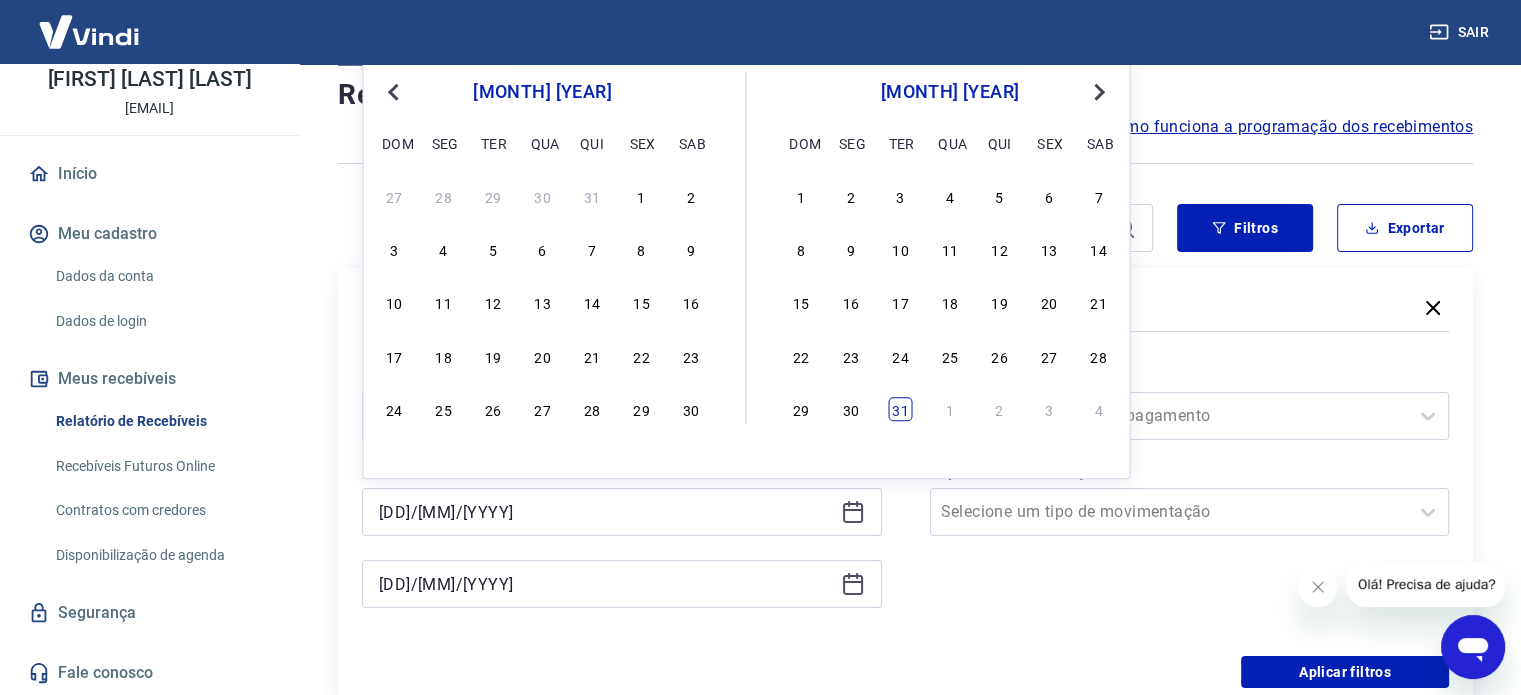 click on "31" at bounding box center (900, 409) 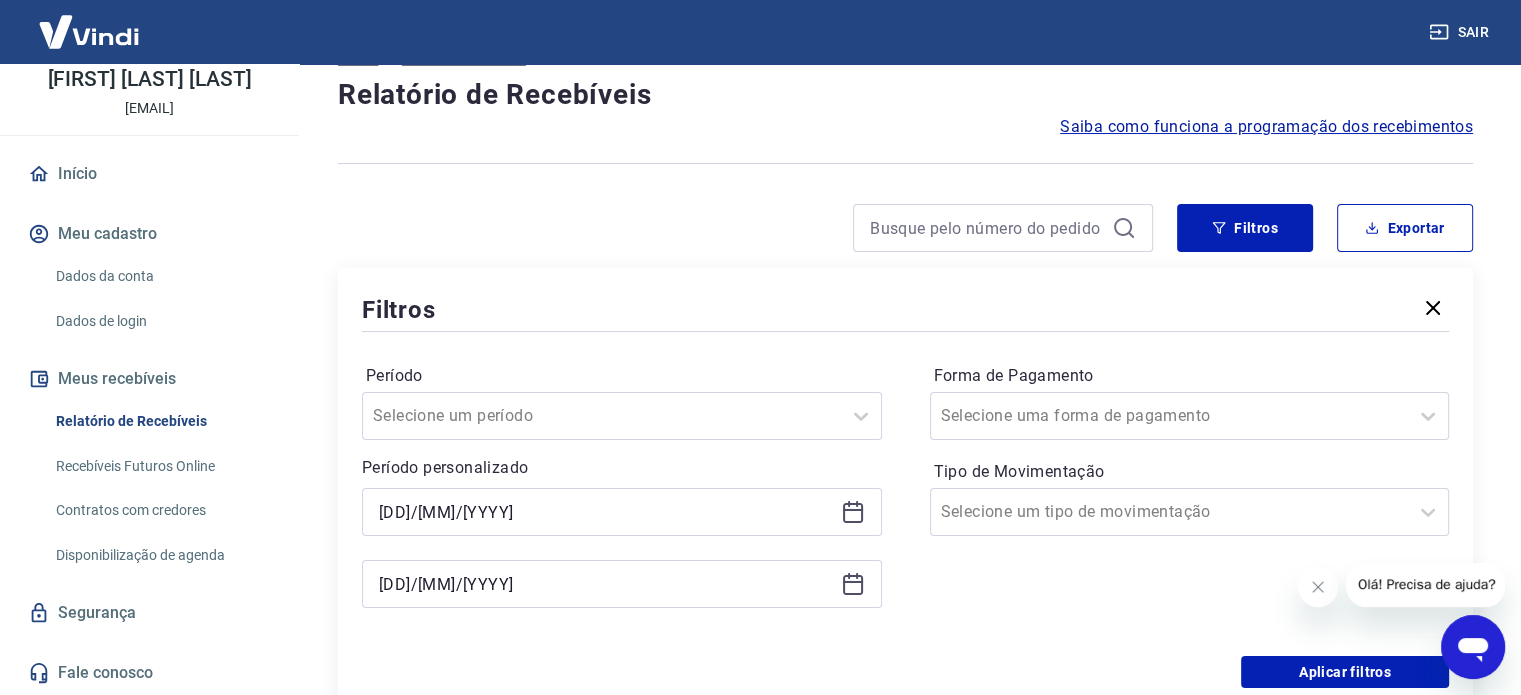 click 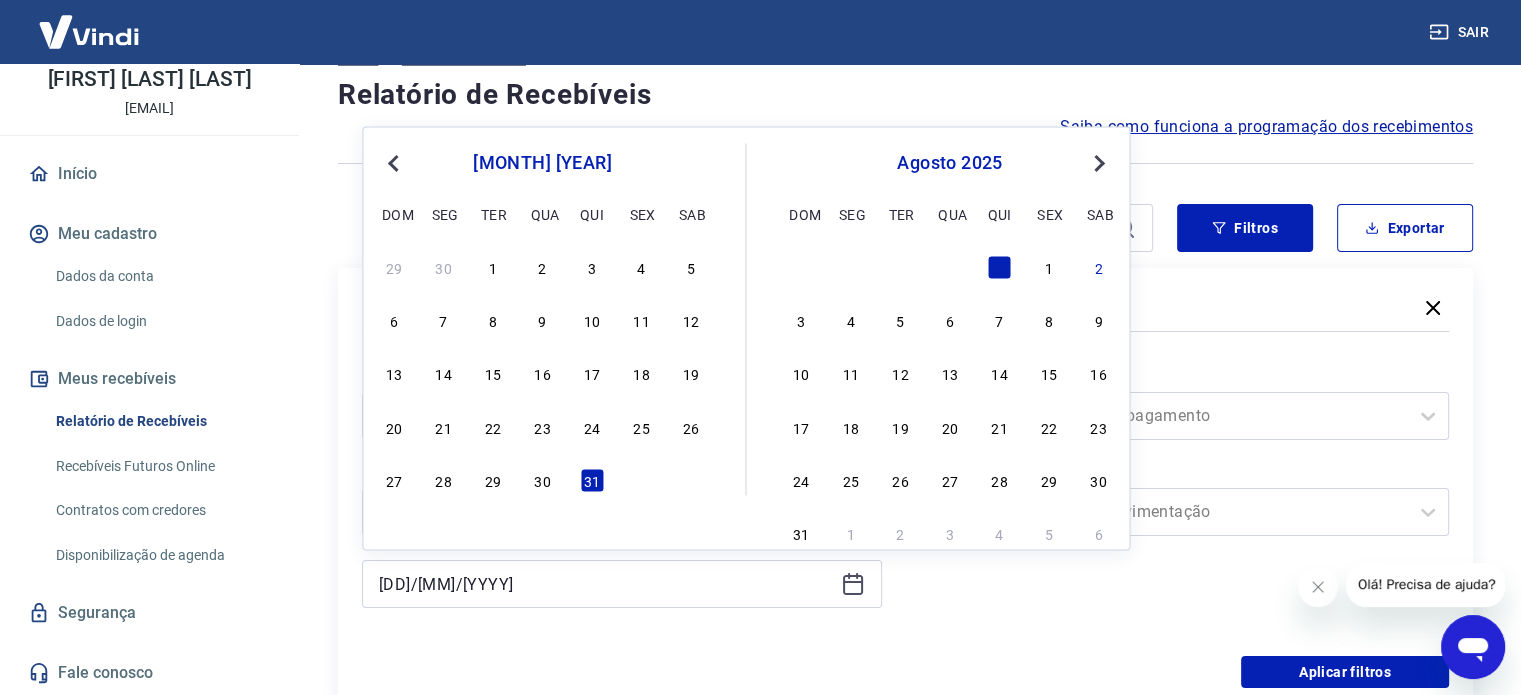 click on "Previous Month" at bounding box center [393, 163] 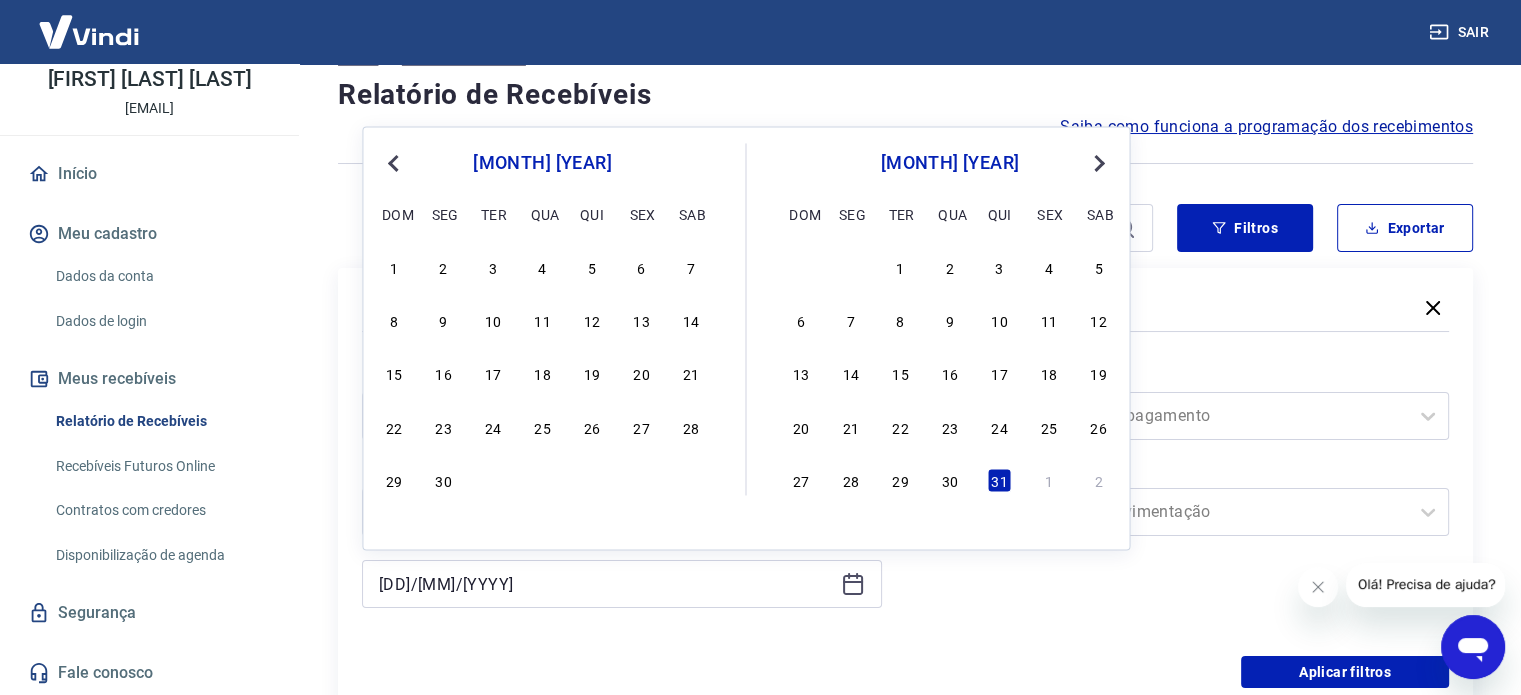 click on "Previous Month" at bounding box center [393, 163] 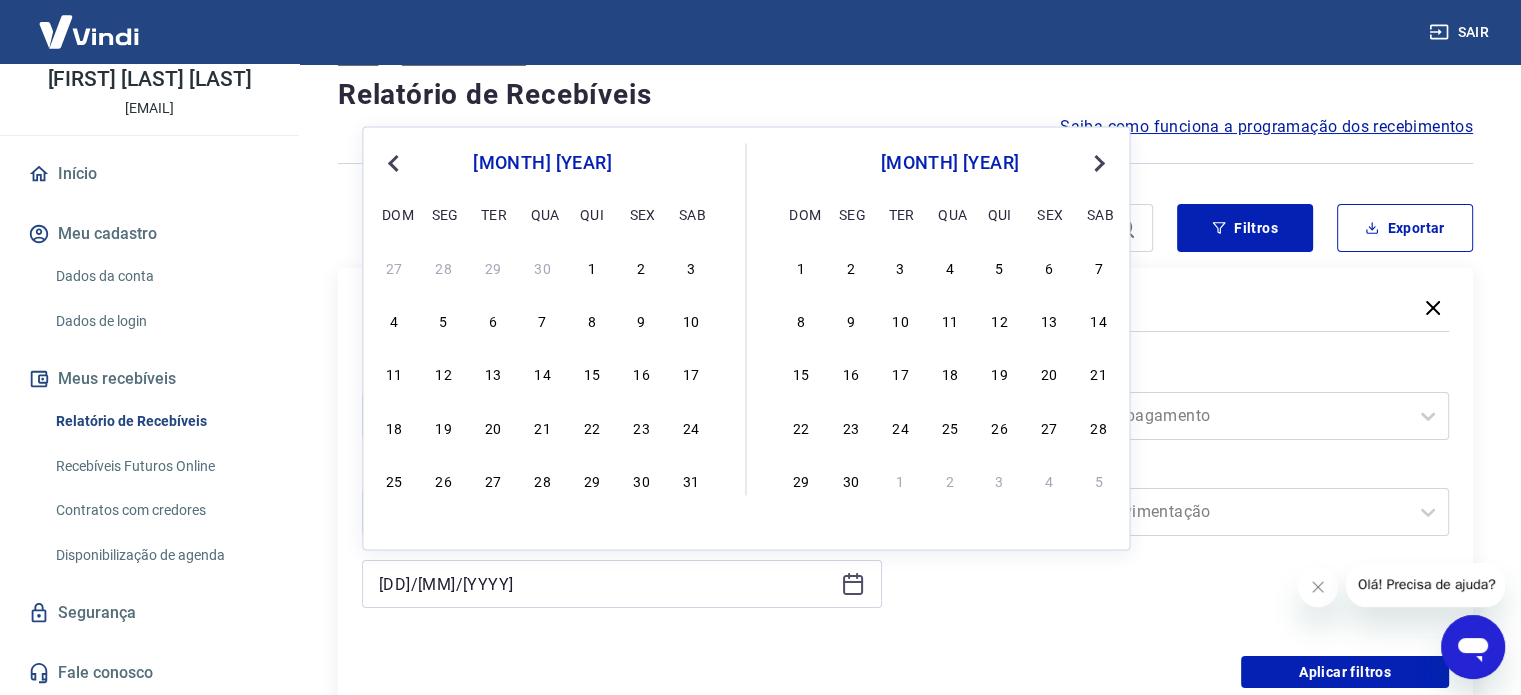 click on "Previous Month" at bounding box center (393, 163) 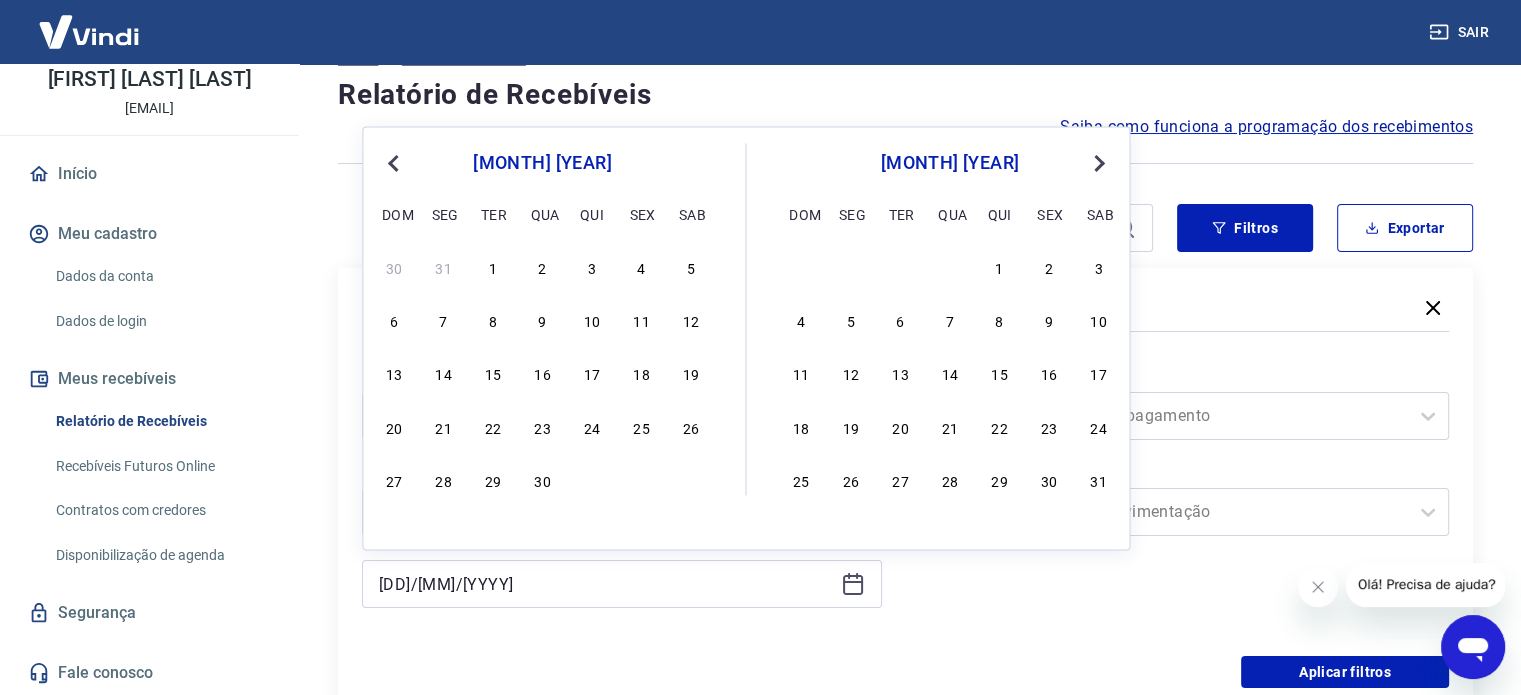 click on "Previous Month" at bounding box center [393, 163] 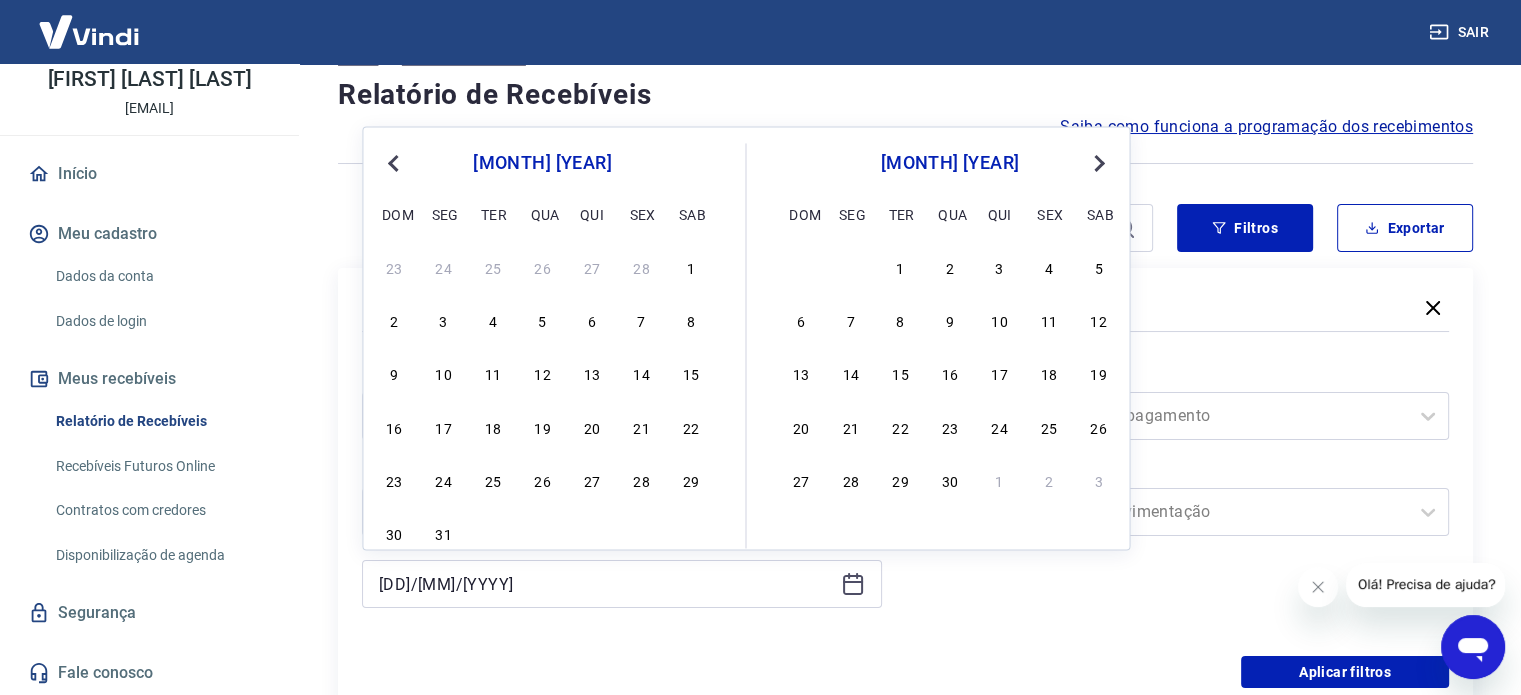 click on "Previous Month" at bounding box center (393, 163) 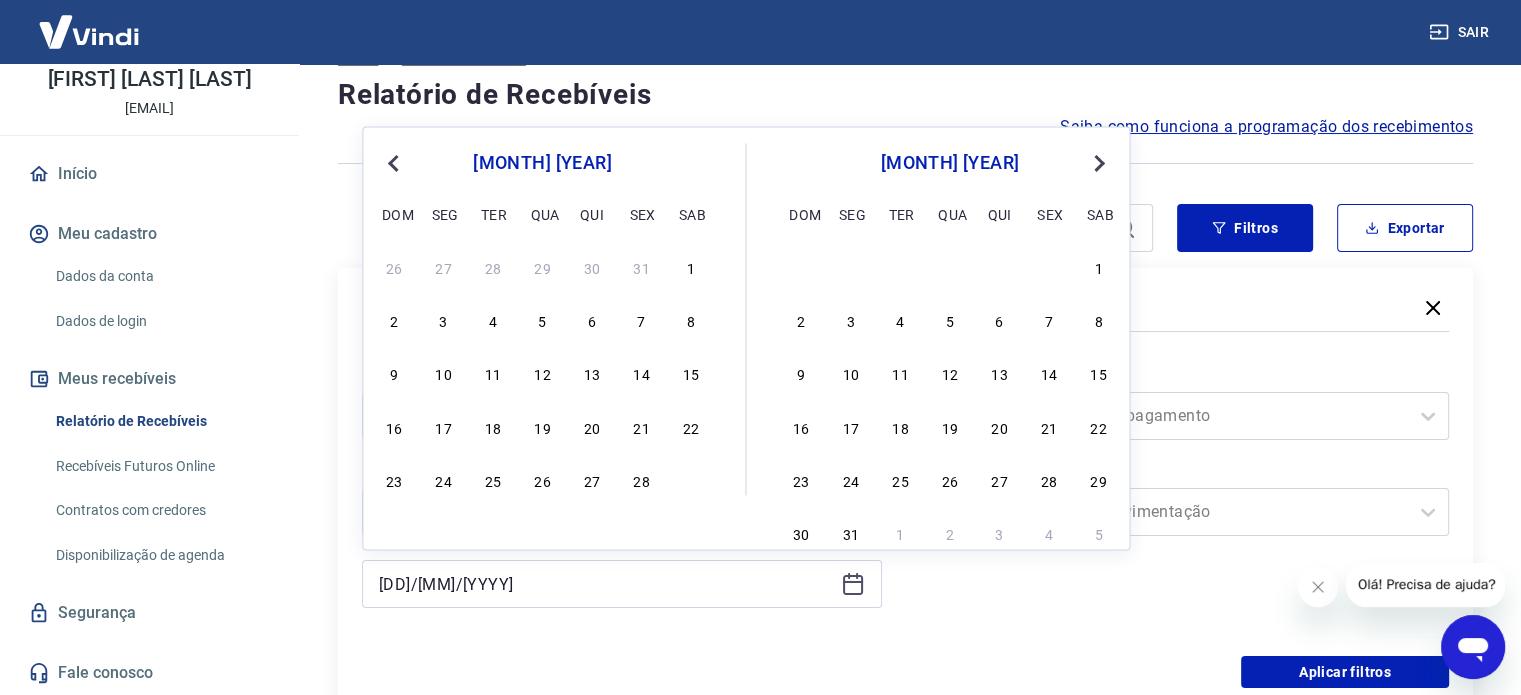 click on "Previous Month" at bounding box center [393, 163] 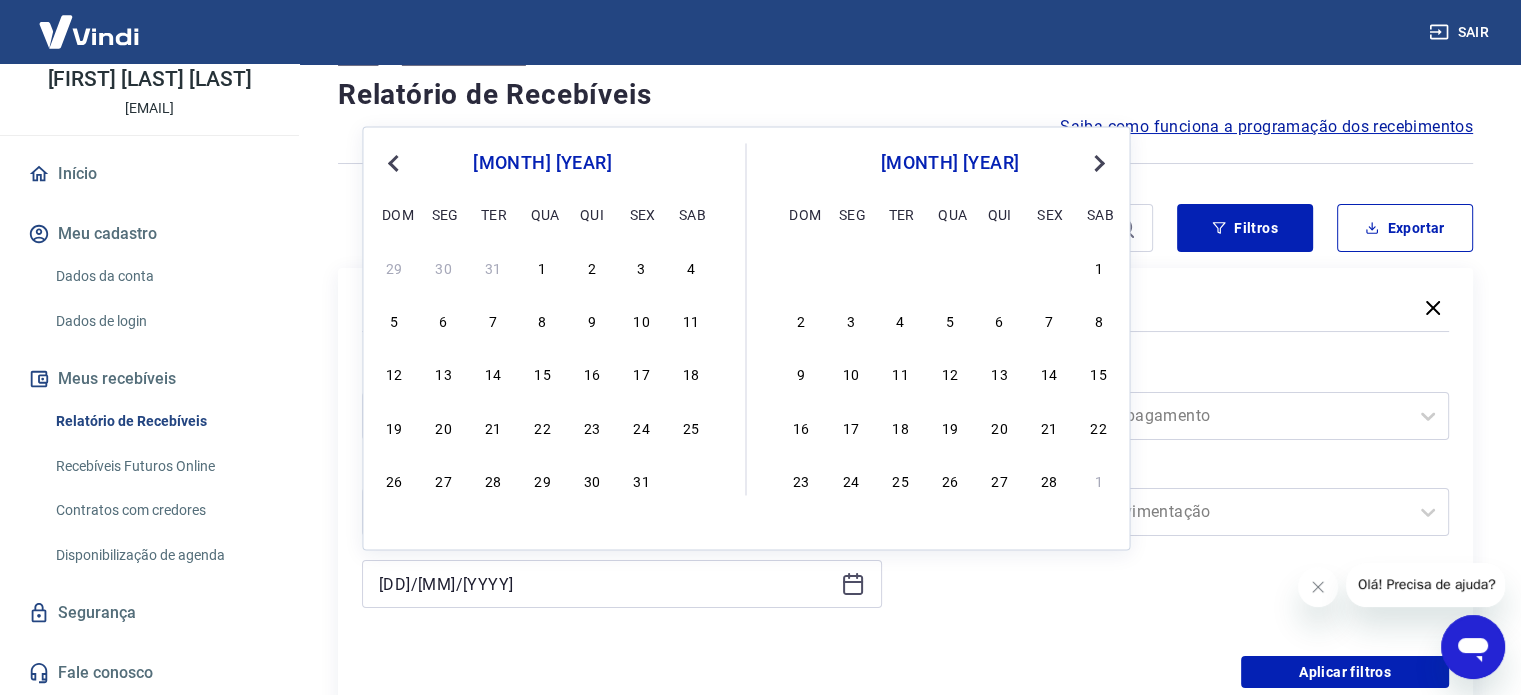 click on "Previous Month" at bounding box center [393, 163] 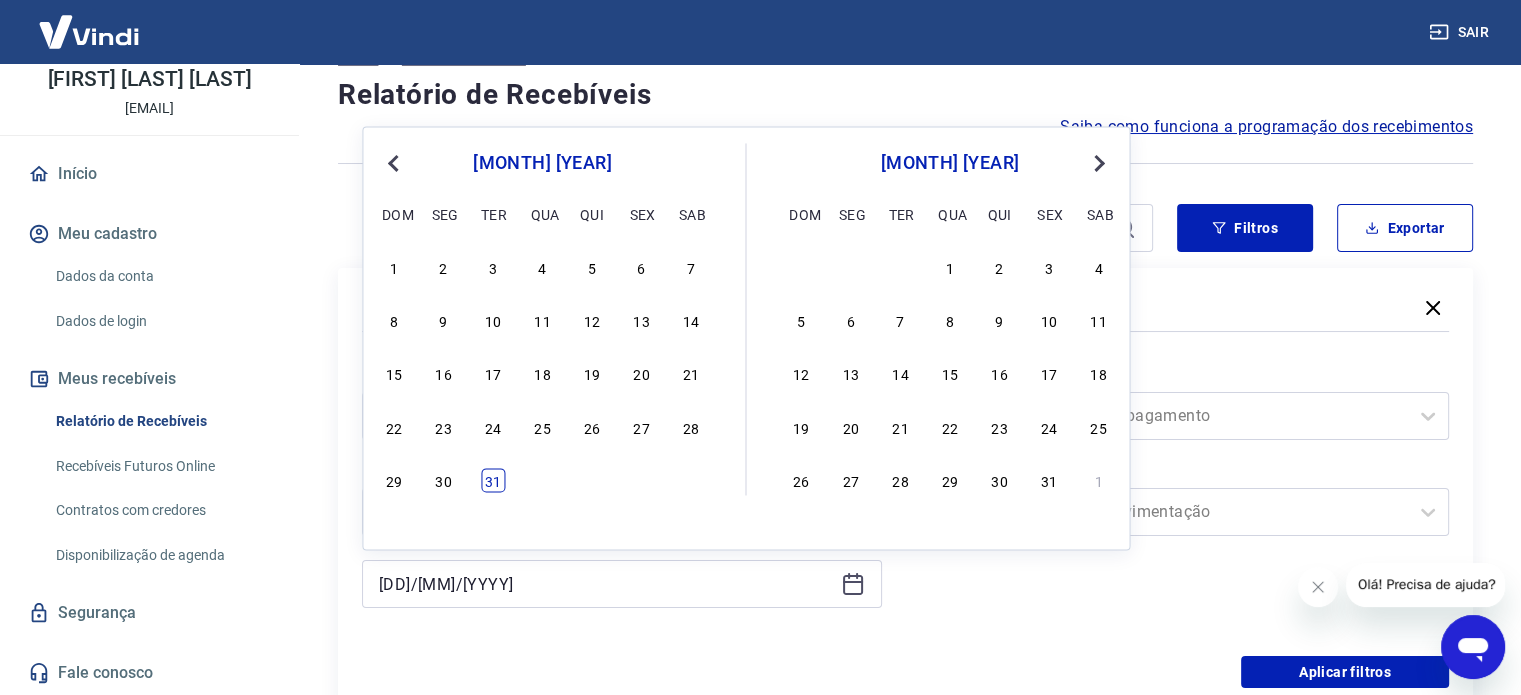 click on "31" at bounding box center (493, 480) 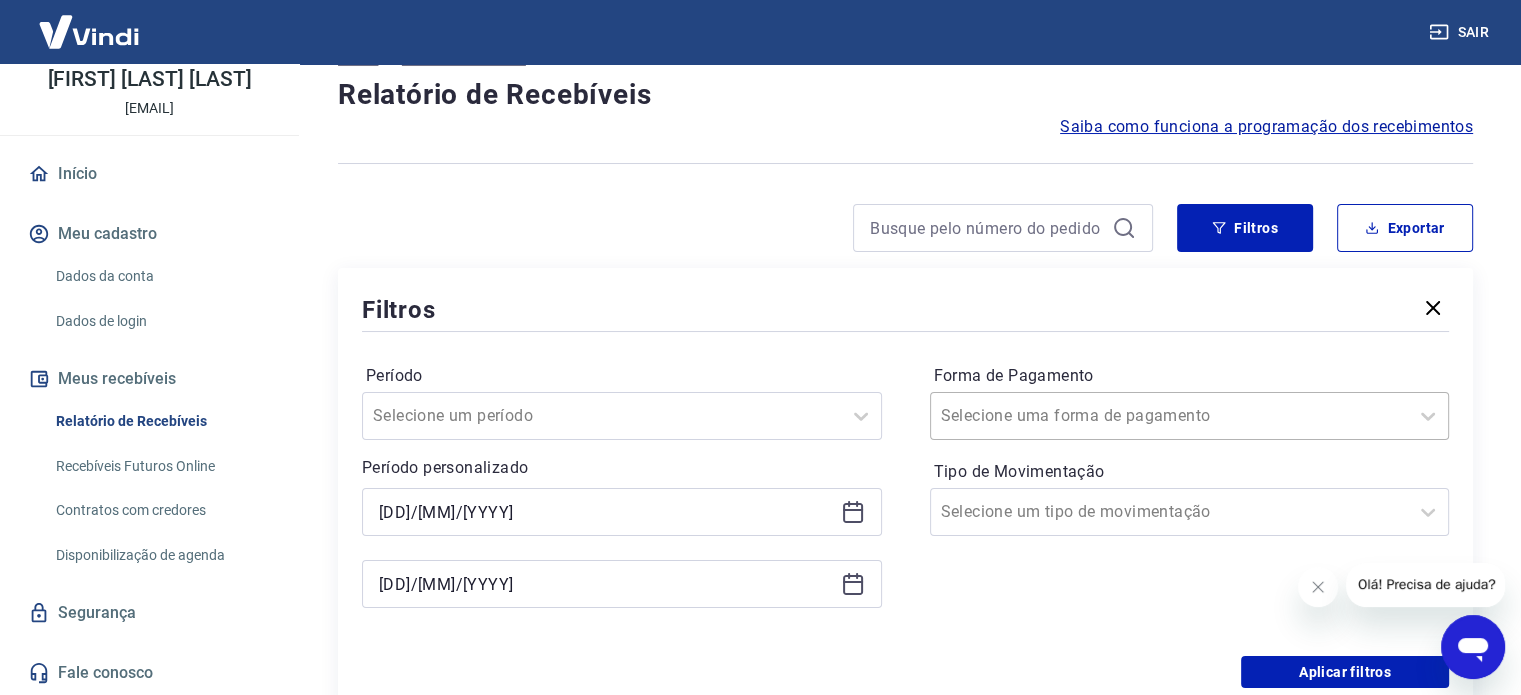 click at bounding box center (1170, 416) 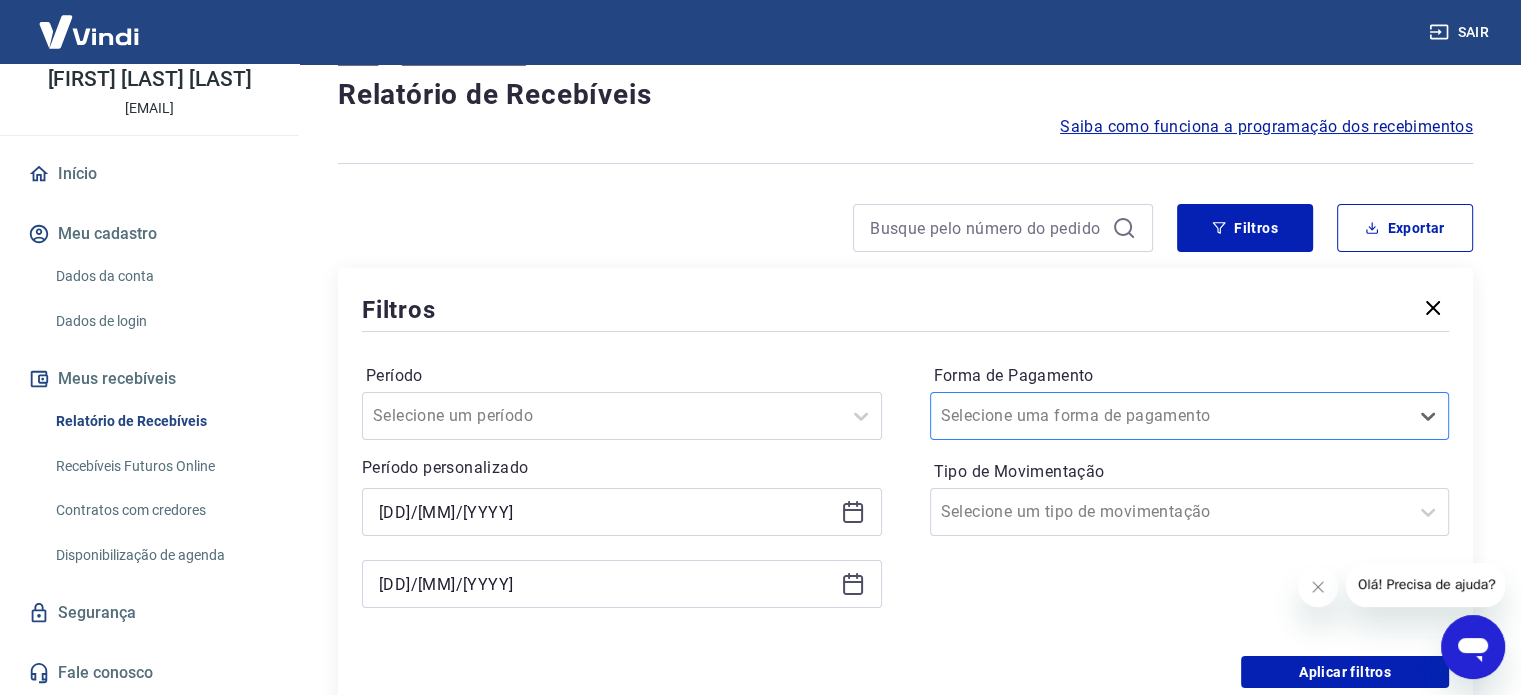 click at bounding box center [1170, 416] 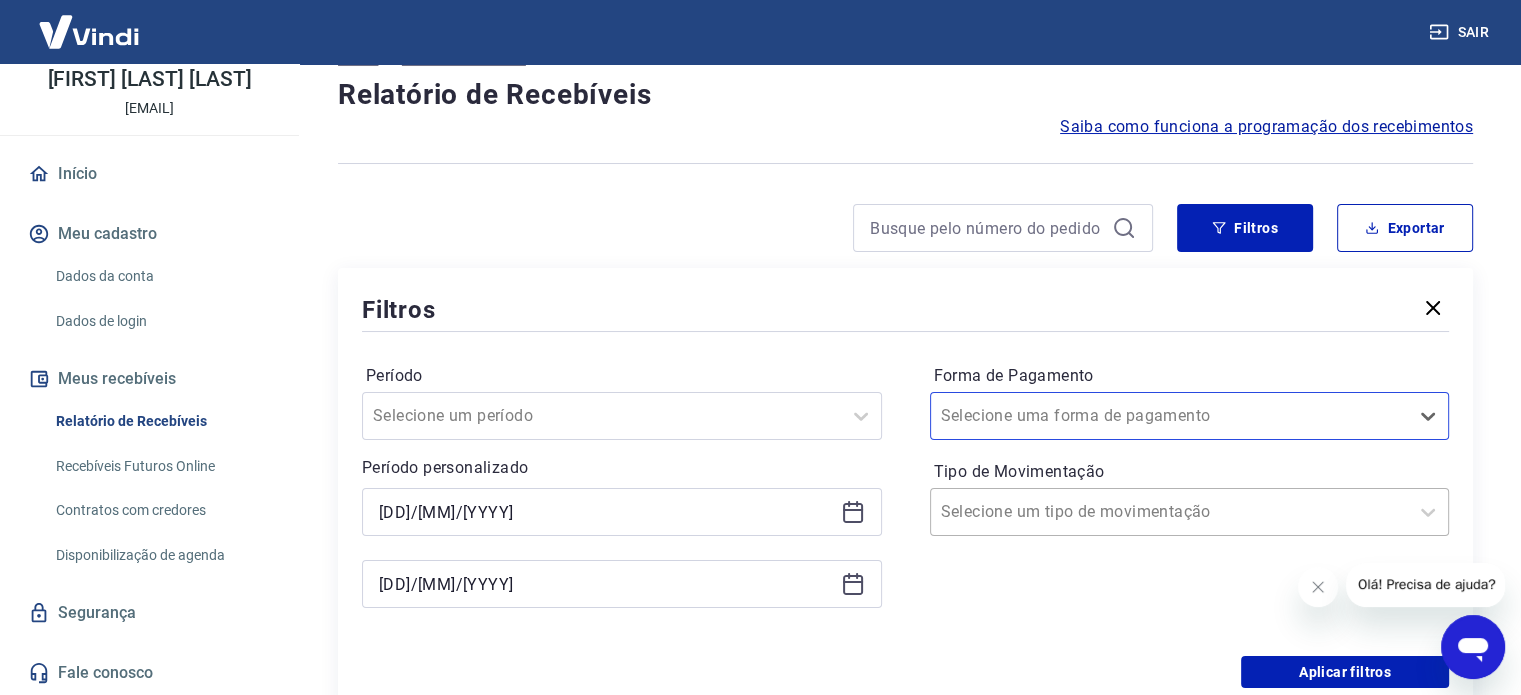 click at bounding box center [1170, 512] 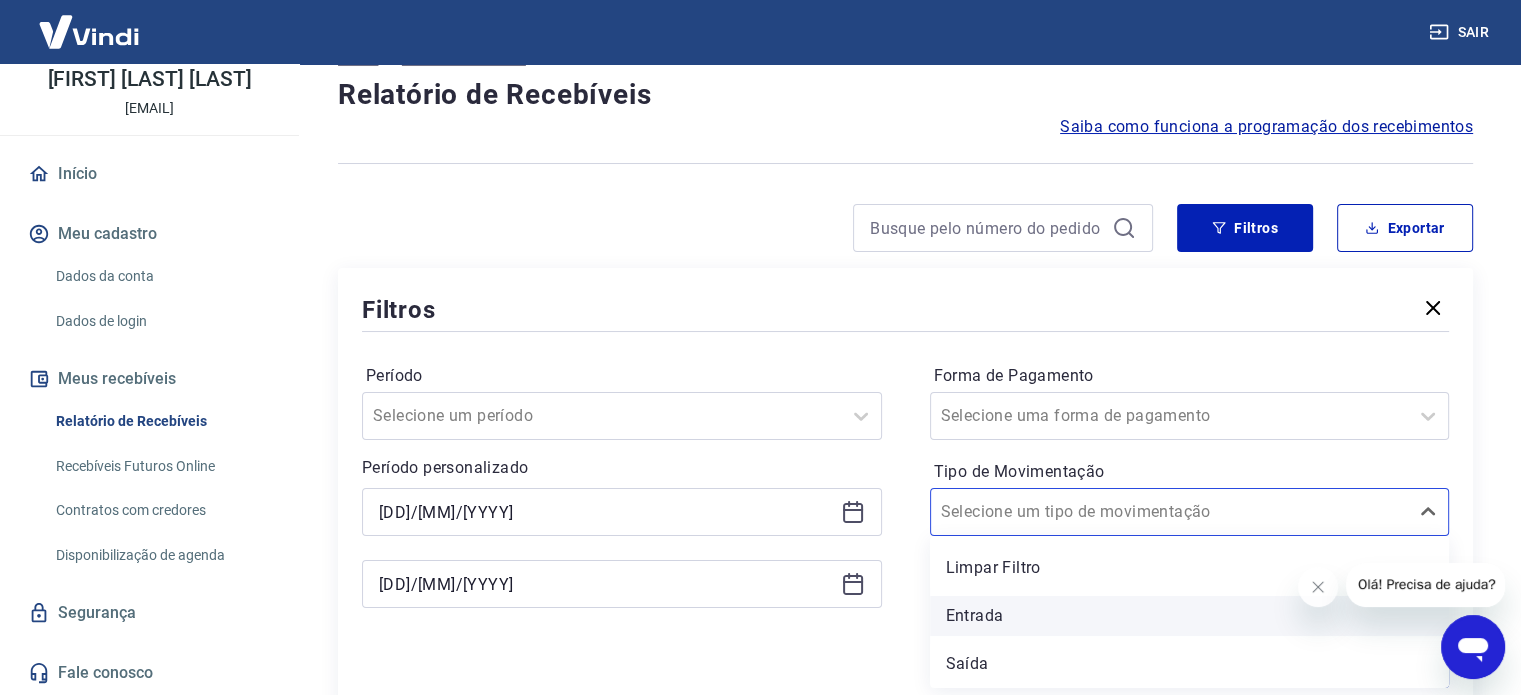 click on "Entrada" at bounding box center [1190, 616] 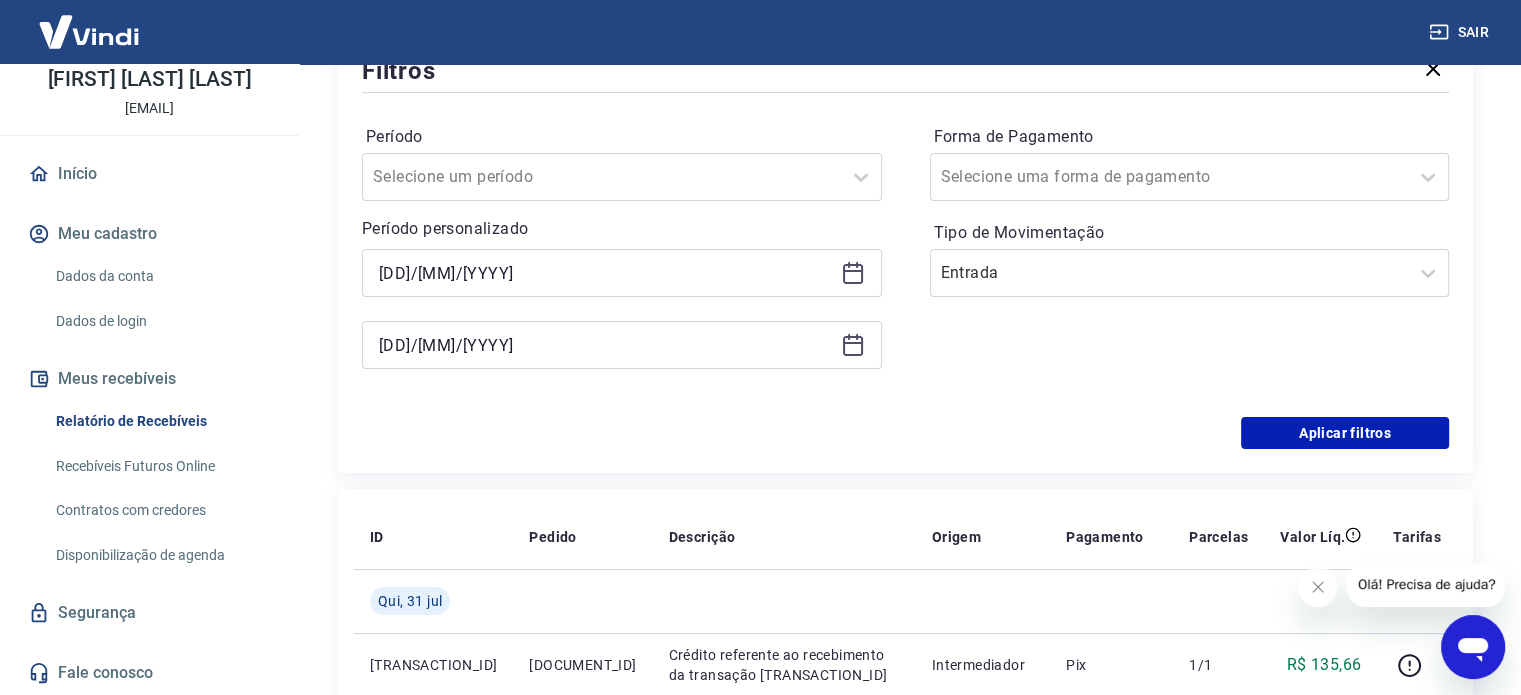 scroll, scrollTop: 304, scrollLeft: 0, axis: vertical 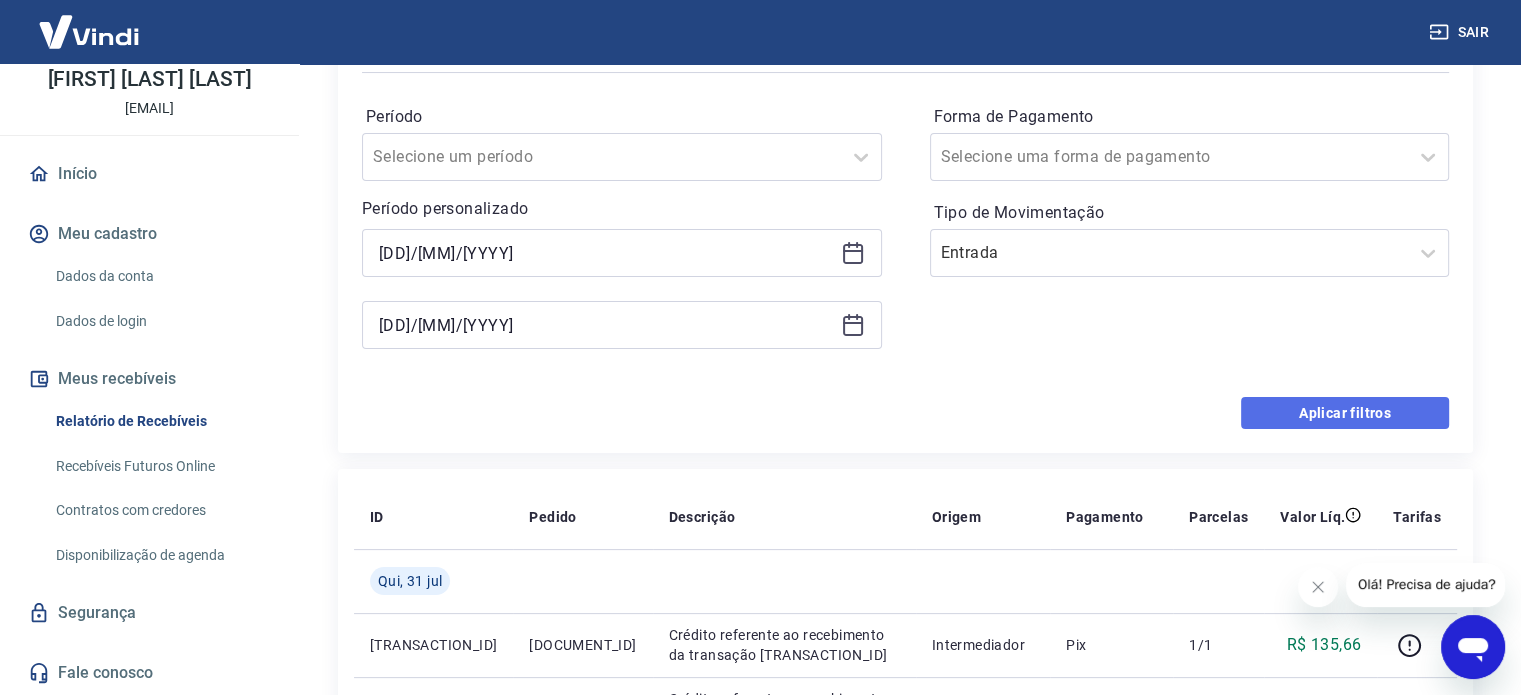 click on "Aplicar filtros" at bounding box center [1345, 413] 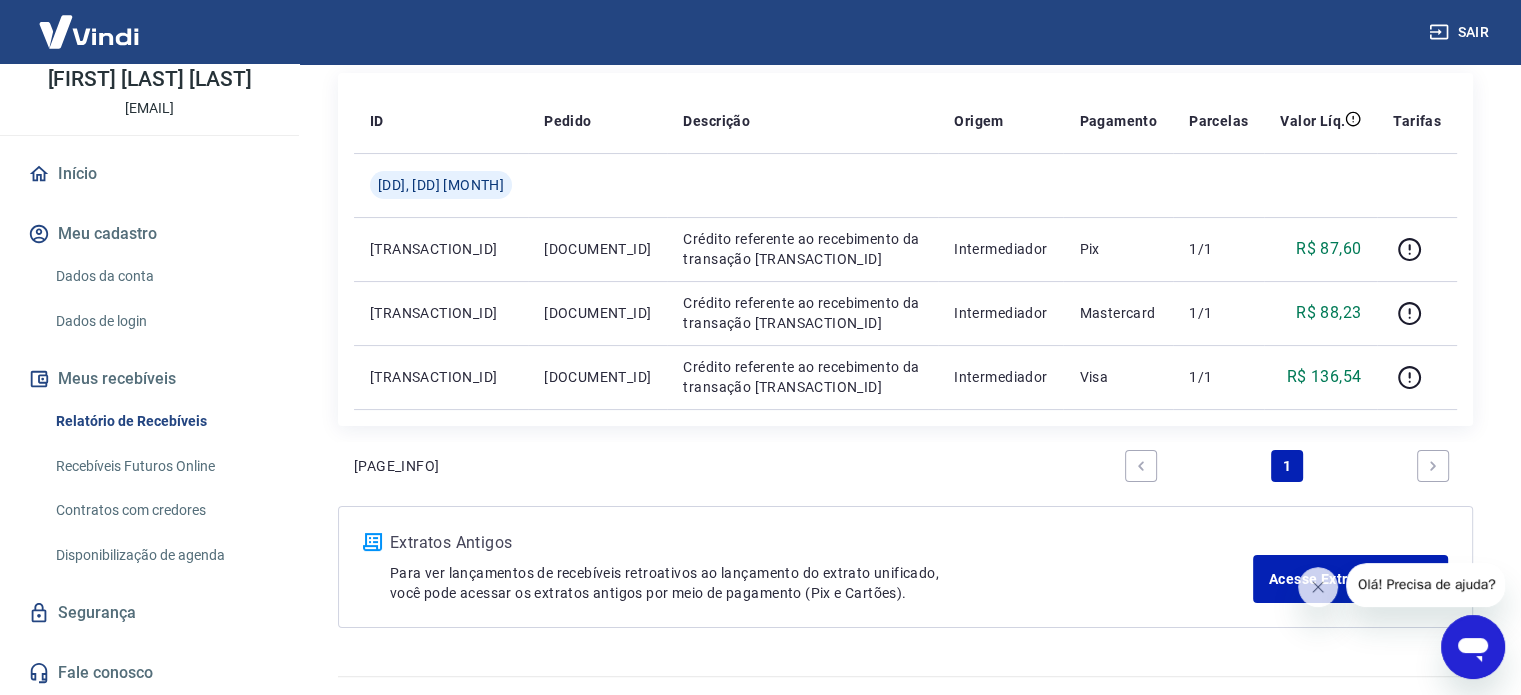 scroll, scrollTop: 297, scrollLeft: 0, axis: vertical 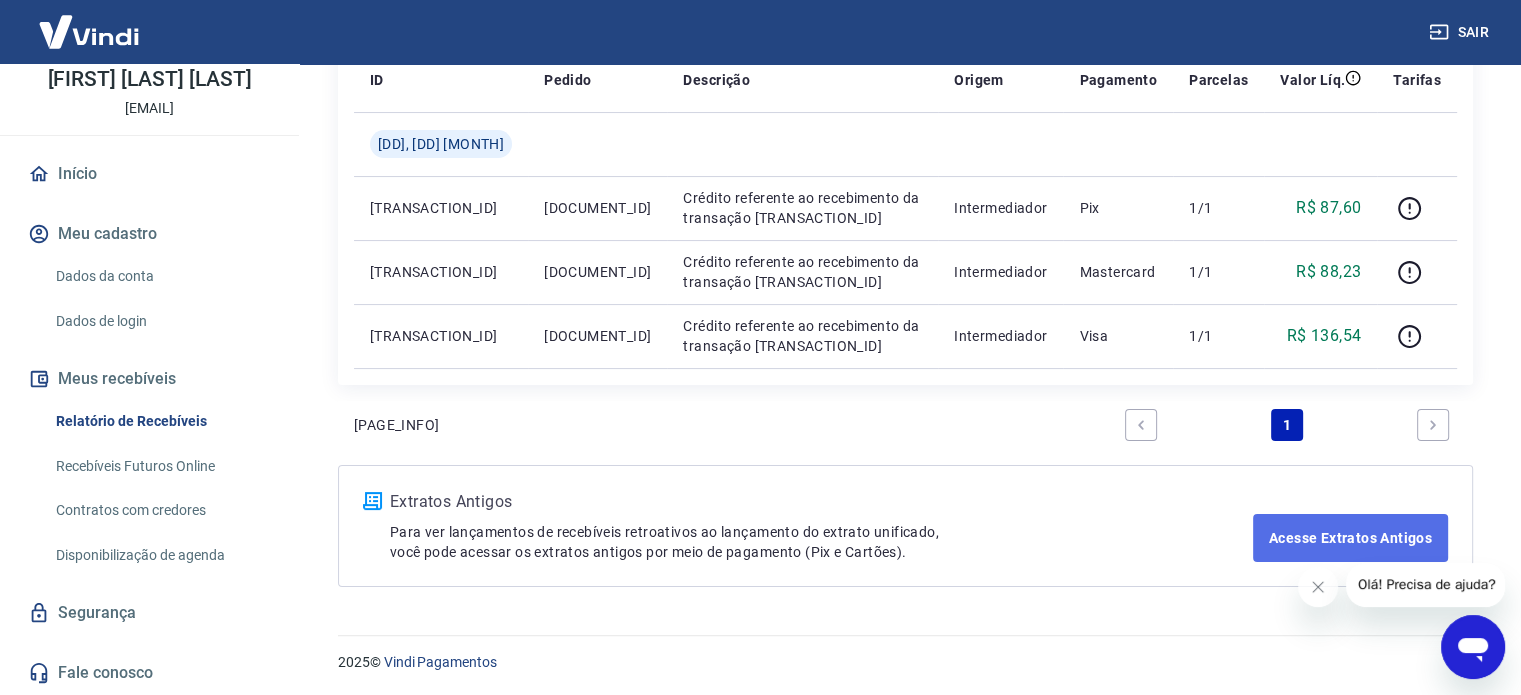 click on "Acesse Extratos Antigos" at bounding box center [1350, 538] 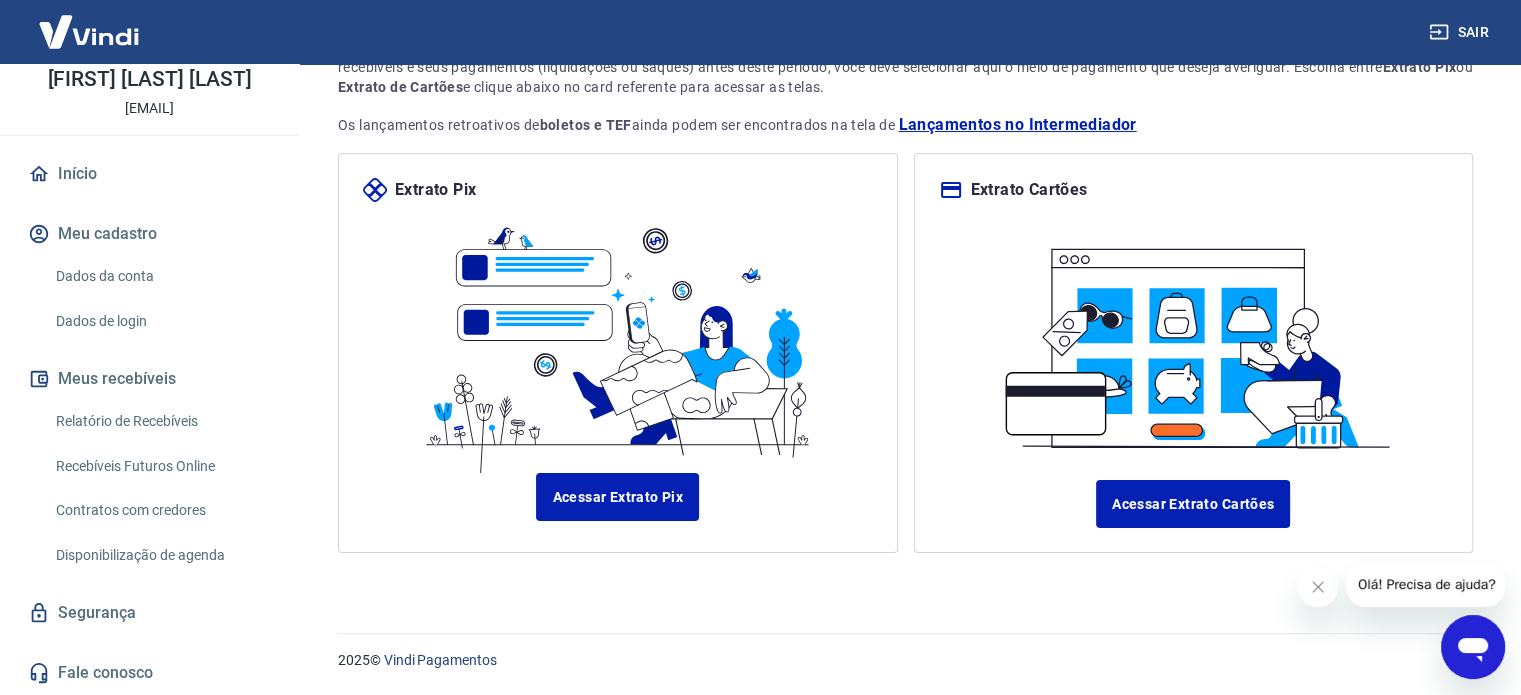 scroll, scrollTop: 0, scrollLeft: 0, axis: both 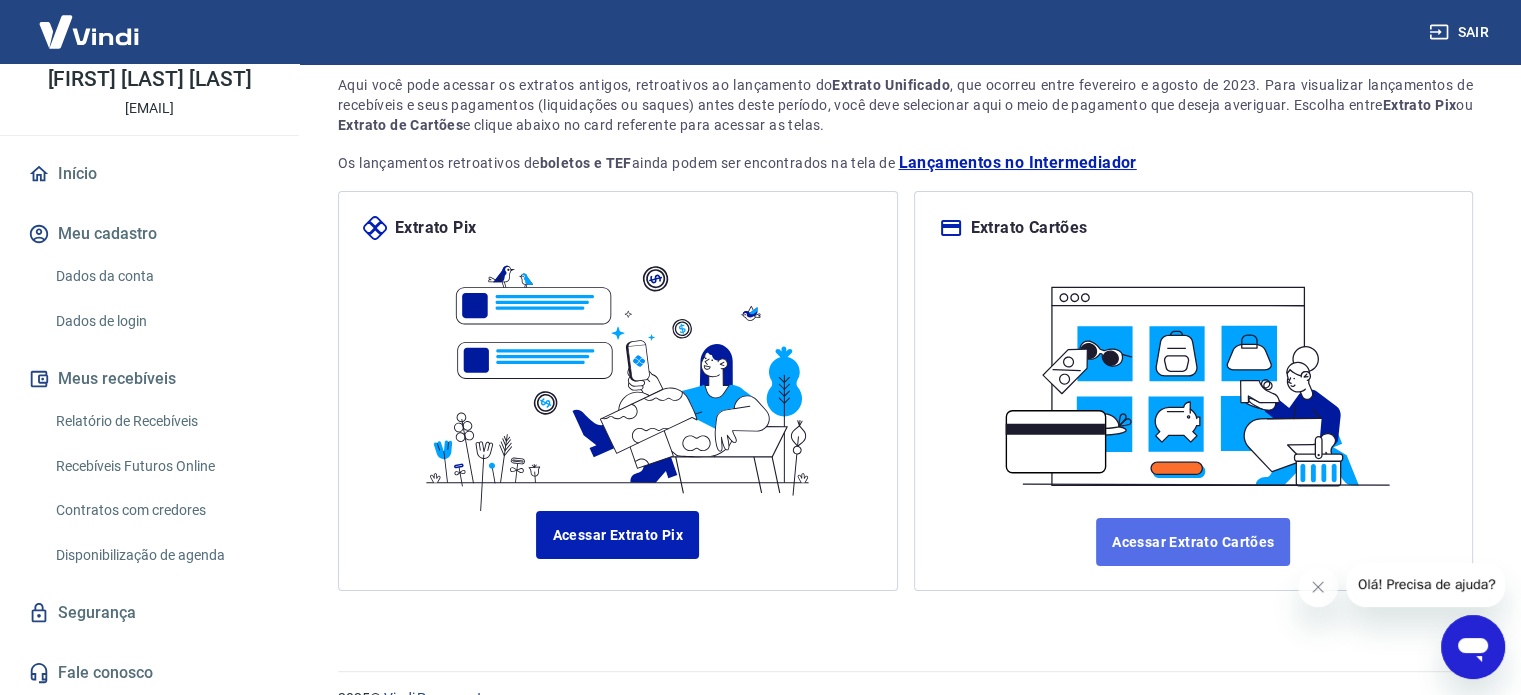 click on "Acessar Extrato Cartões" at bounding box center (1193, 542) 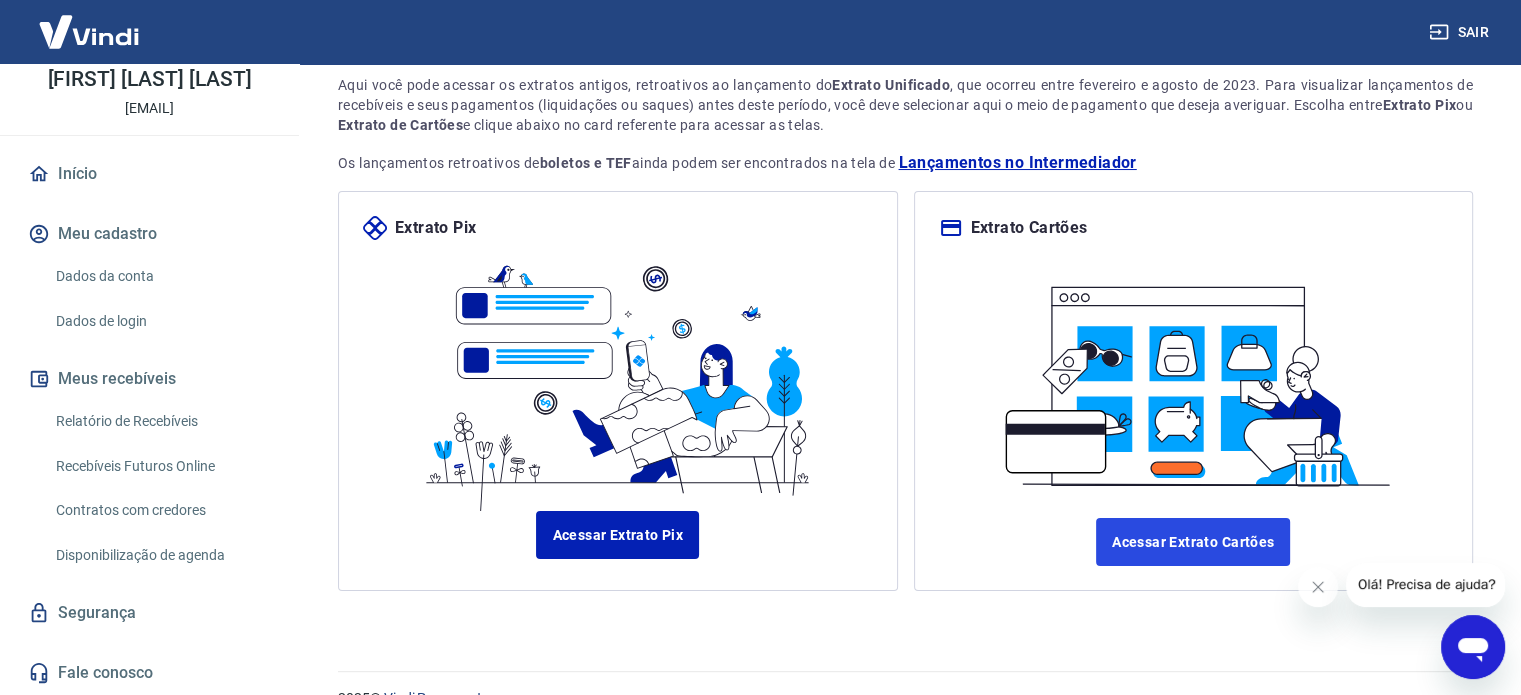 scroll, scrollTop: 172, scrollLeft: 0, axis: vertical 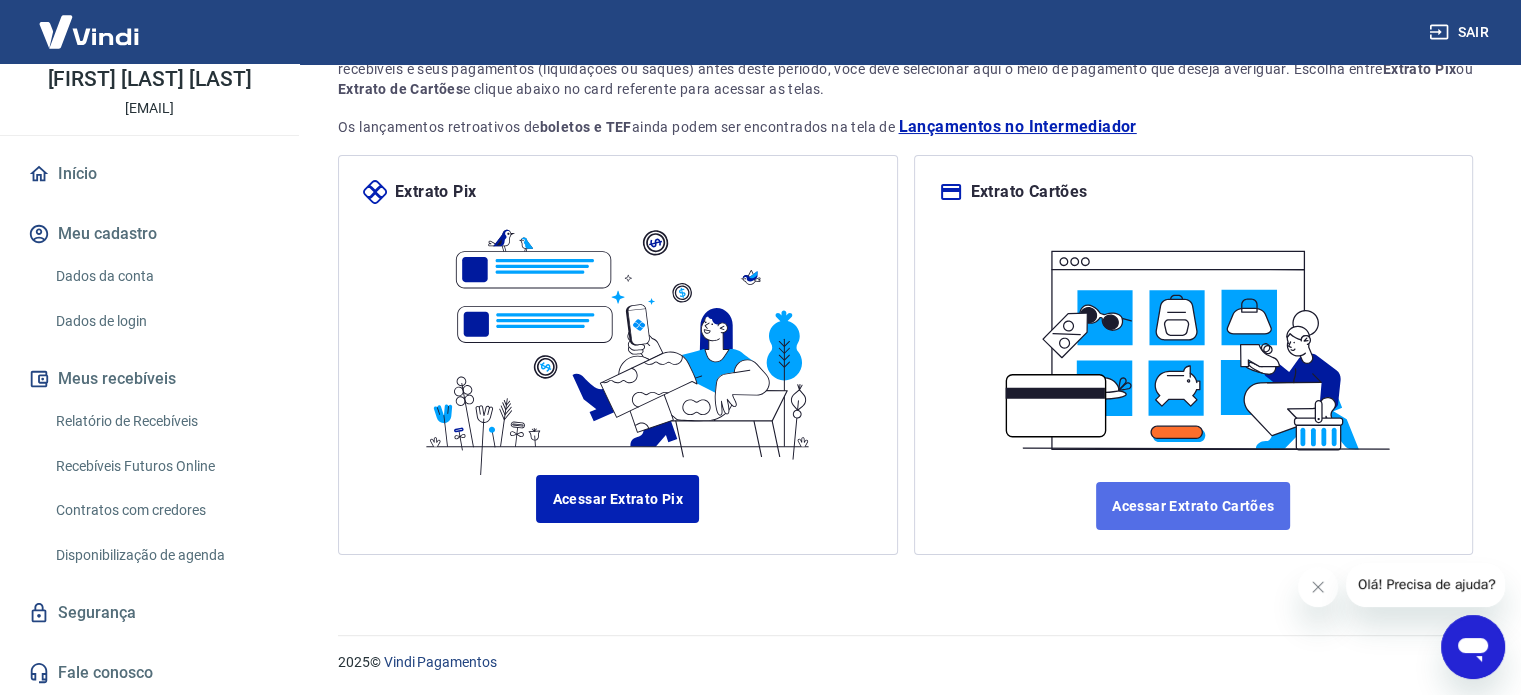 click on "Acessar Extrato Cartões" at bounding box center [1193, 506] 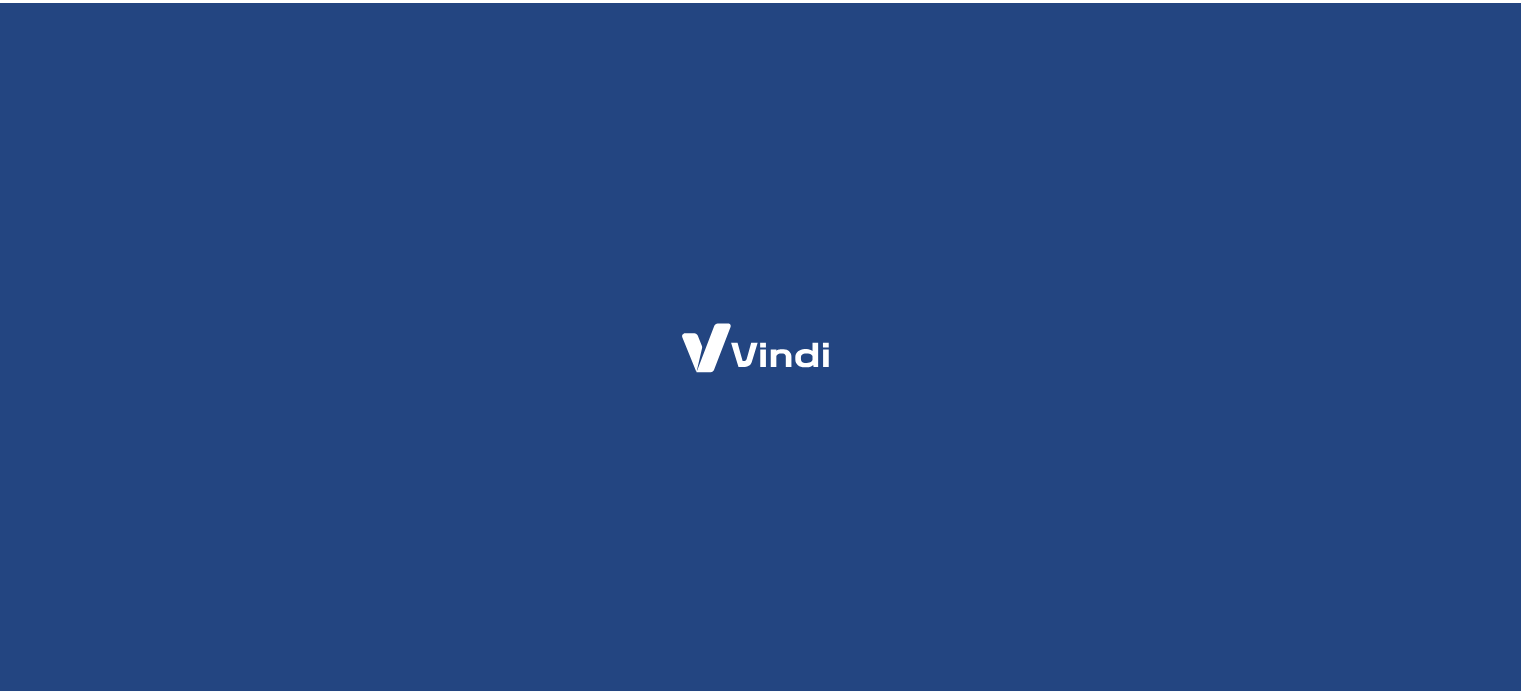 scroll, scrollTop: 0, scrollLeft: 0, axis: both 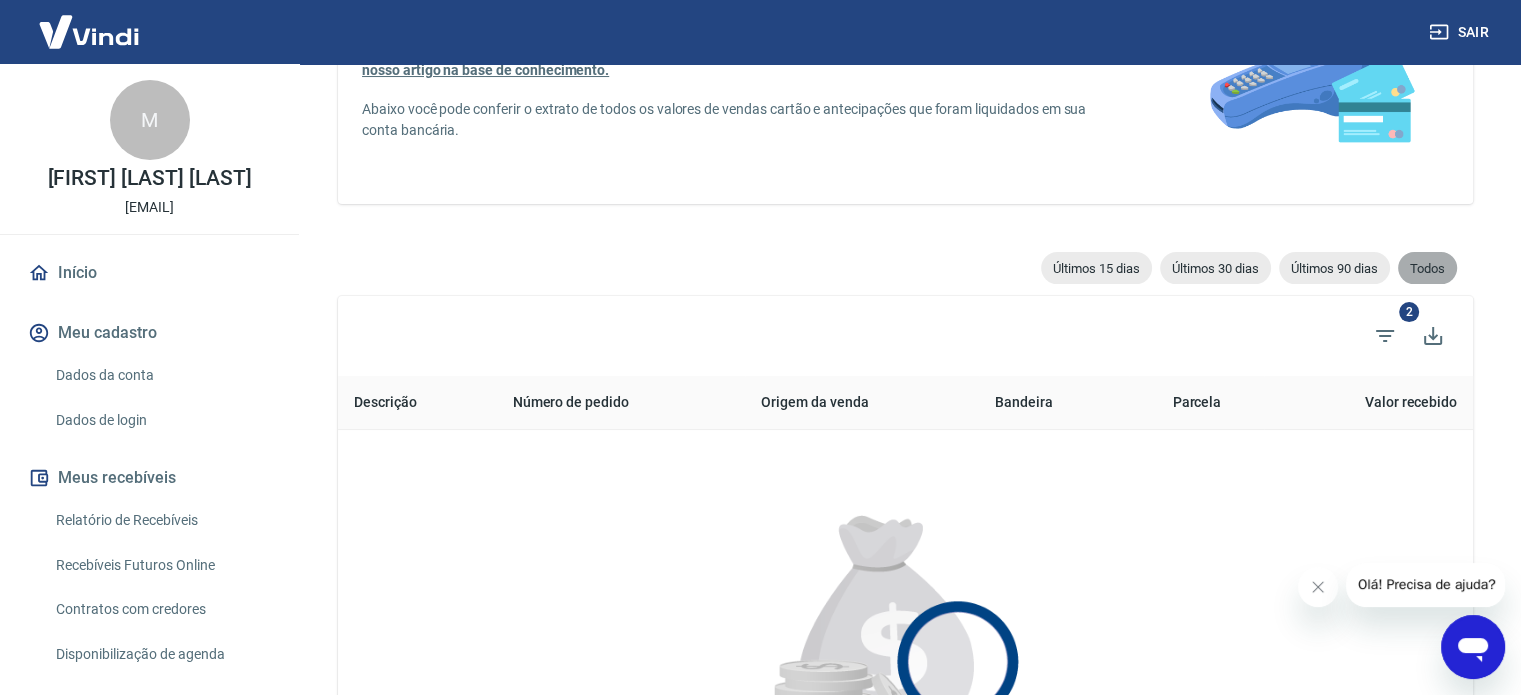 click on "Todos" at bounding box center [1427, 268] 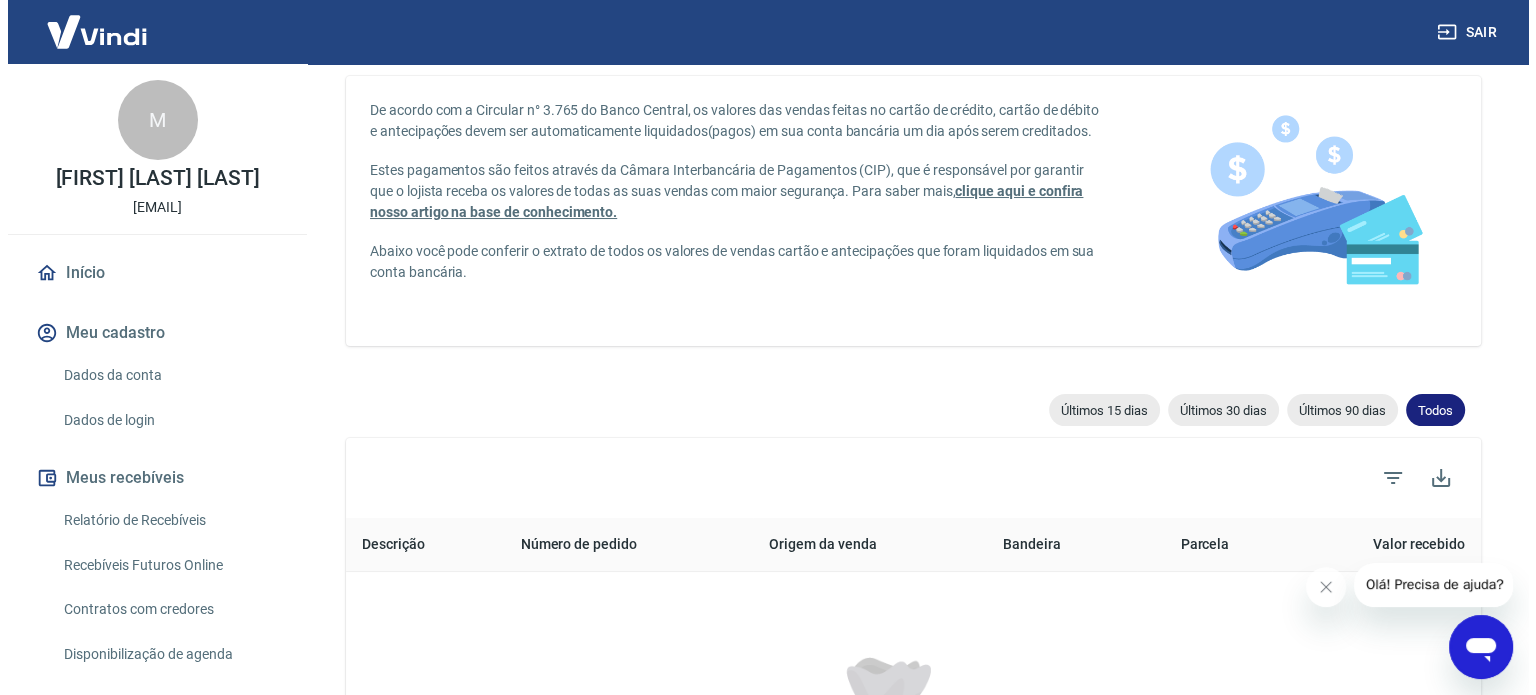 scroll, scrollTop: 222, scrollLeft: 0, axis: vertical 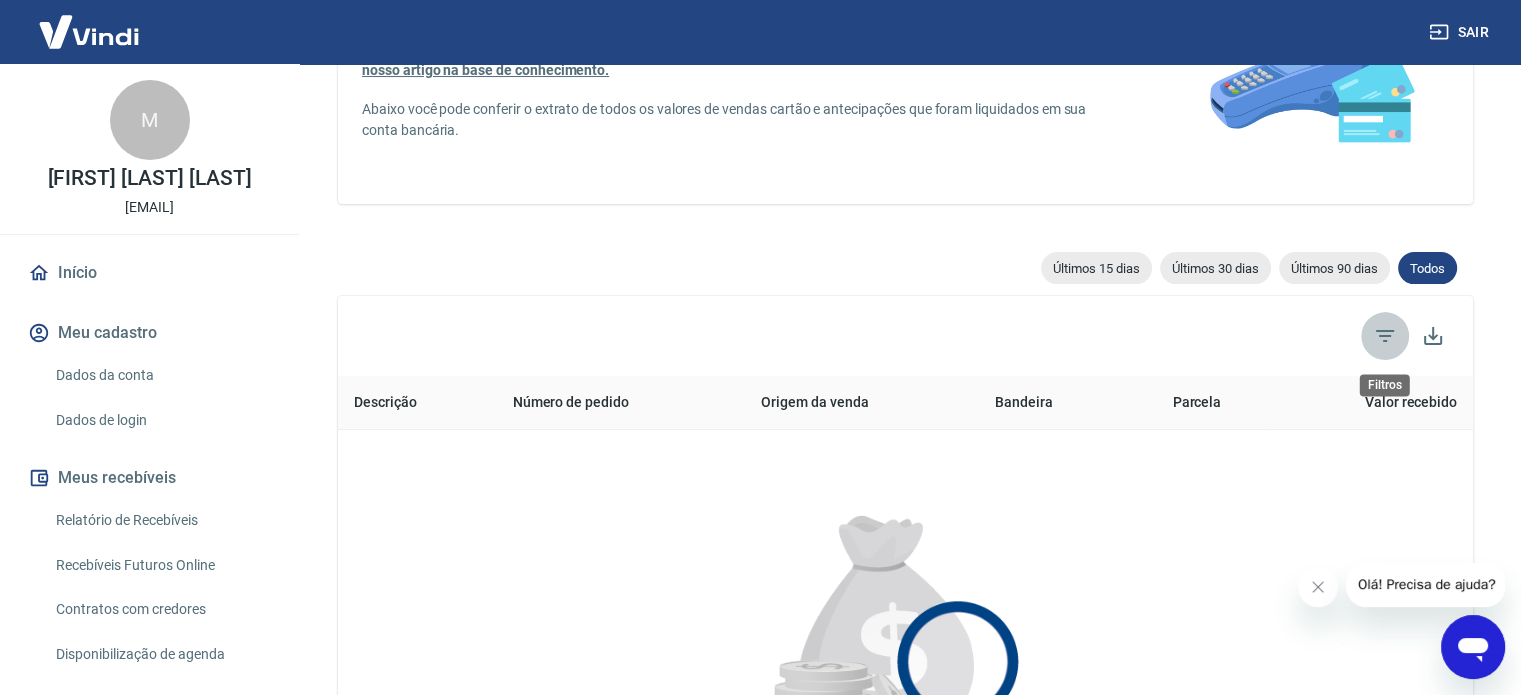 click 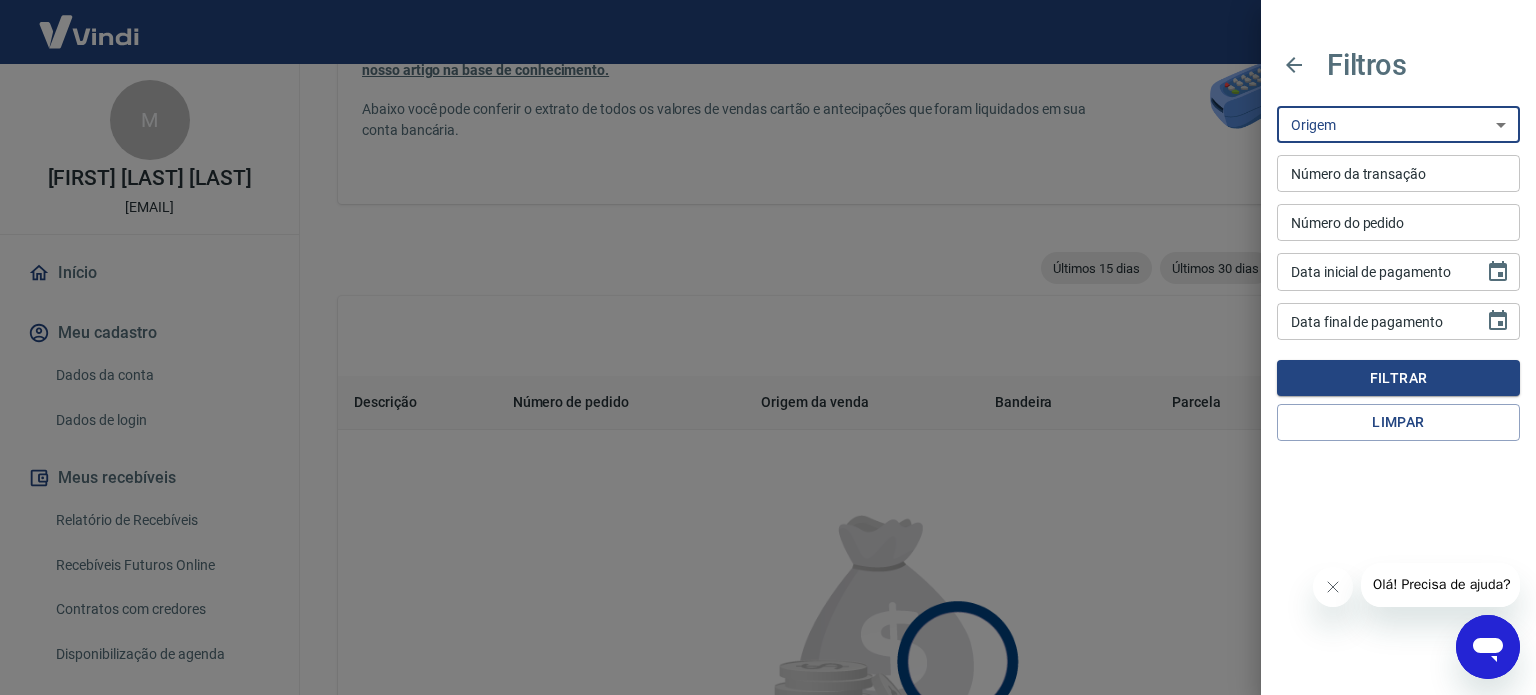 click on "Maquininha Intermediador" at bounding box center (1398, 124) 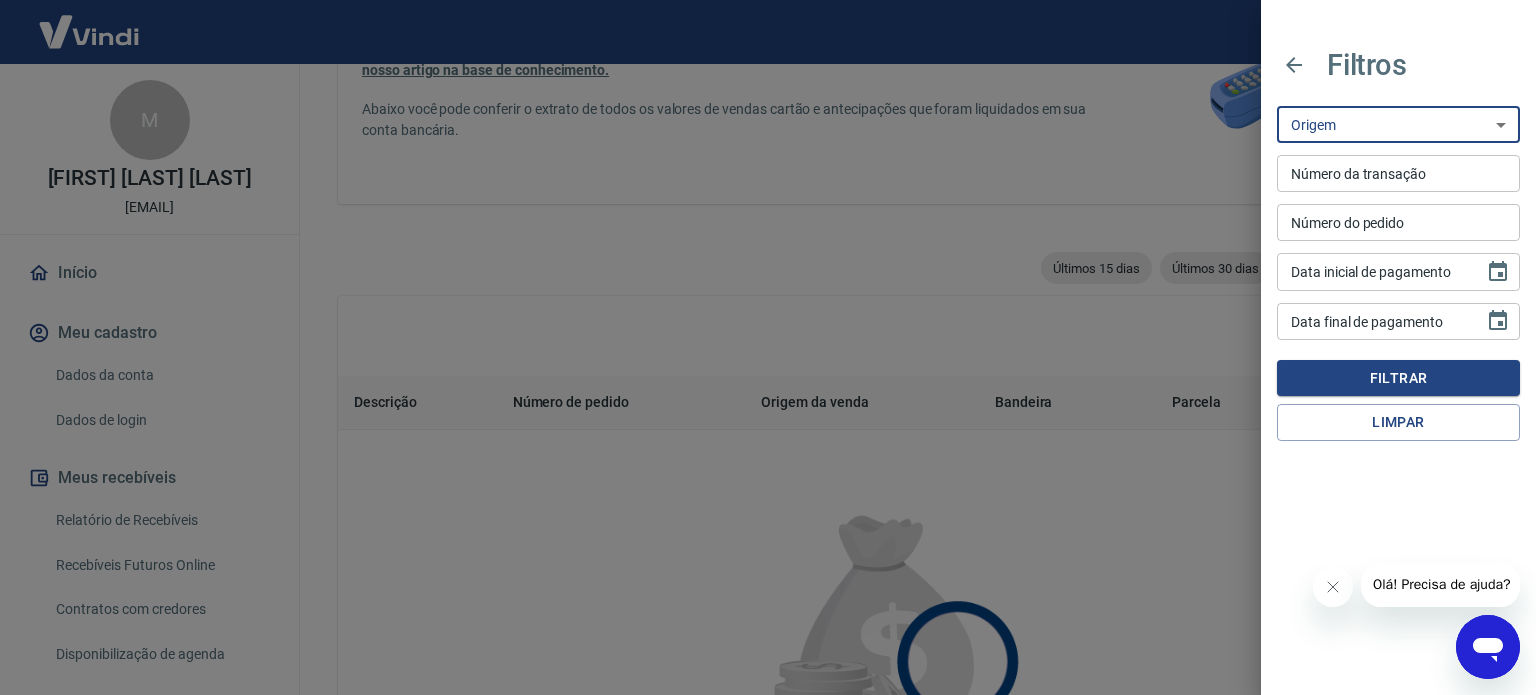 select on "intermediador" 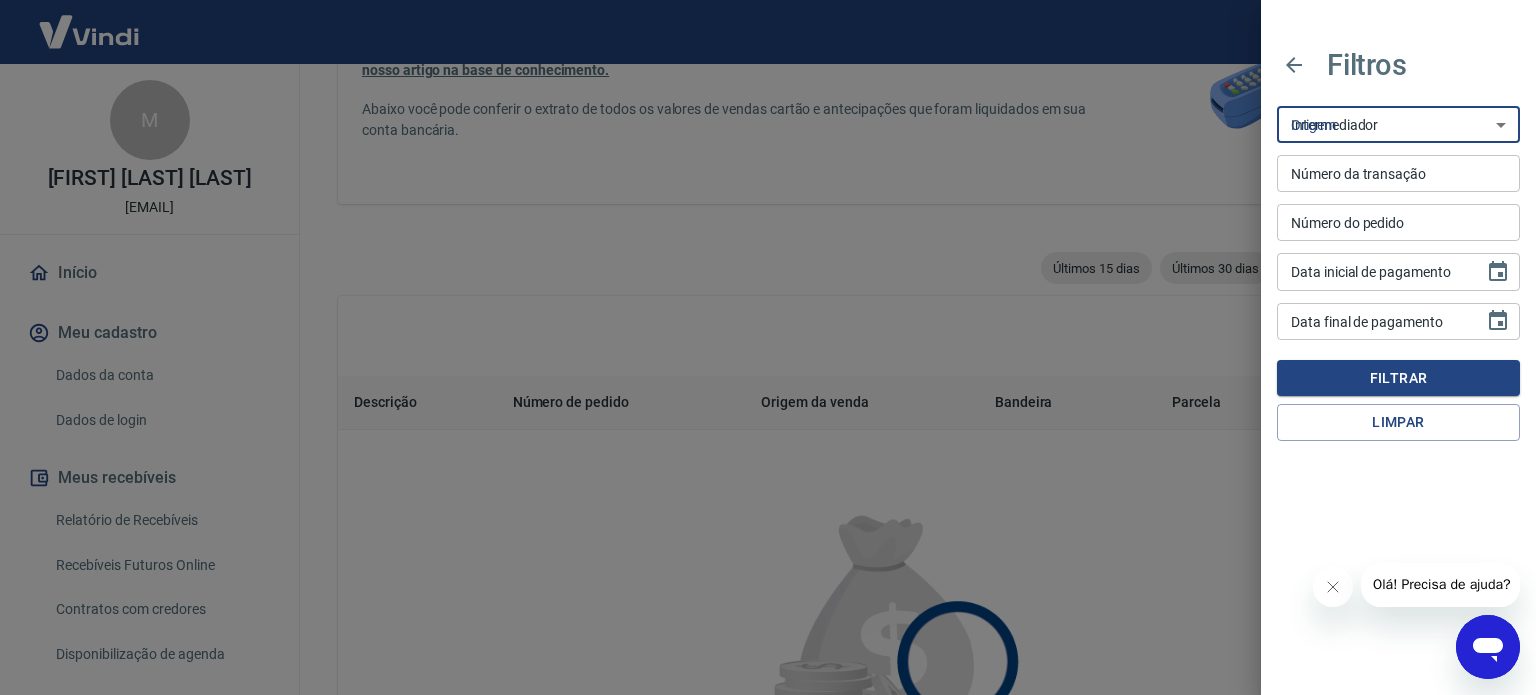click on "Maquininha Intermediador" at bounding box center (1398, 124) 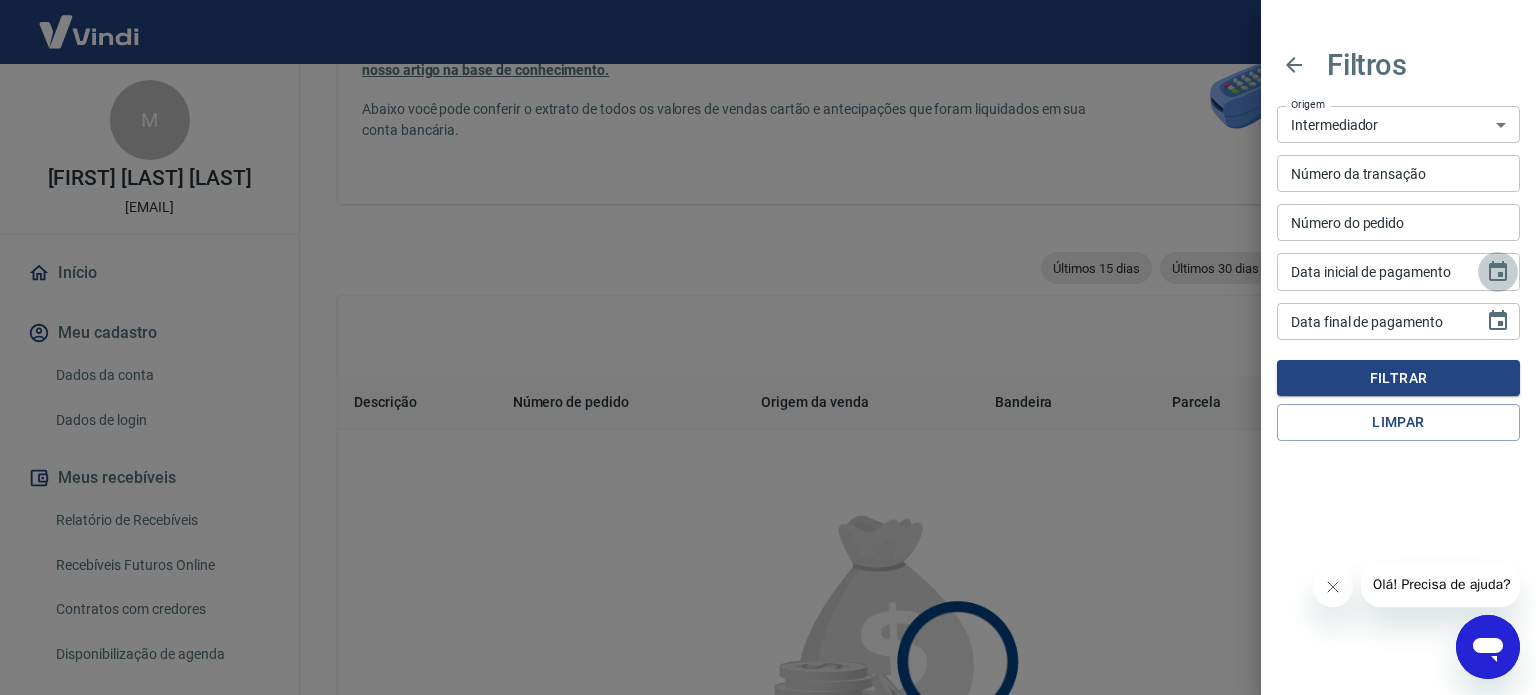 click 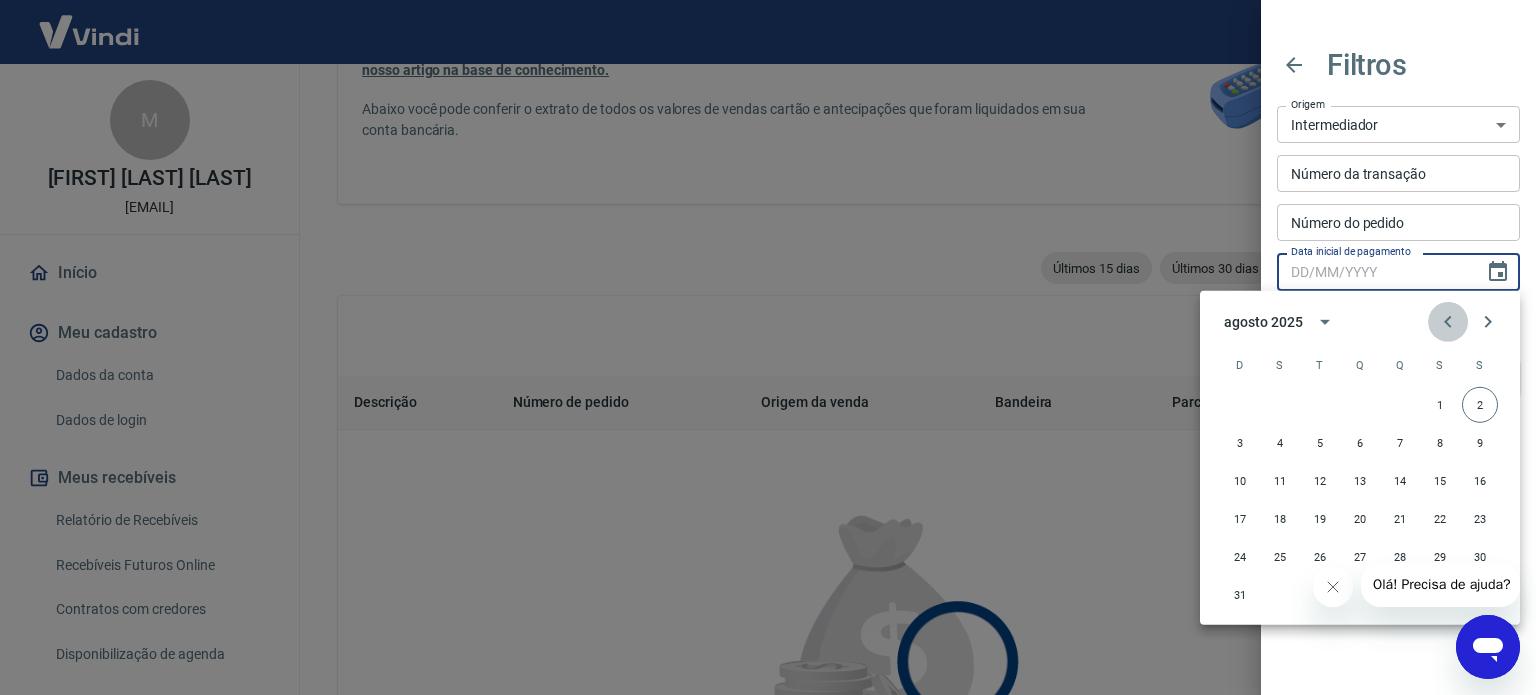 click 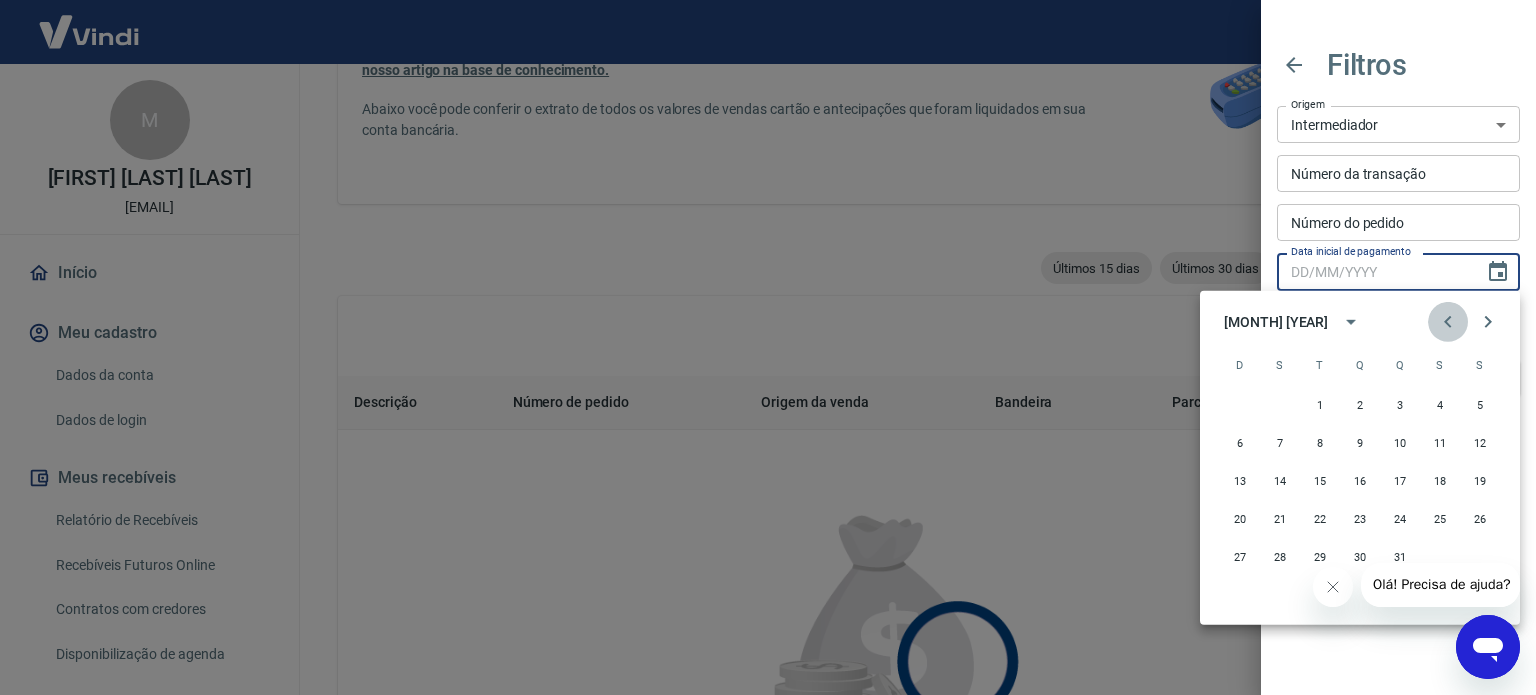 click 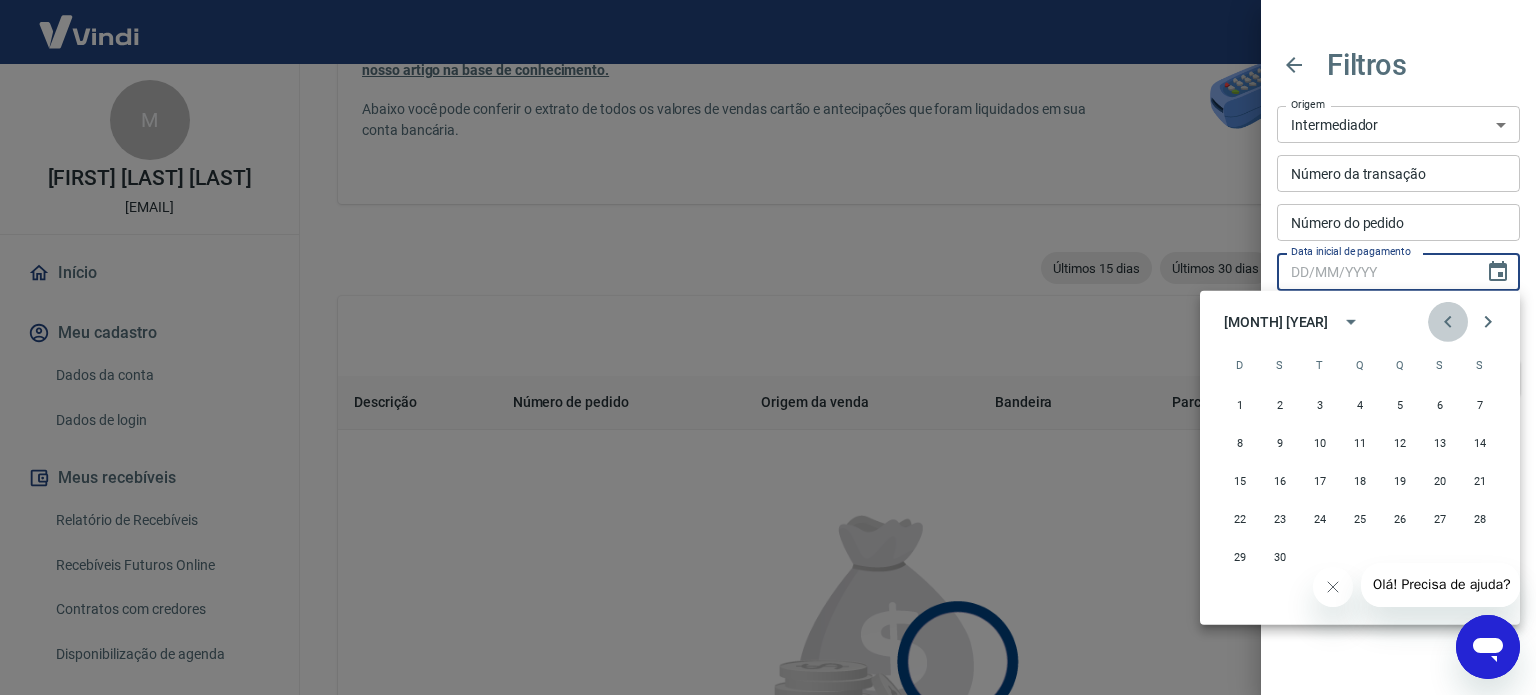 click 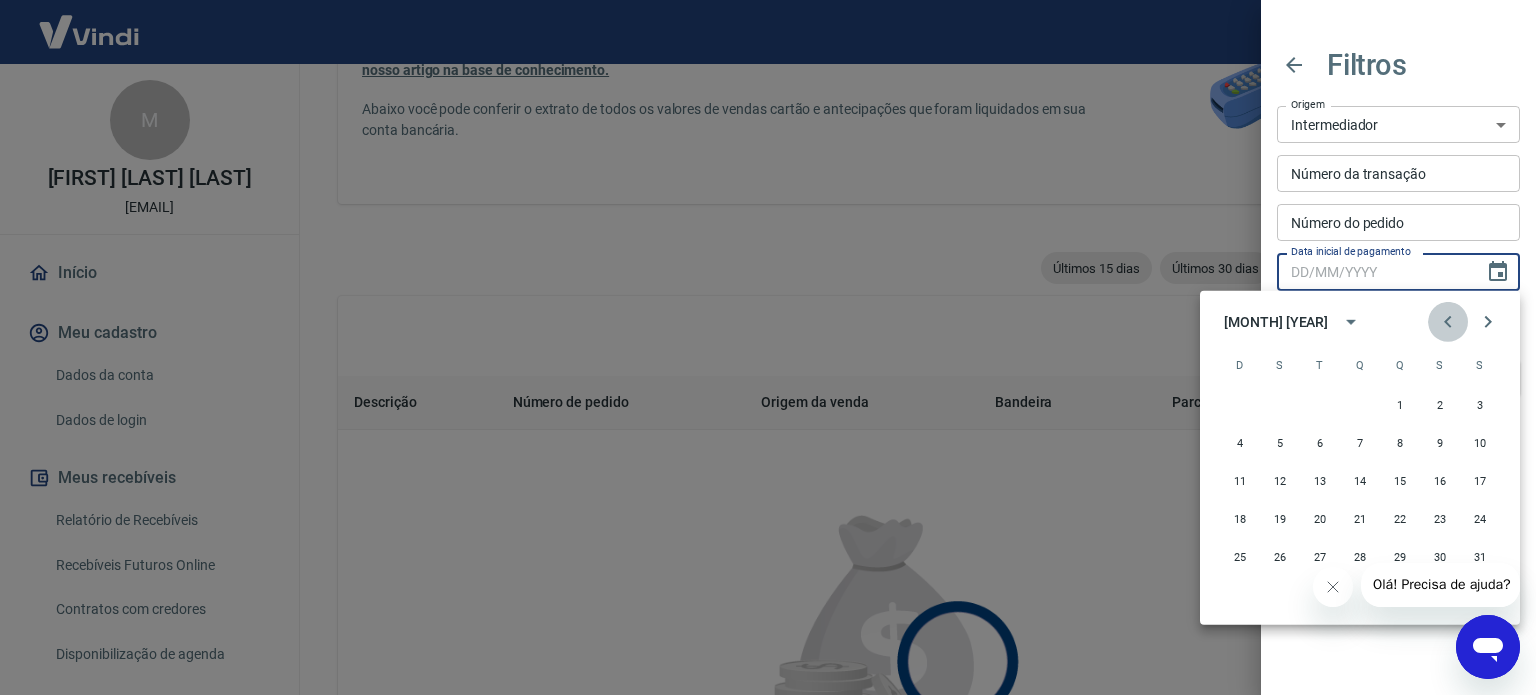 click 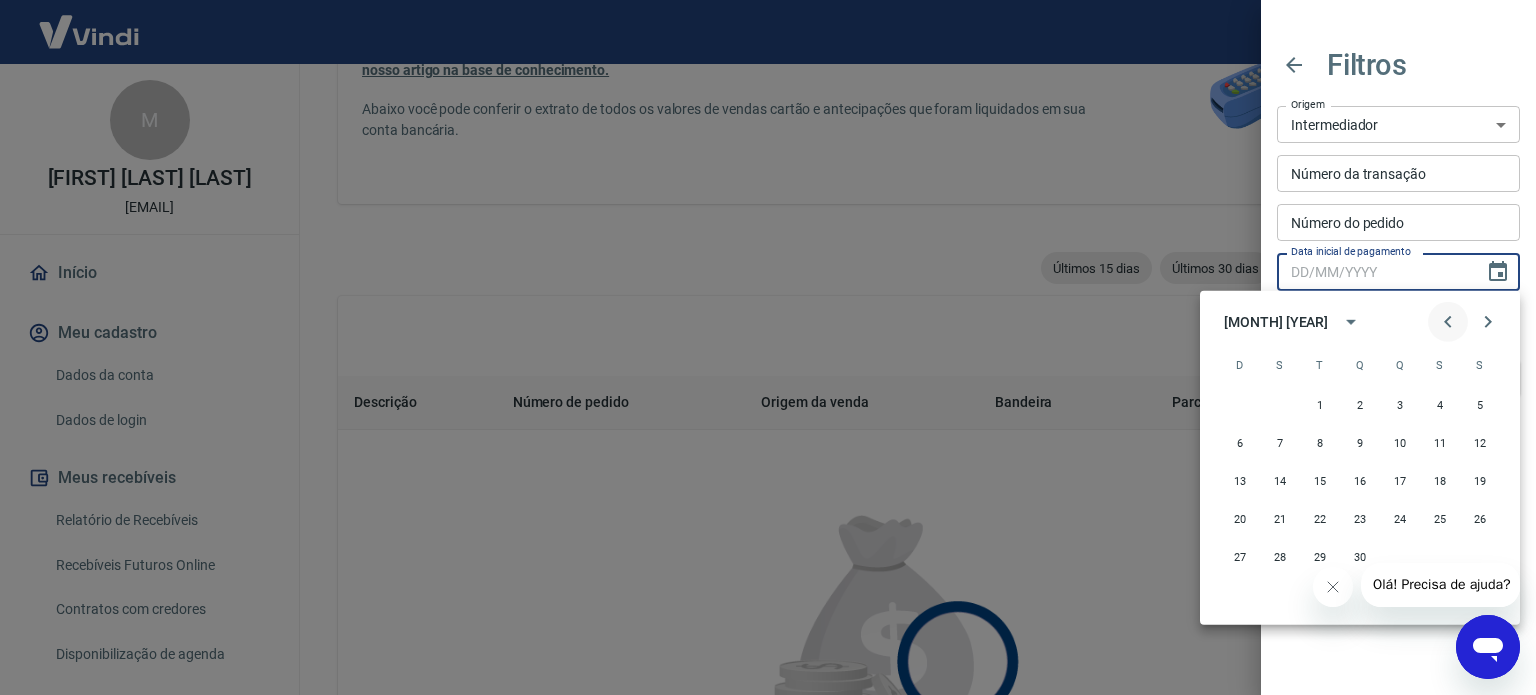 click 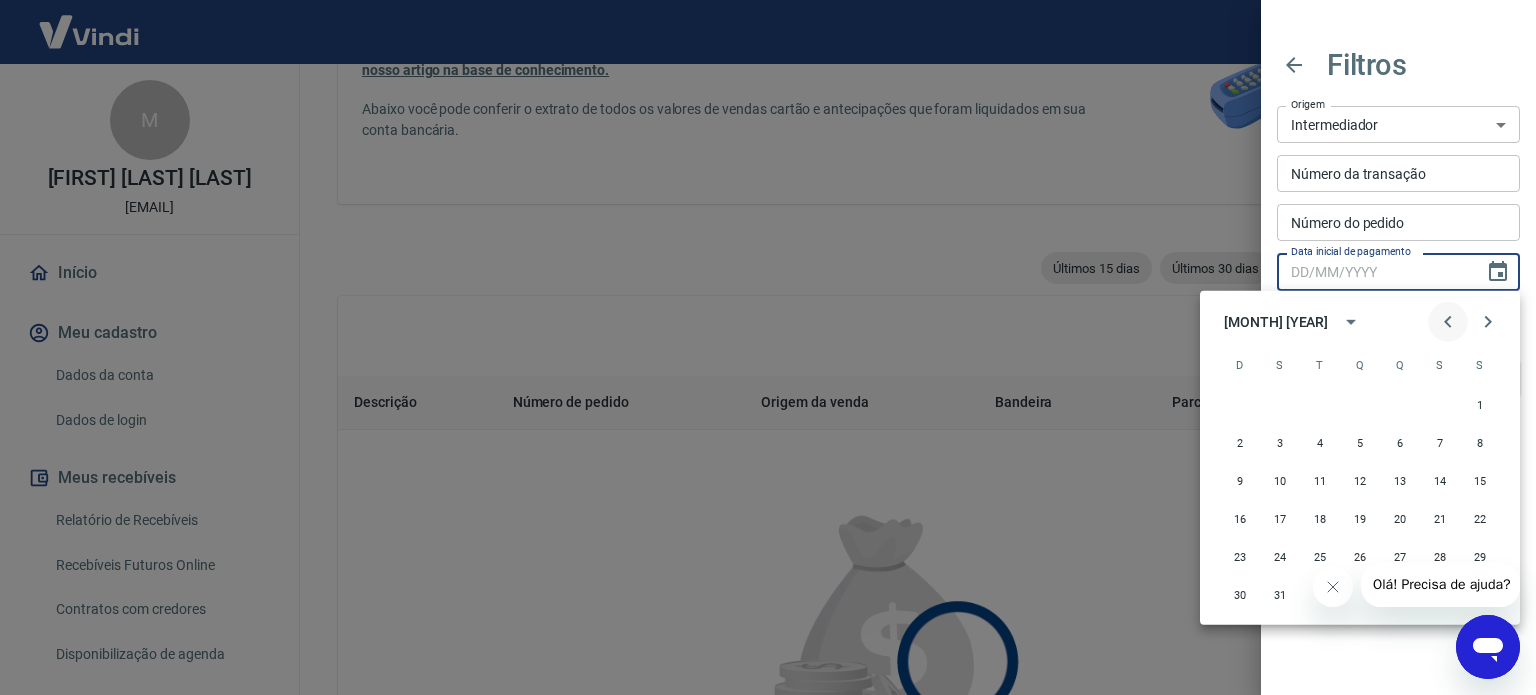 click 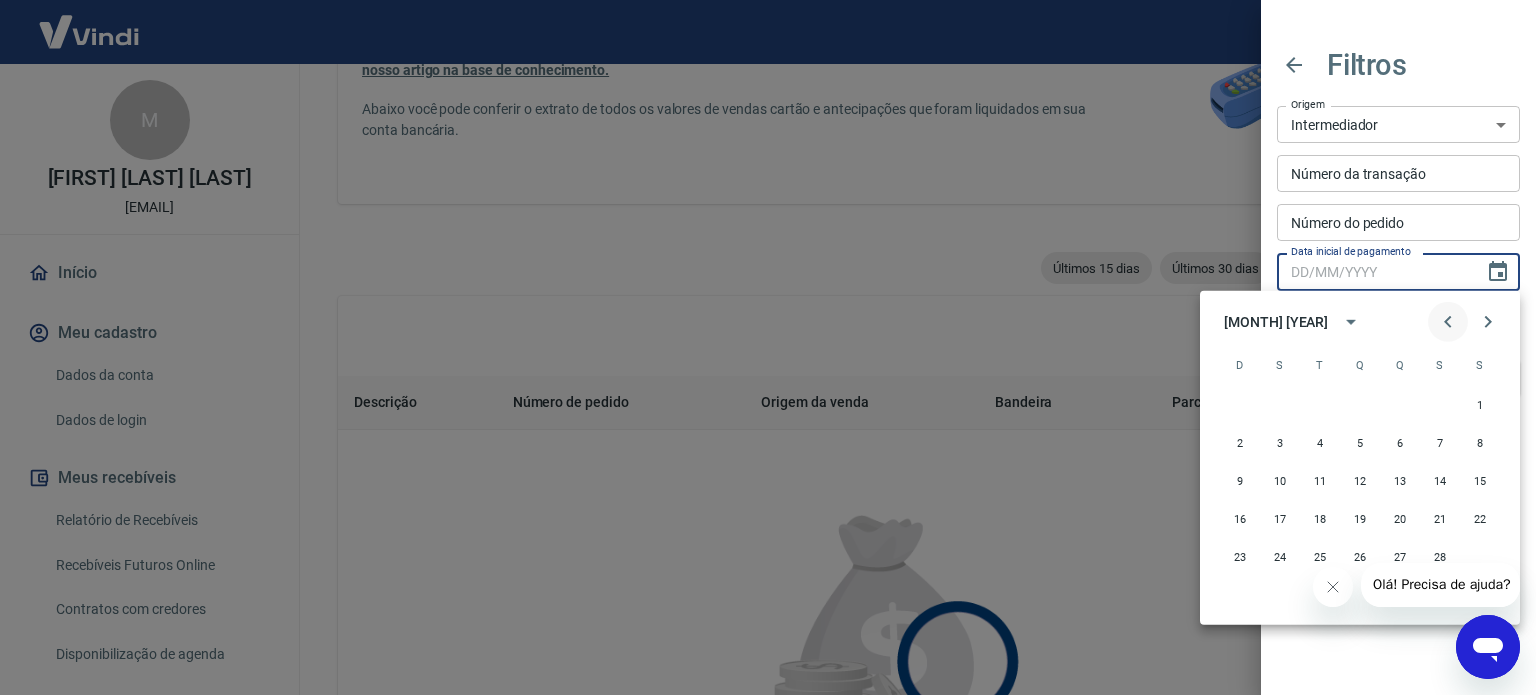 click 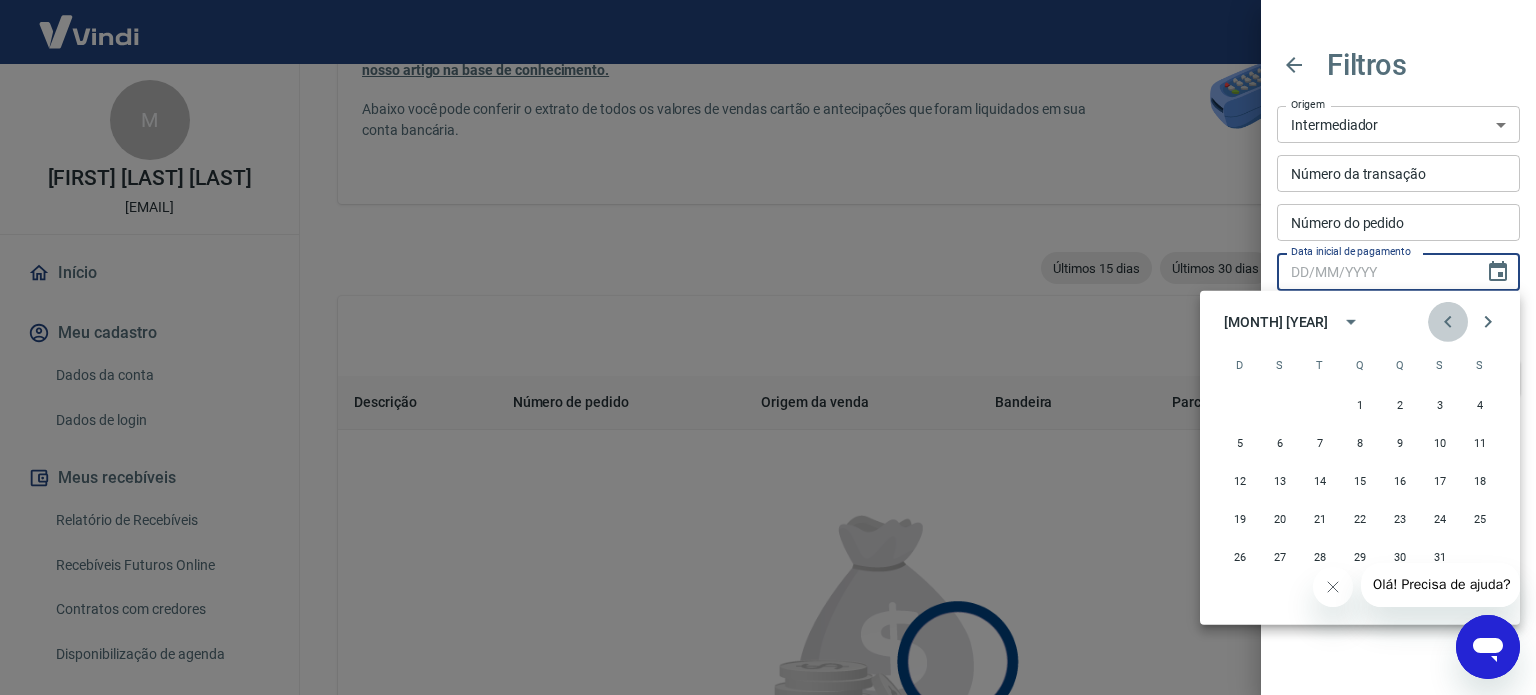 click 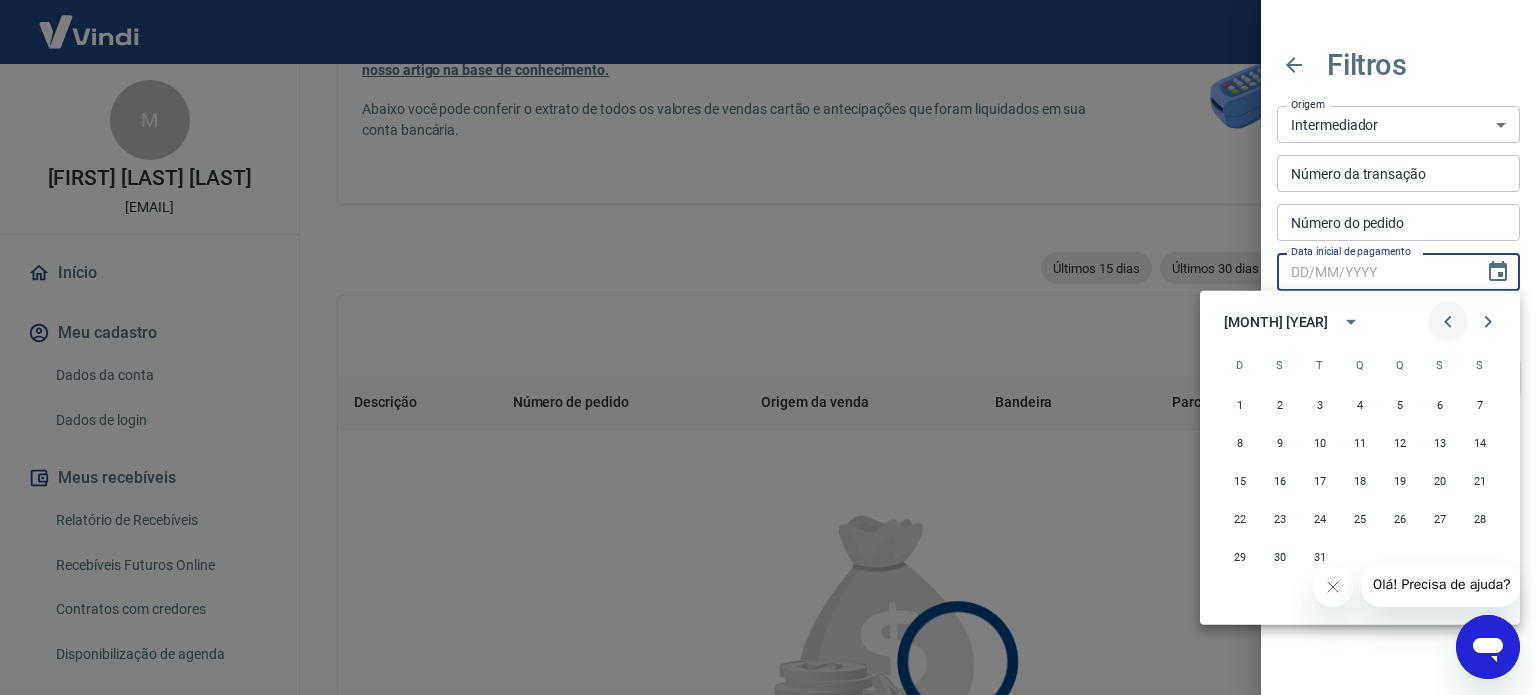 click 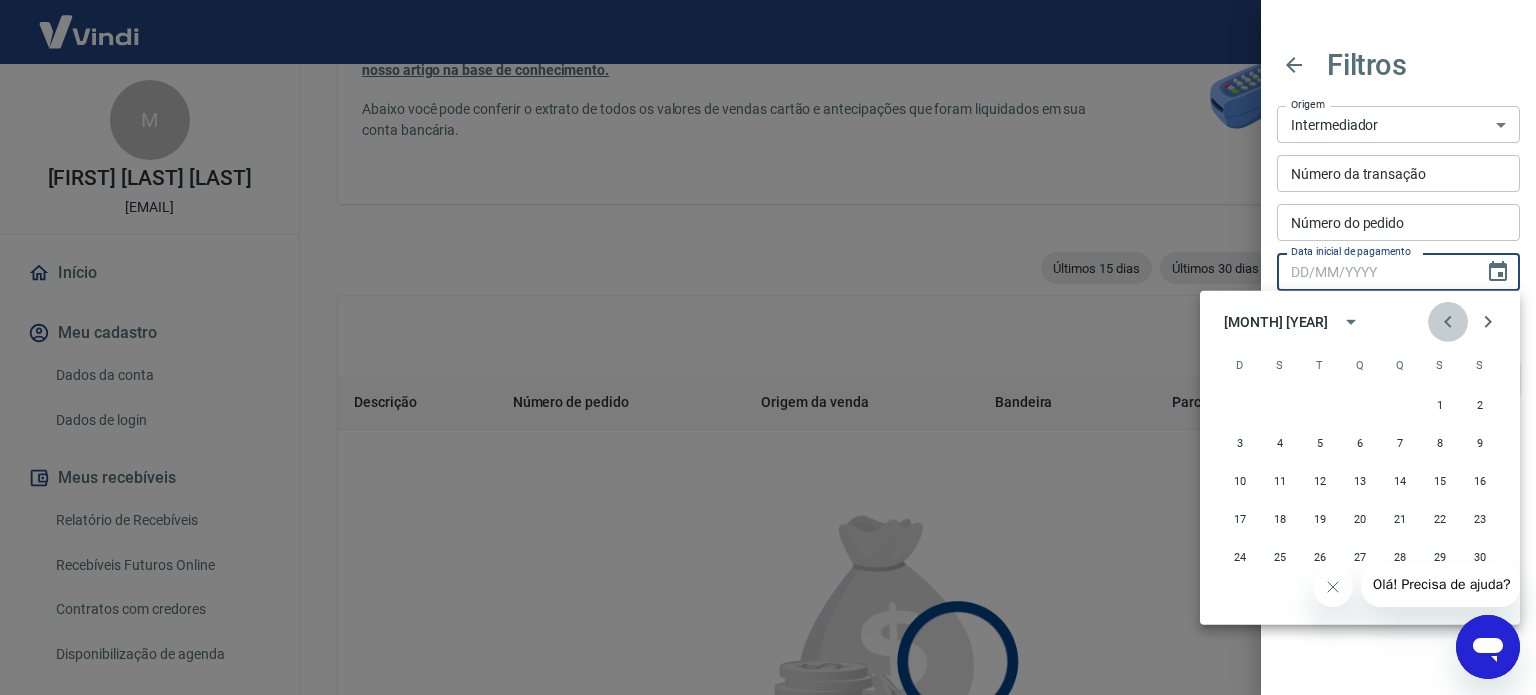 click 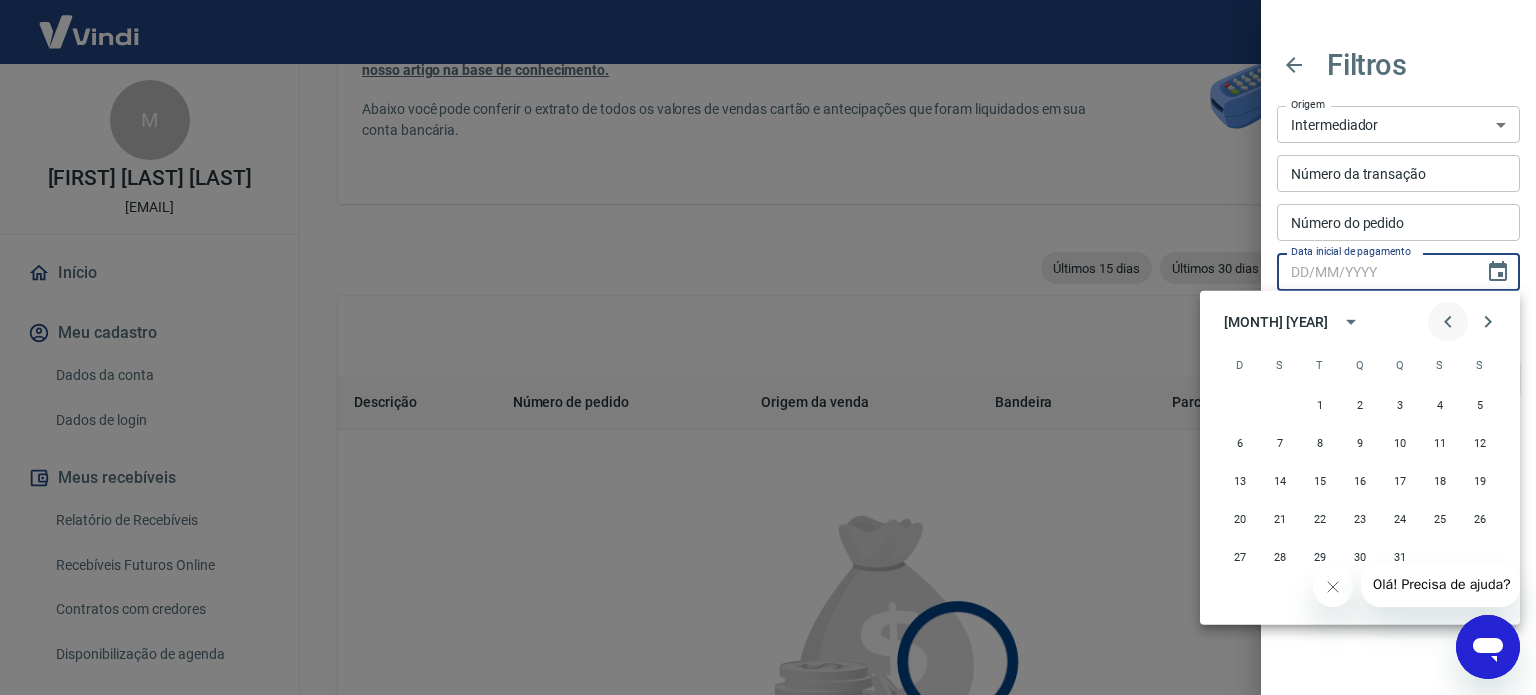click 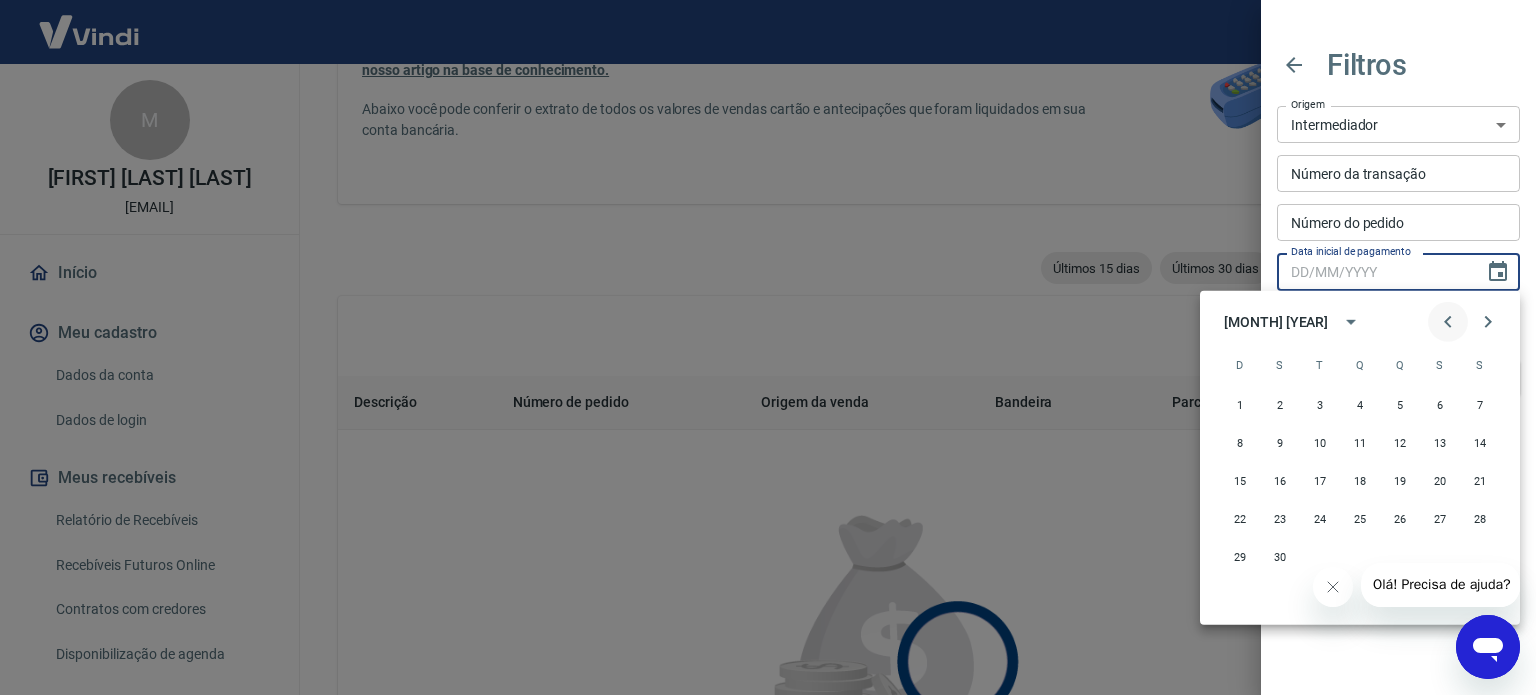 click 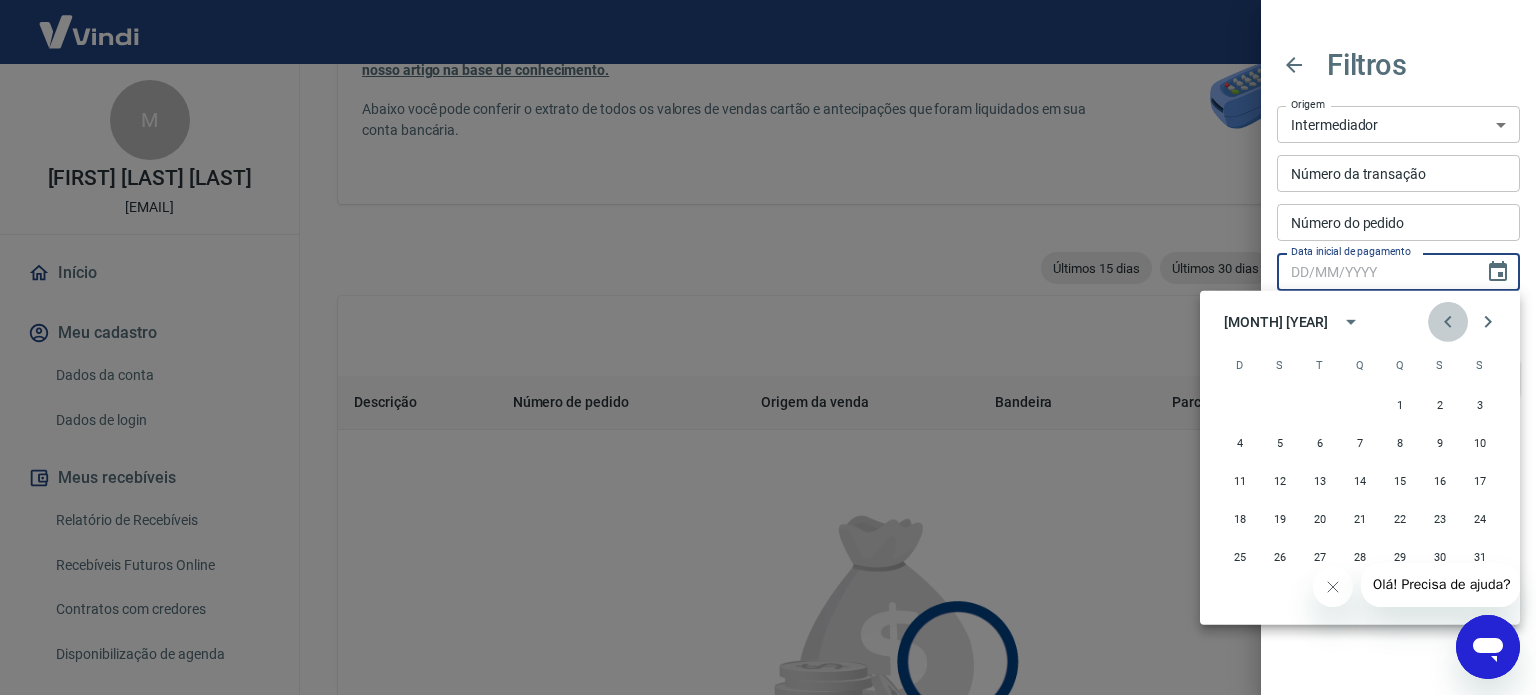 click 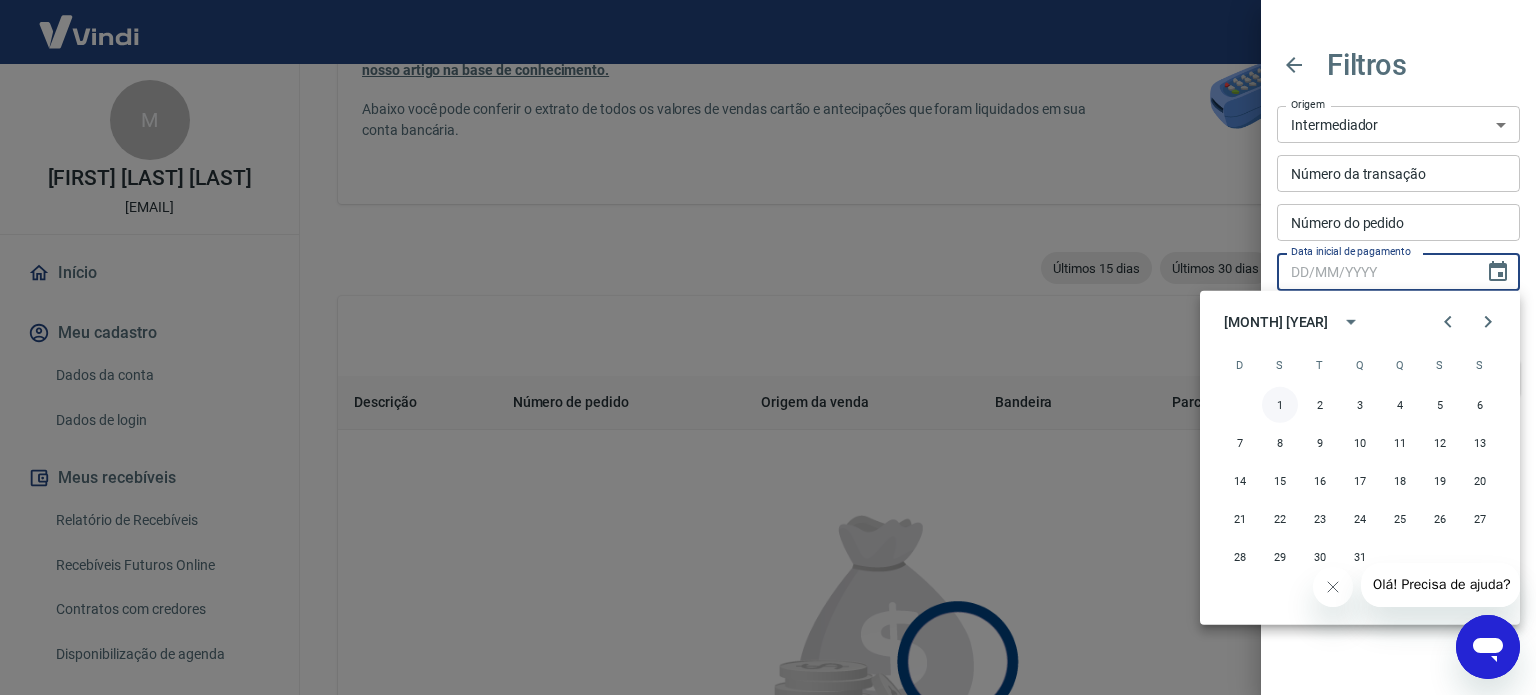 click on "1" at bounding box center (1280, 405) 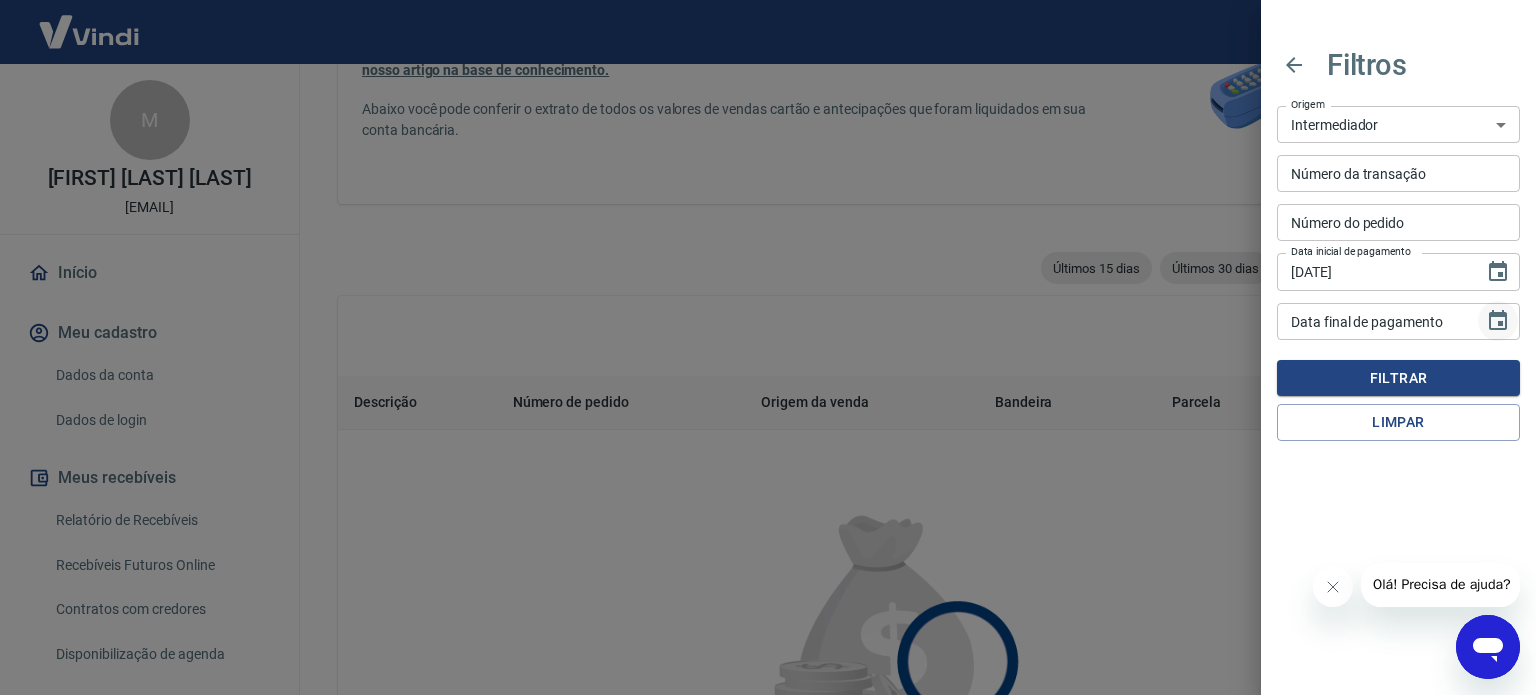 click 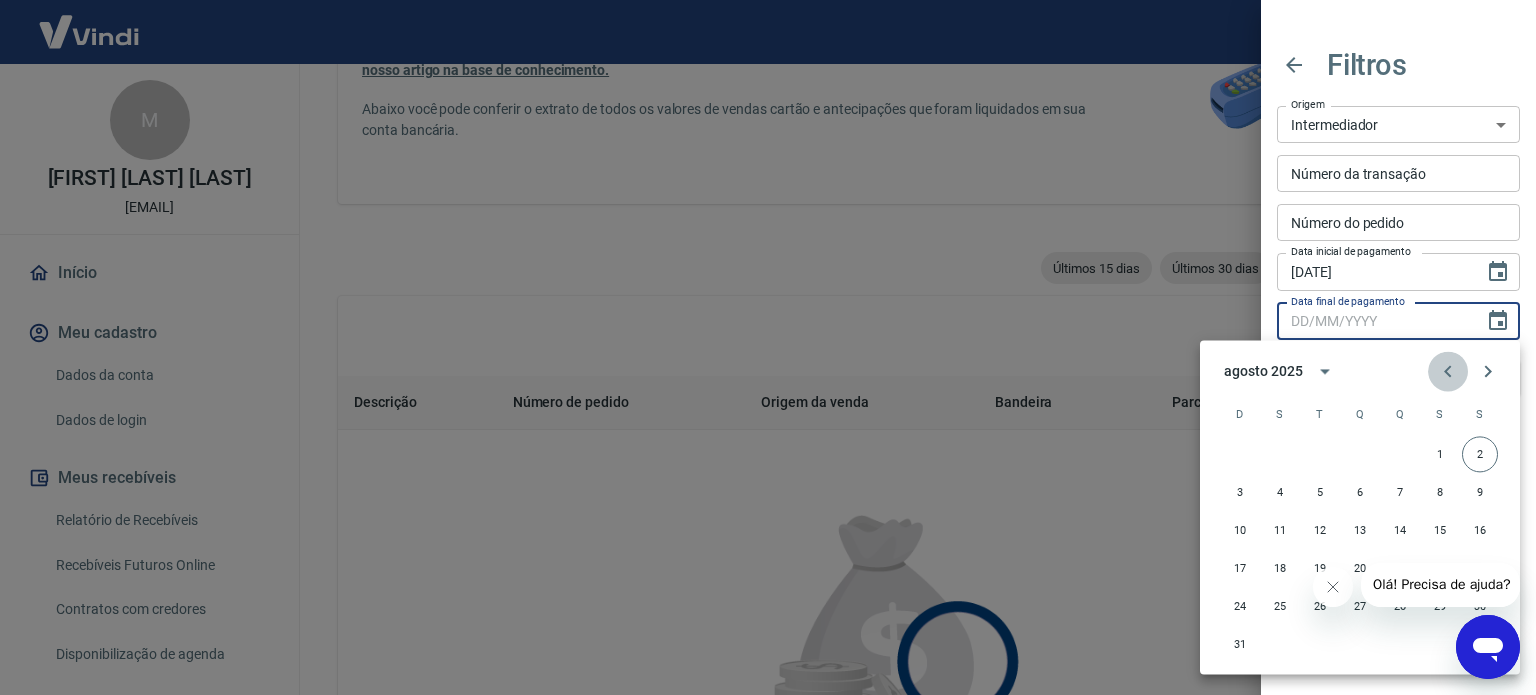 click 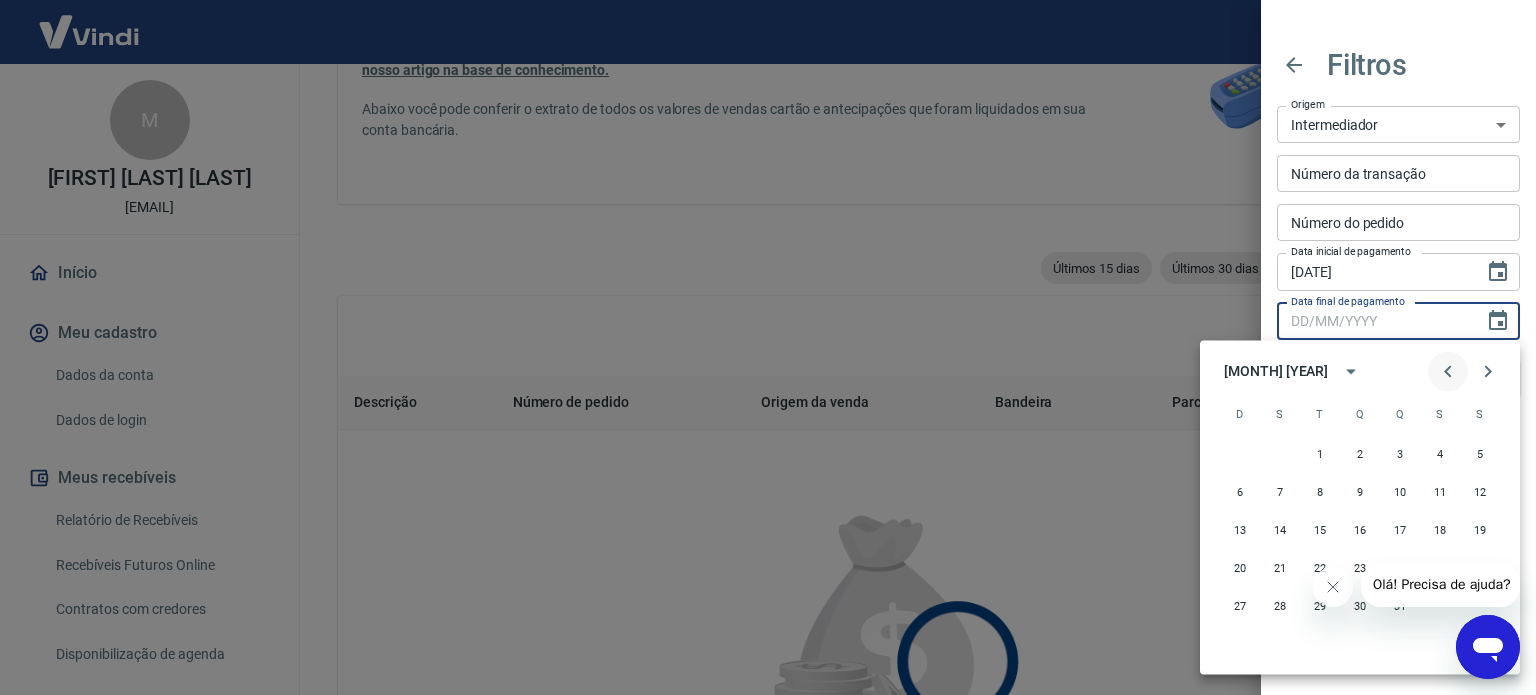 click 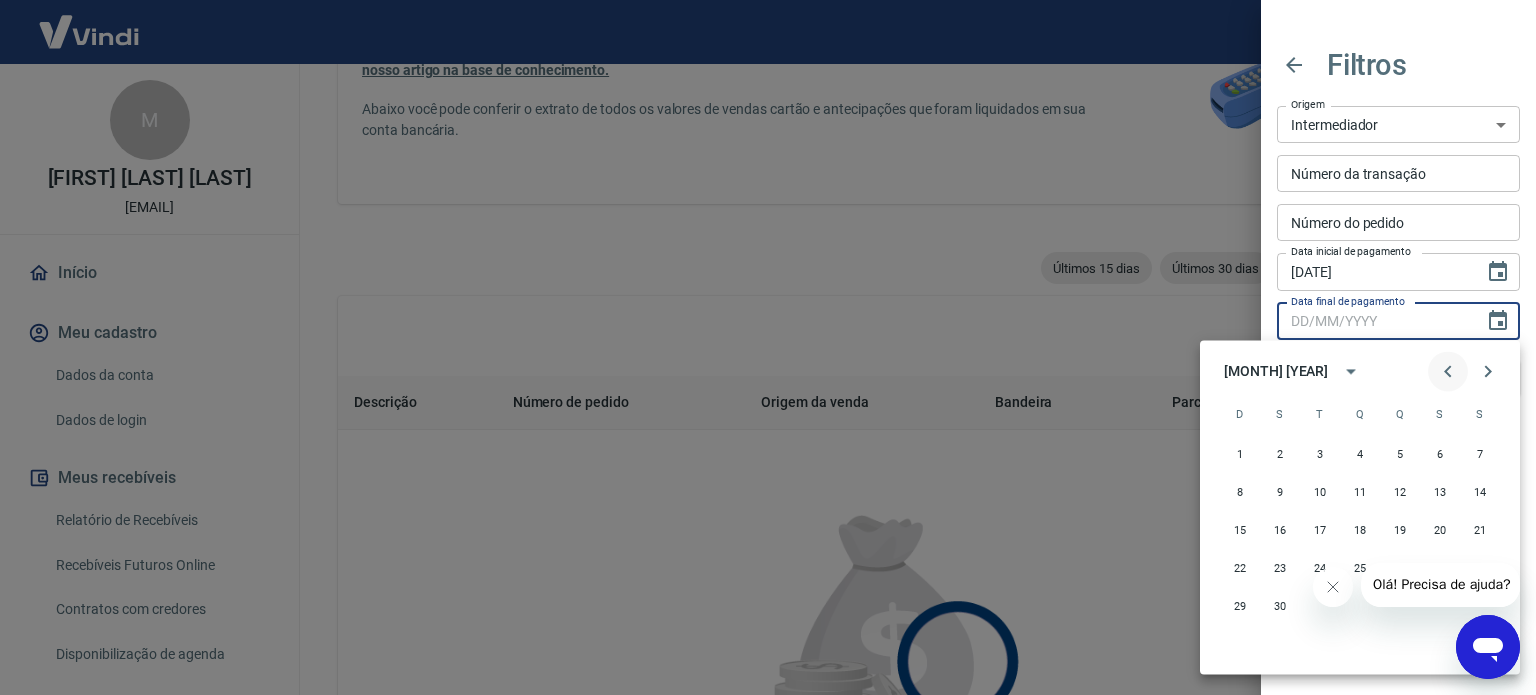 click 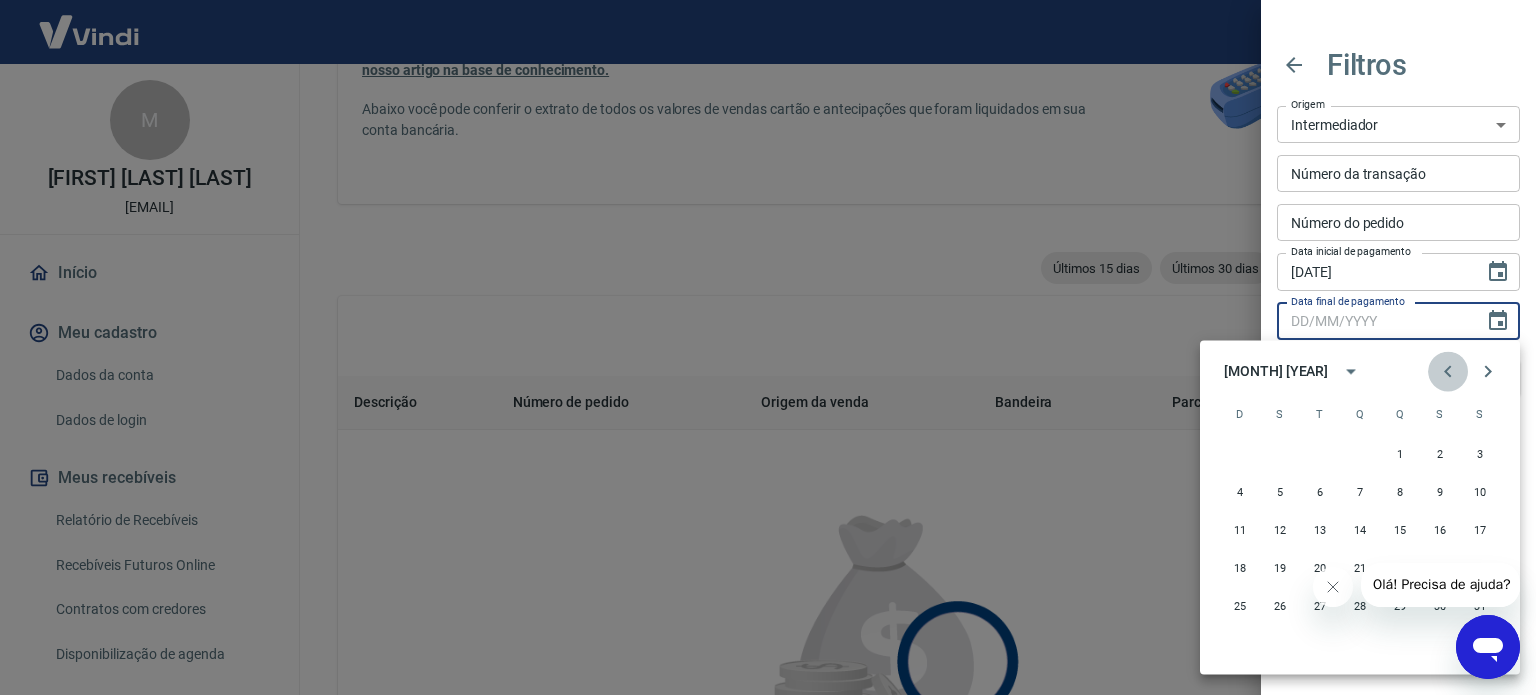 click 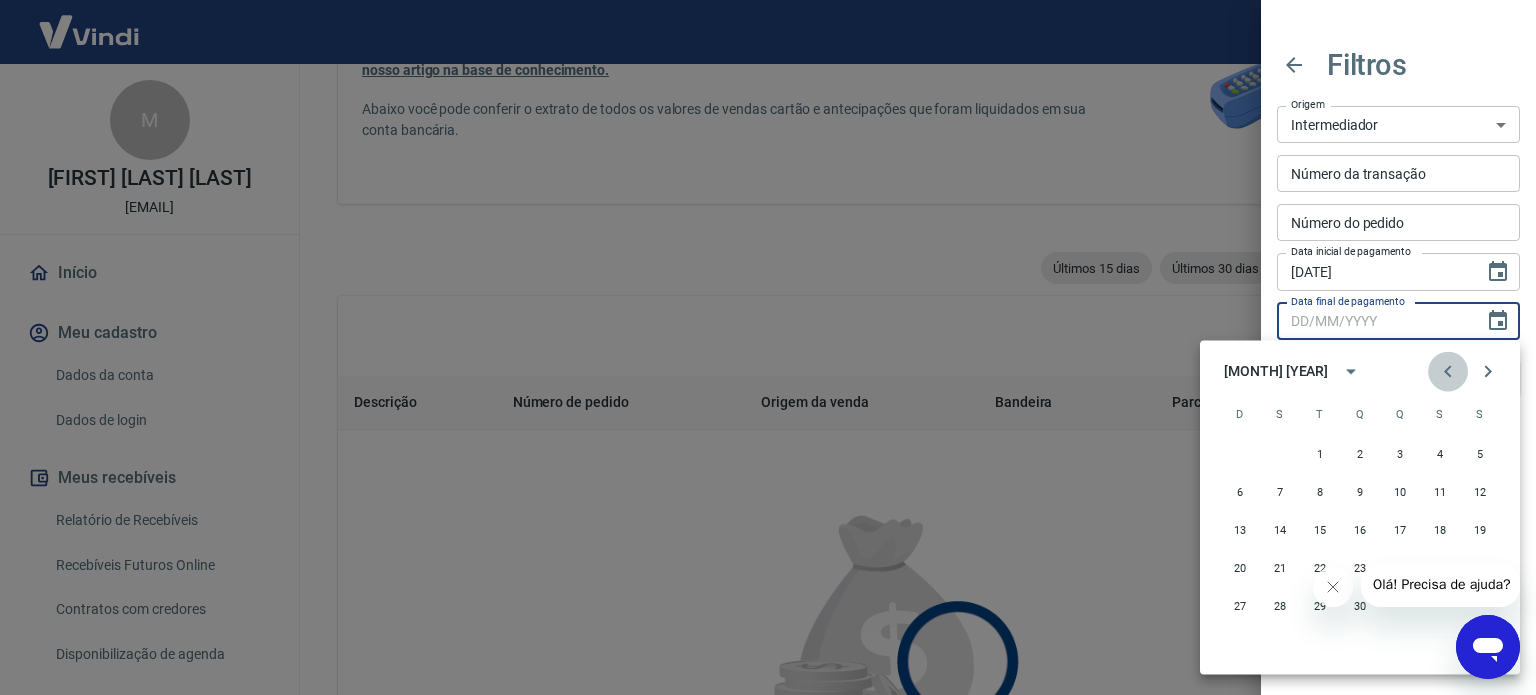 click 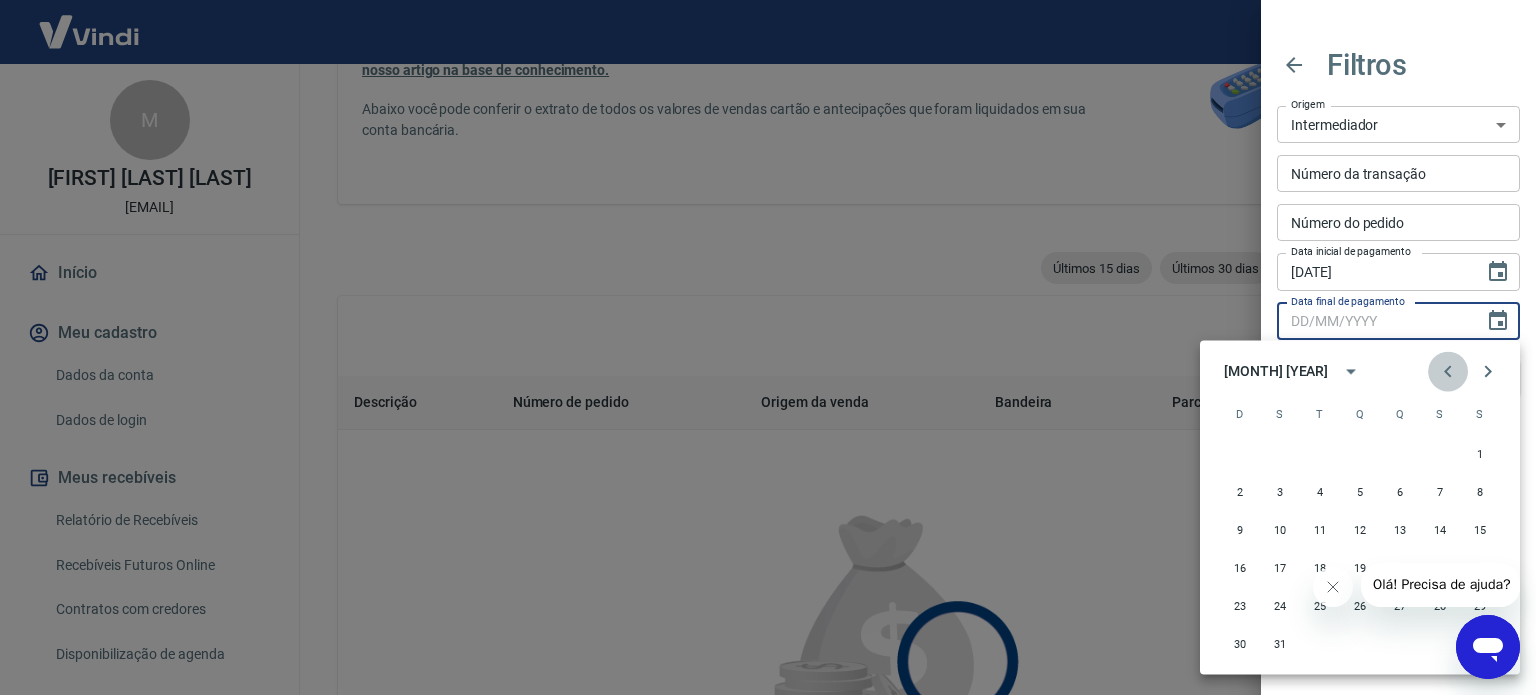 click 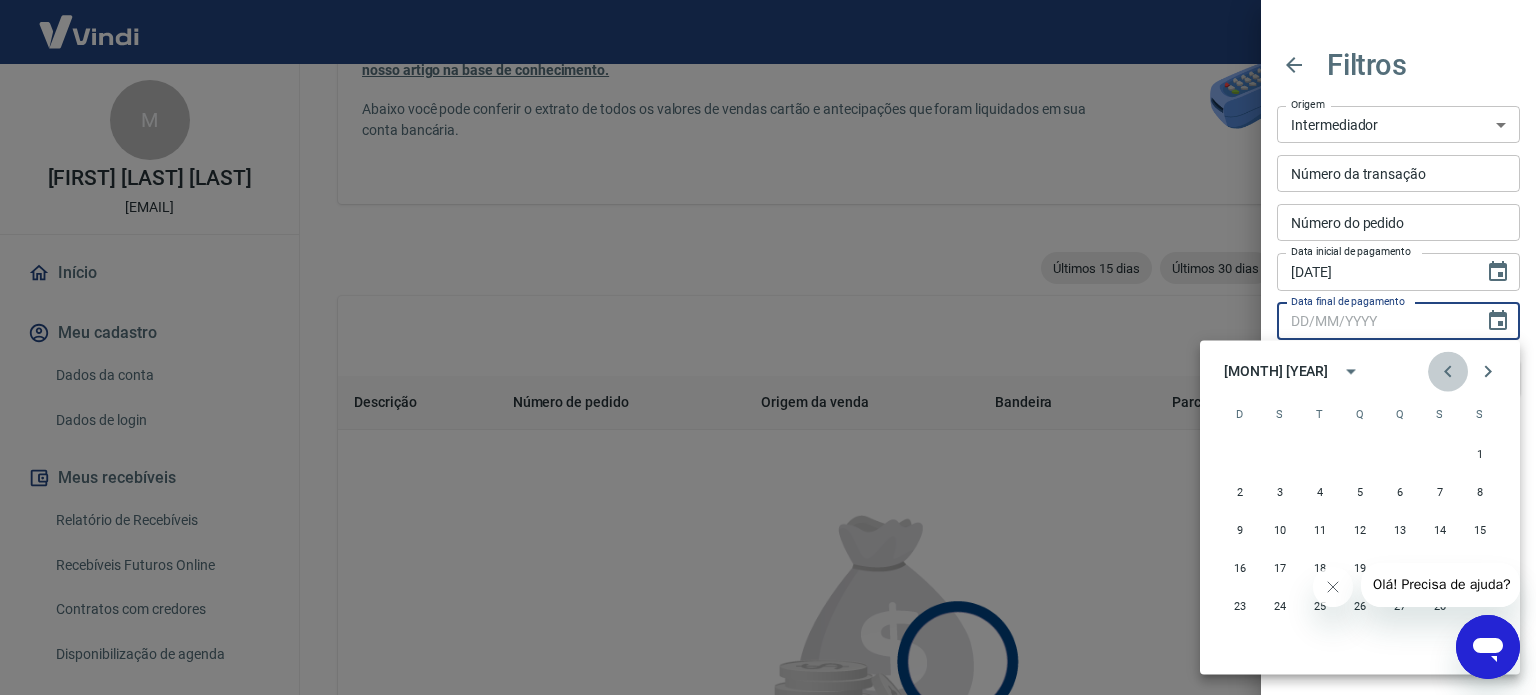 click 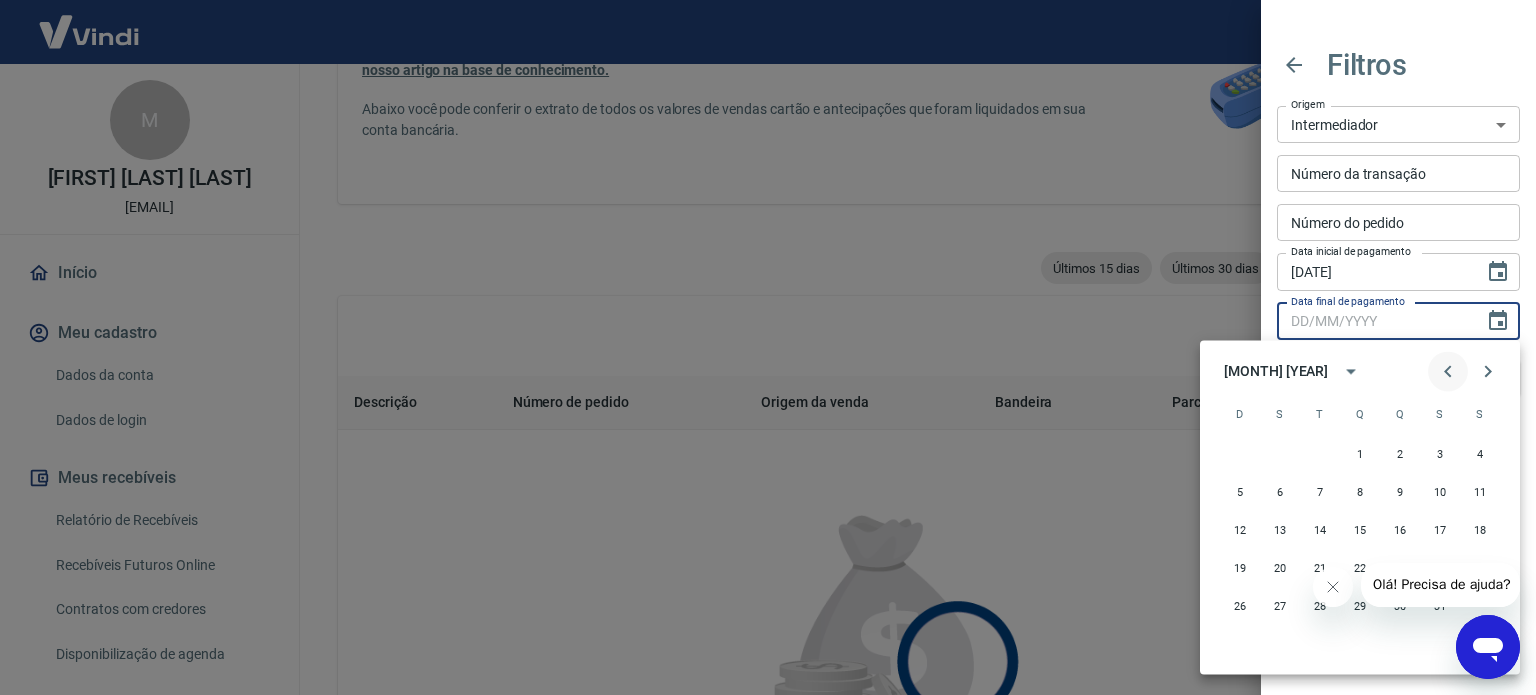 click 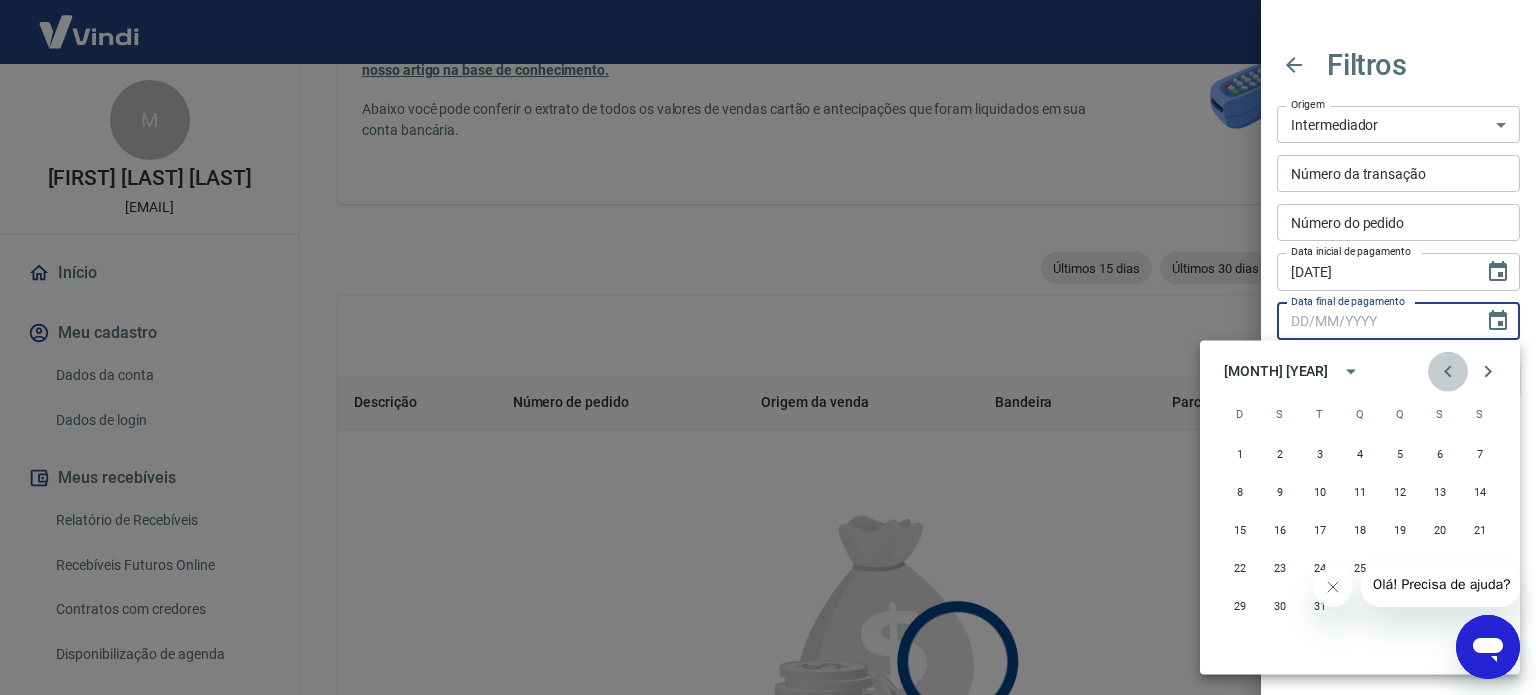 click 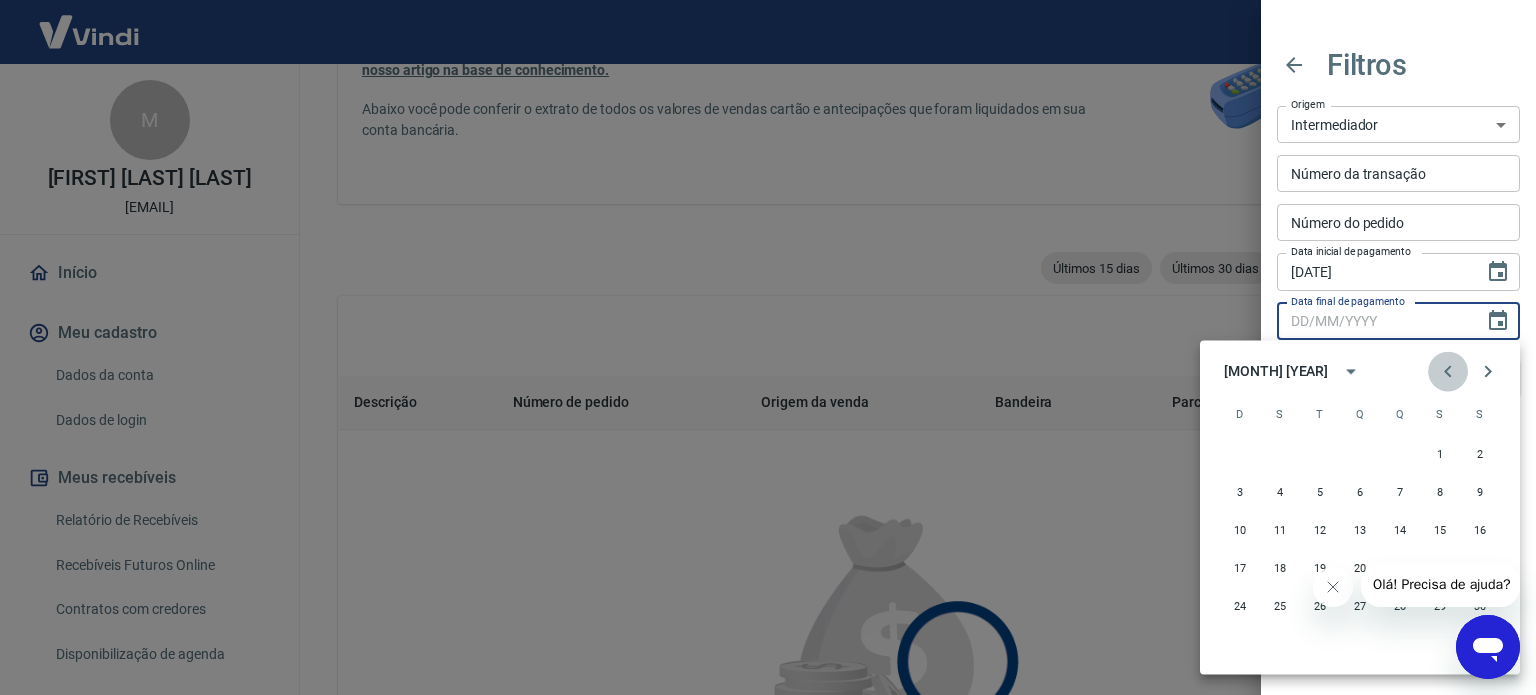 click 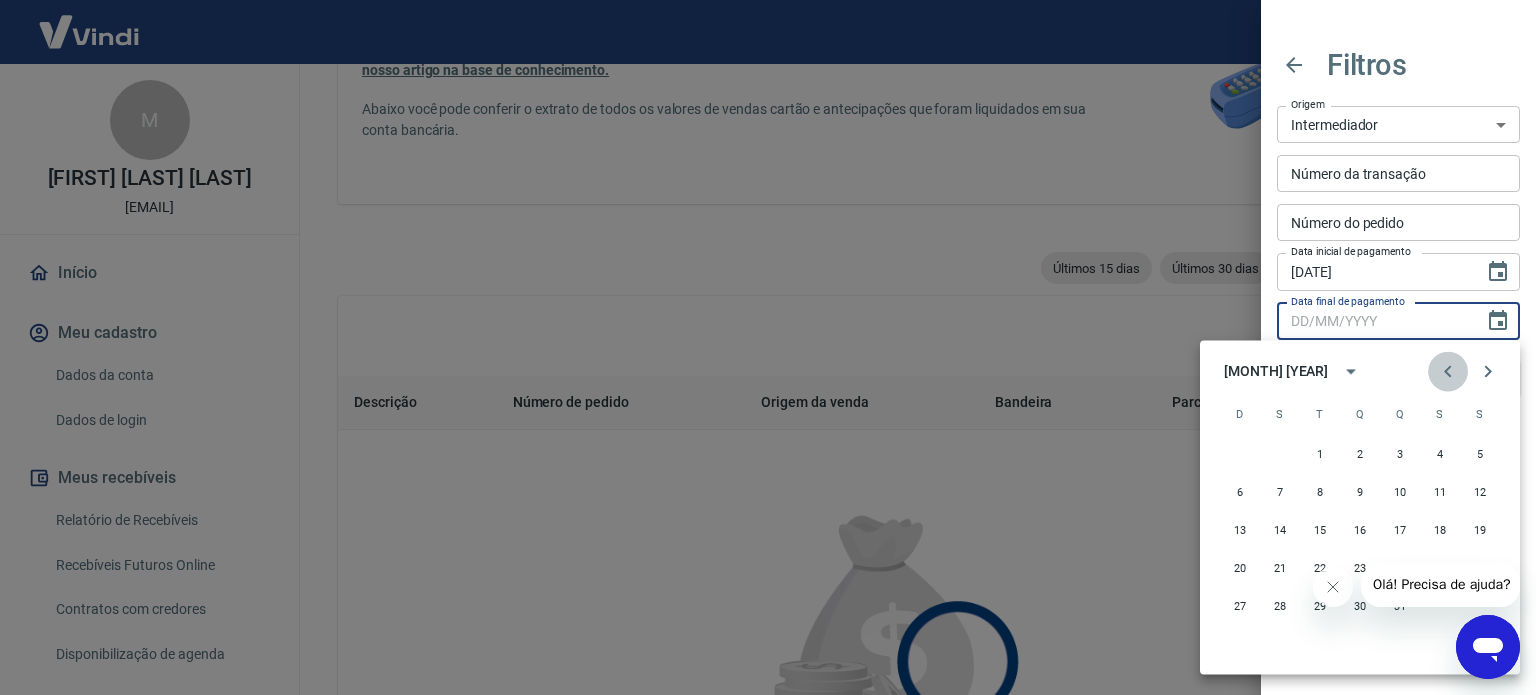 click 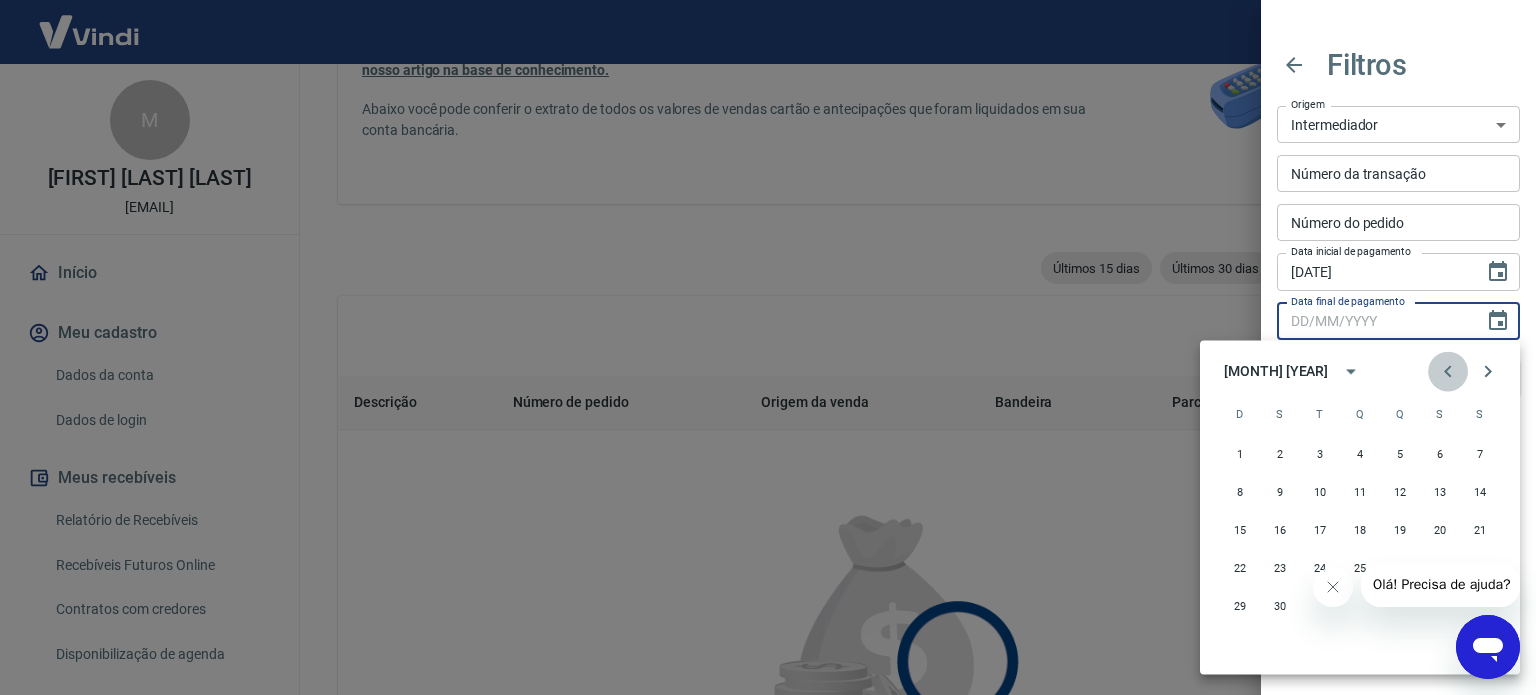 click 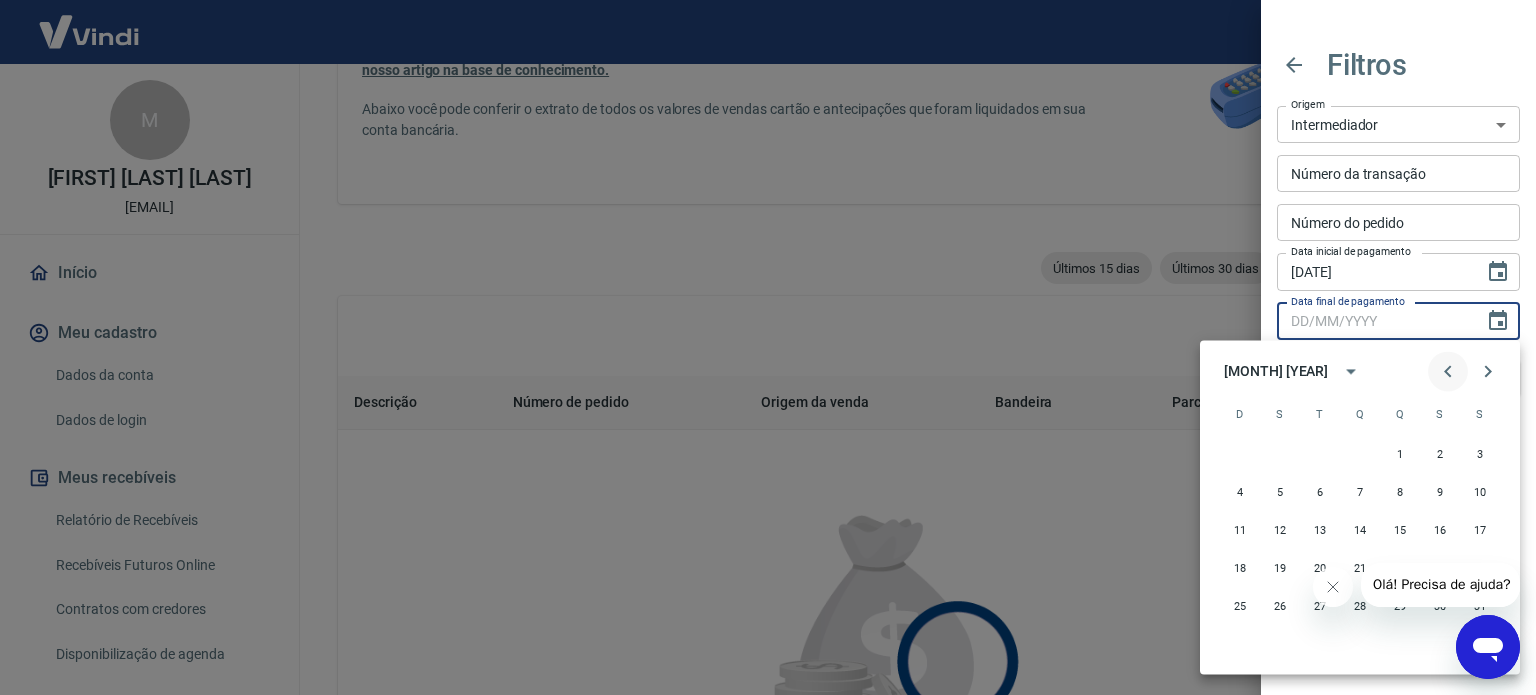 click 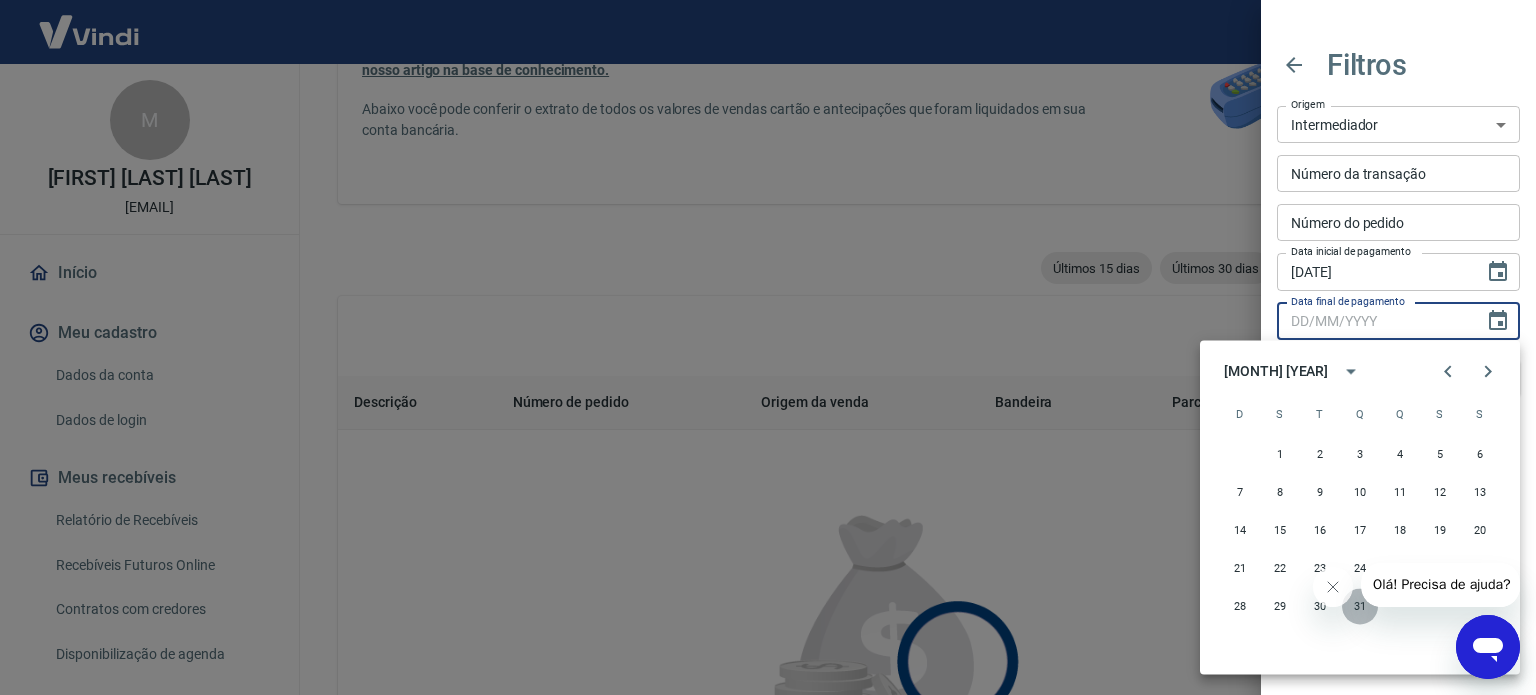 click on "31" at bounding box center (1360, 606) 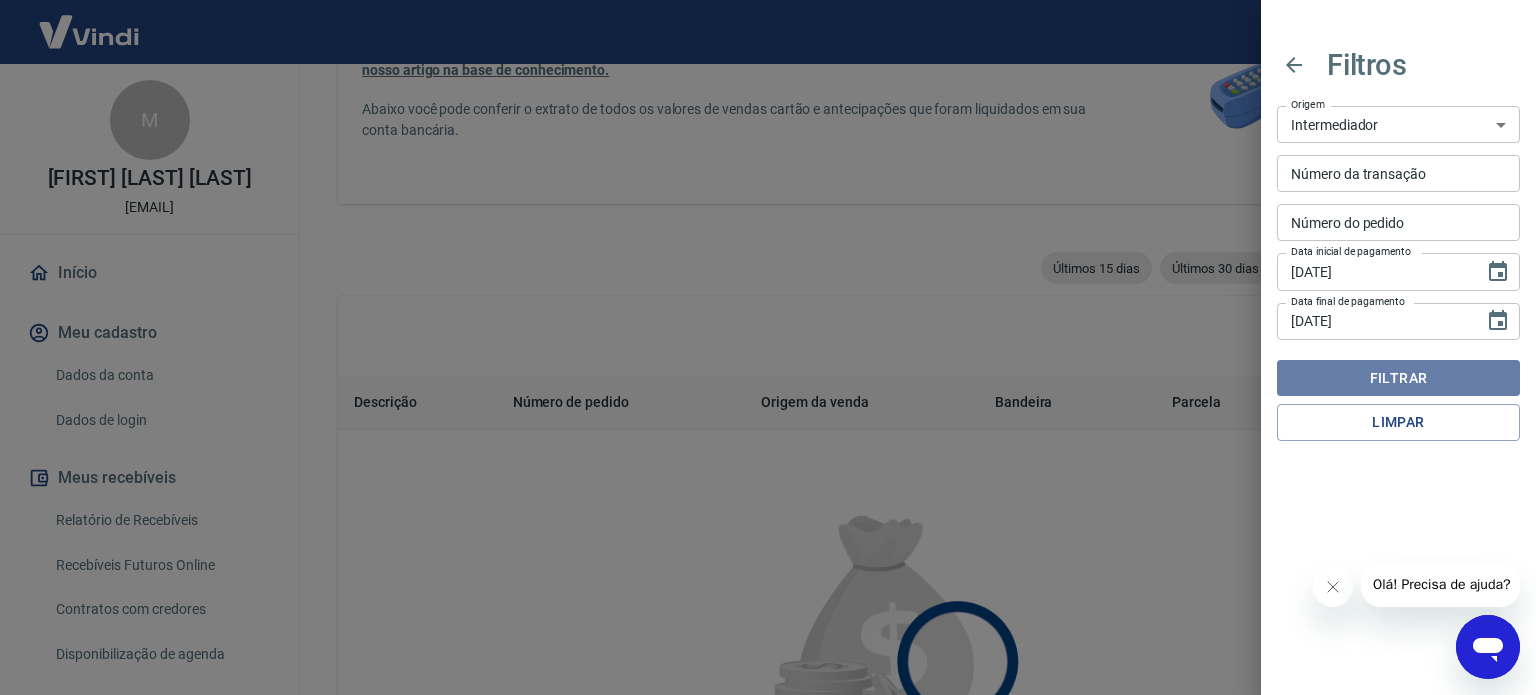 click on "Filtrar" at bounding box center [1398, 378] 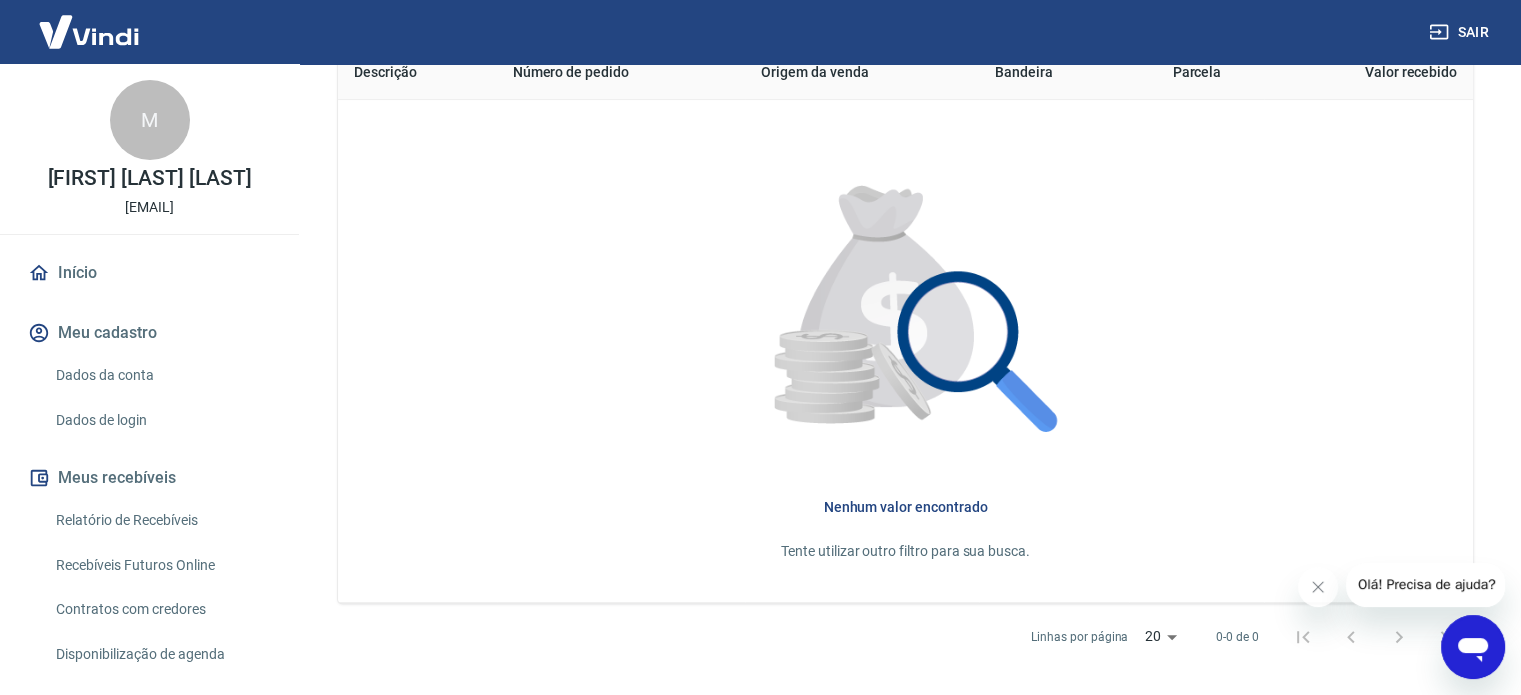 scroll, scrollTop: 557, scrollLeft: 0, axis: vertical 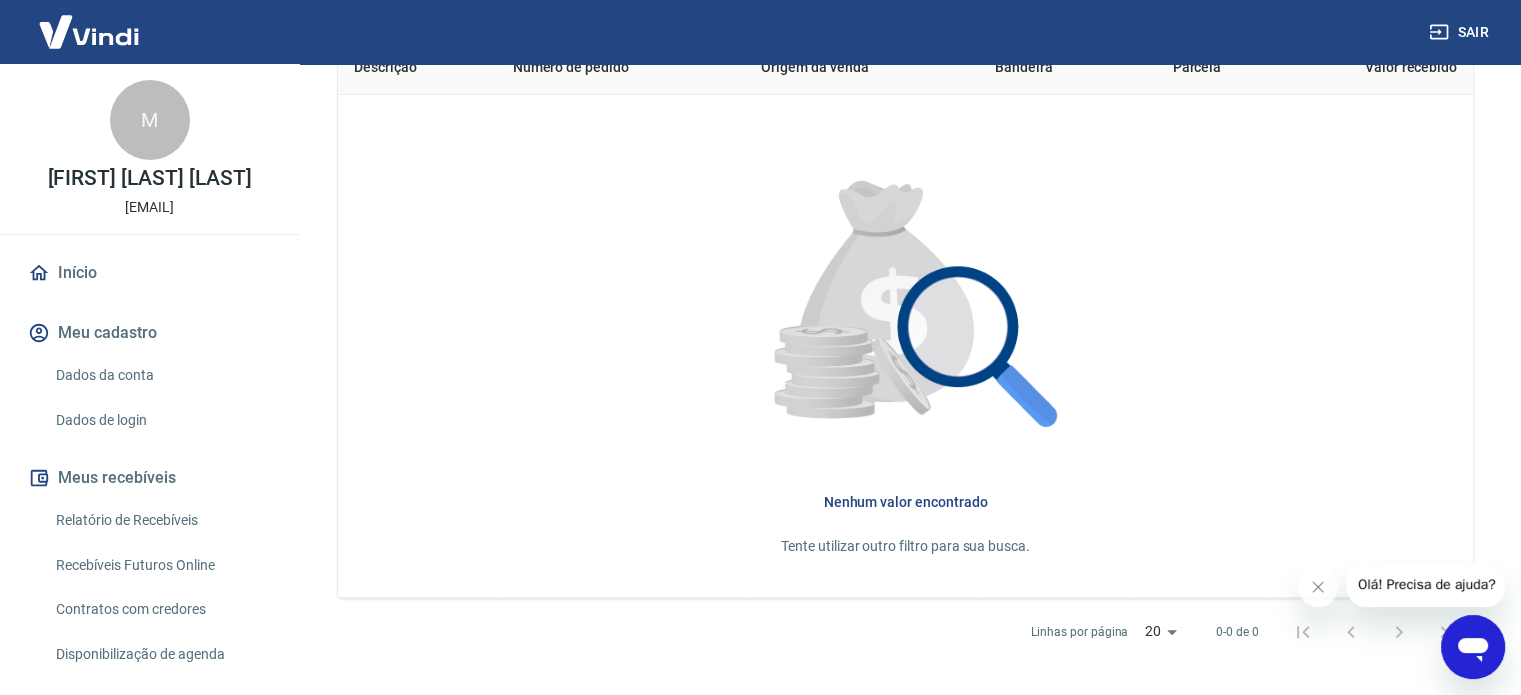 drag, startPoint x: 1500, startPoint y: 457, endPoint x: 1507, endPoint y: 383, distance: 74.330345 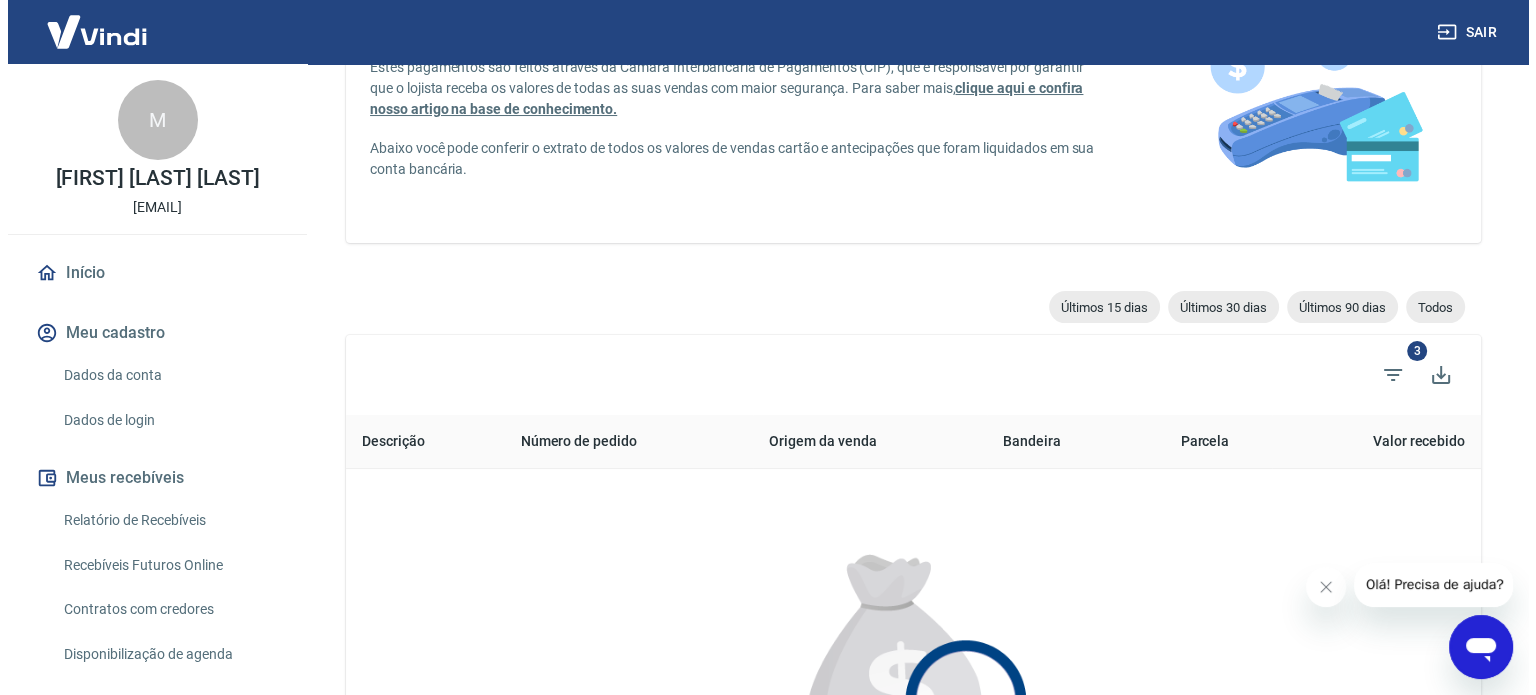 scroll, scrollTop: 181, scrollLeft: 0, axis: vertical 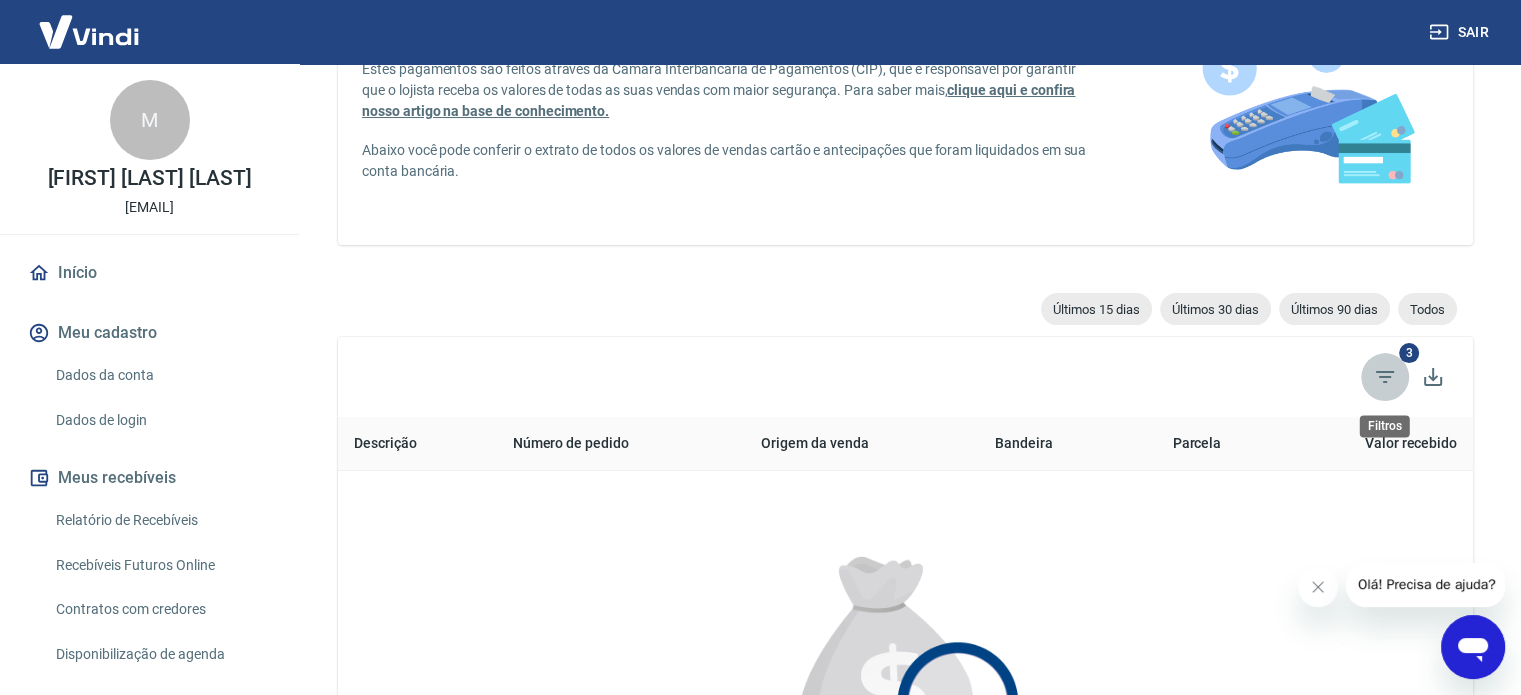 click 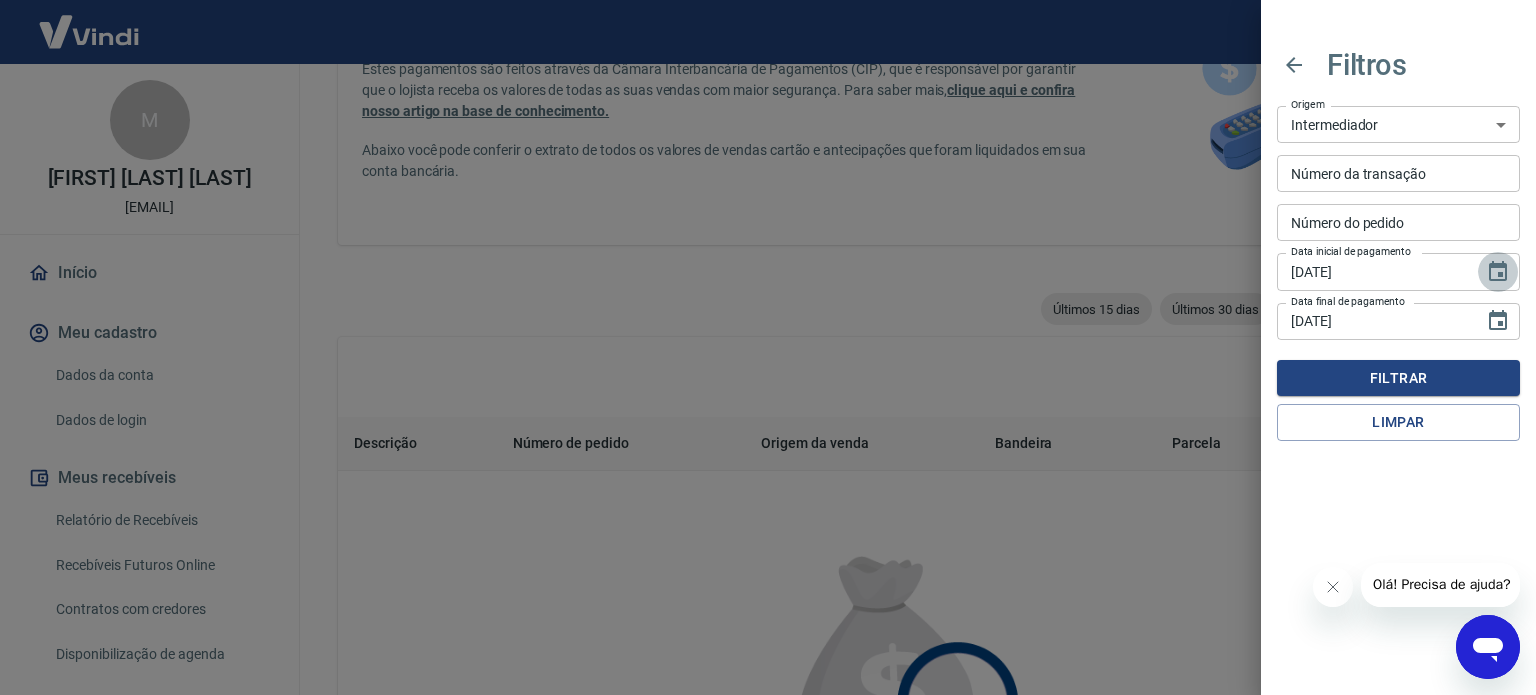 click 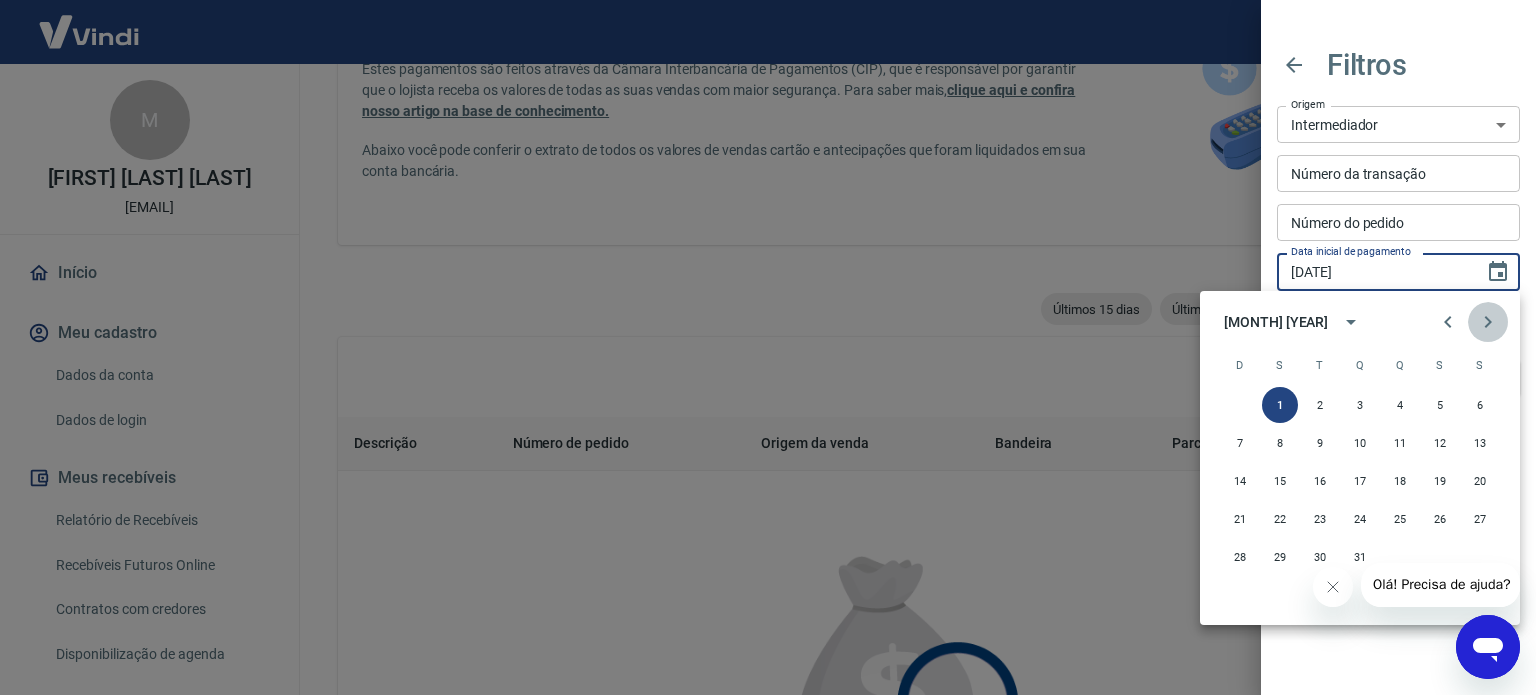 click 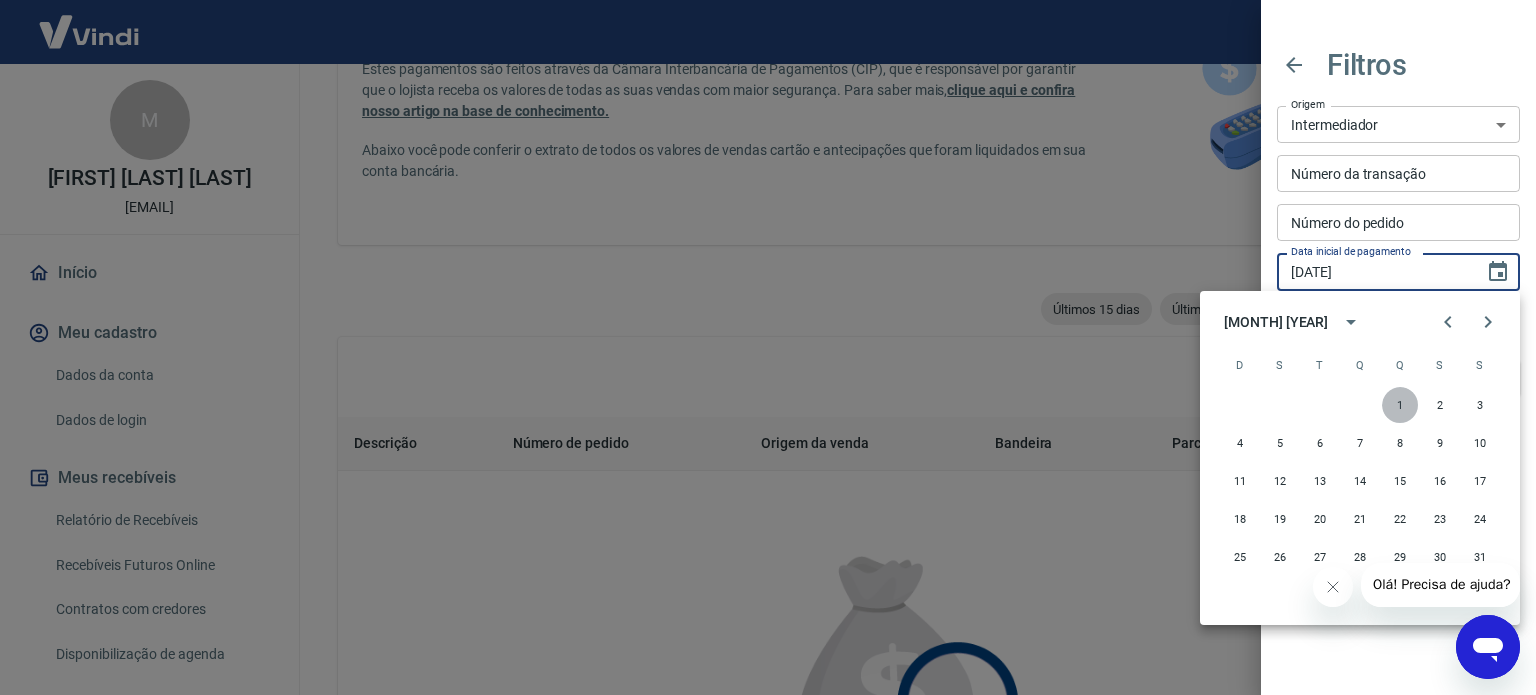 click on "1" at bounding box center (1400, 405) 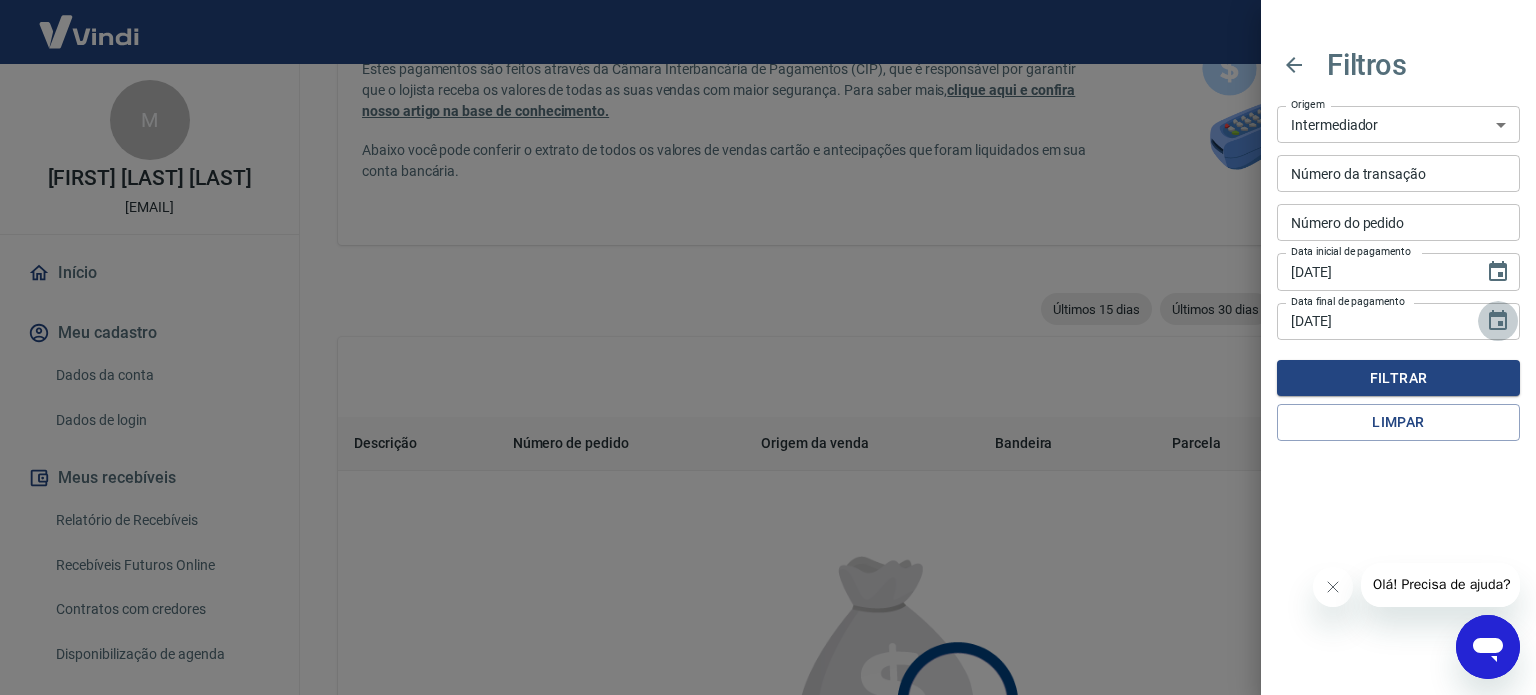 click 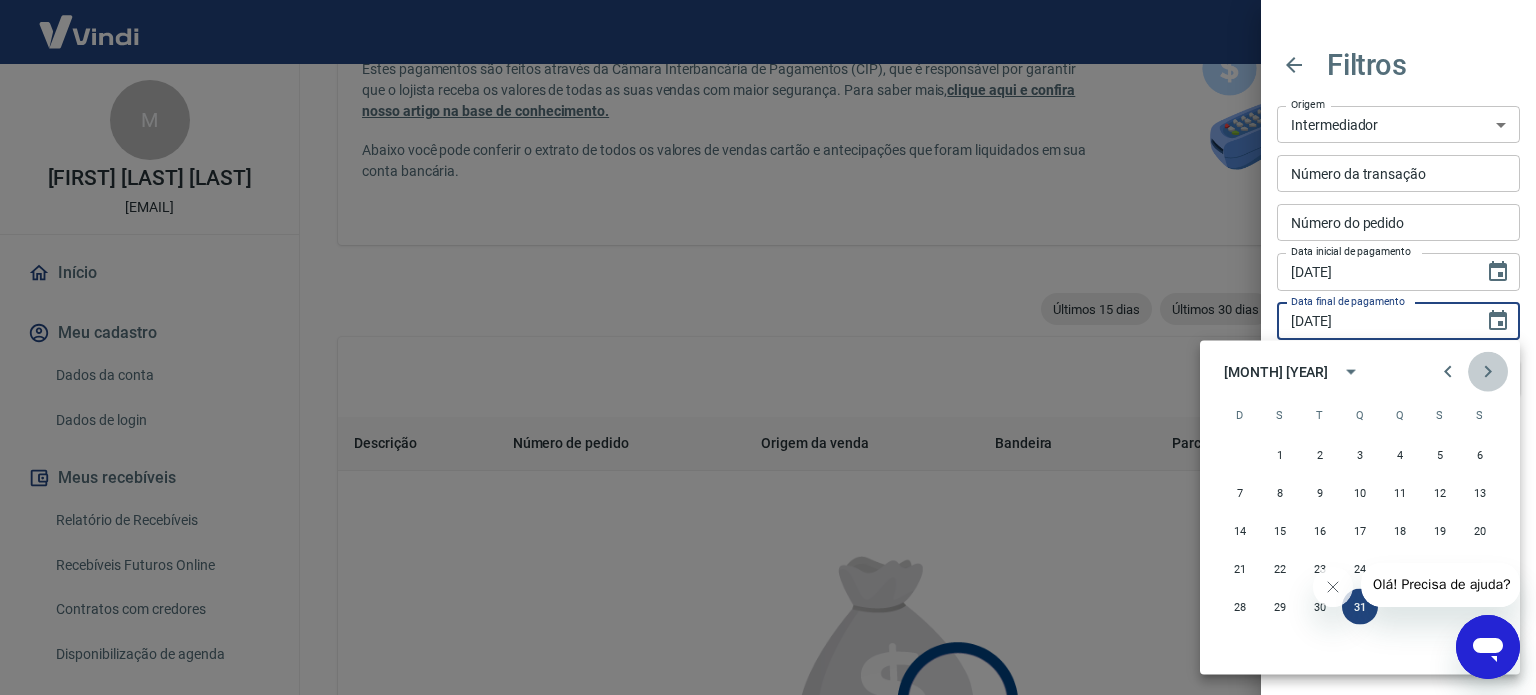 click 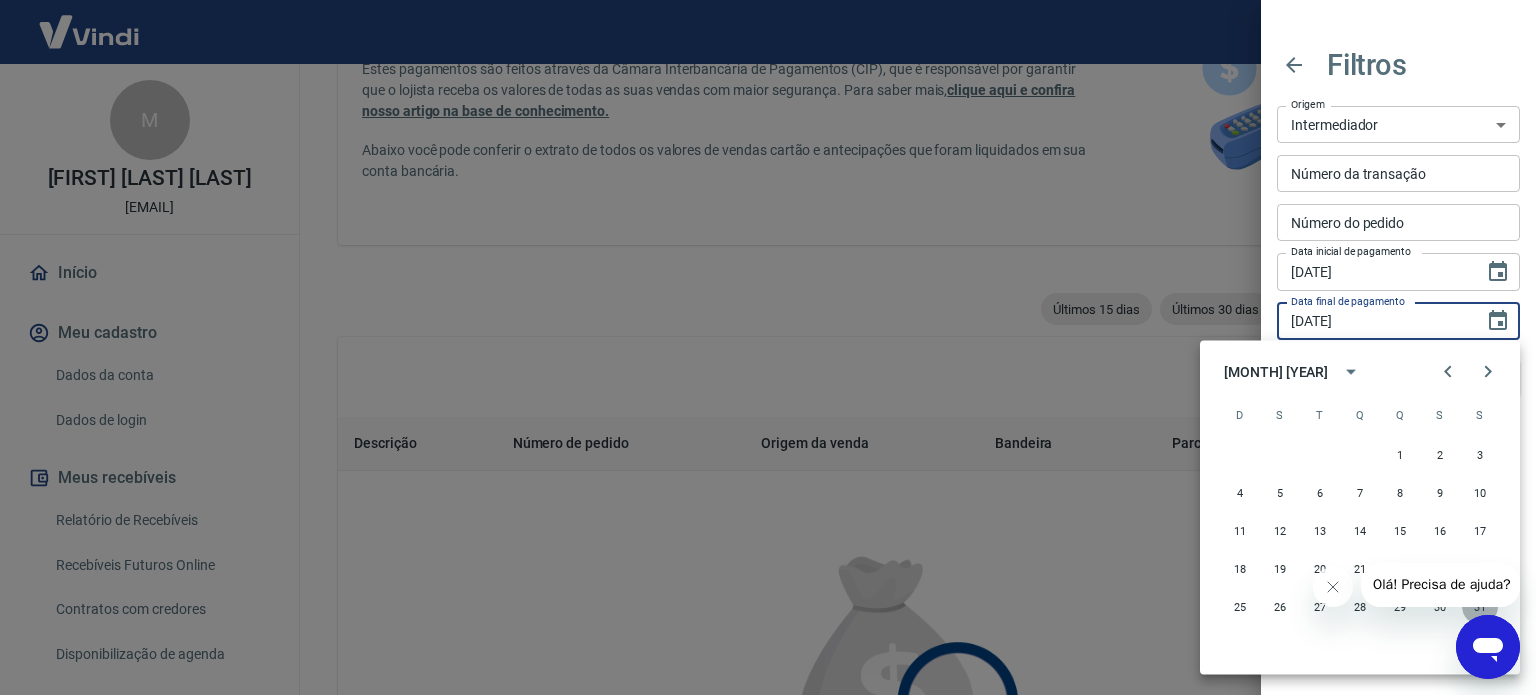click on "31" at bounding box center (1480, 607) 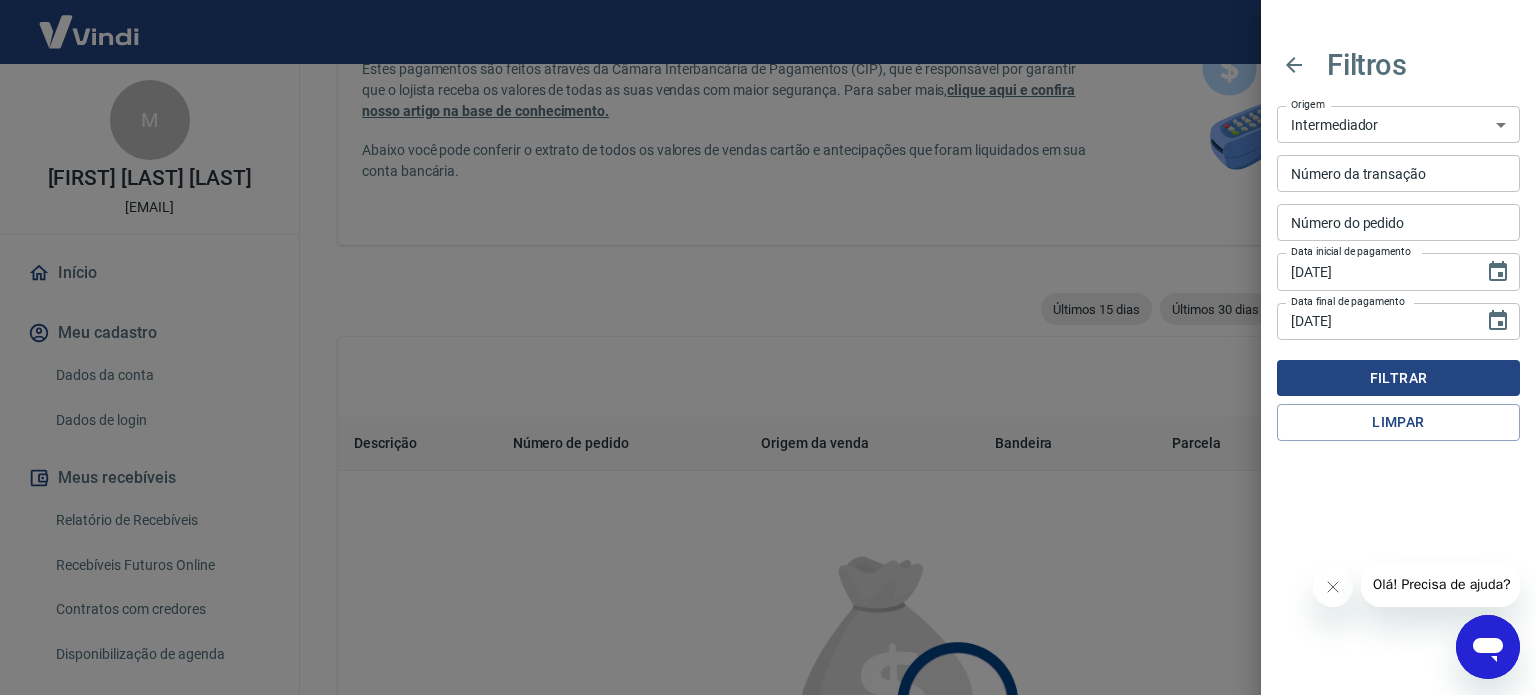 click on "Filtrar" at bounding box center (1398, 378) 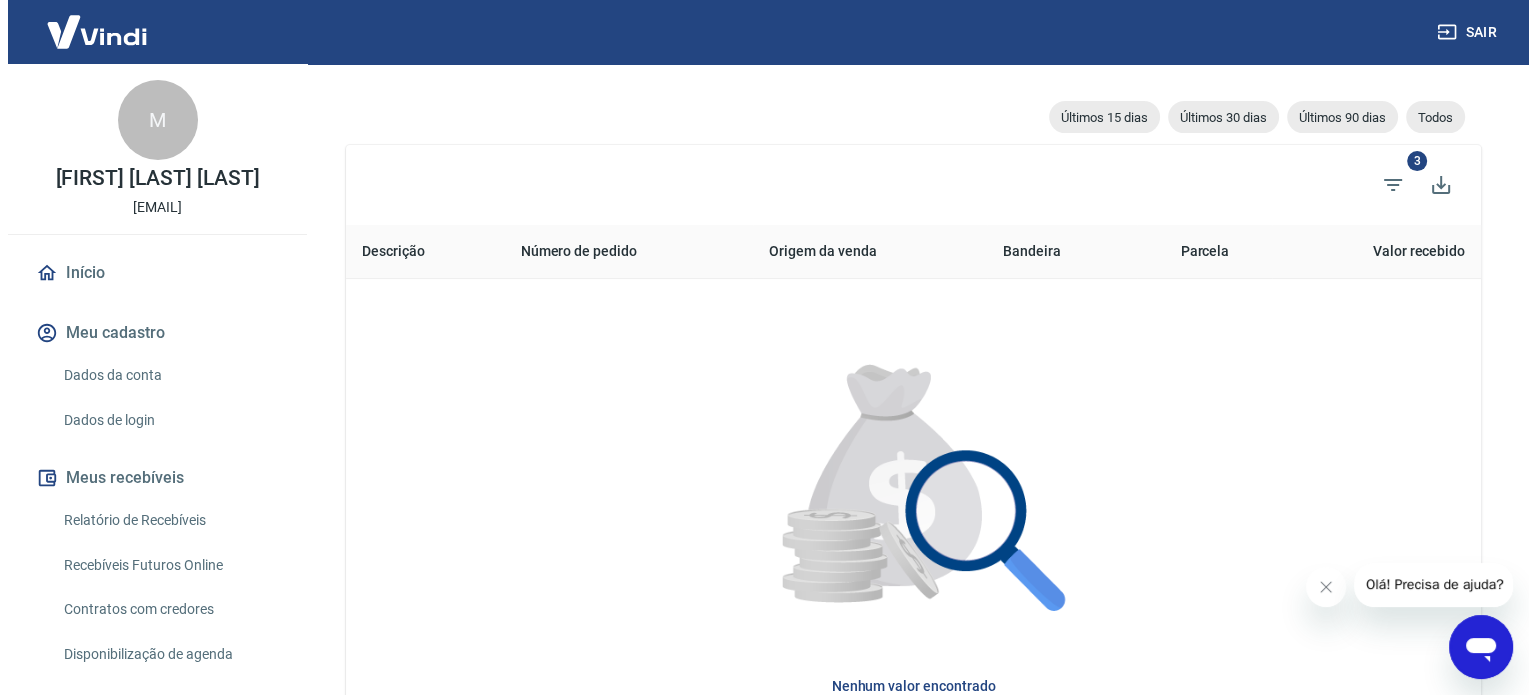 scroll, scrollTop: 375, scrollLeft: 0, axis: vertical 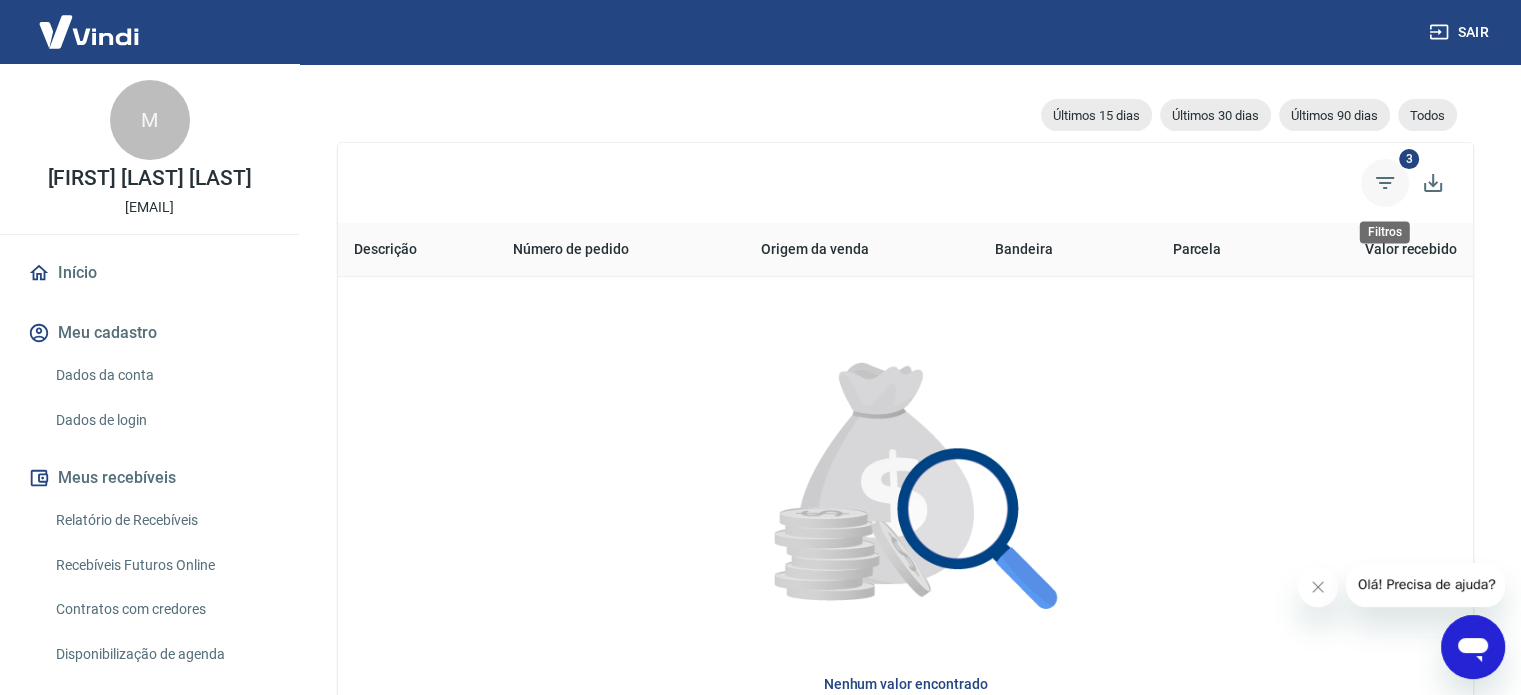click 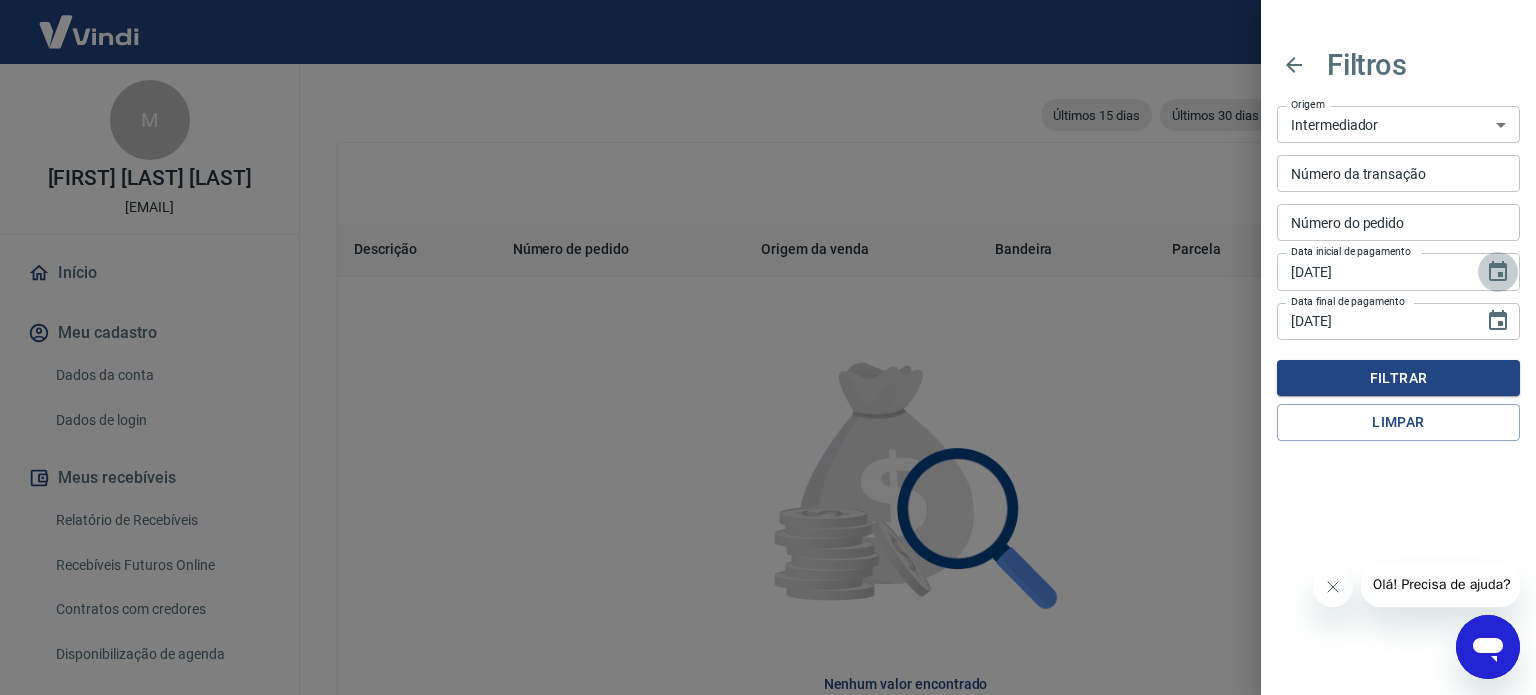 click 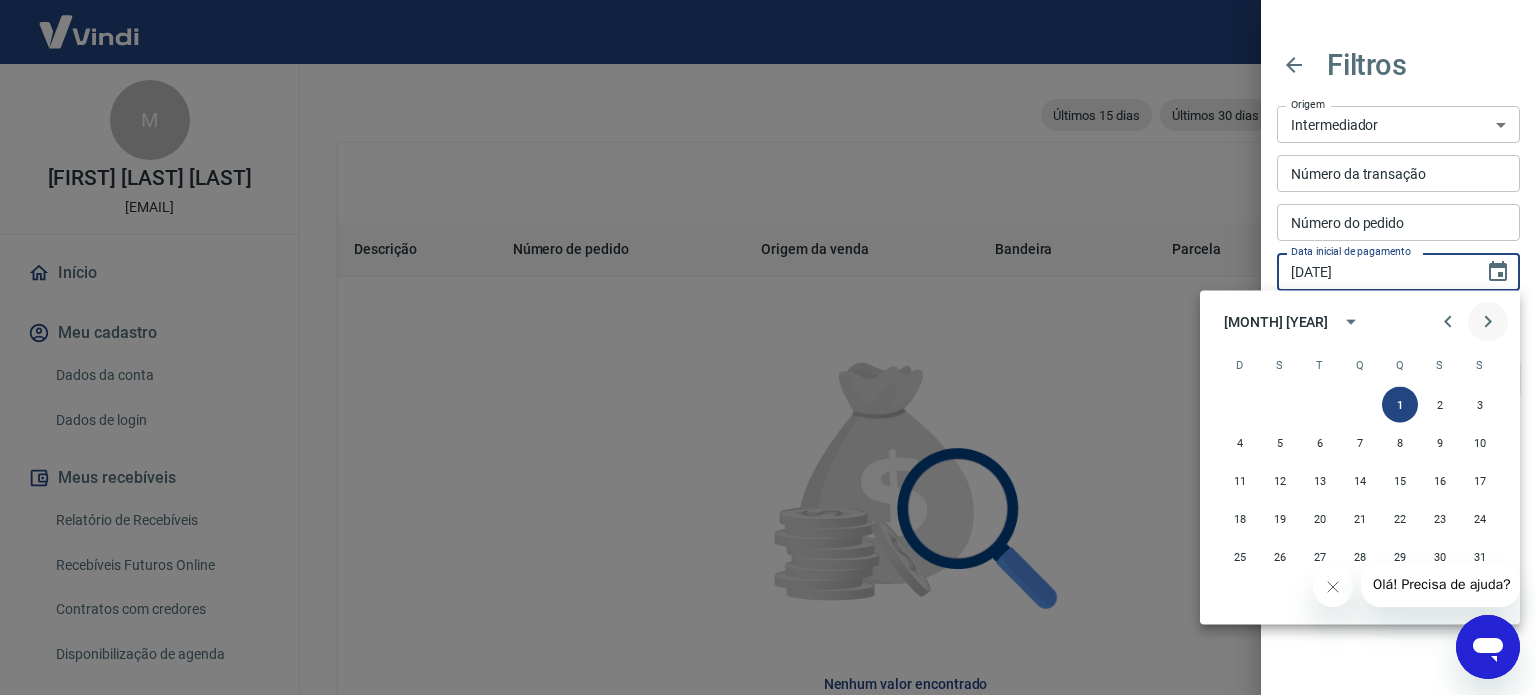 click 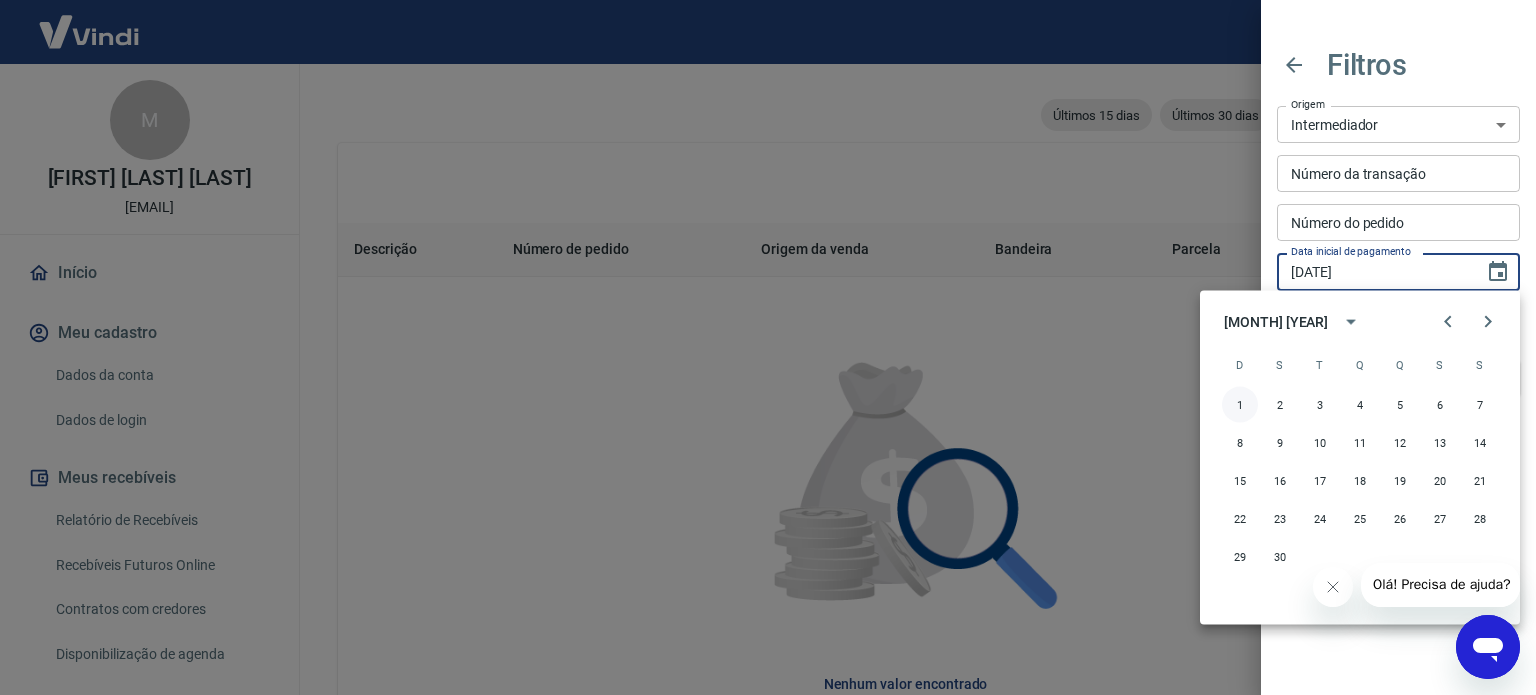 click on "1" at bounding box center [1240, 405] 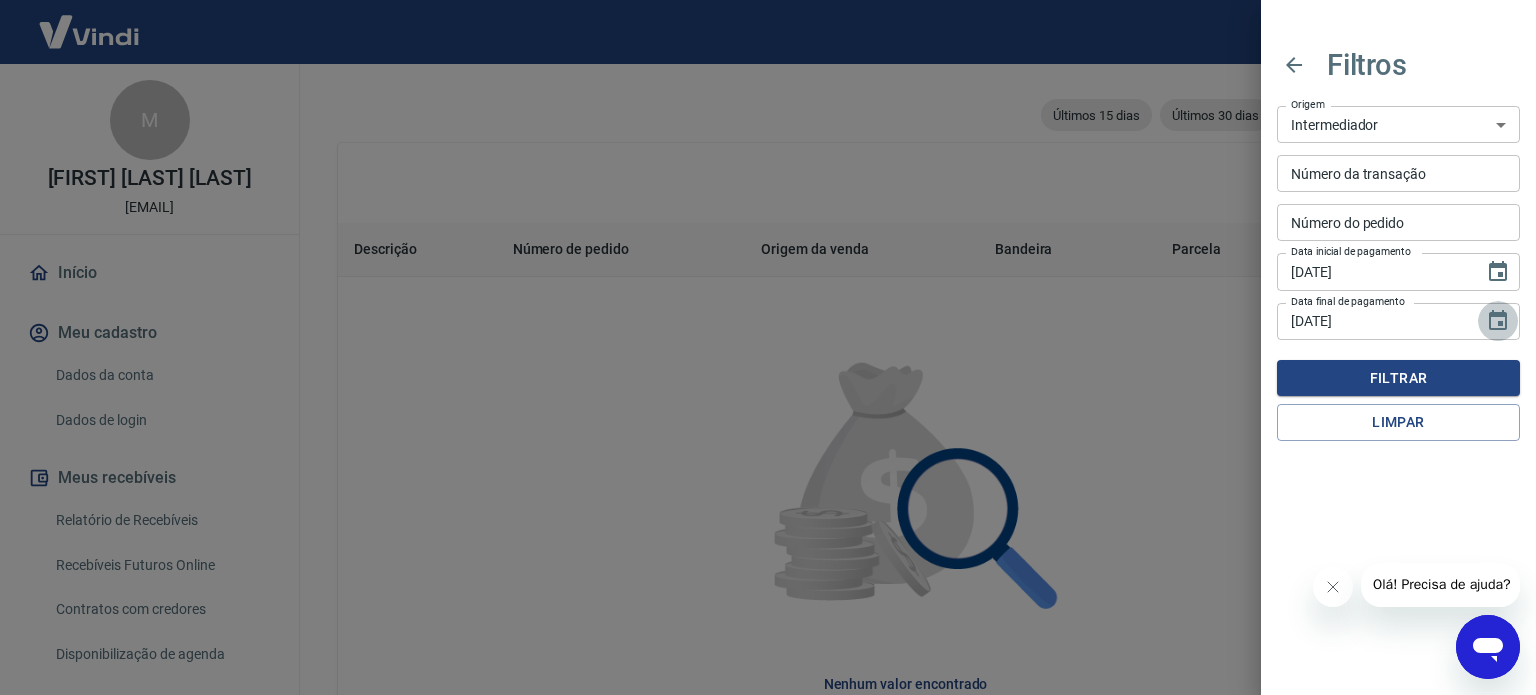 click 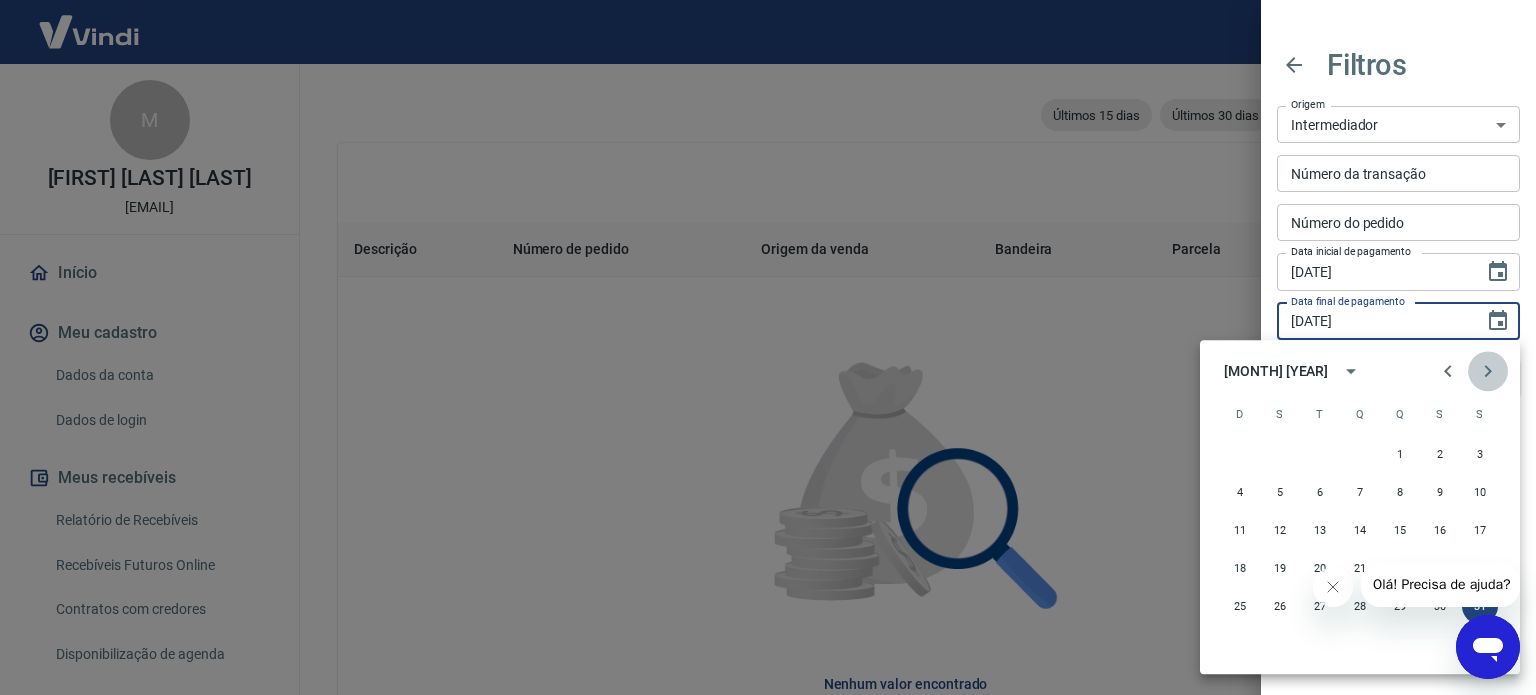 click 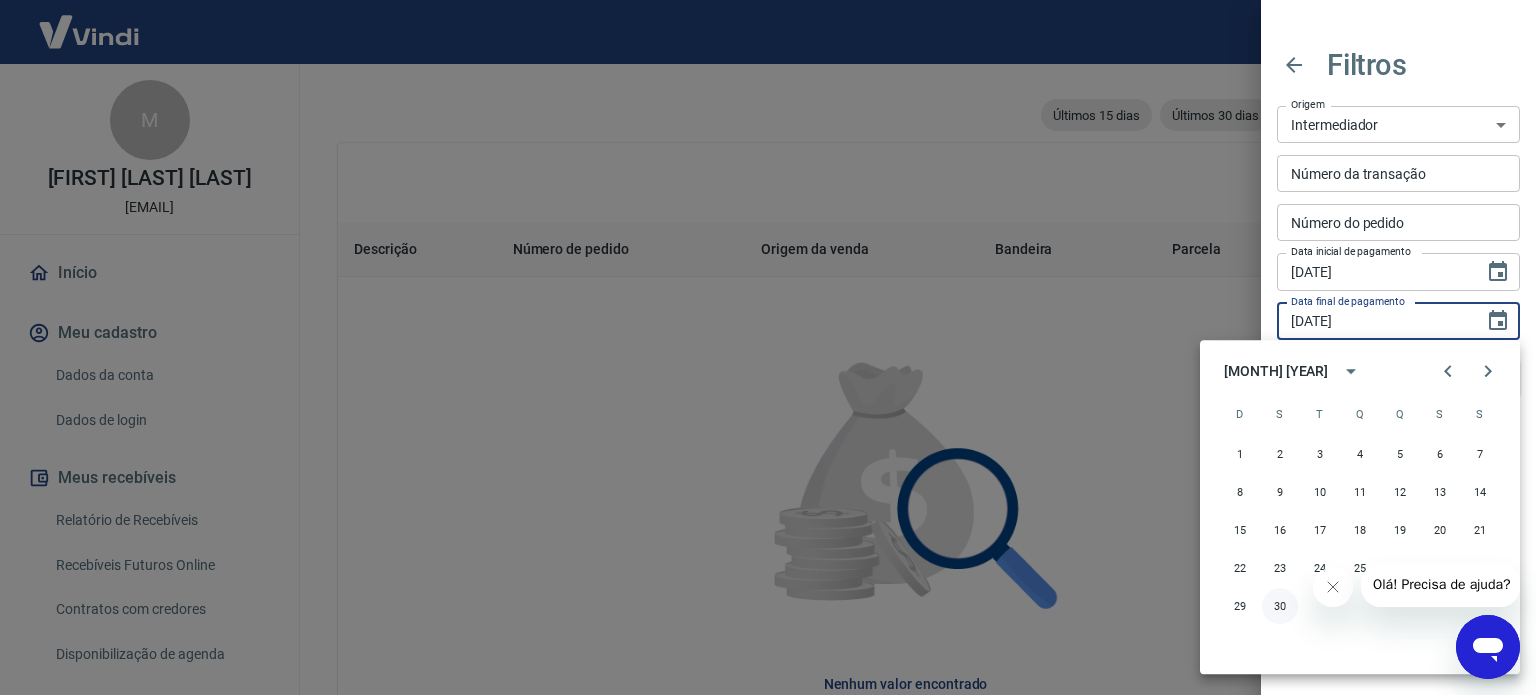 click on "30" at bounding box center [1280, 606] 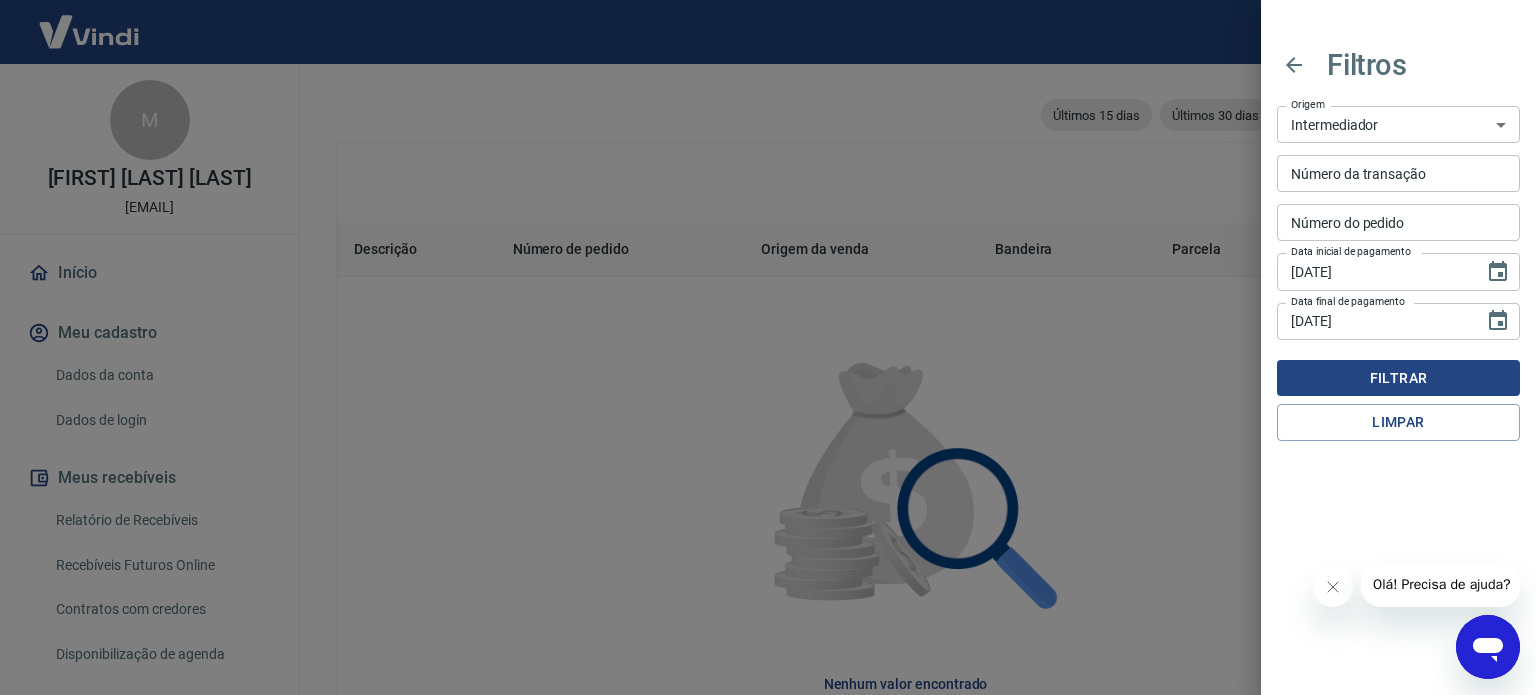 click on "Filtrar" at bounding box center [1398, 378] 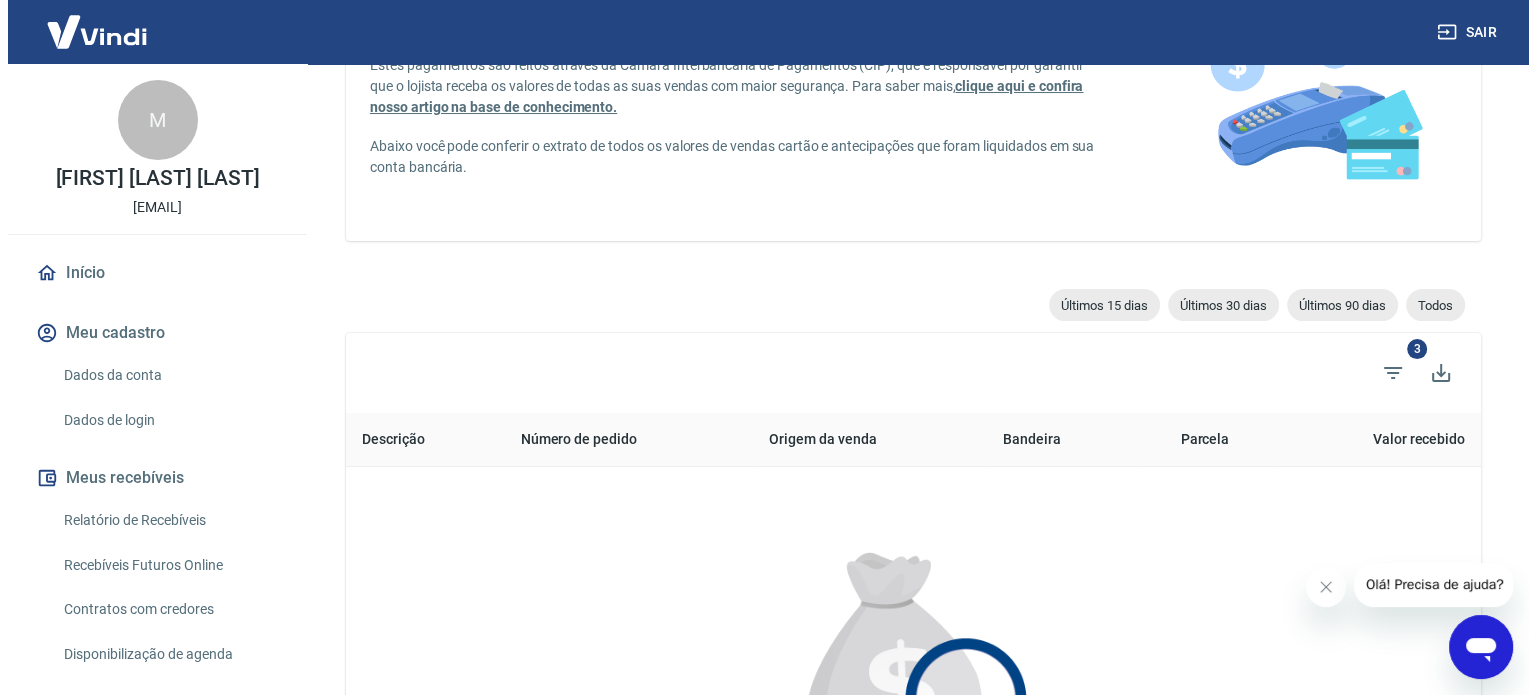 scroll, scrollTop: 174, scrollLeft: 0, axis: vertical 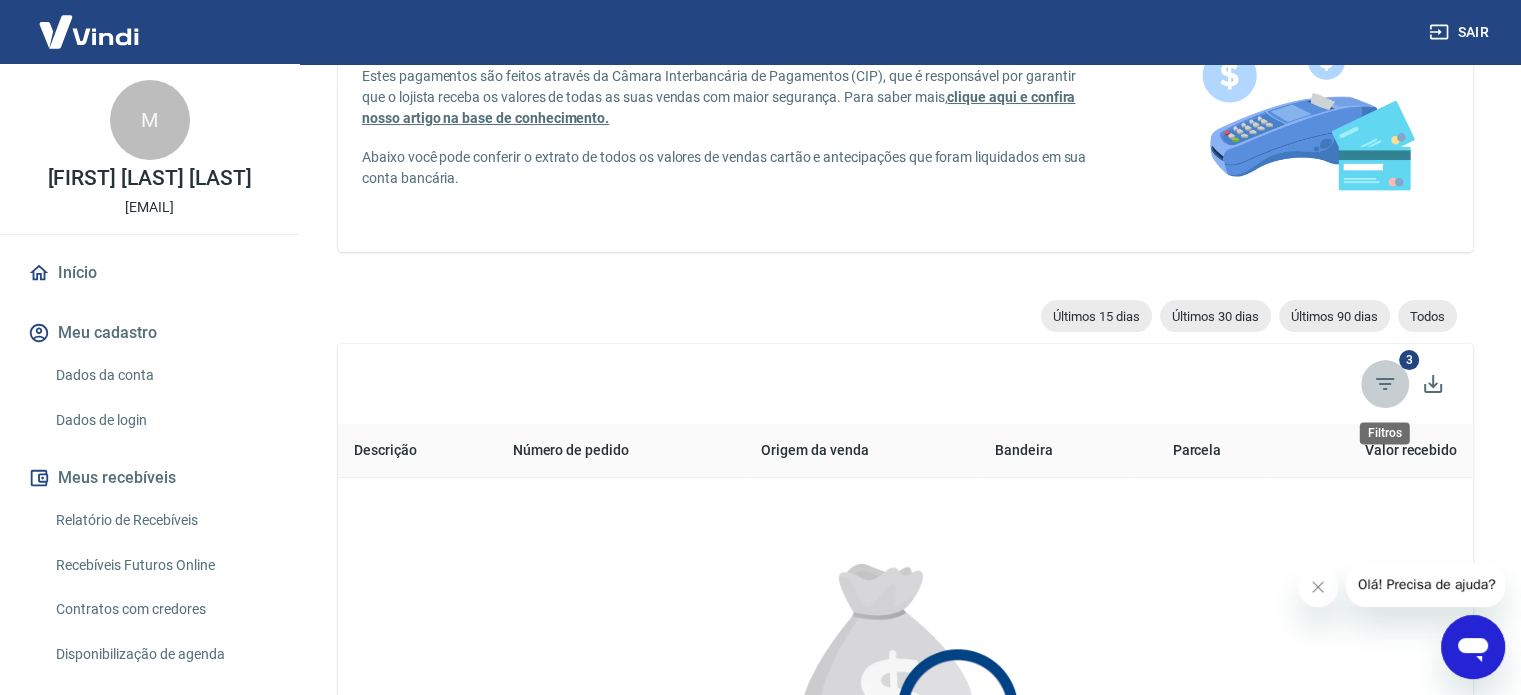 click 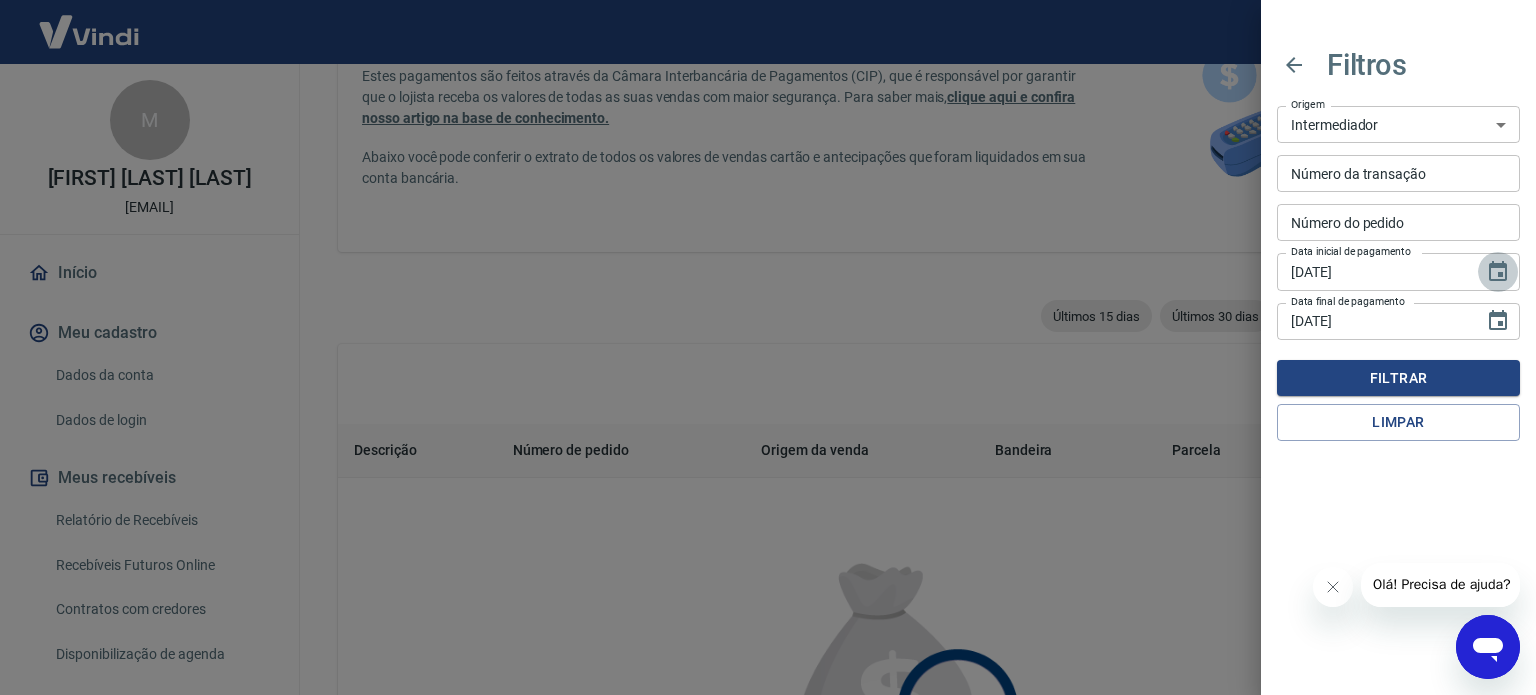 click 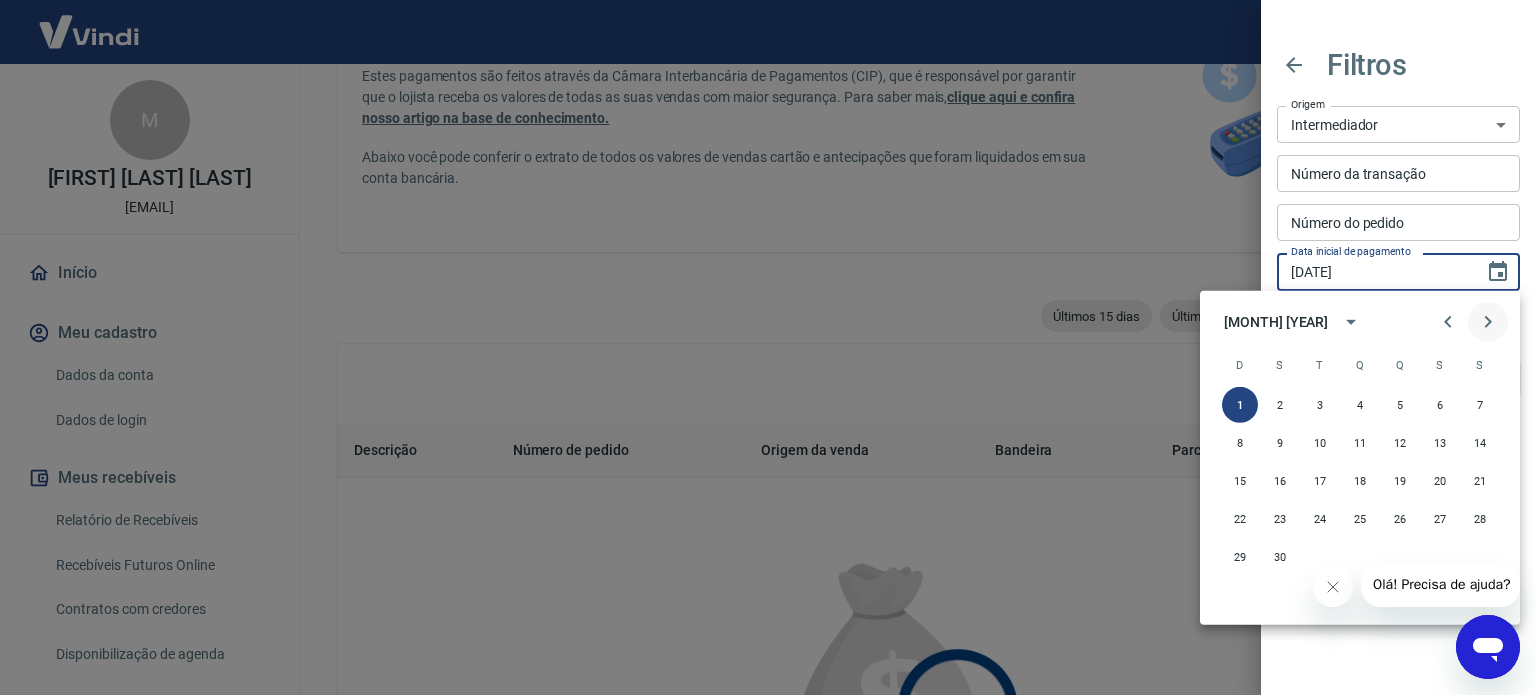 click 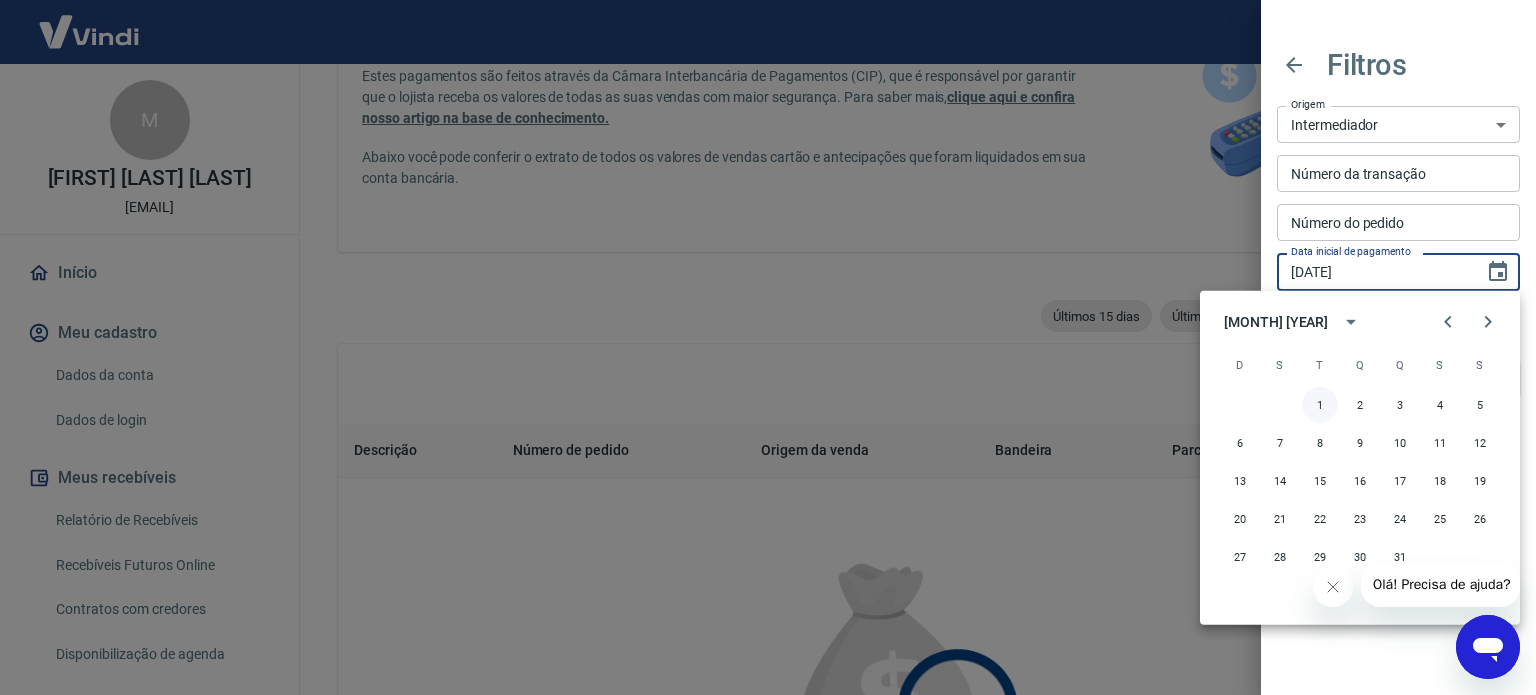 click on "1" at bounding box center (1320, 405) 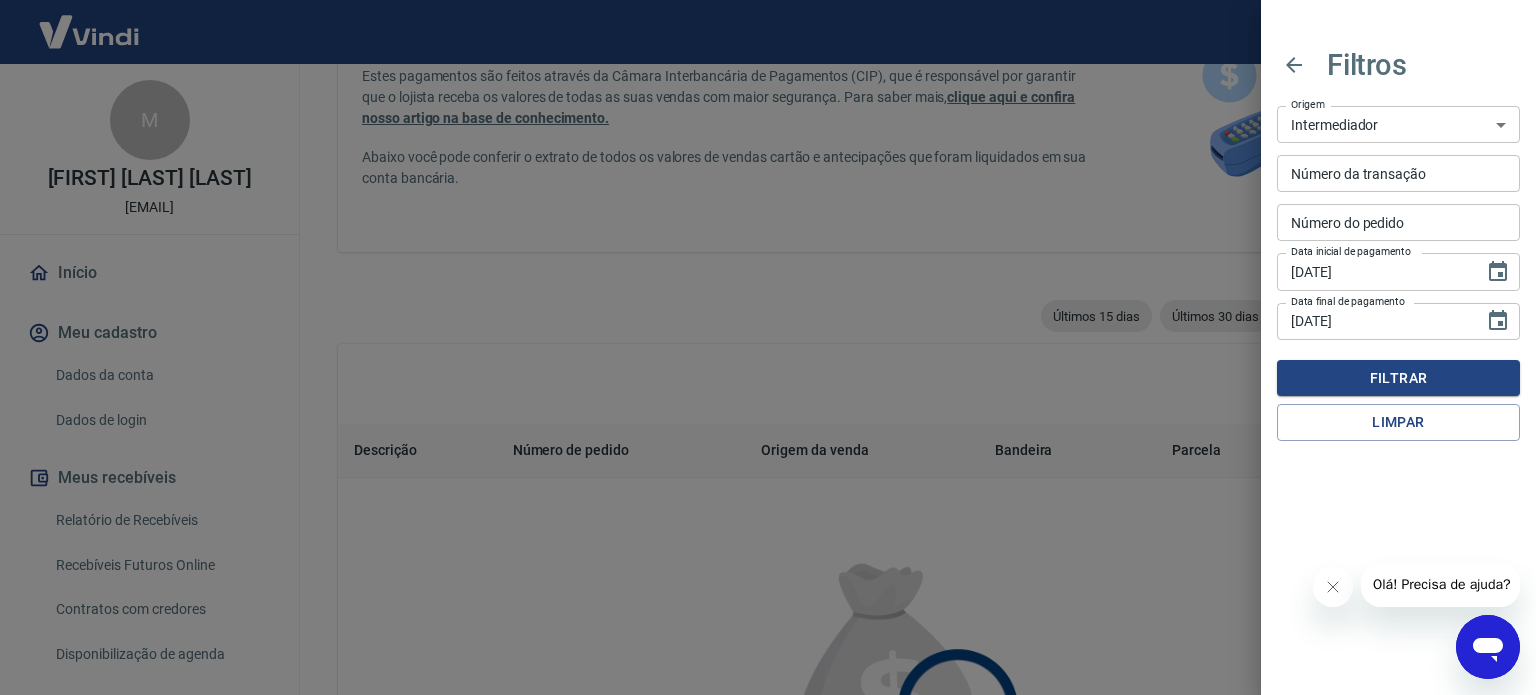 click on "30/09/2024" at bounding box center (1373, 321) 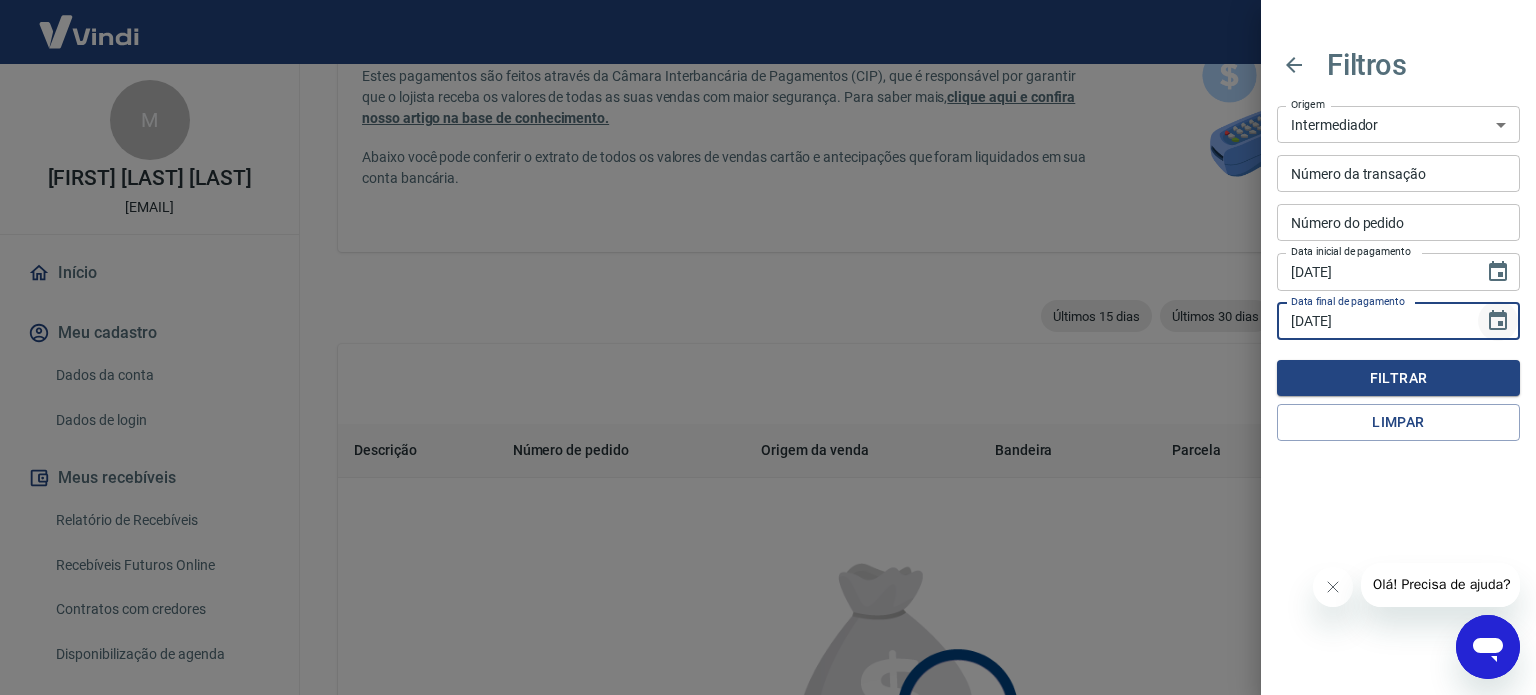 click 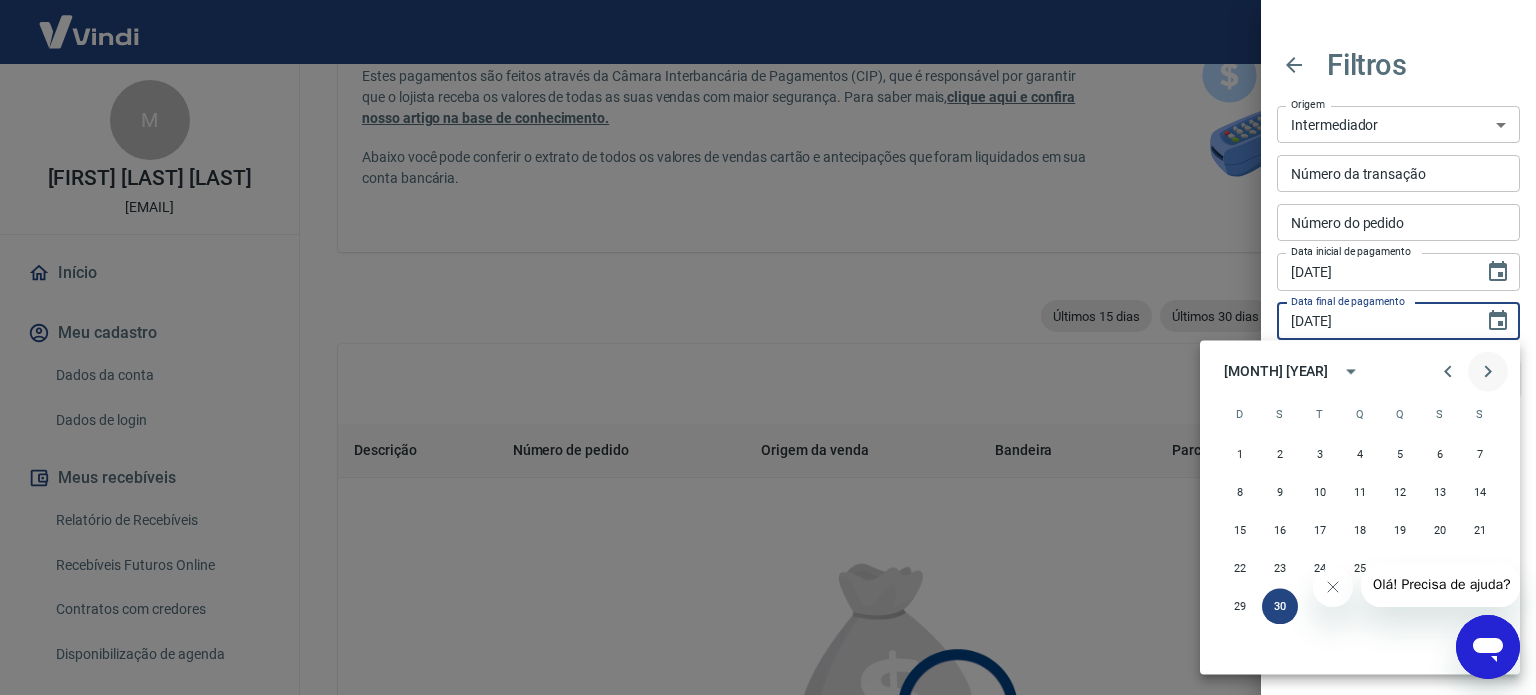 click 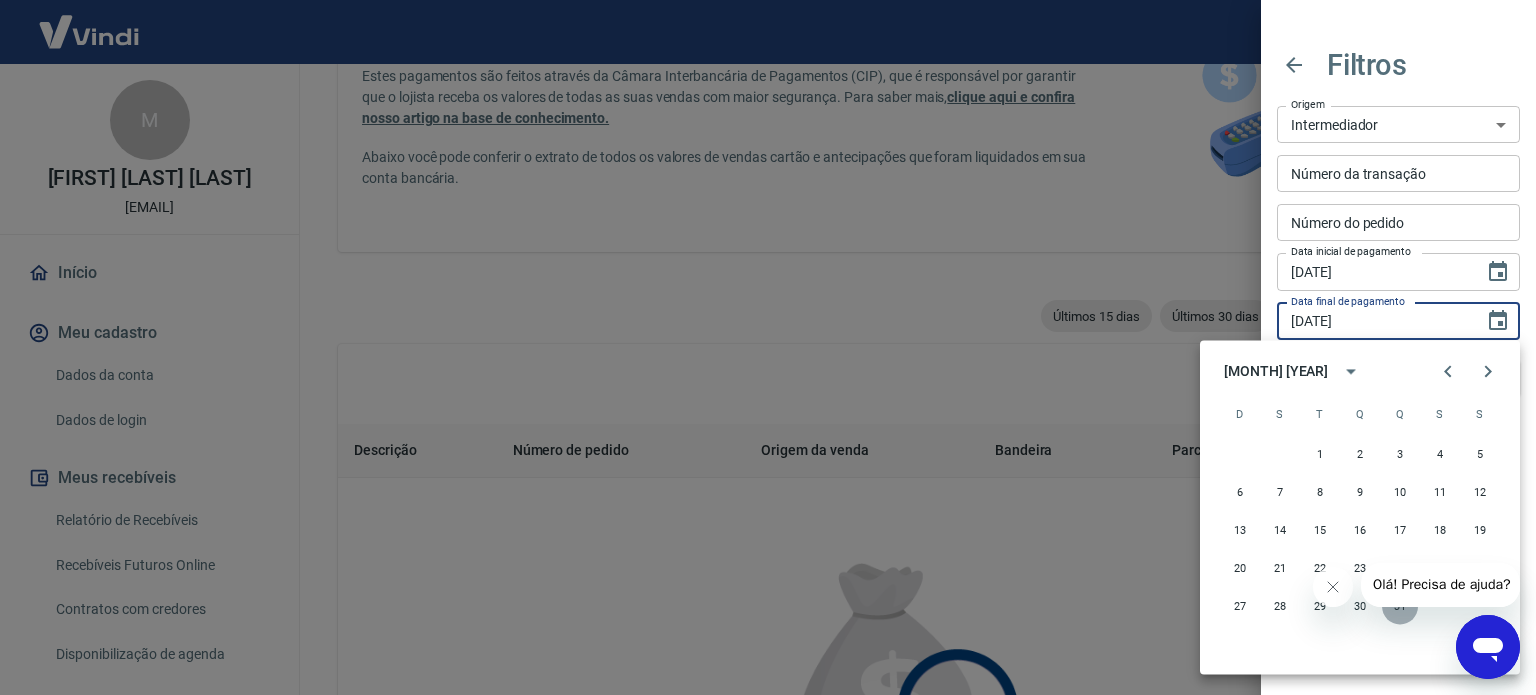 click on "31" at bounding box center (1400, 606) 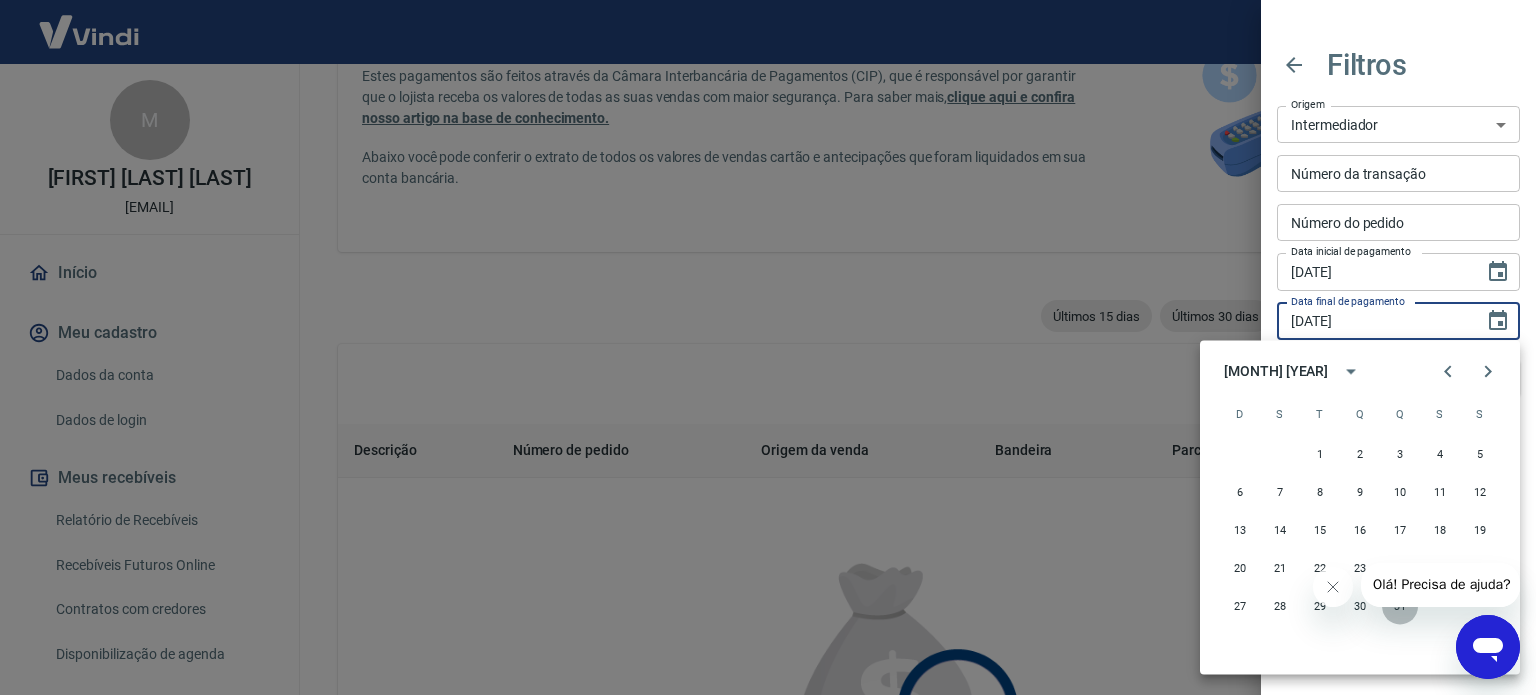 type on "31/10/2024" 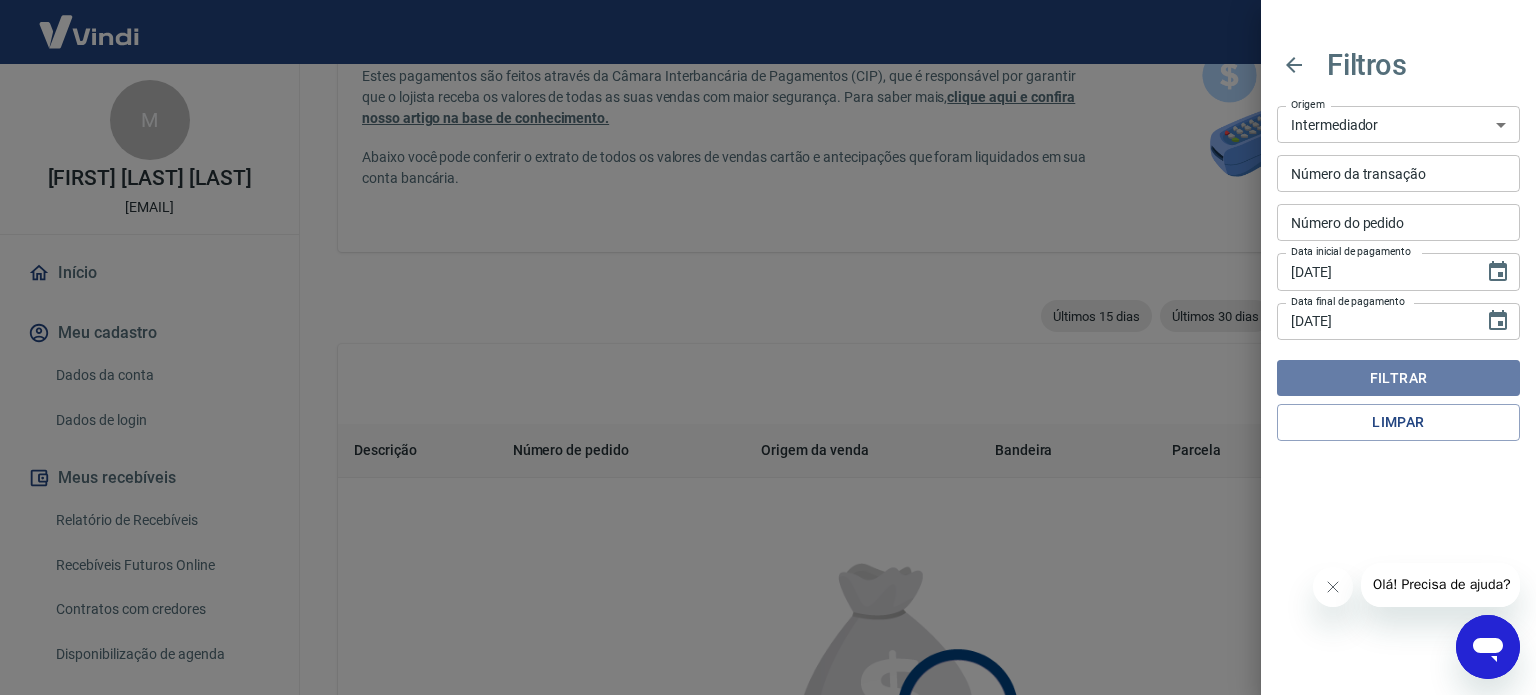 click on "Filtrar" at bounding box center [1398, 378] 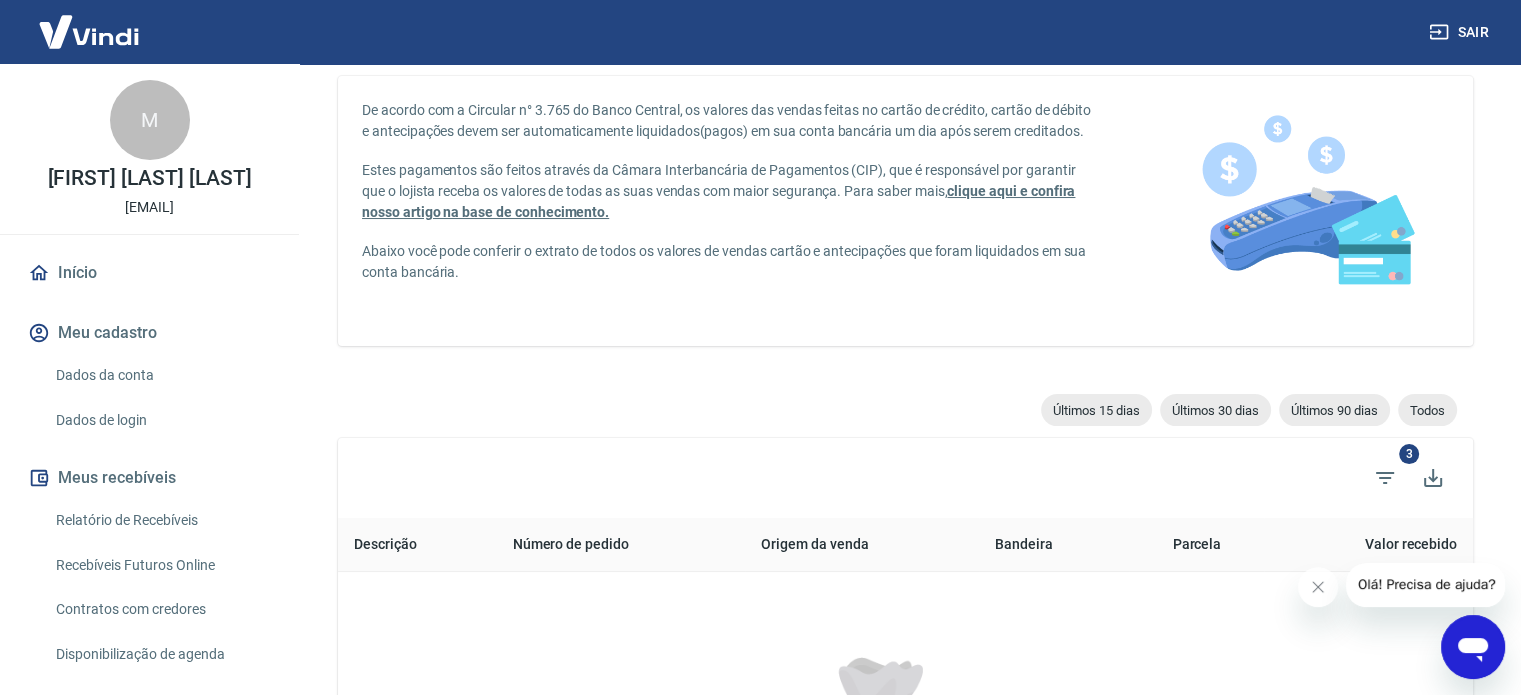scroll, scrollTop: 174, scrollLeft: 0, axis: vertical 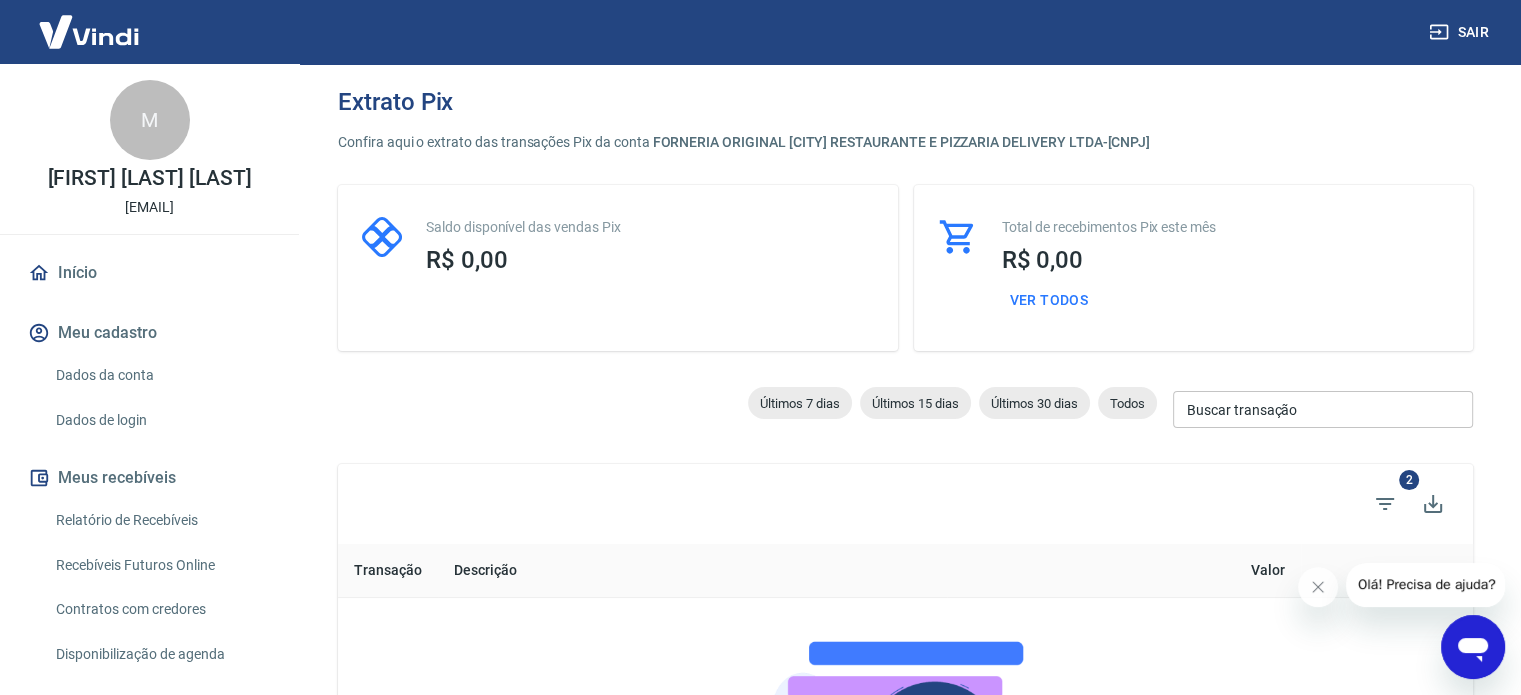 click 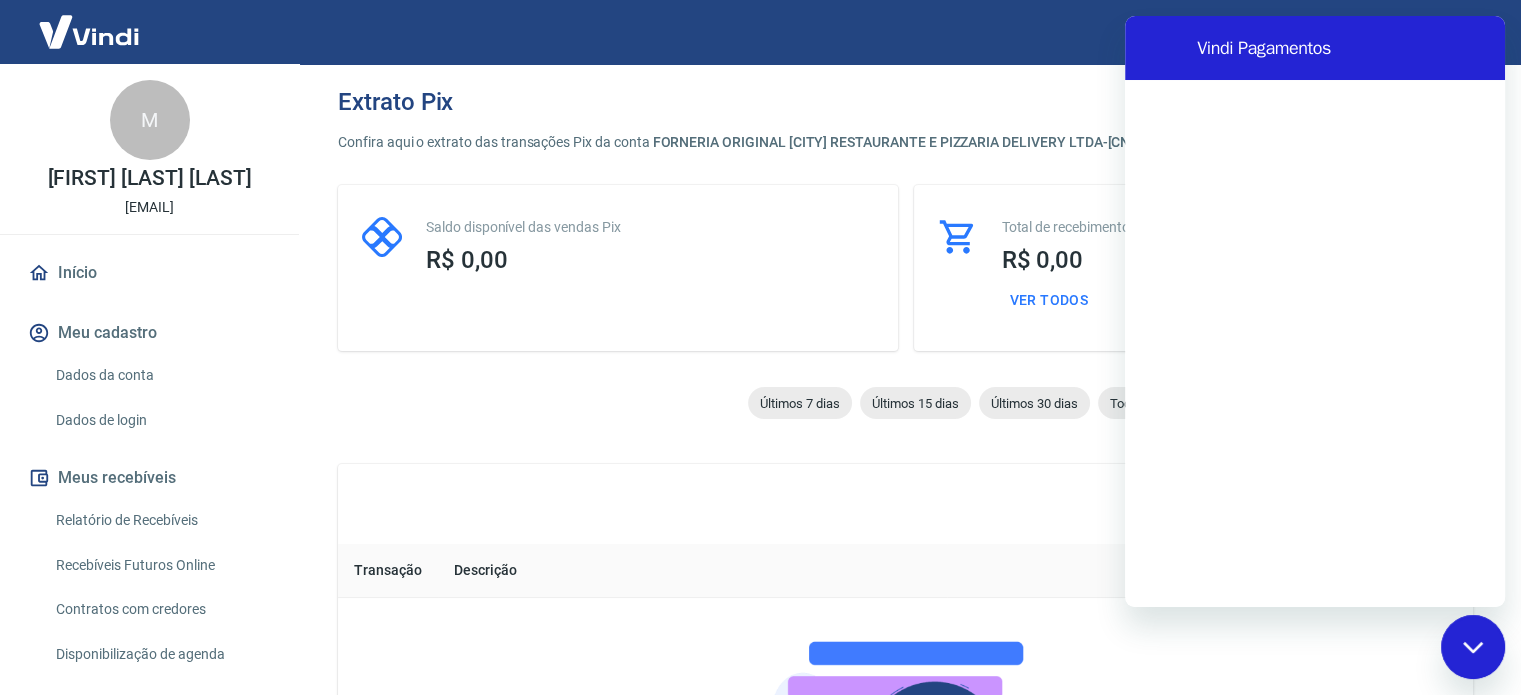 scroll, scrollTop: 0, scrollLeft: 0, axis: both 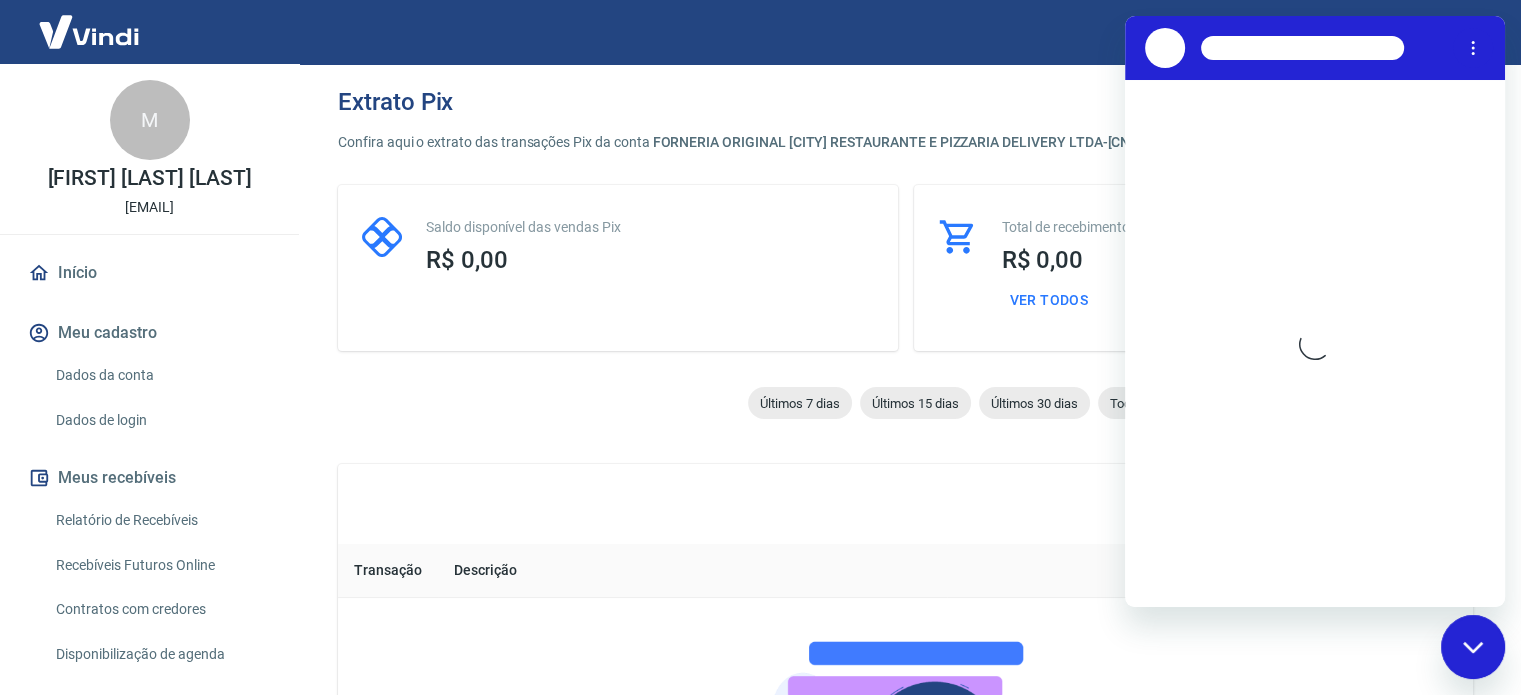 click on "Confira aqui o extrato das transações Pix da conta   FORNERIA ORIGINAL [CITY] RESTAURANTE E PIZZARIA DELIVERY LTDA  -  [CNPJ]" at bounding box center (905, 142) 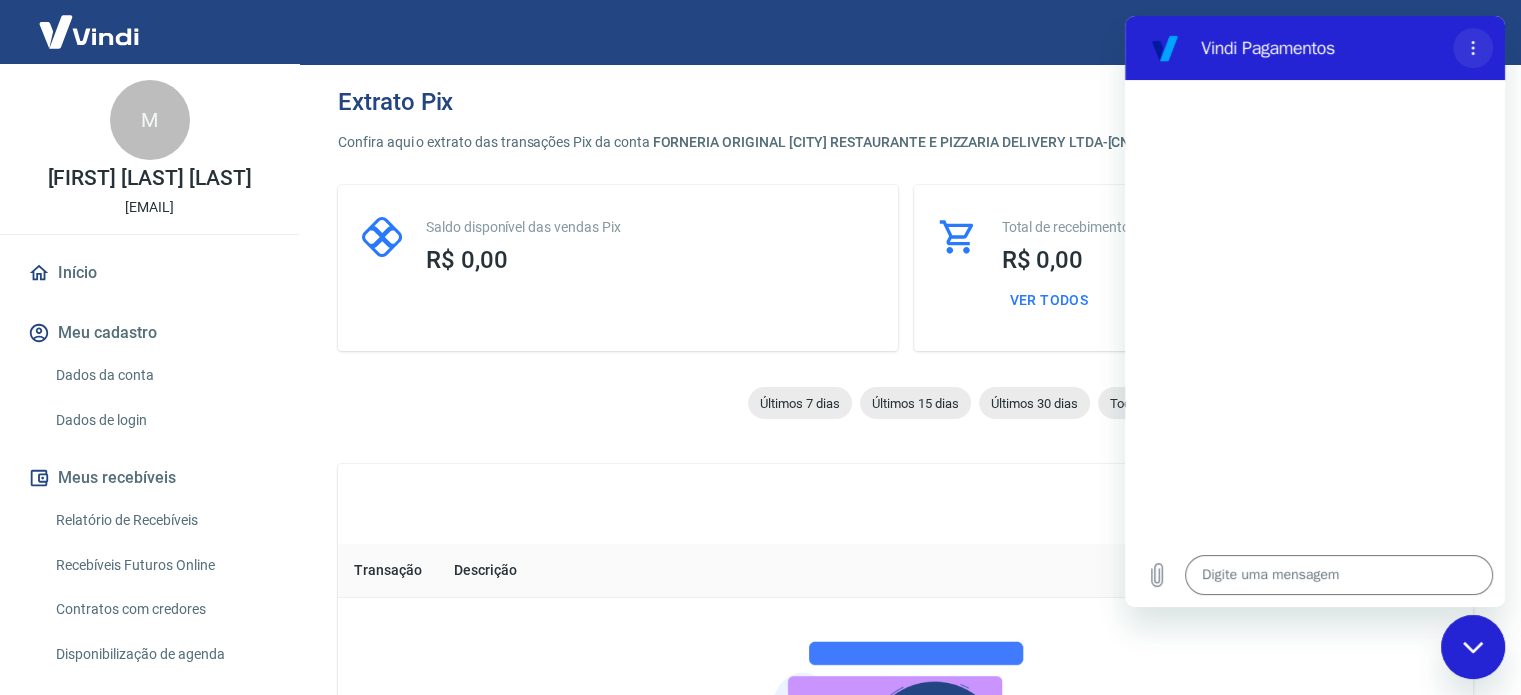 click at bounding box center [1473, 48] 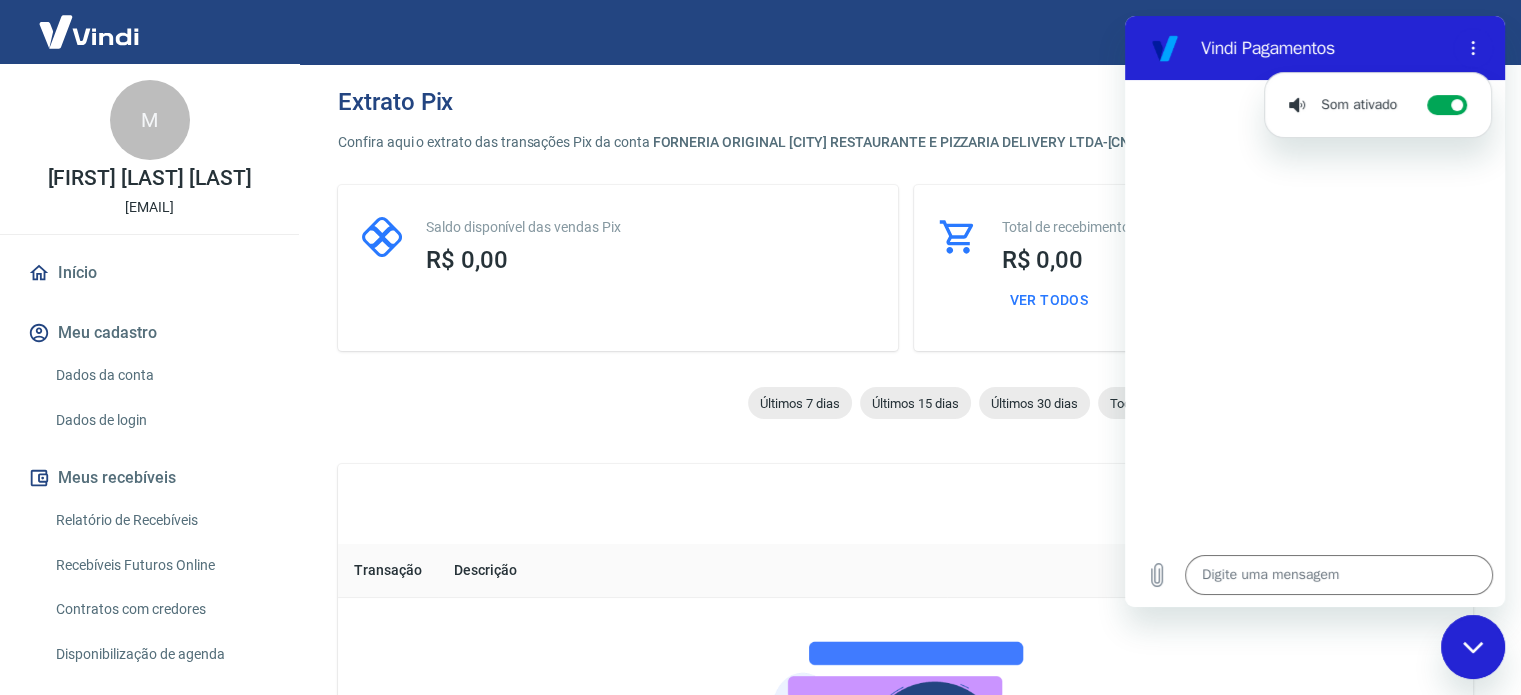 click on "Sair" at bounding box center [760, 32] 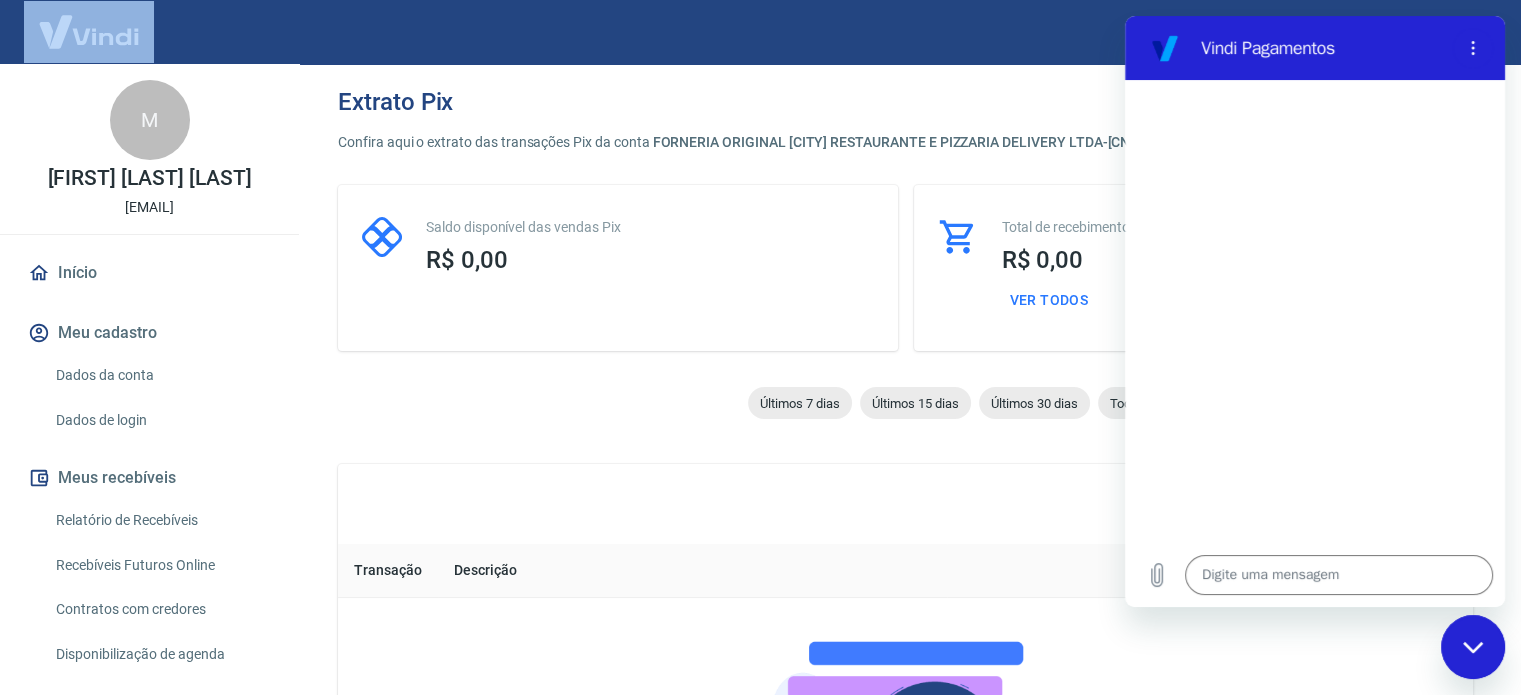 click on "Sair" at bounding box center (760, 32) 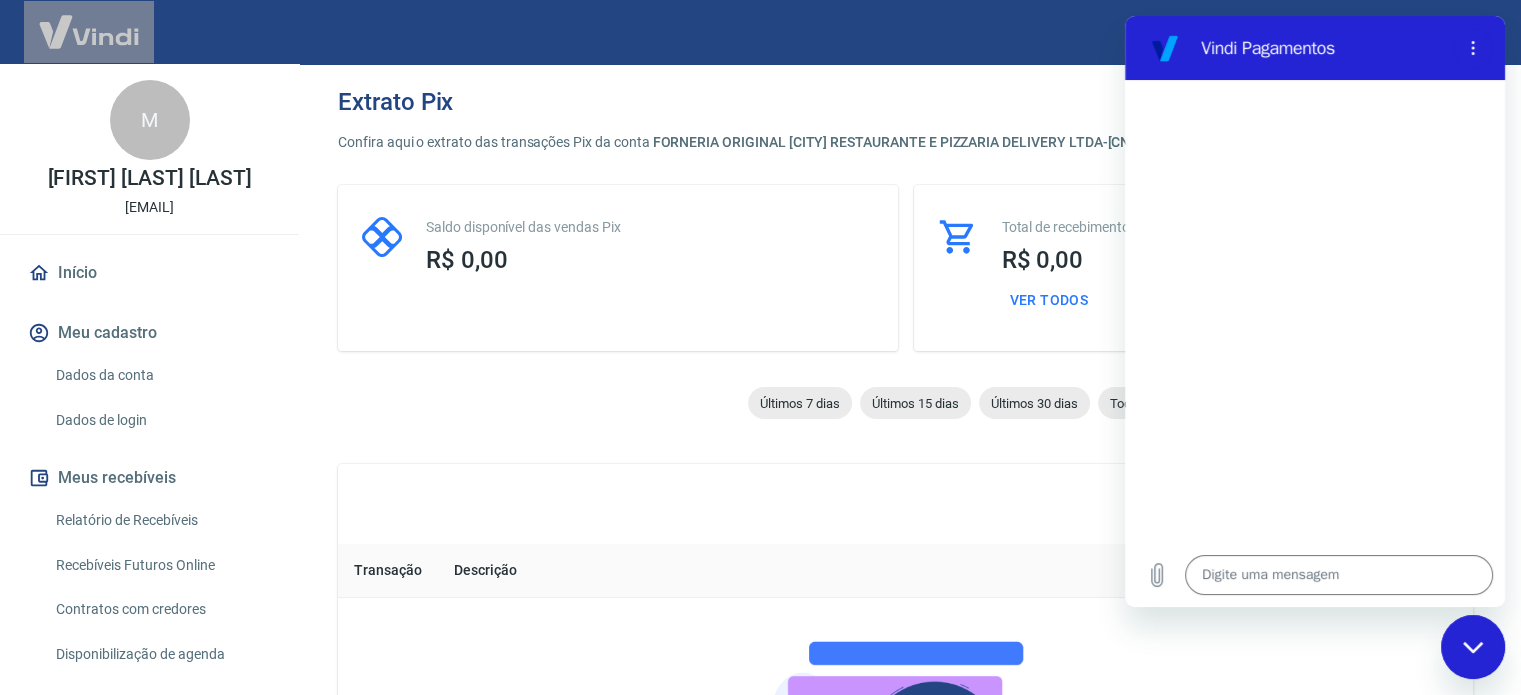 click at bounding box center (1473, 647) 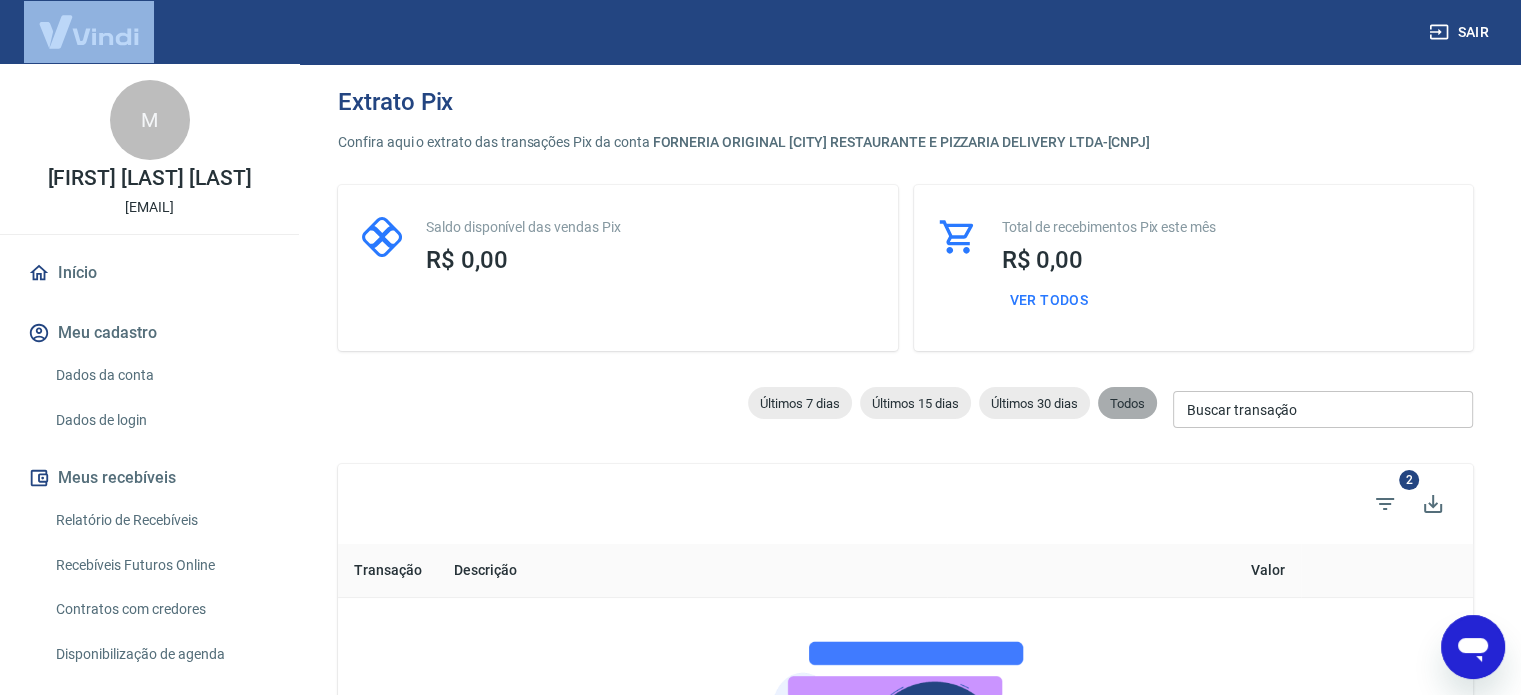 click on "Todos" at bounding box center (1127, 403) 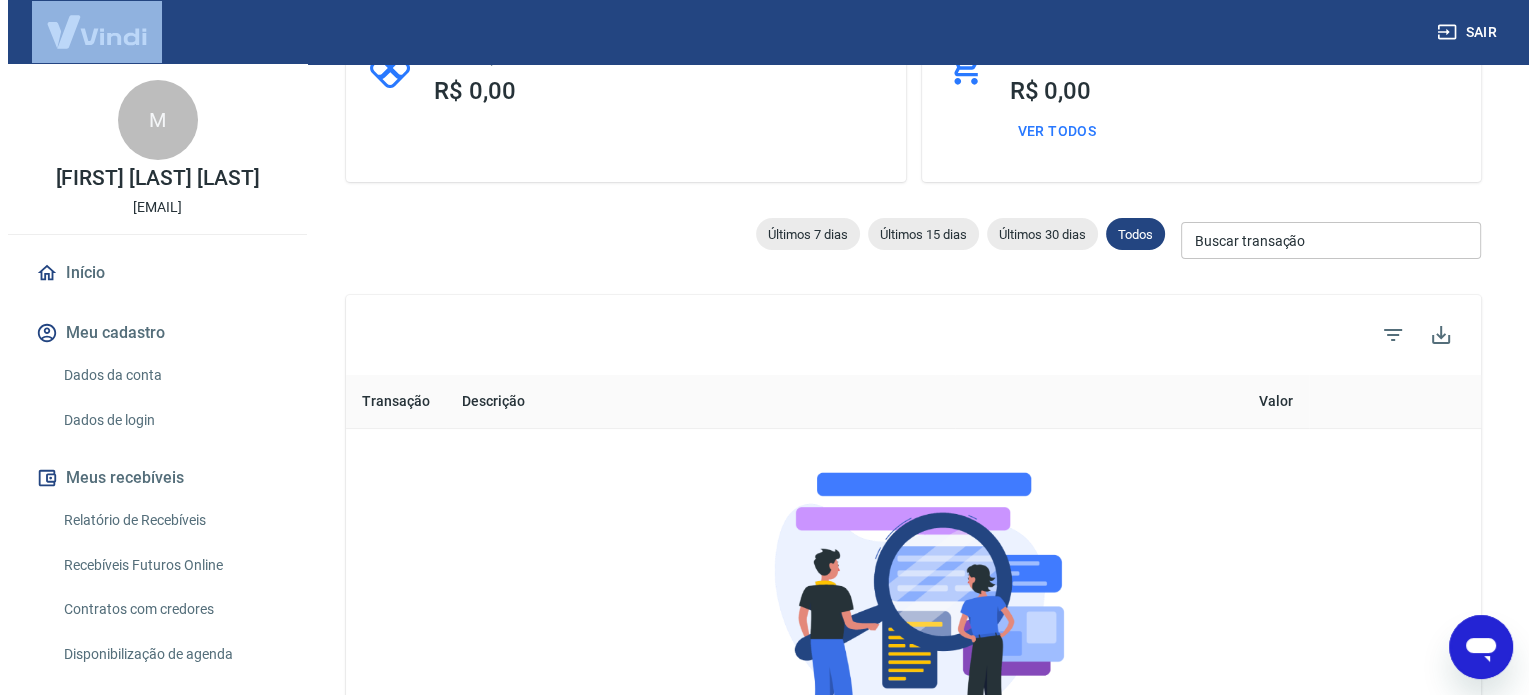 scroll, scrollTop: 210, scrollLeft: 0, axis: vertical 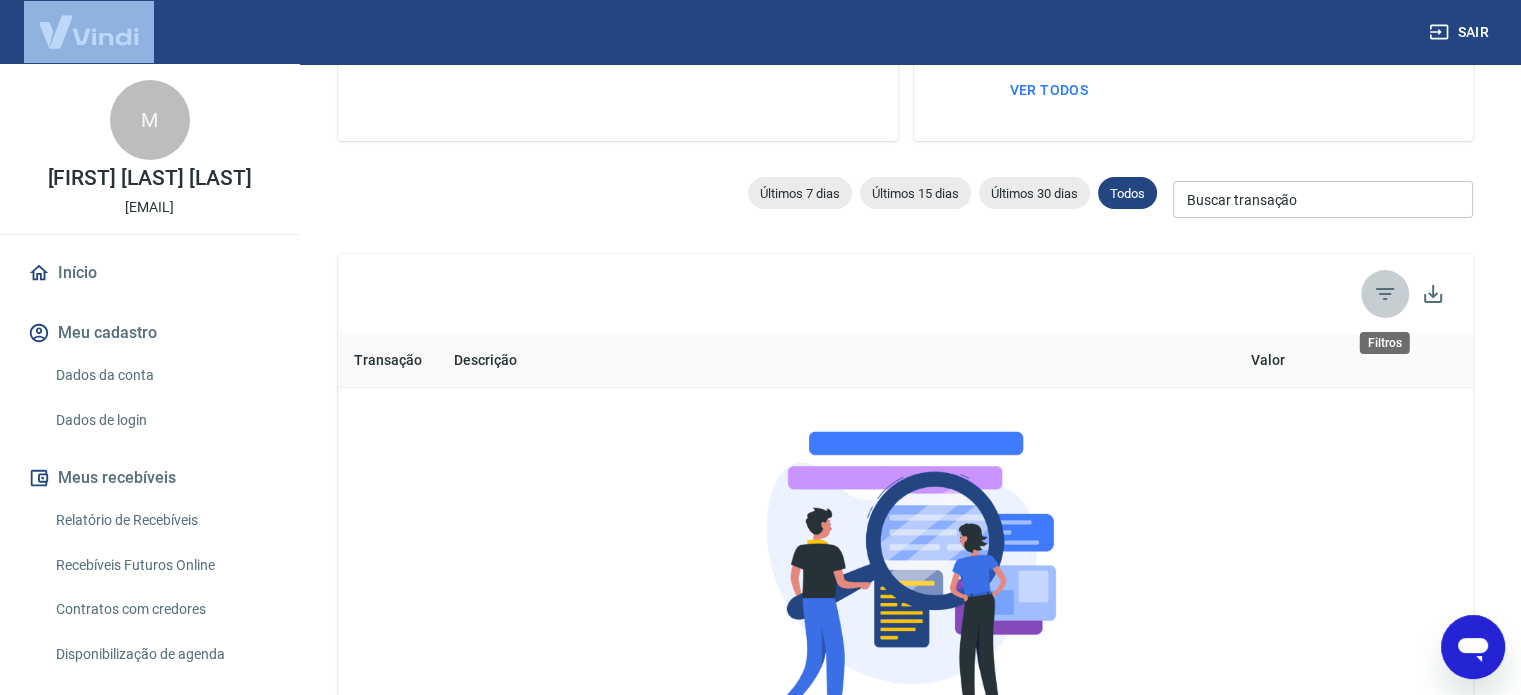 click 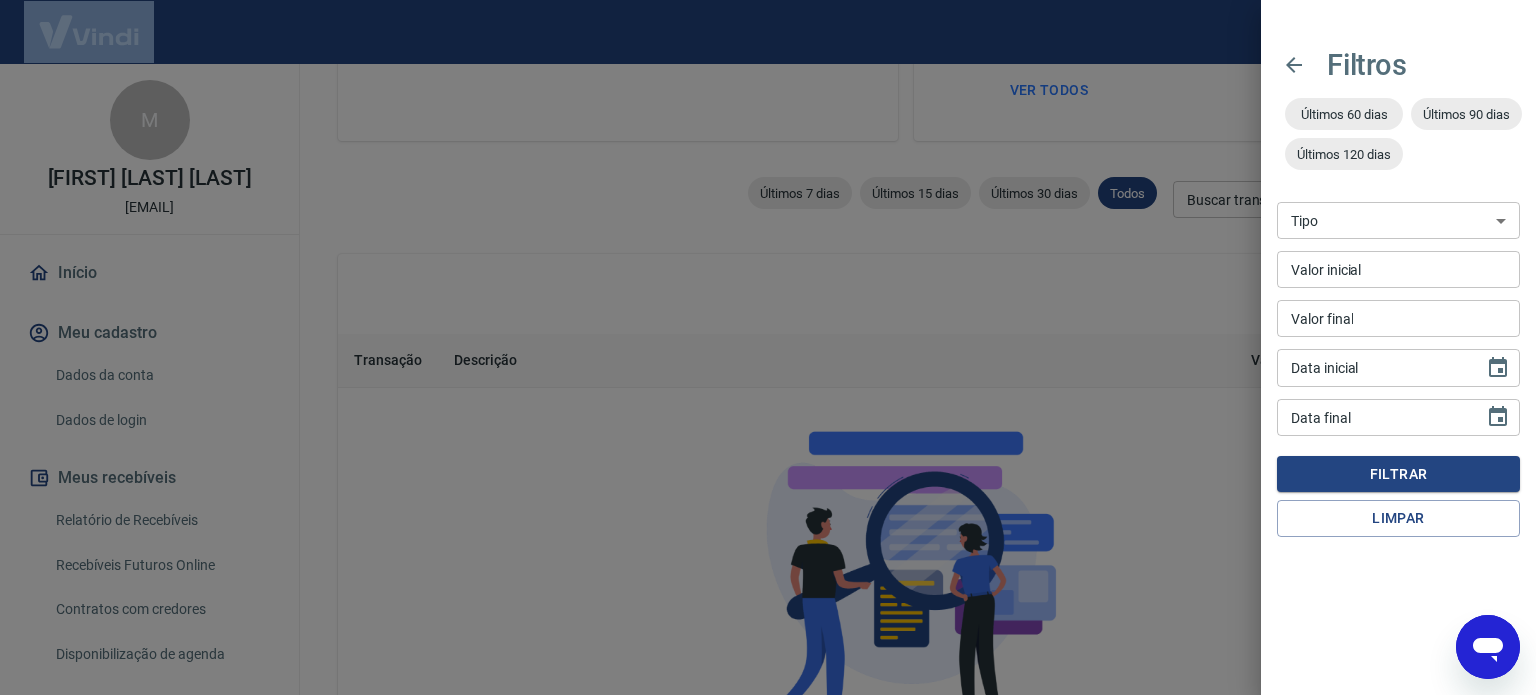 click on "Venda Saque Saque devolvido Estorno disputa" at bounding box center (1398, 220) 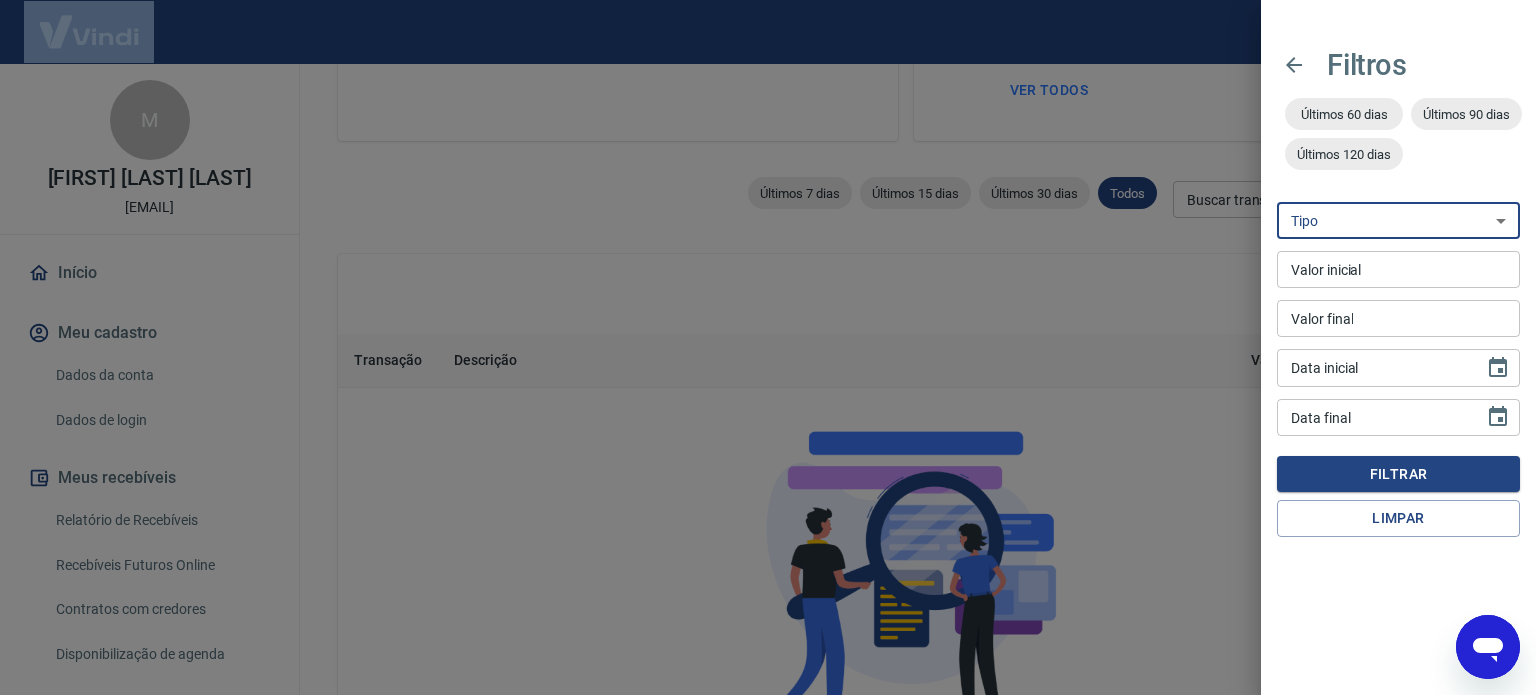 click on "Venda Saque Saque devolvido Estorno disputa" at bounding box center [1398, 220] 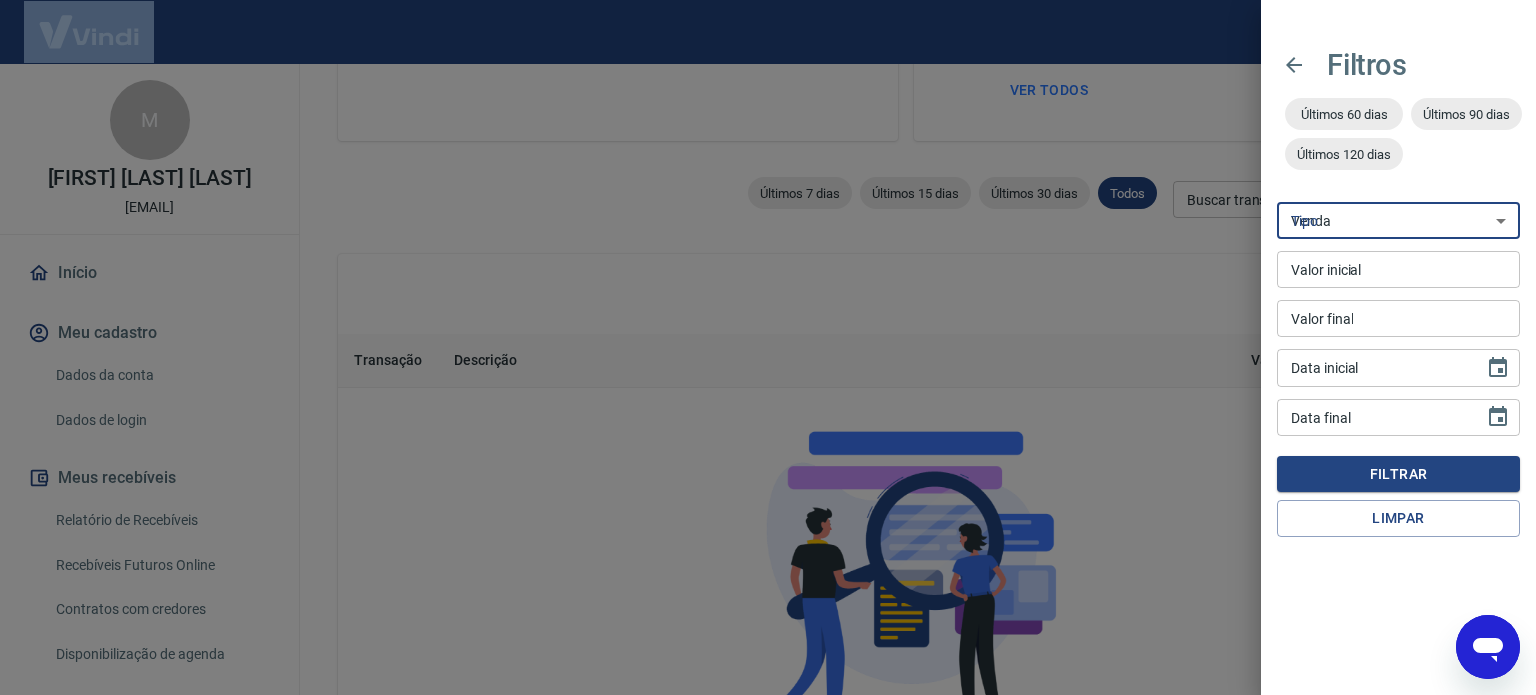 click on "Venda Saque Saque devolvido Estorno disputa" at bounding box center (1398, 220) 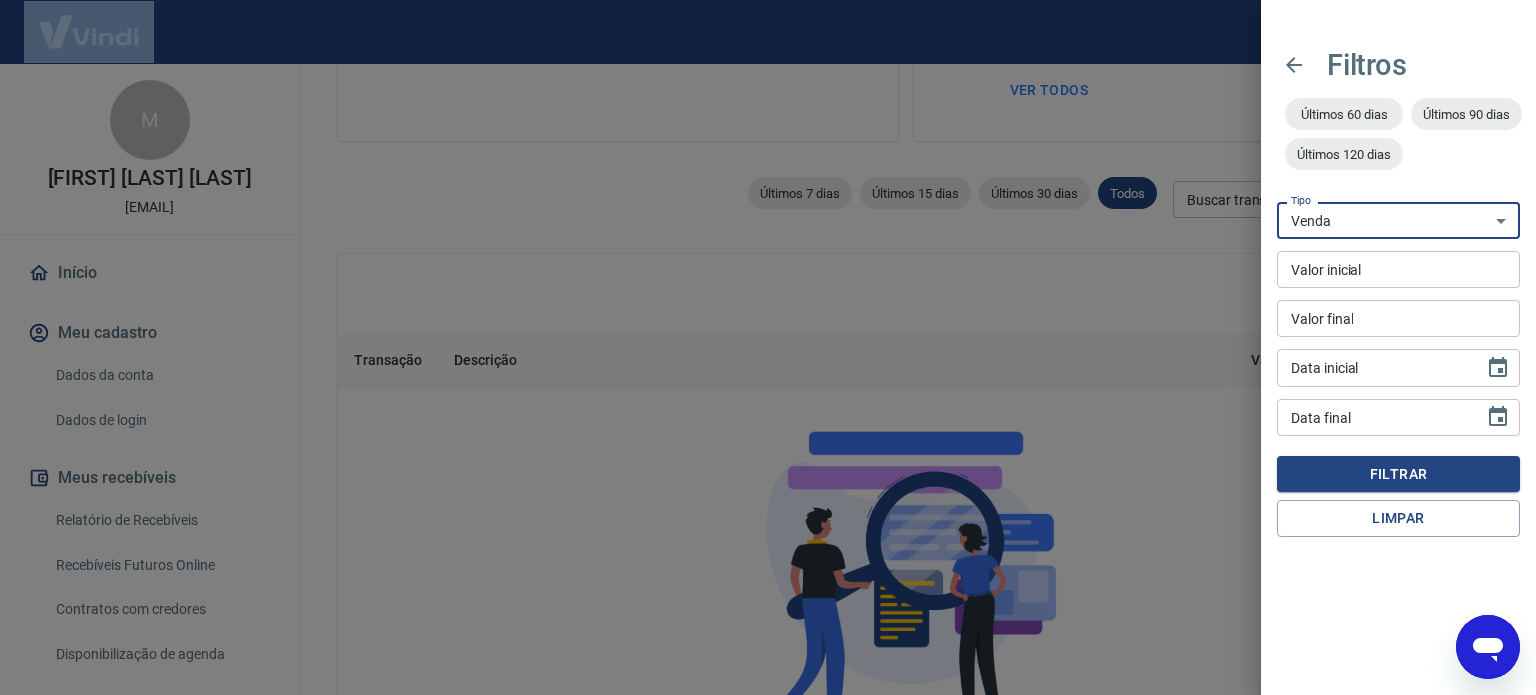 type on "DD/MM/YYYY" 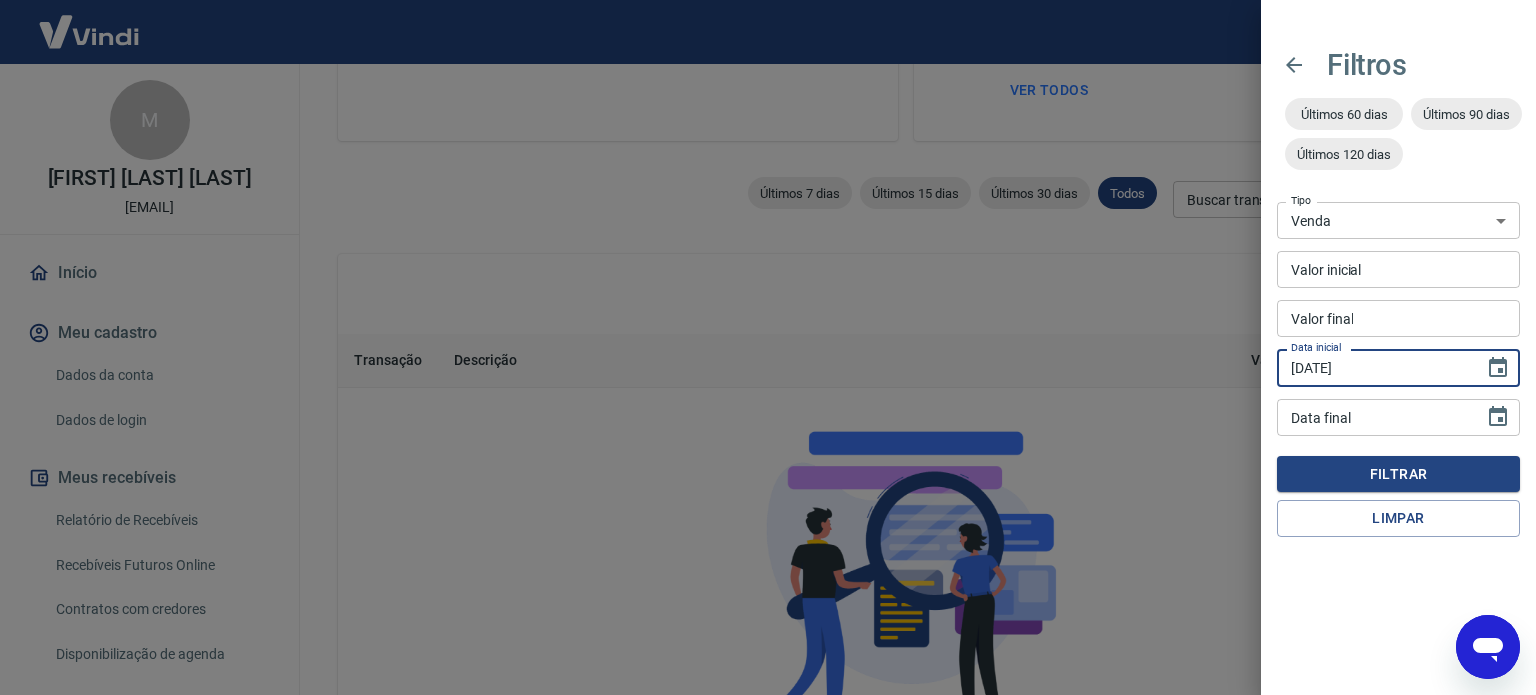 click on "DD/MM/YYYY" at bounding box center [1373, 367] 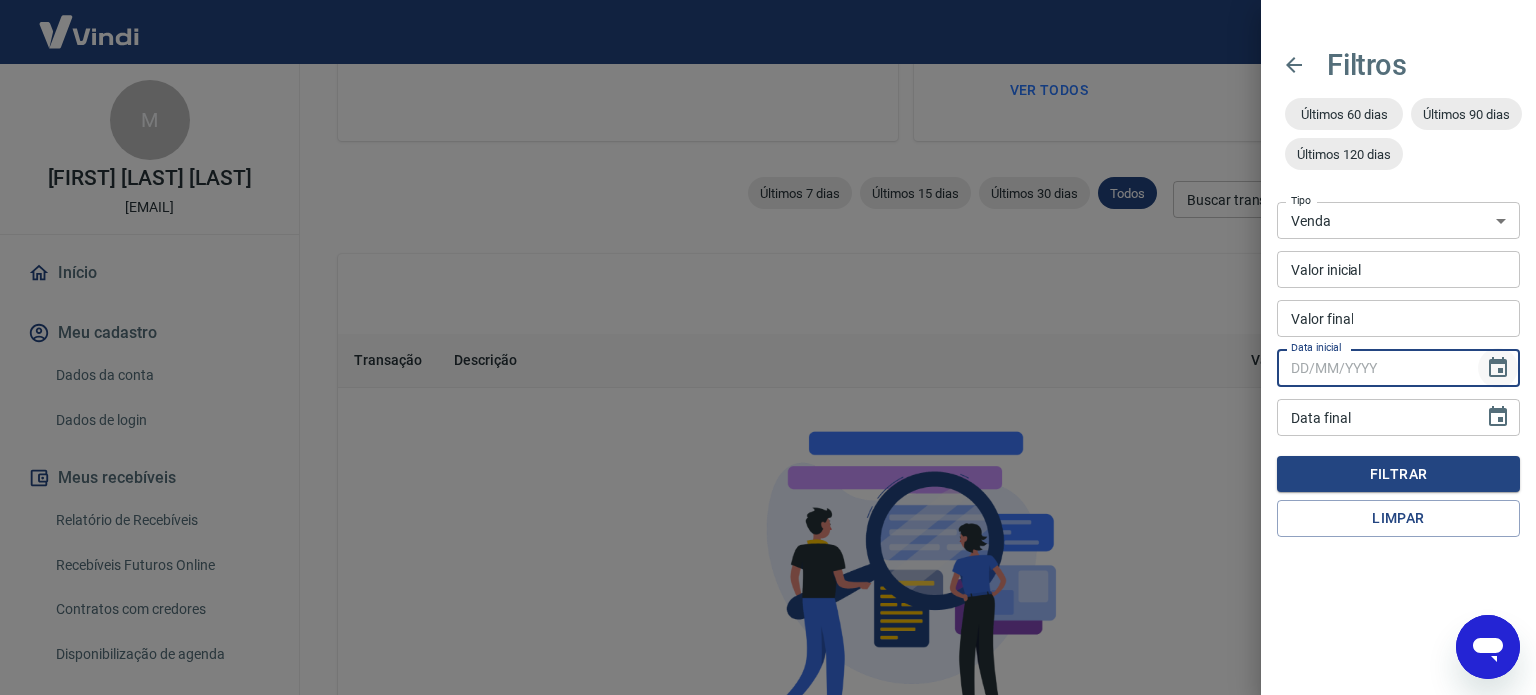 click 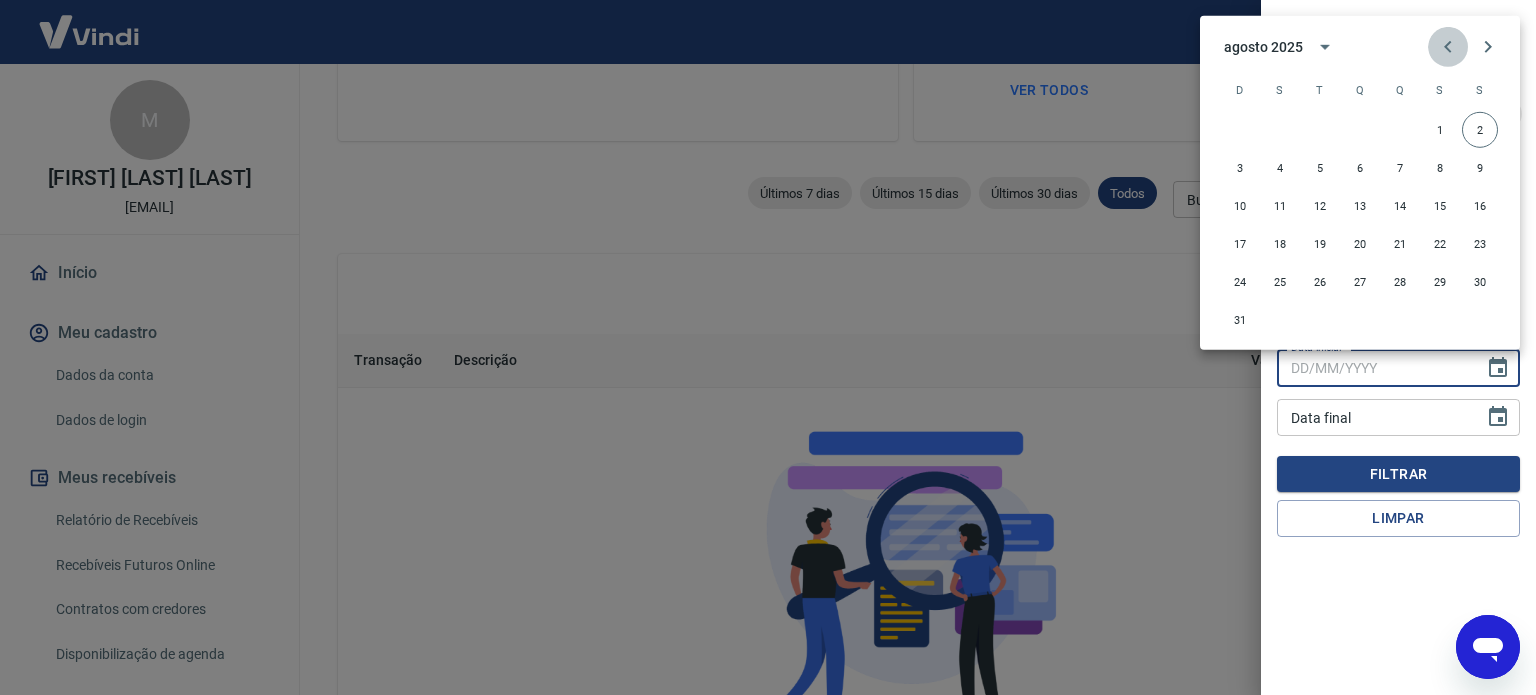 click 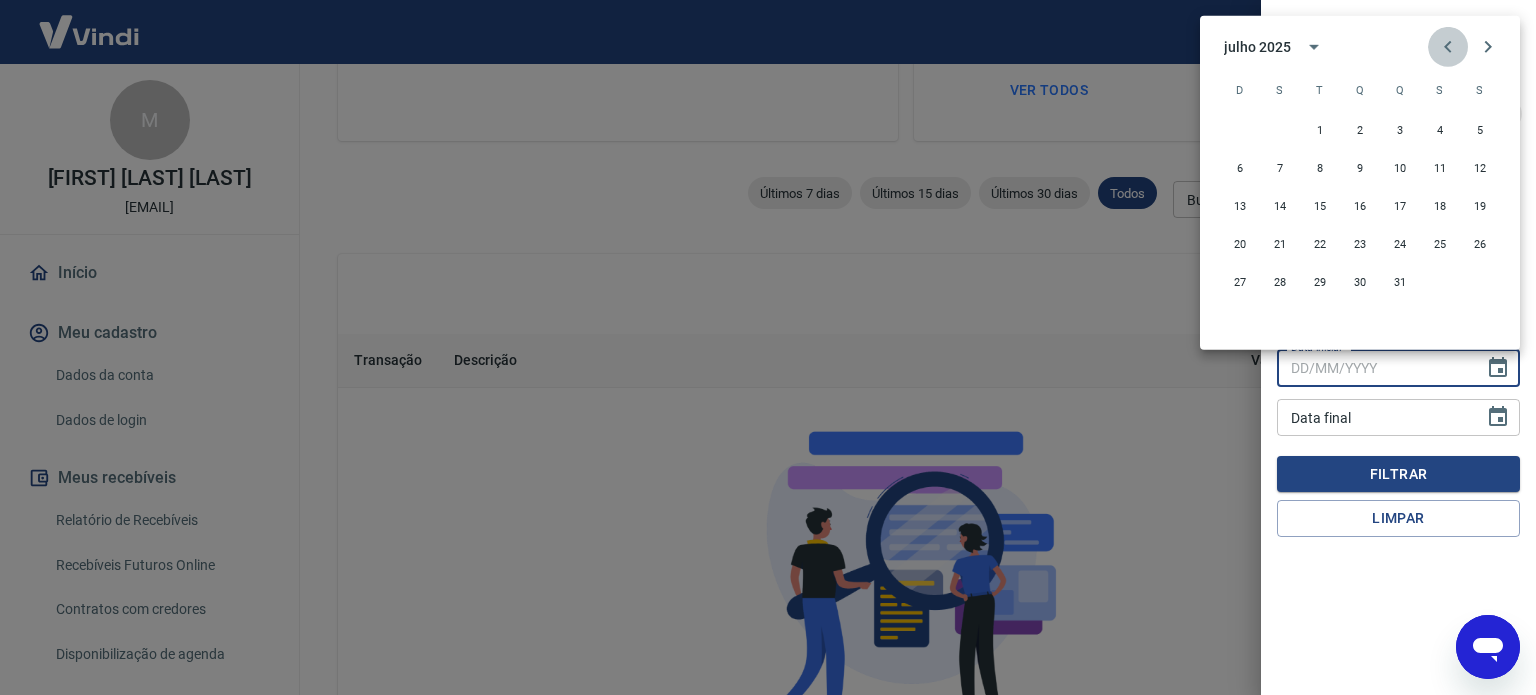 click 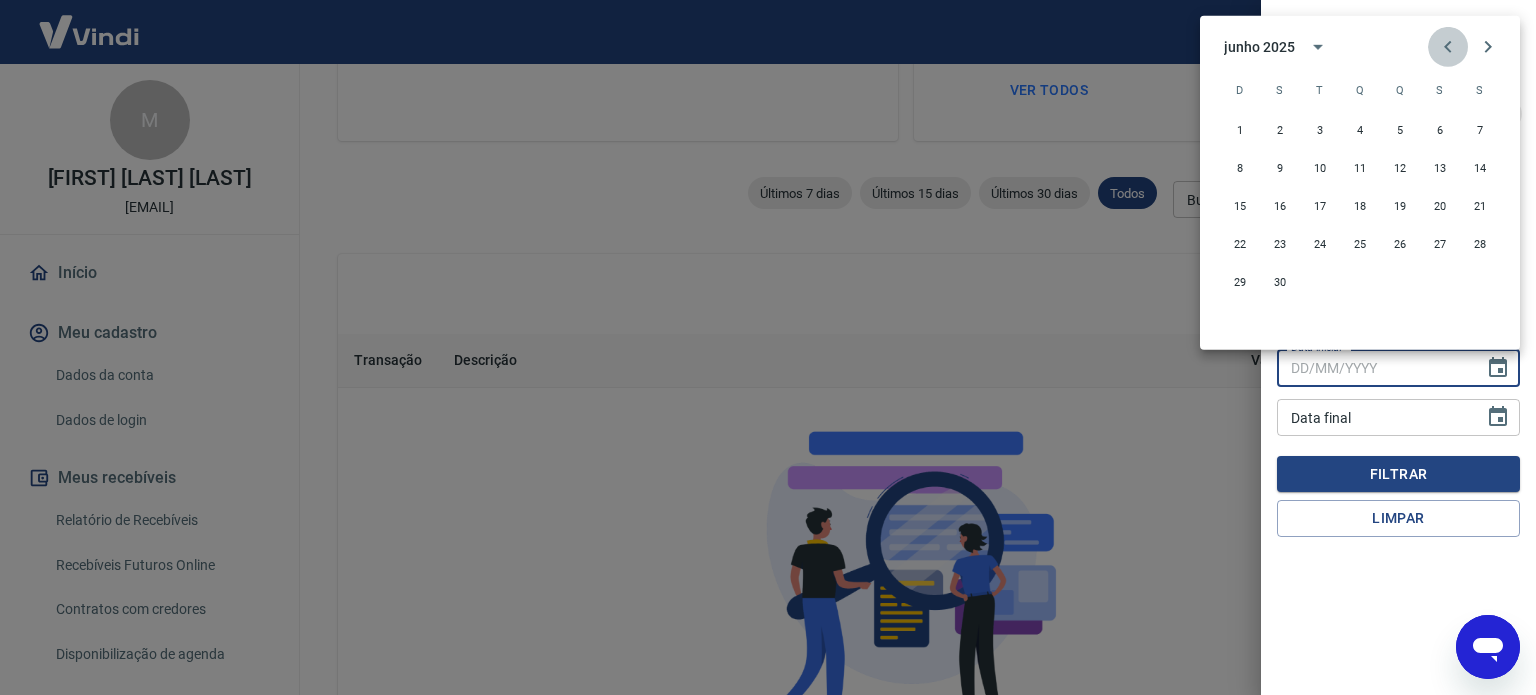 click 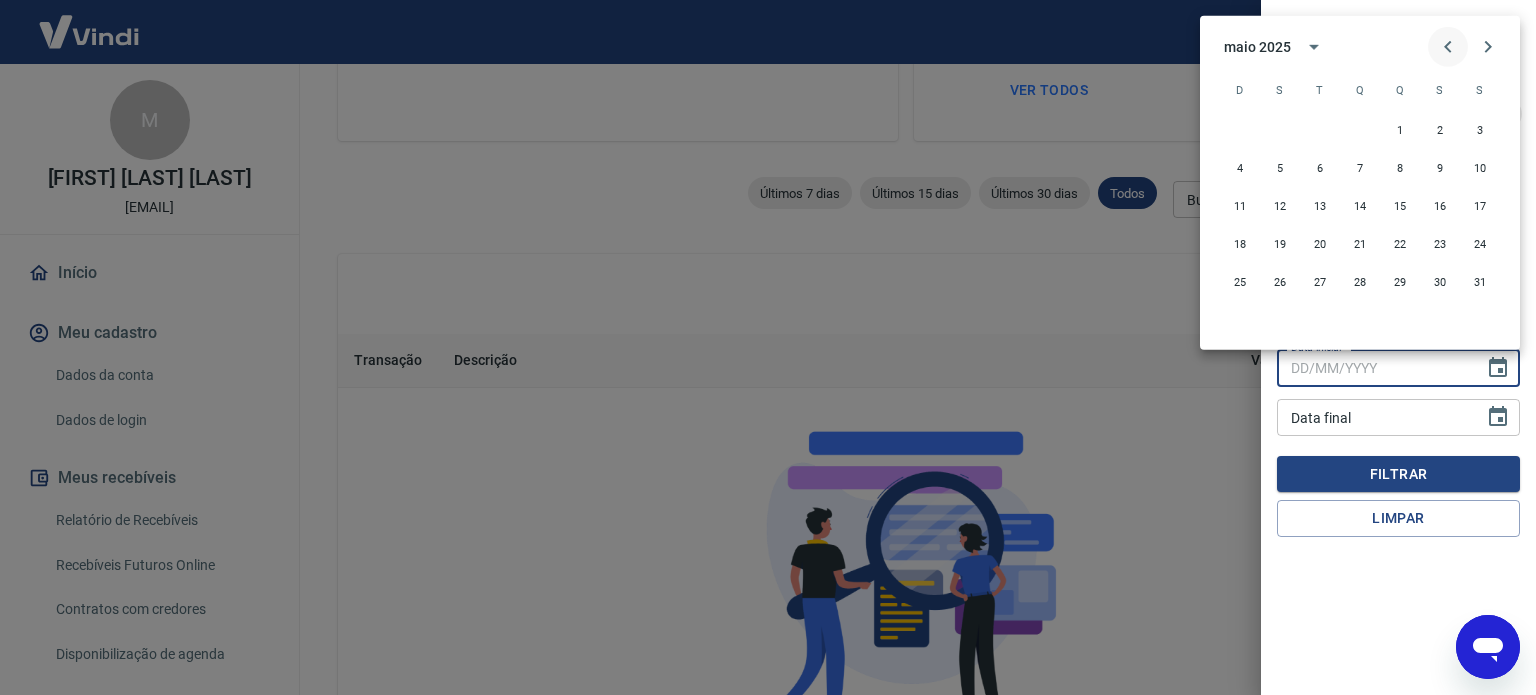 click 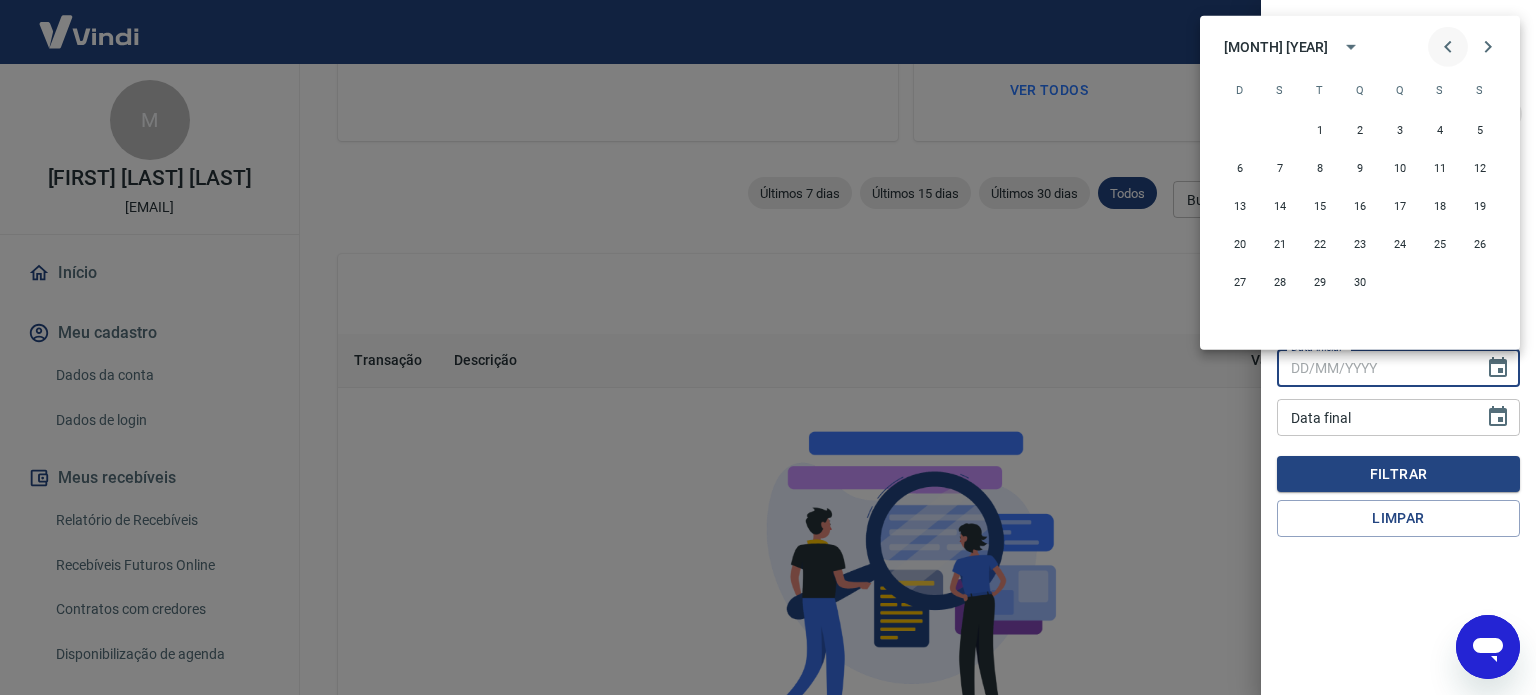 click 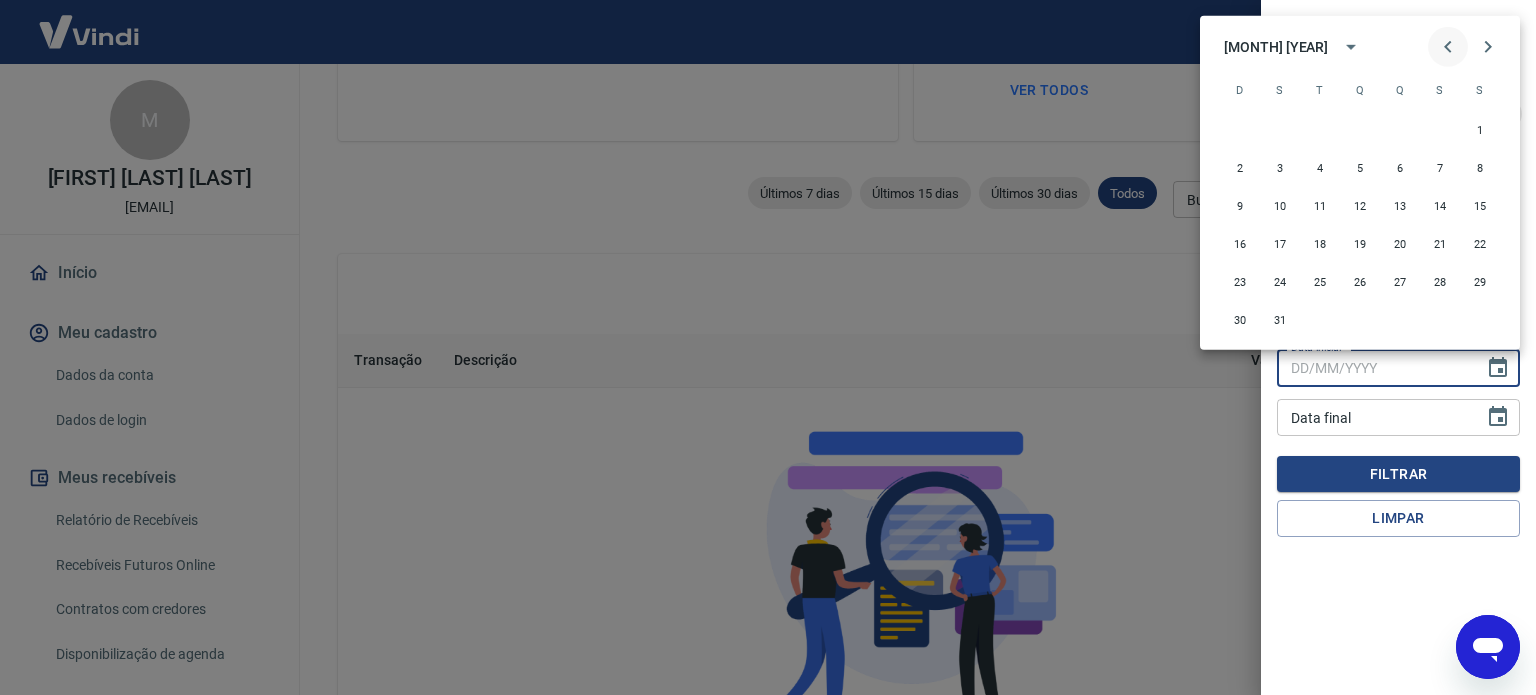 click 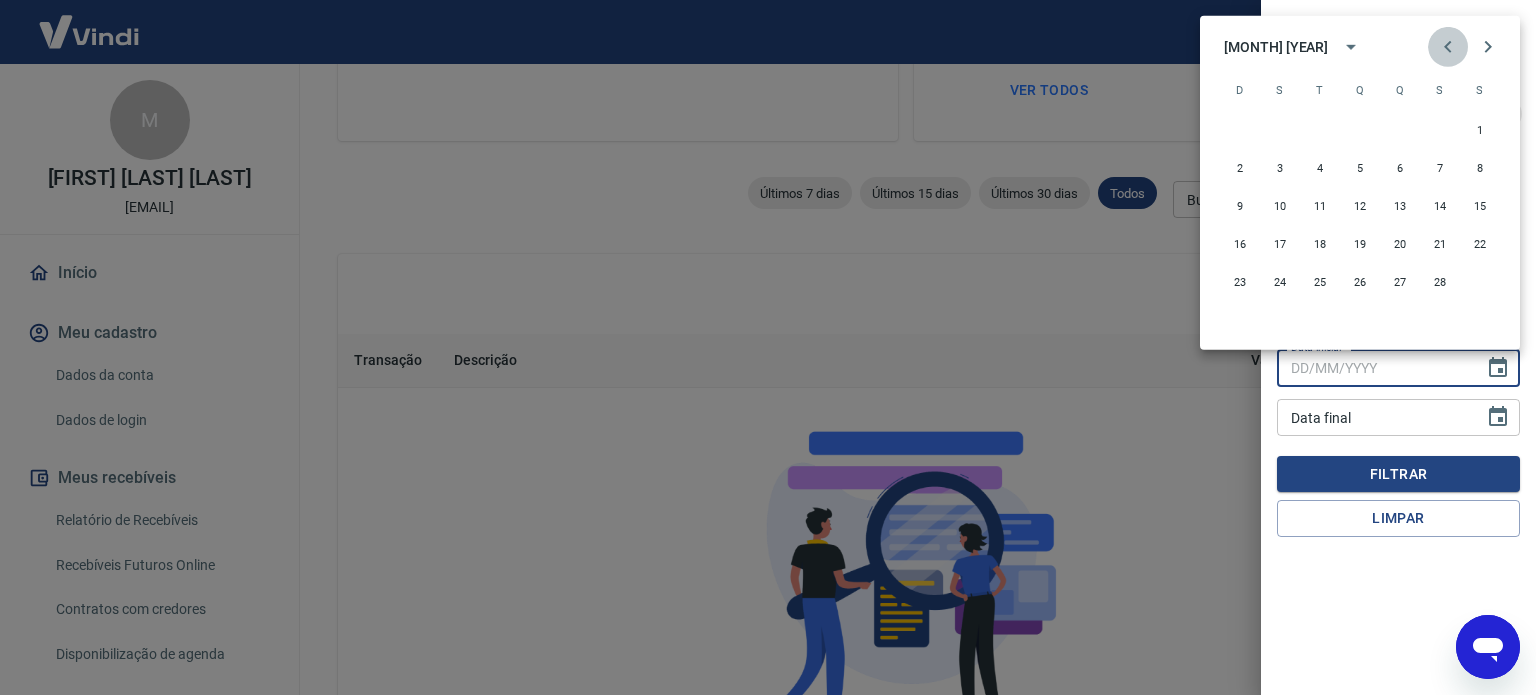 click 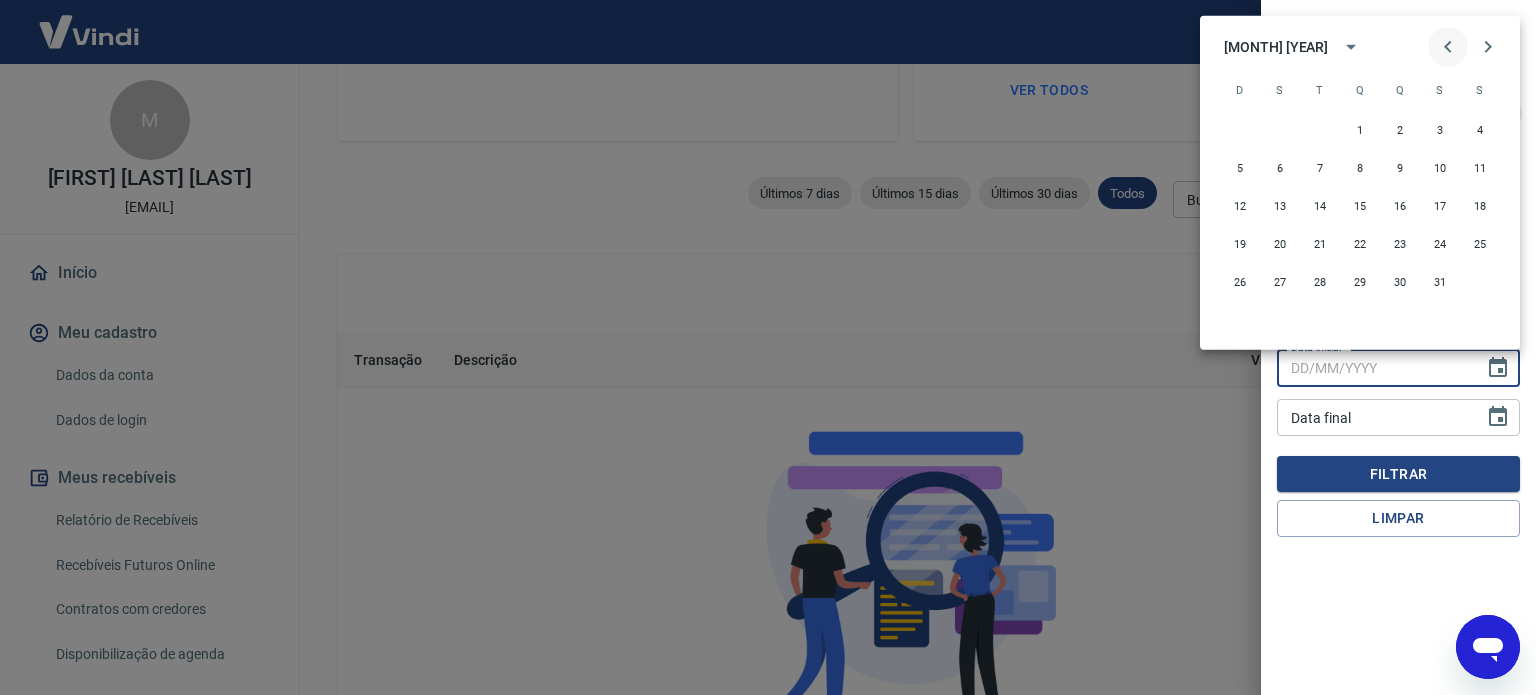 click 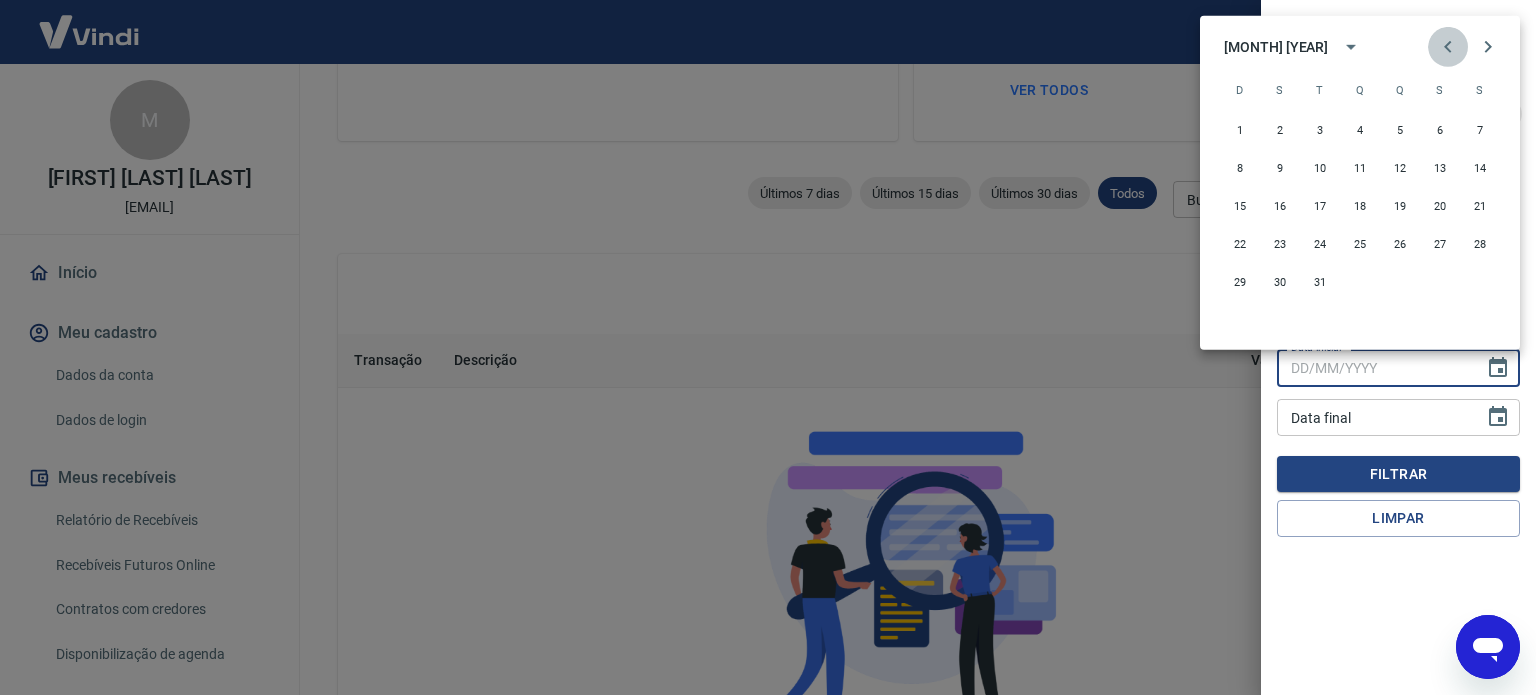 click 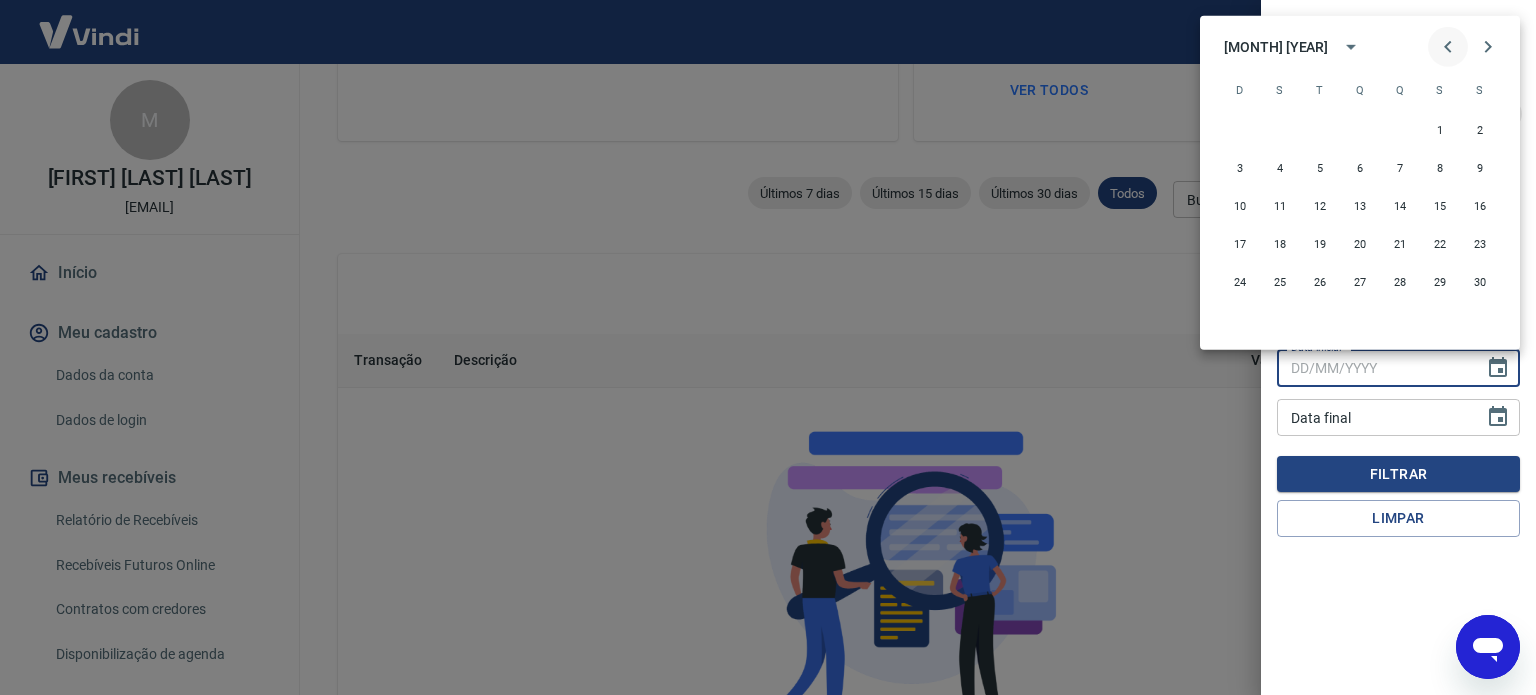 click 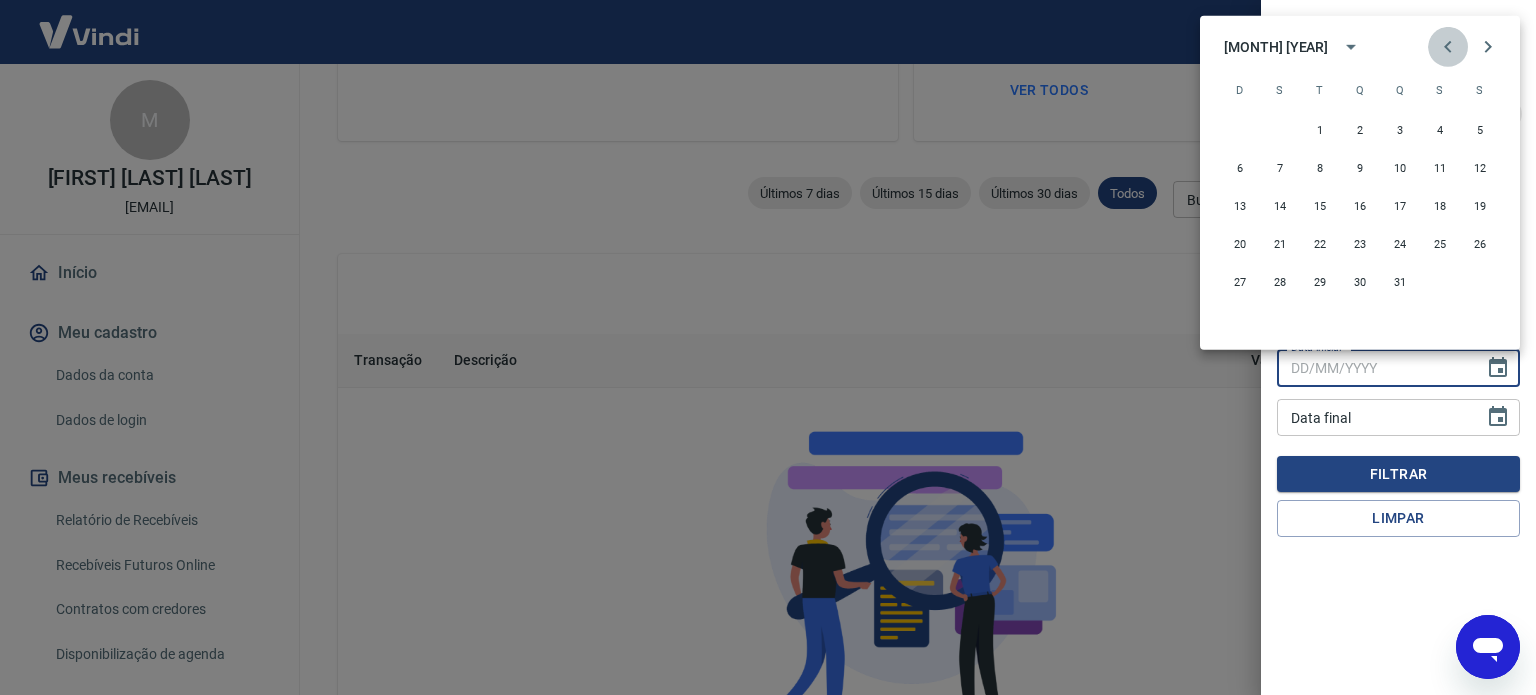 click 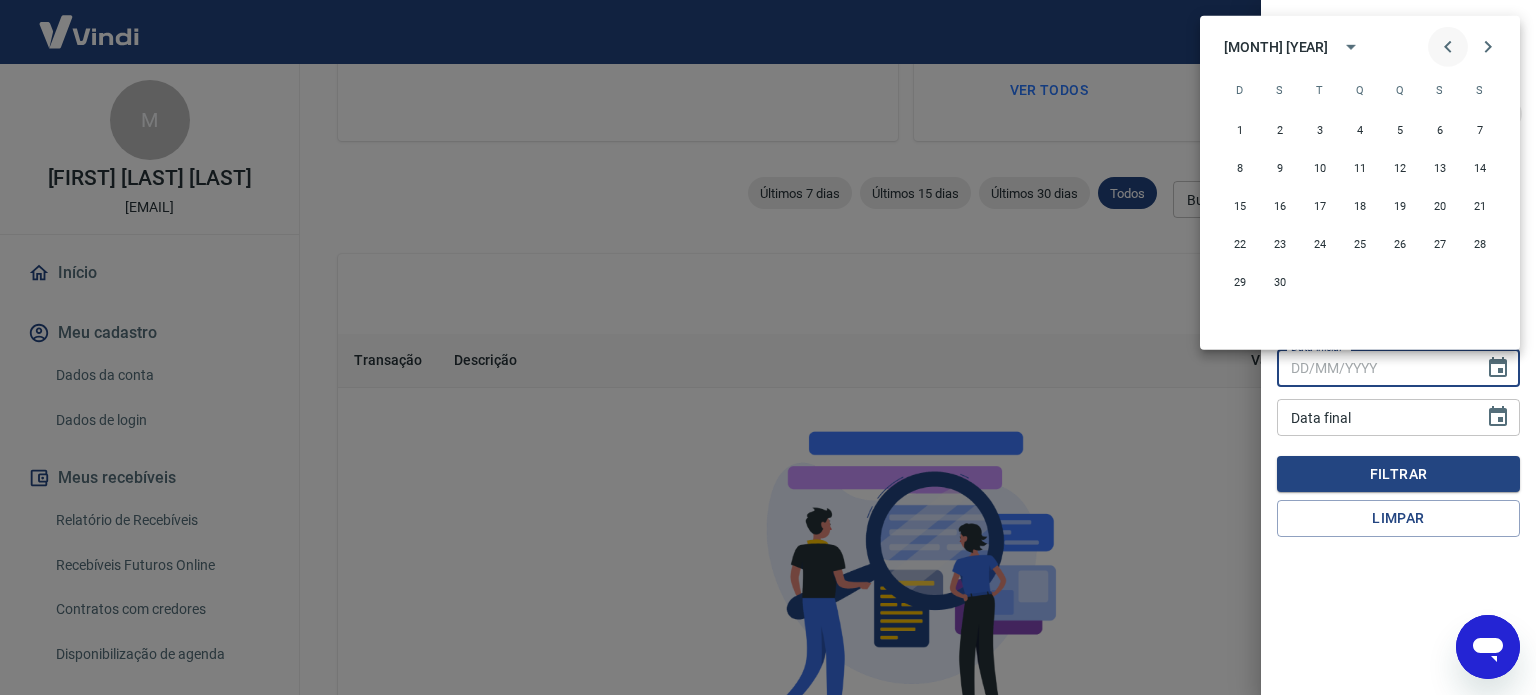 click 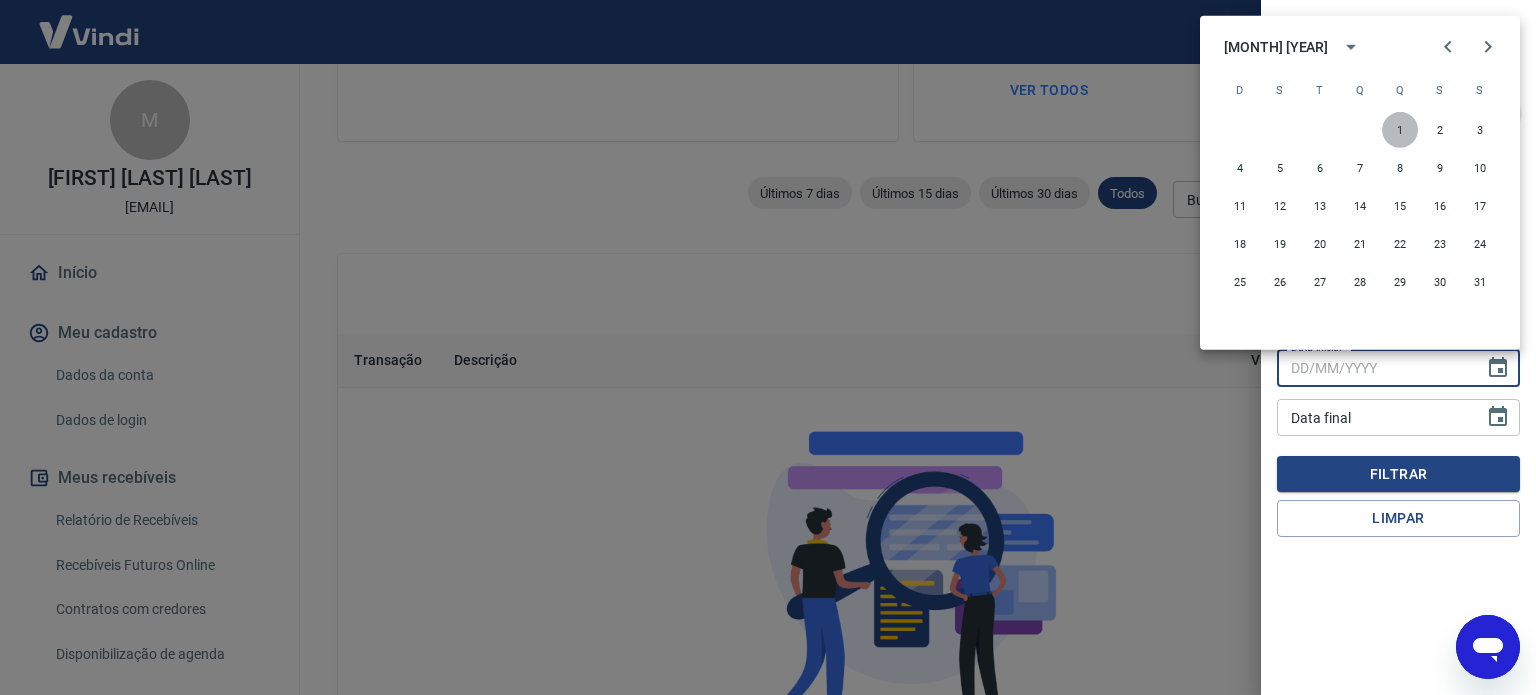 click on "1" at bounding box center (1400, 130) 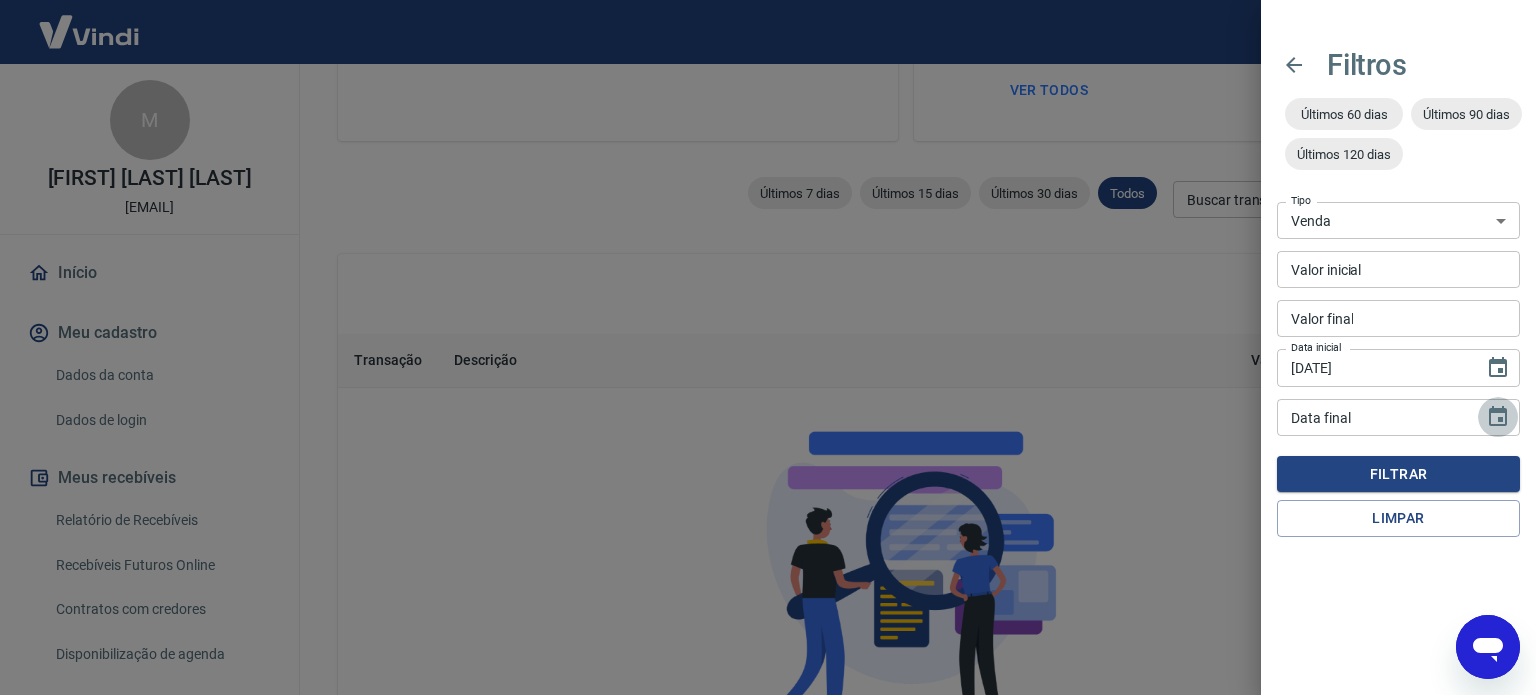 click 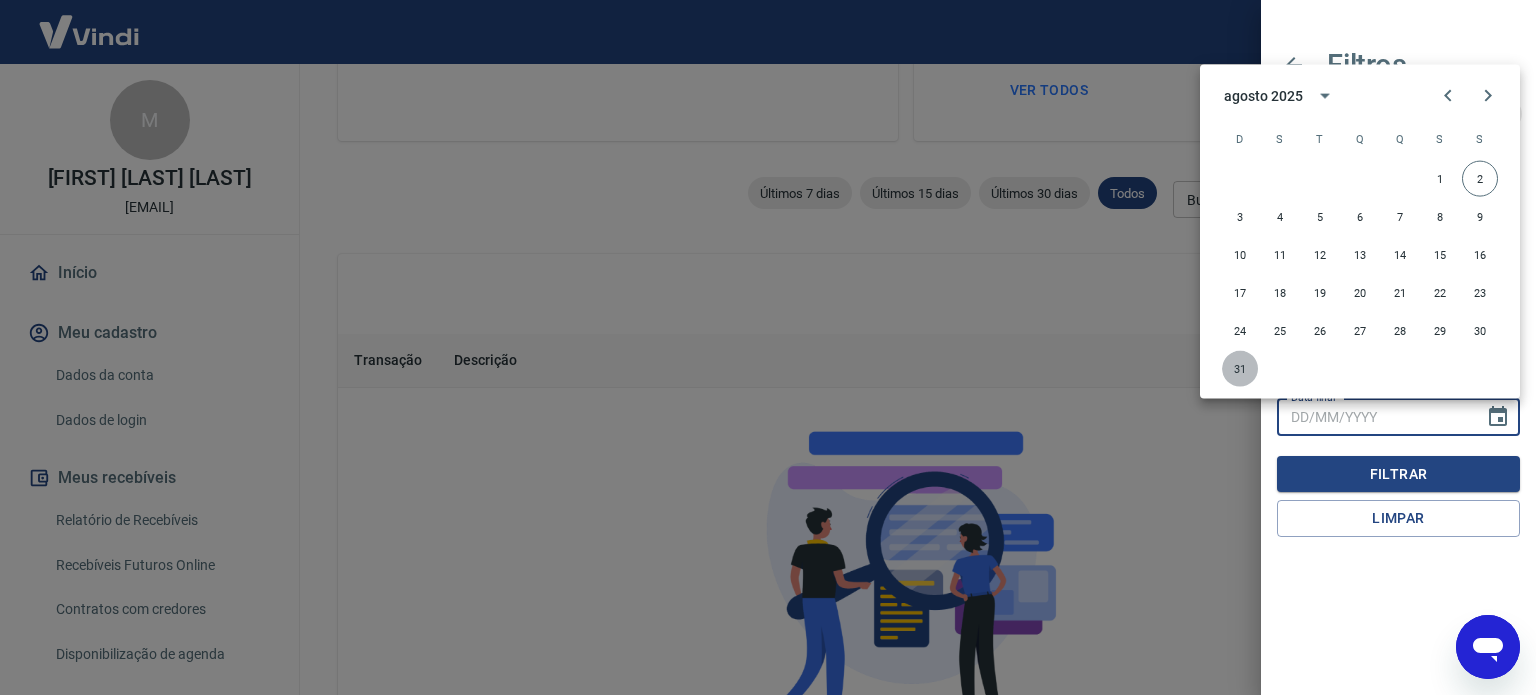 click on "31" at bounding box center [1240, 369] 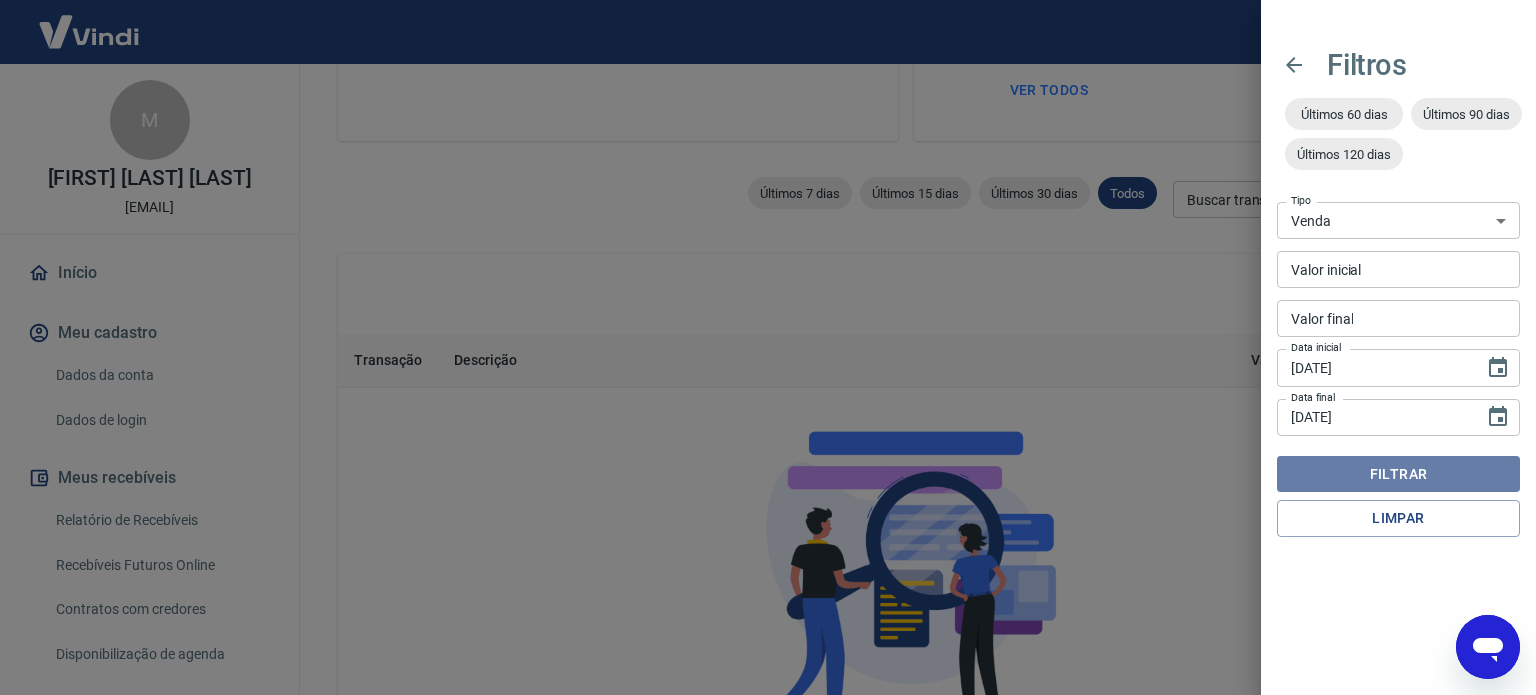 click on "Filtrar" at bounding box center [1398, 474] 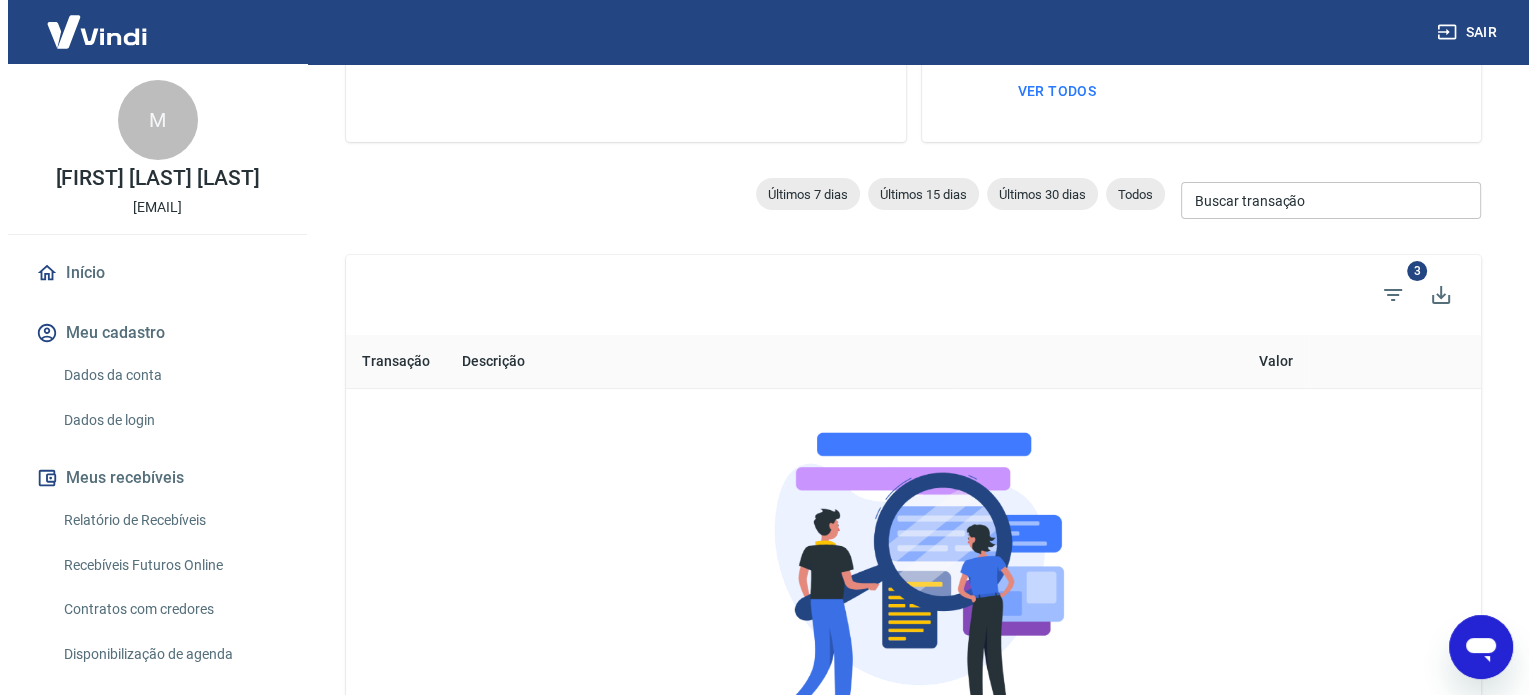 scroll, scrollTop: 118, scrollLeft: 0, axis: vertical 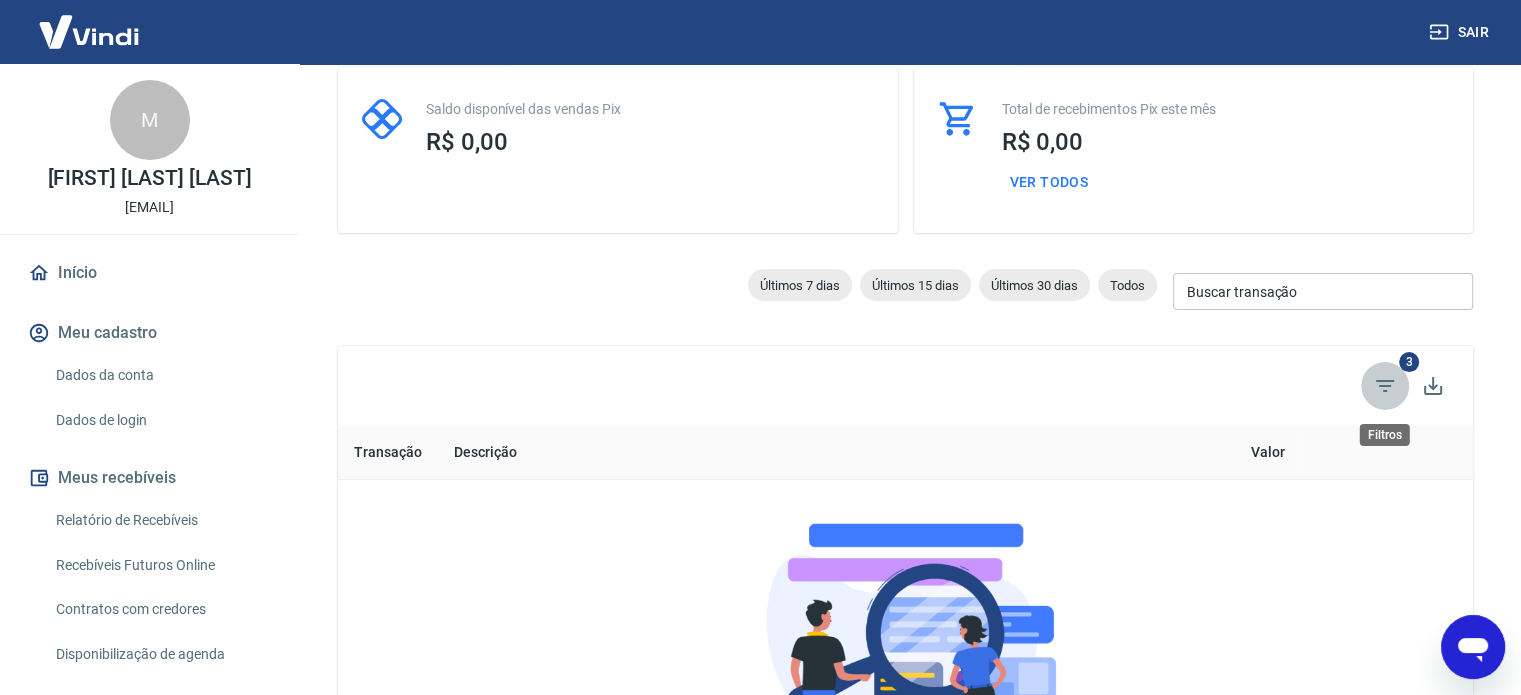 click 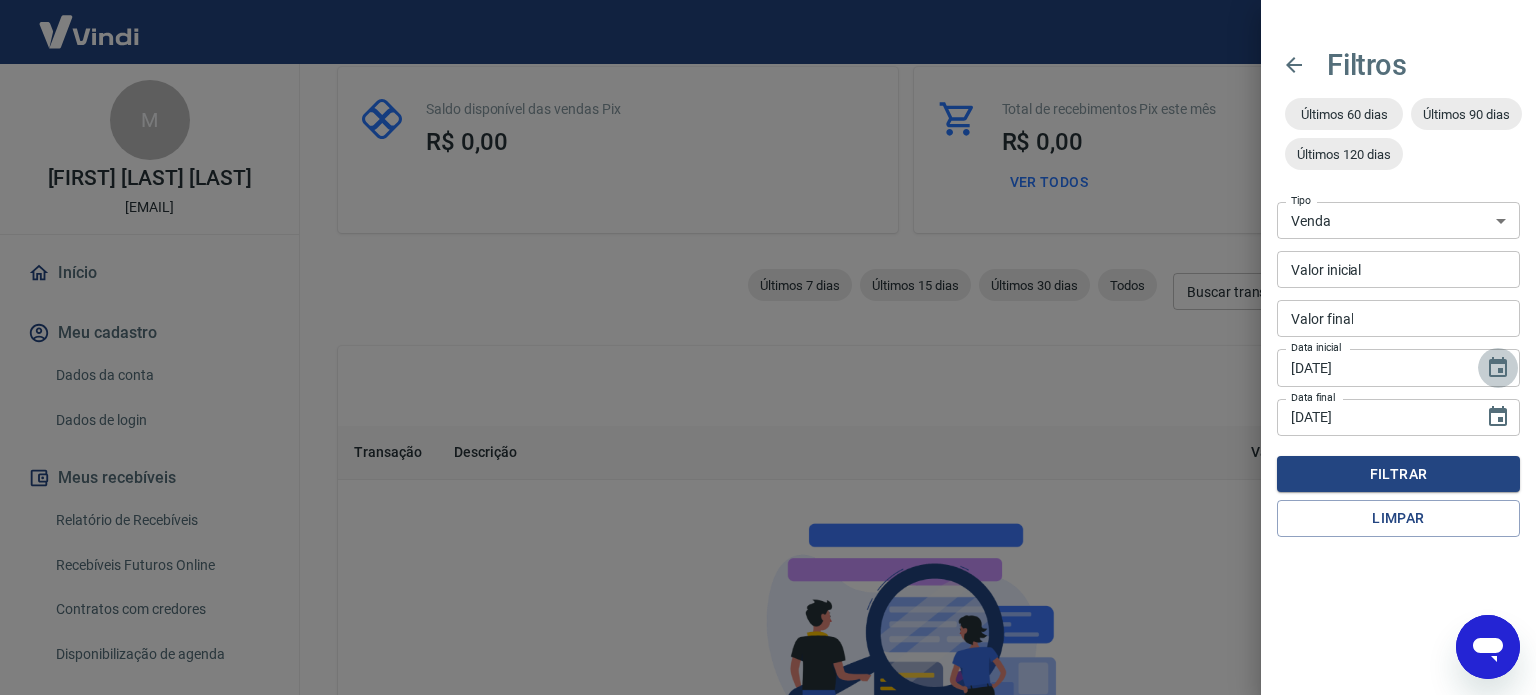 click 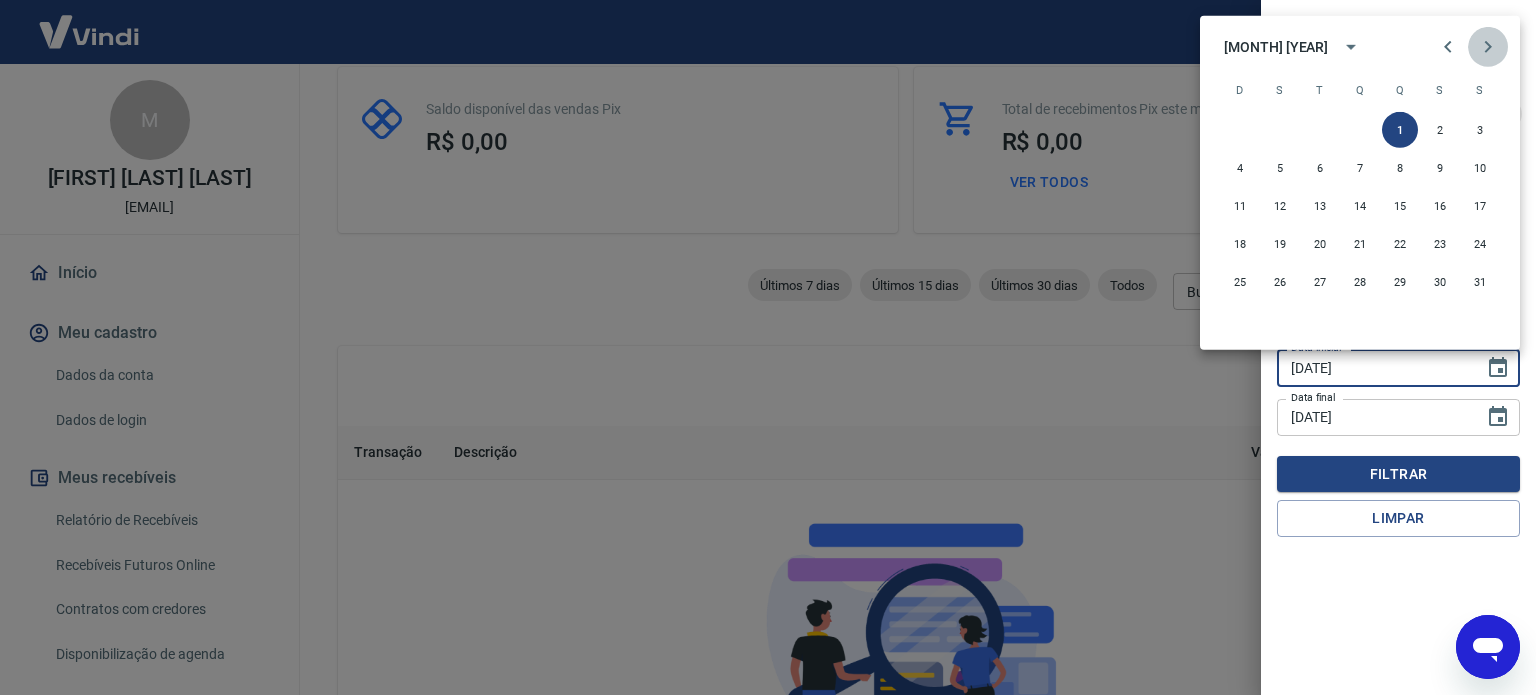 click 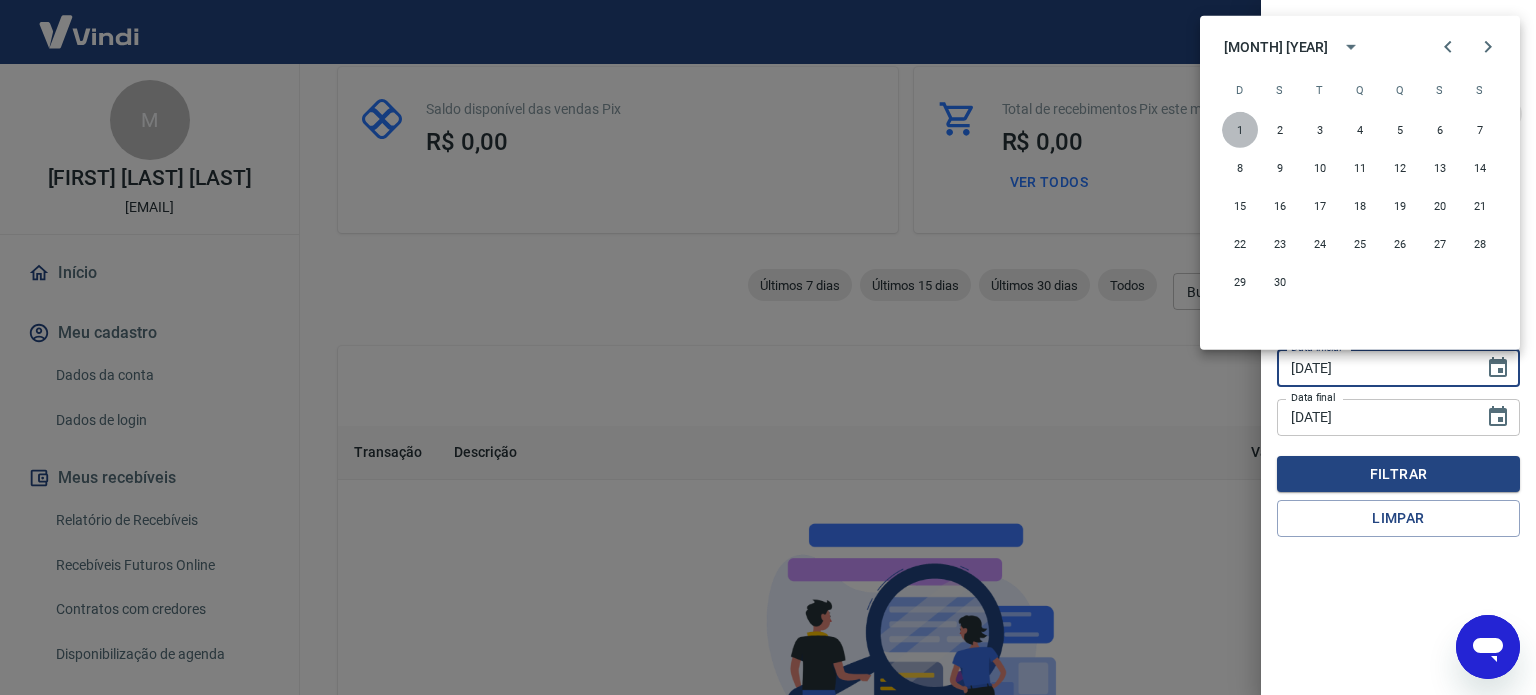 click on "1" at bounding box center (1240, 130) 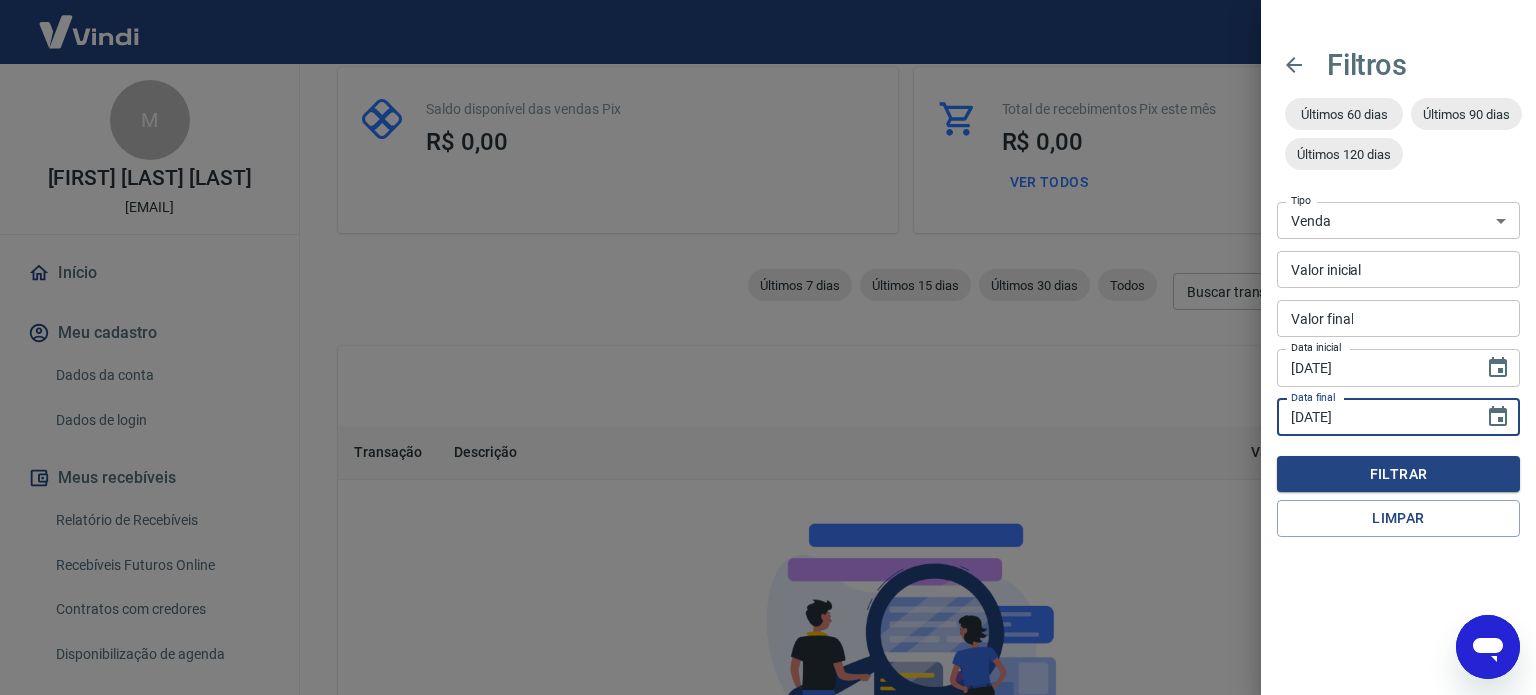 click on "31/08/2025" at bounding box center [1373, 417] 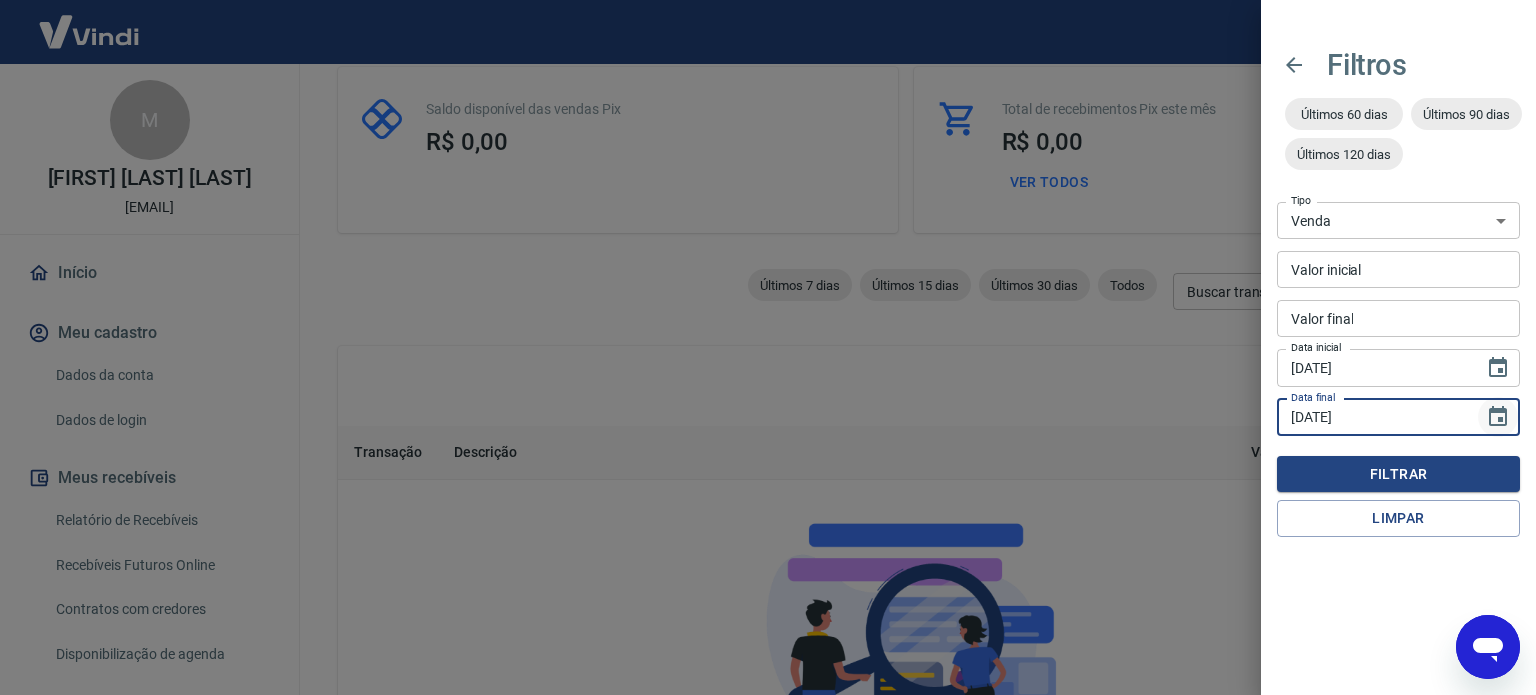 click 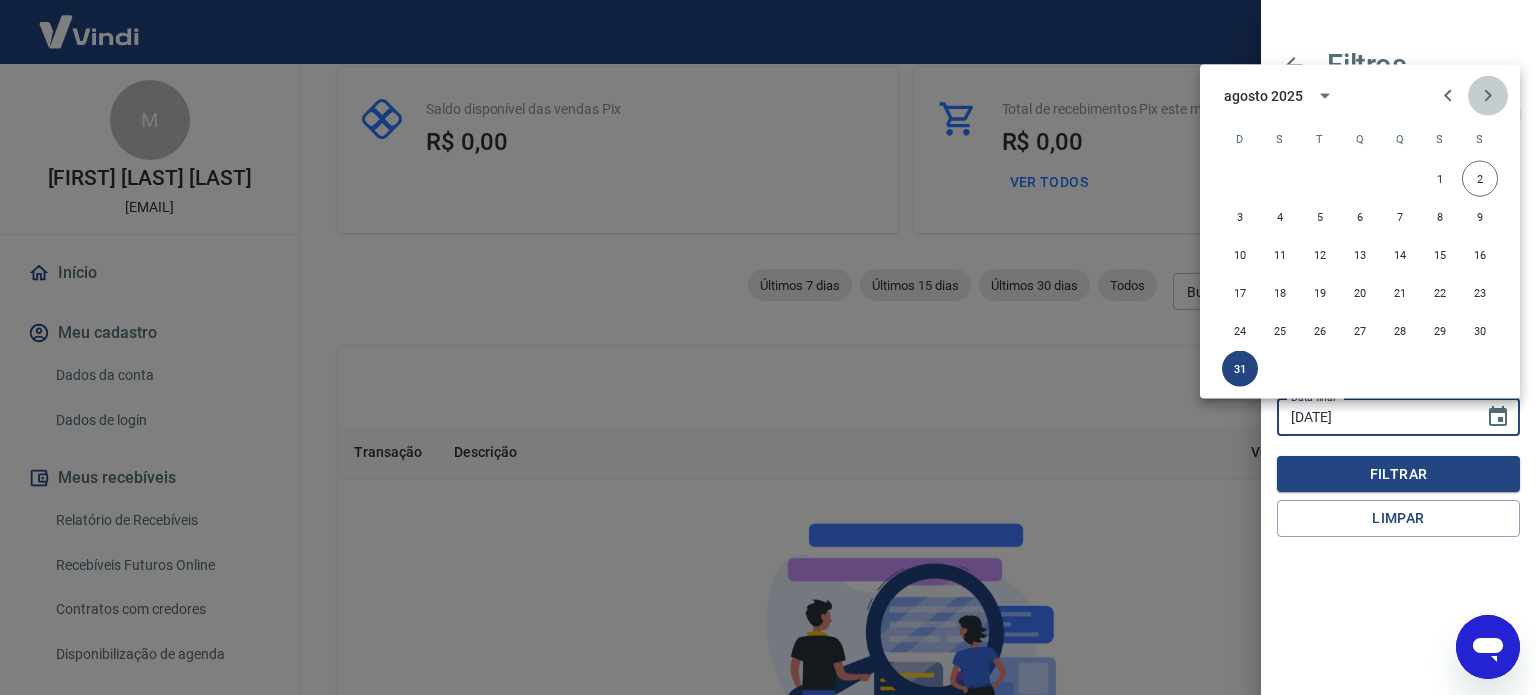 click 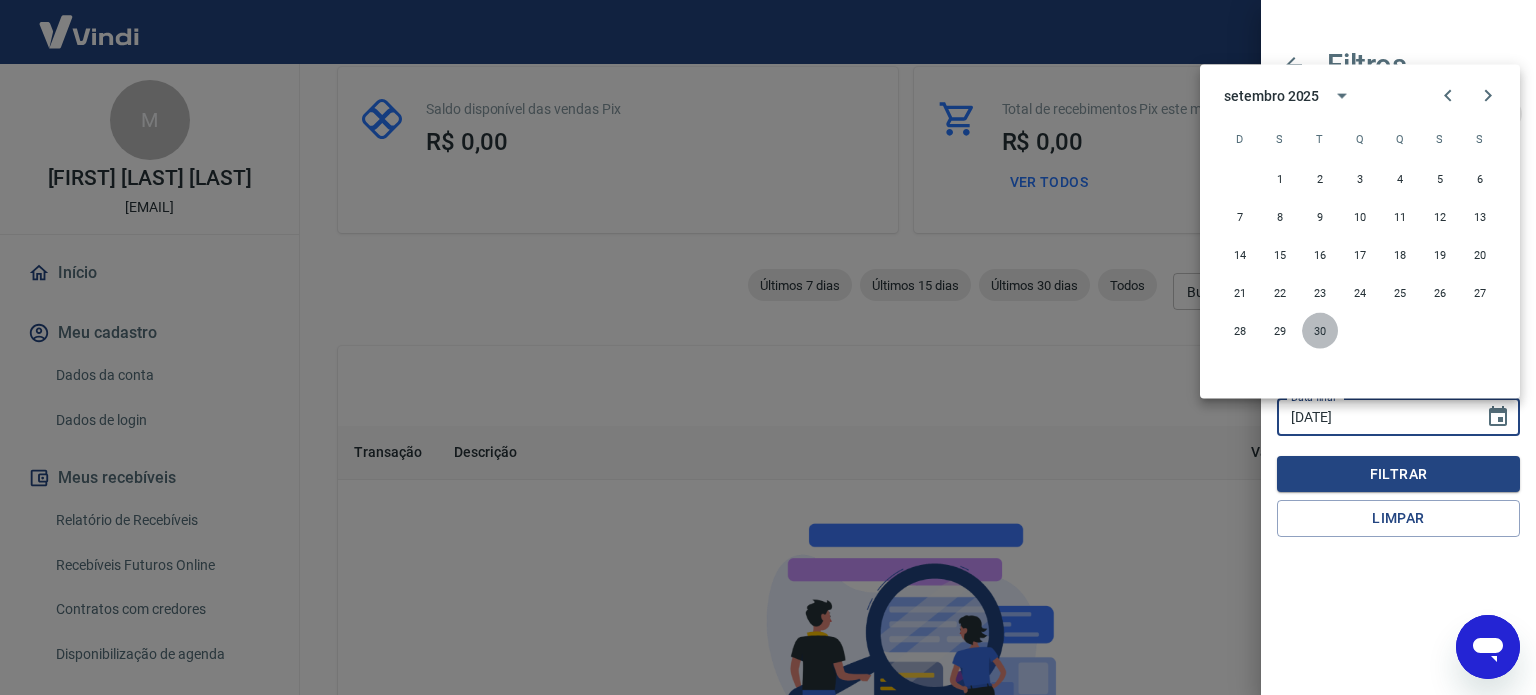 click on "30" at bounding box center (1320, 331) 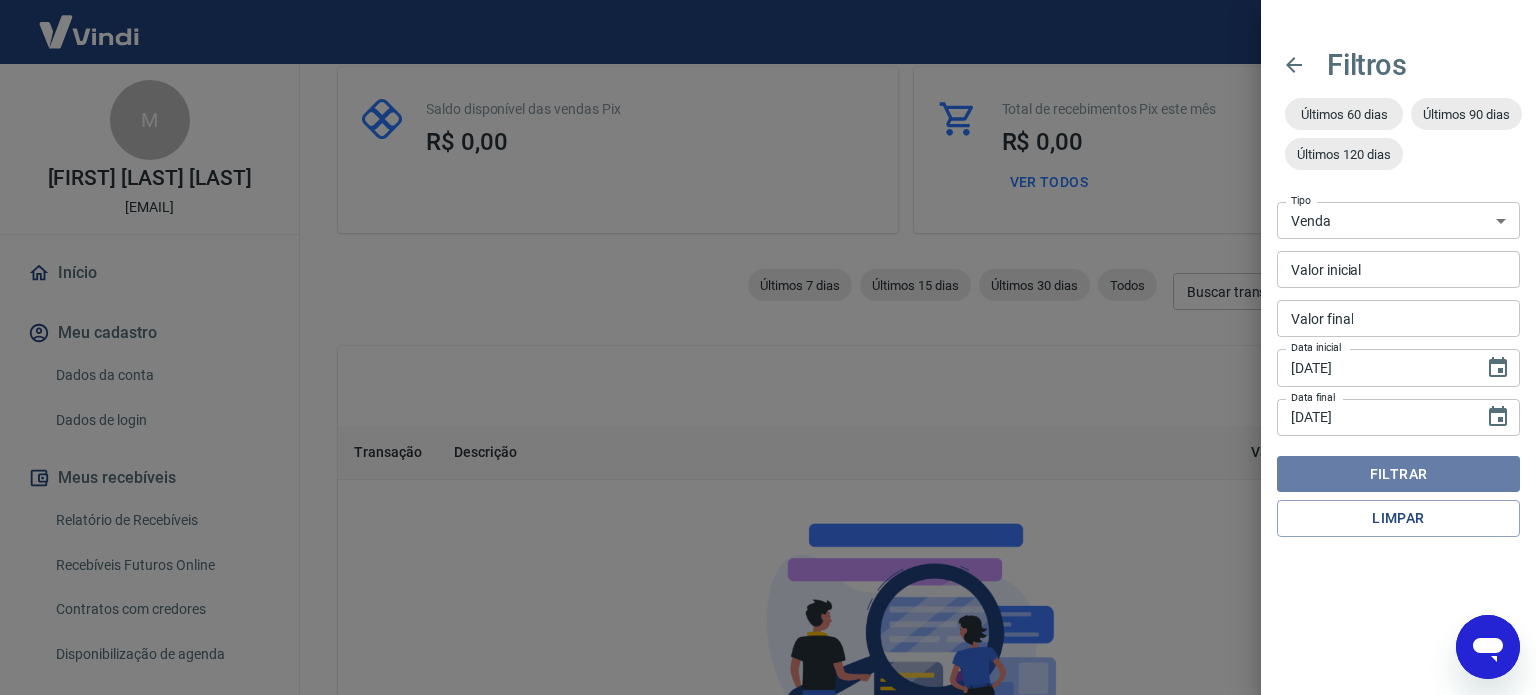 click on "Filtrar" at bounding box center (1398, 474) 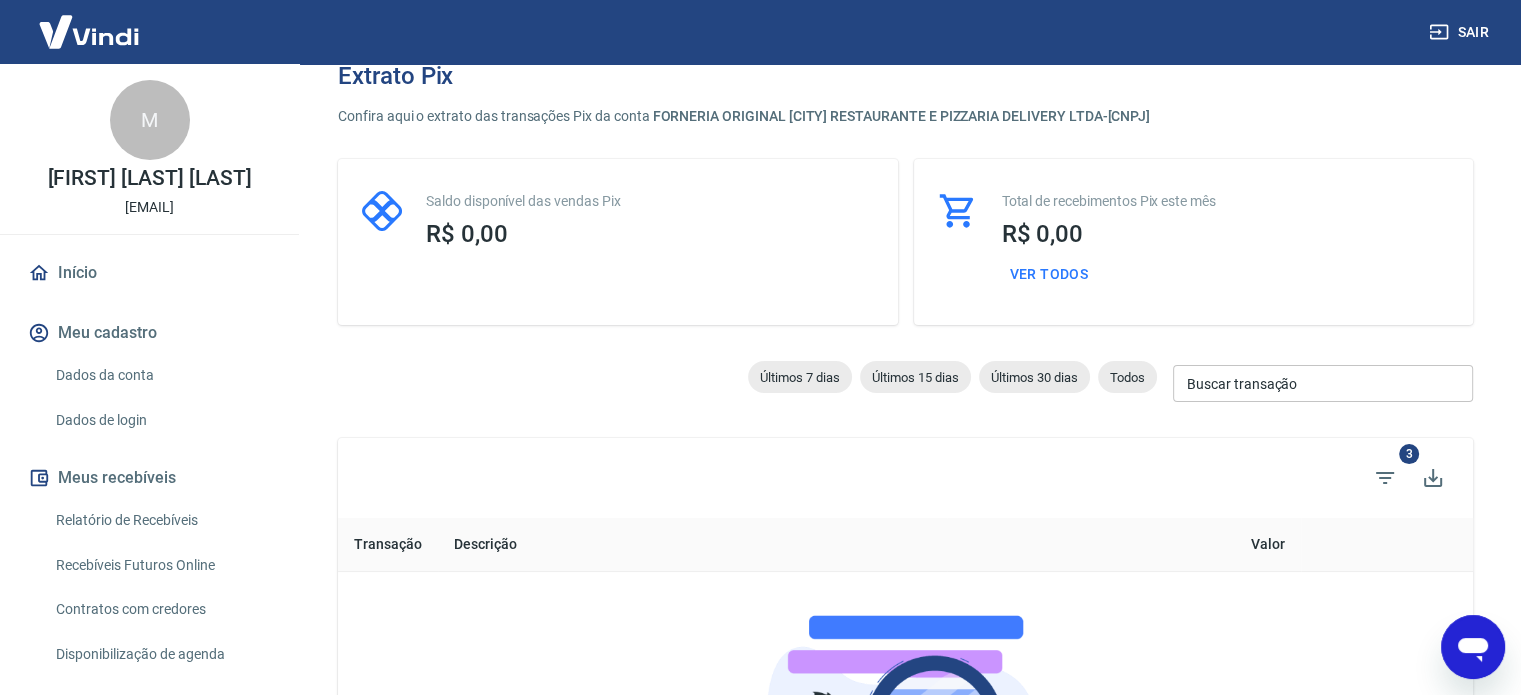 scroll, scrollTop: 118, scrollLeft: 0, axis: vertical 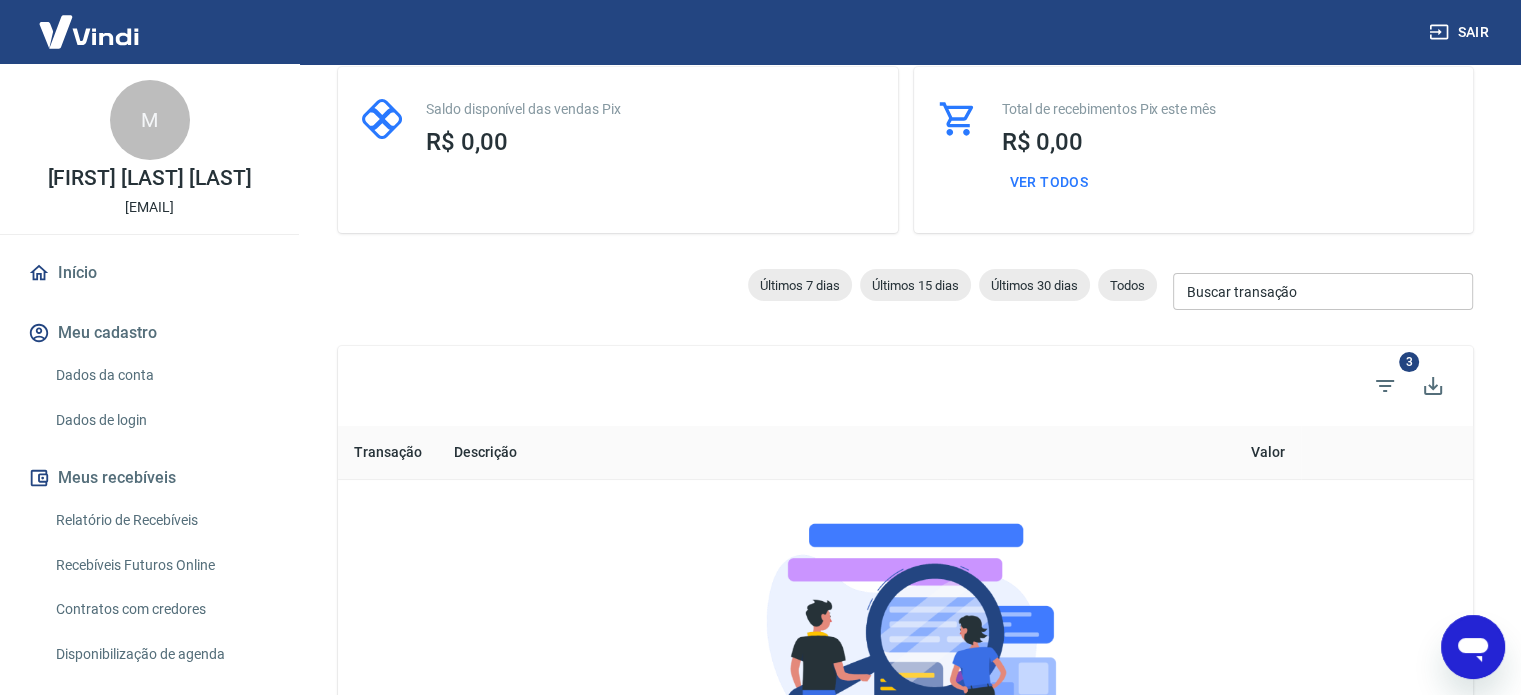 type on "x" 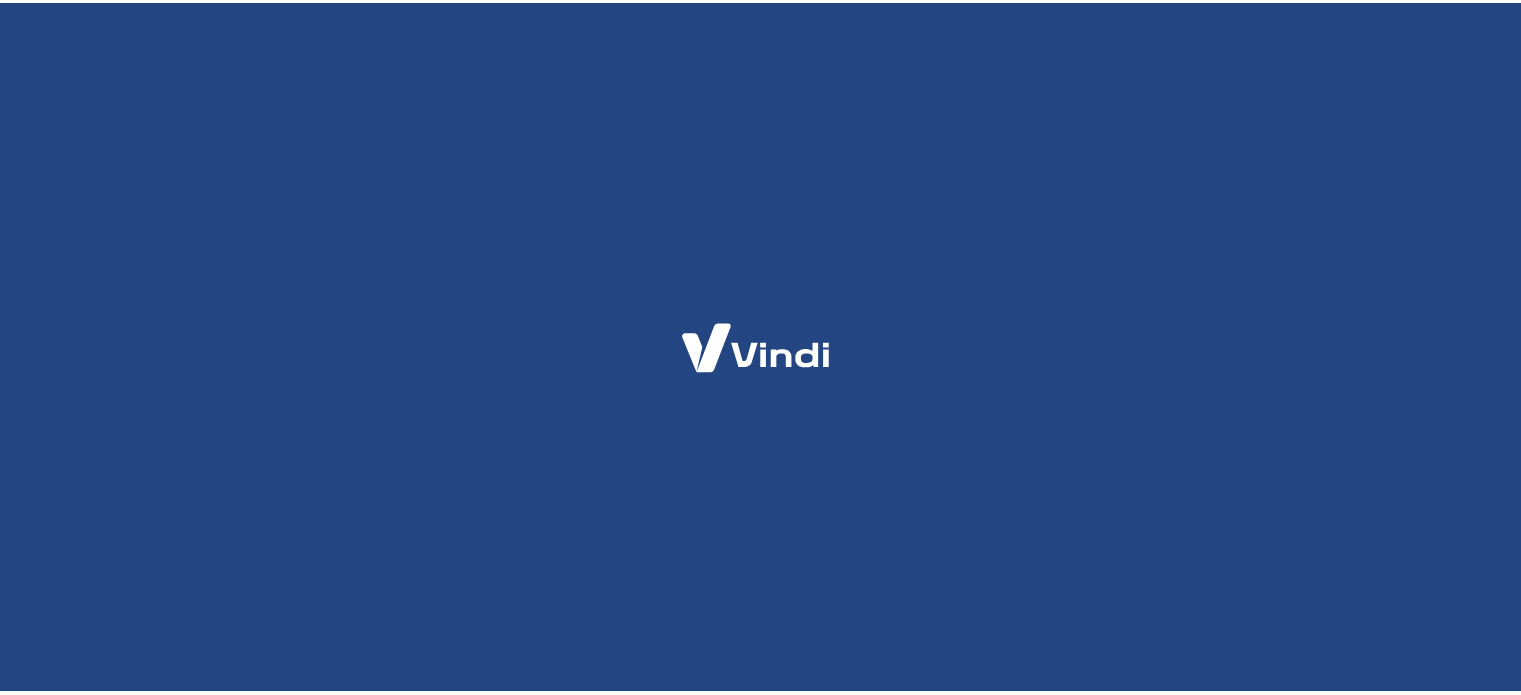 scroll, scrollTop: 0, scrollLeft: 0, axis: both 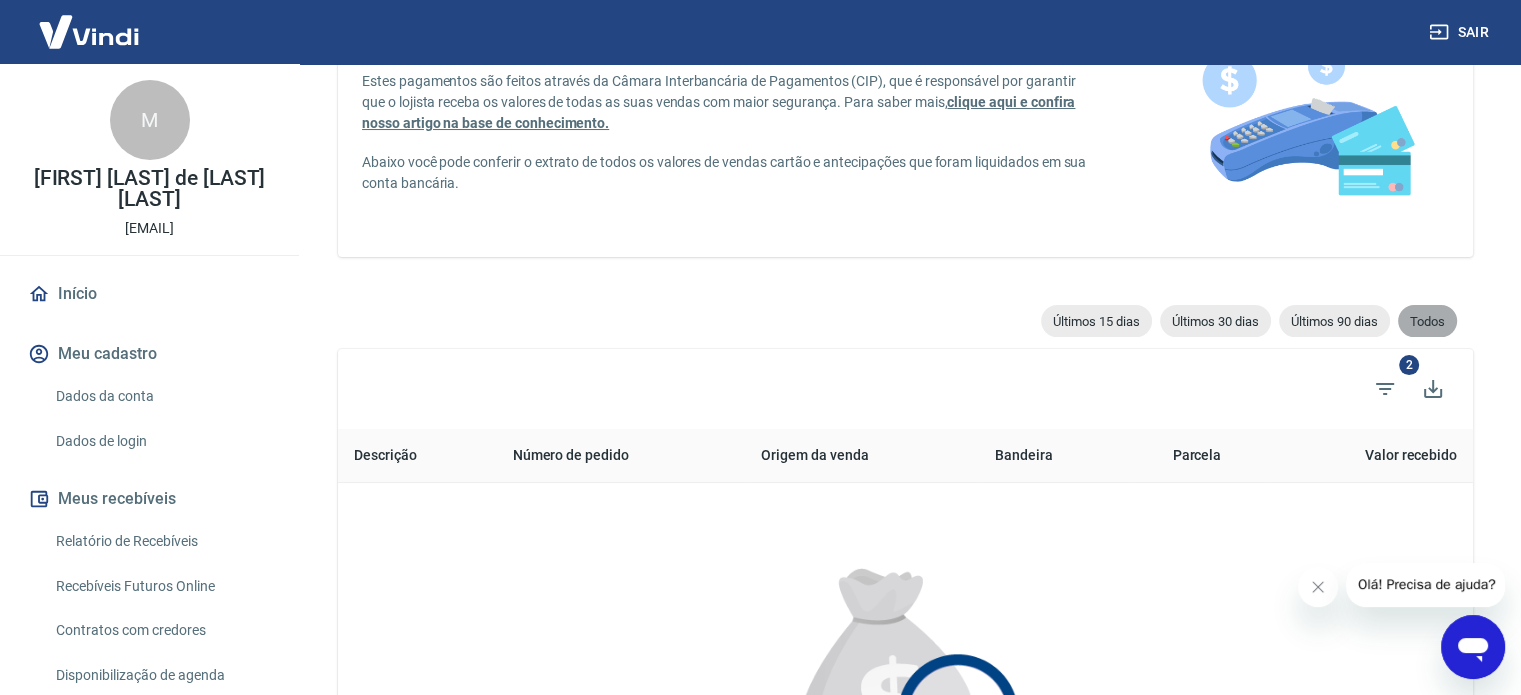 click on "Todos" at bounding box center [1427, 321] 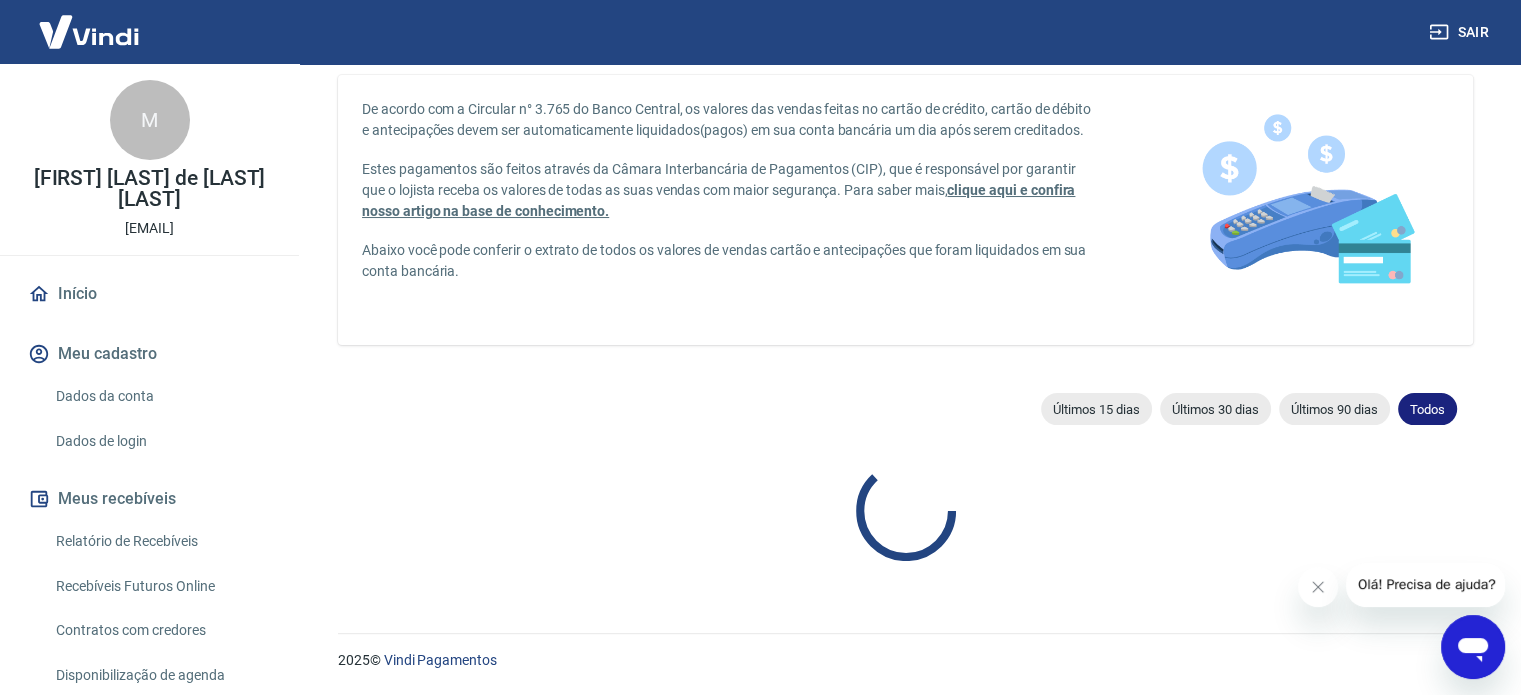 scroll, scrollTop: 169, scrollLeft: 0, axis: vertical 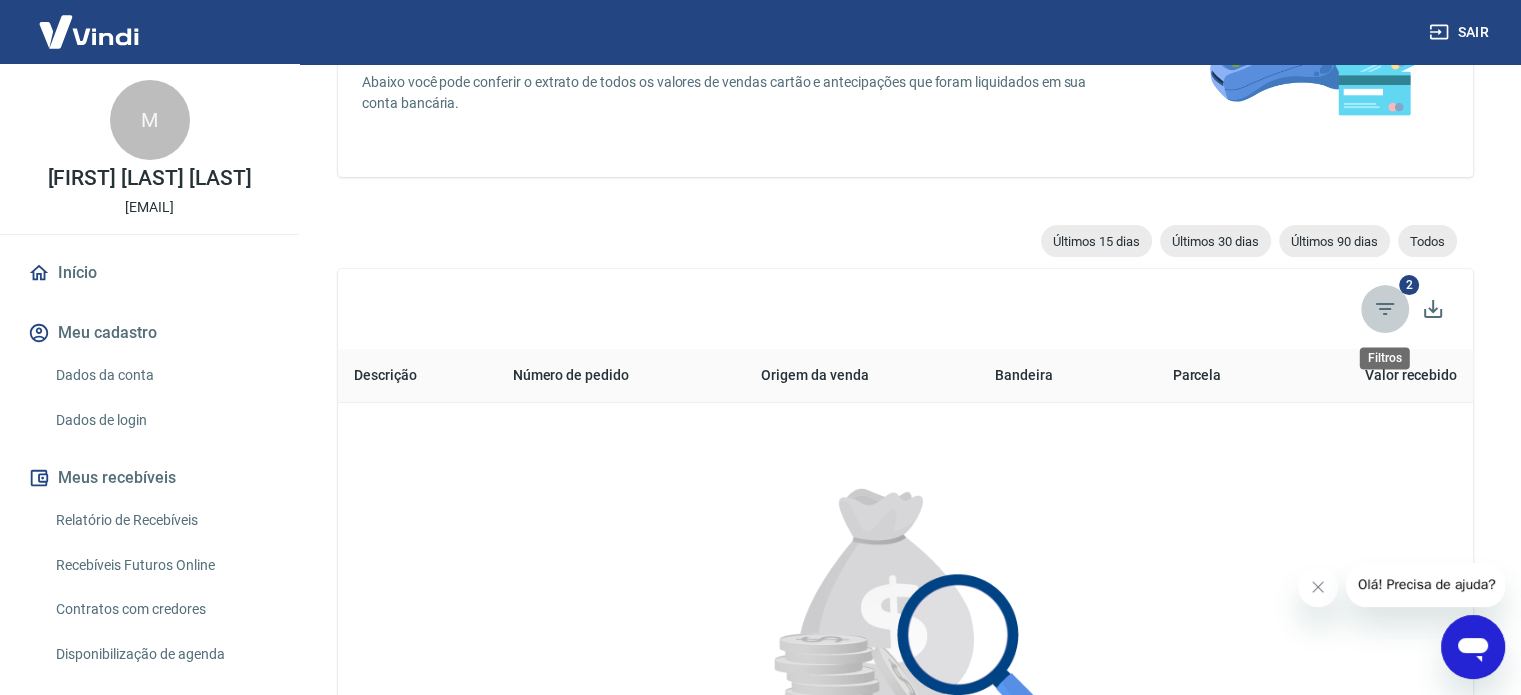 click at bounding box center [1385, 309] 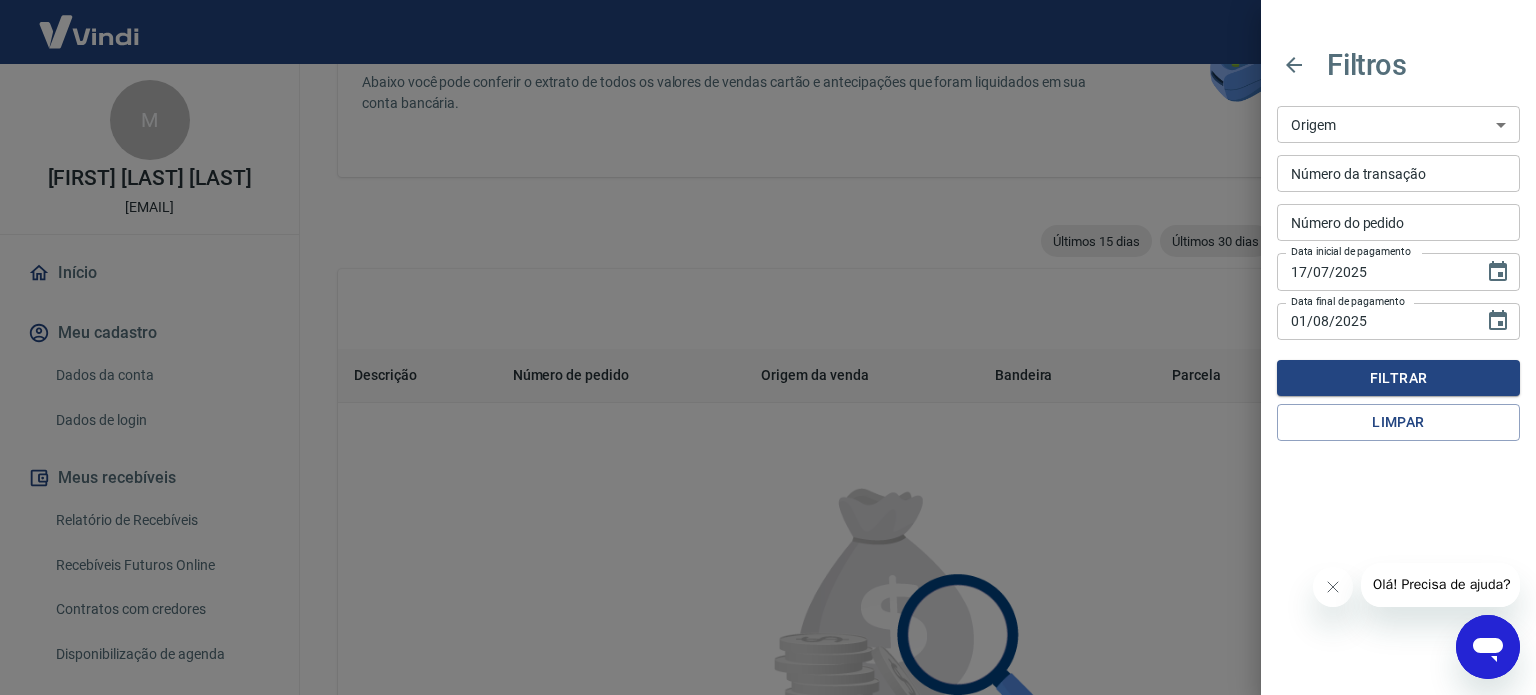 click on "Maquininha Intermediador" at bounding box center (1398, 124) 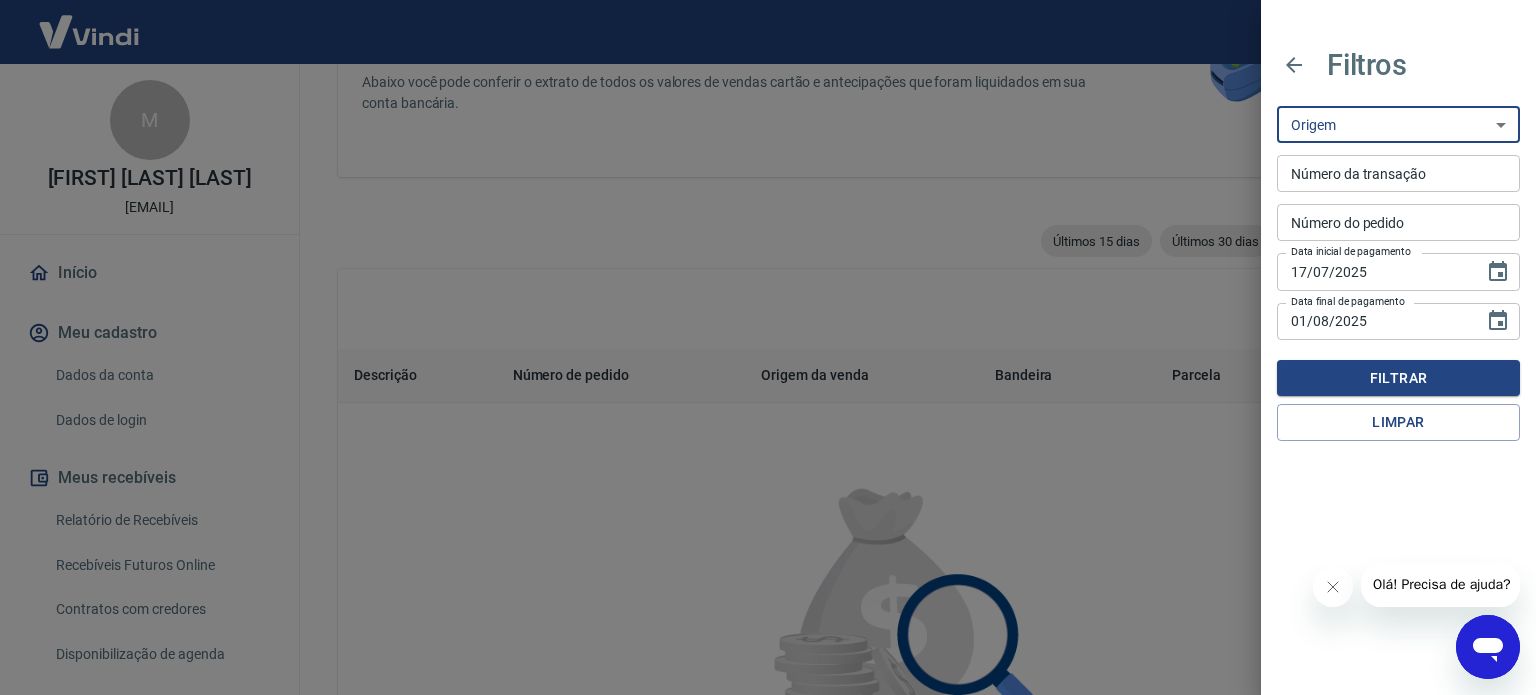 select on "intermediador" 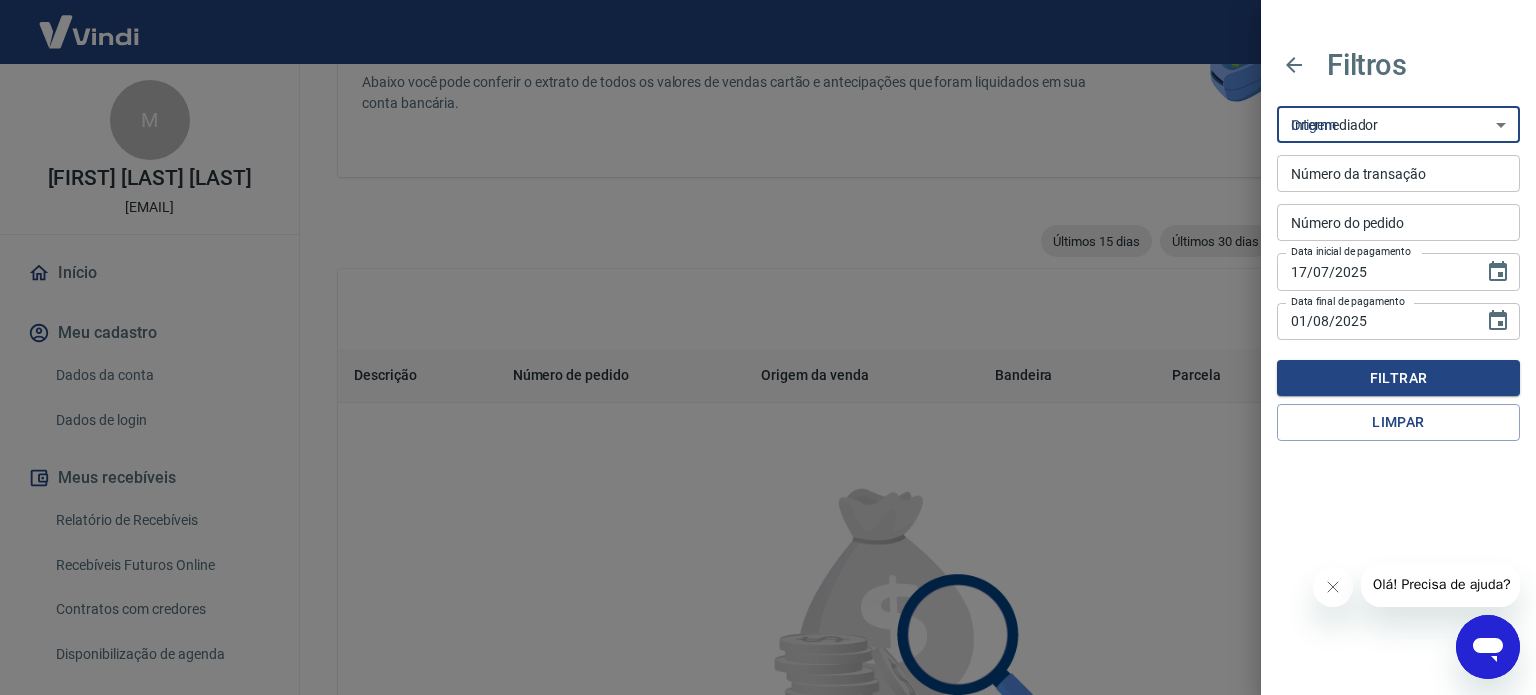 click on "Maquininha Intermediador" at bounding box center (1398, 124) 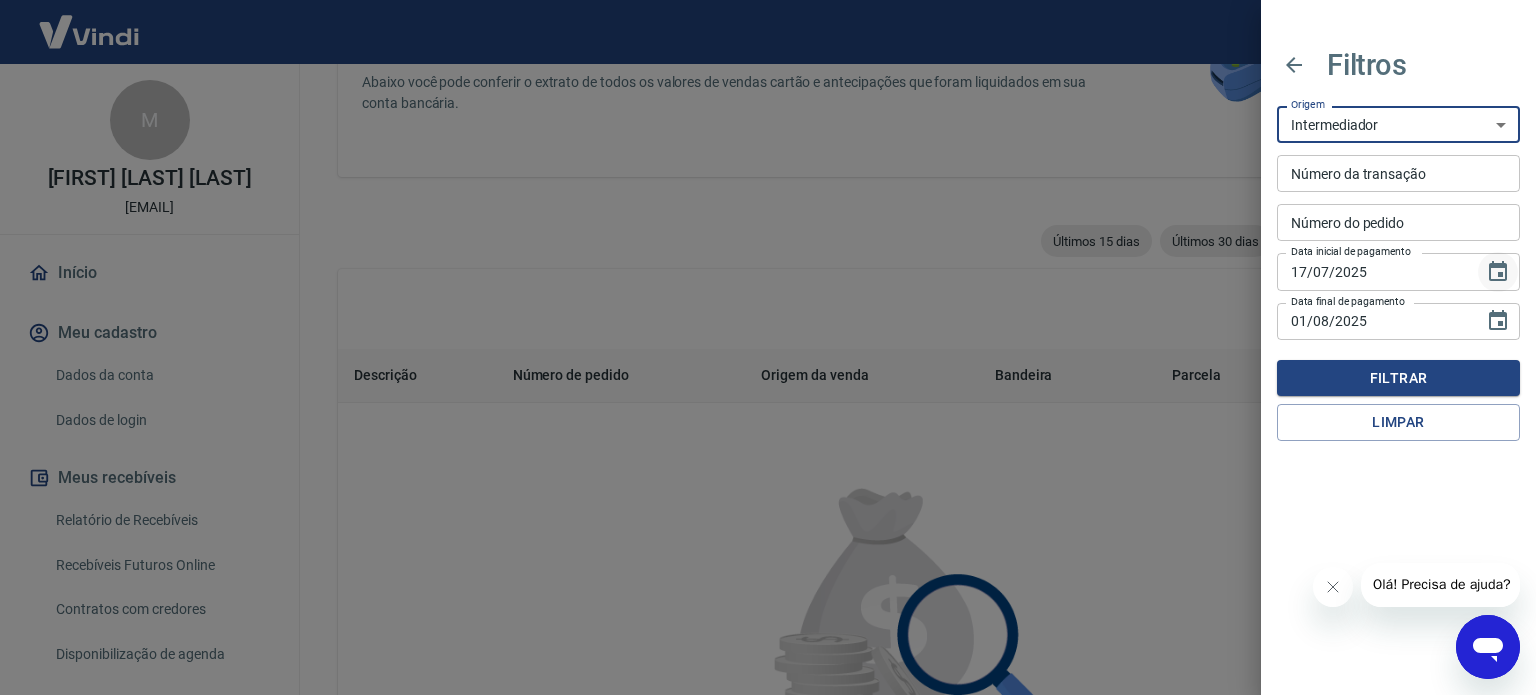 click 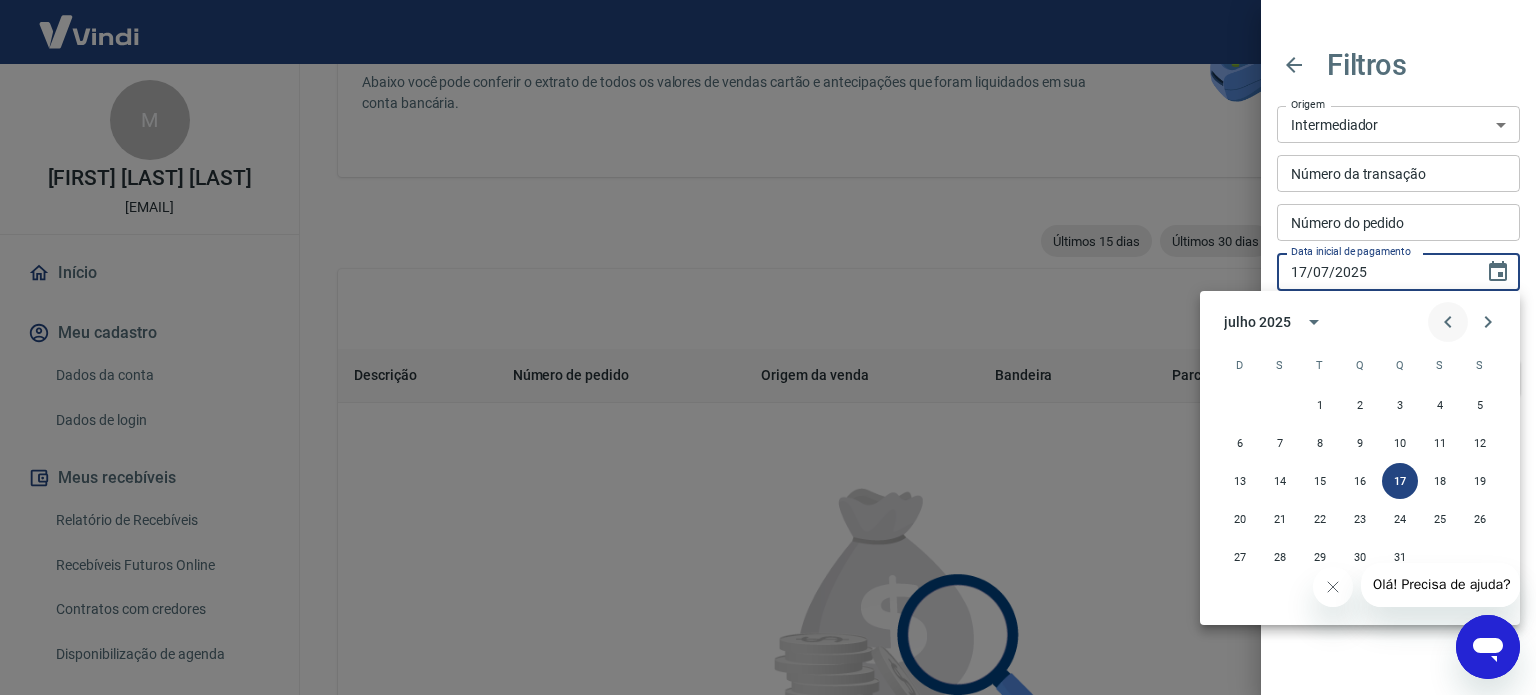 click 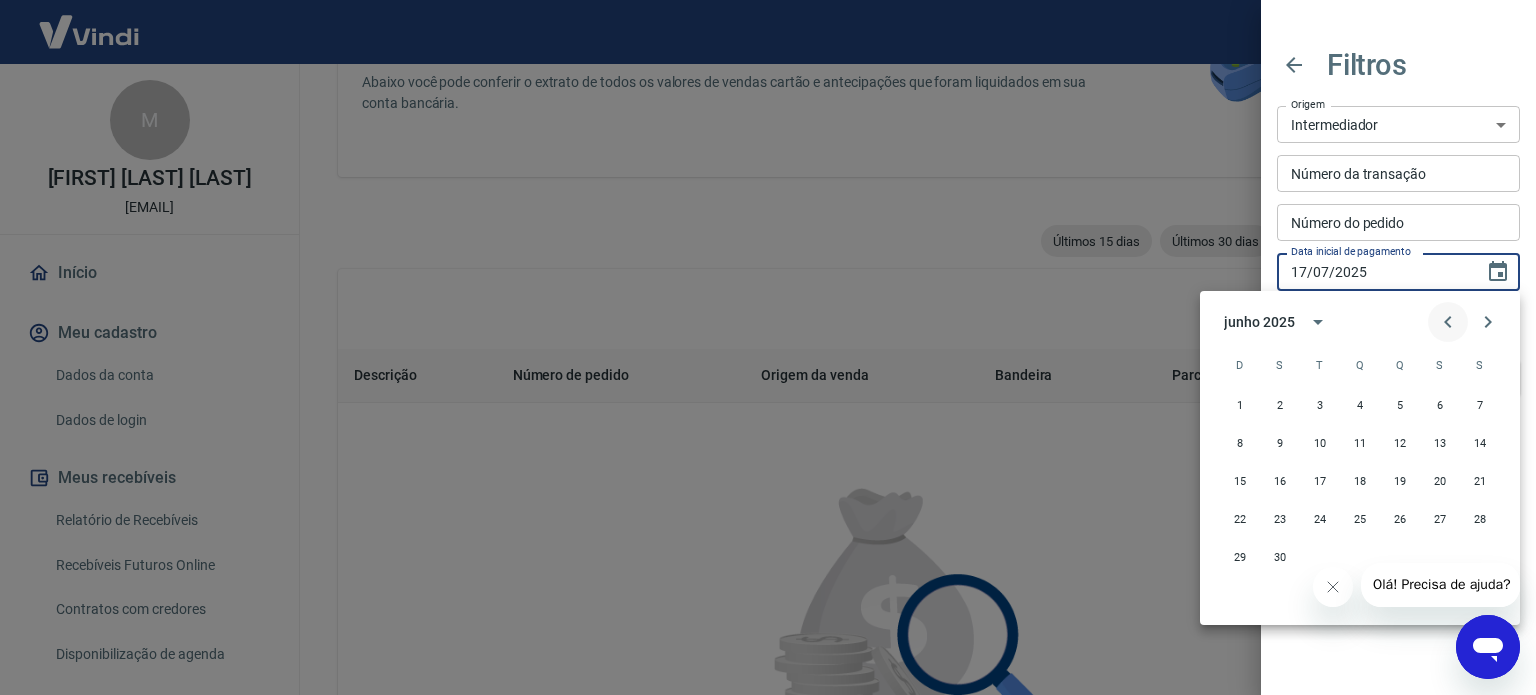 click 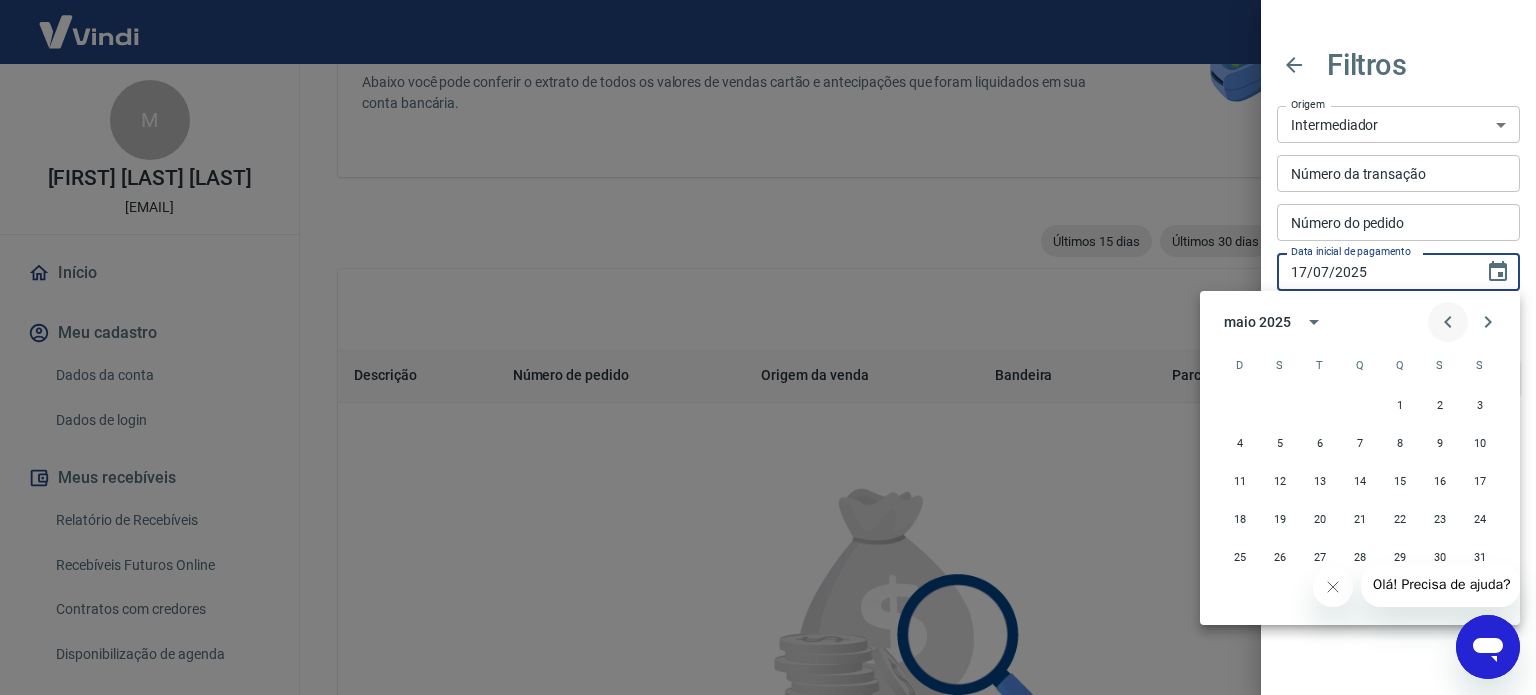 click 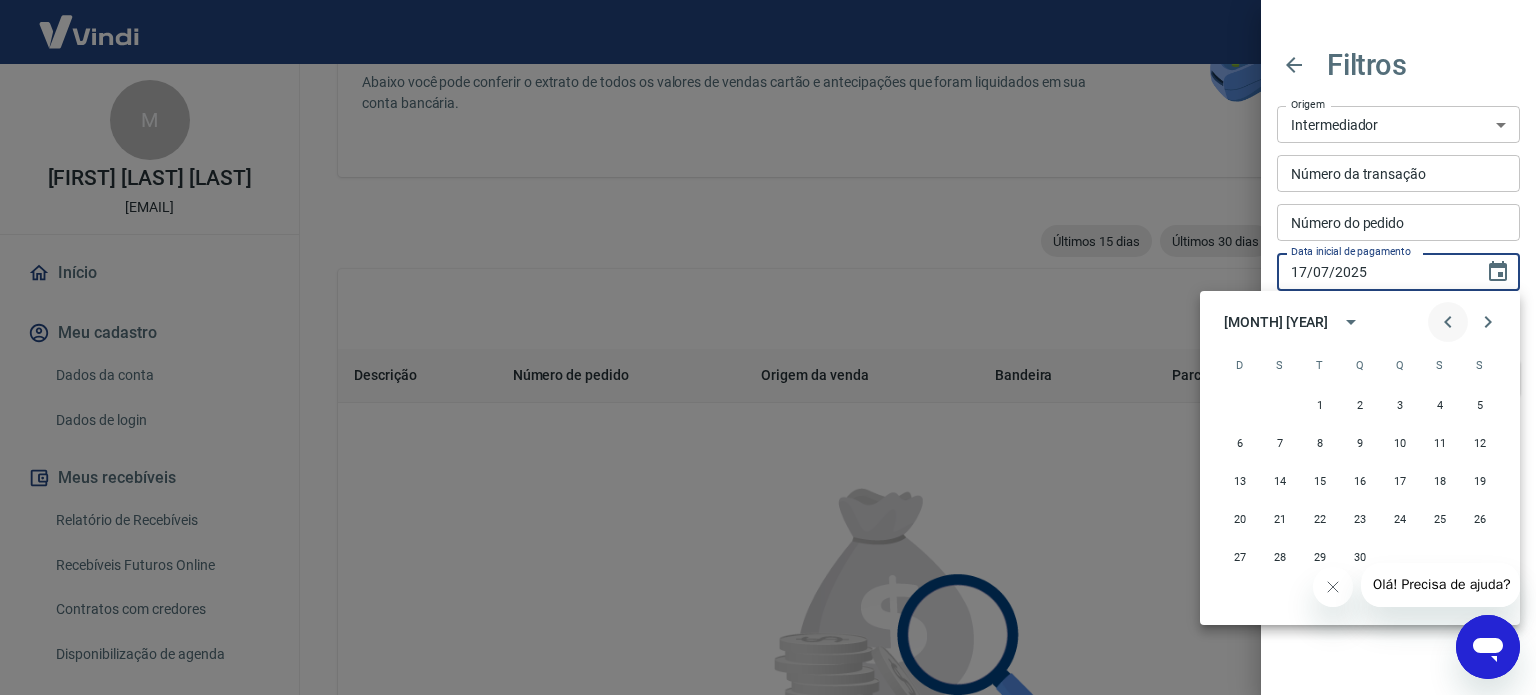 click 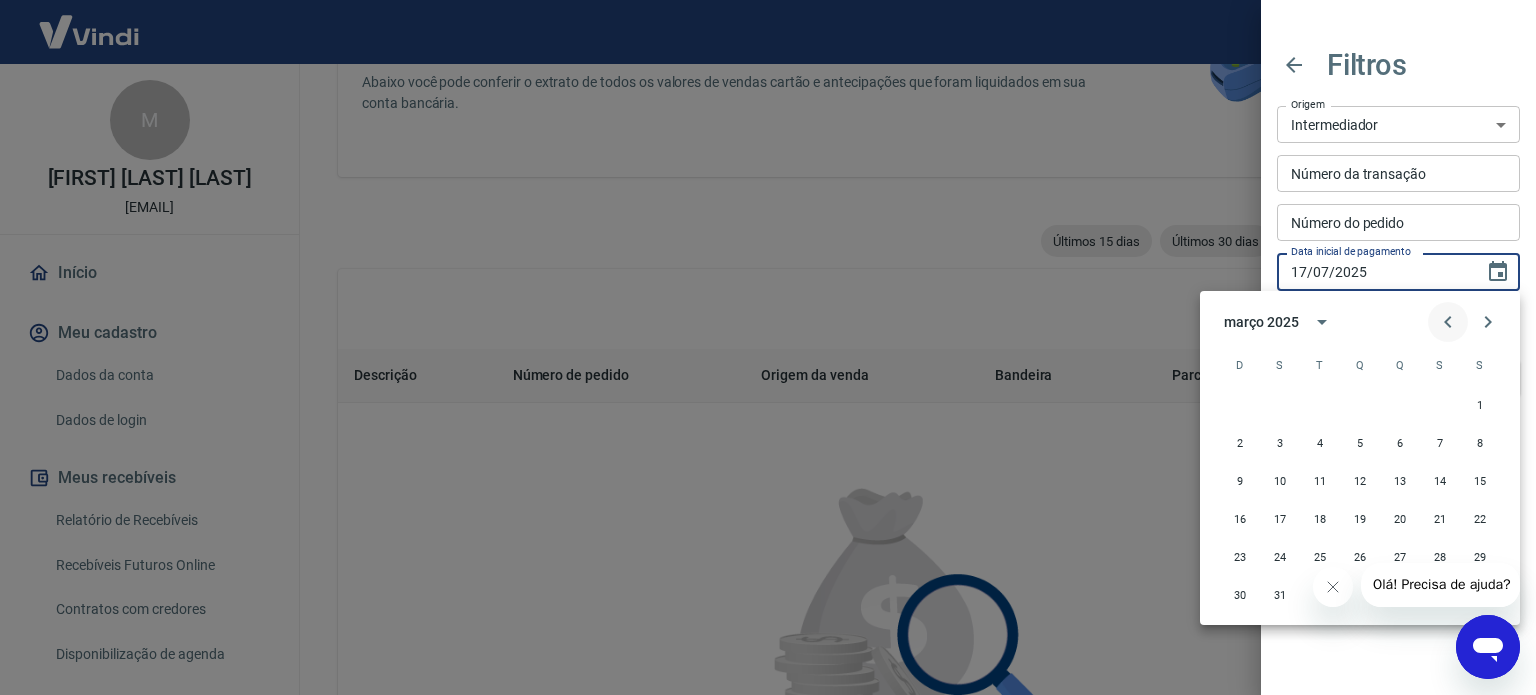 click 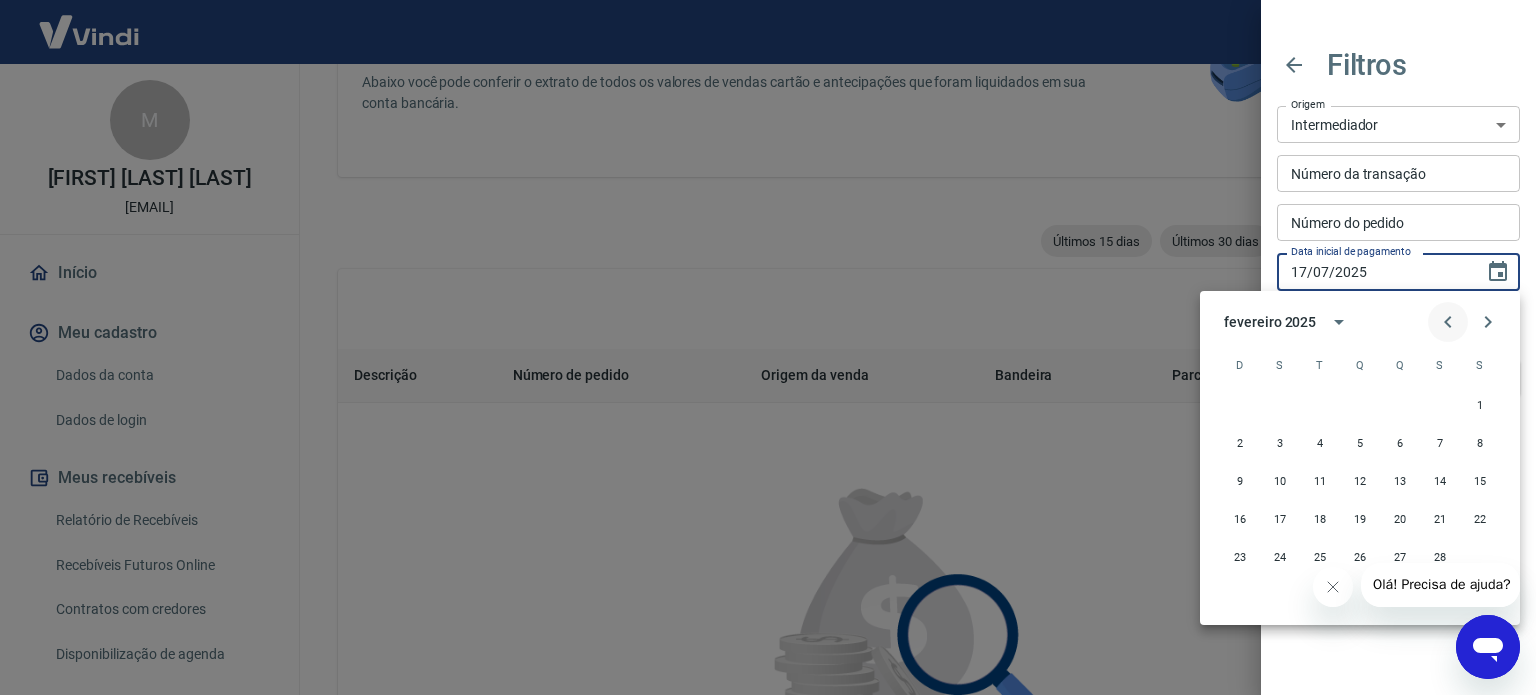 click 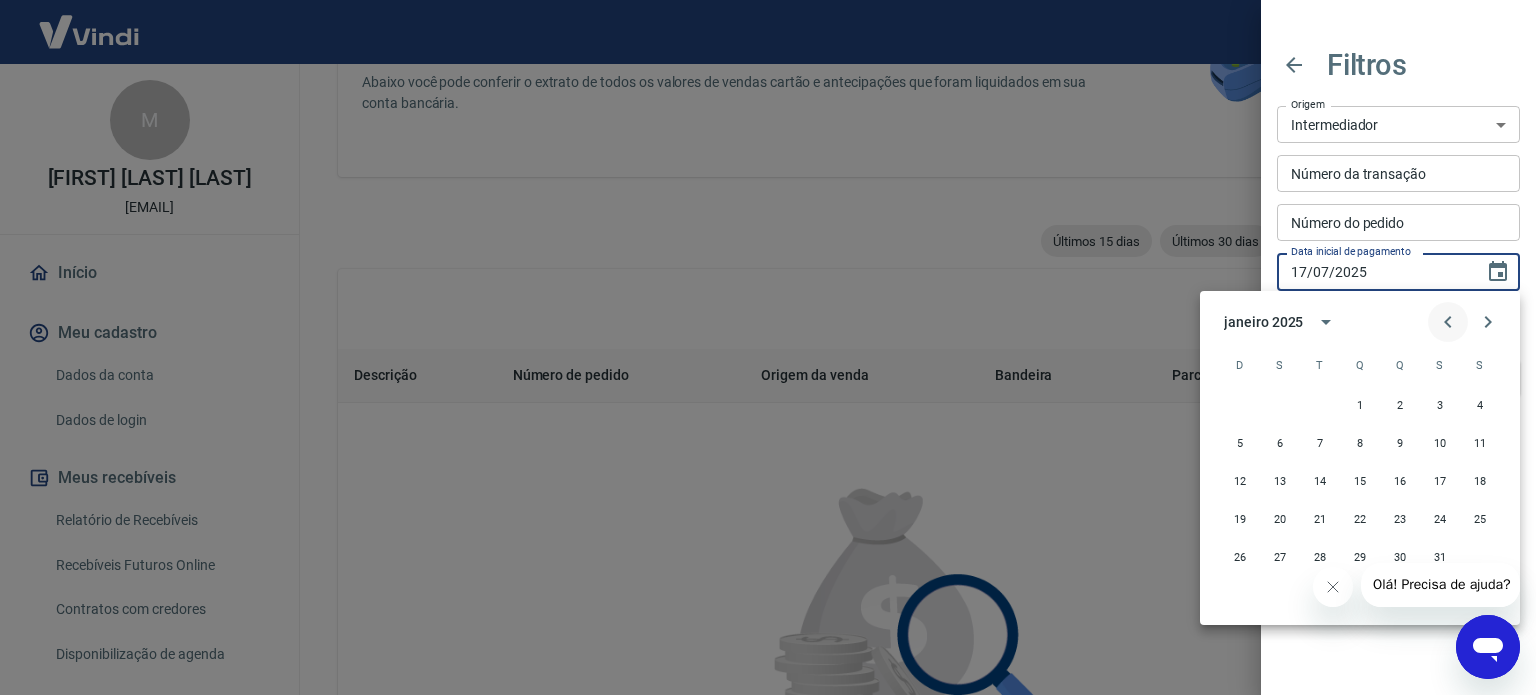 click 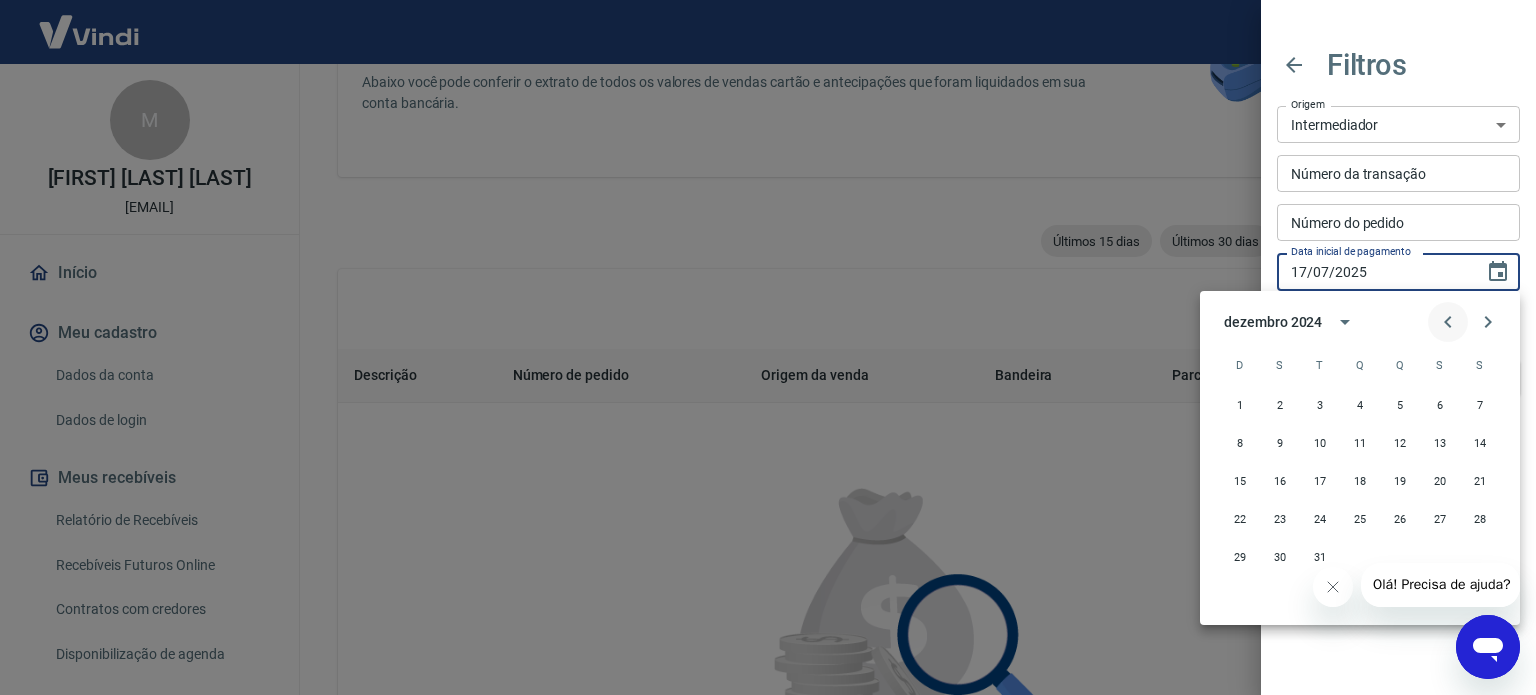click 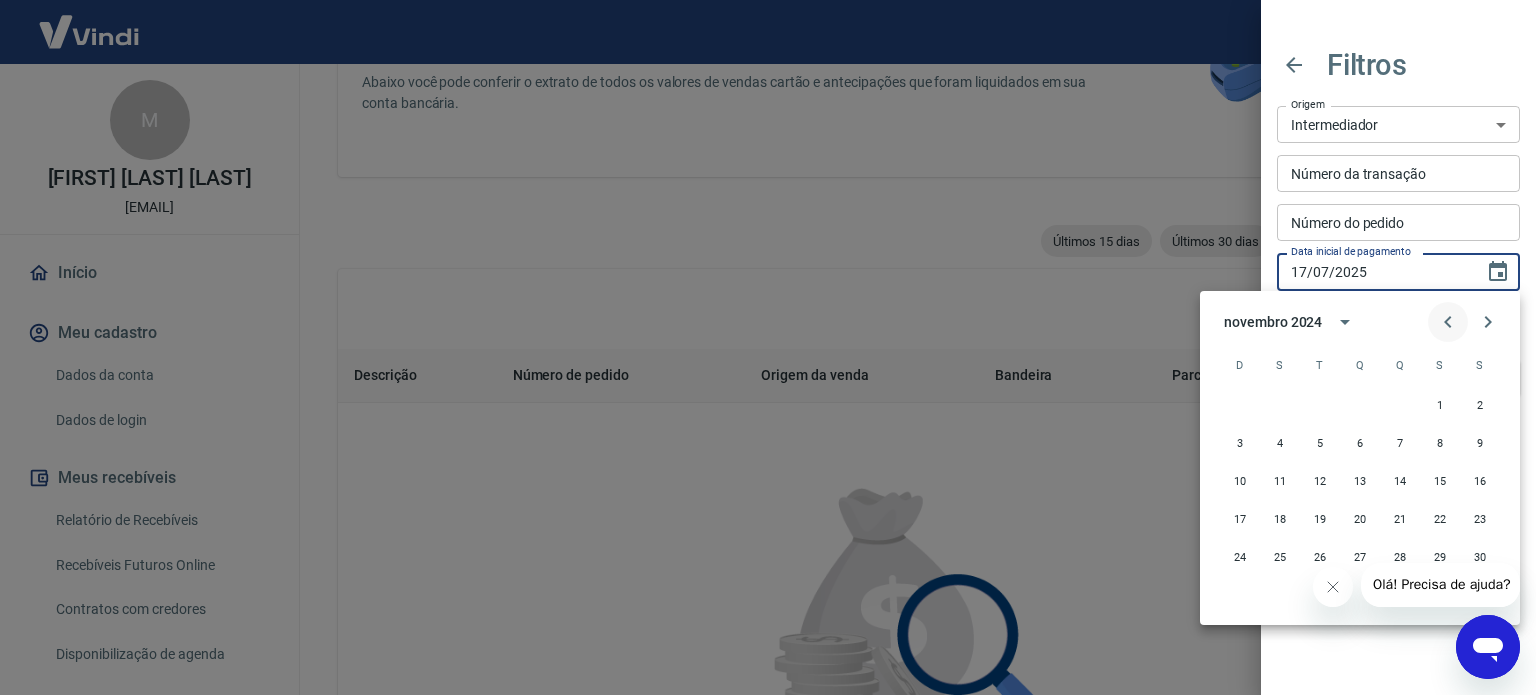 click 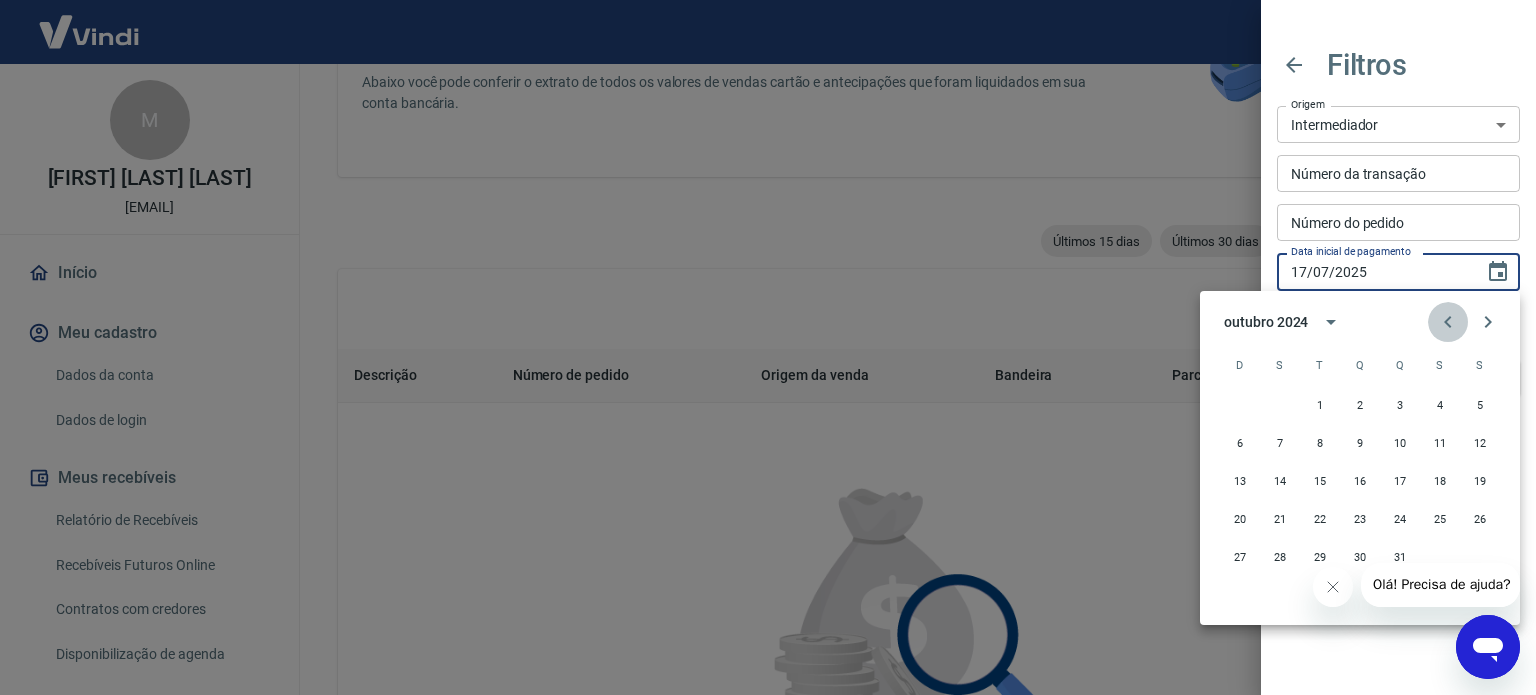 click 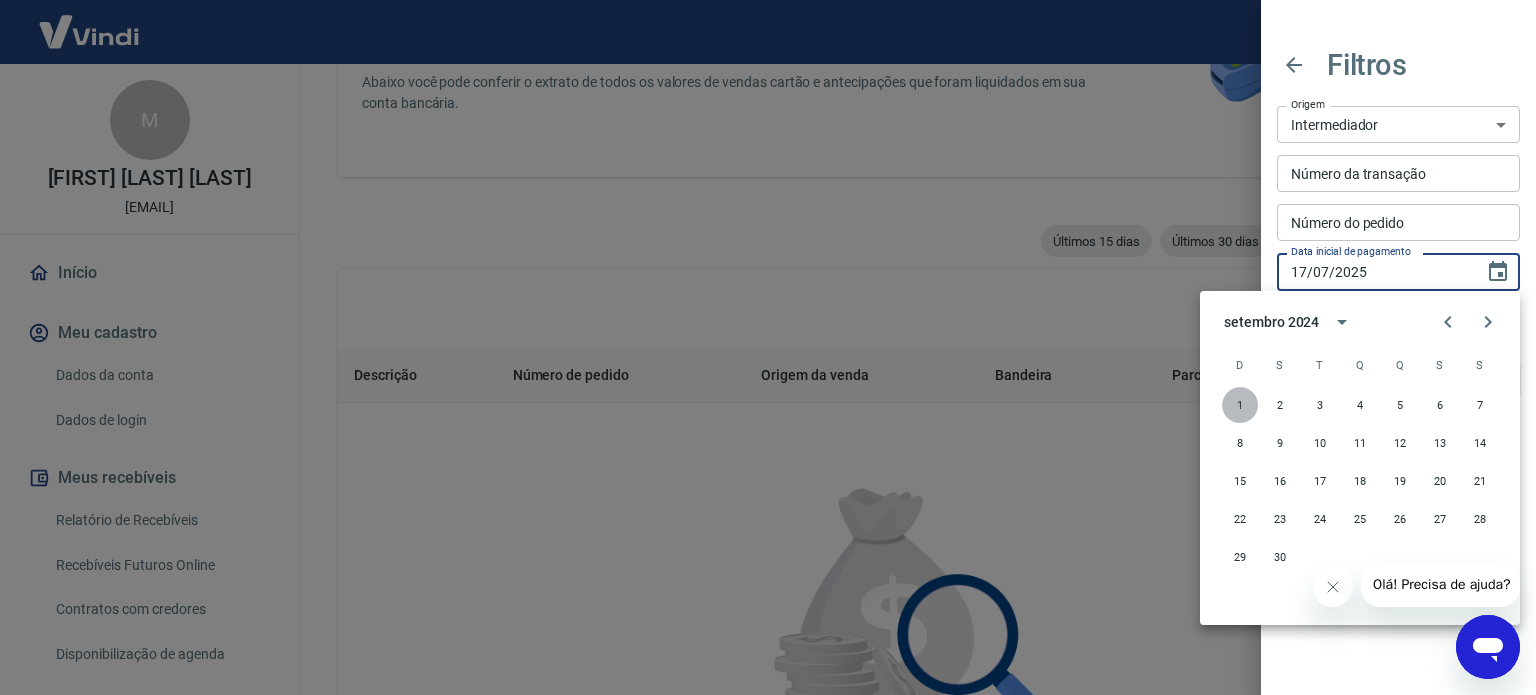click on "1" at bounding box center (1240, 405) 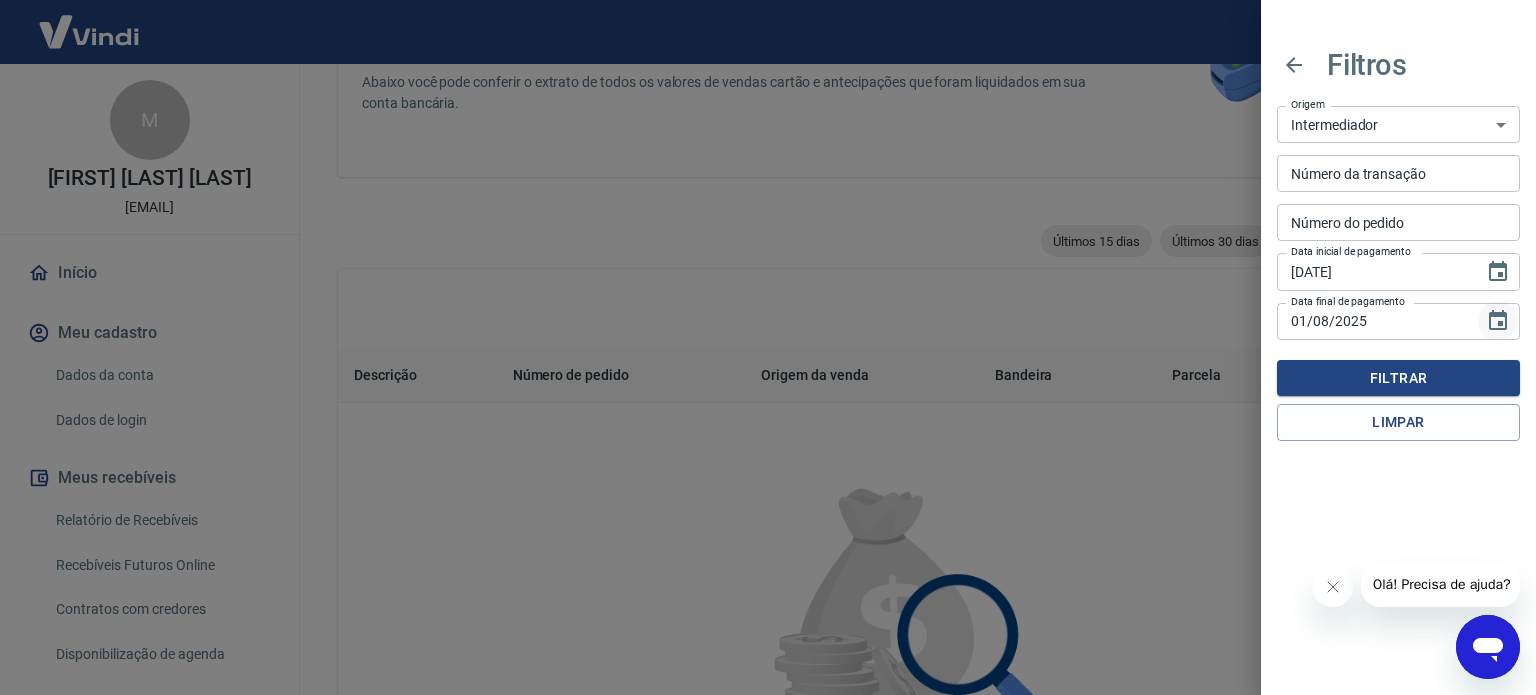 click 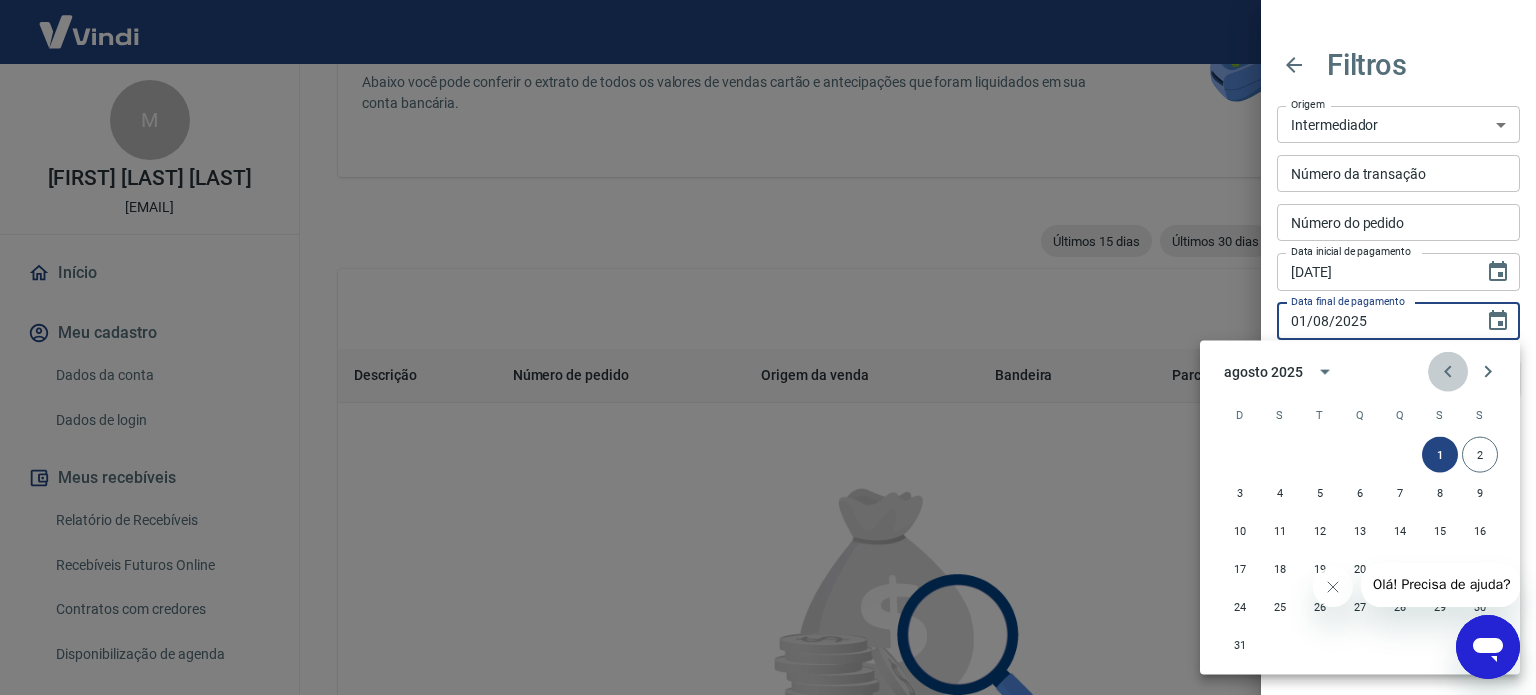 click 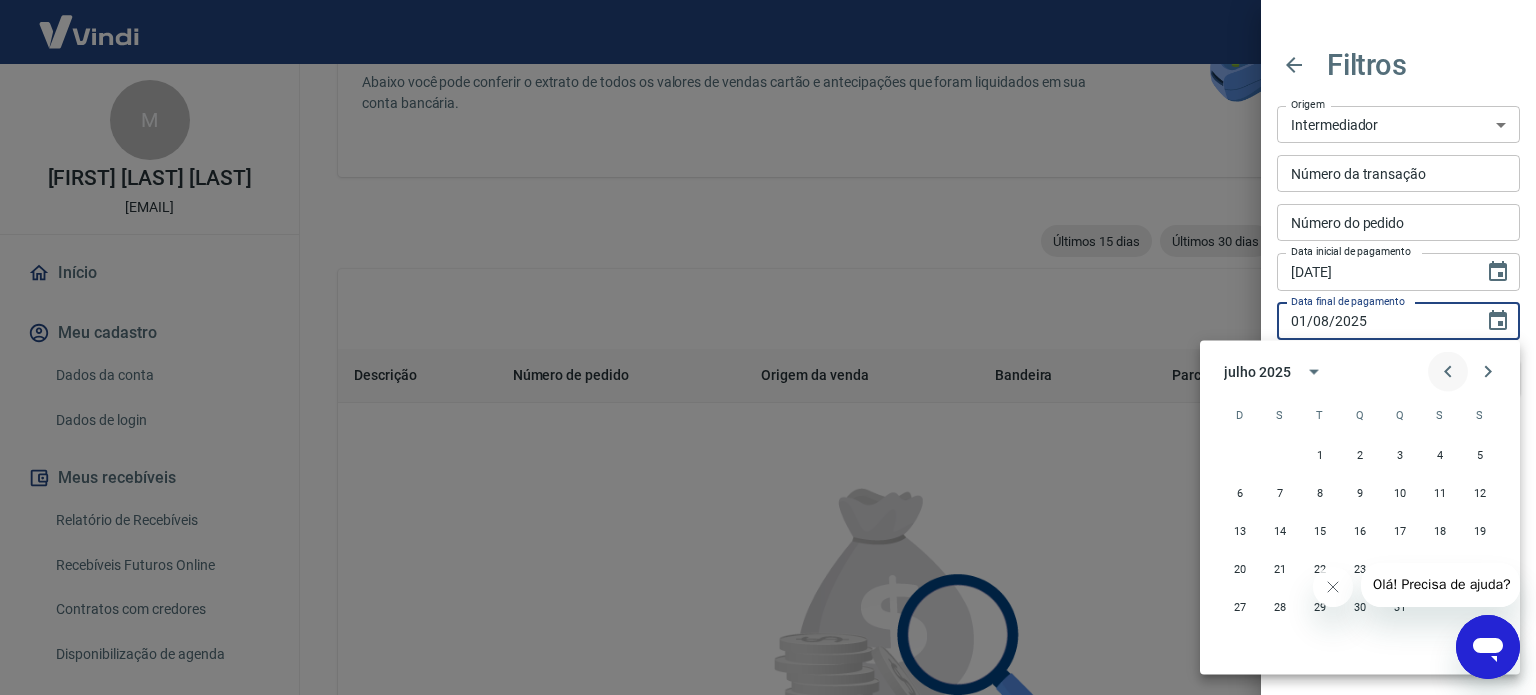click 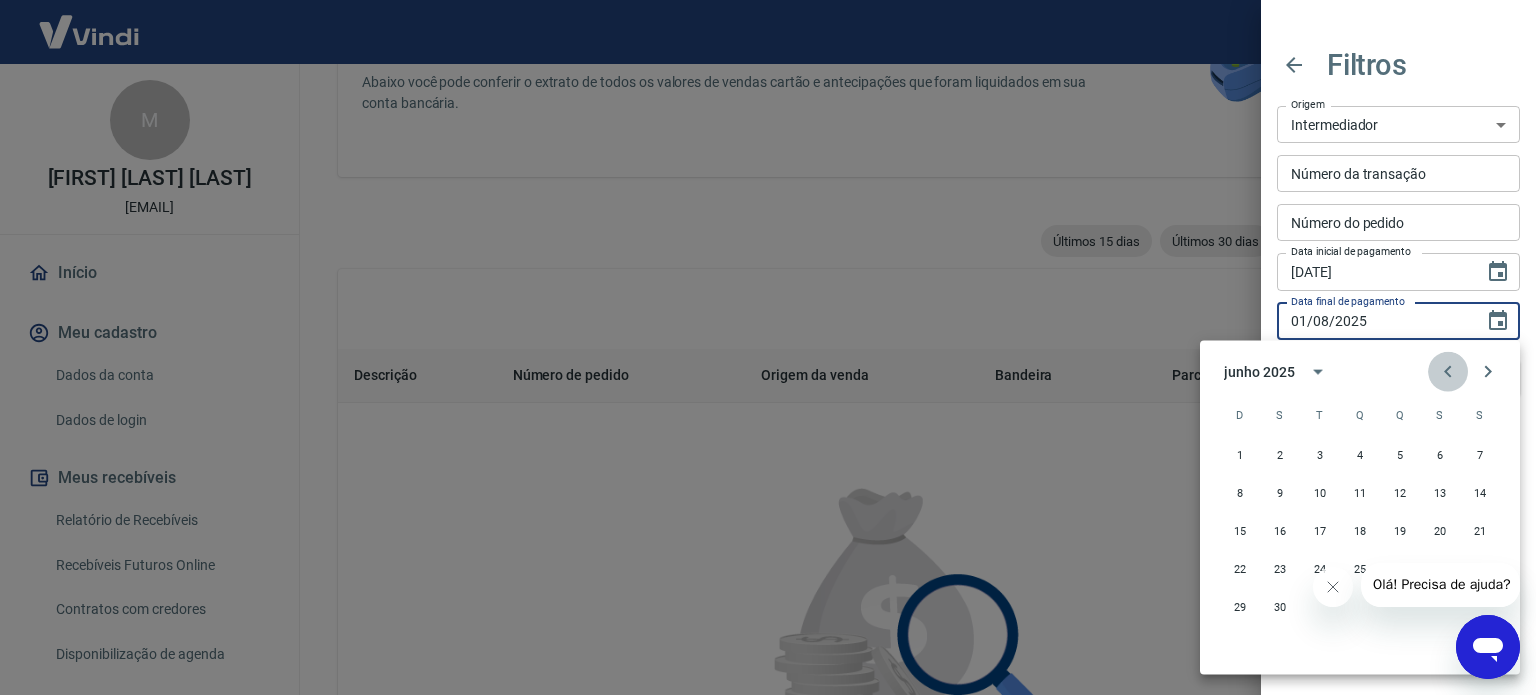 click 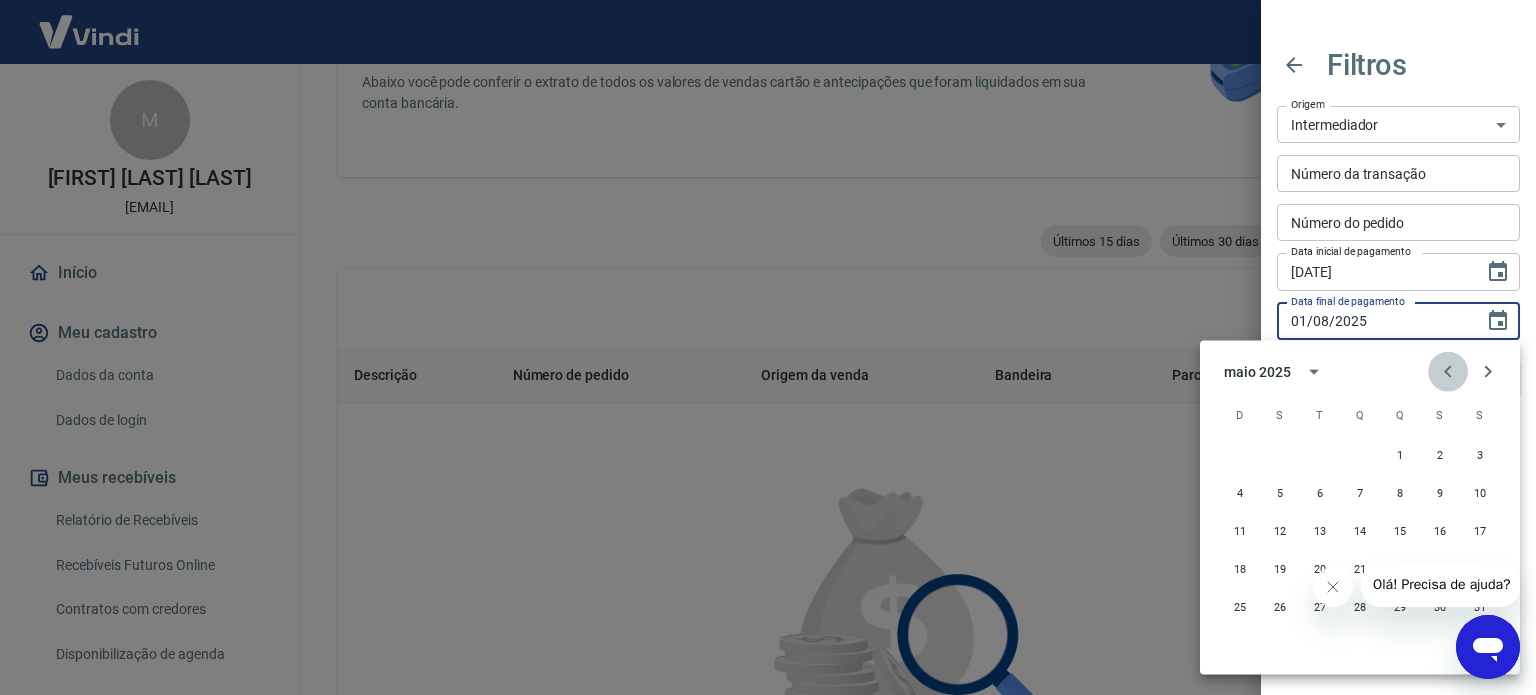 click 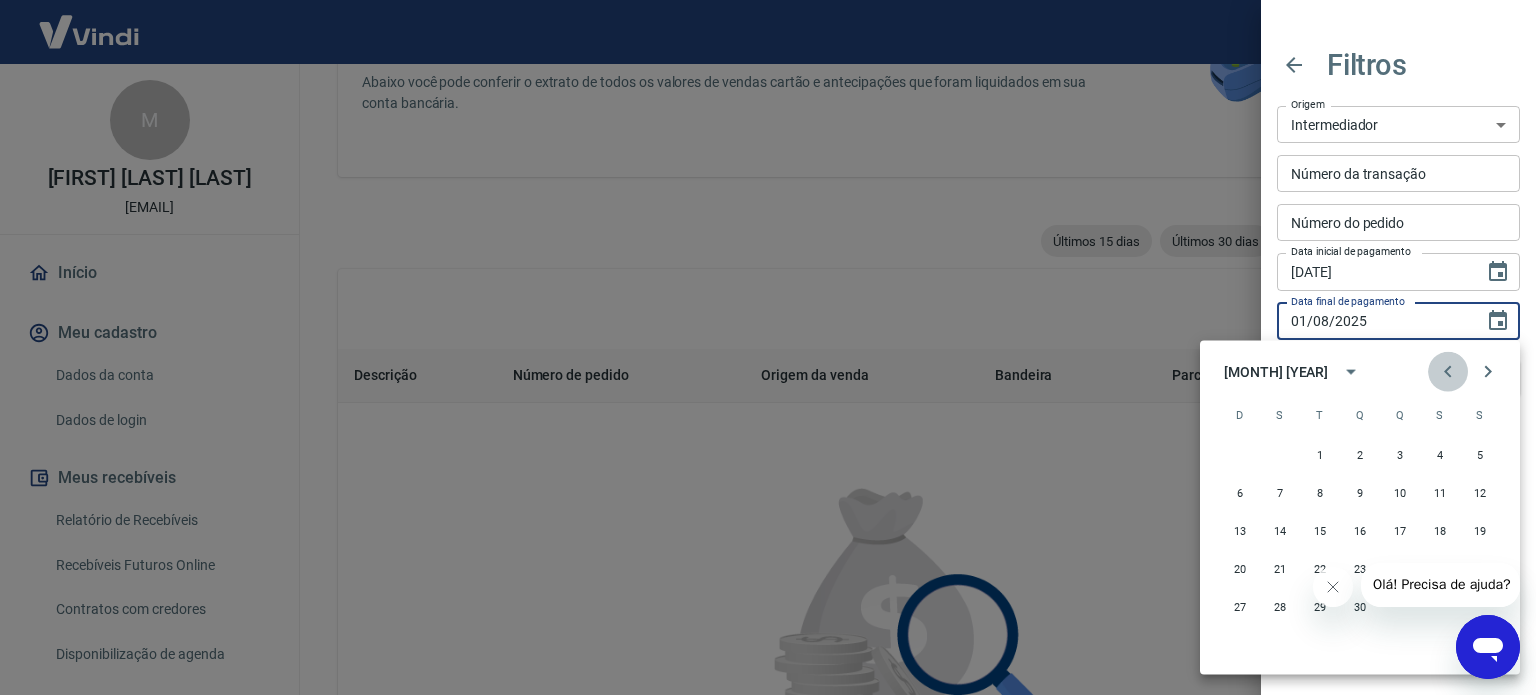 click 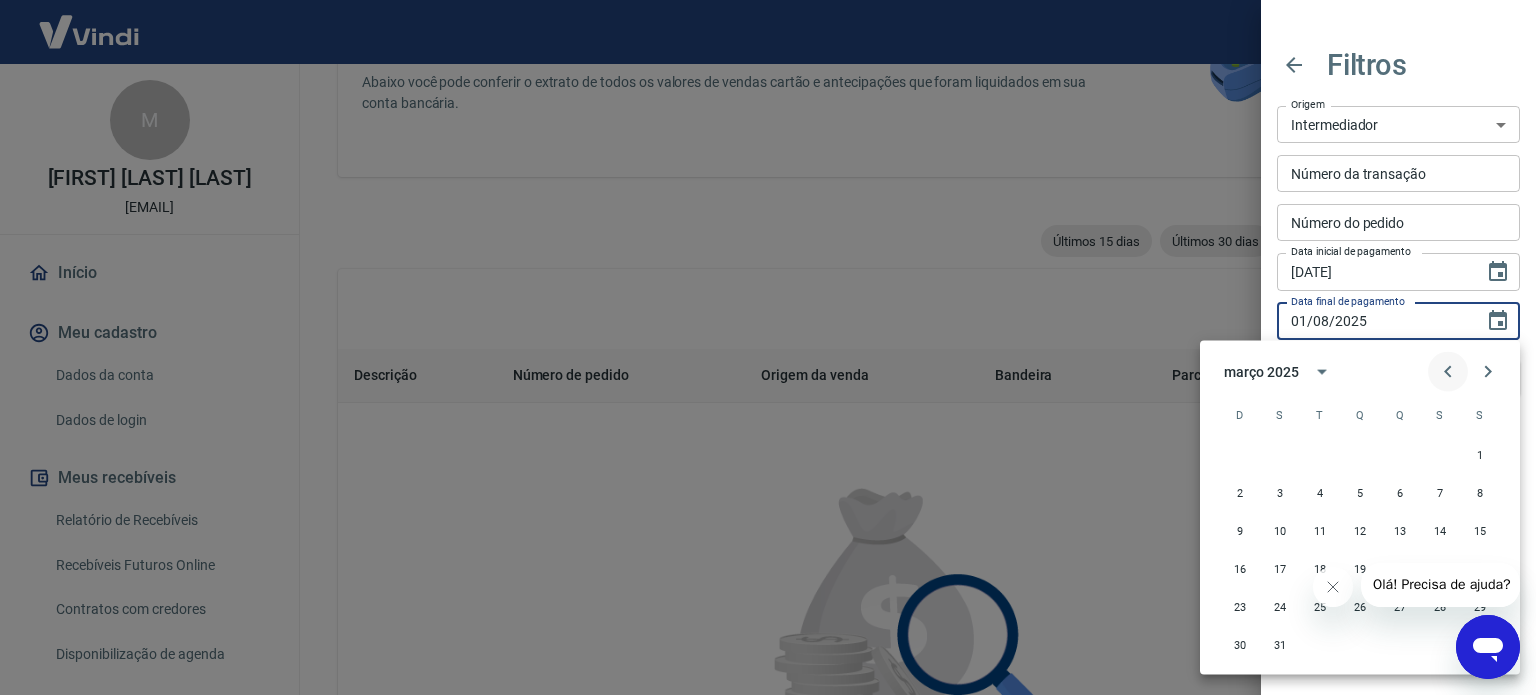 click 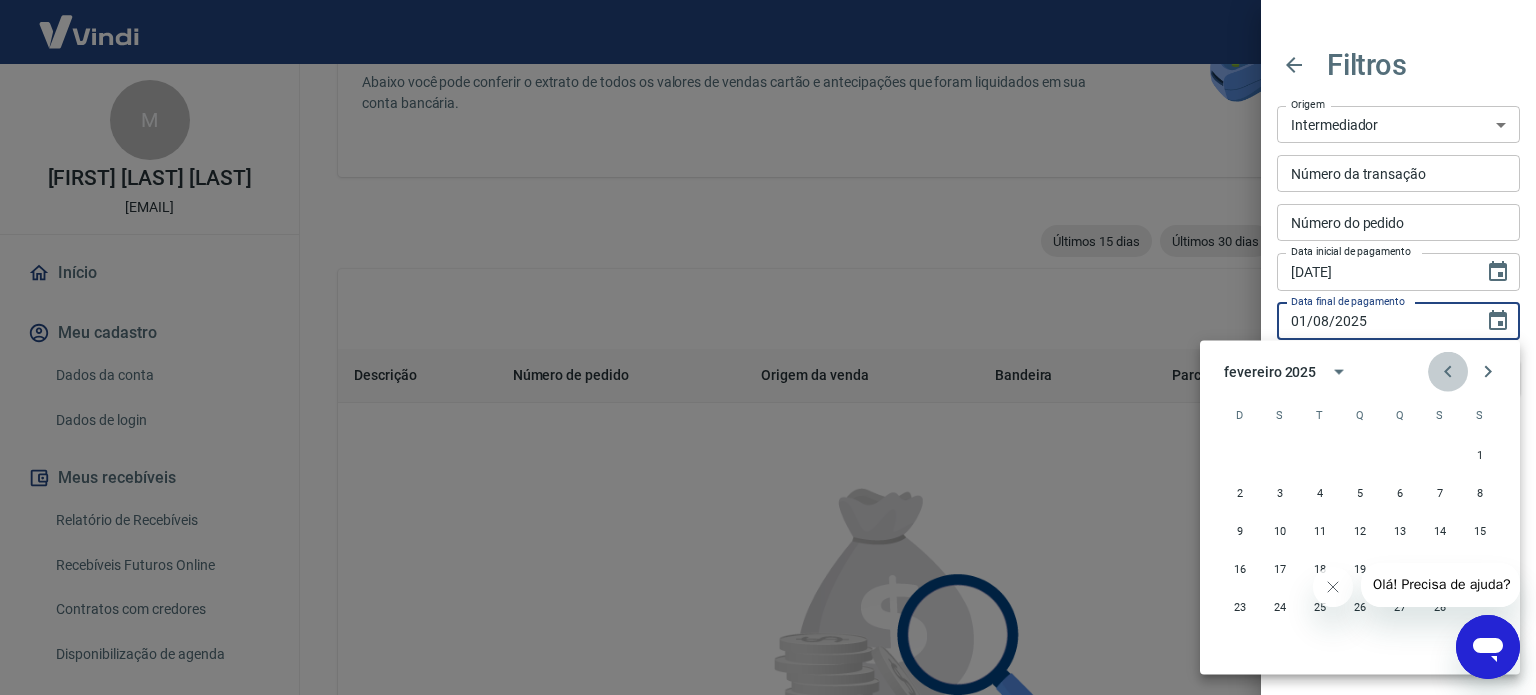 click 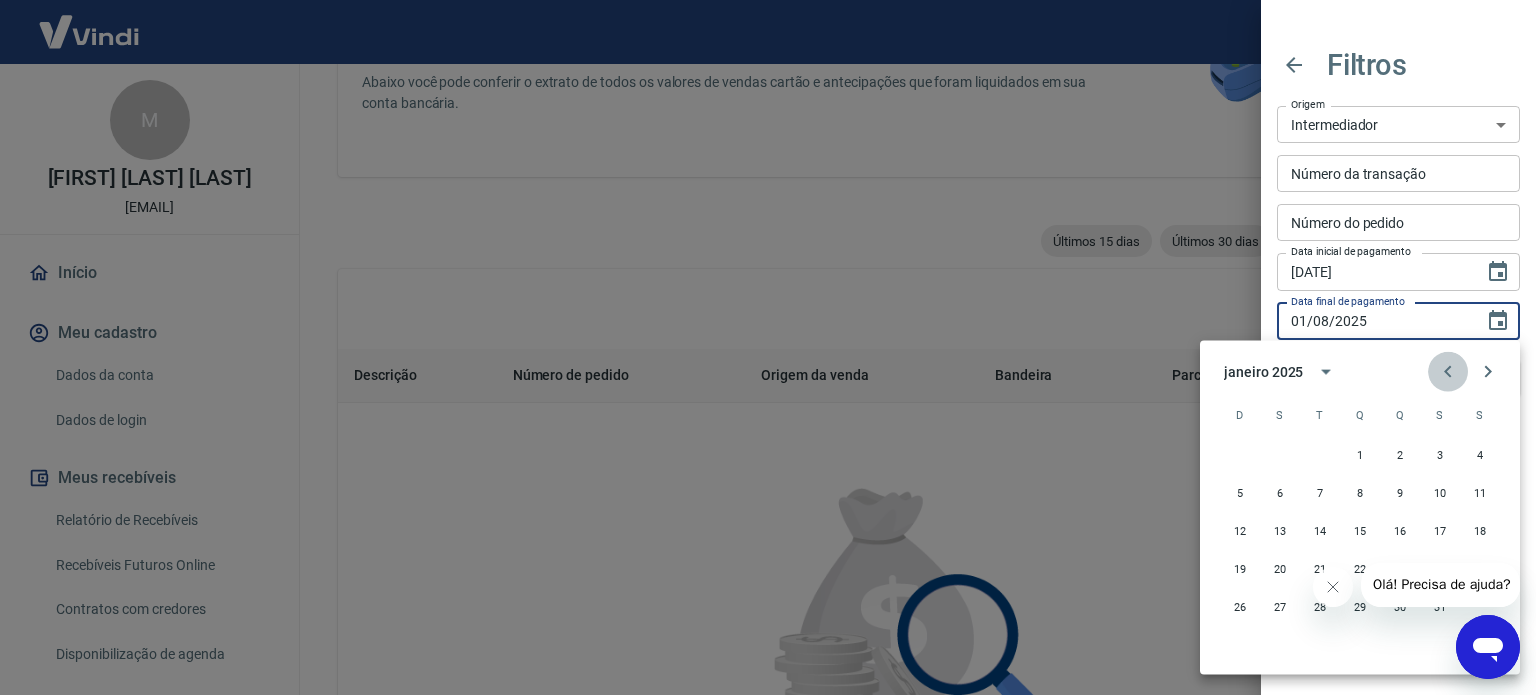 click 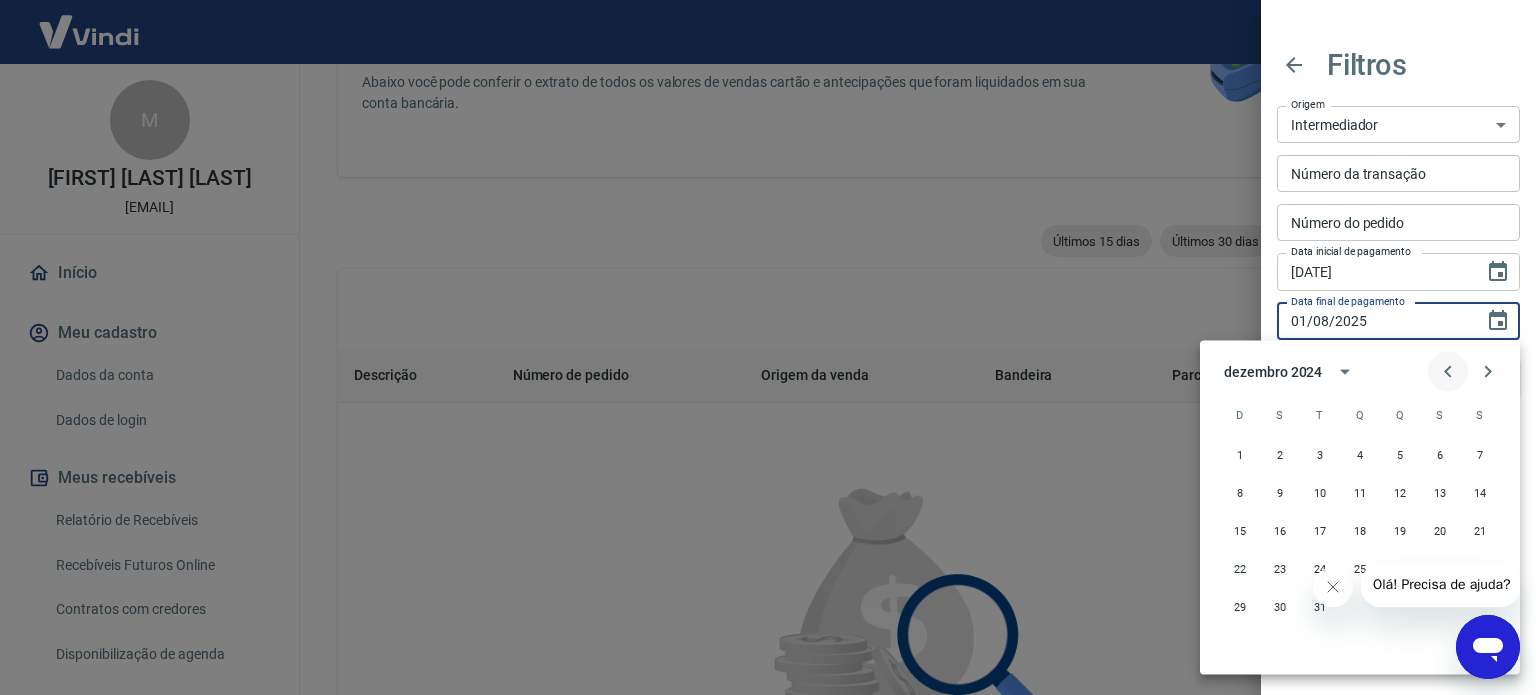 click 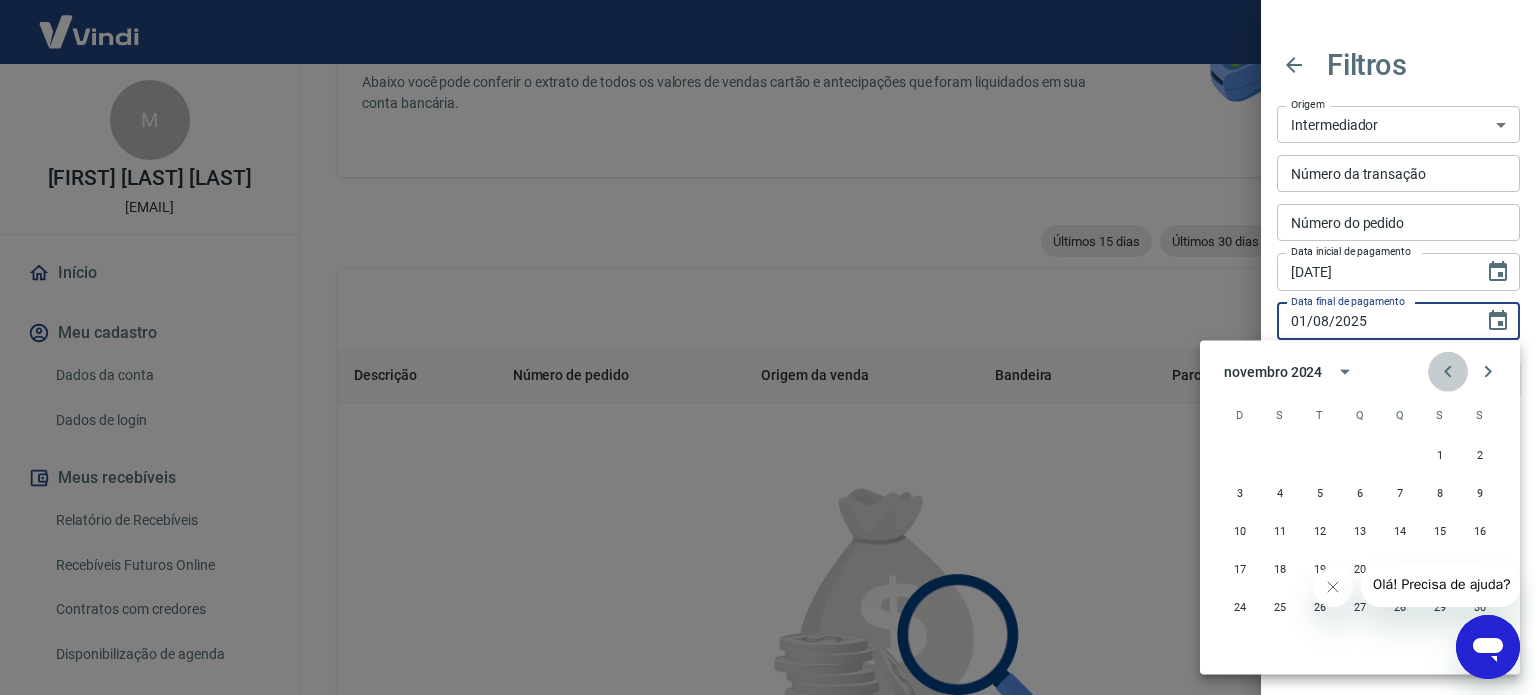 click 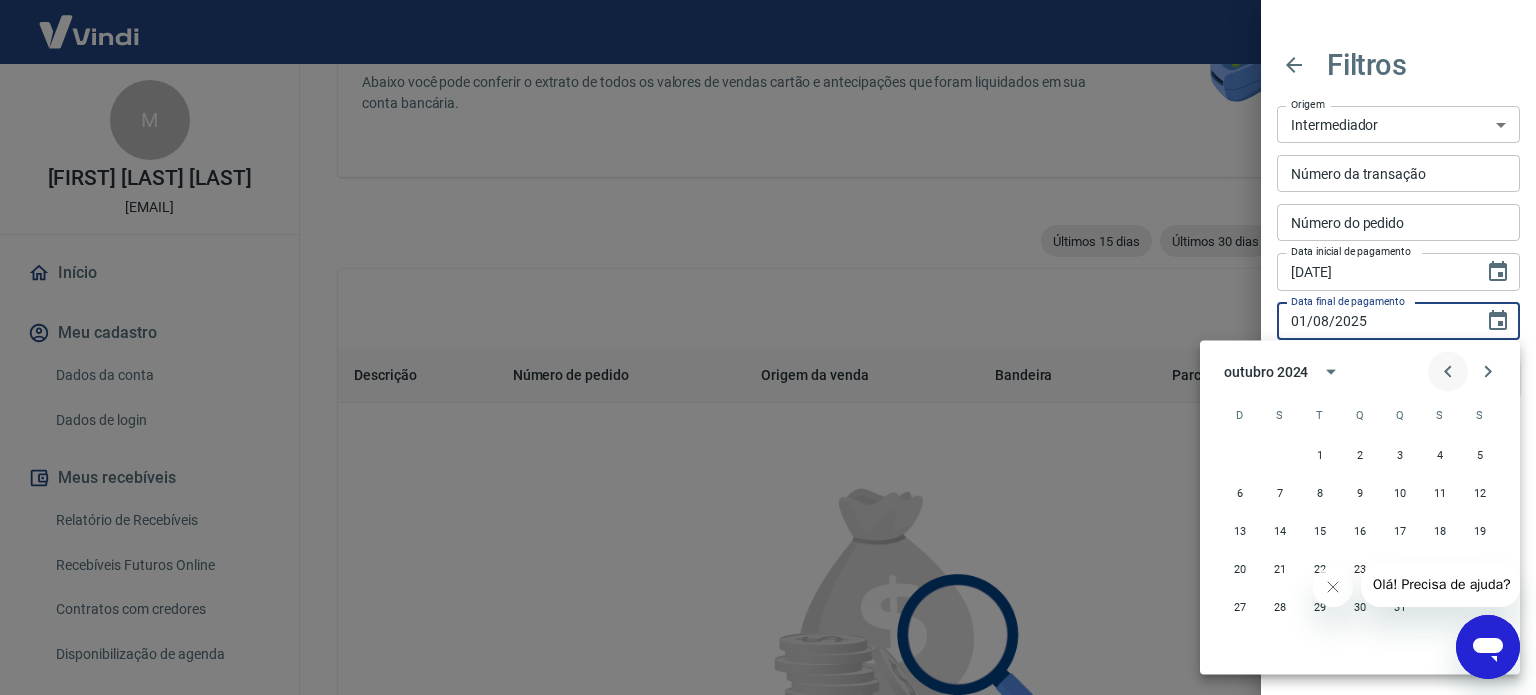 click 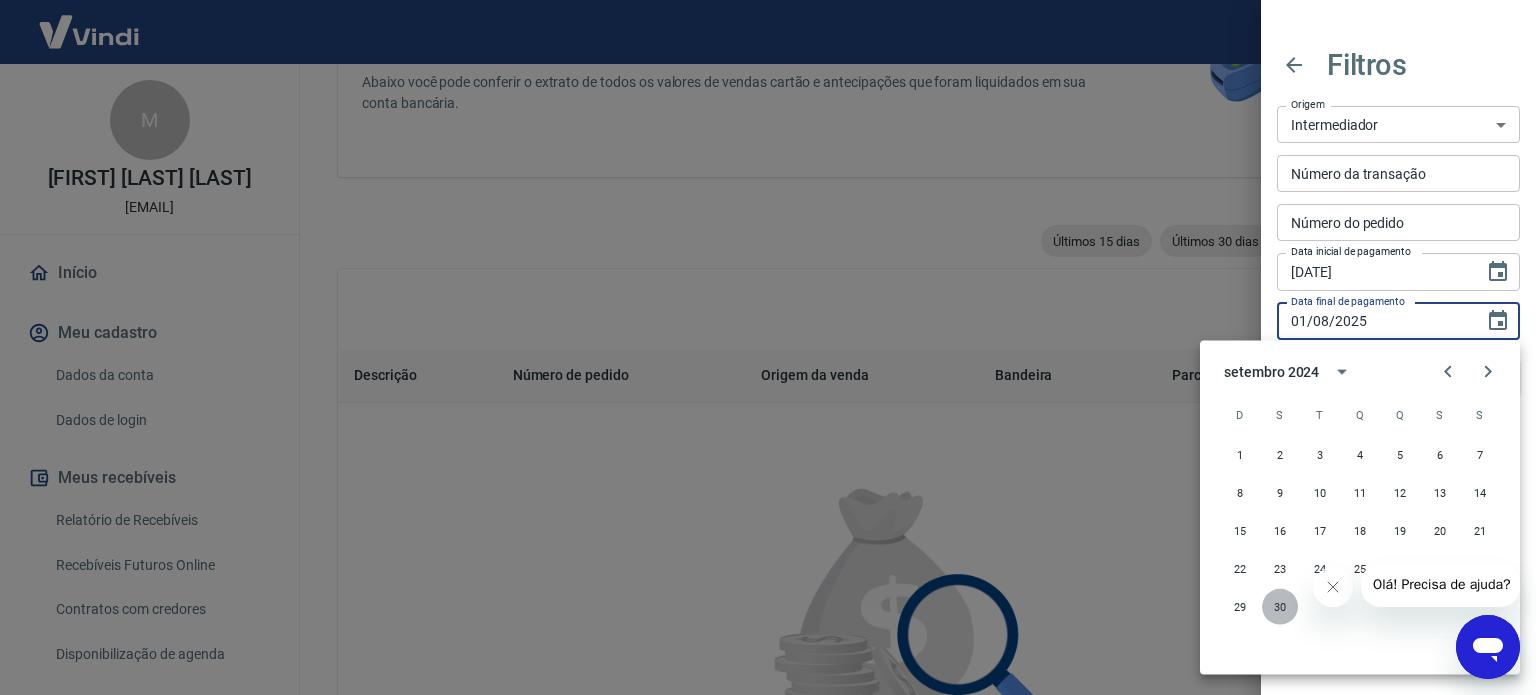 click on "30" at bounding box center [1280, 607] 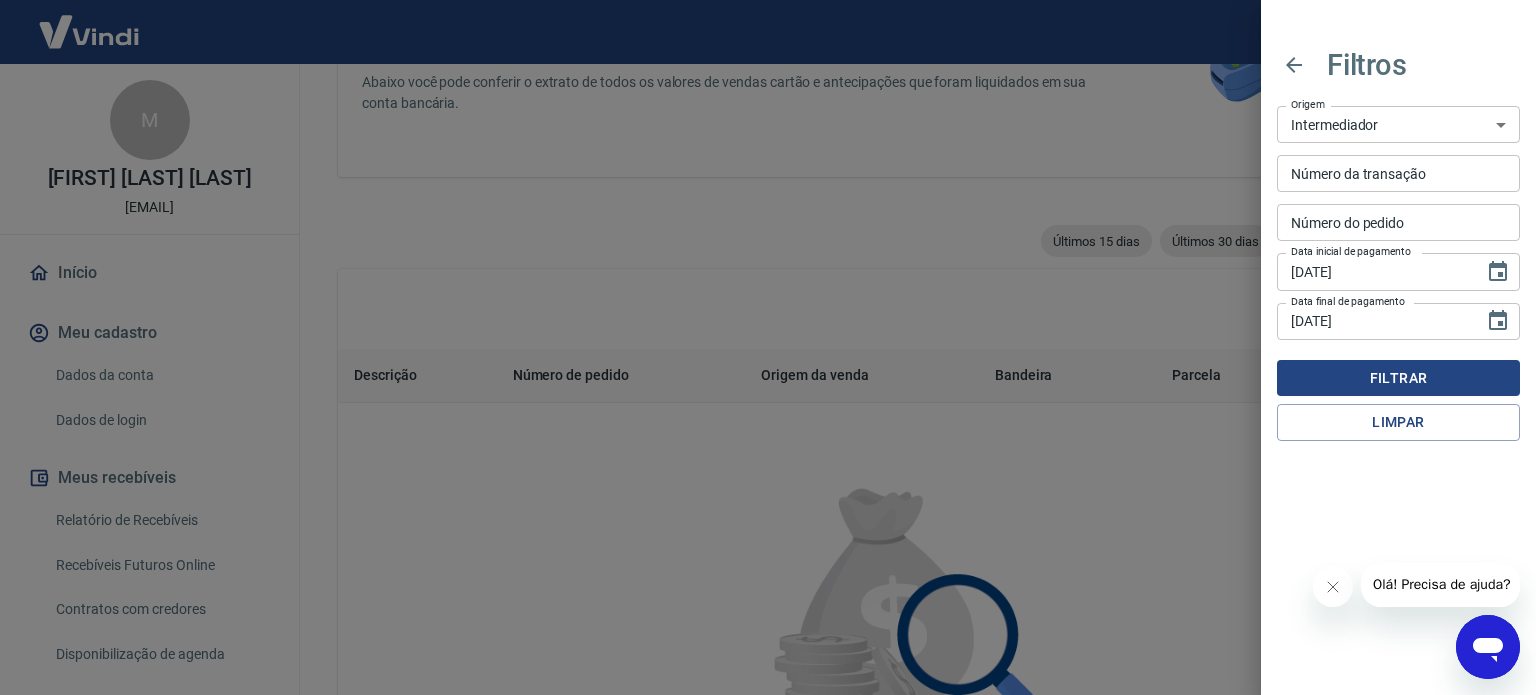 click on "Filtrar" at bounding box center (1398, 378) 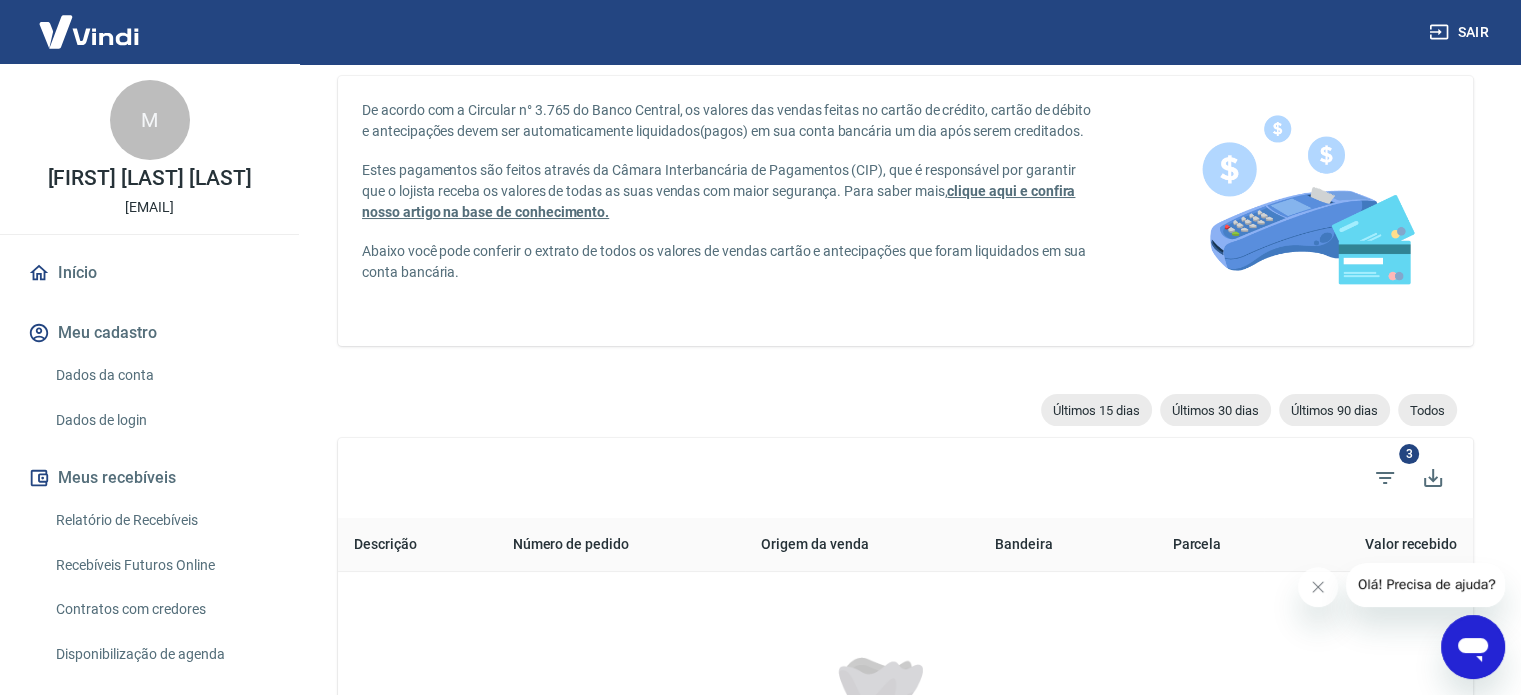 scroll, scrollTop: 249, scrollLeft: 0, axis: vertical 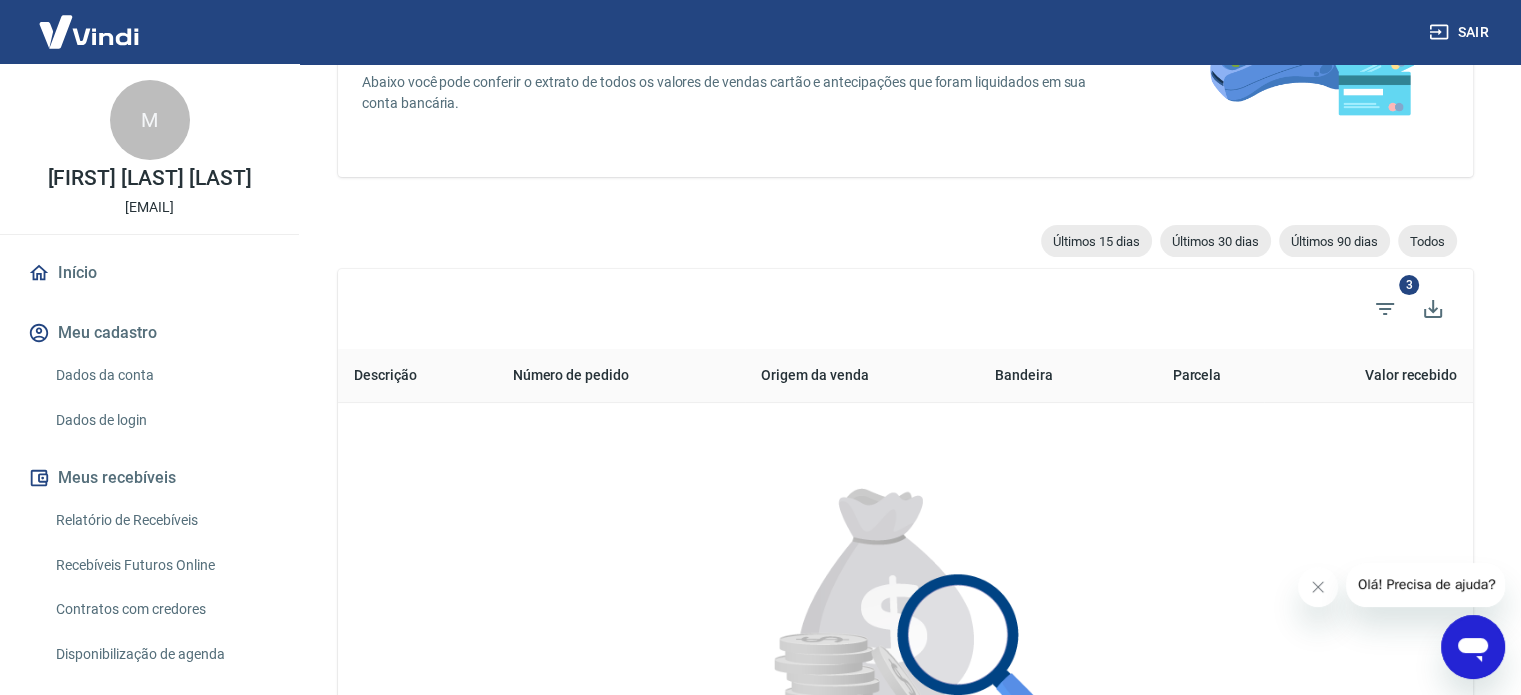 click on "Olá! Precisa de ajuda?" at bounding box center [1427, 584] 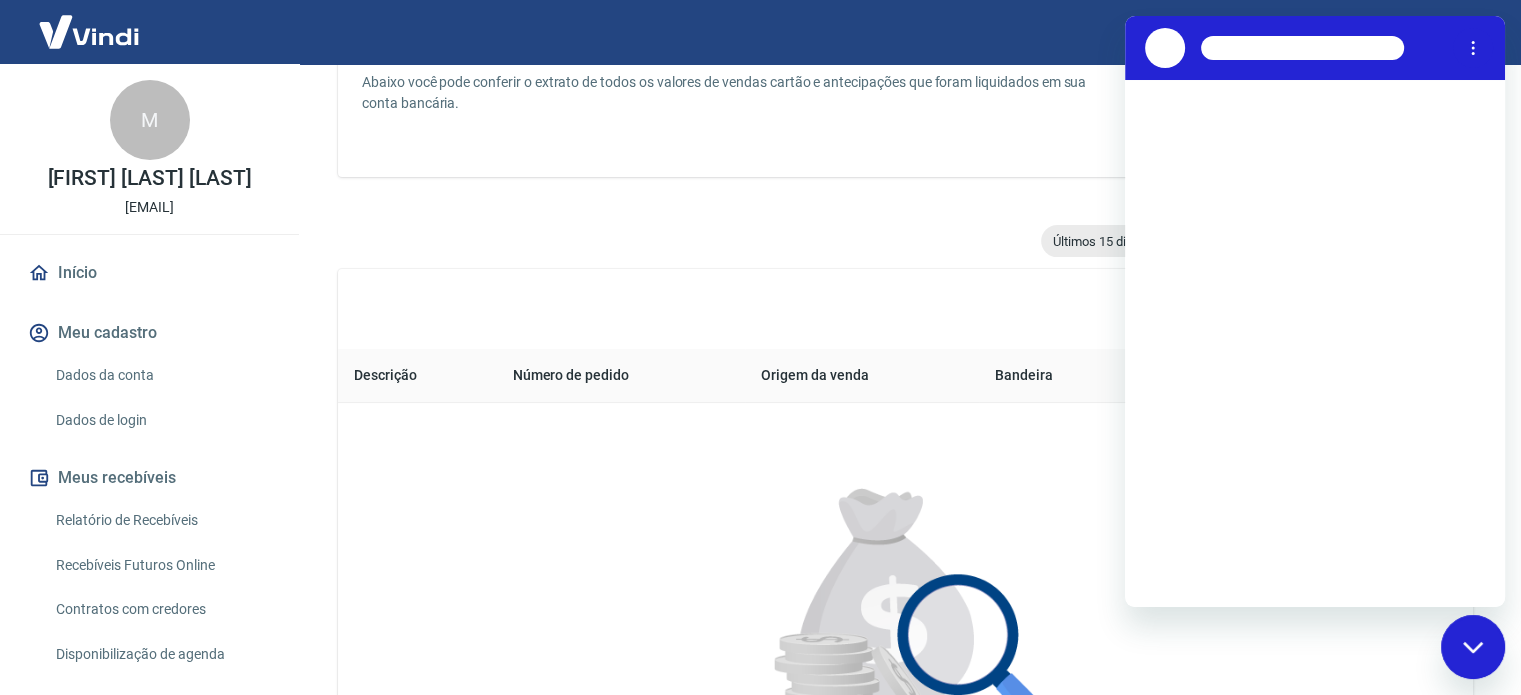 scroll, scrollTop: 0, scrollLeft: 0, axis: both 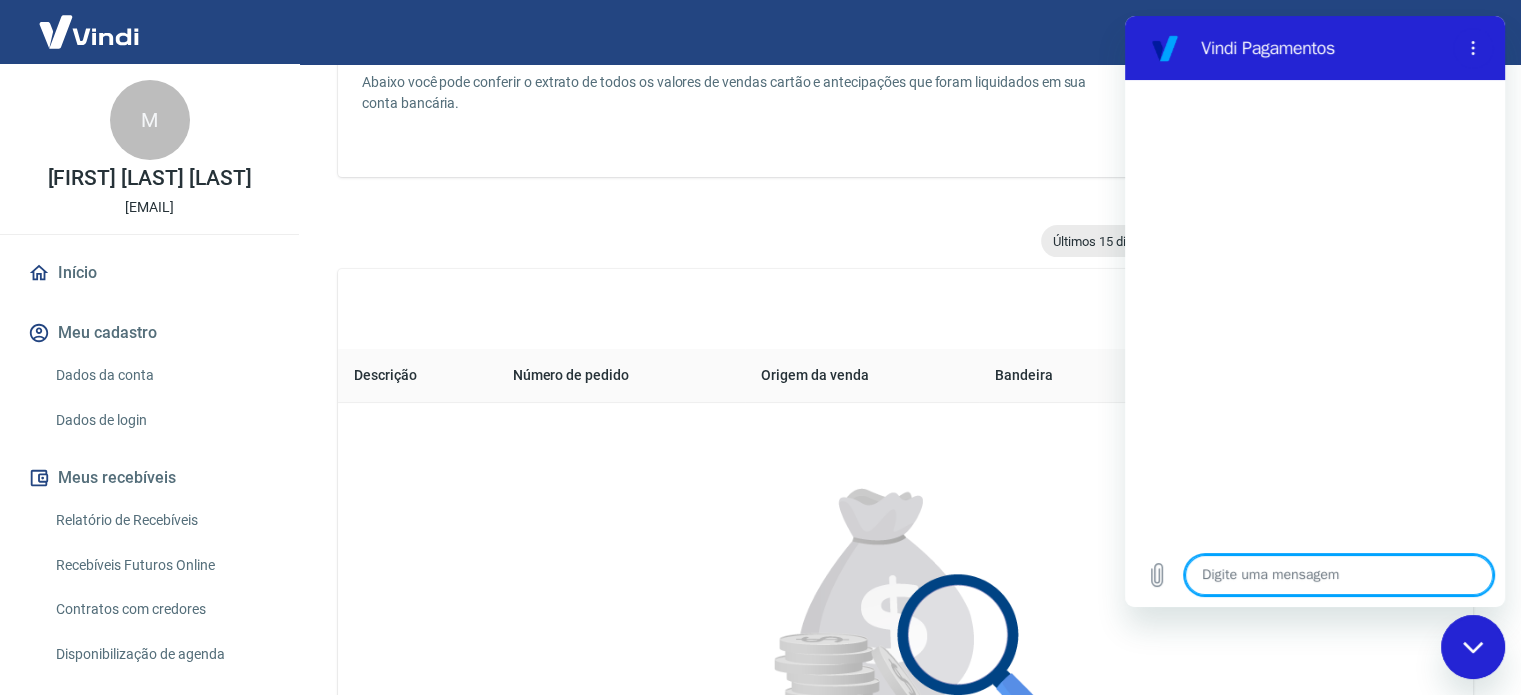 click at bounding box center [1339, 575] 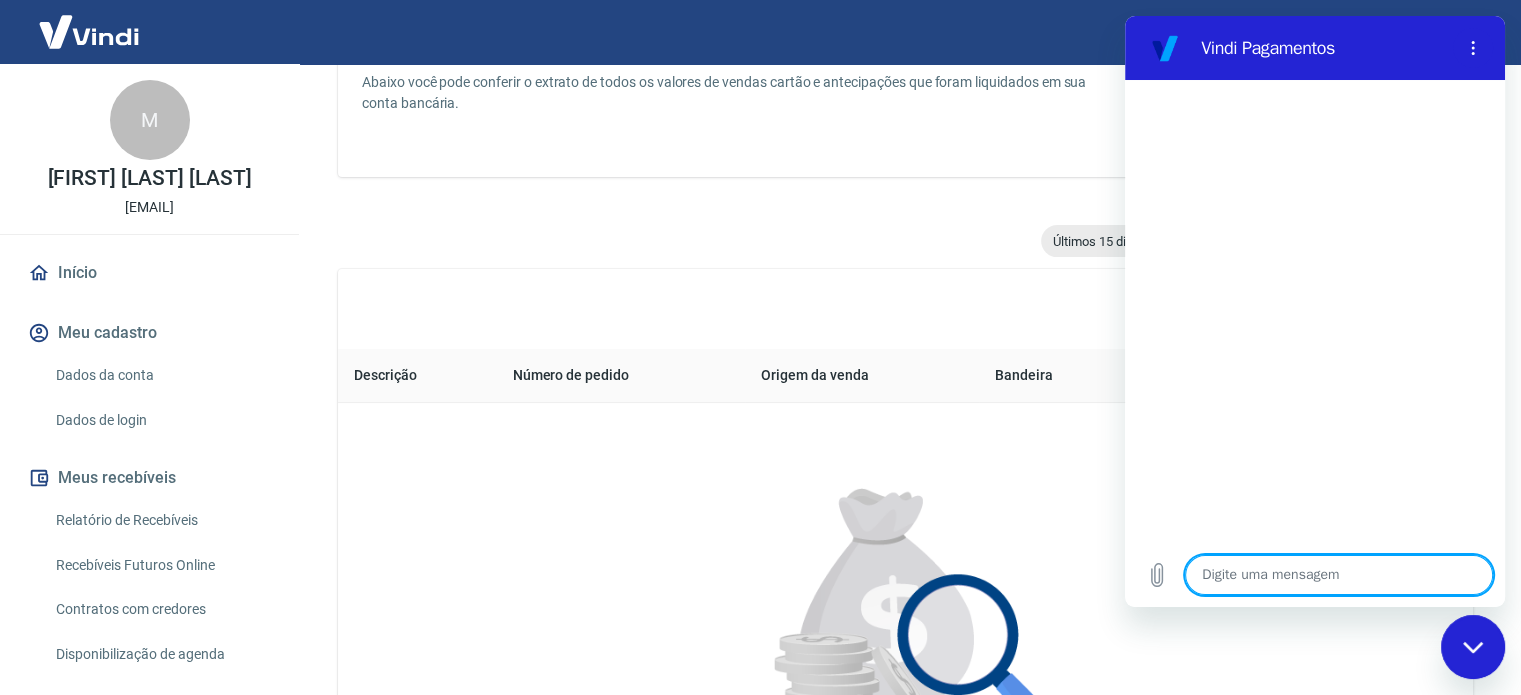 type on "b" 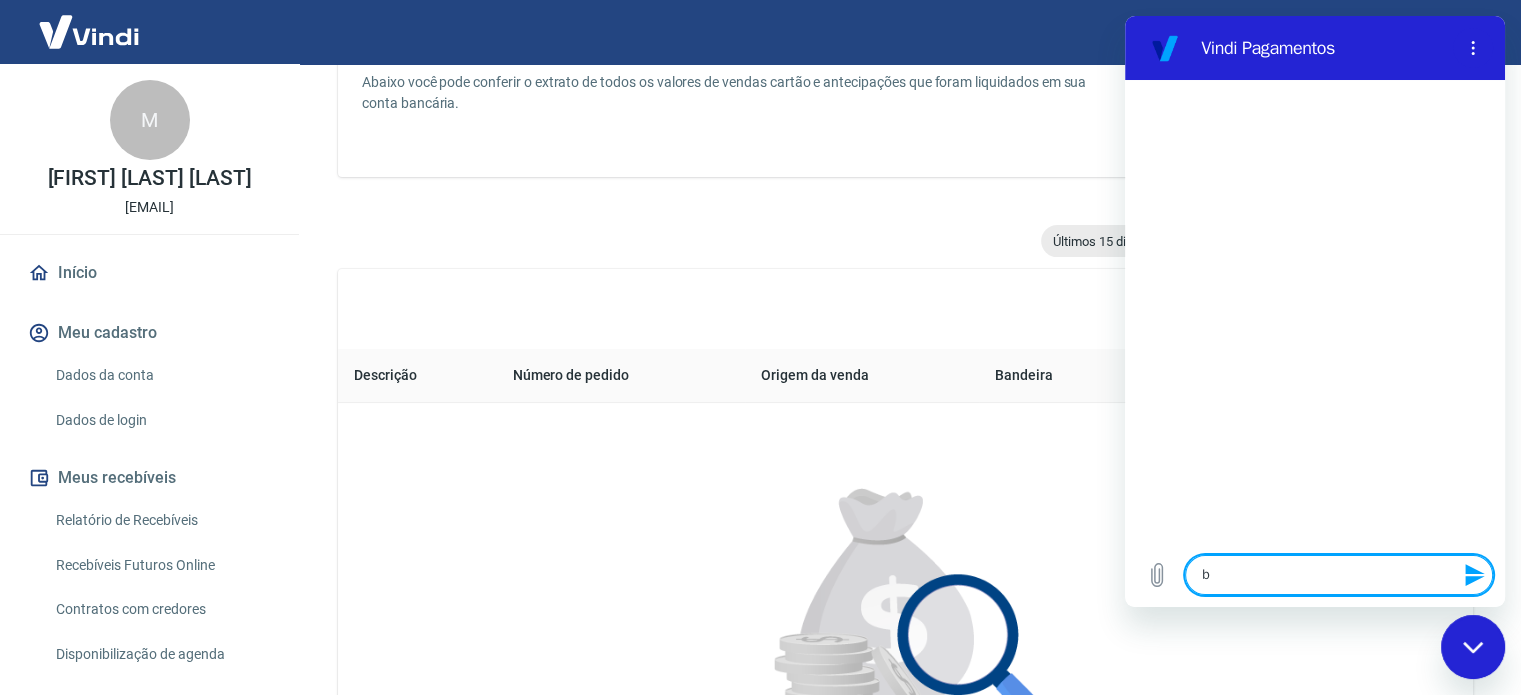 type 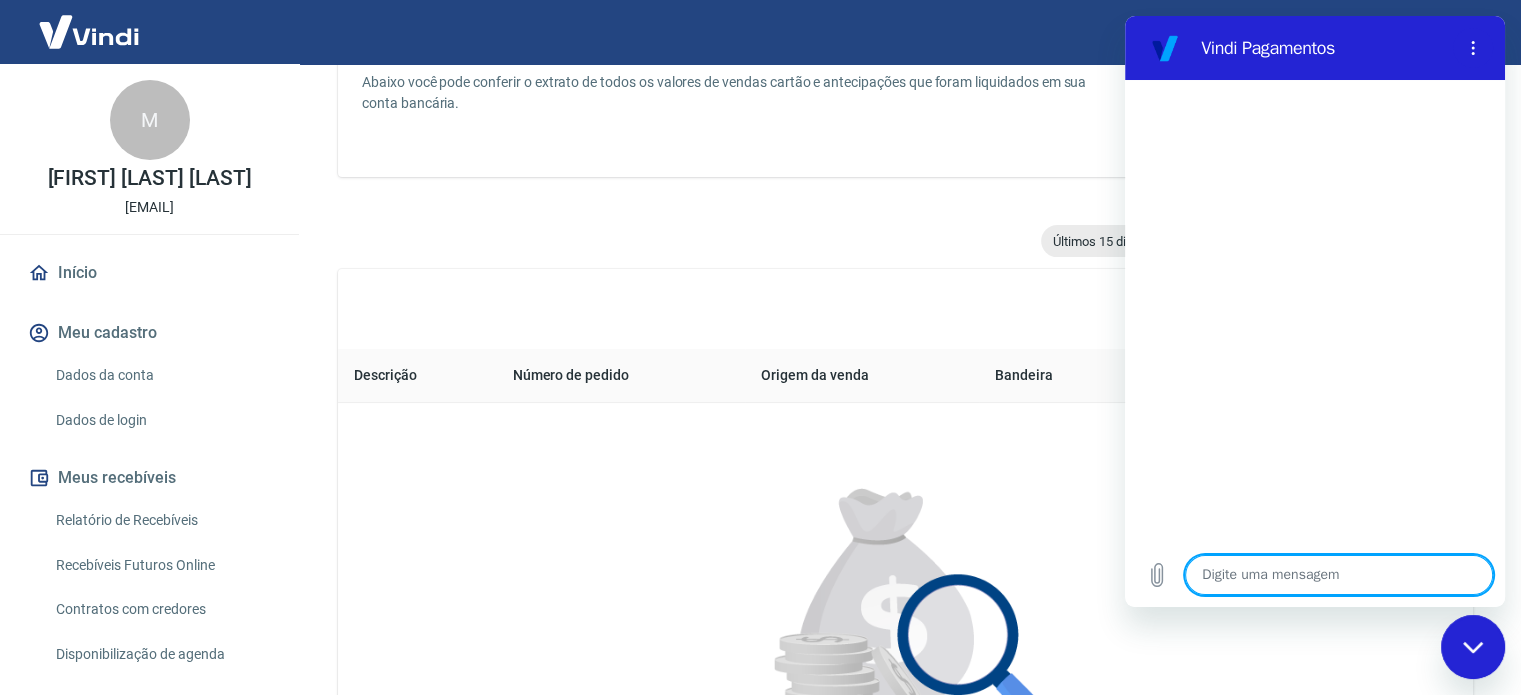 type on "B" 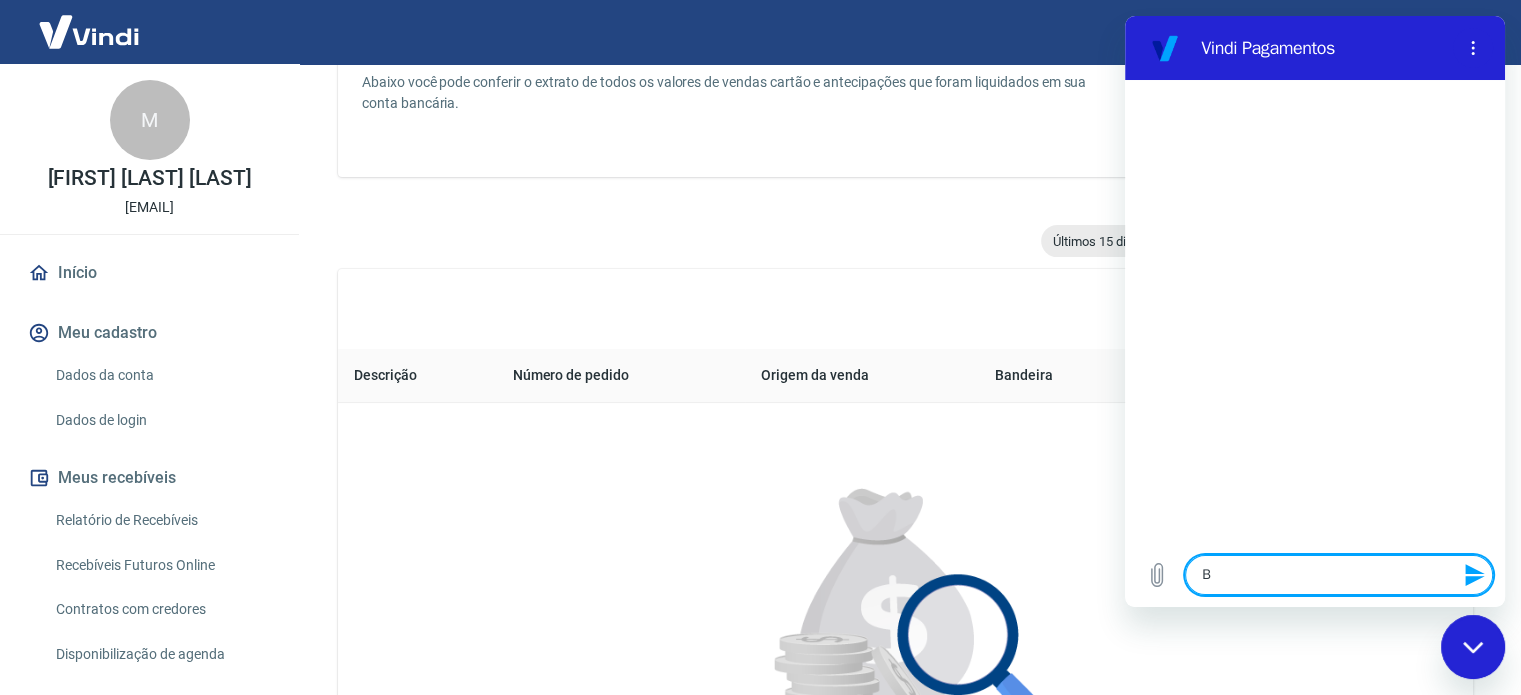 type on "Bo" 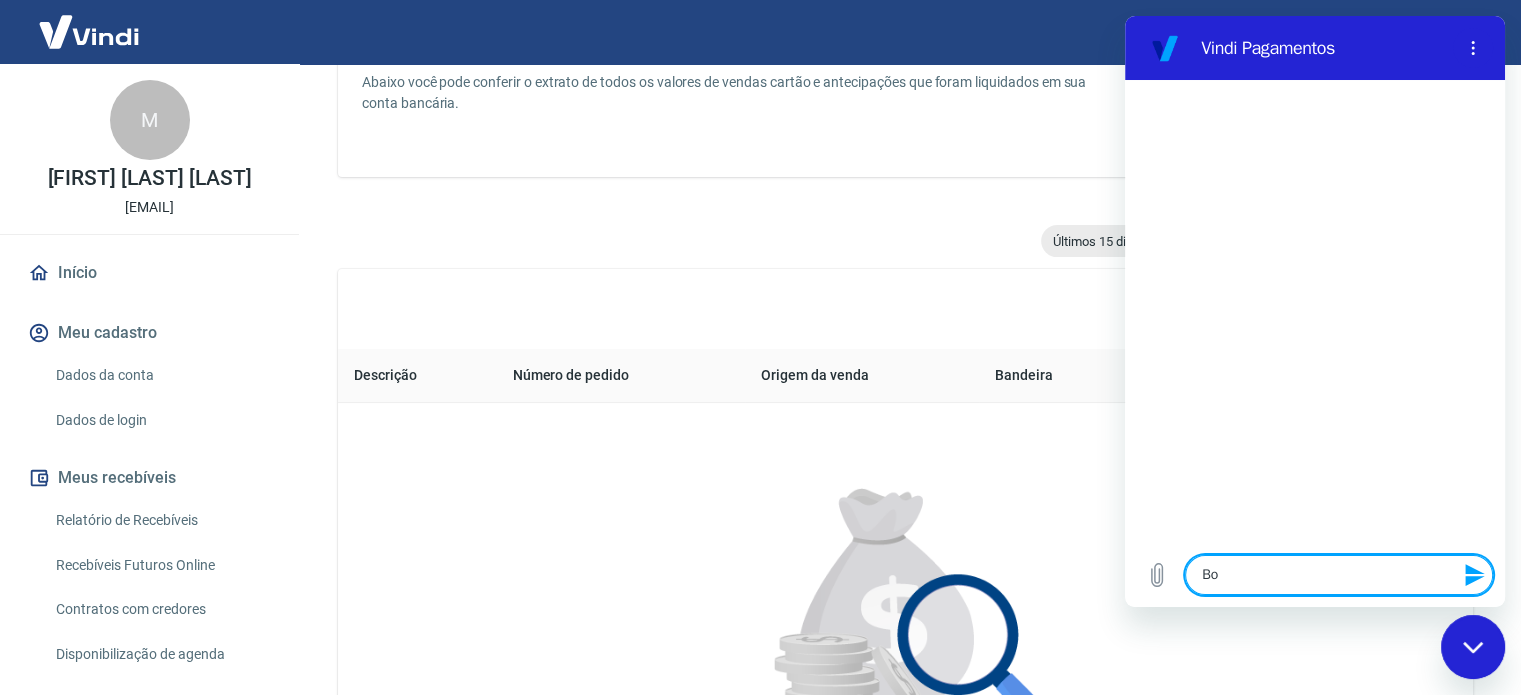 type on "Bom" 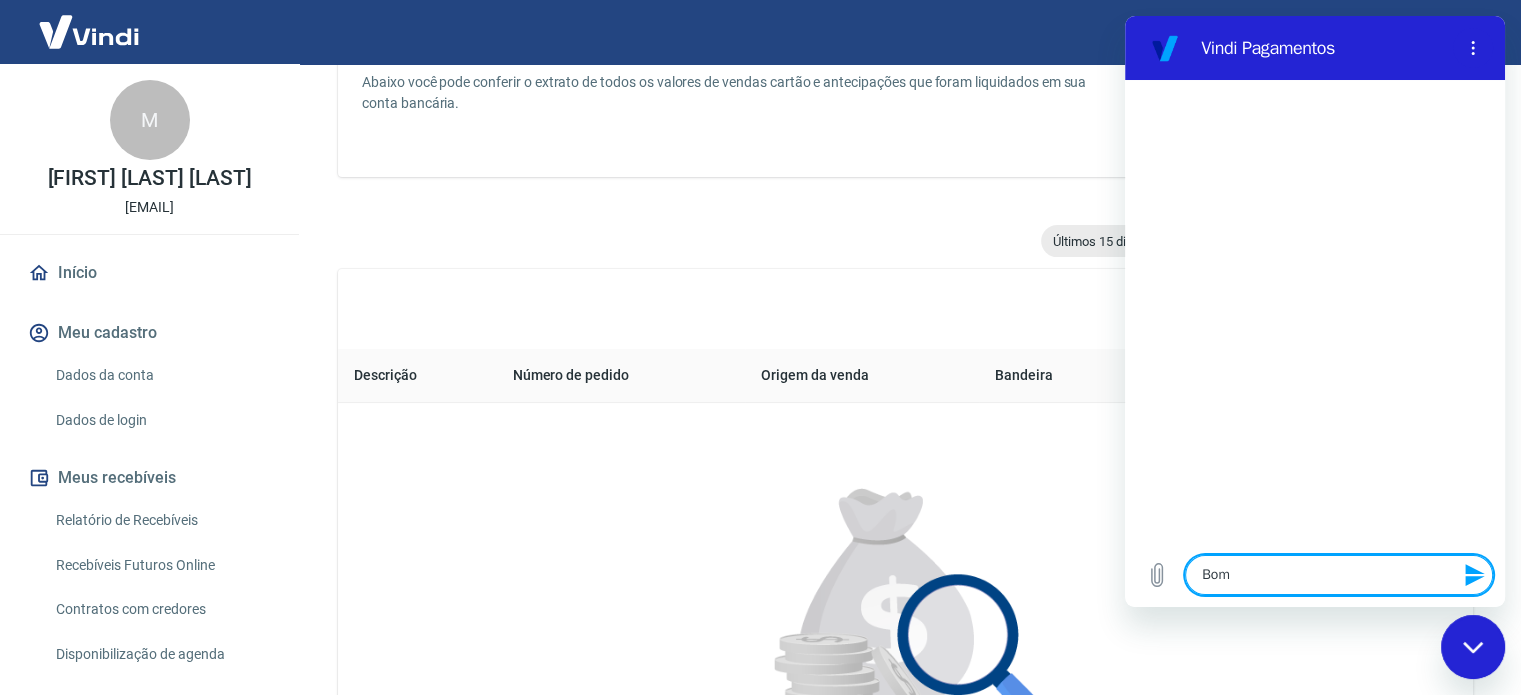 type on "Bom" 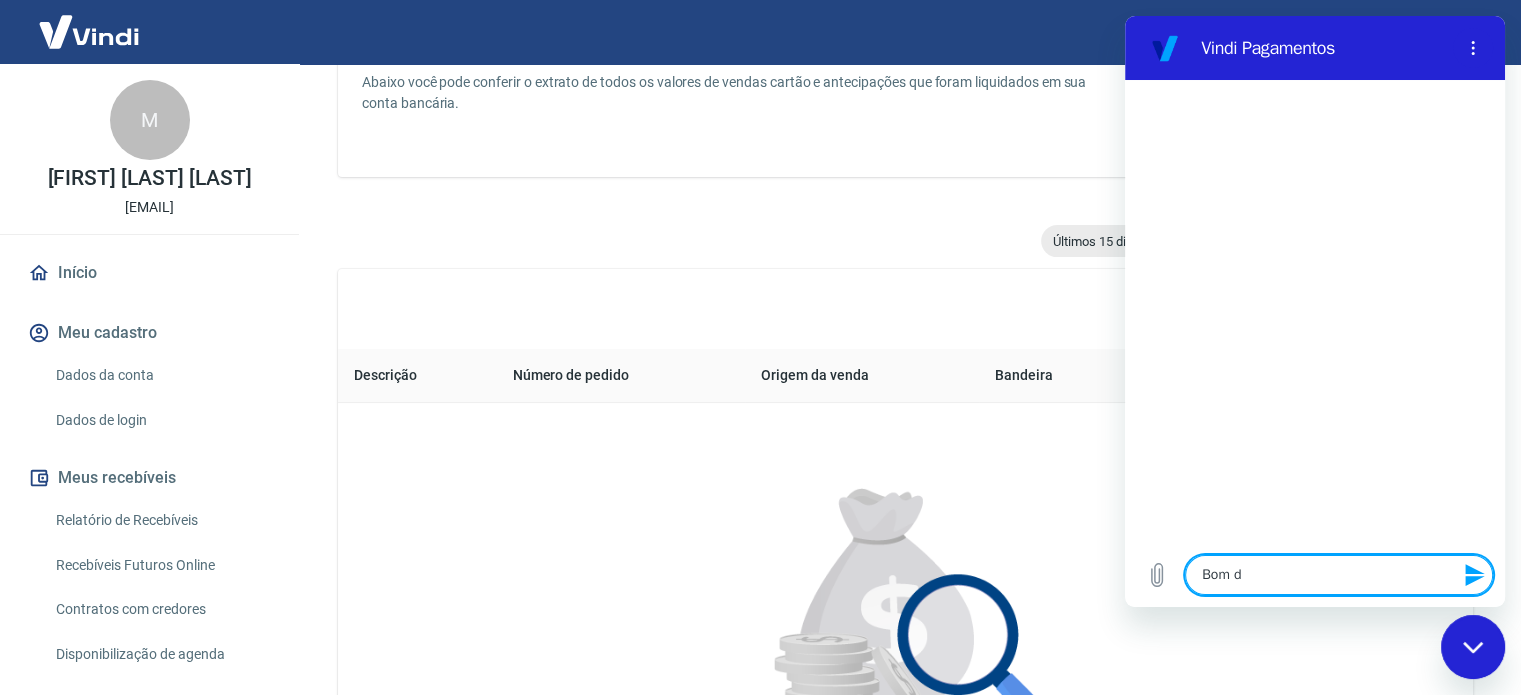 type on "Bom di" 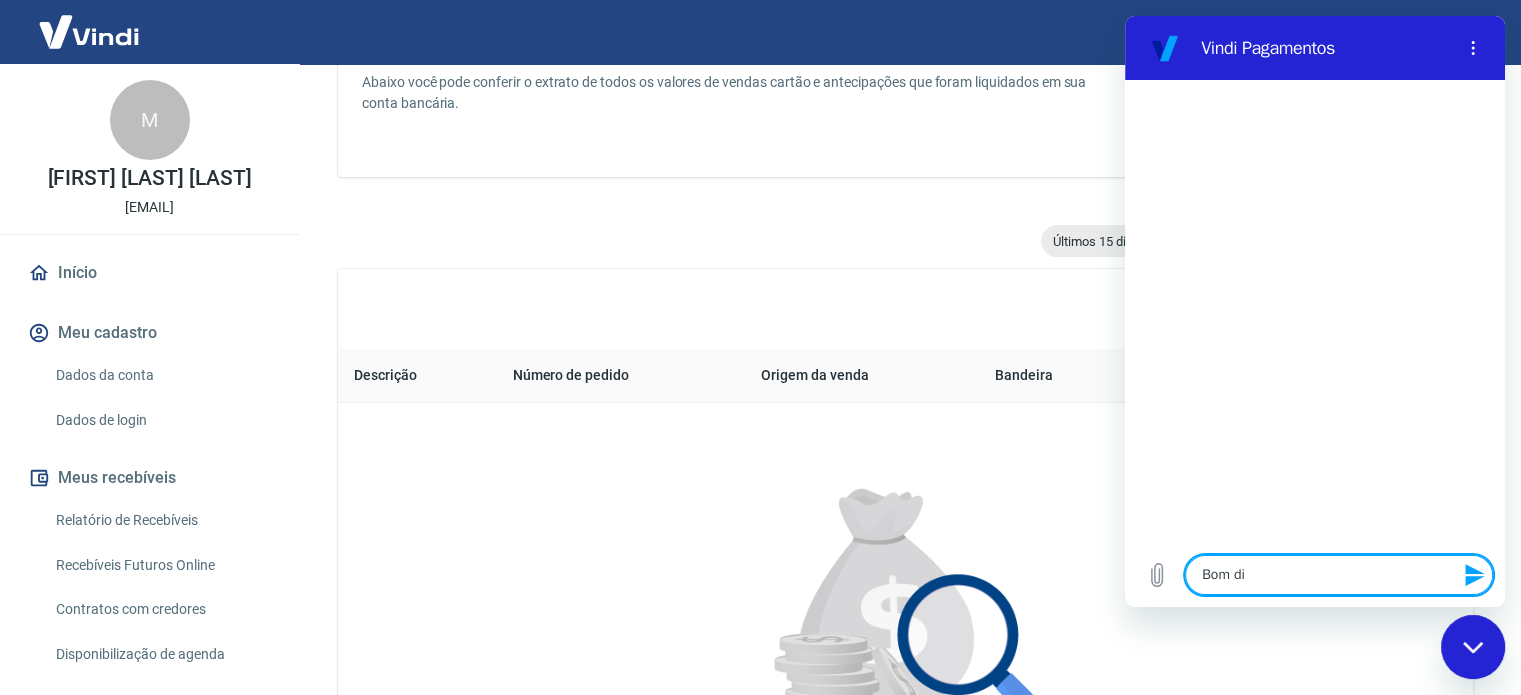 type on "x" 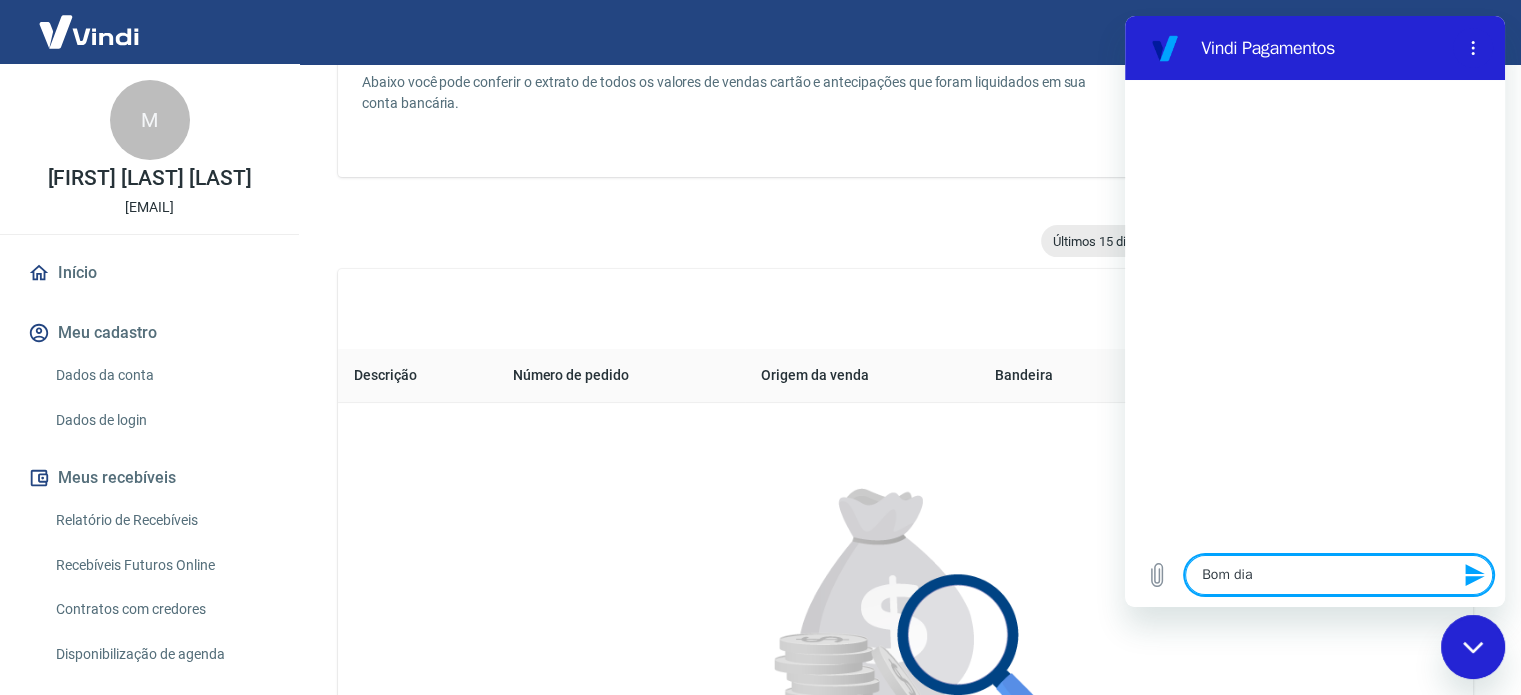 type 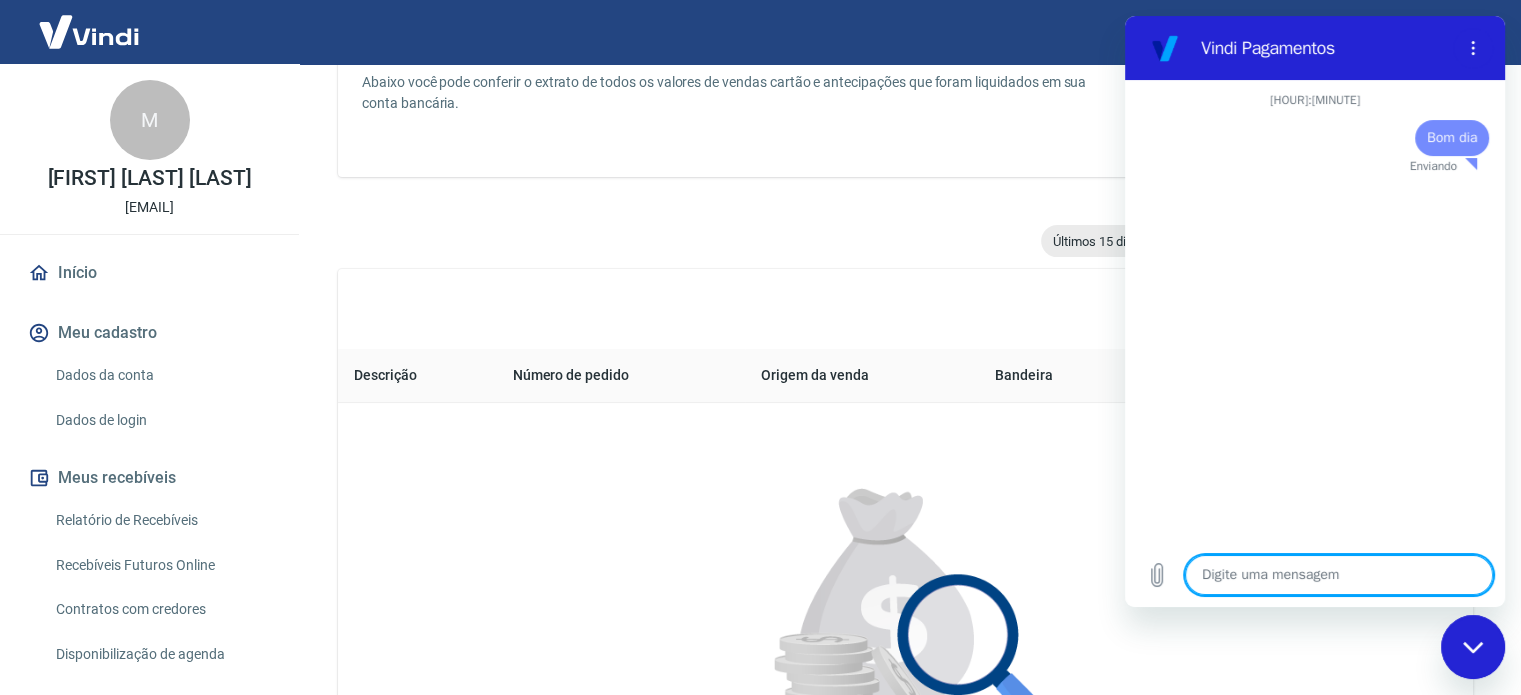 type on "x" 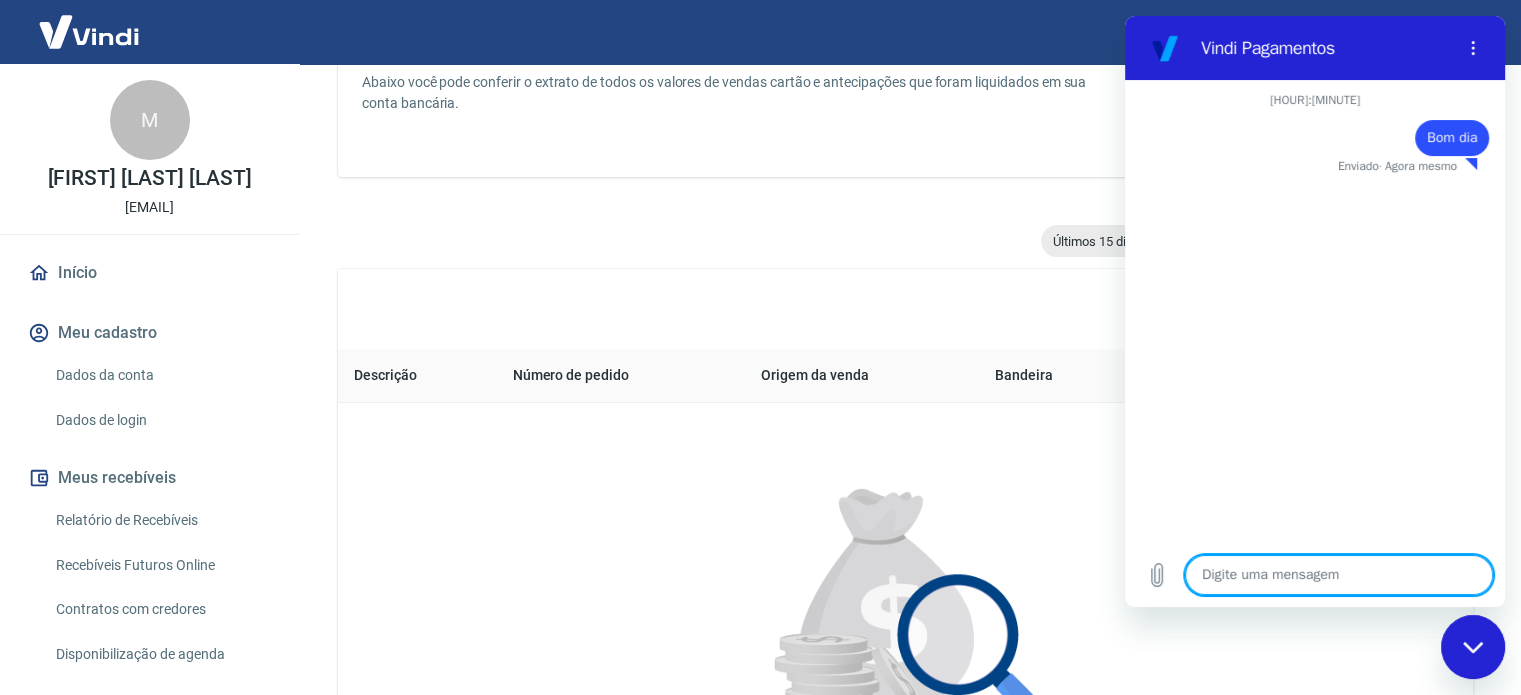 type on "P" 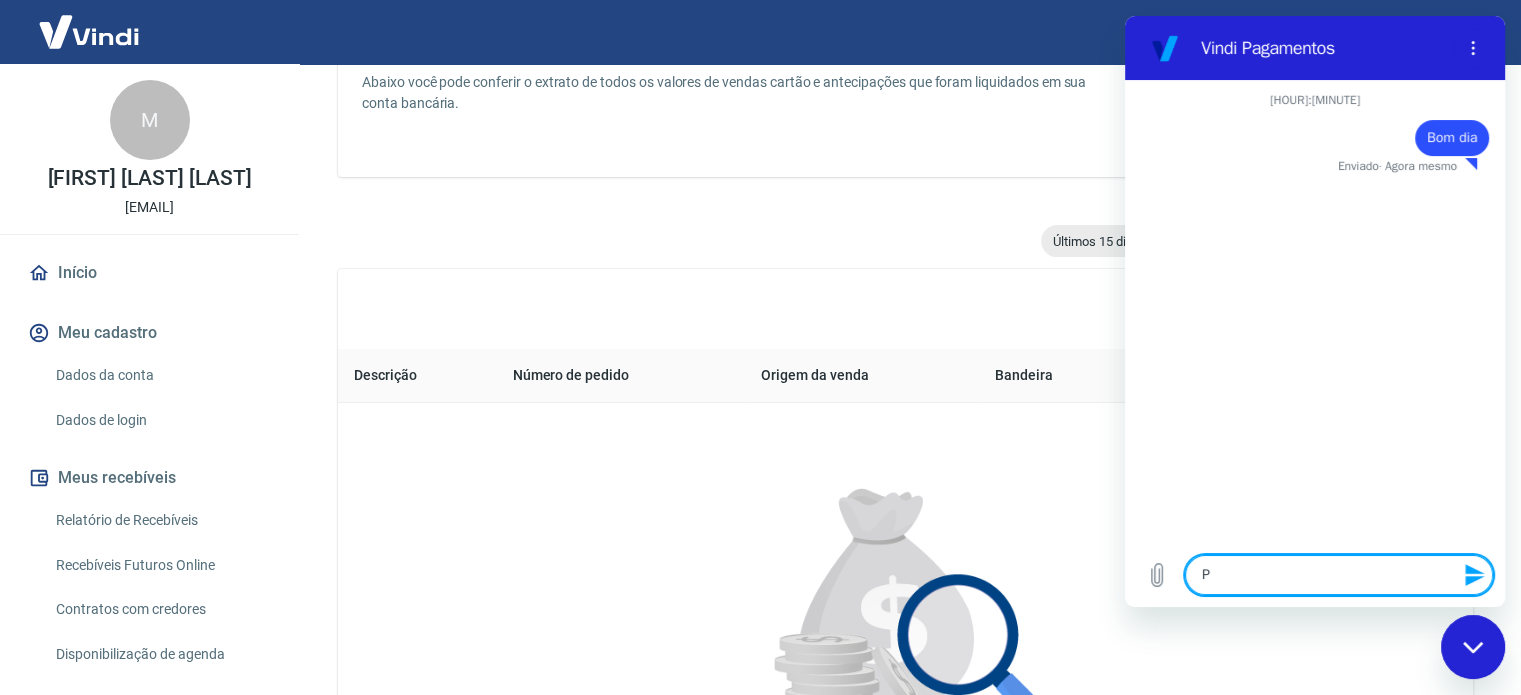 type on "Pr" 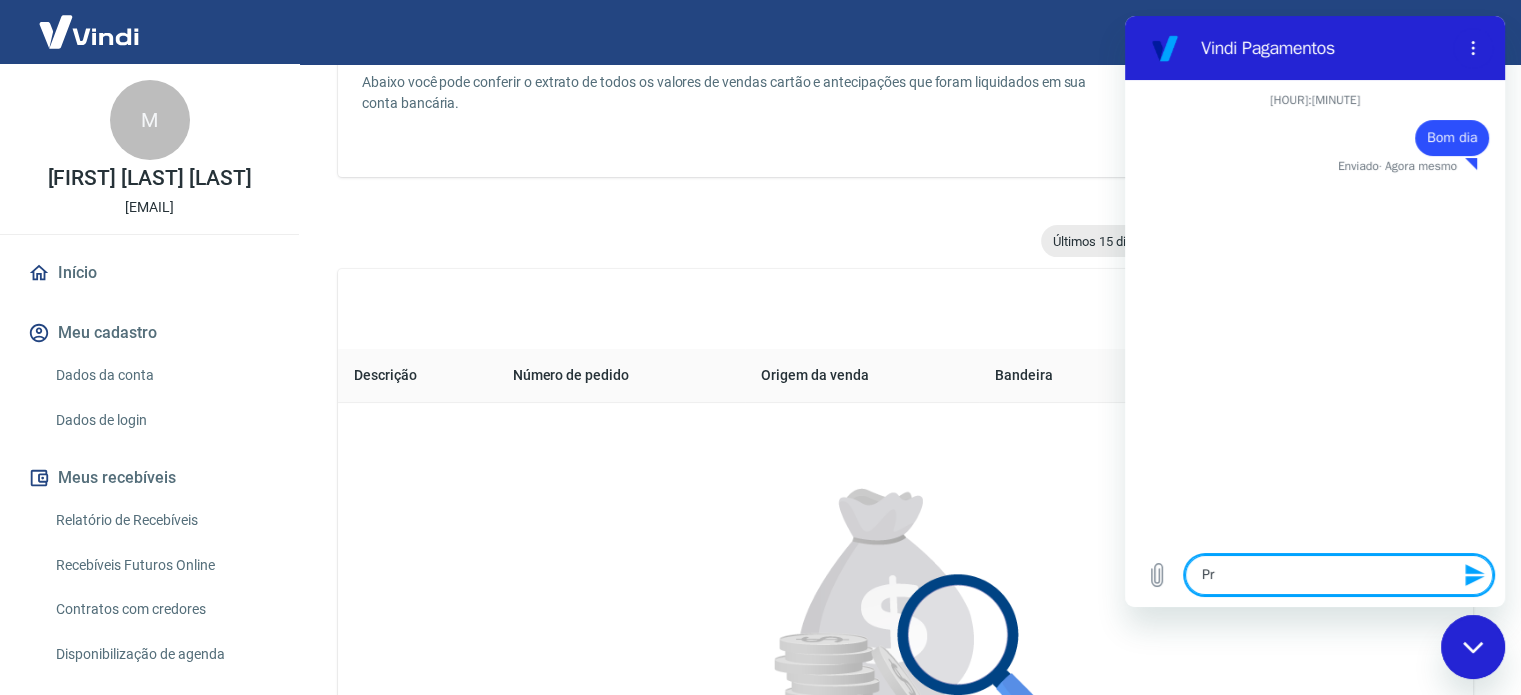 type on "Pre" 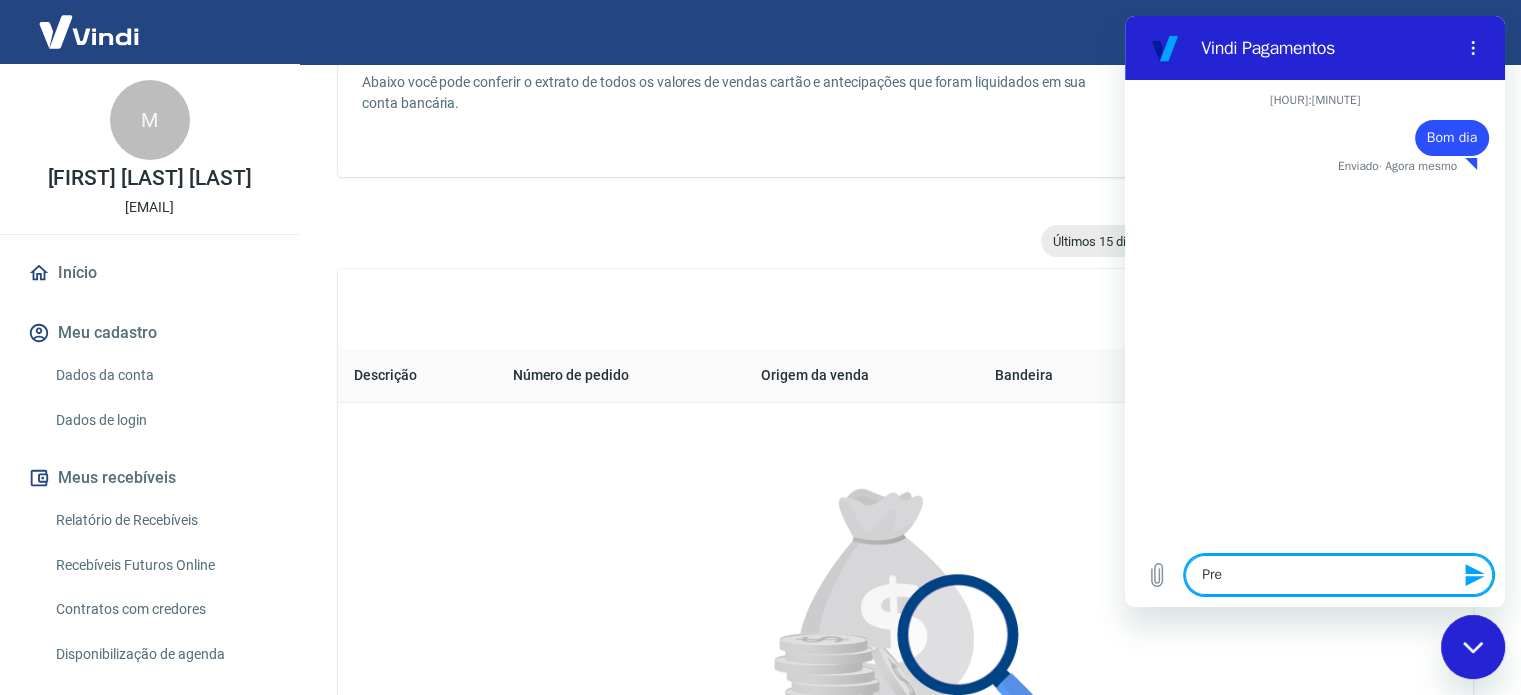type on "x" 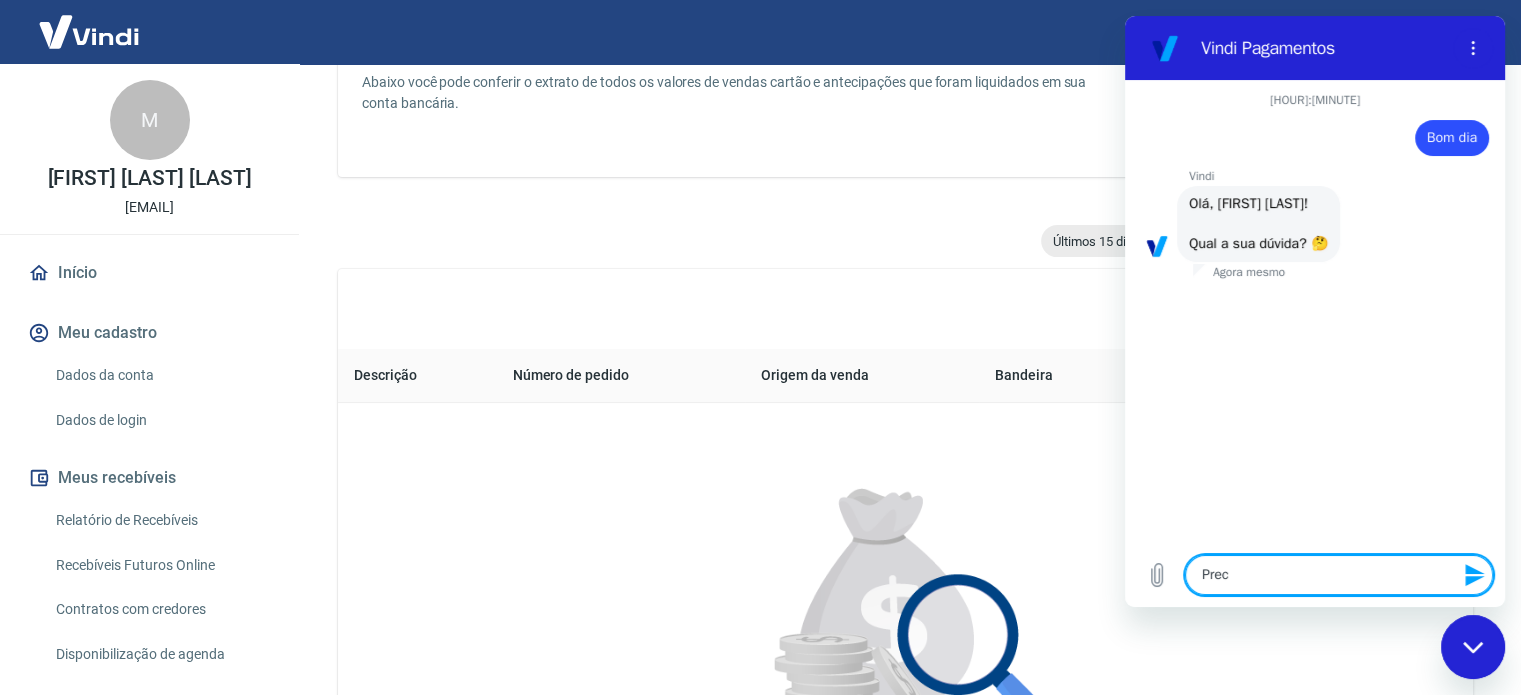type on "Preci" 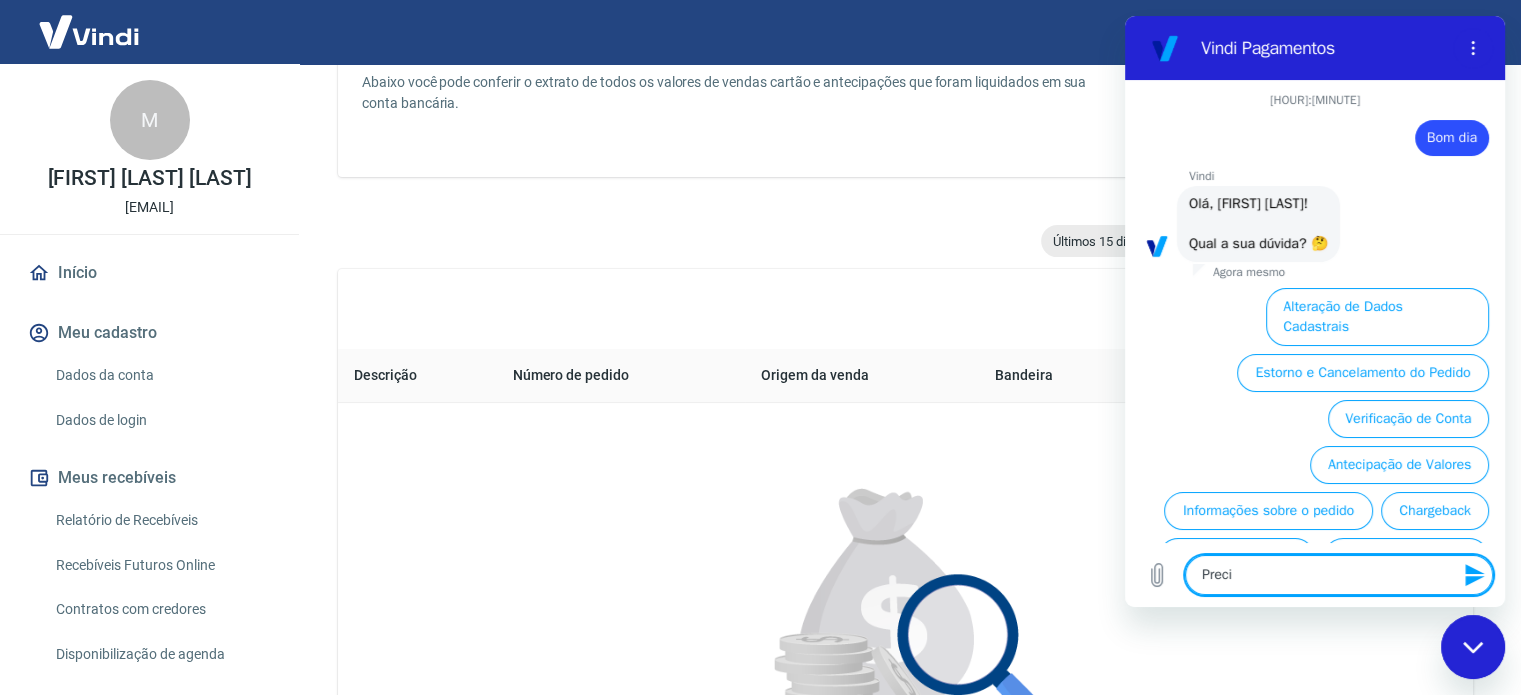 scroll, scrollTop: 126, scrollLeft: 0, axis: vertical 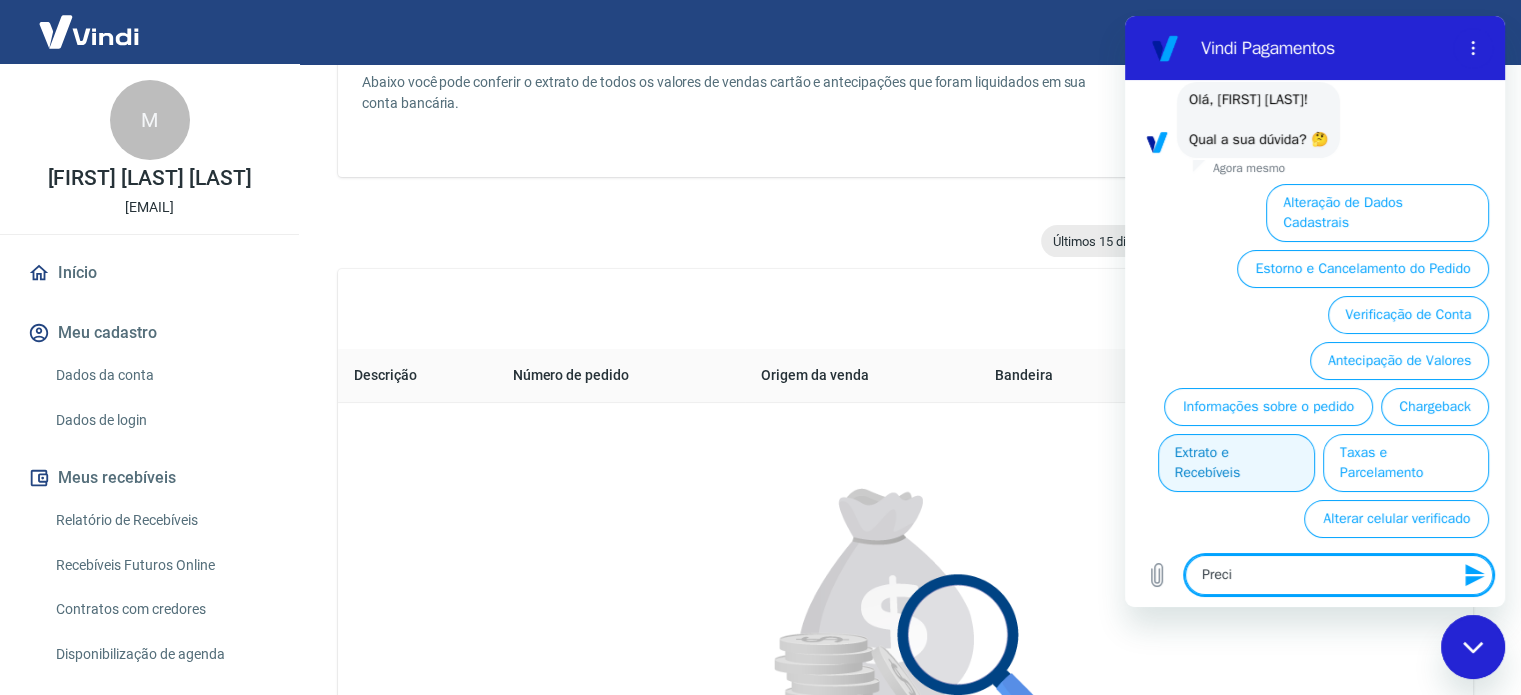 type on "Preci" 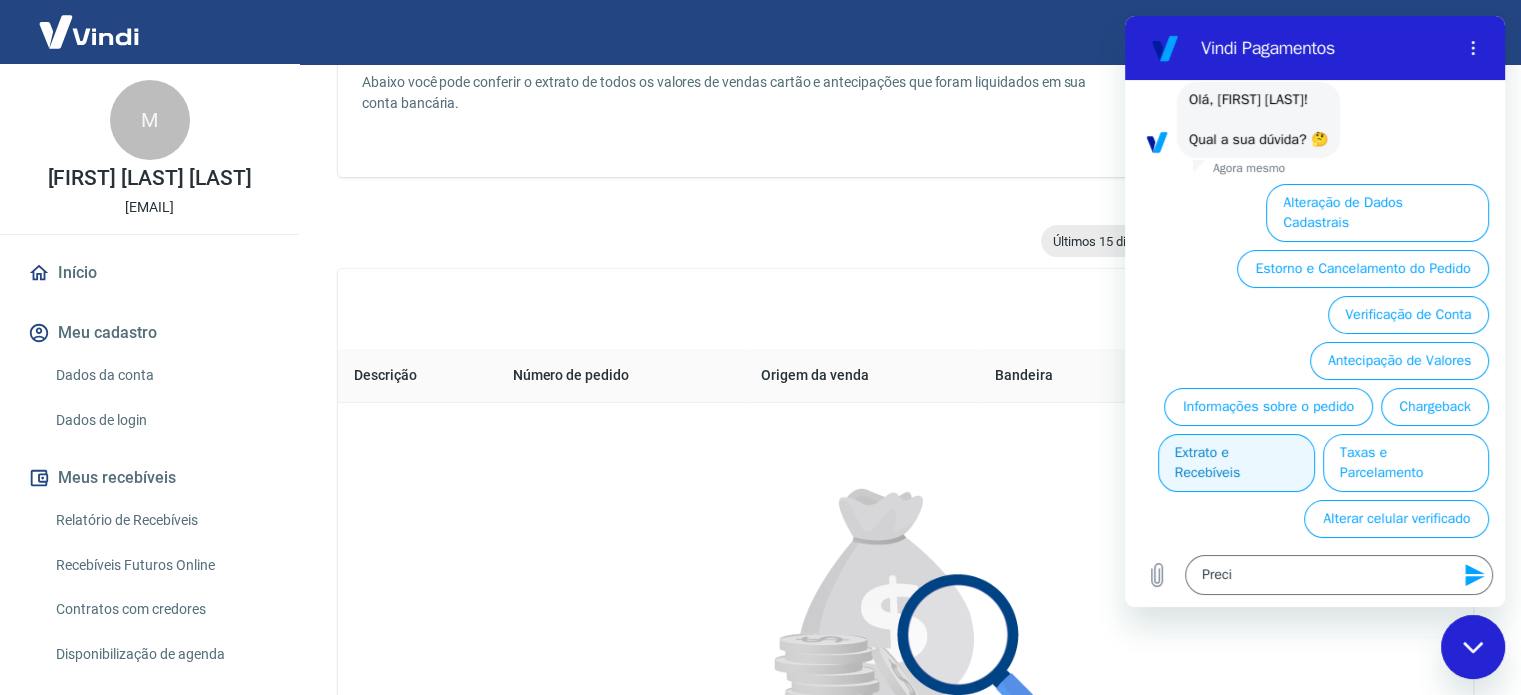 click on "Extrato e Recebíveis" at bounding box center [1236, 463] 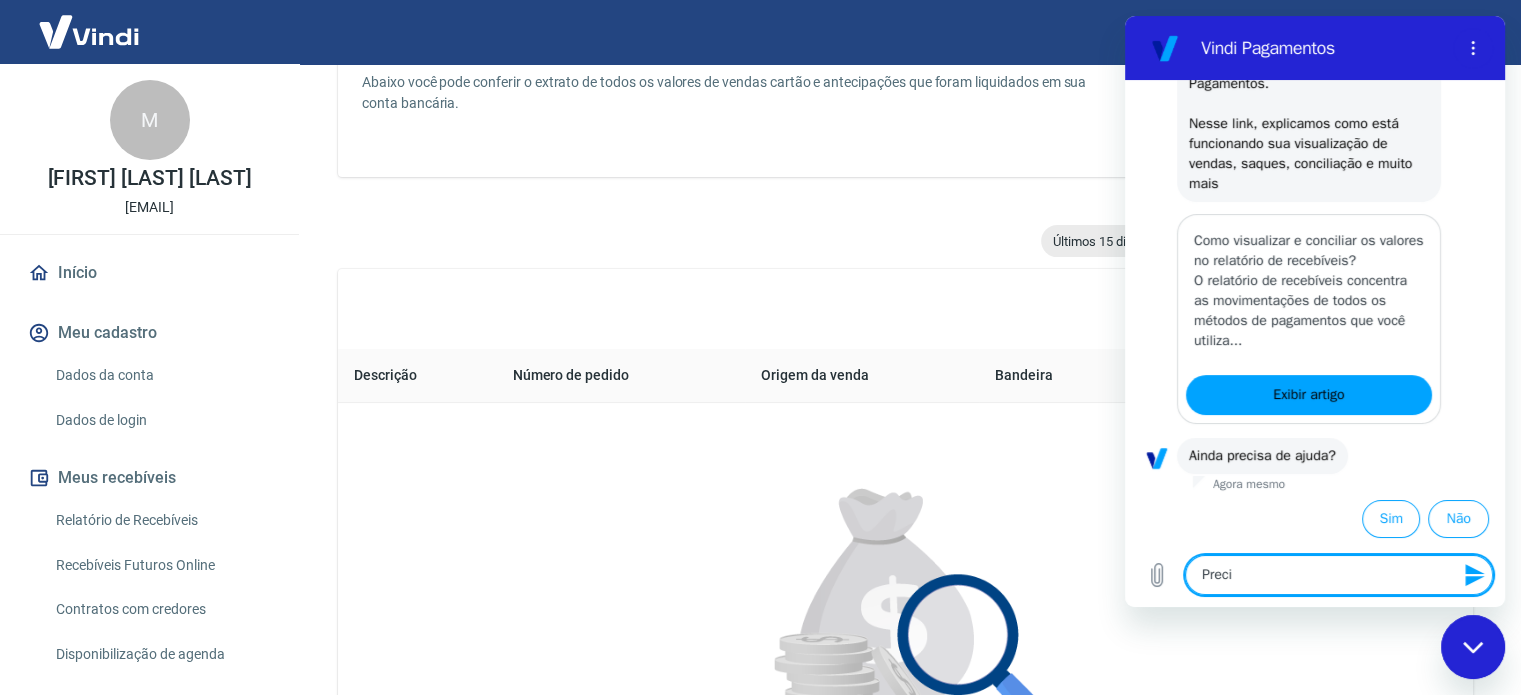 scroll, scrollTop: 352, scrollLeft: 0, axis: vertical 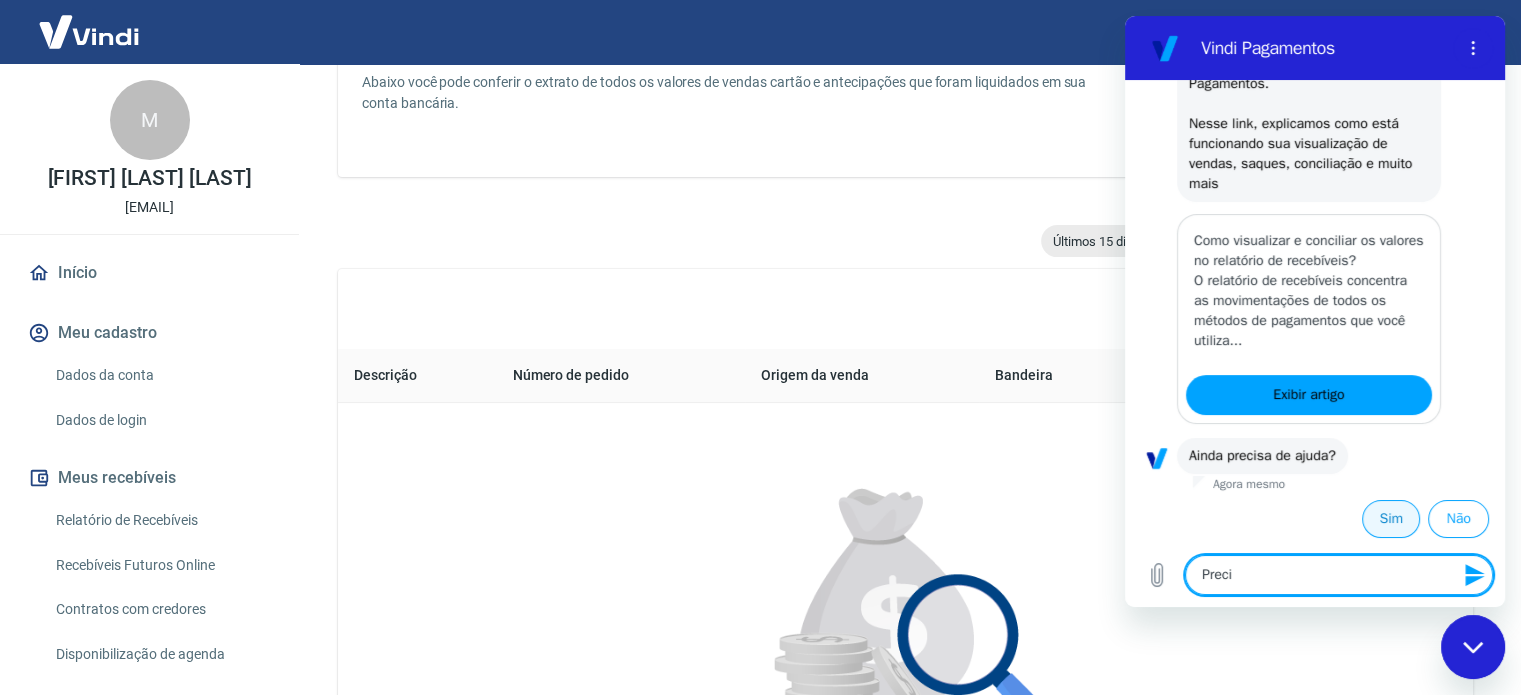 click on "Sim" at bounding box center (1391, 519) 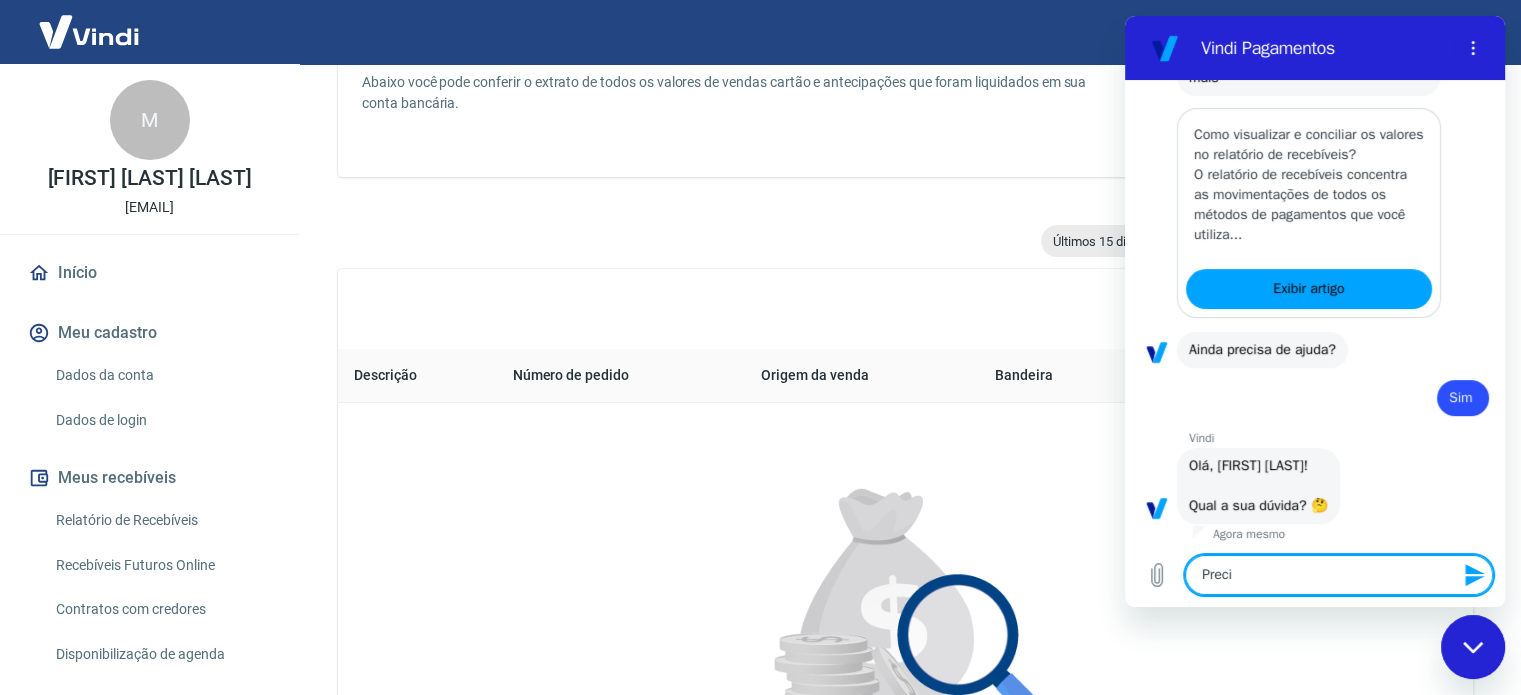 type on "x" 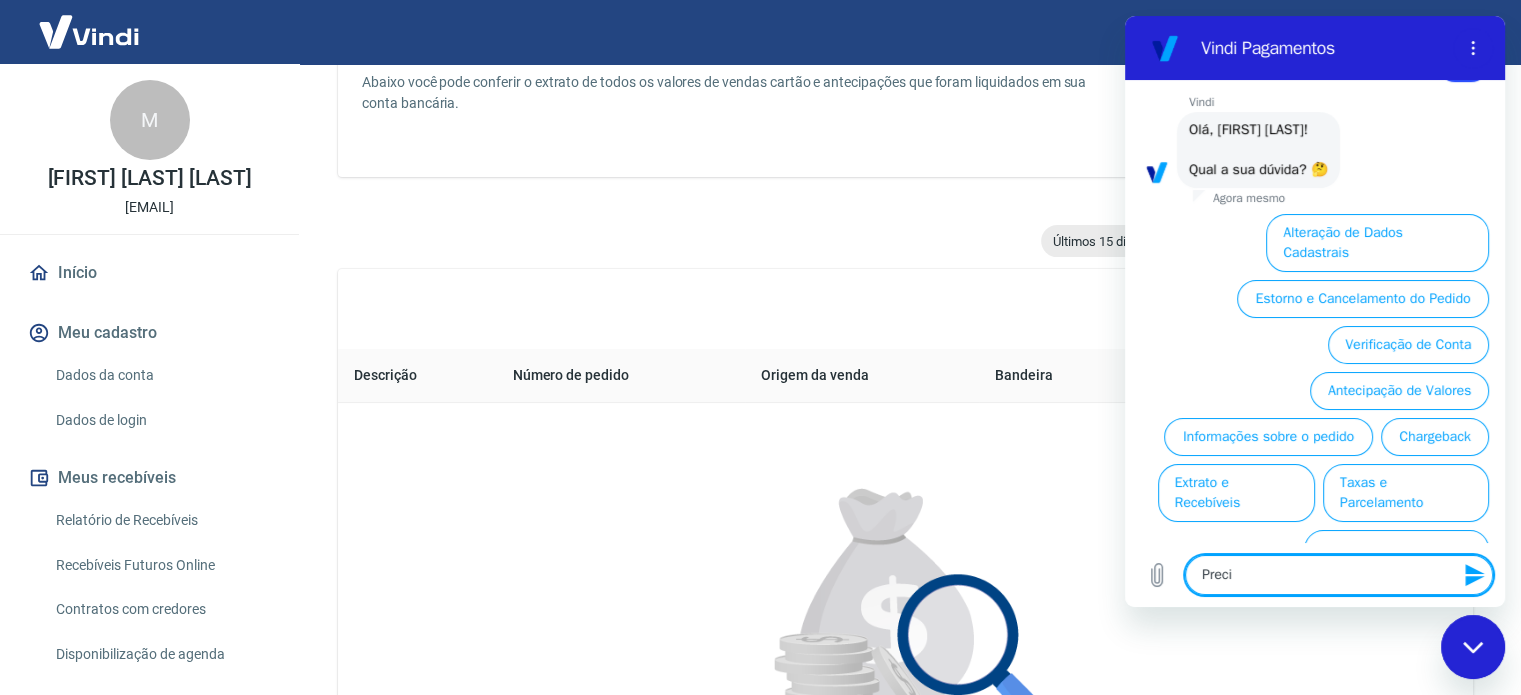 scroll, scrollTop: 846, scrollLeft: 0, axis: vertical 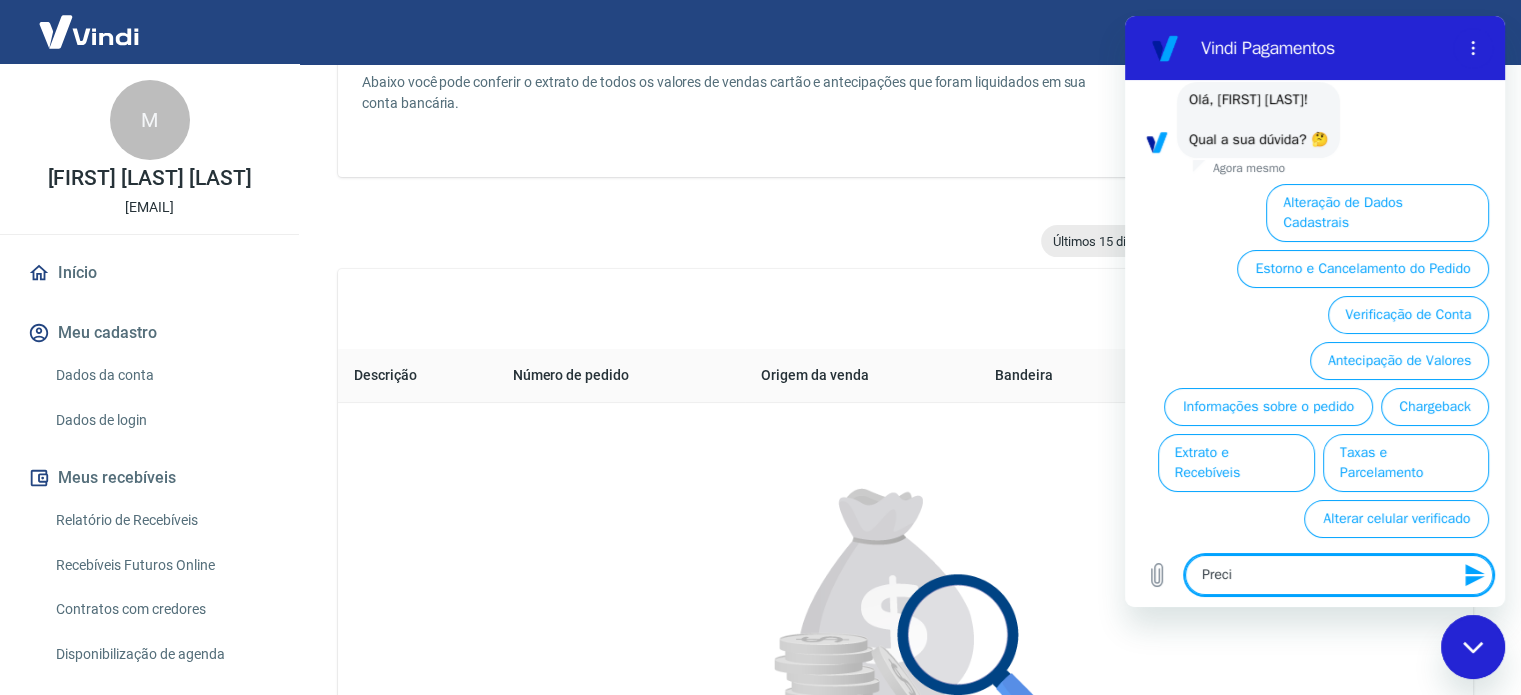 click on "Preci" at bounding box center [1339, 575] 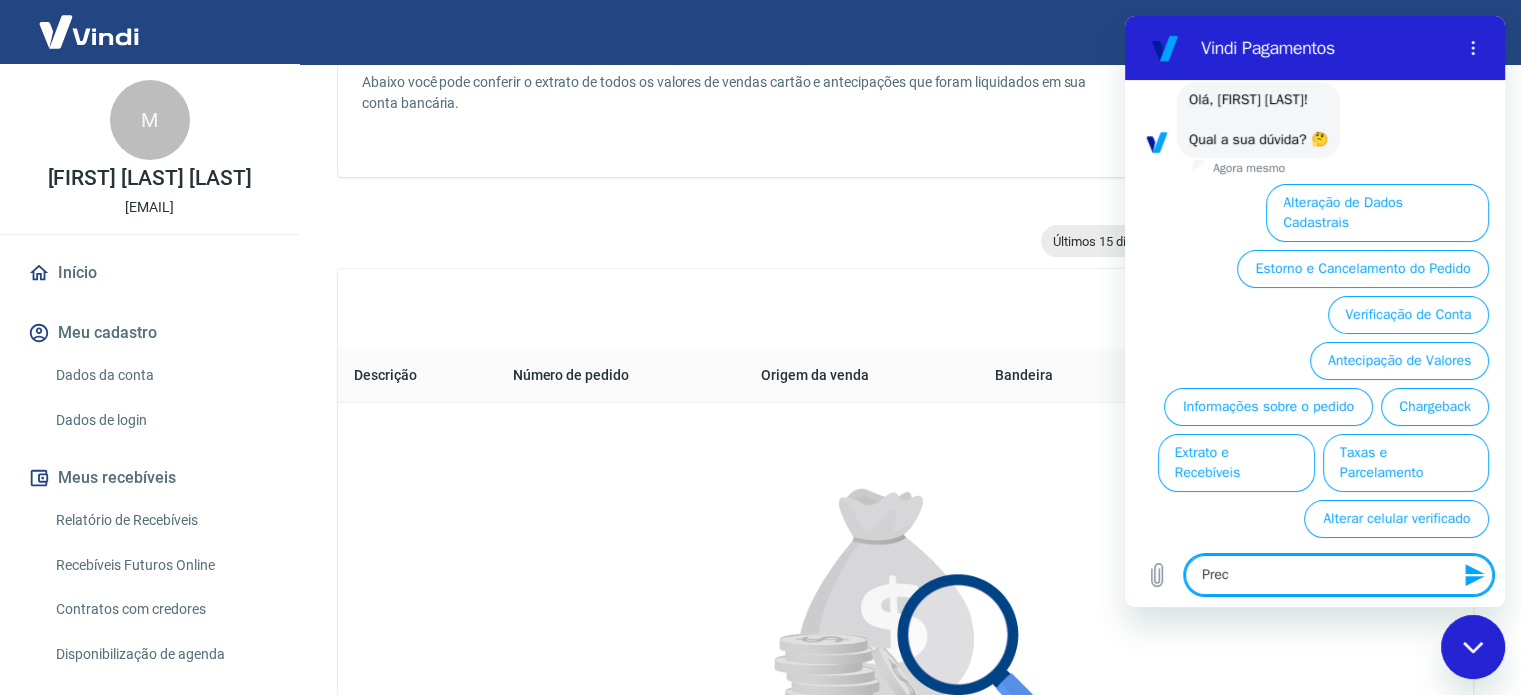 type on "Pre" 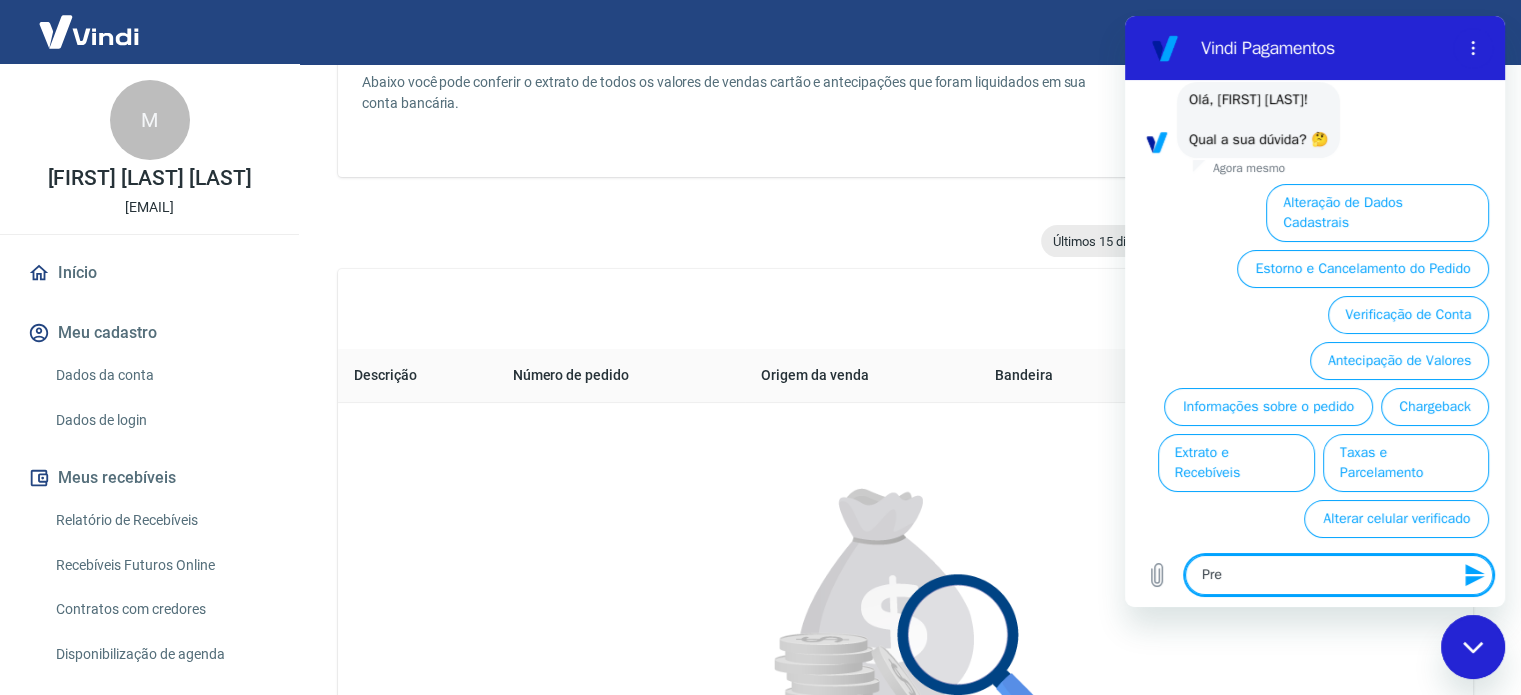 type on "Pr" 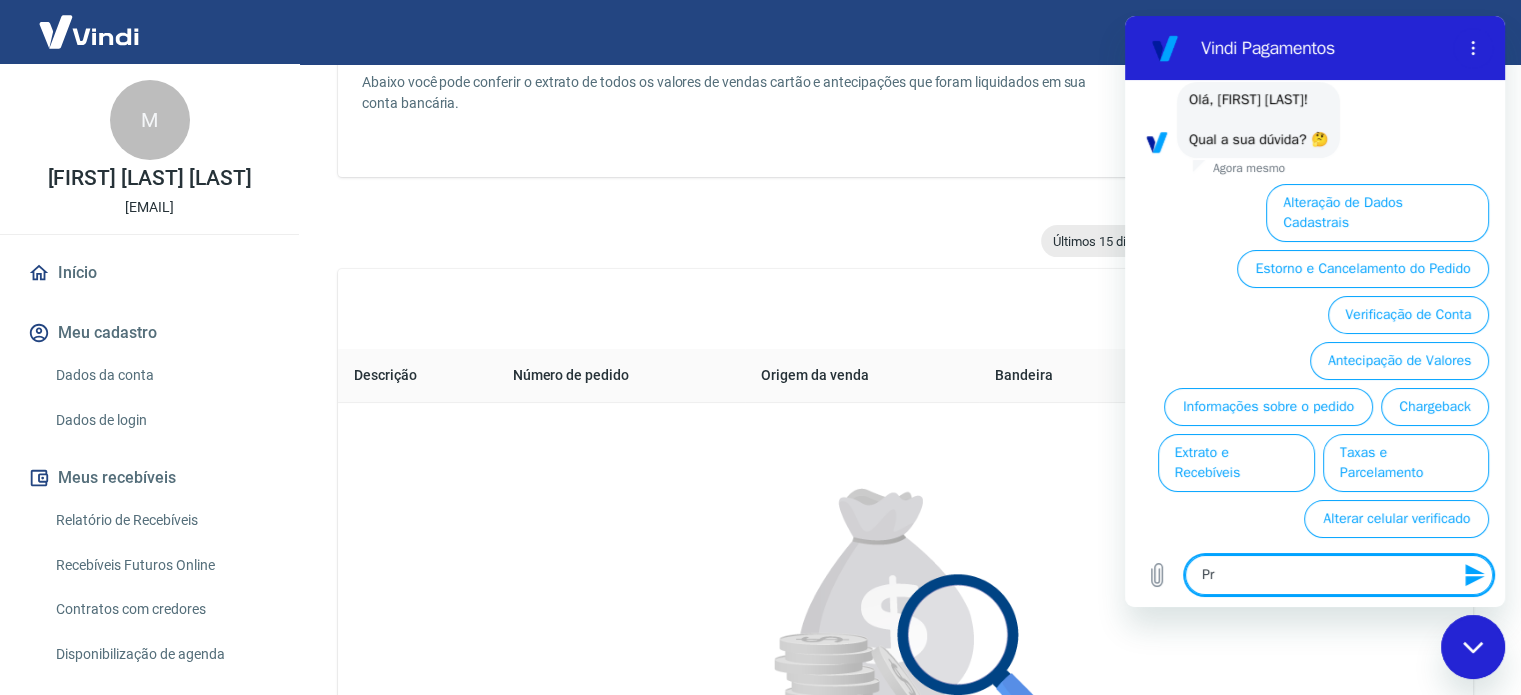 type on "x" 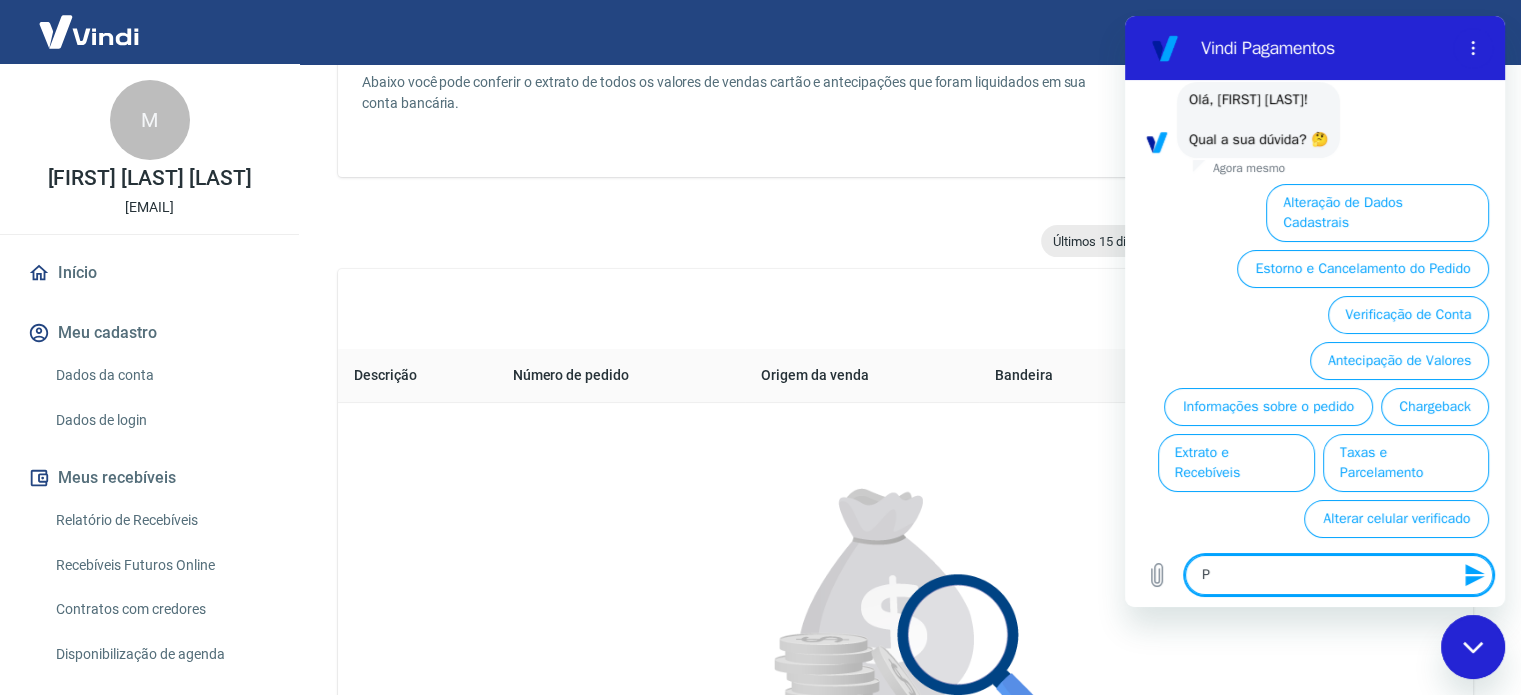 type 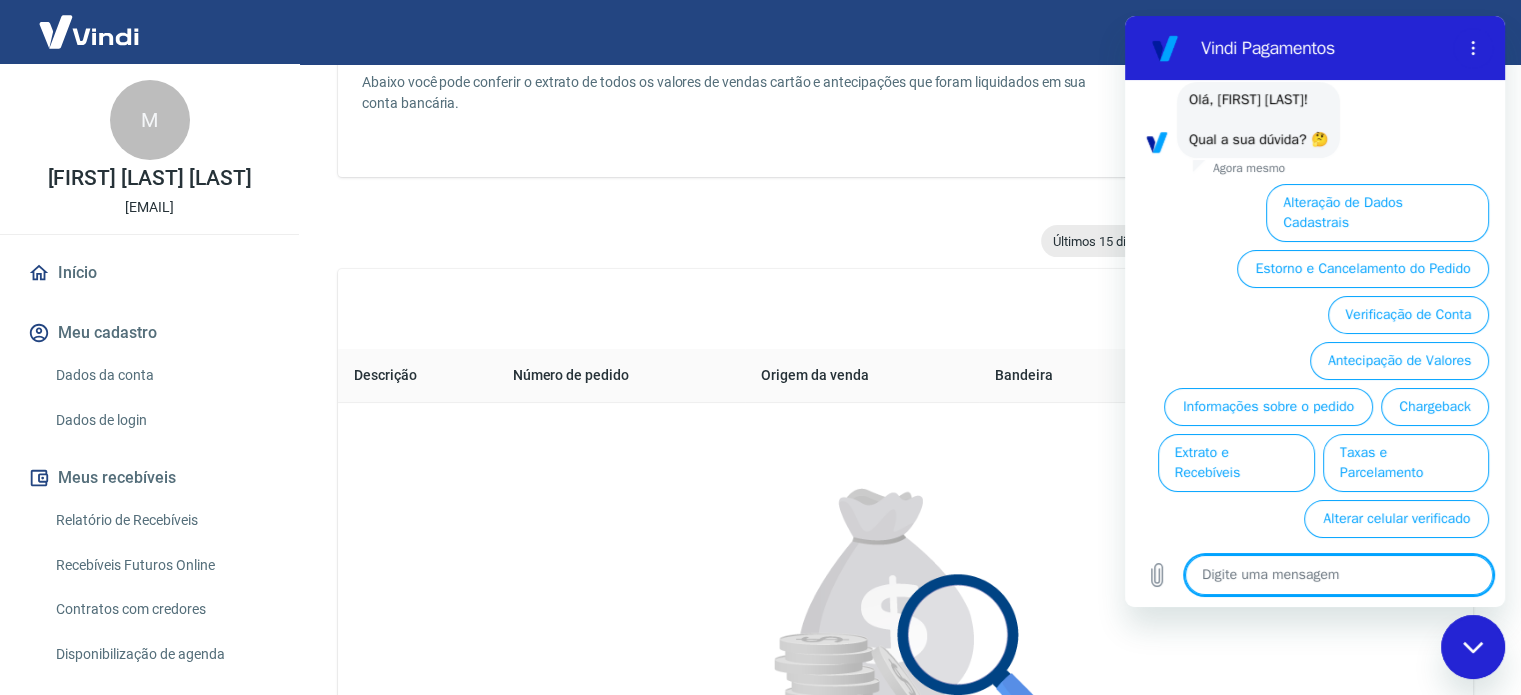 type on "P" 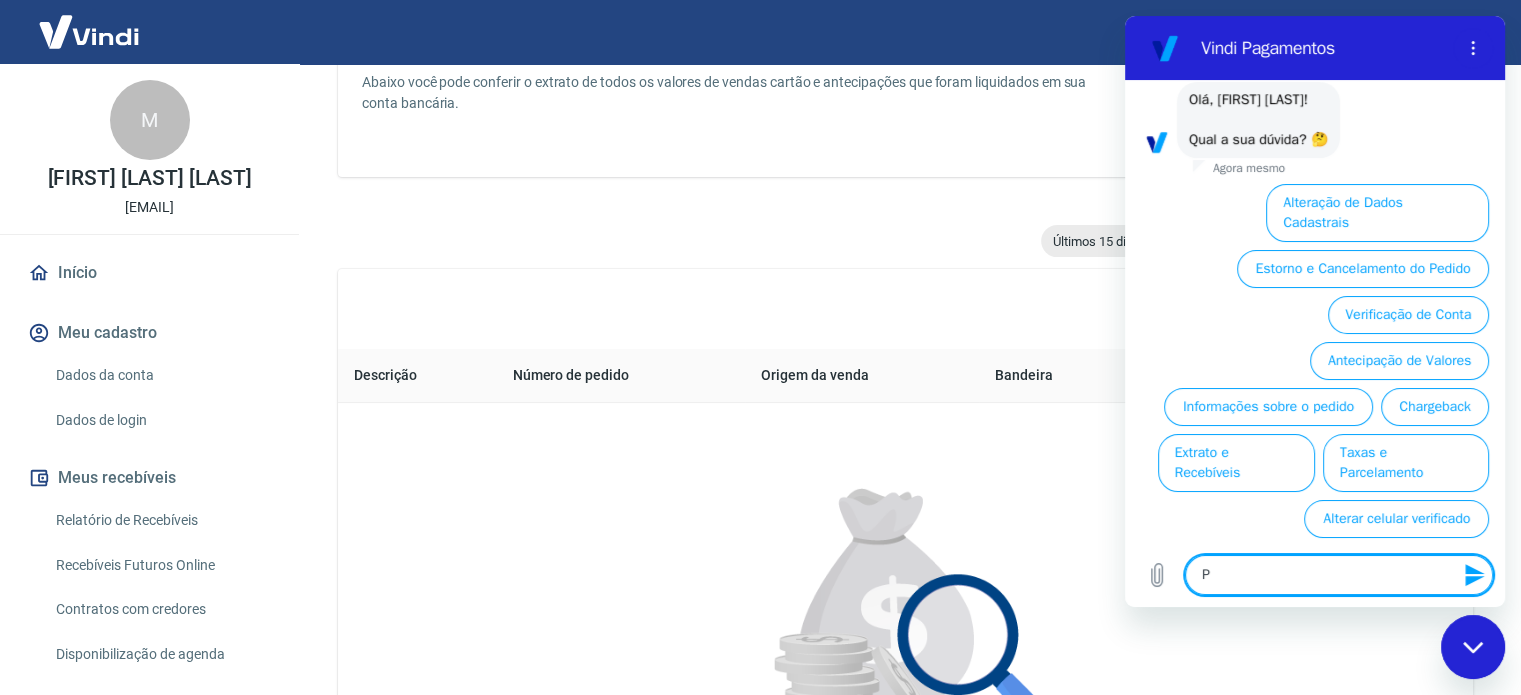 type on "Pr" 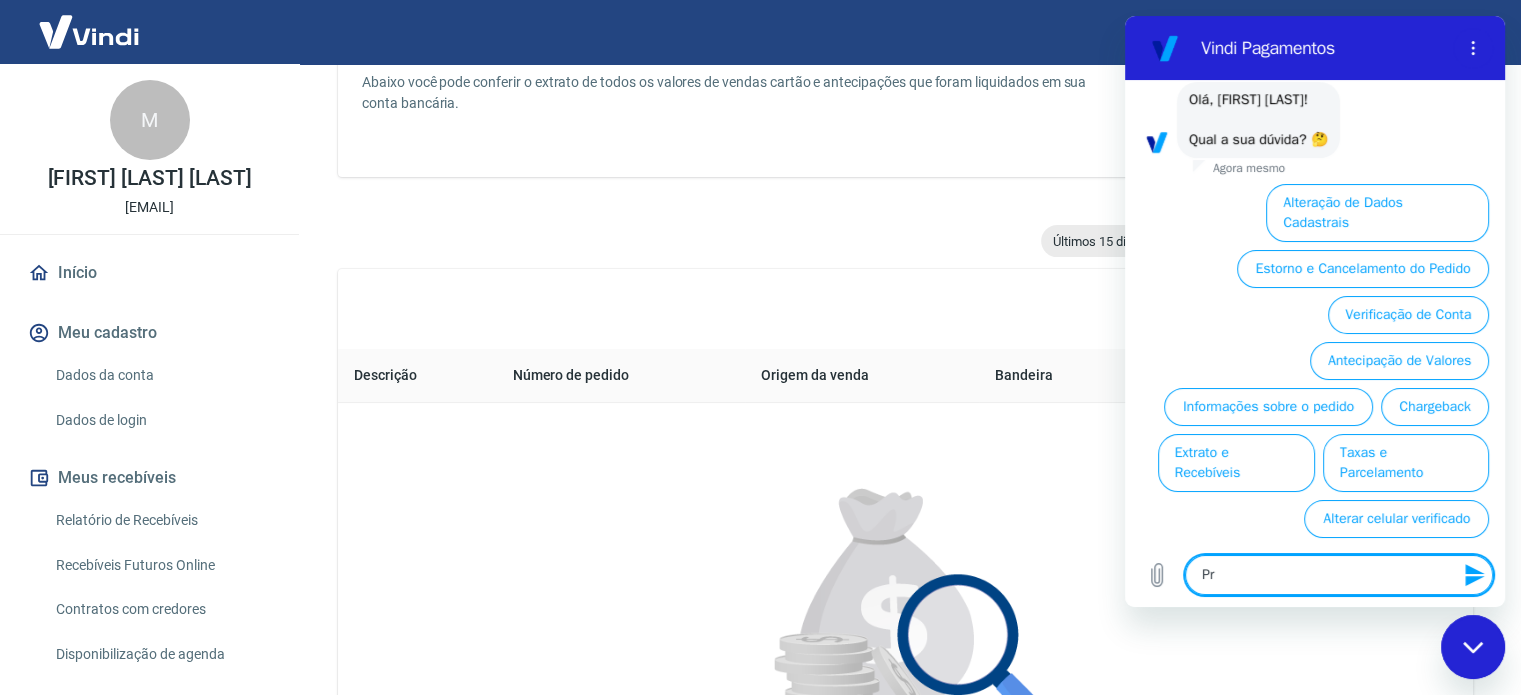 type on "Pre" 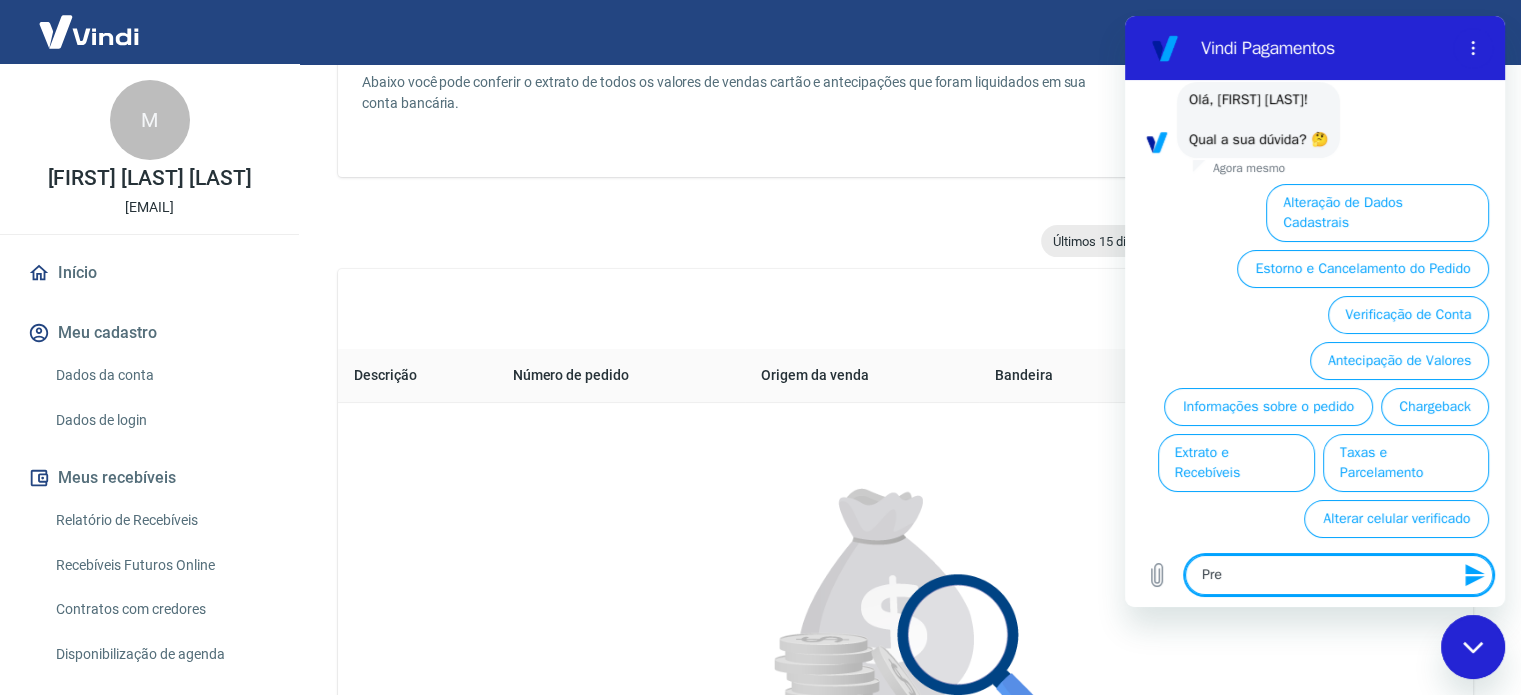type on "Prec" 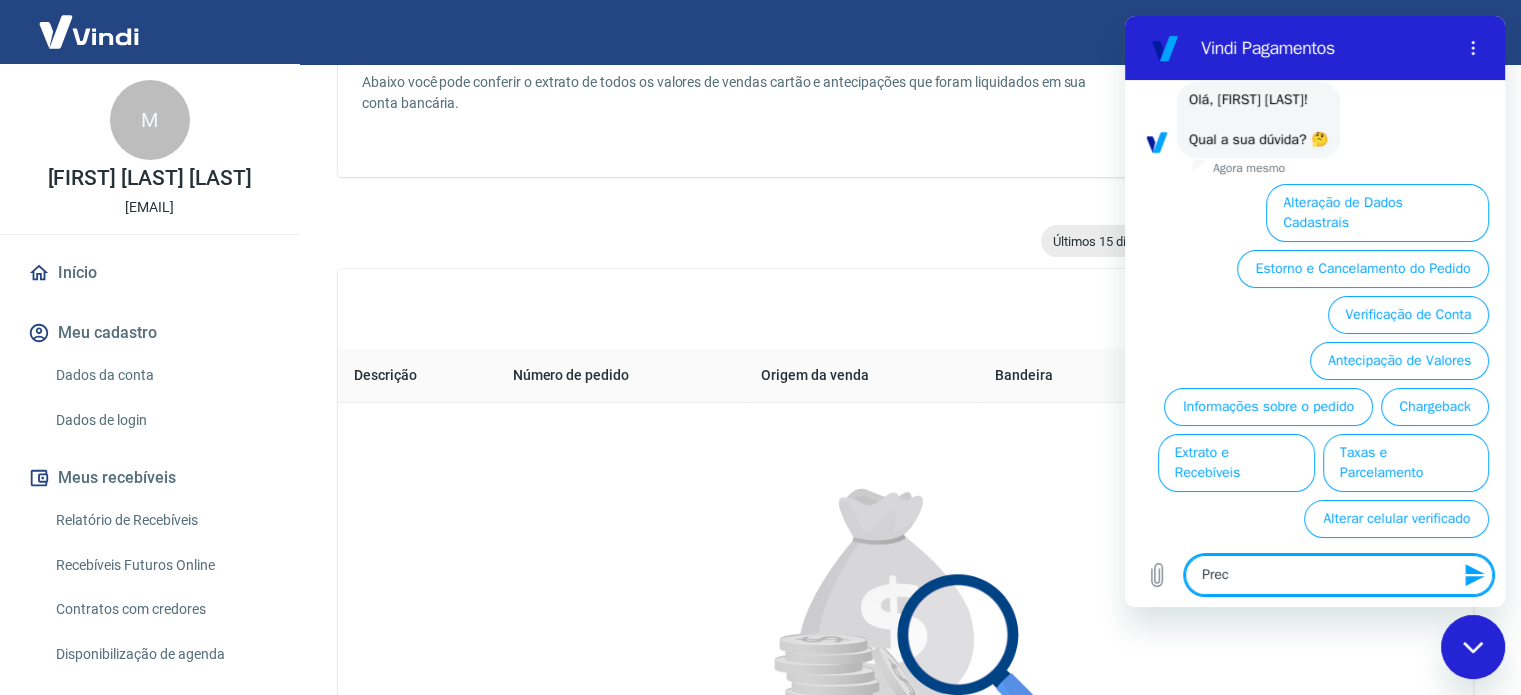 type on "Preci" 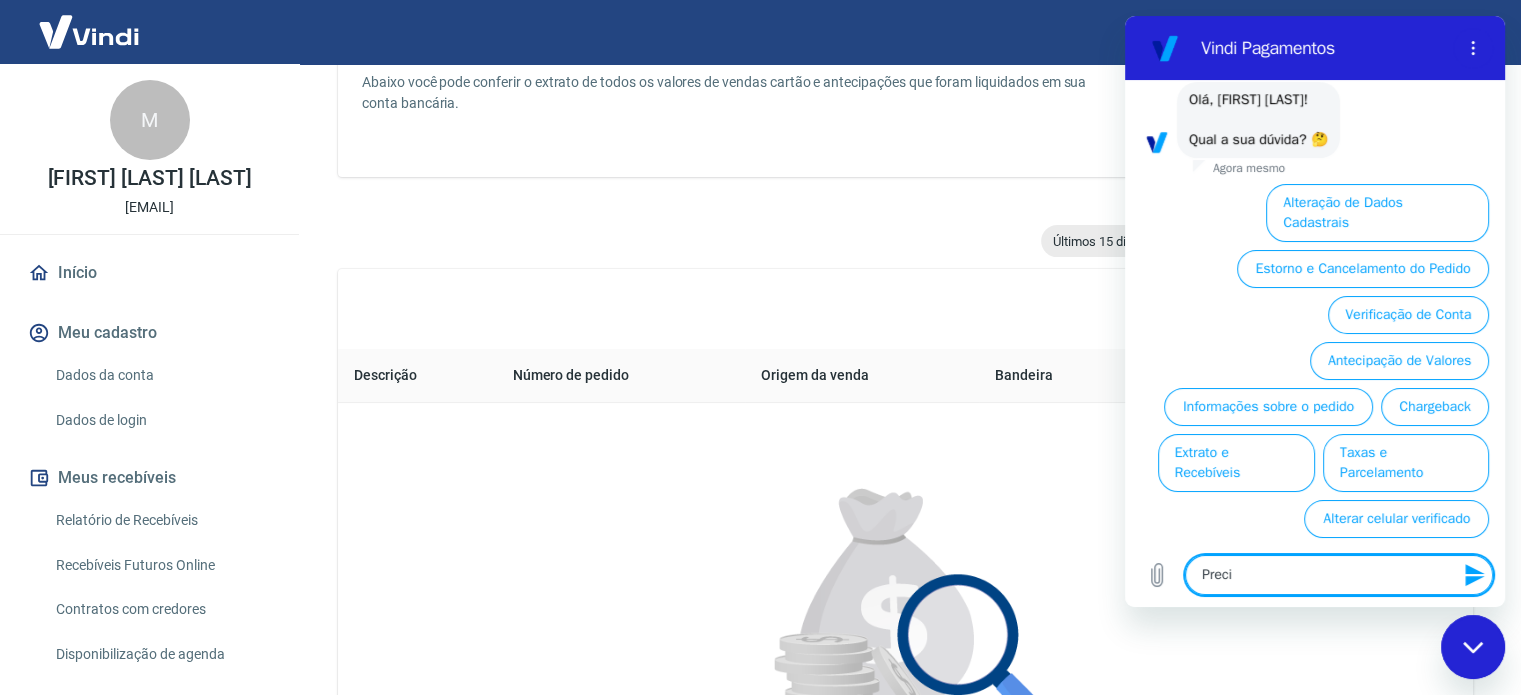 type on "Precis" 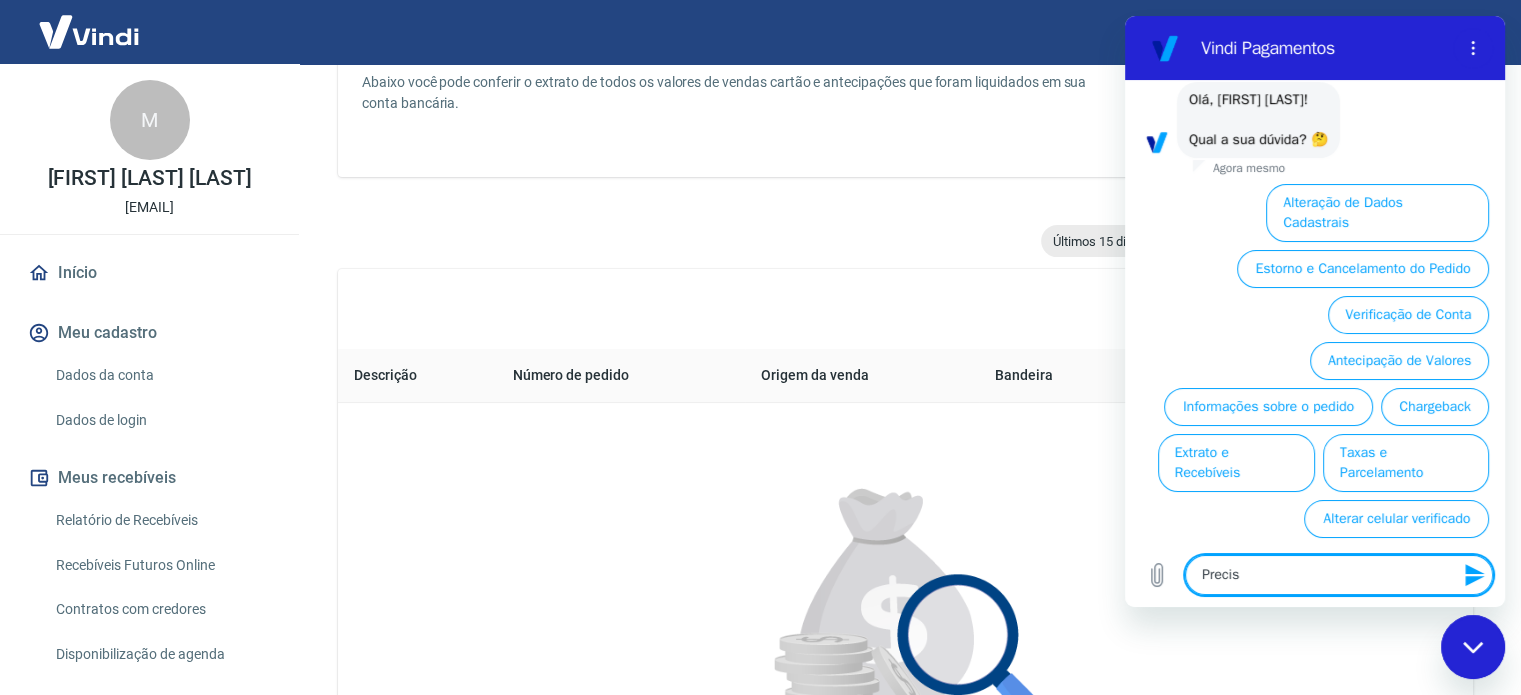 type on "Preciso" 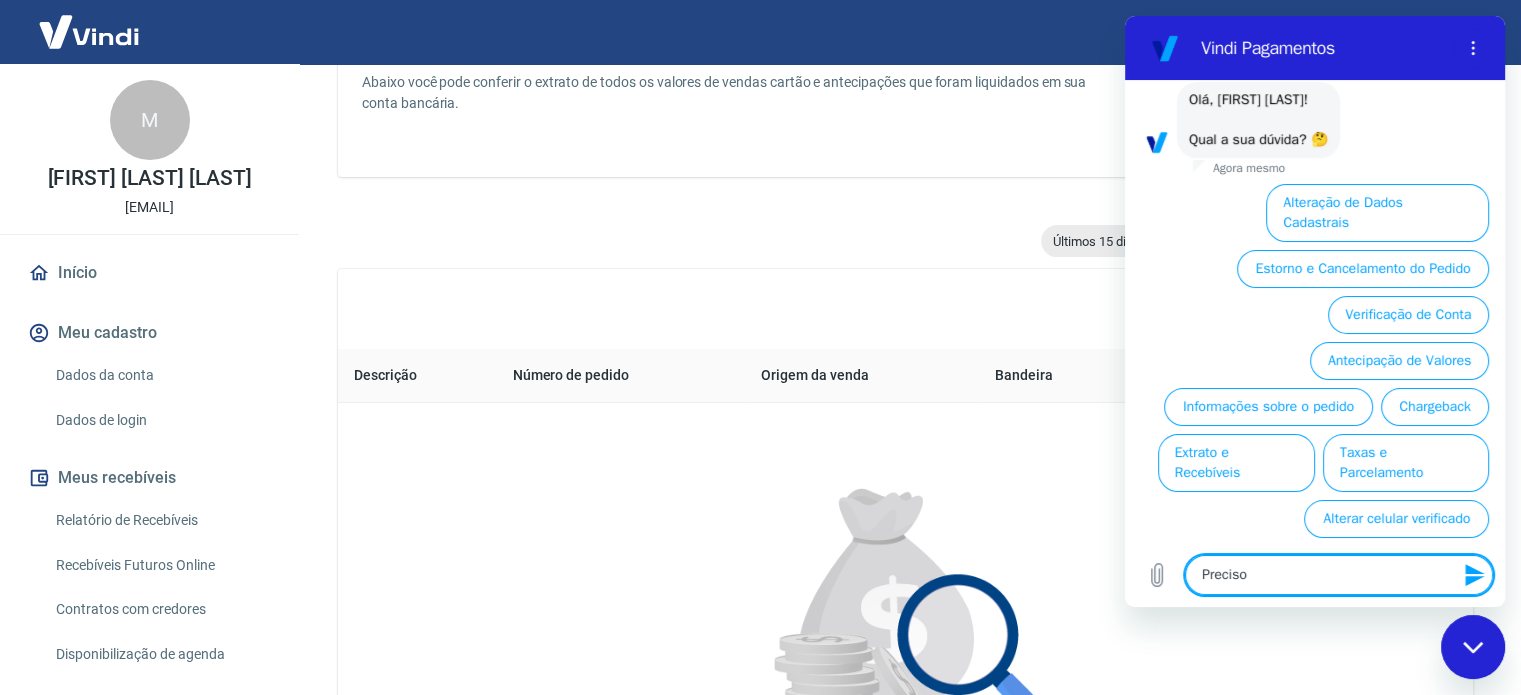 type on "Preciso" 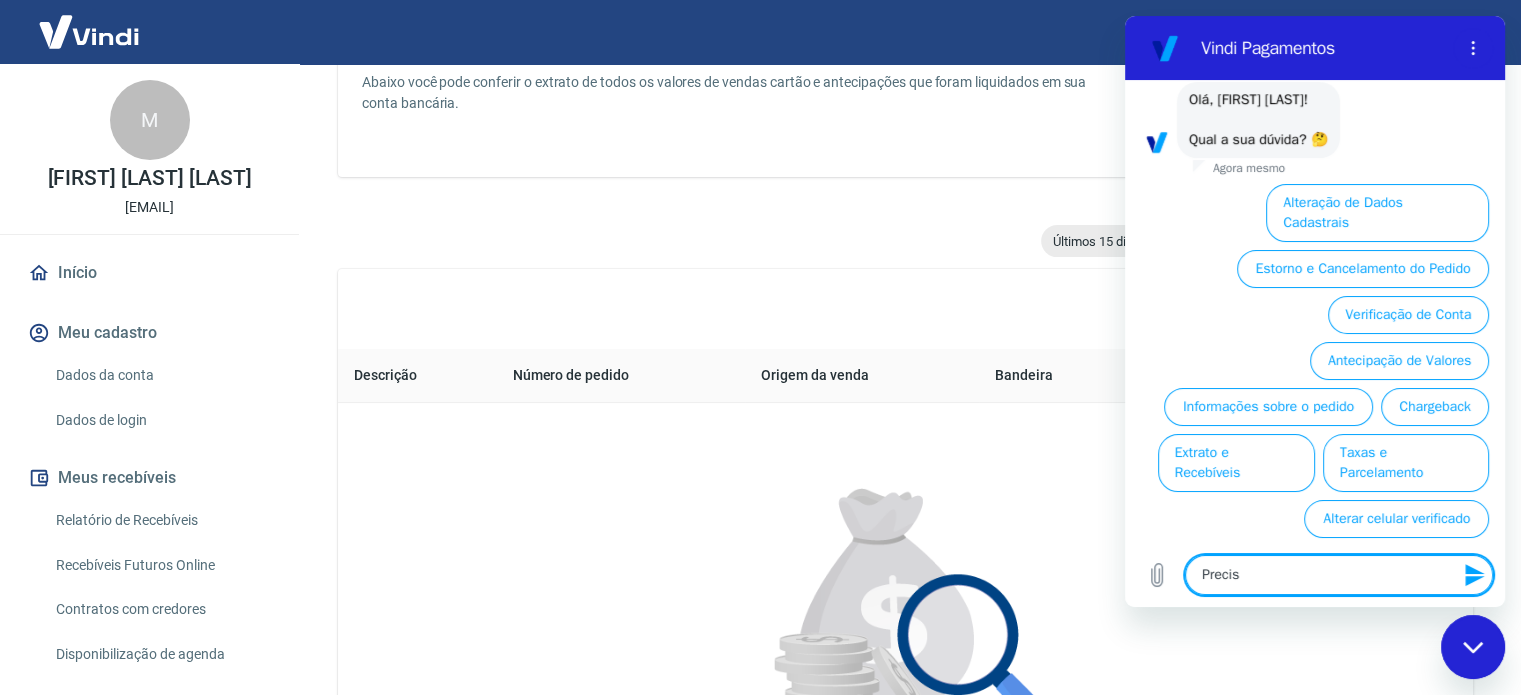 type on "Preci" 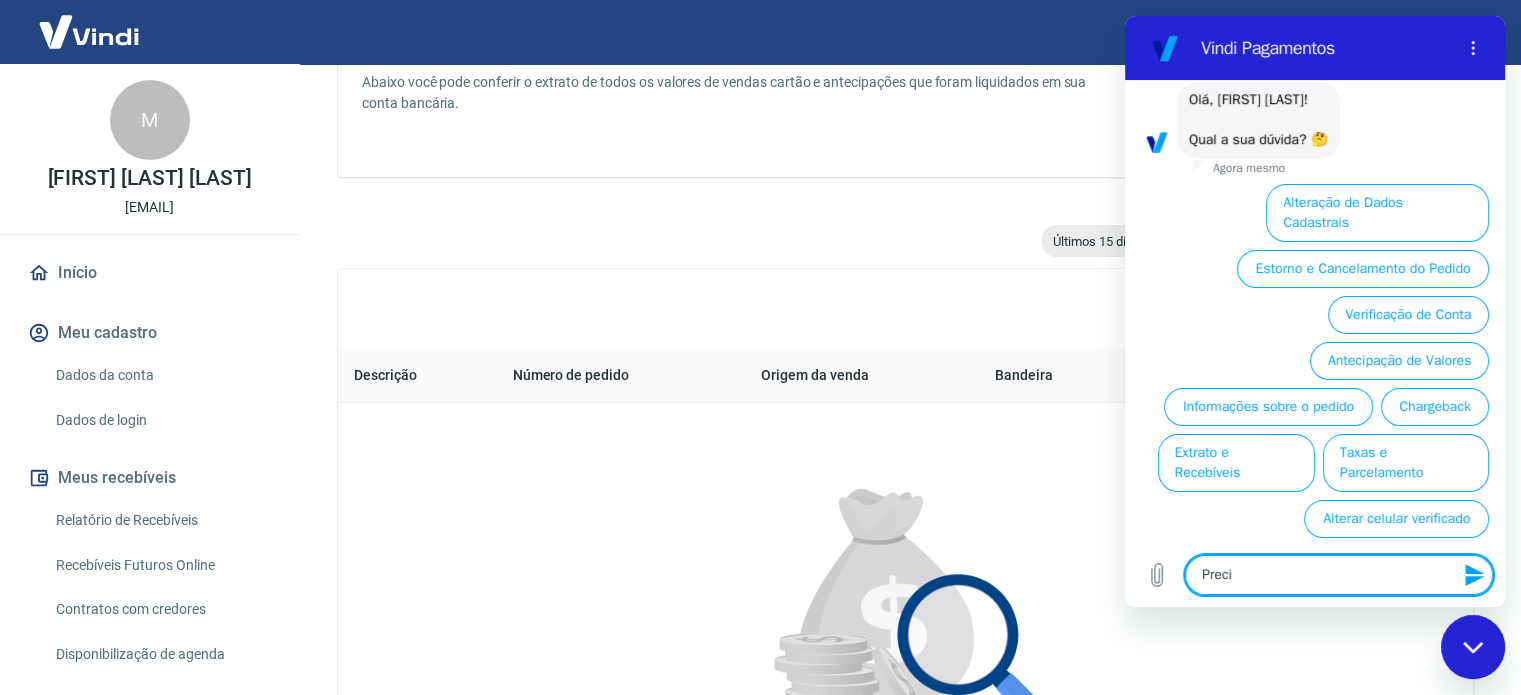 type on "Prec" 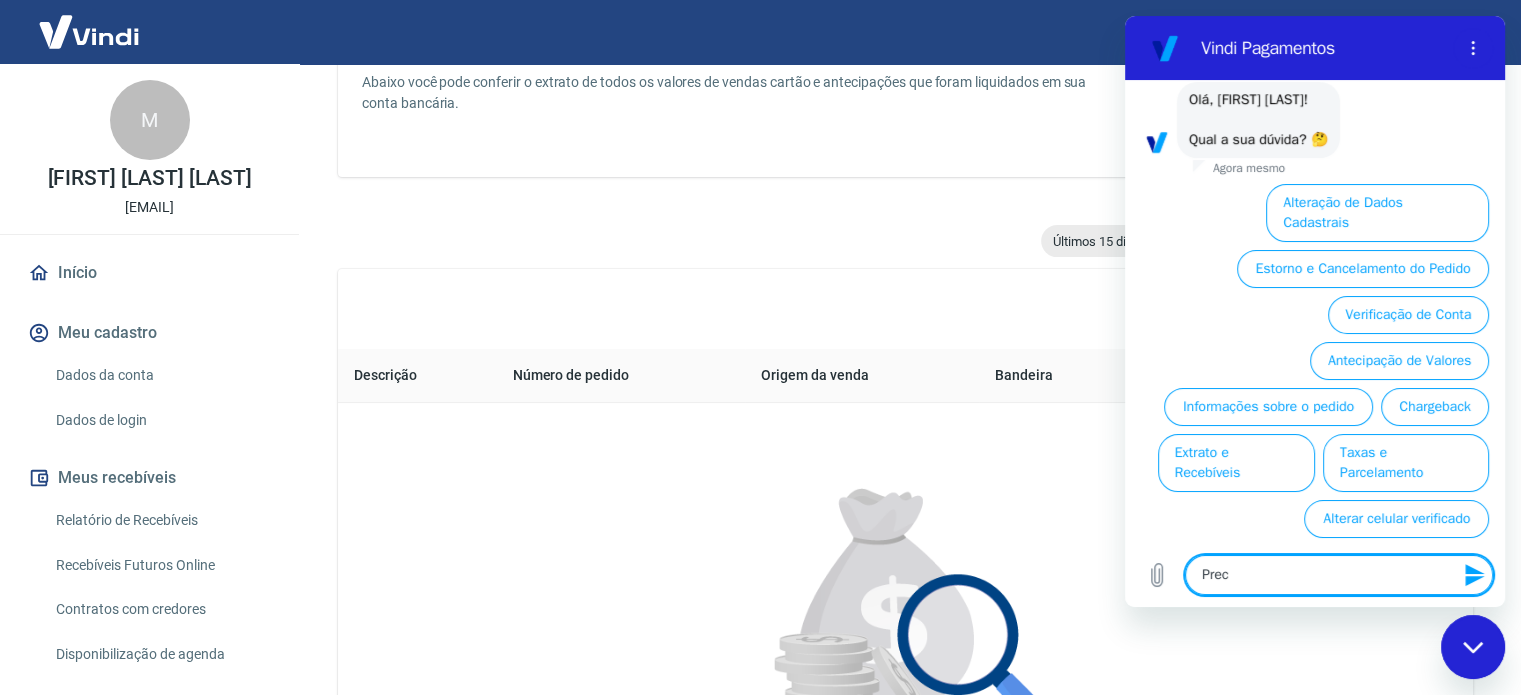 type on "Pre" 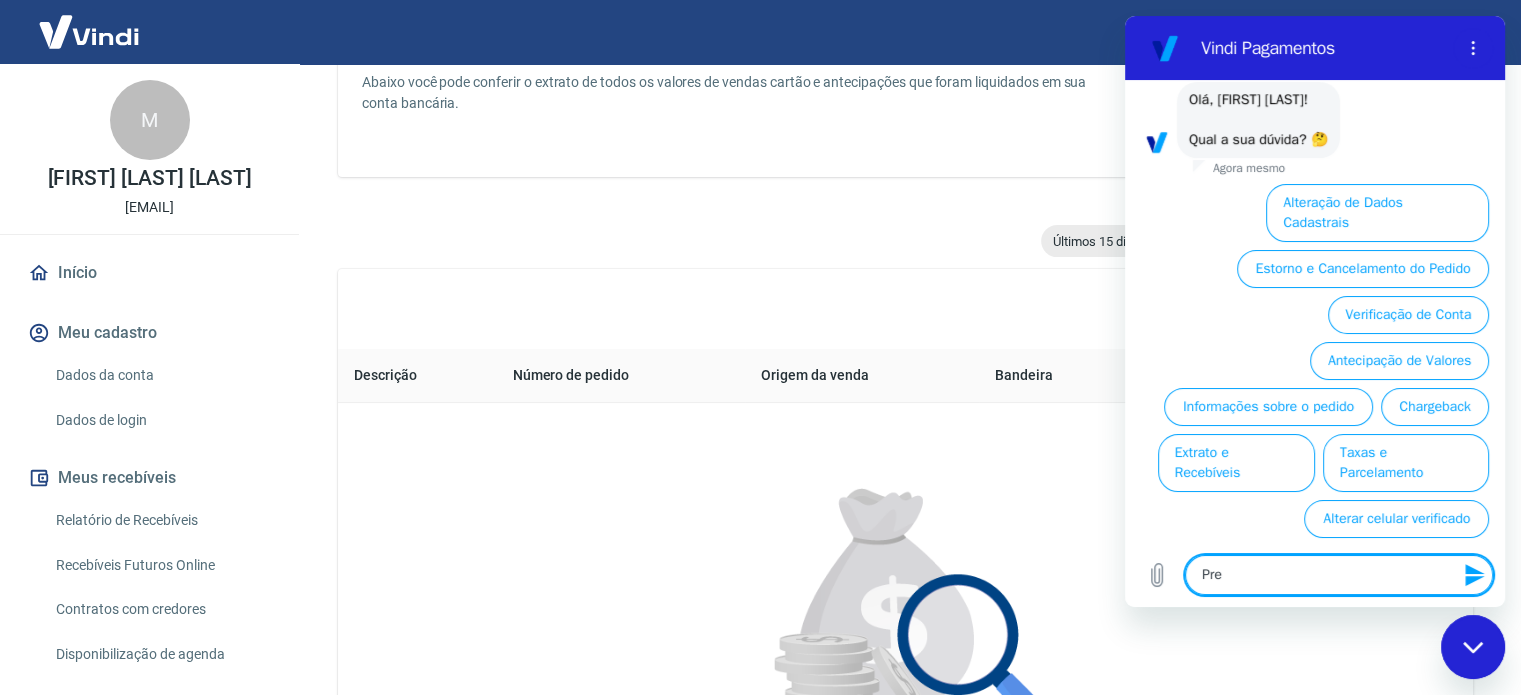 type on "Pr" 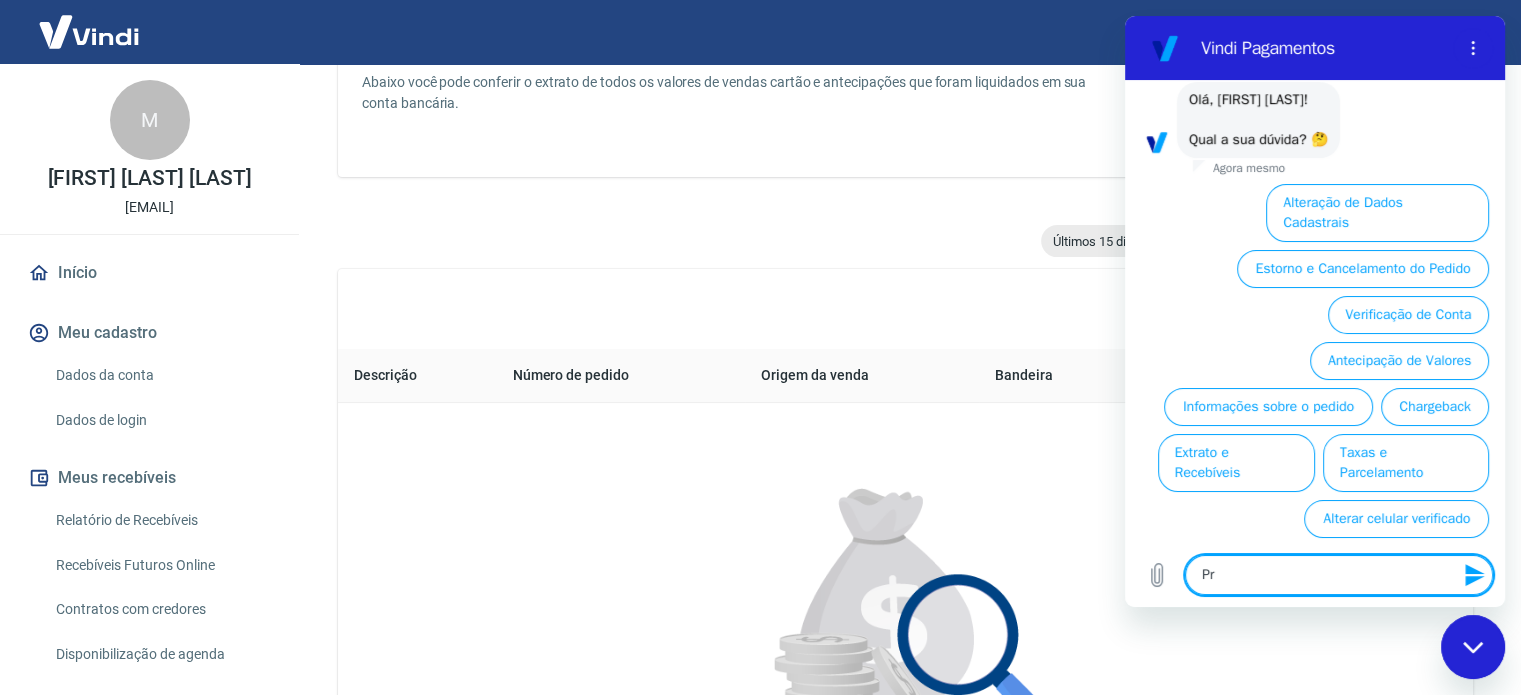 type on "P" 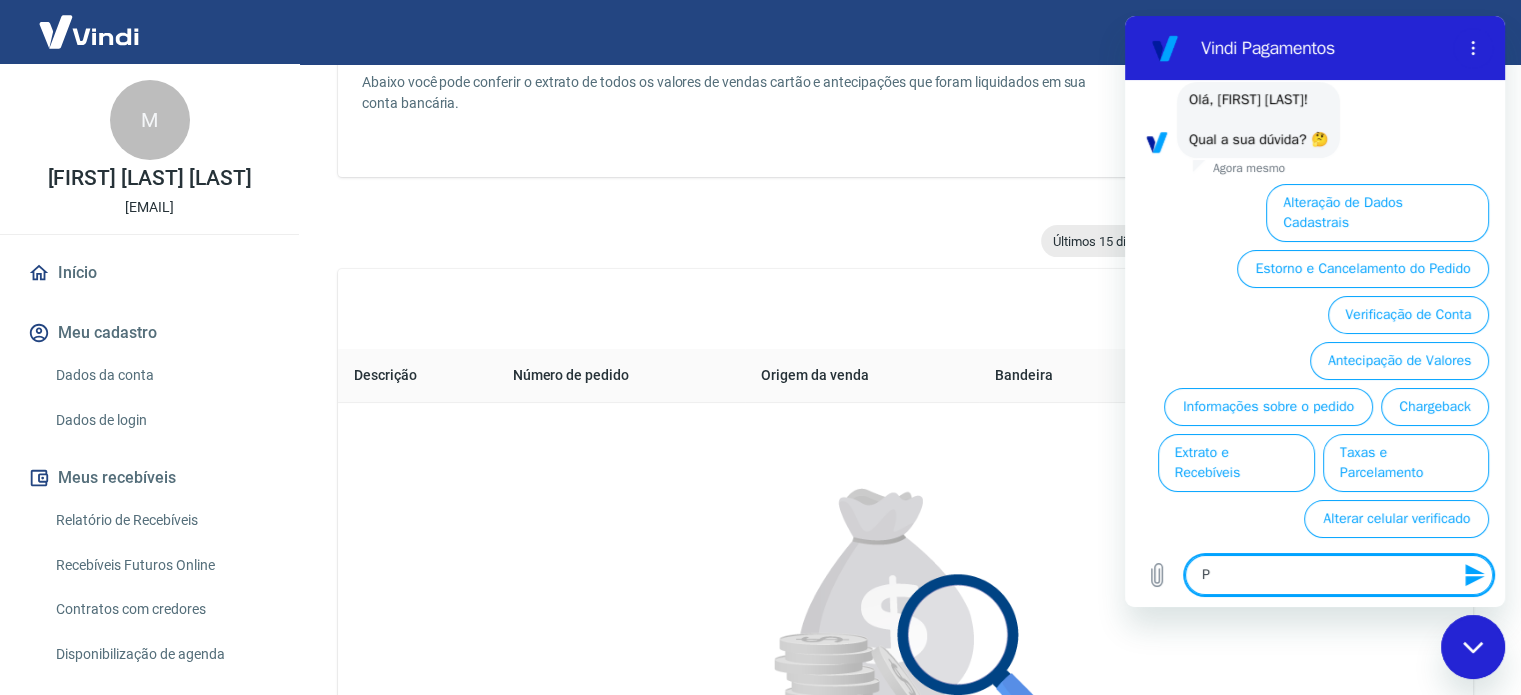 type 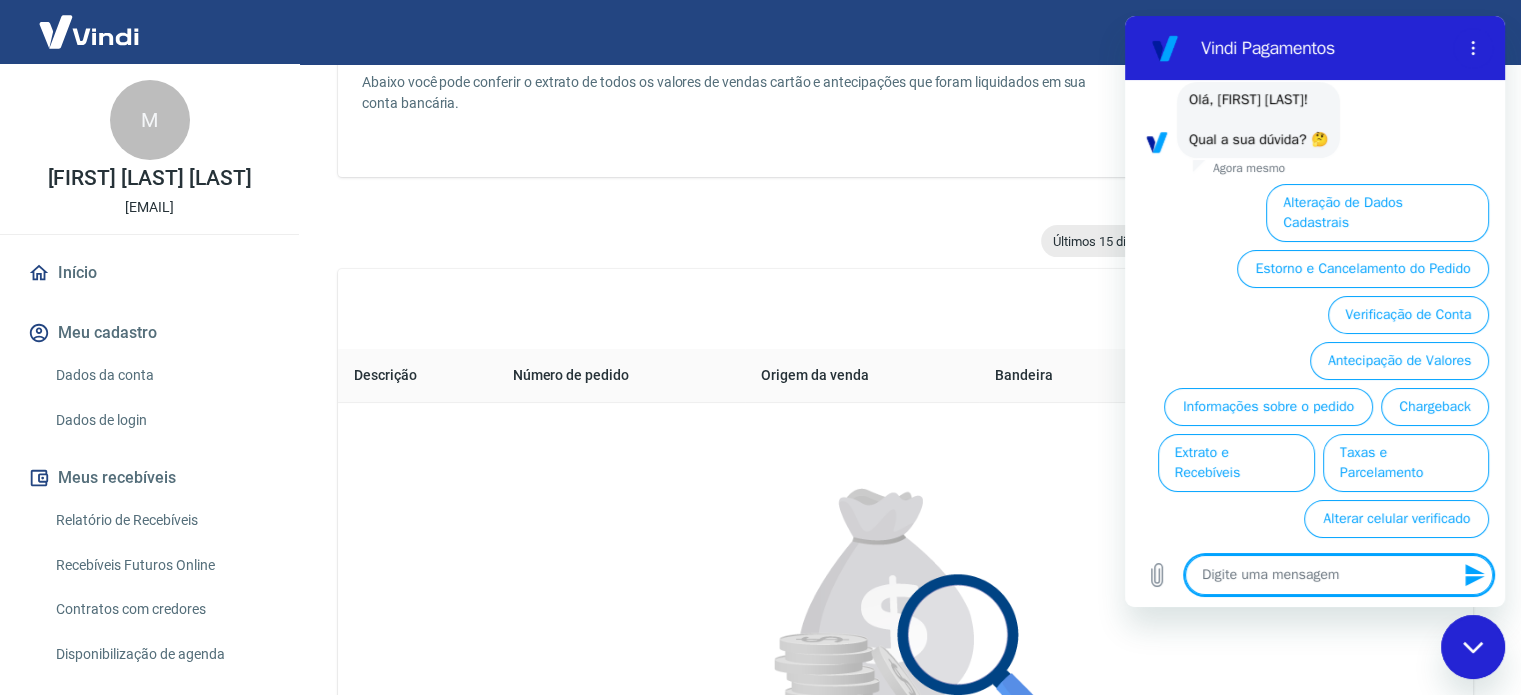 type on "x" 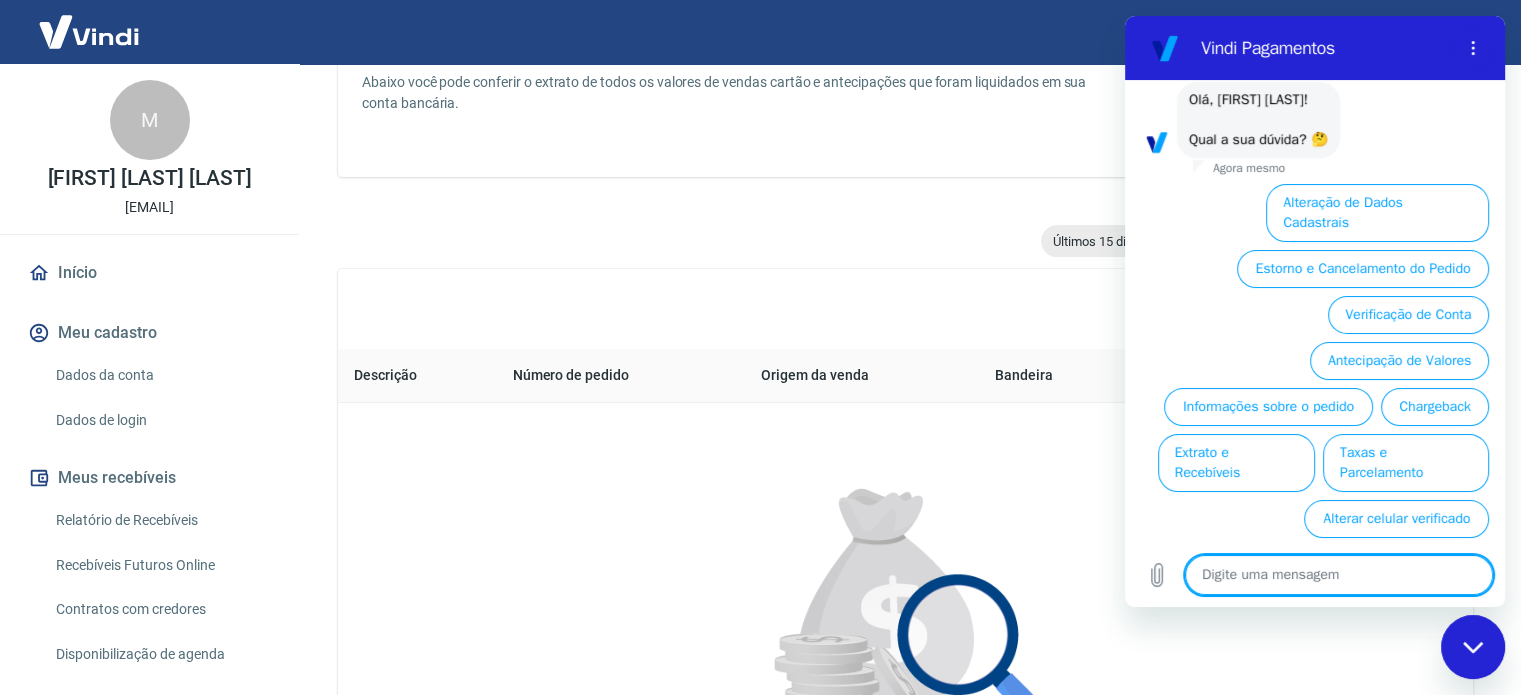 type on "E" 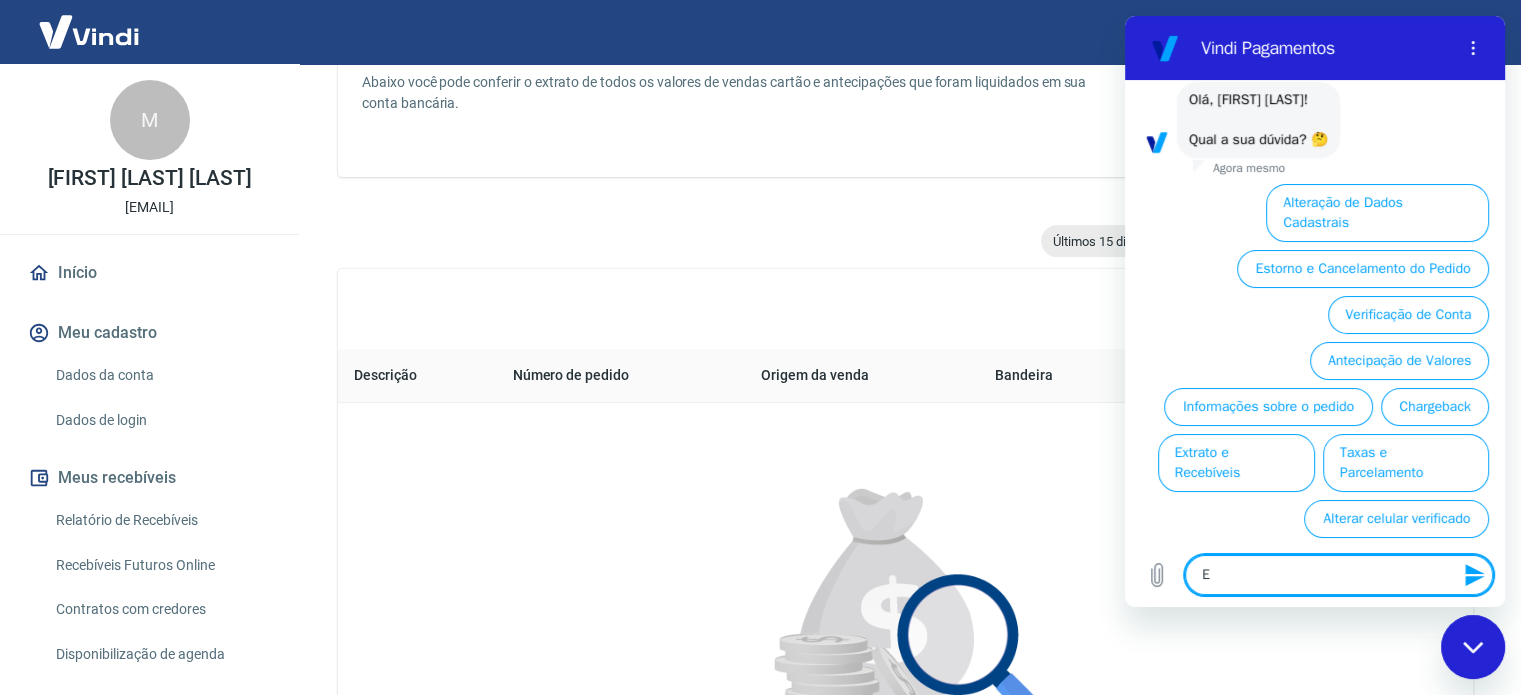 type on "Er" 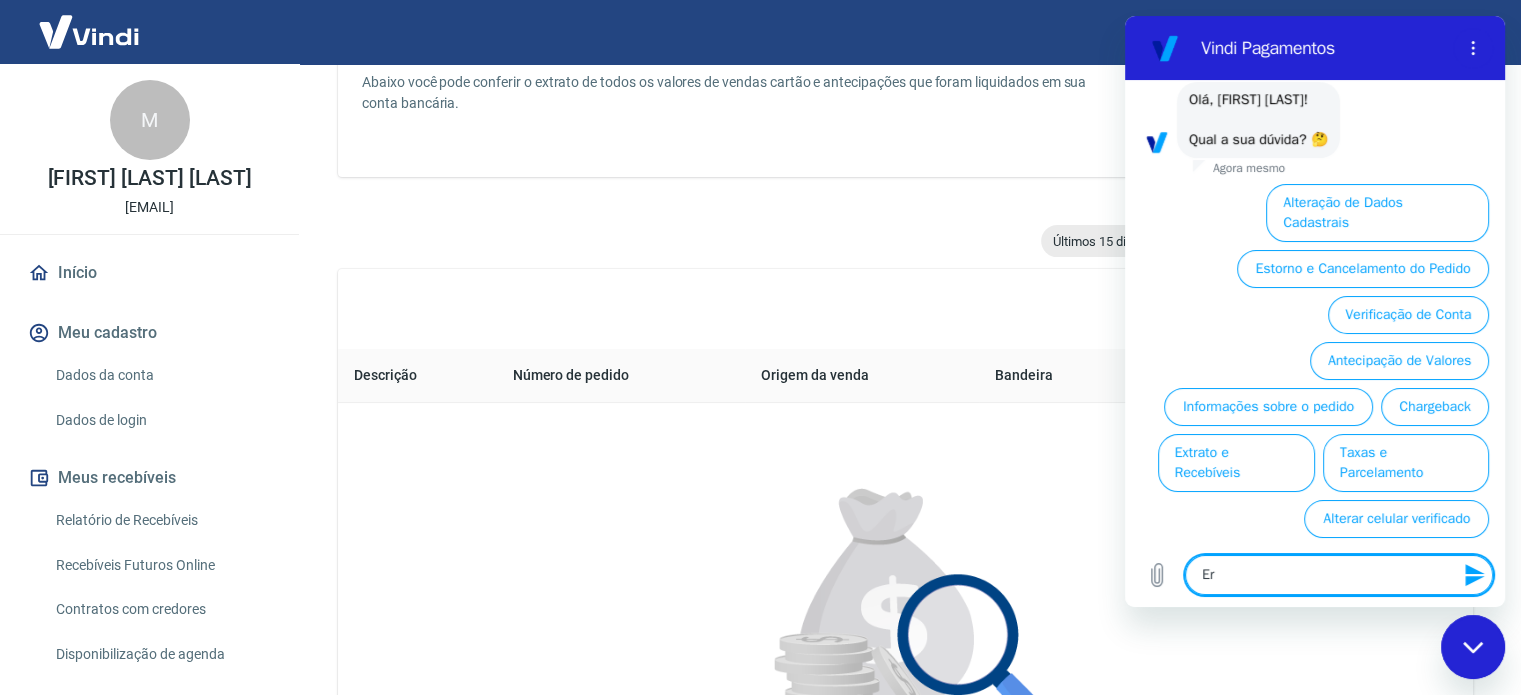 type on "Err" 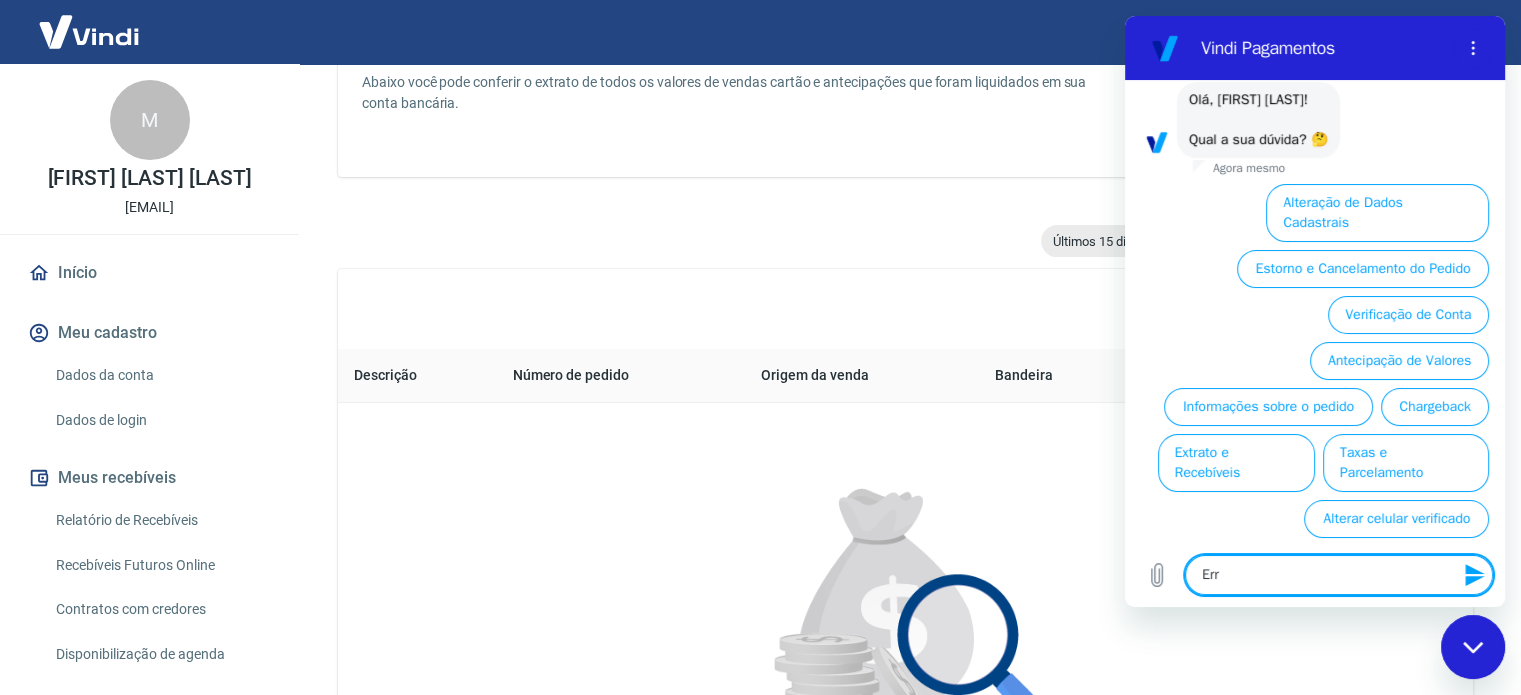 type on "Erro" 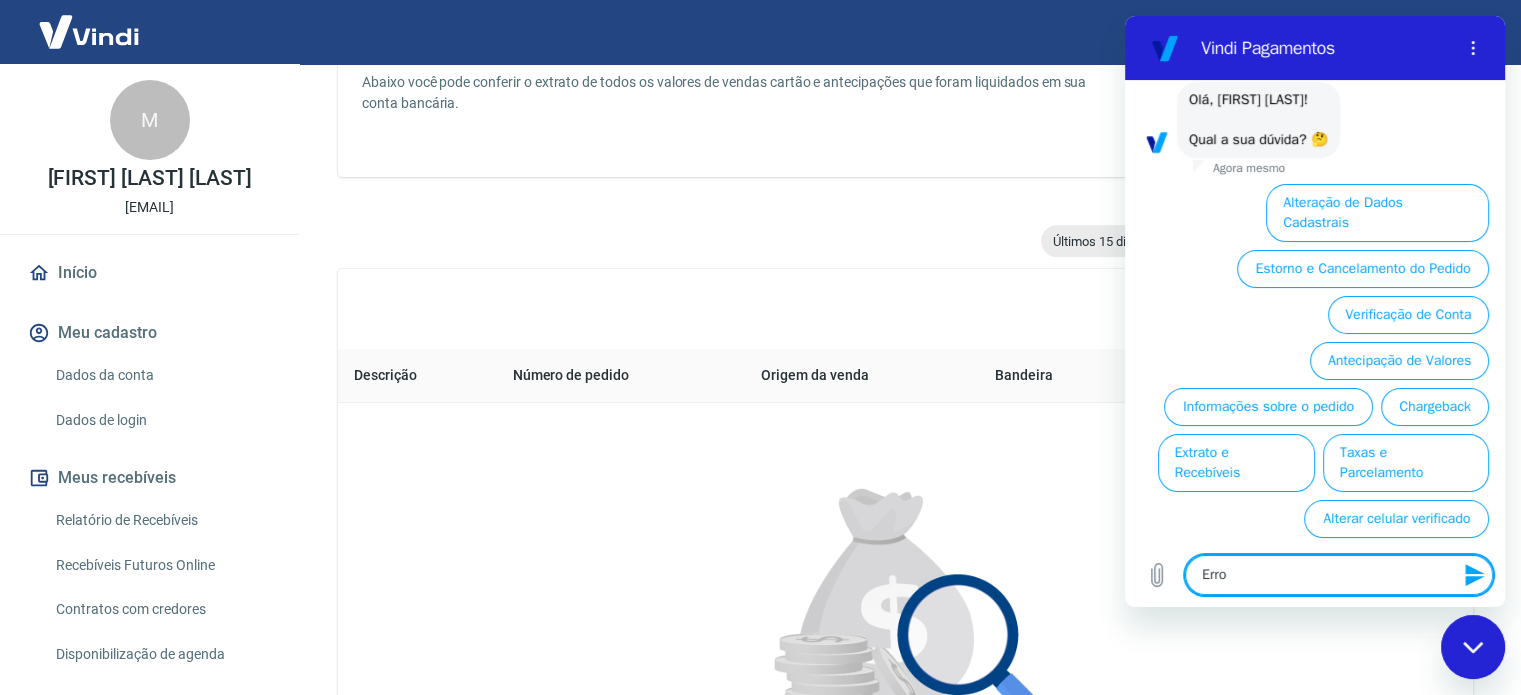 type on "Erro" 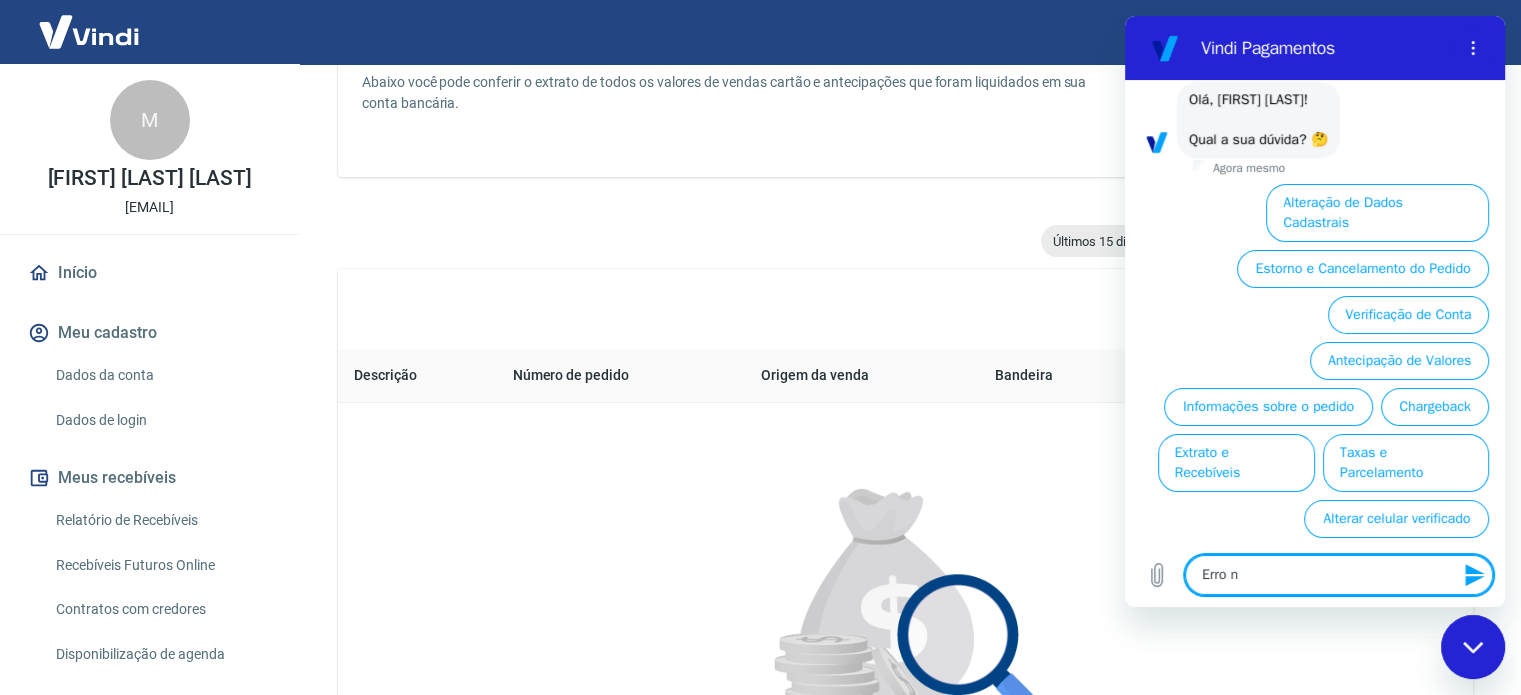 type on "Erro na" 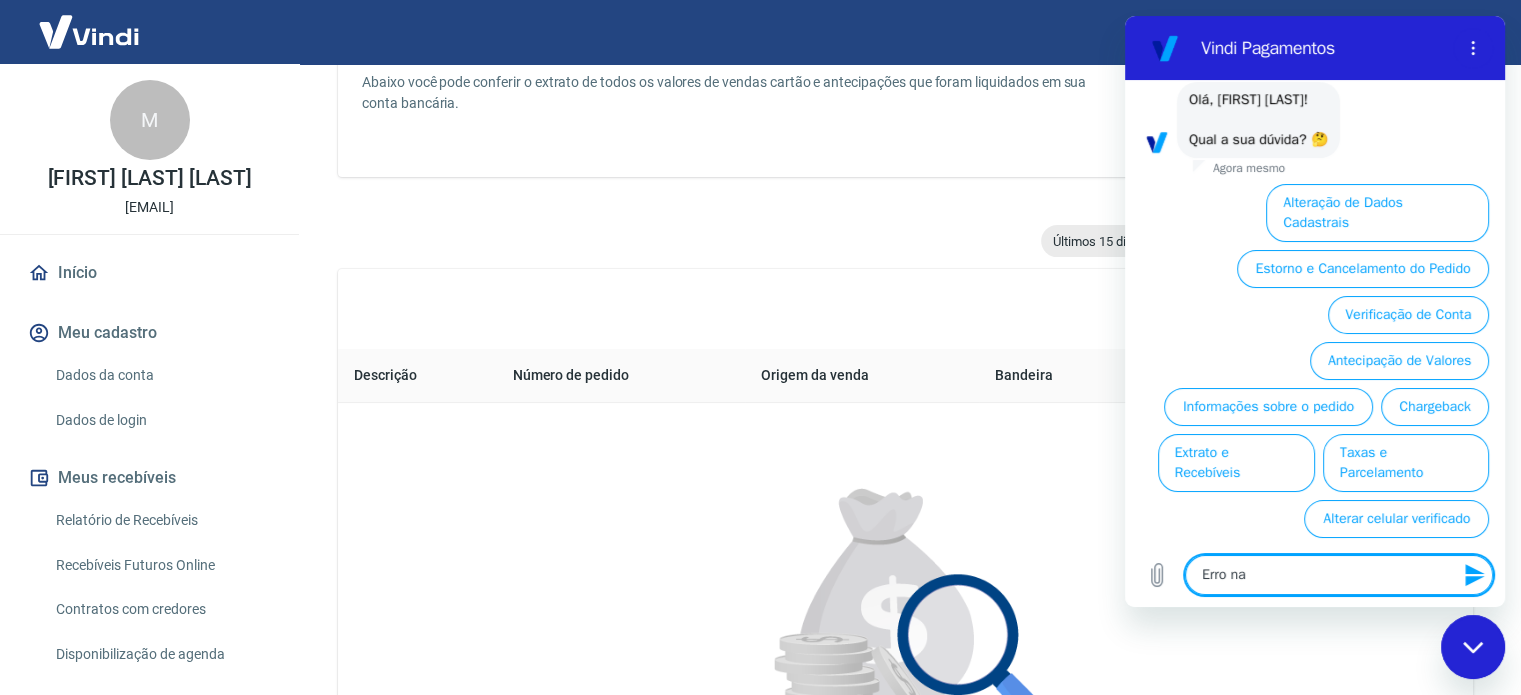 type on "Erro na" 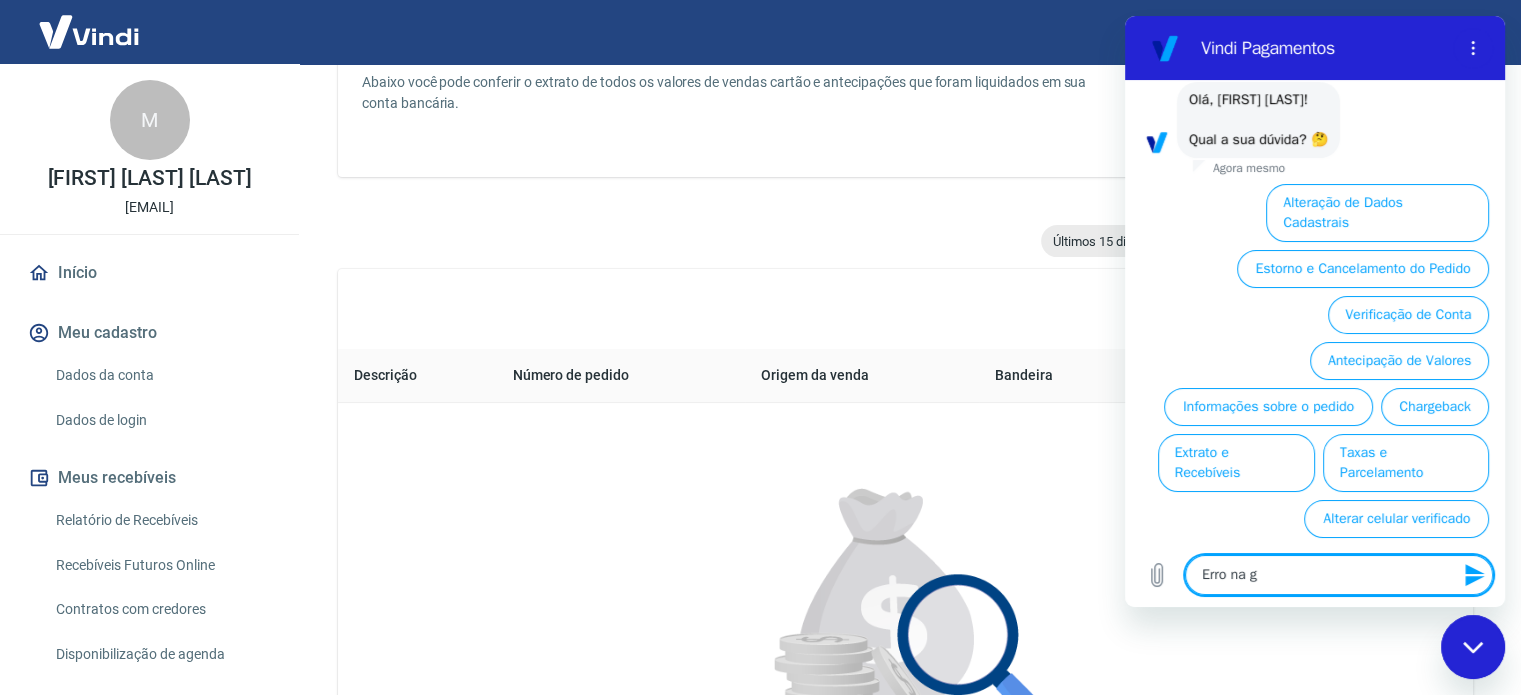 type on "Erro na ge" 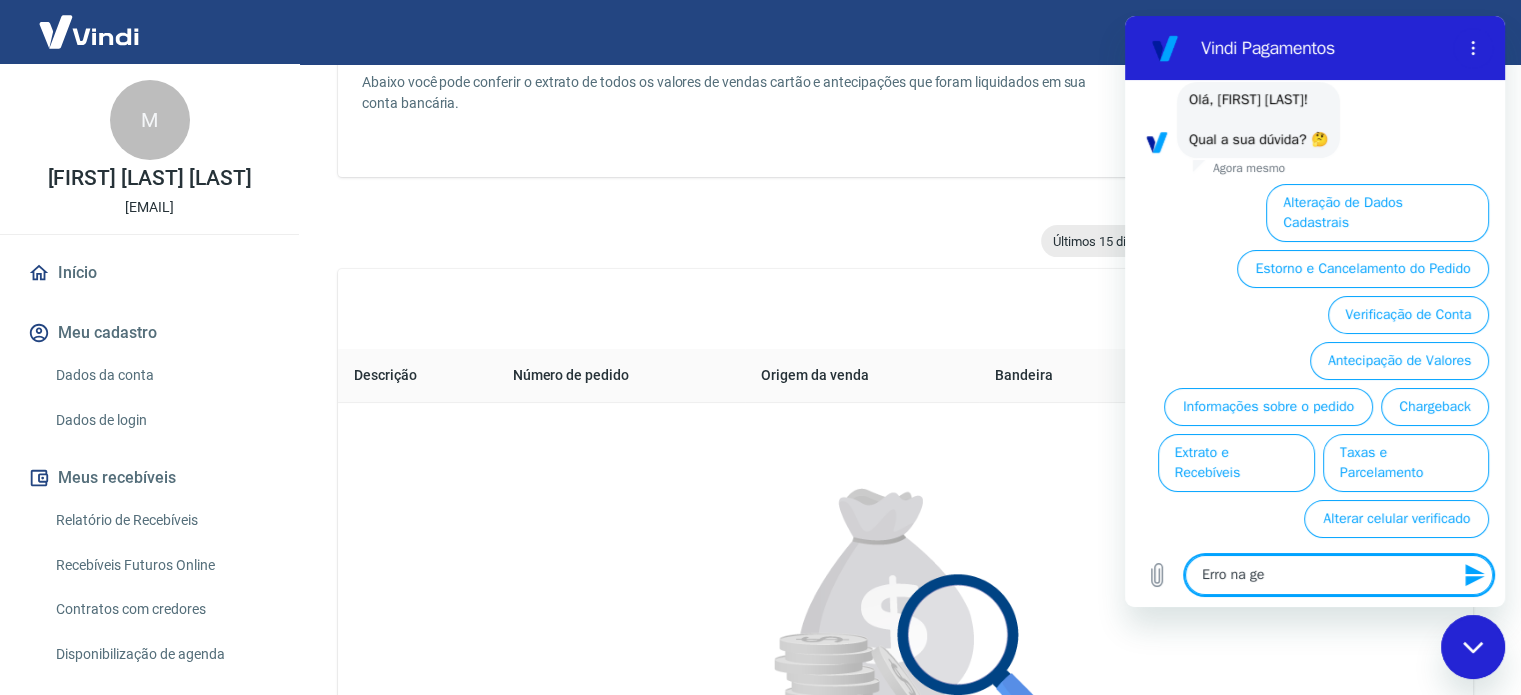 type on "Erro na ger" 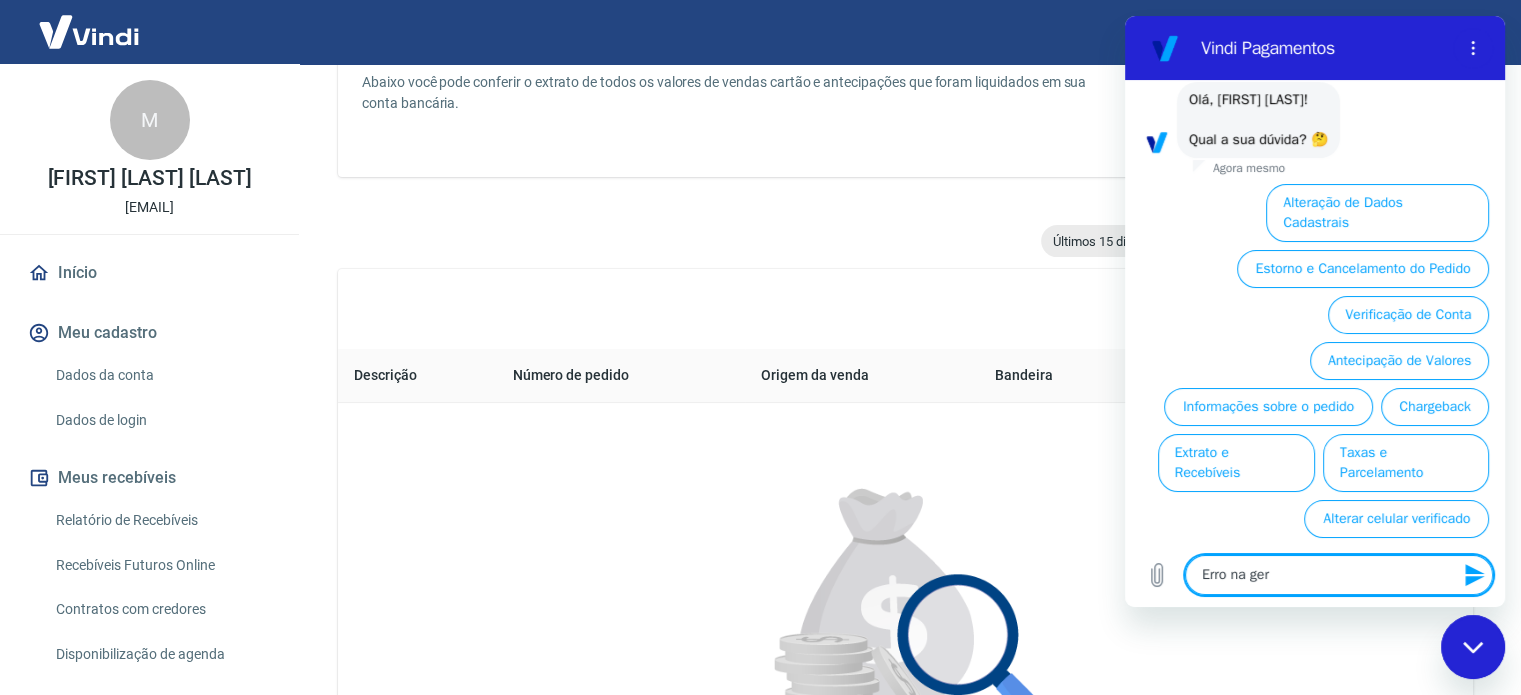 type on "Erro na gera" 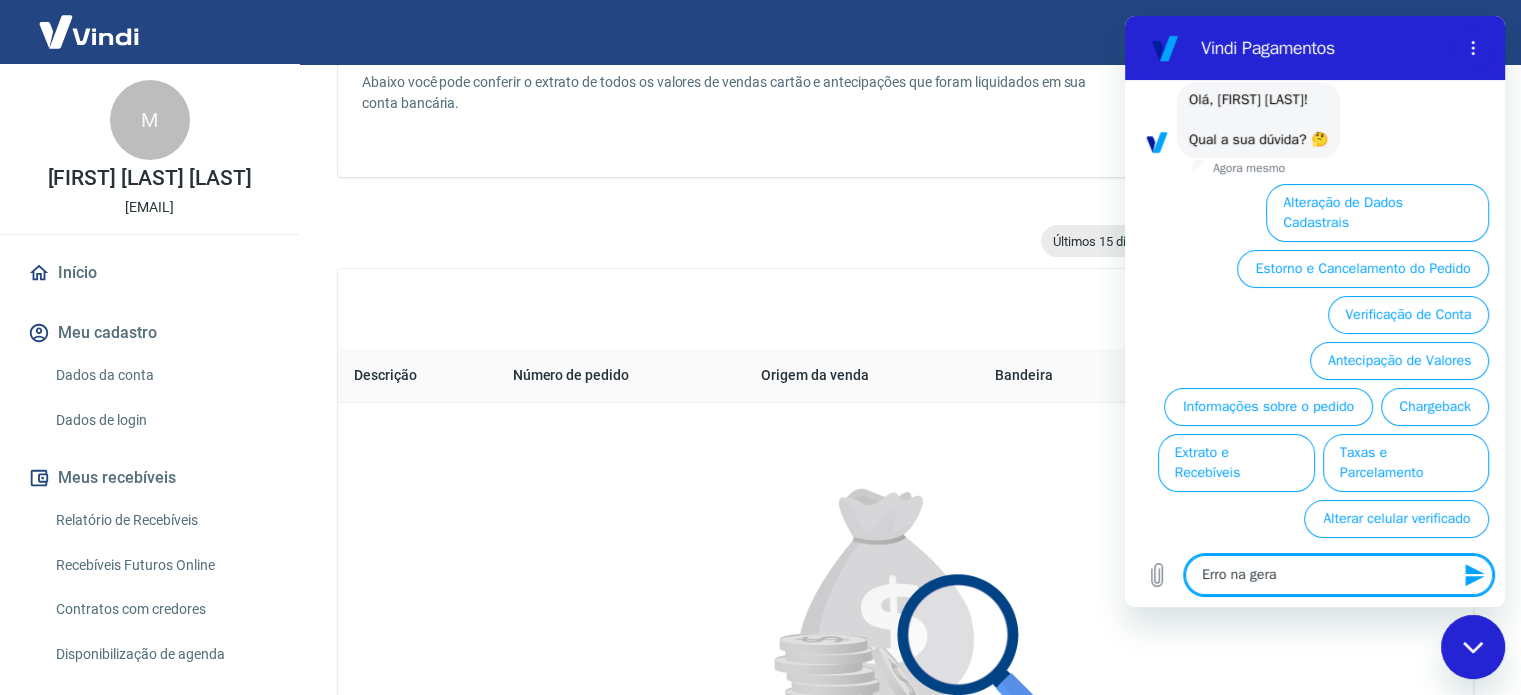 type on "Erro na geraç" 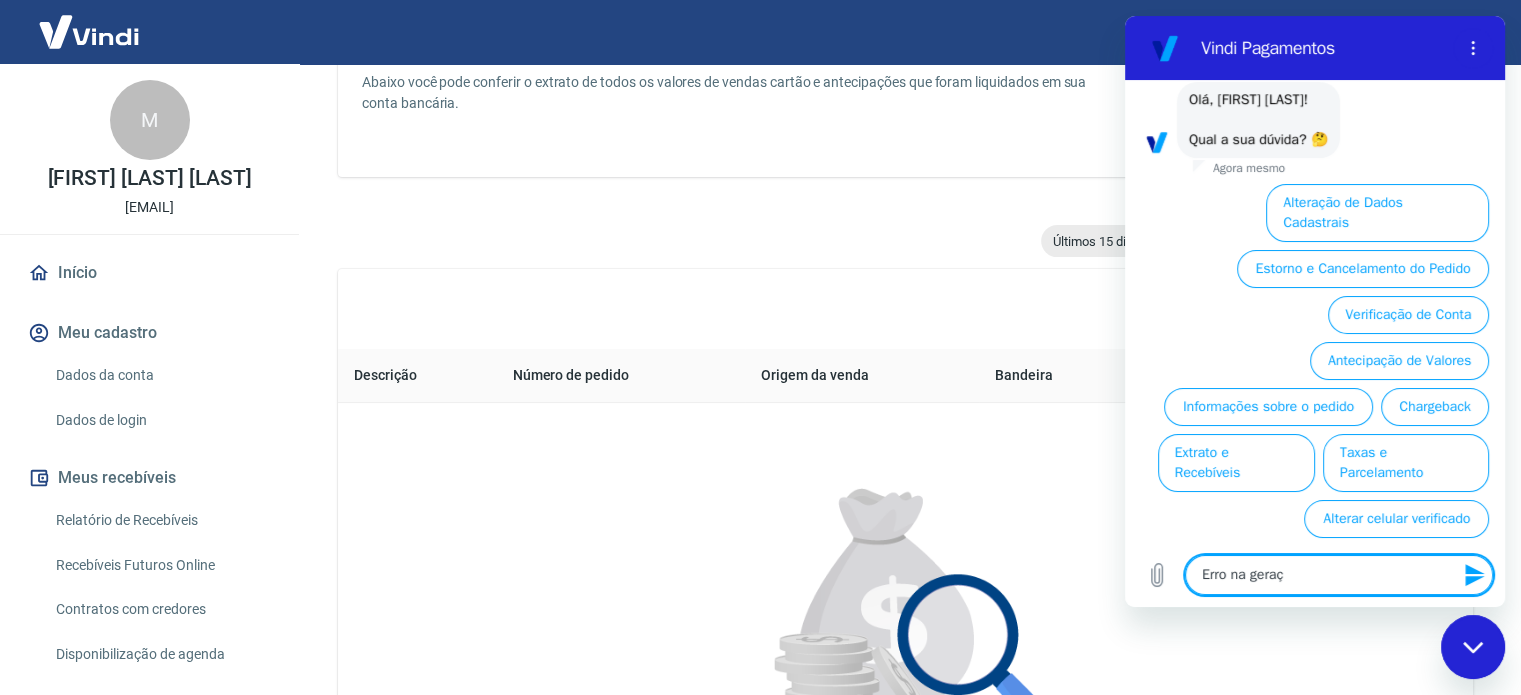 type on "Erro na geraçã" 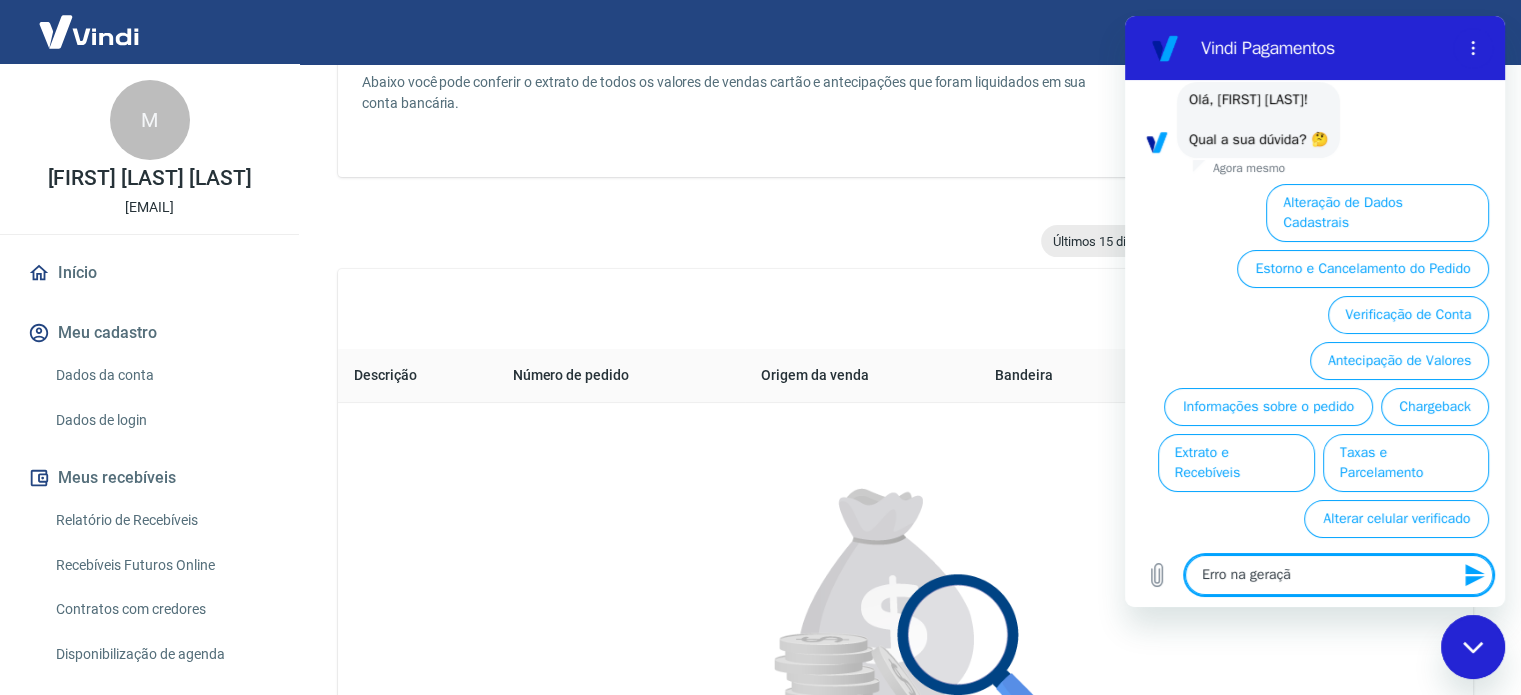 type on "Erro na geração" 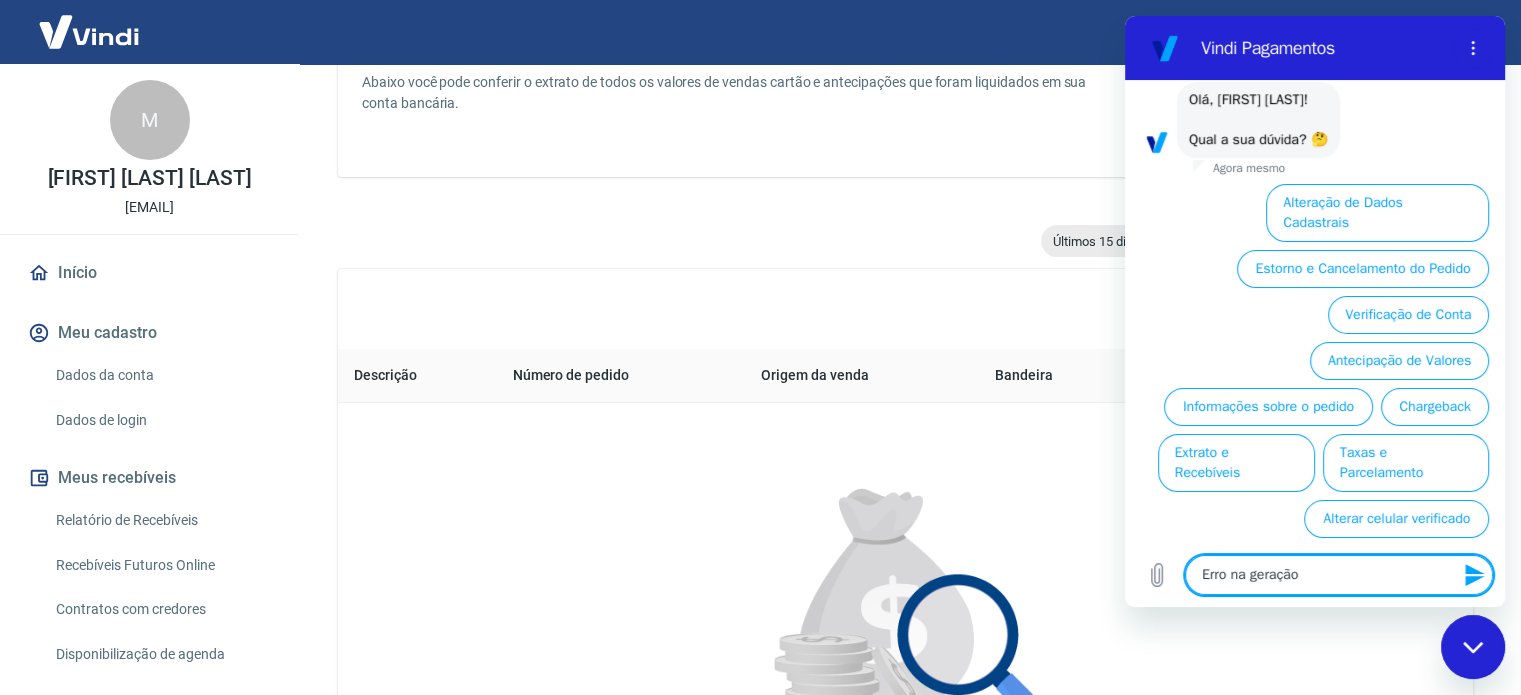 type on "Erro na geração" 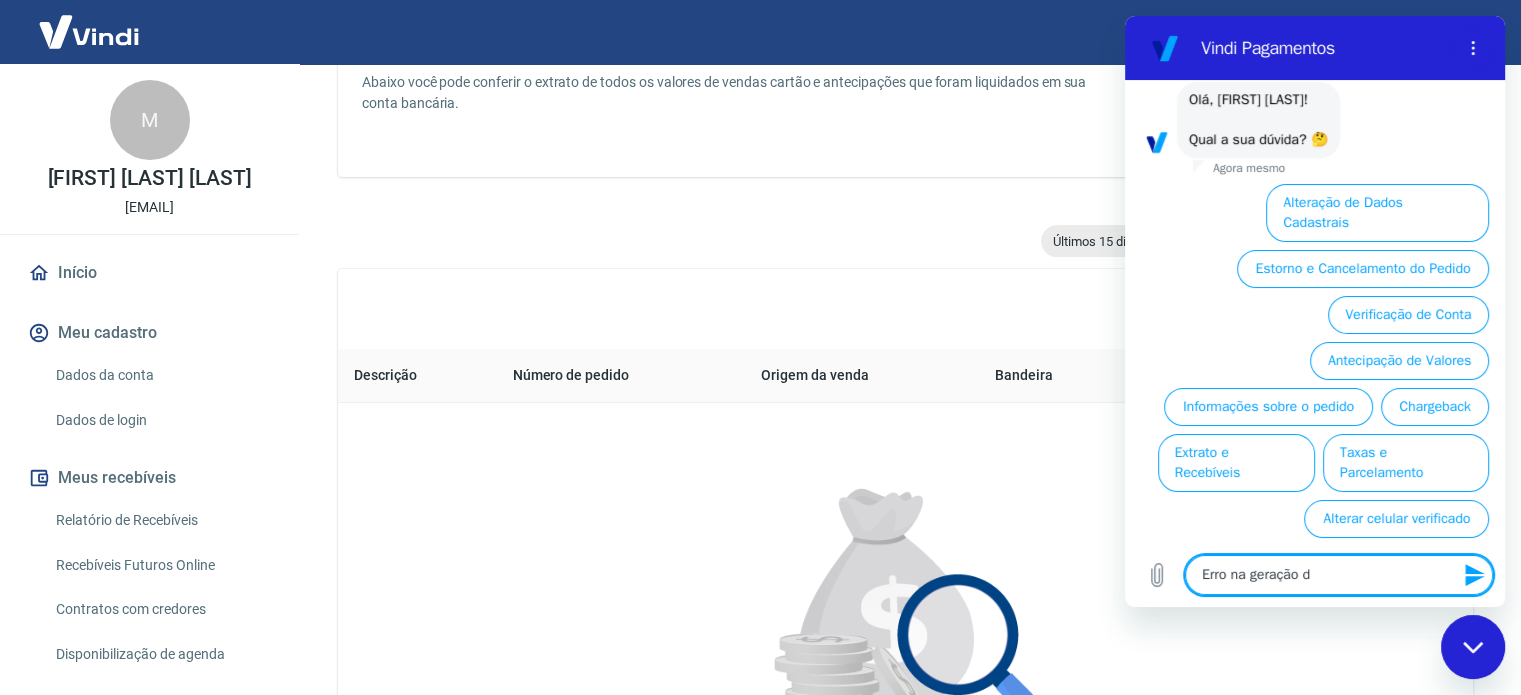 type on "x" 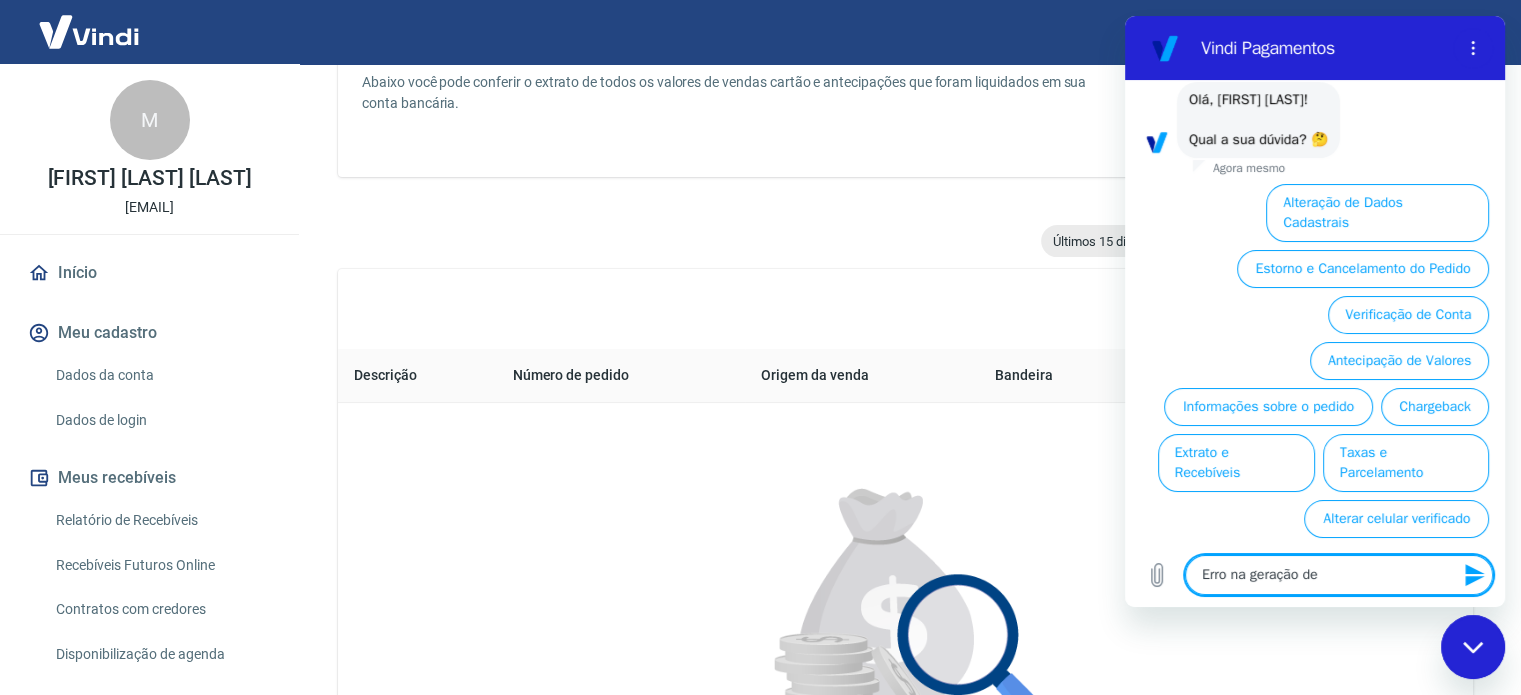 type on "Erro na geração de" 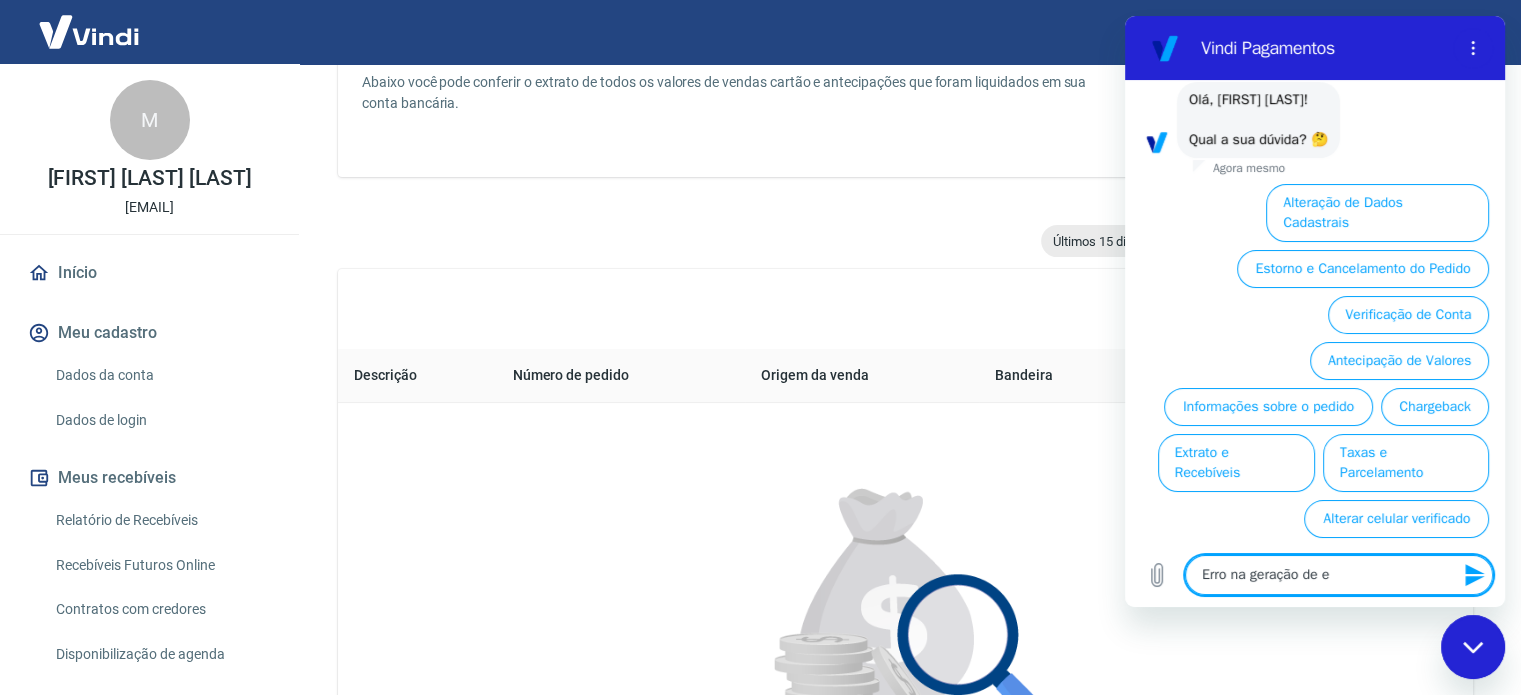 type on "Erro na geração de ex" 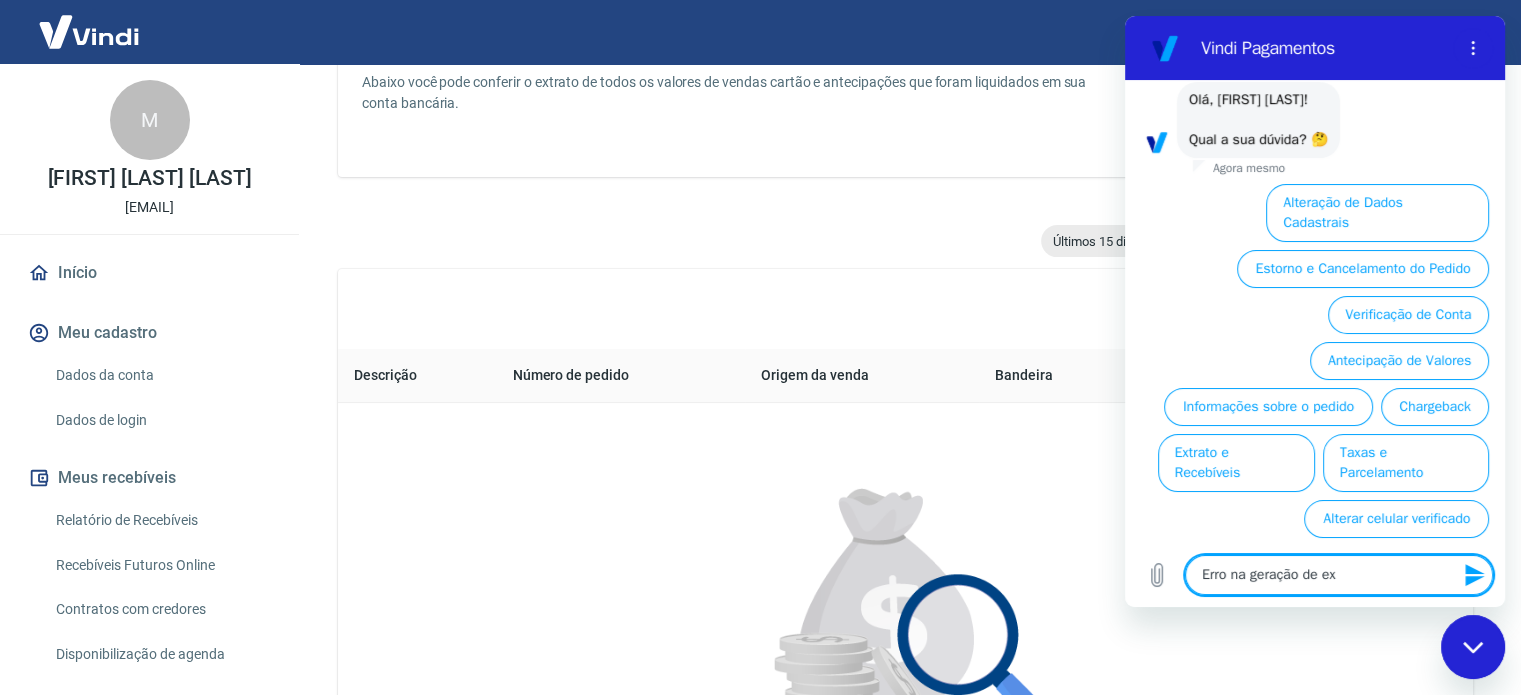 type on "Erro na geração de ext" 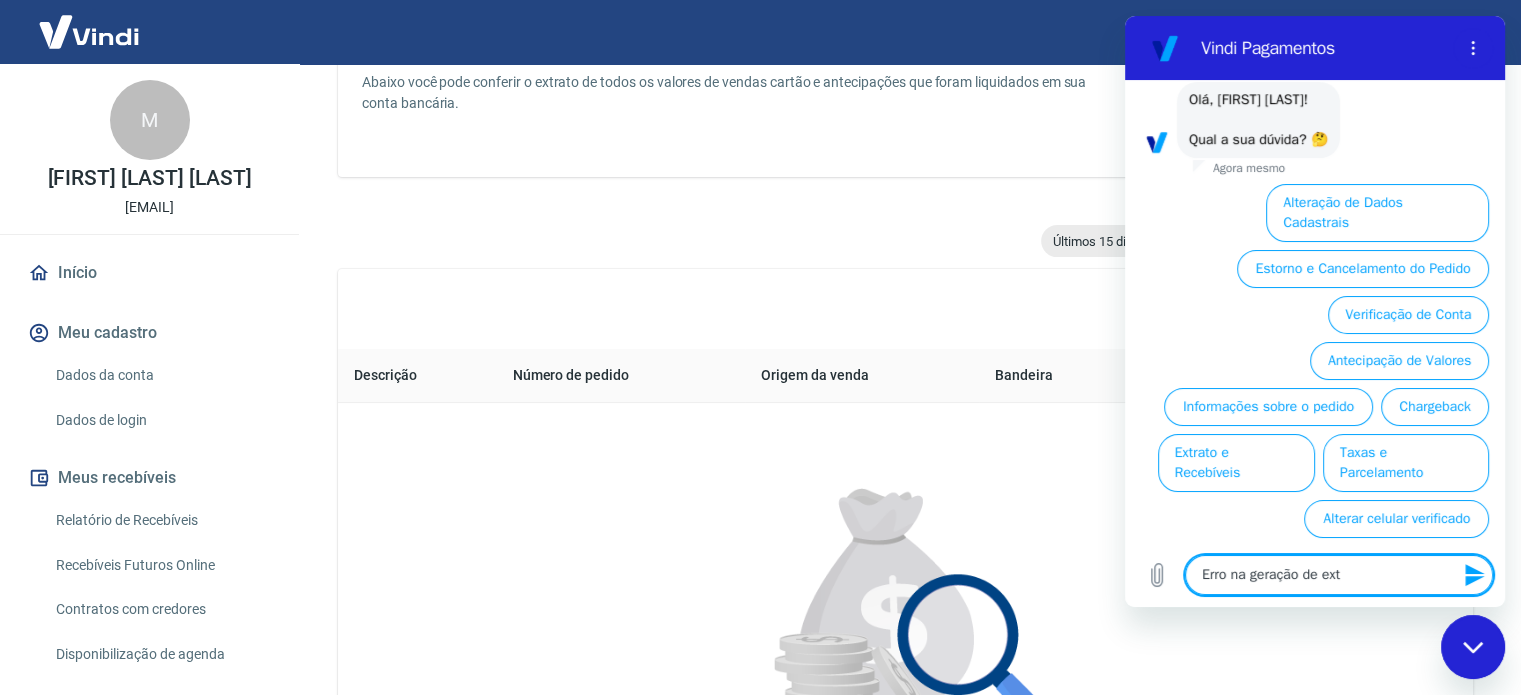 type on "Erro na geração de extr" 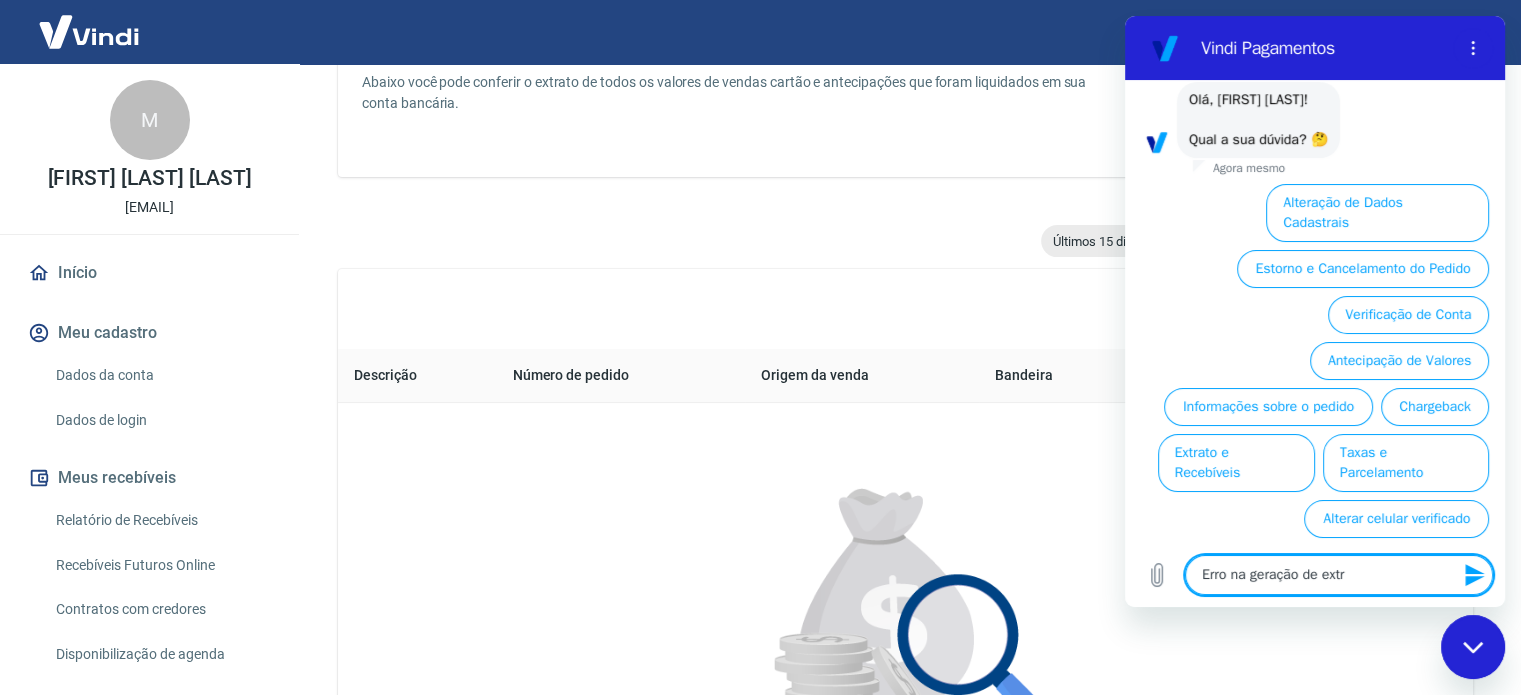 type on "x" 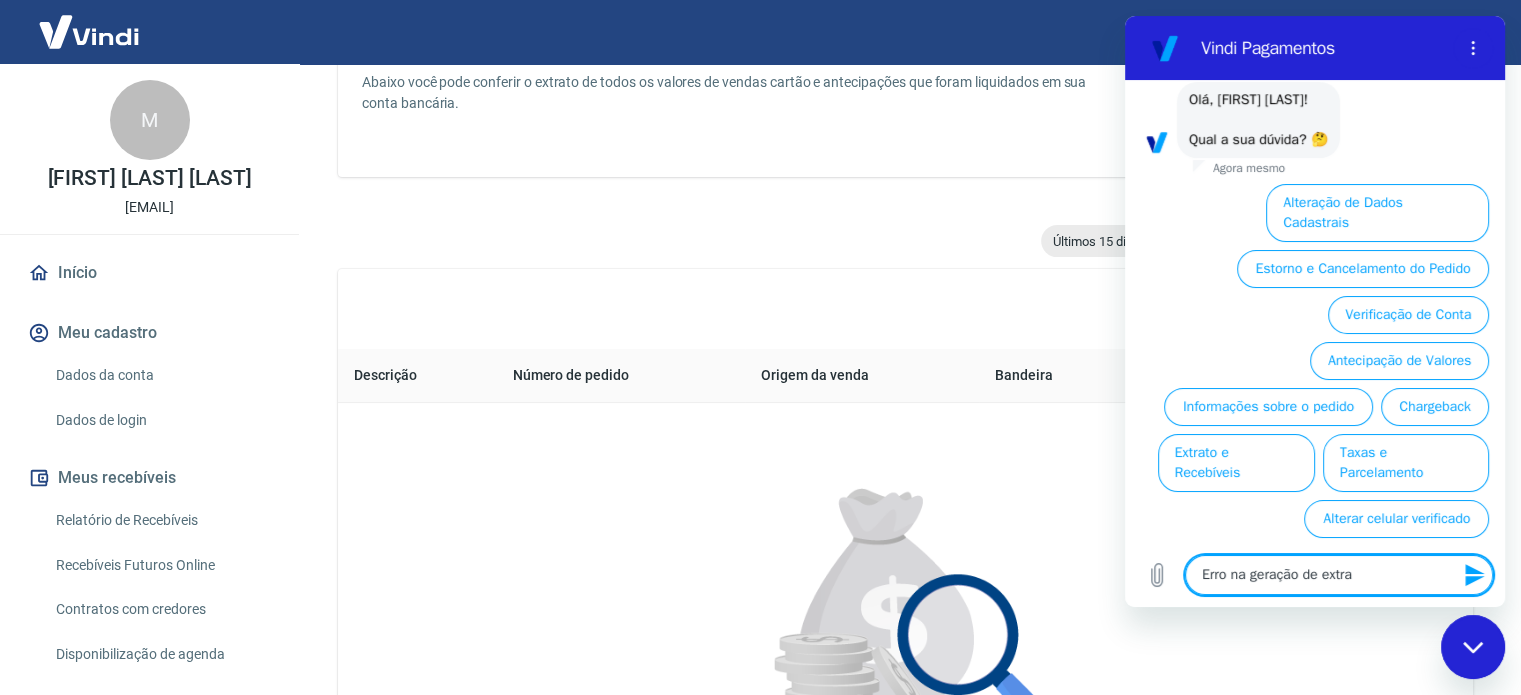 type on "Erro na geração de extrat" 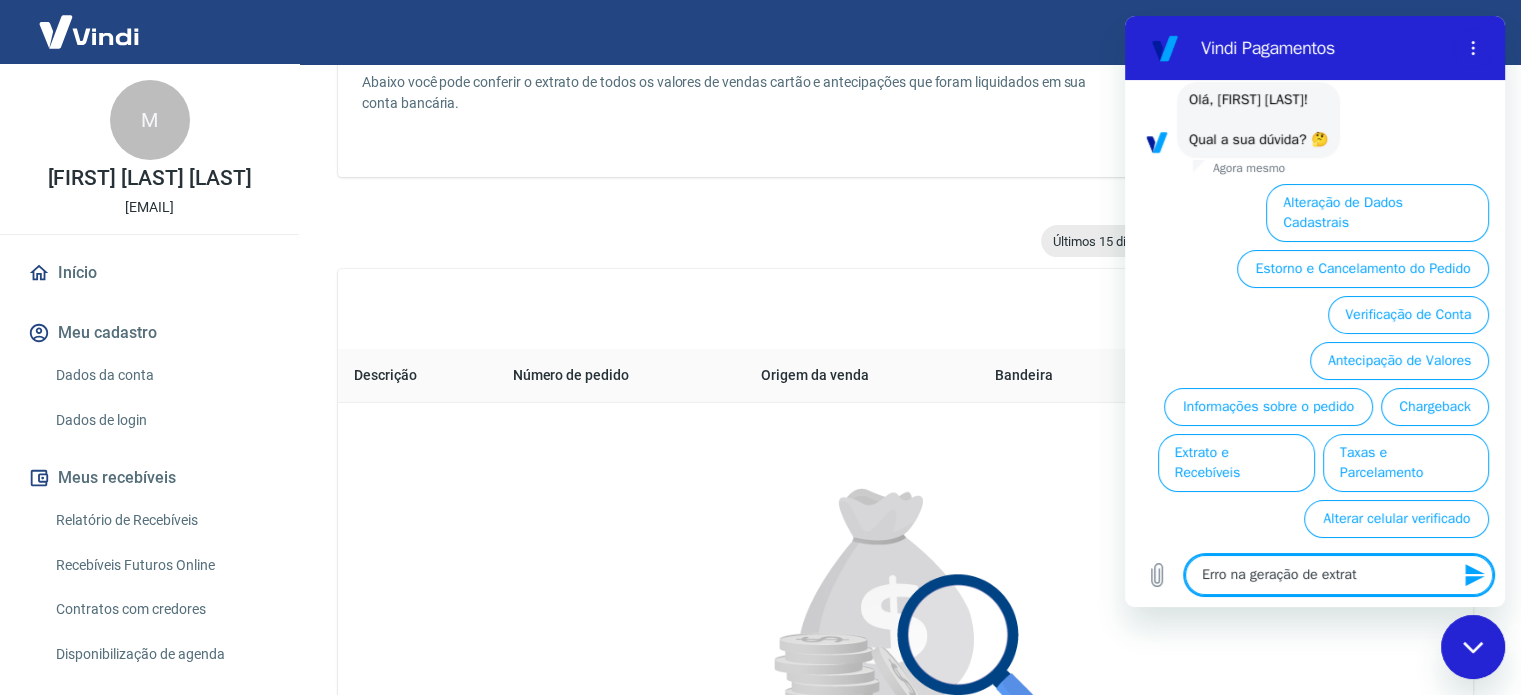 type on "Erro na geração de extrato" 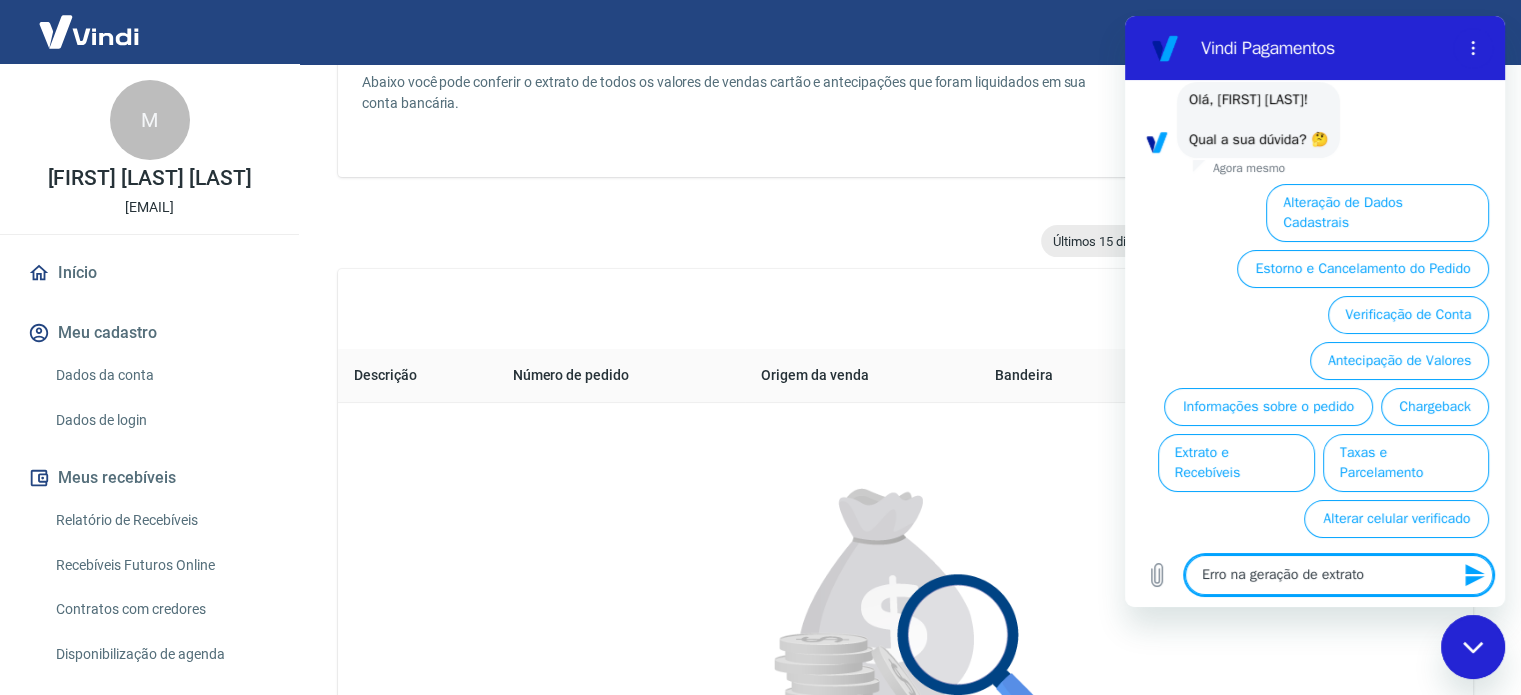 type on "Erro na geração de extratos" 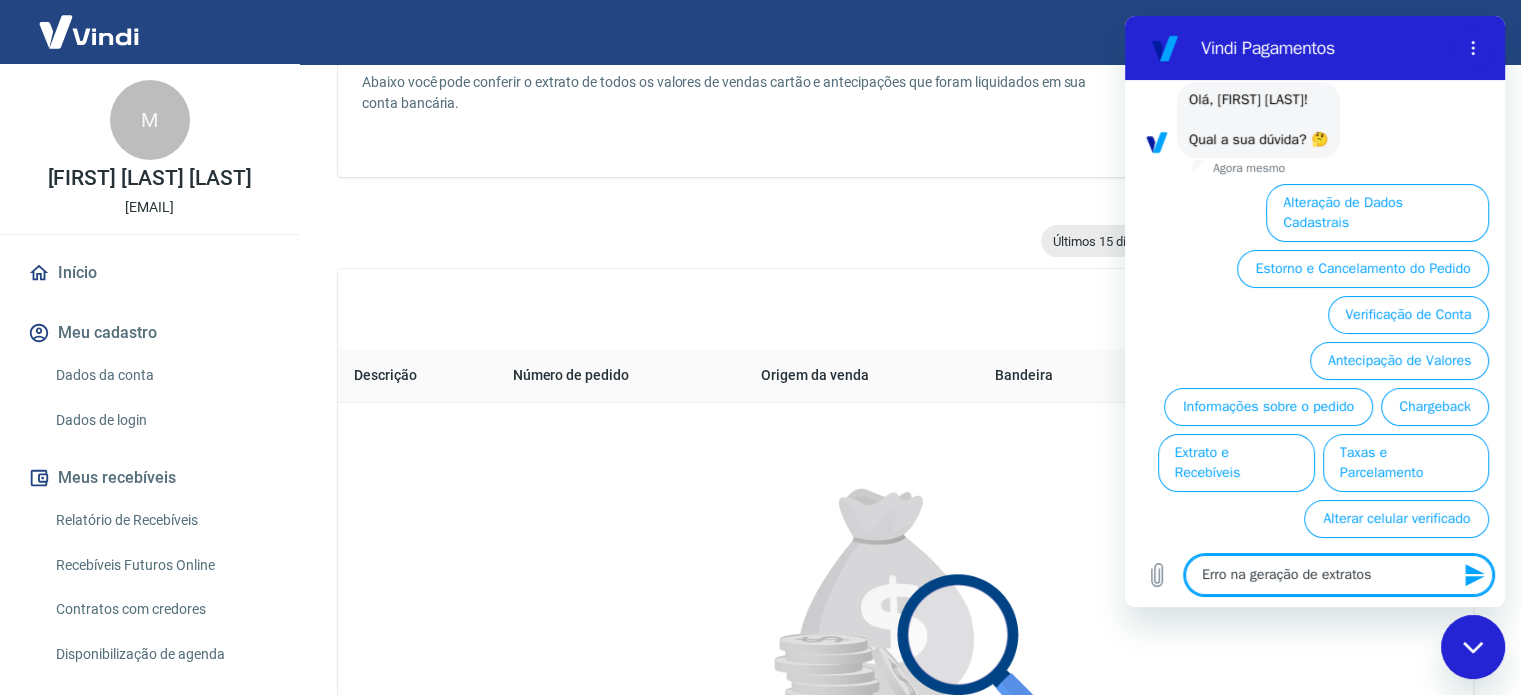 type 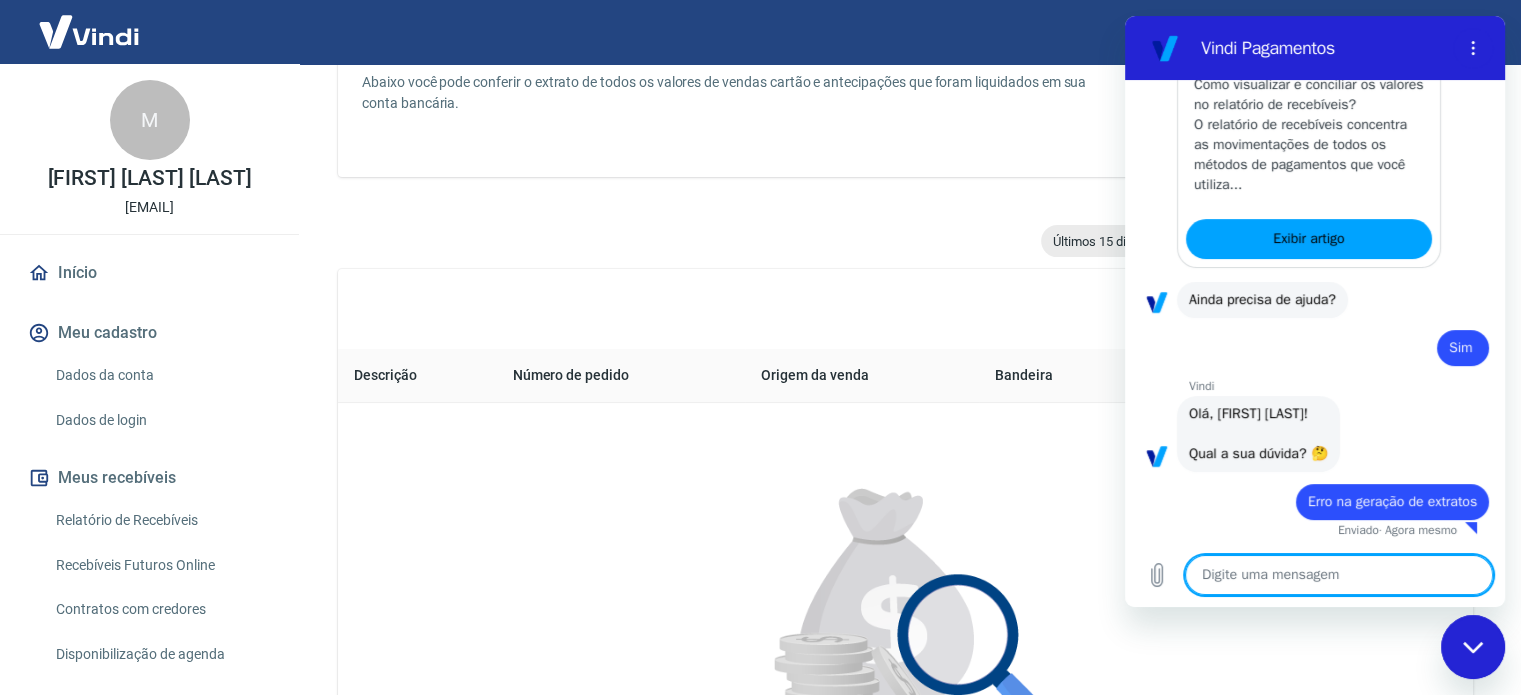 type on "x" 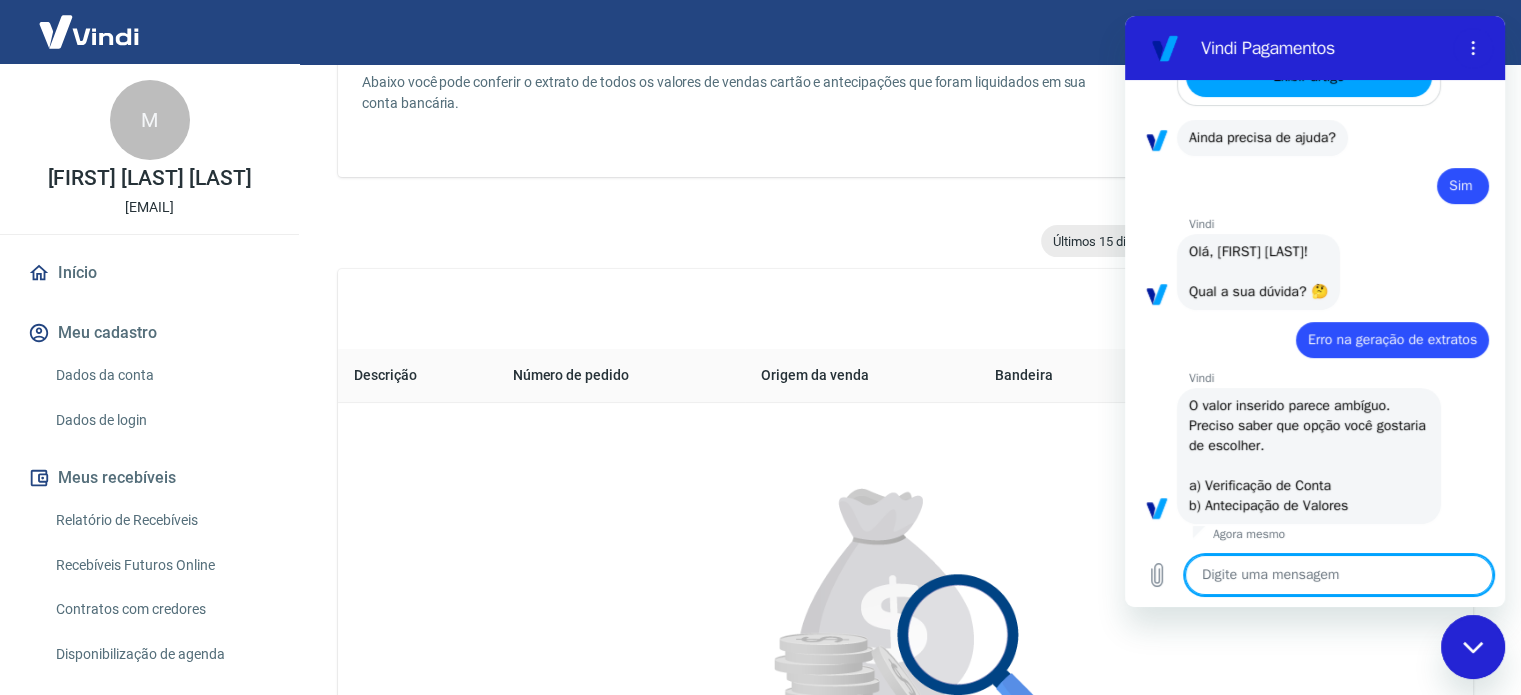 scroll, scrollTop: 695, scrollLeft: 0, axis: vertical 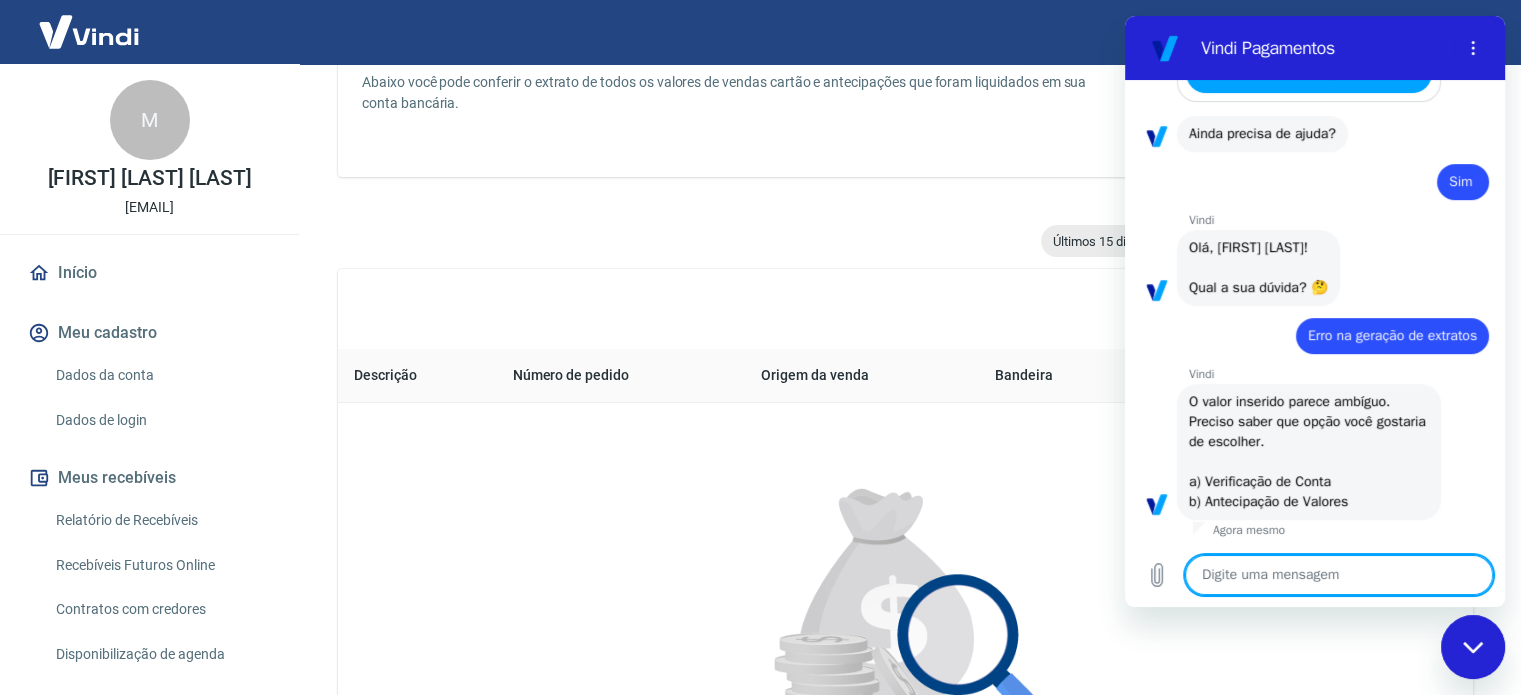 type on "h" 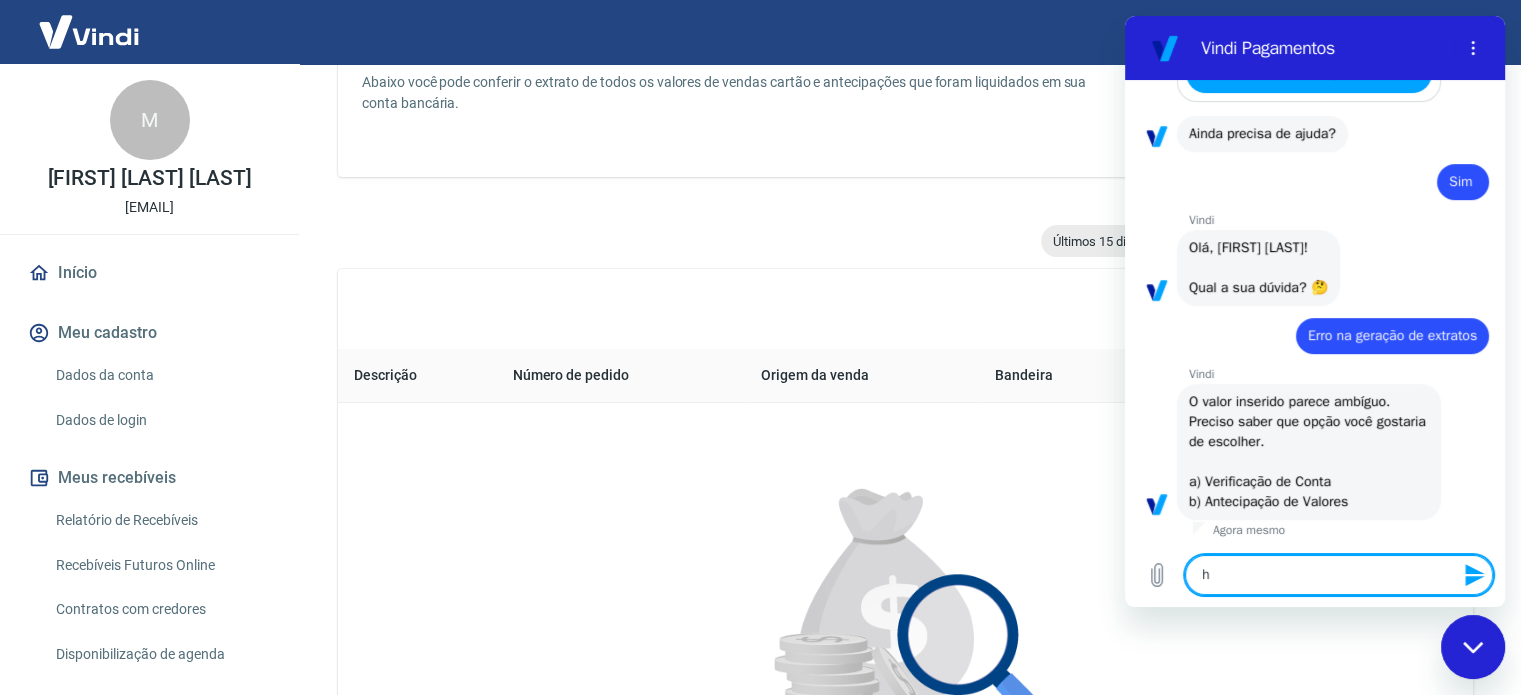 type on "hu" 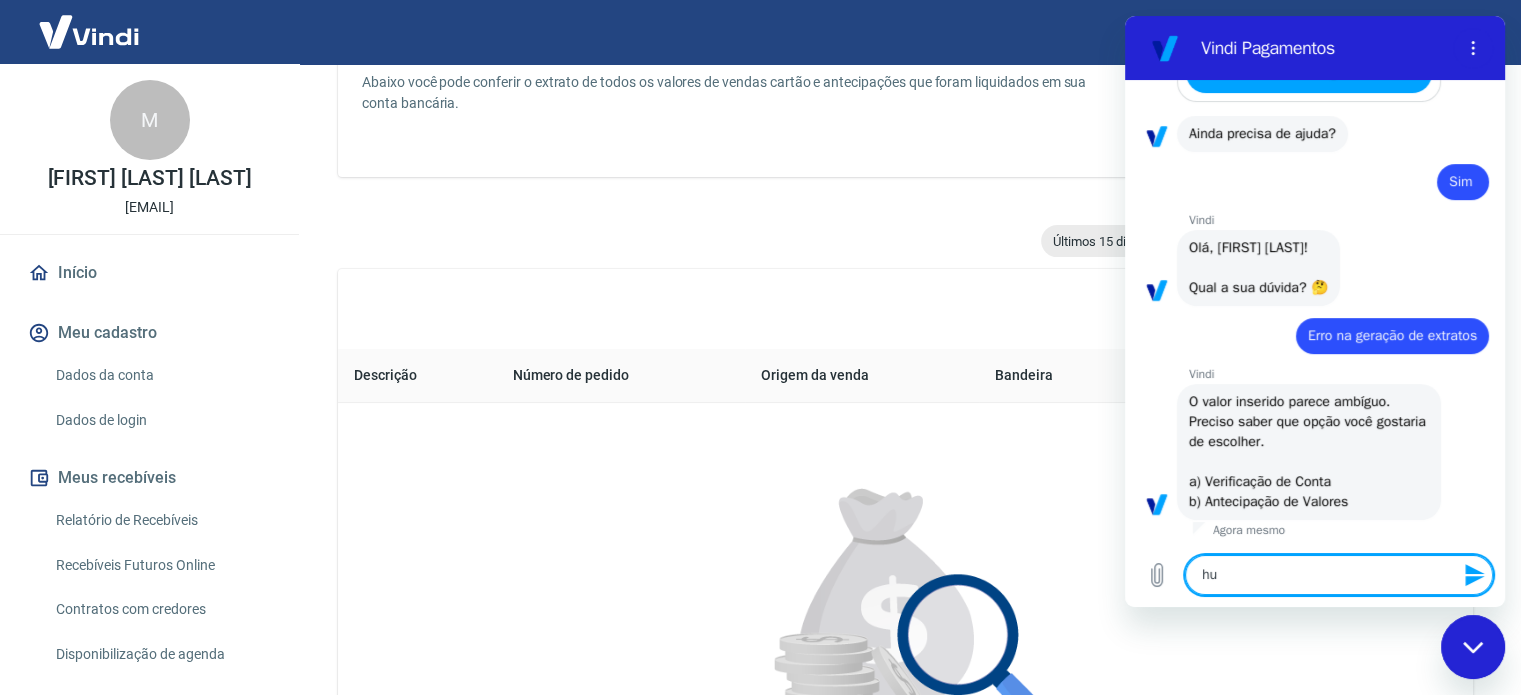 type on "hum" 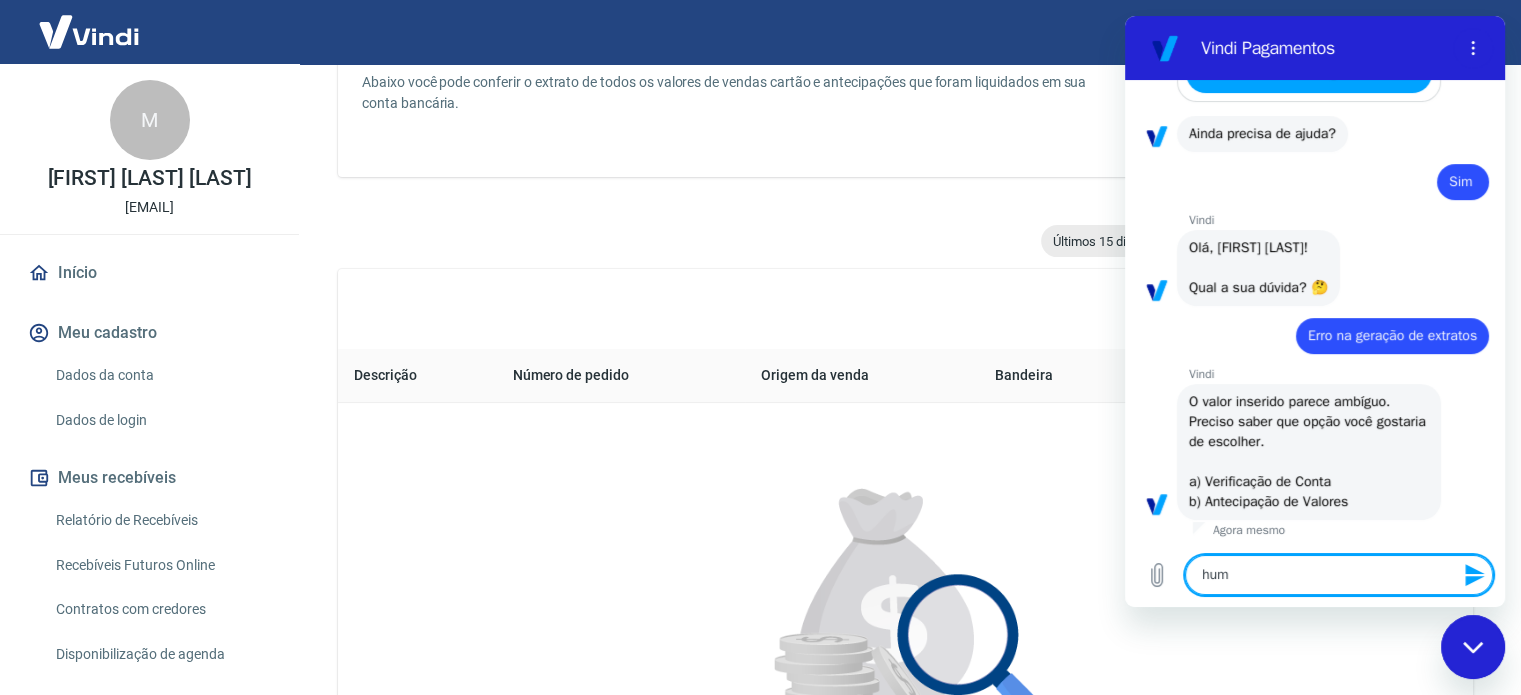 type on "huma" 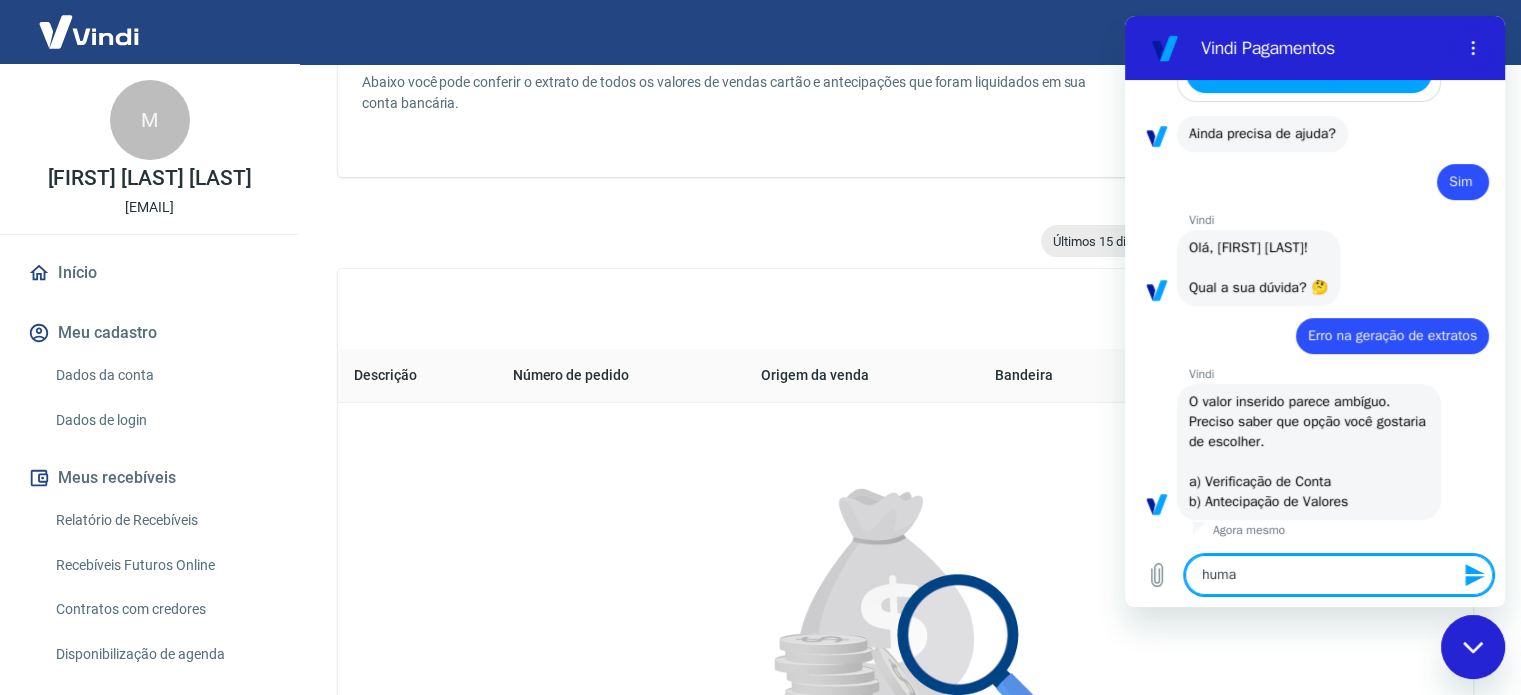 type on "human" 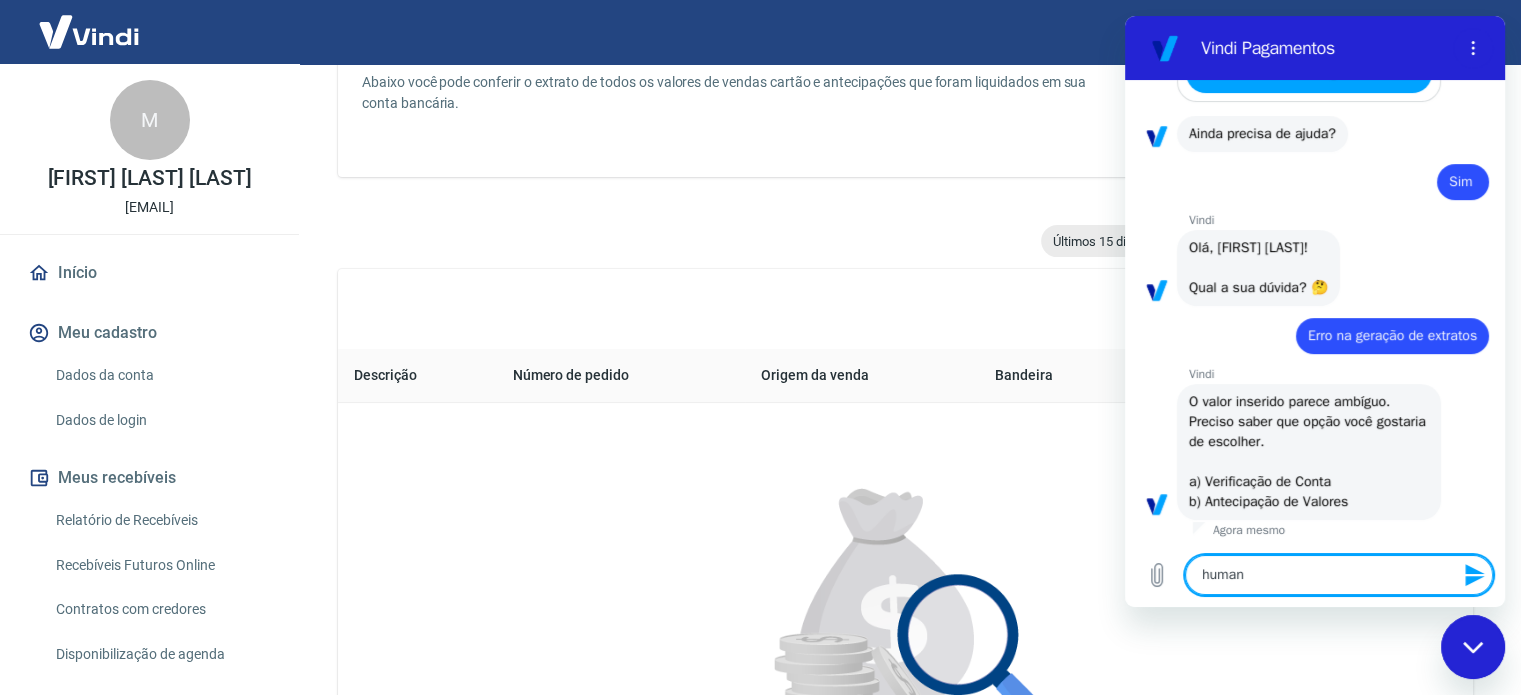 type on "humano" 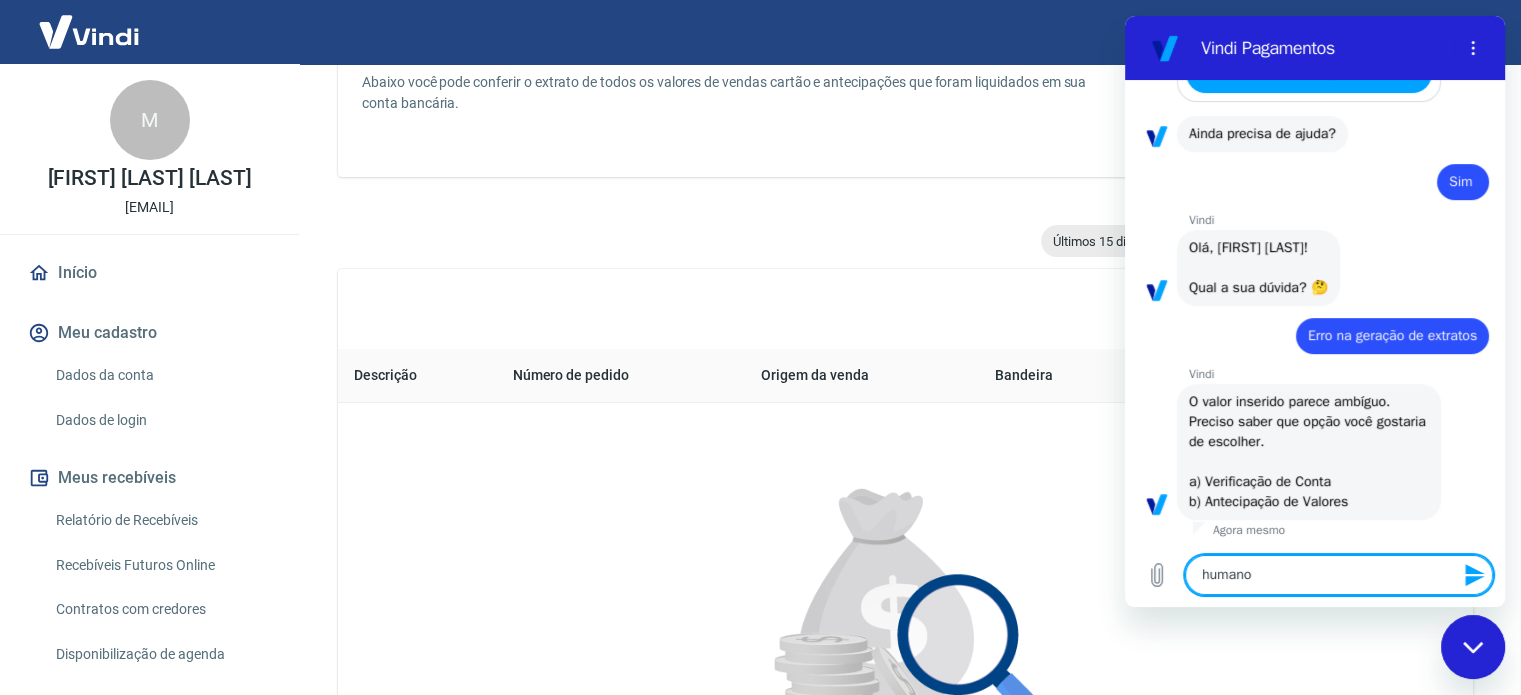 type 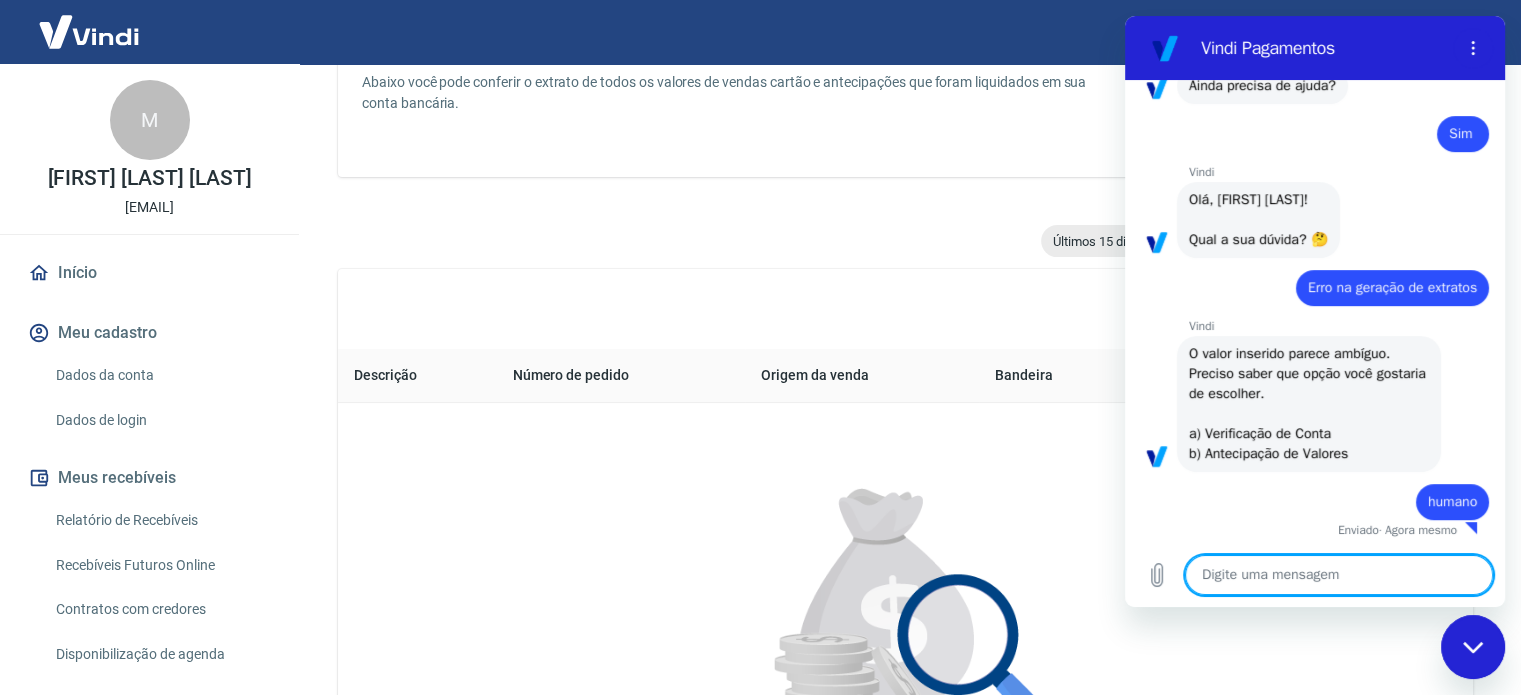type on "x" 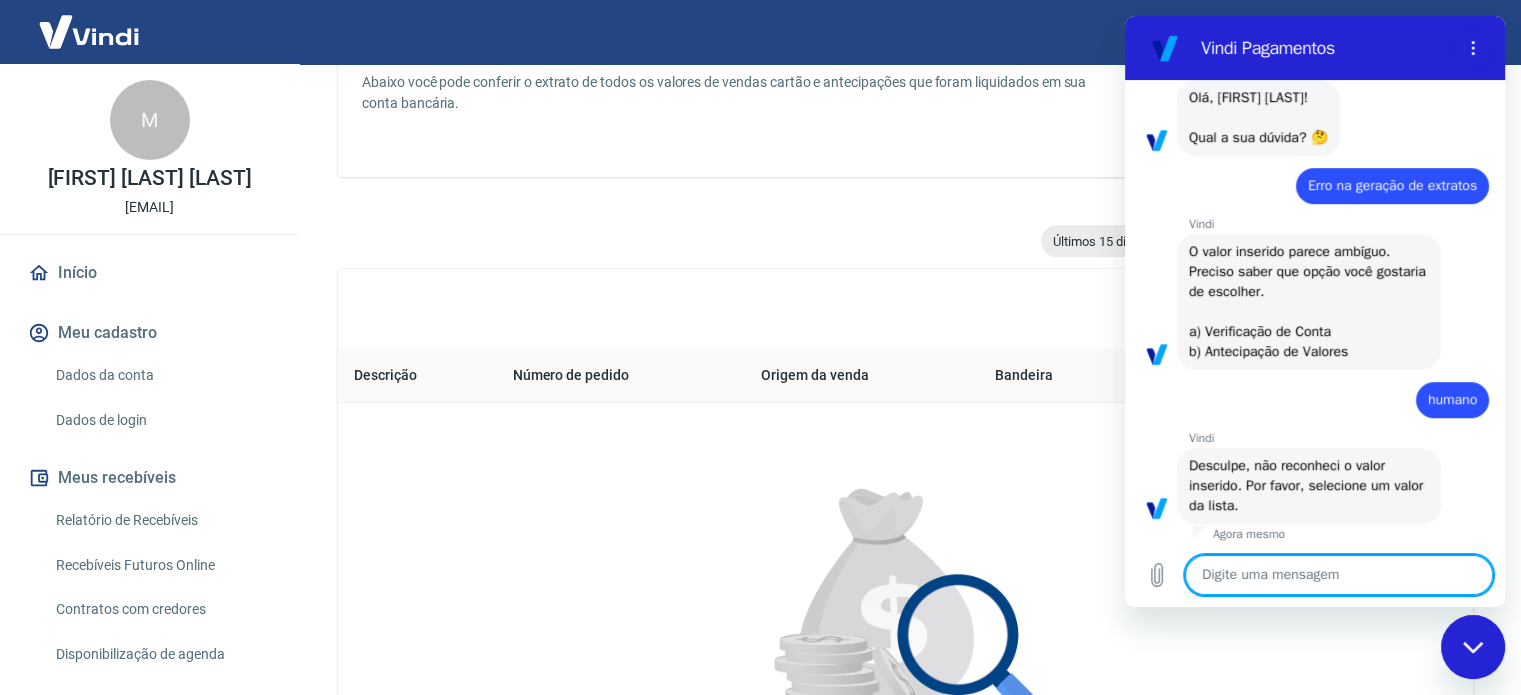 scroll, scrollTop: 849, scrollLeft: 0, axis: vertical 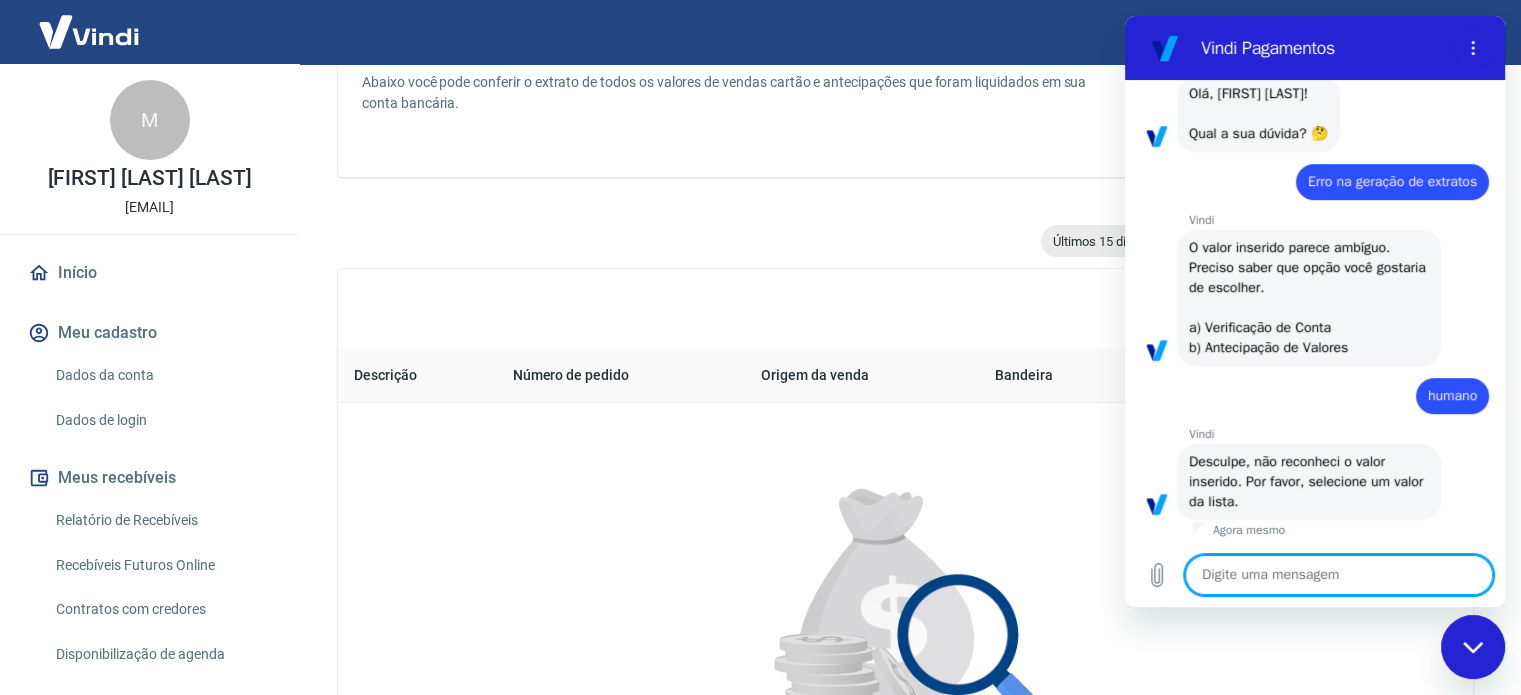type on "h" 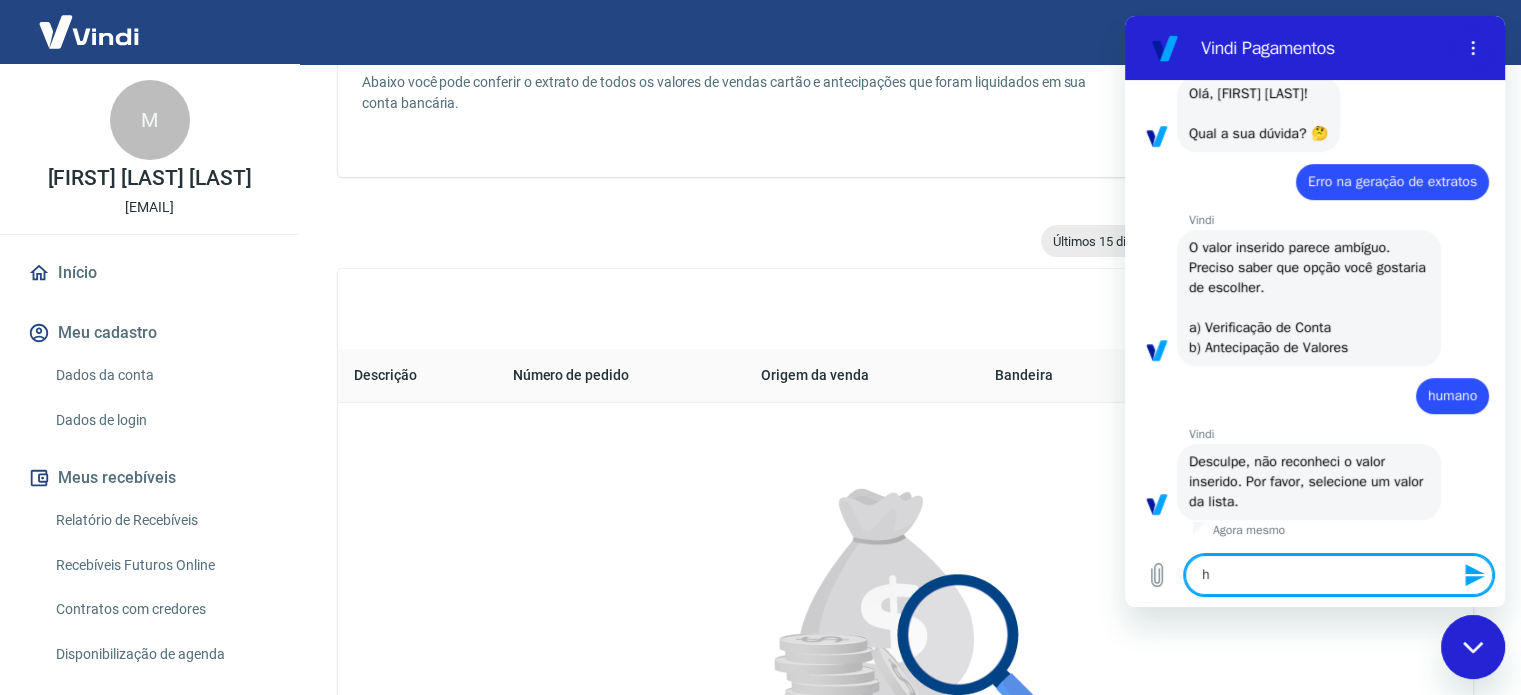 type on "hu" 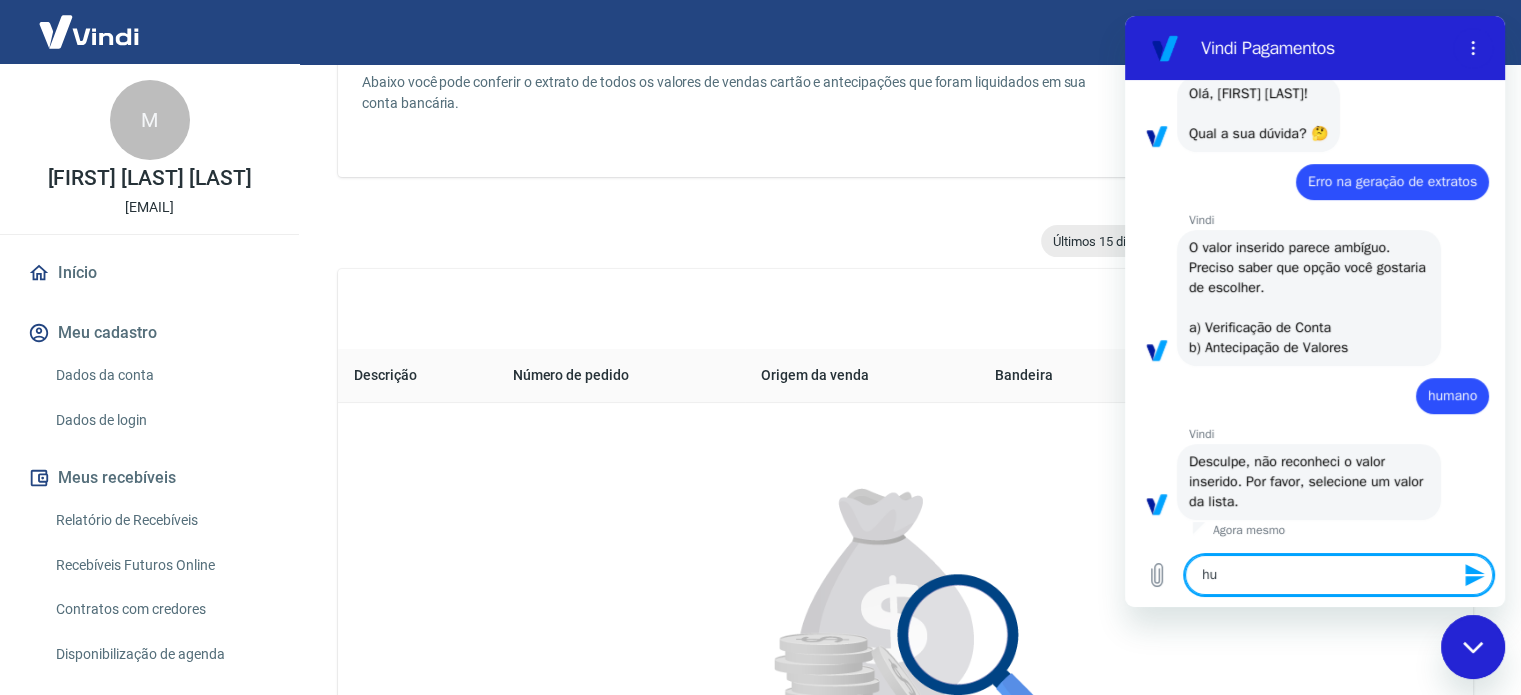 type on "hum" 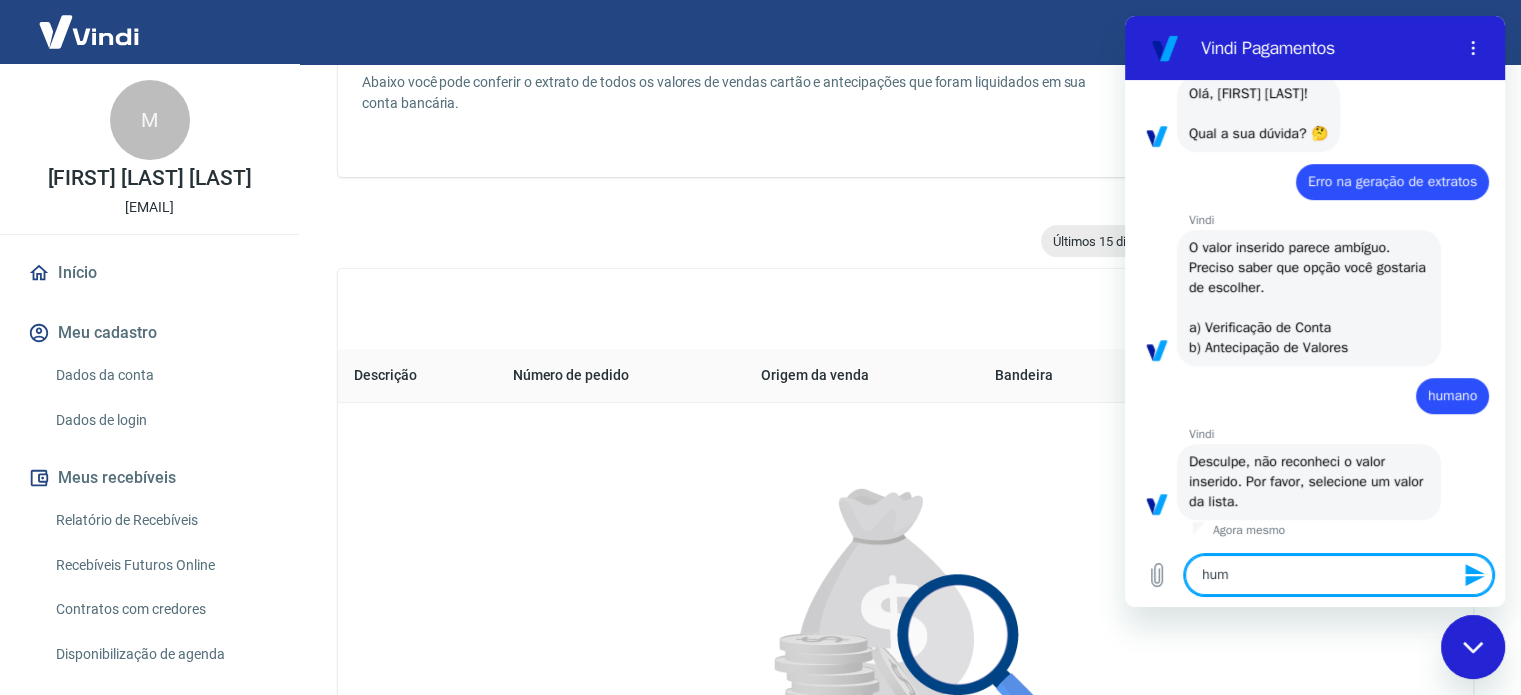 type on "huma" 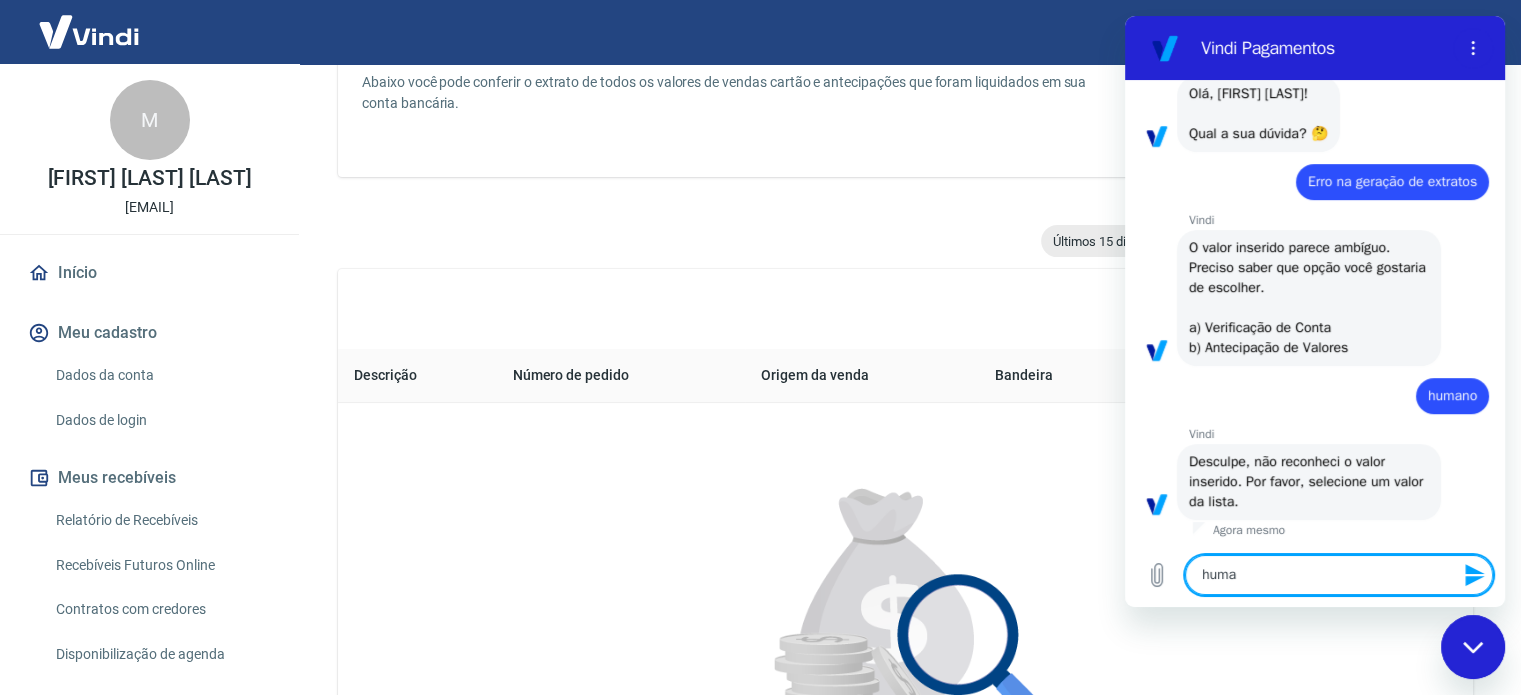 type on "human" 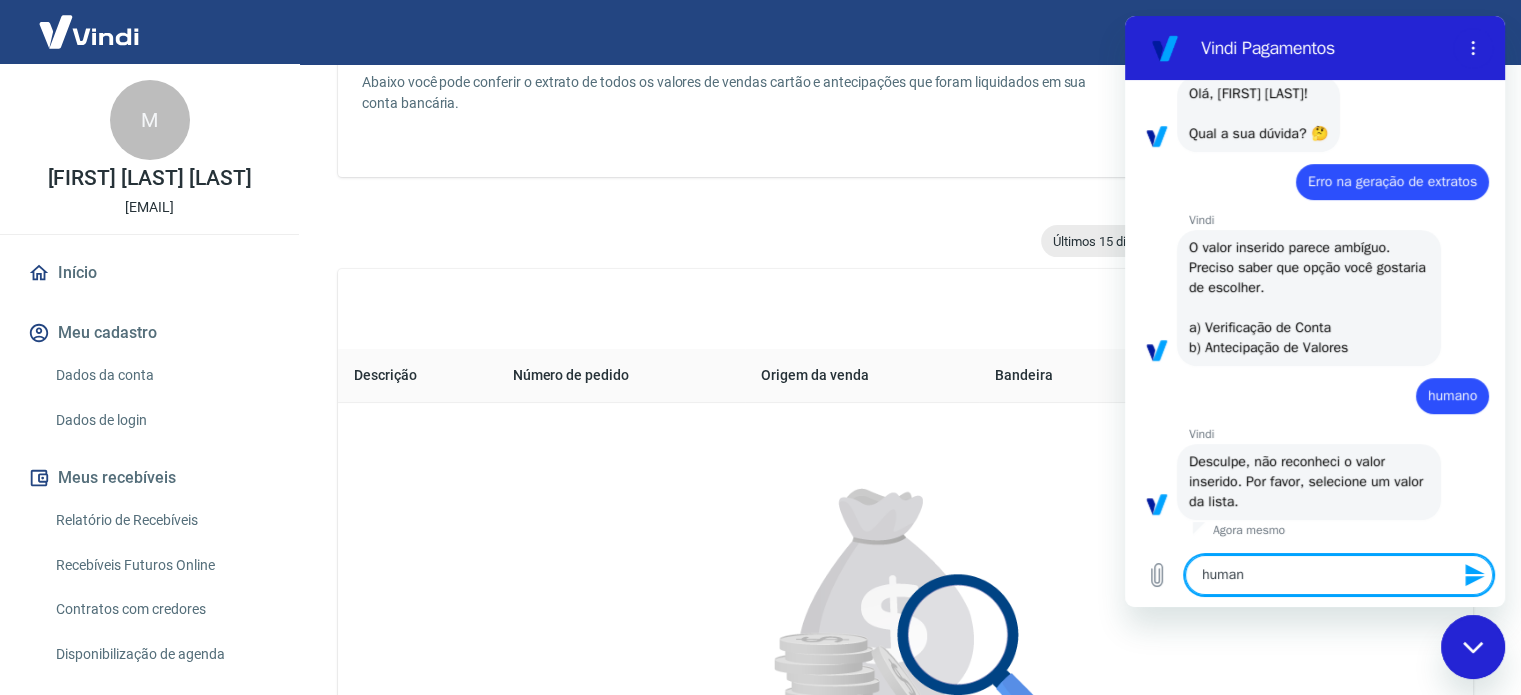 type on "humano" 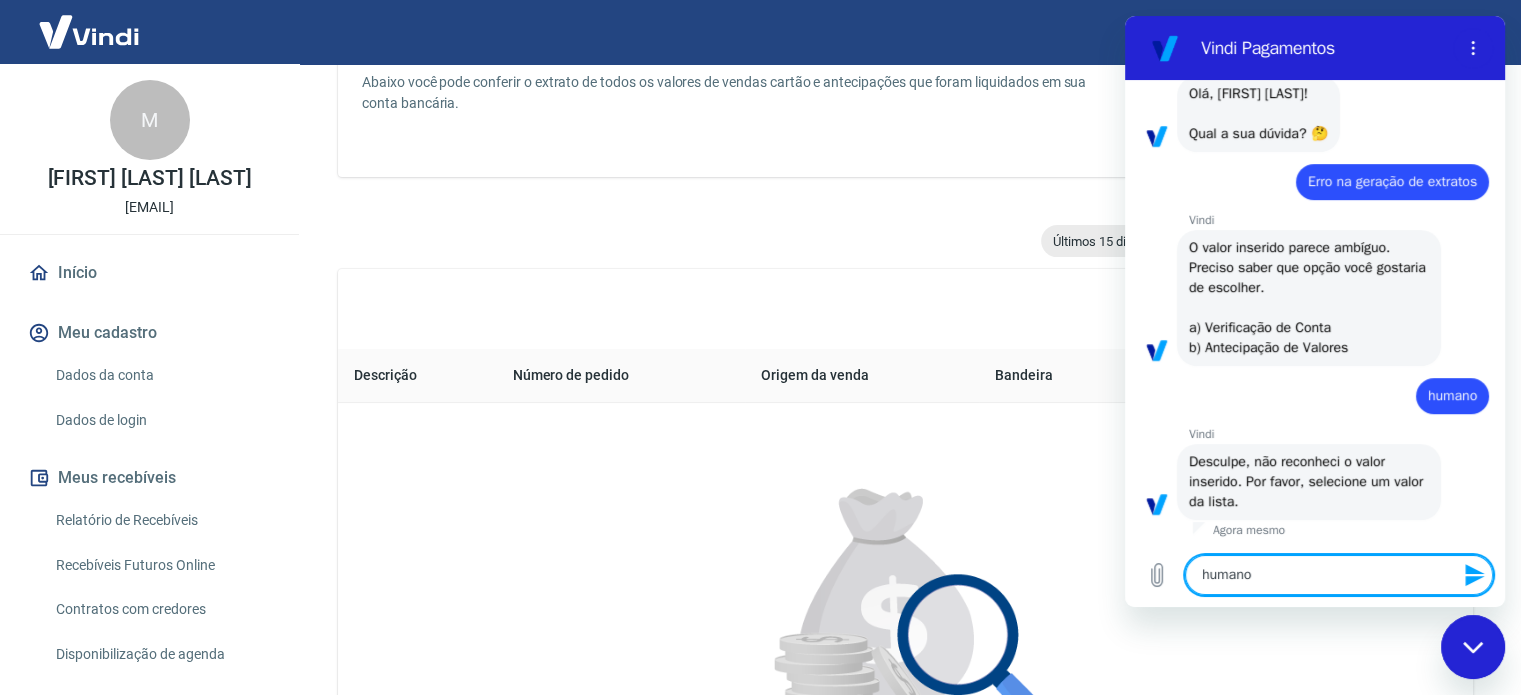 type 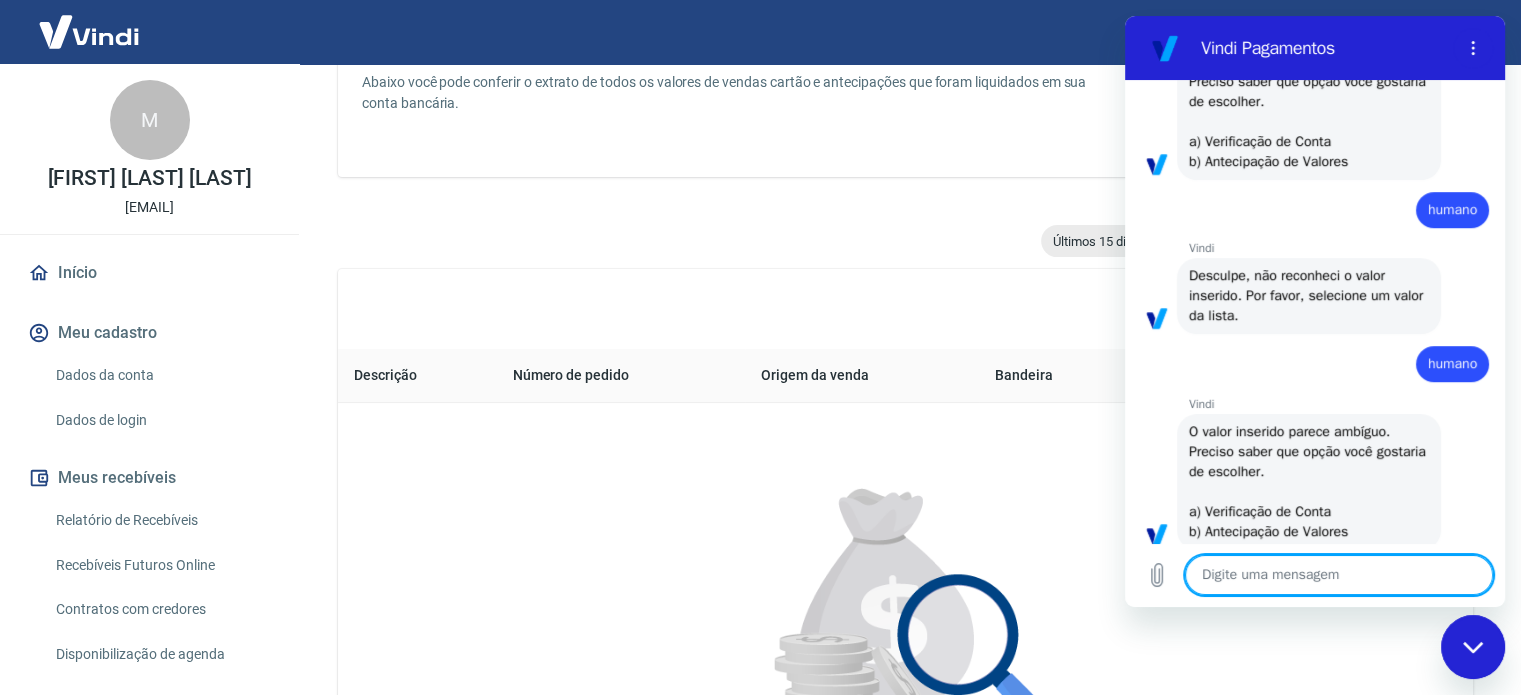 type on "x" 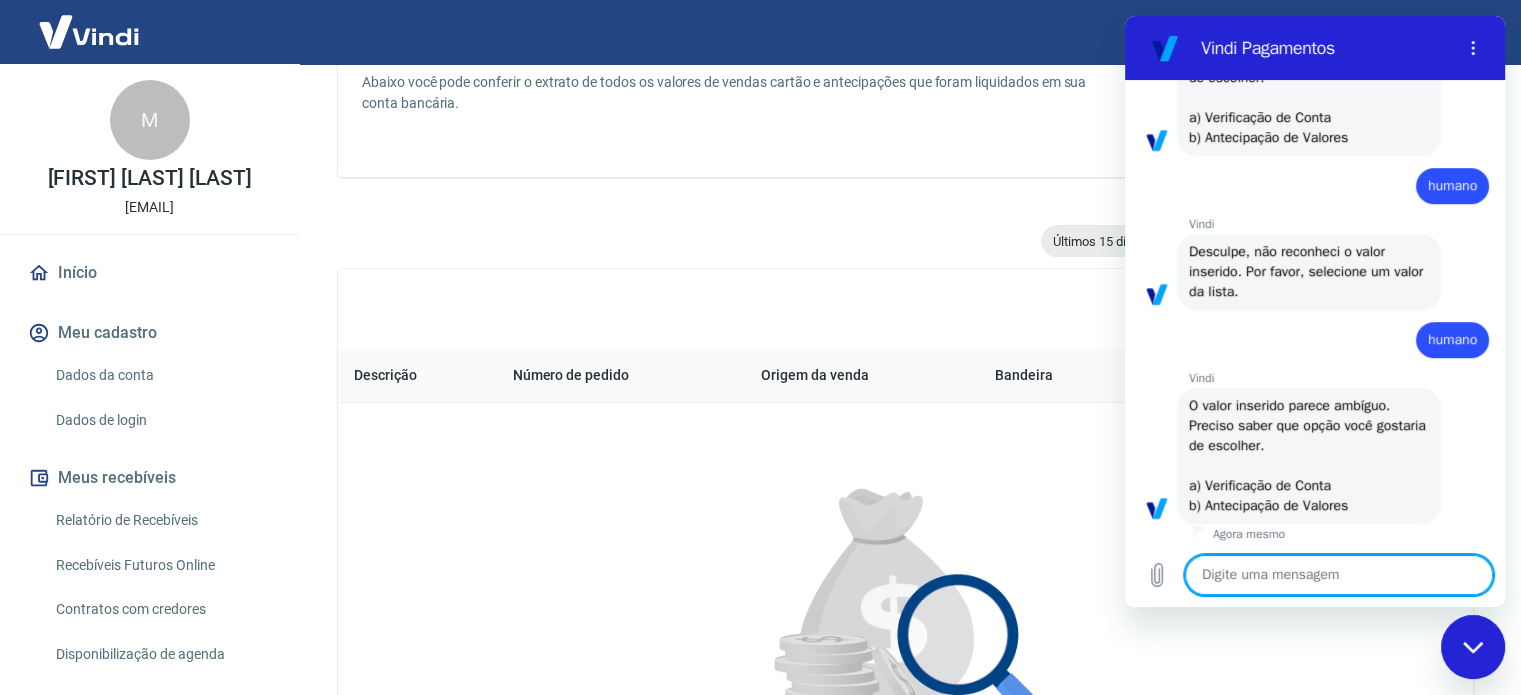 scroll, scrollTop: 1063, scrollLeft: 0, axis: vertical 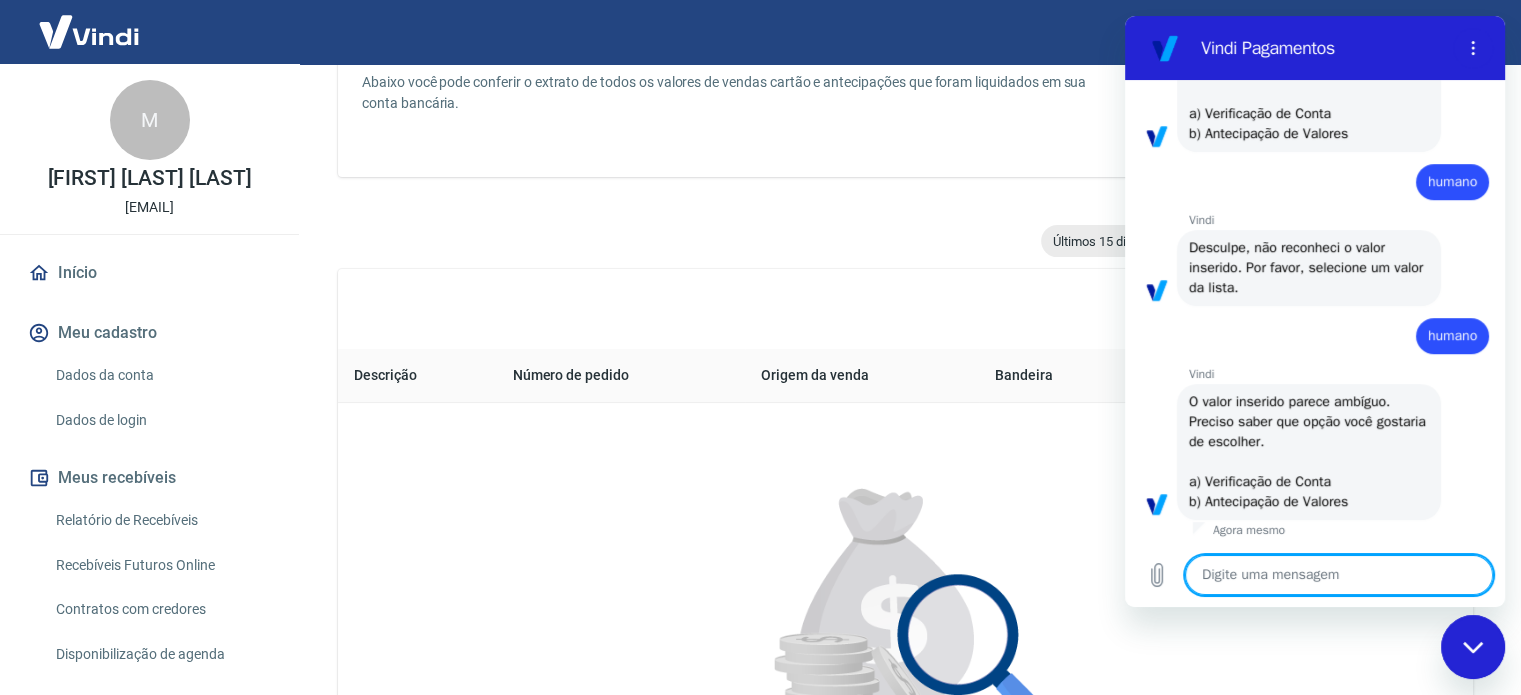 type on "h" 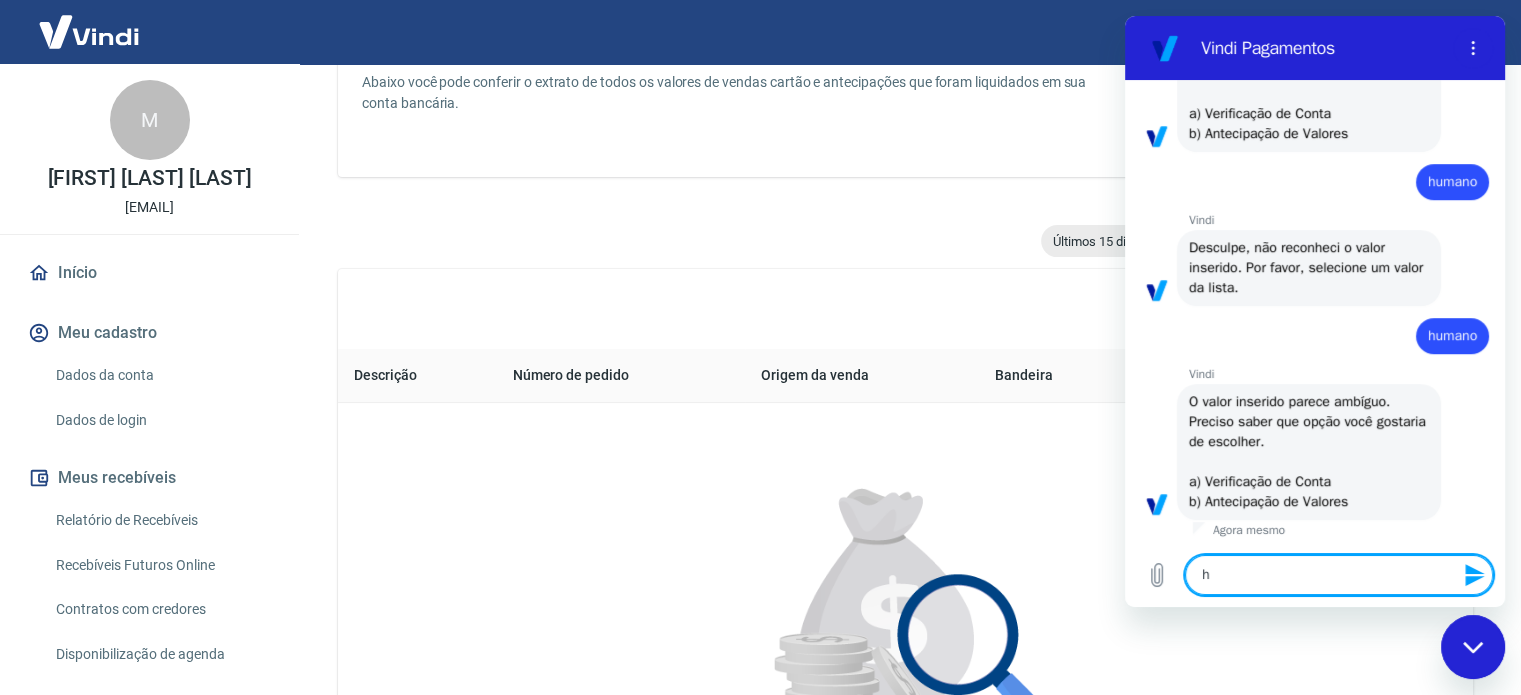 type on "hu" 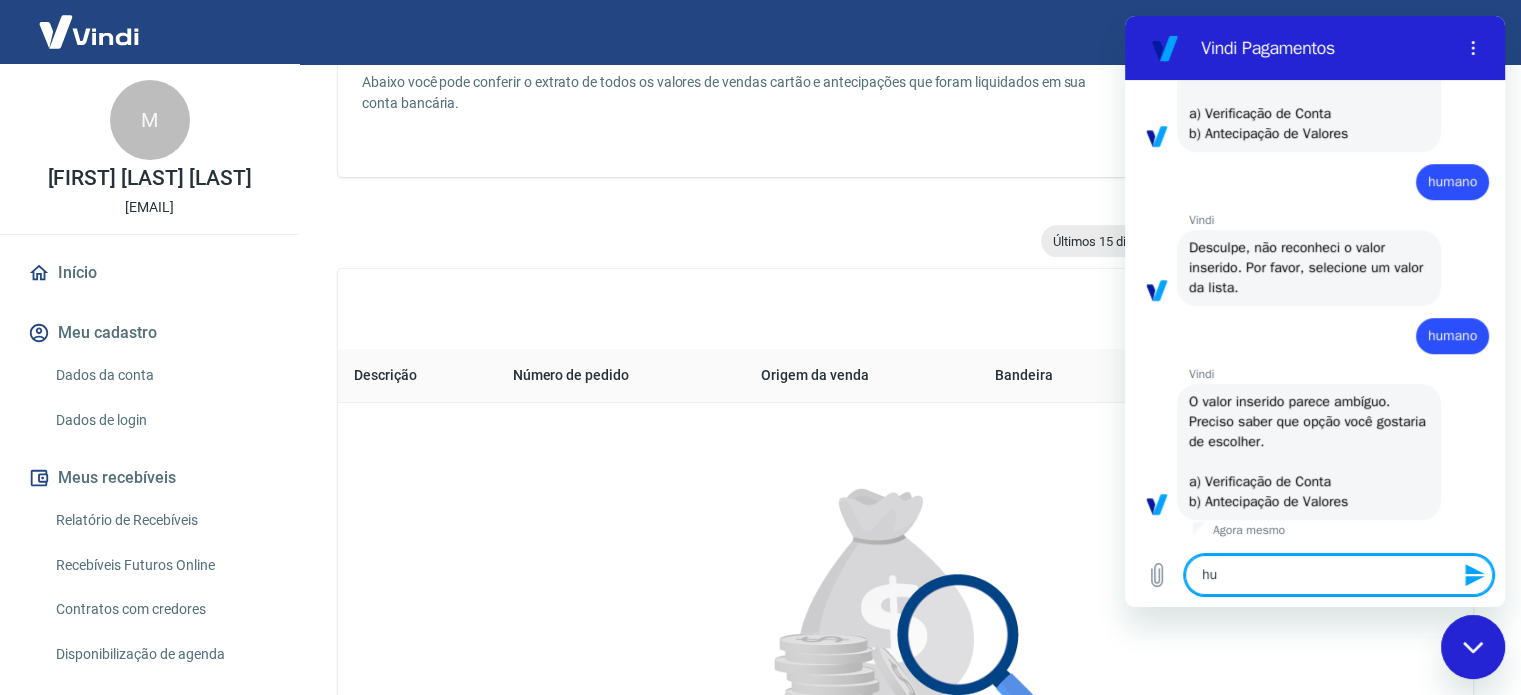 type on "hum" 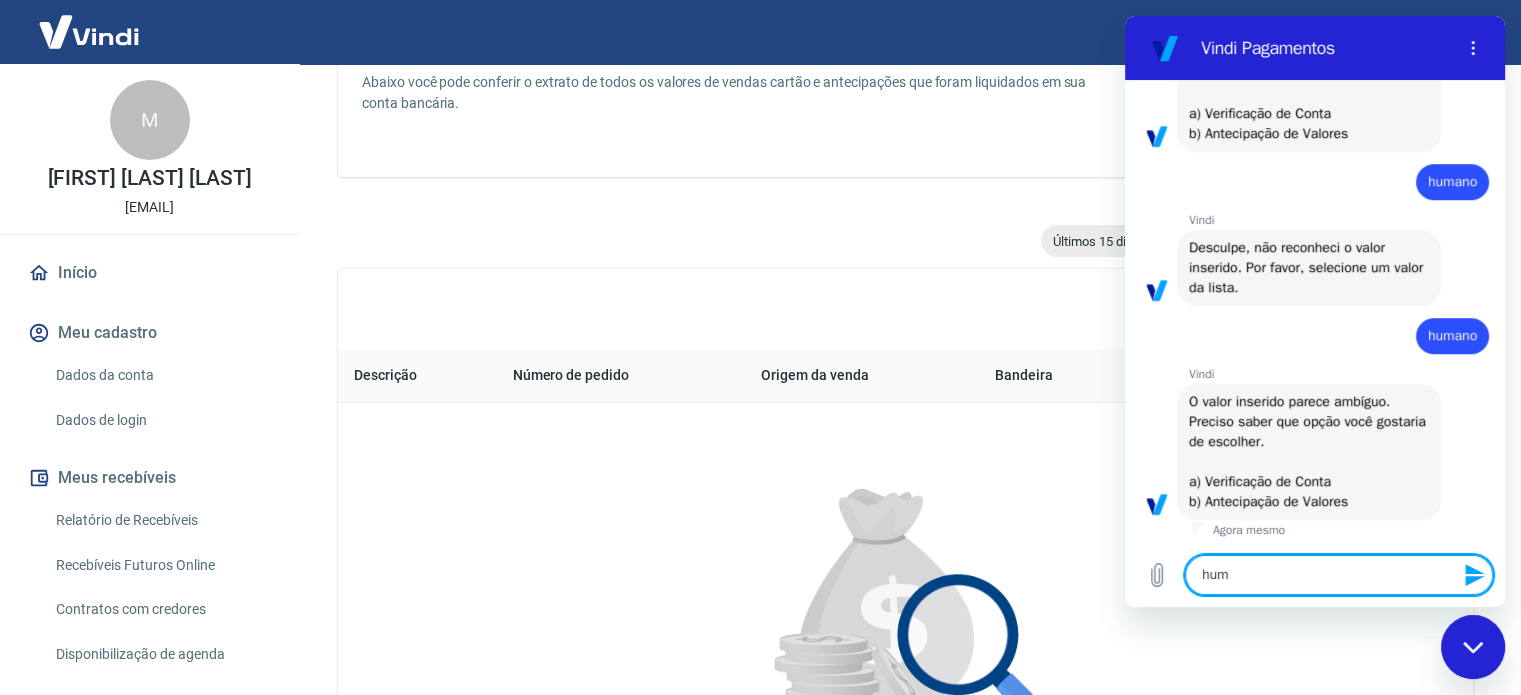 type on "huma" 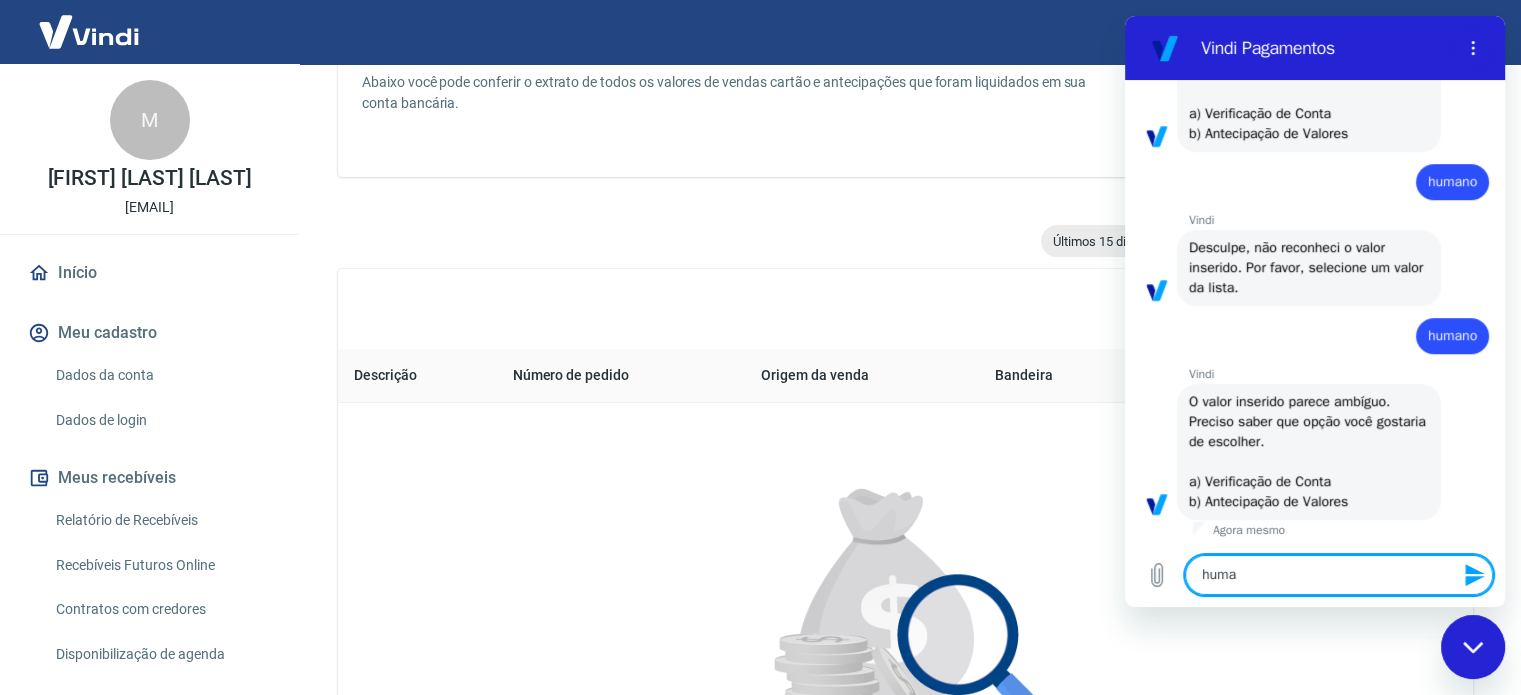 type on "human" 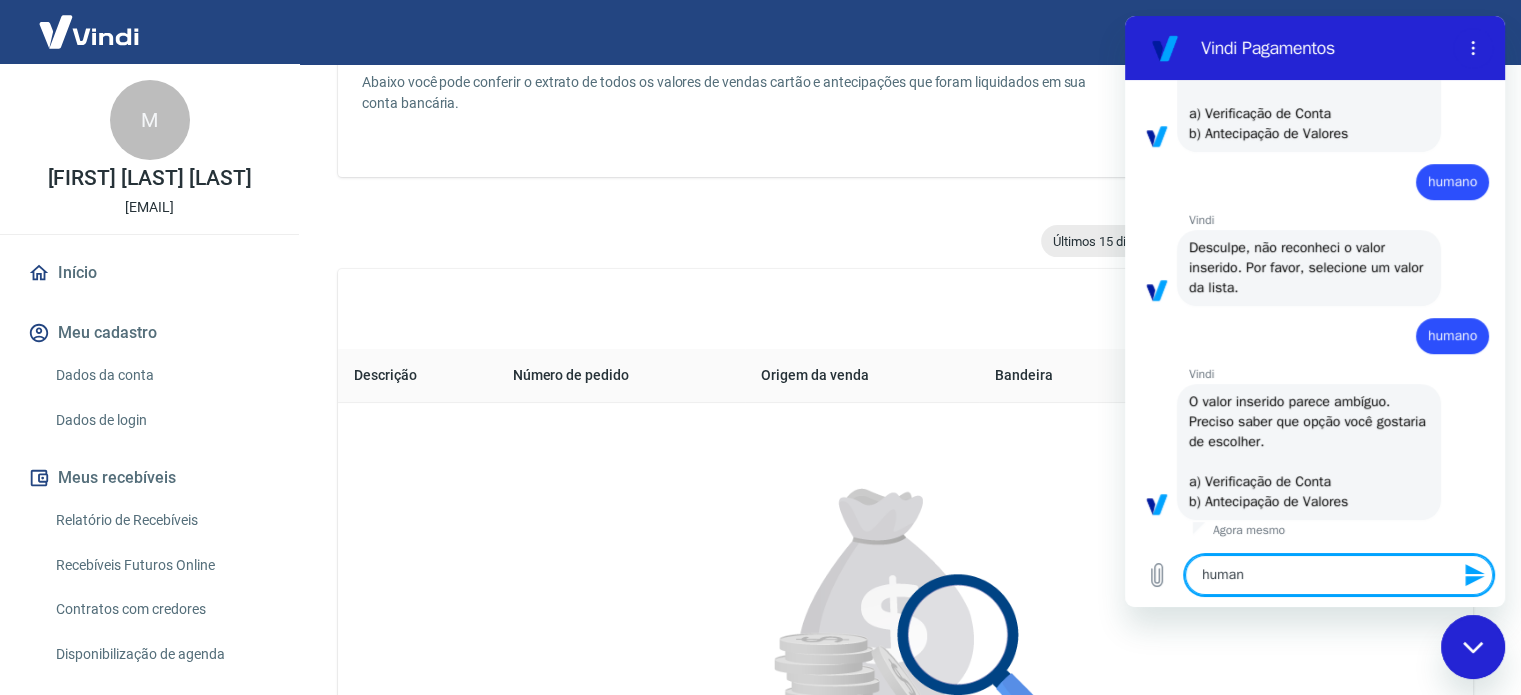 type on "humano" 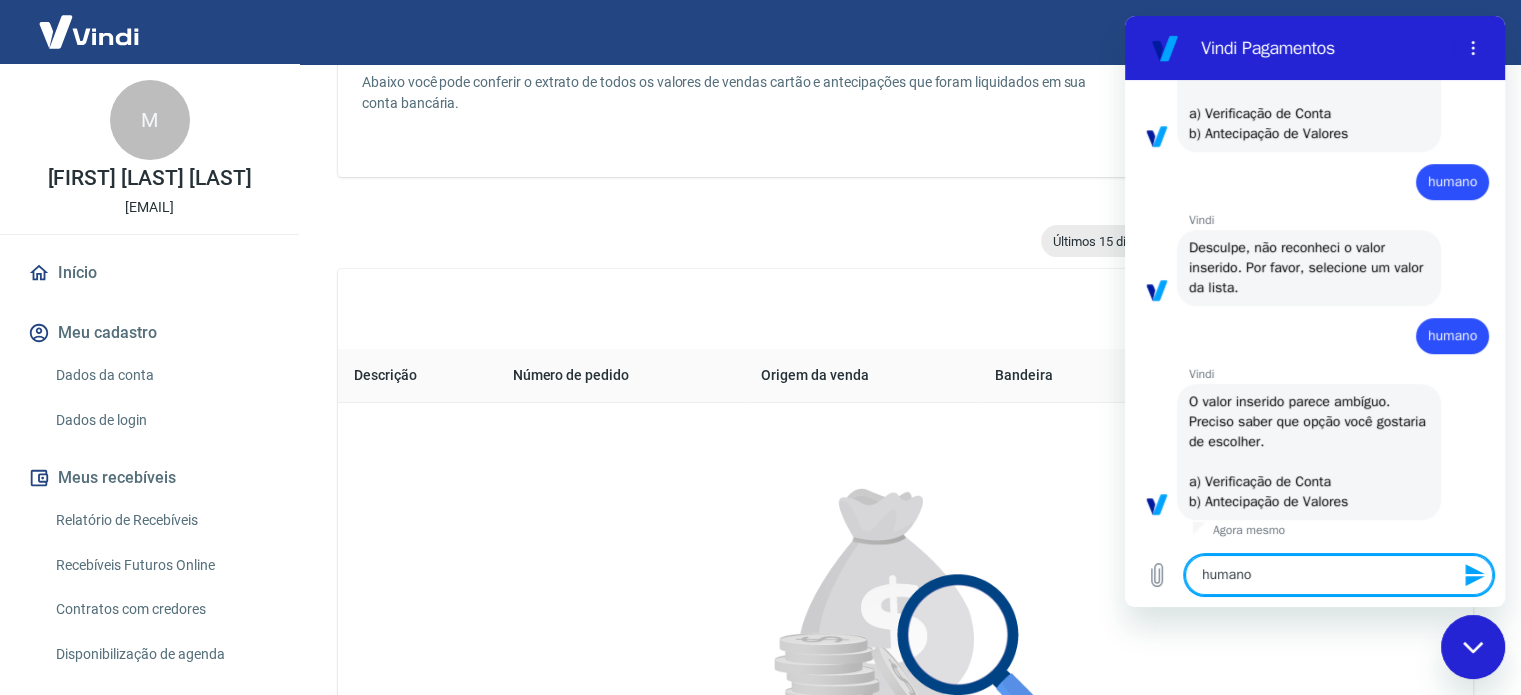 type 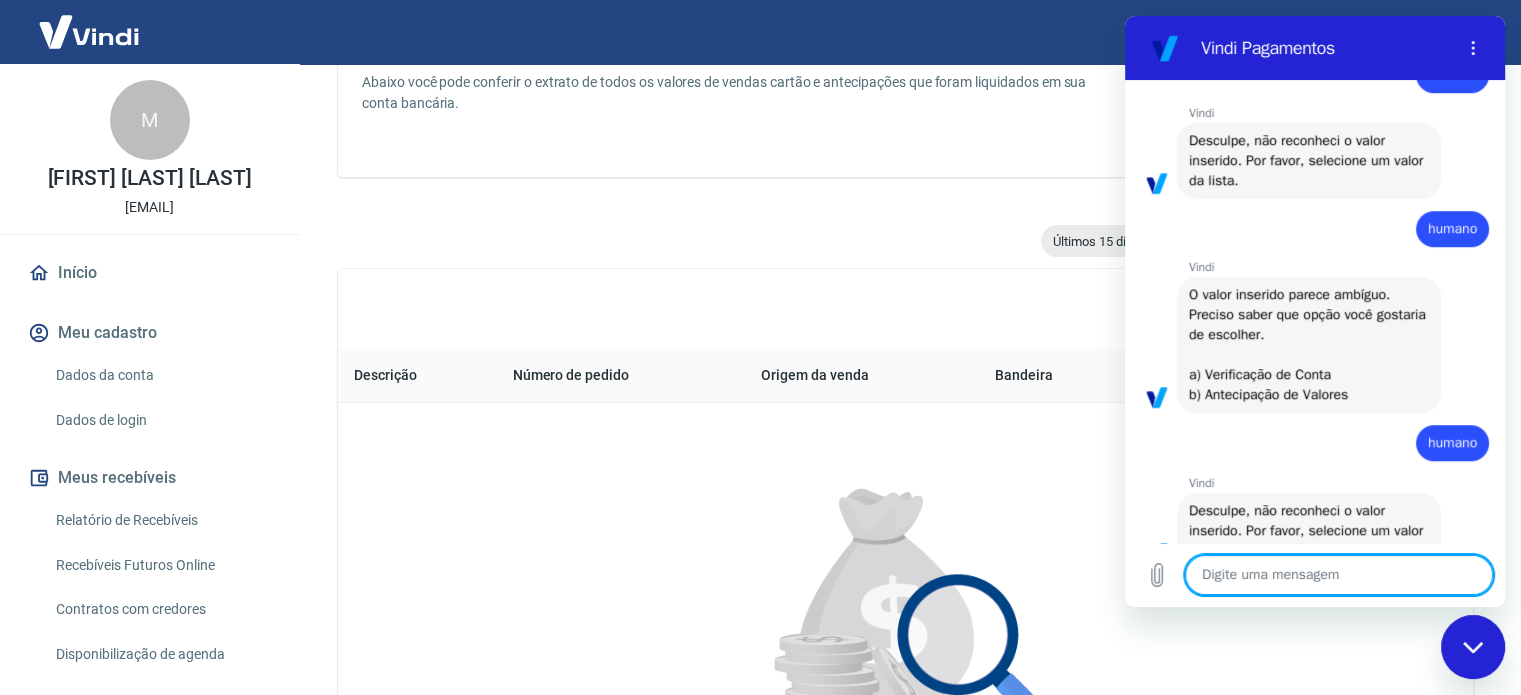 type on "x" 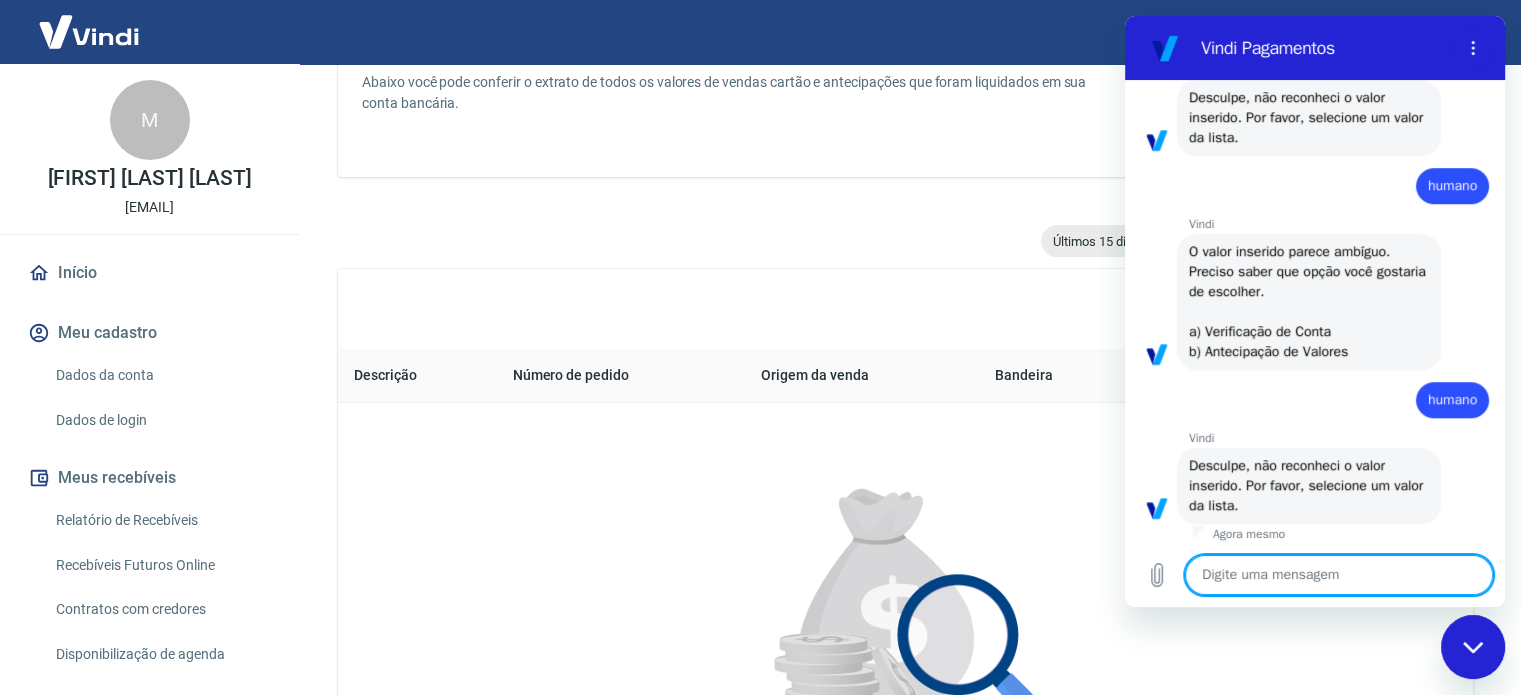 scroll, scrollTop: 1217, scrollLeft: 0, axis: vertical 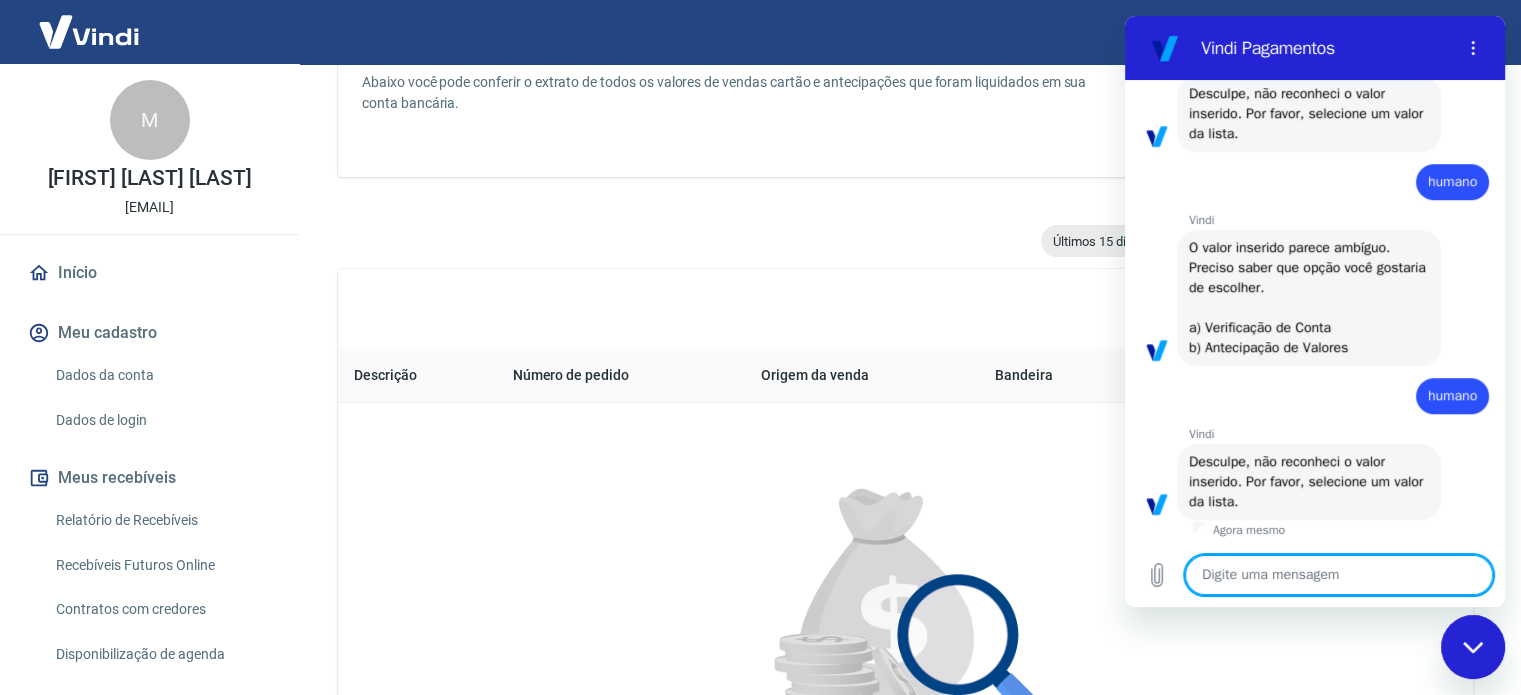 type on "h" 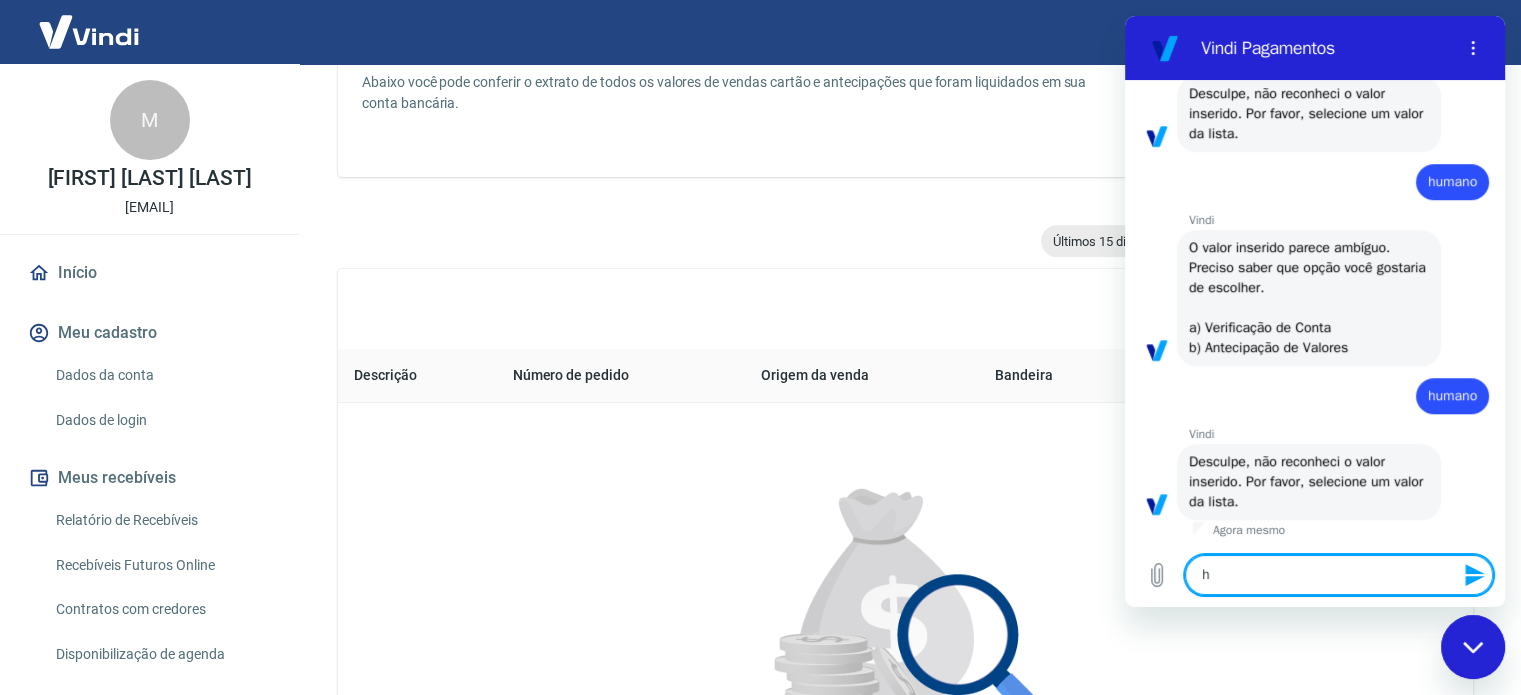 type 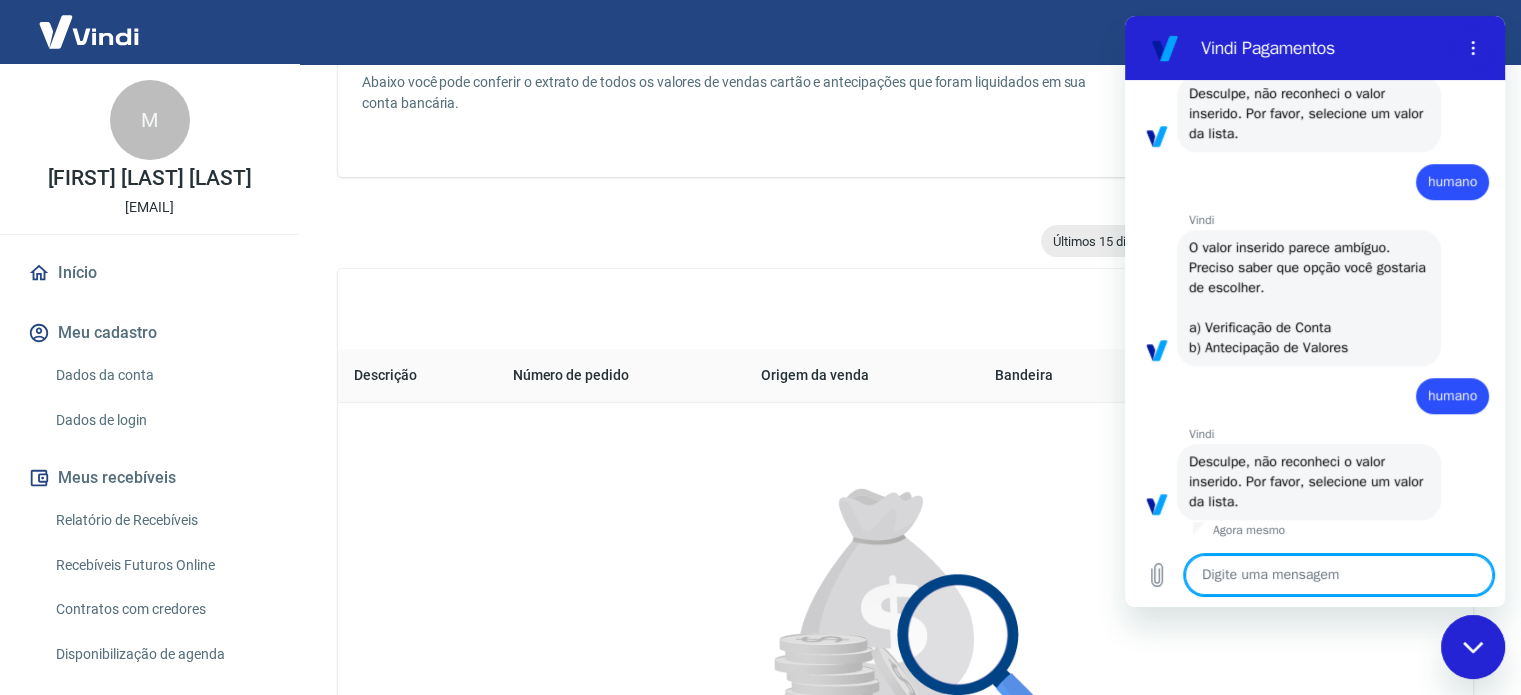 type on "a" 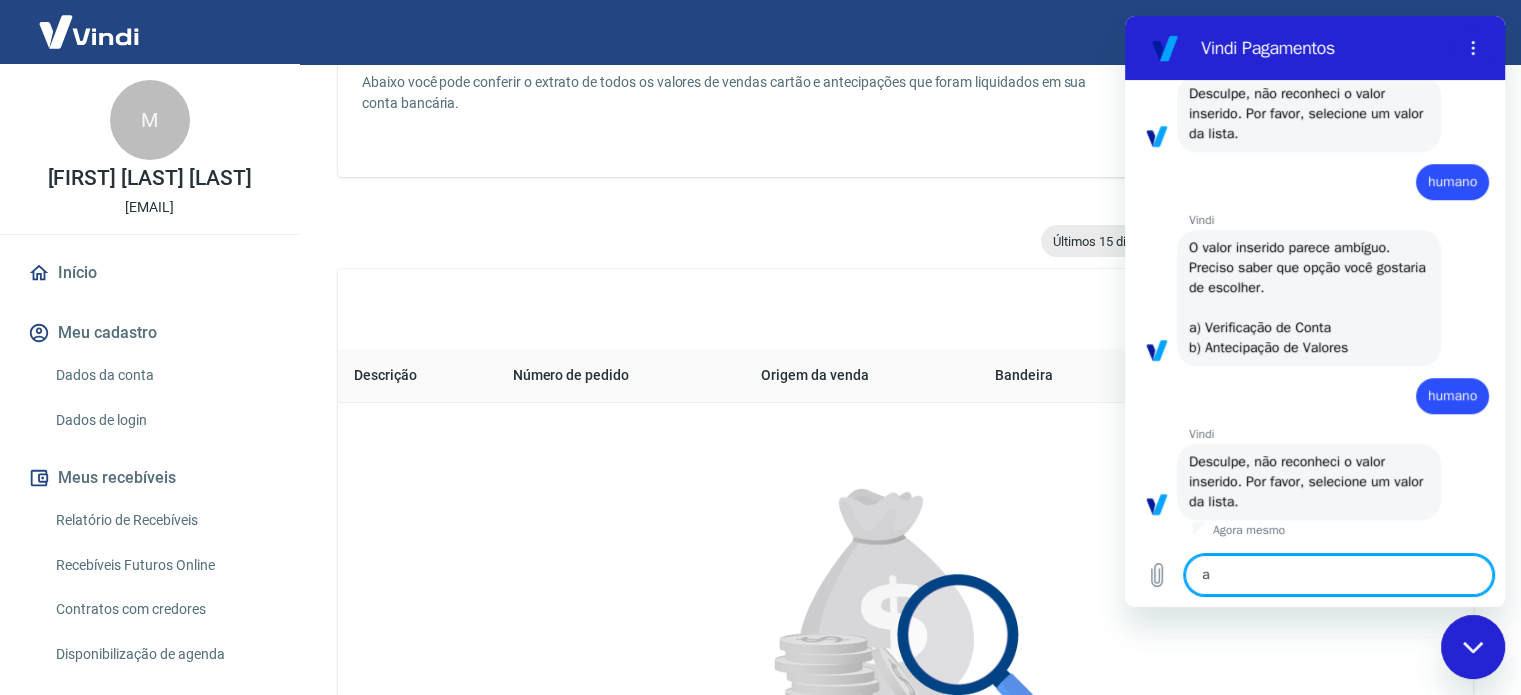 type on "at" 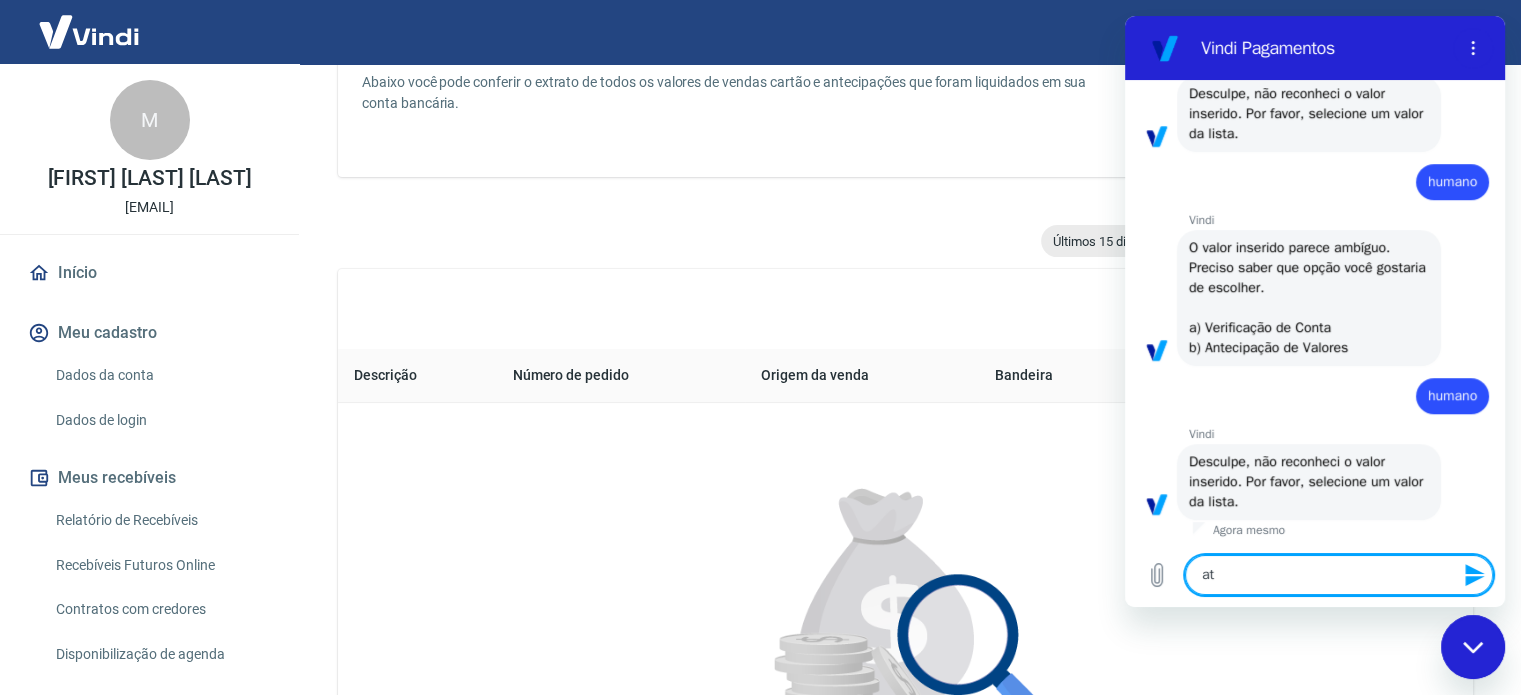 type on "ate" 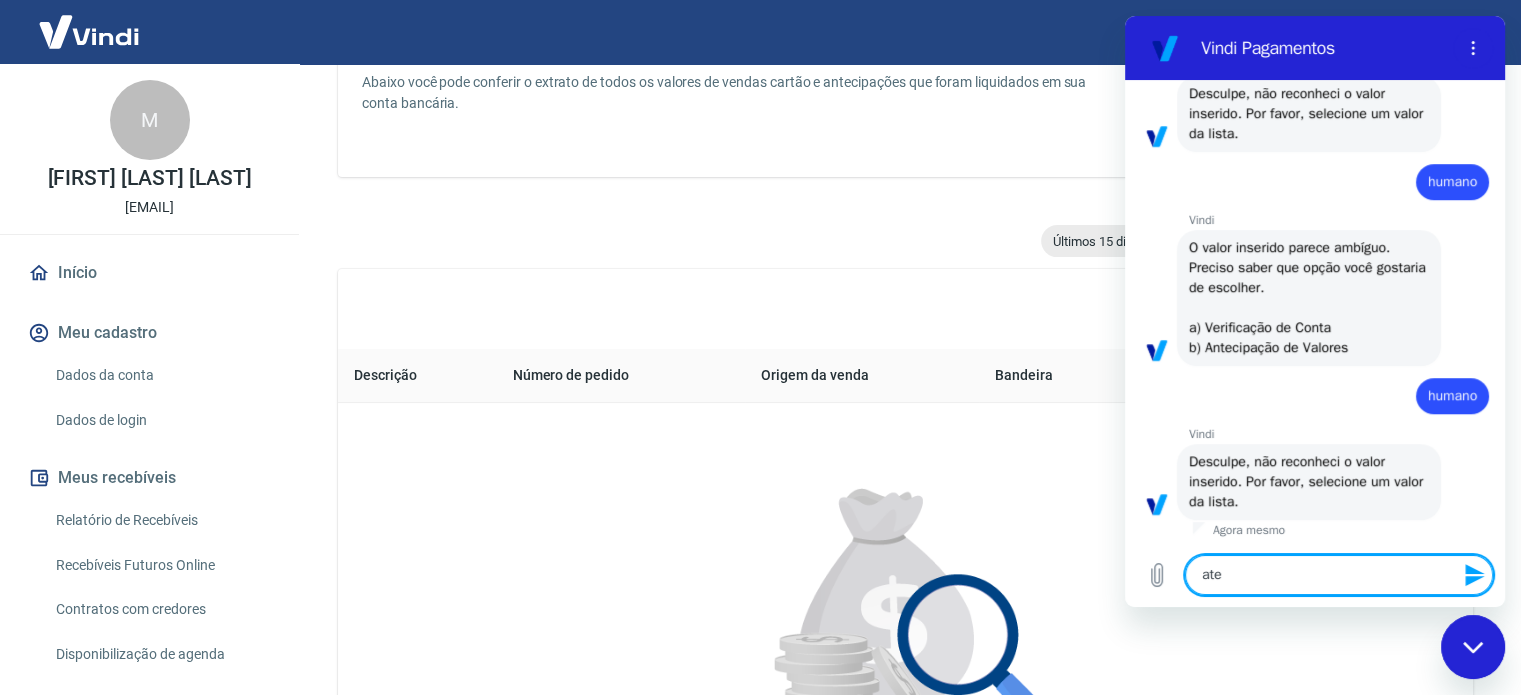 type on "aten" 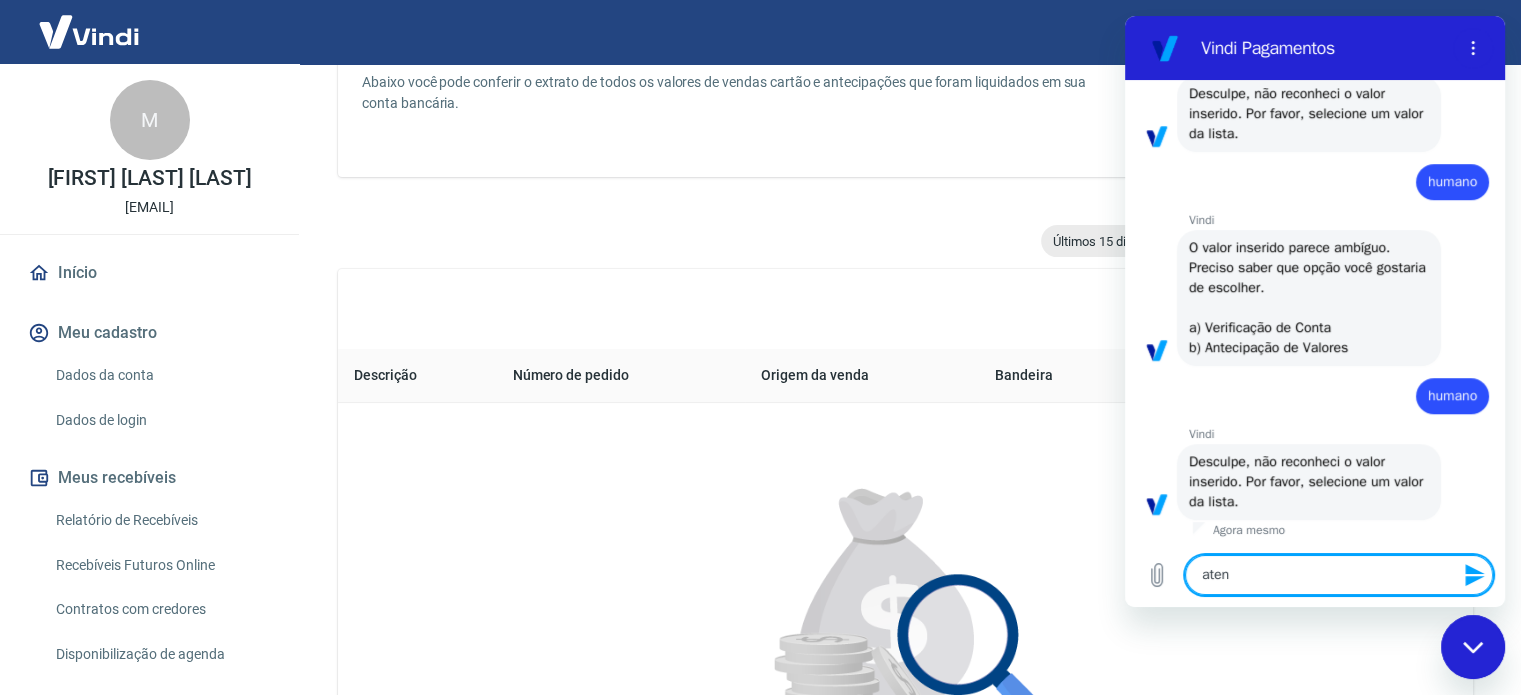 type on "atend" 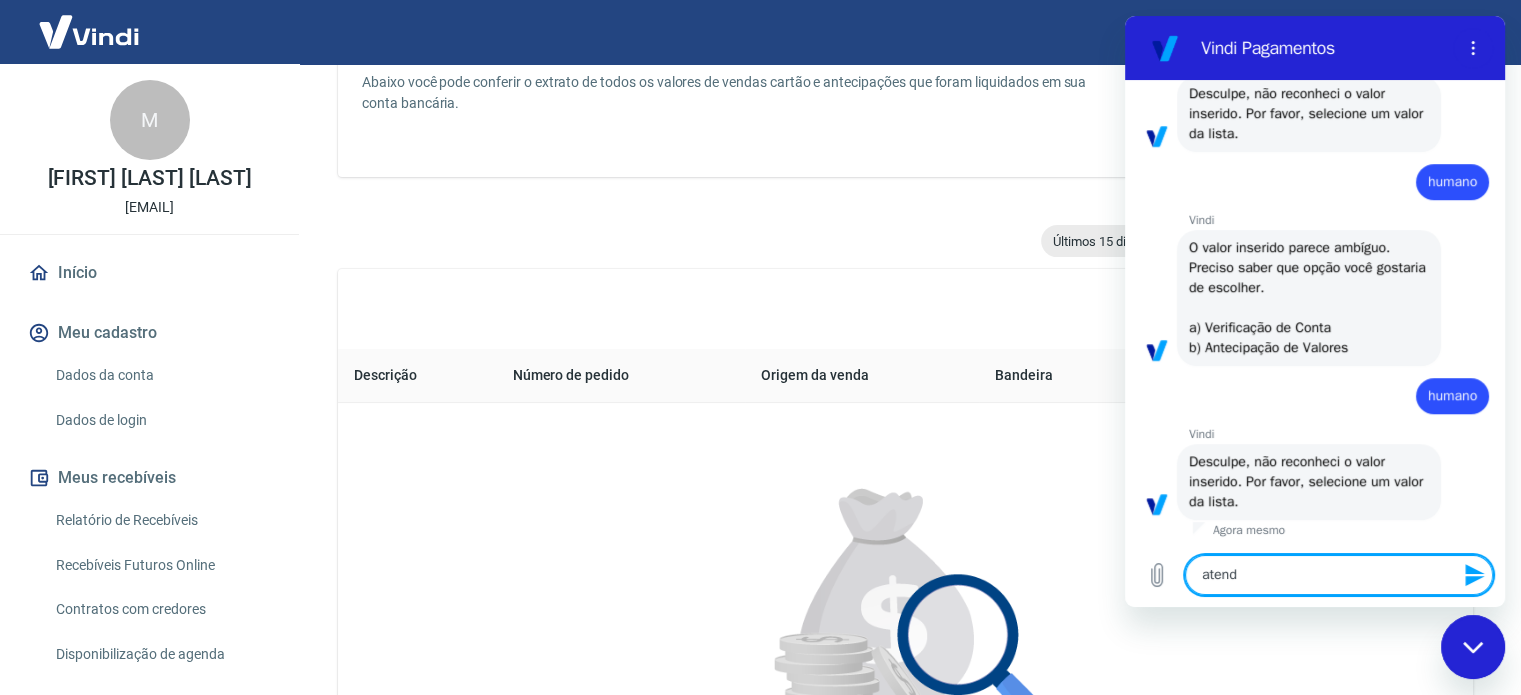 type on "atende" 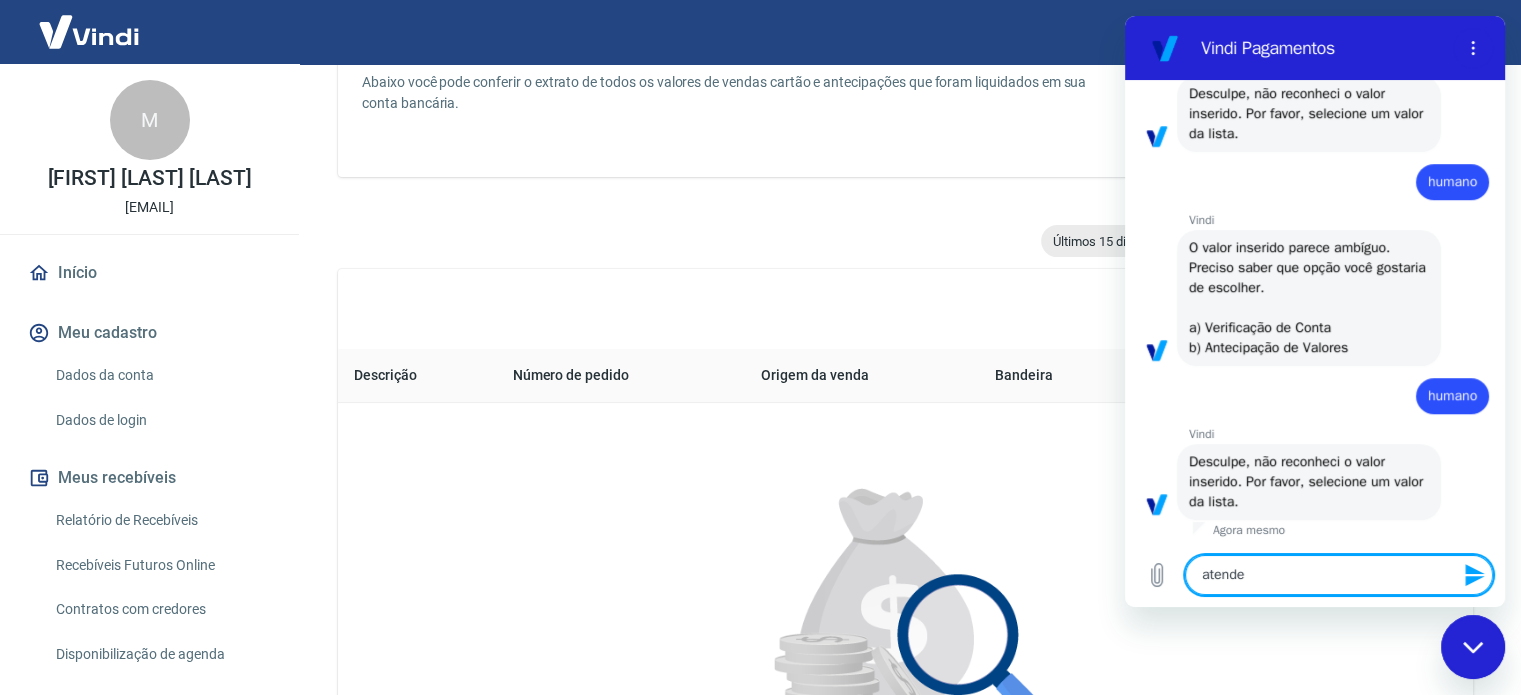 type on "atenden" 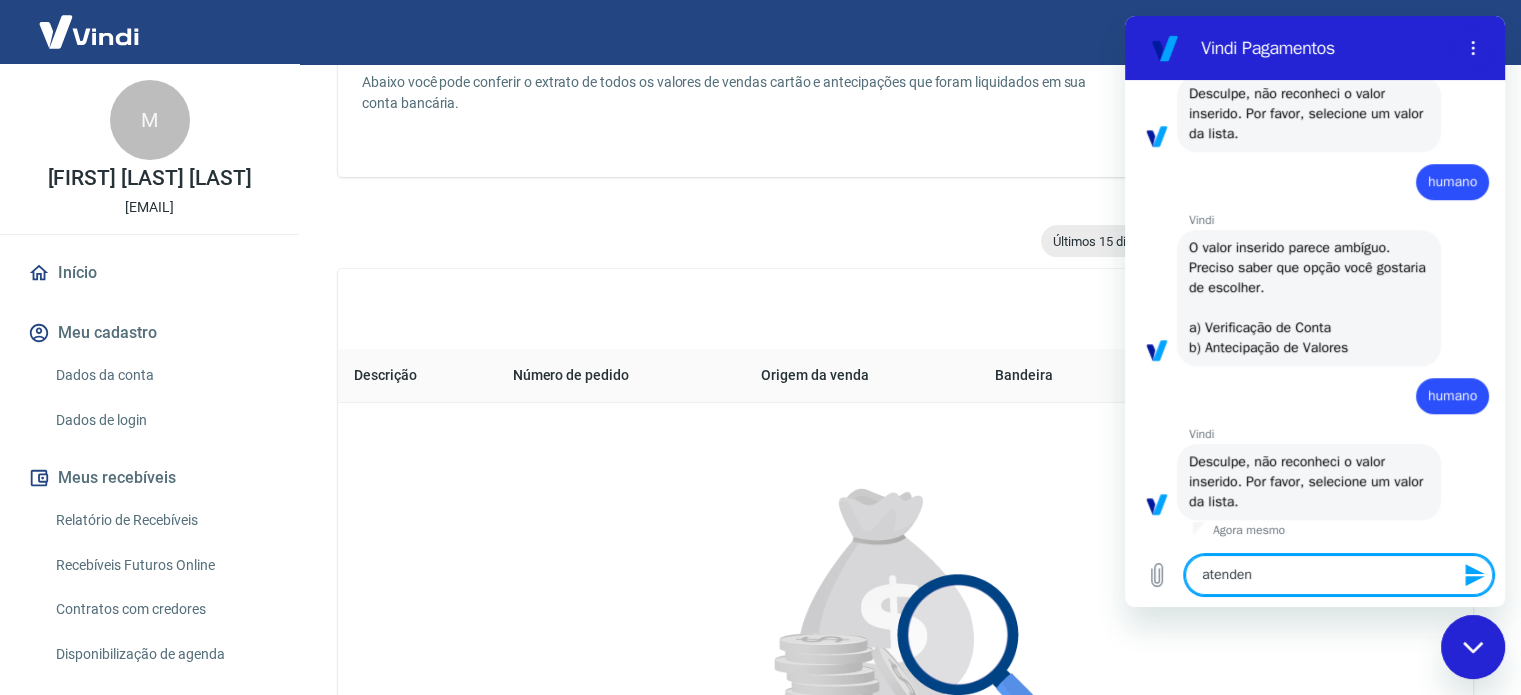 type on "x" 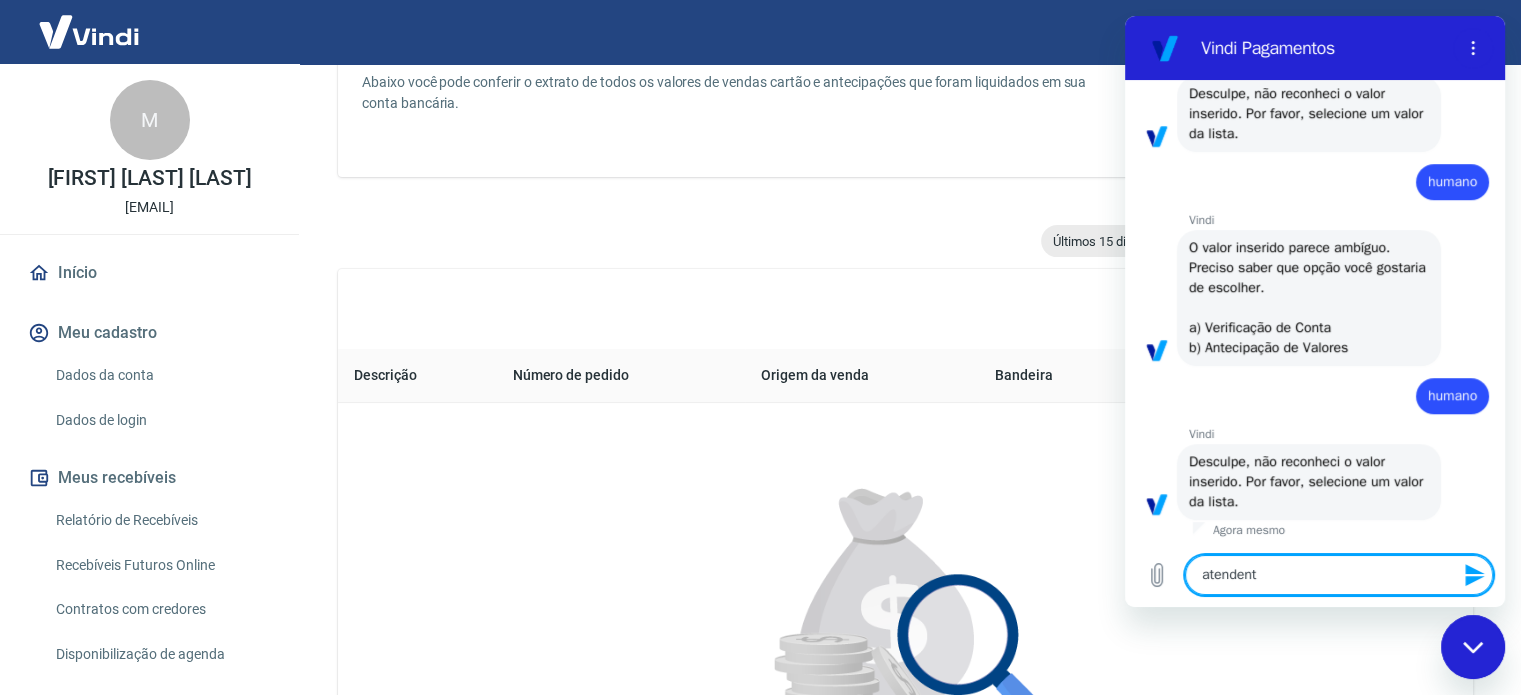 type on "atendente" 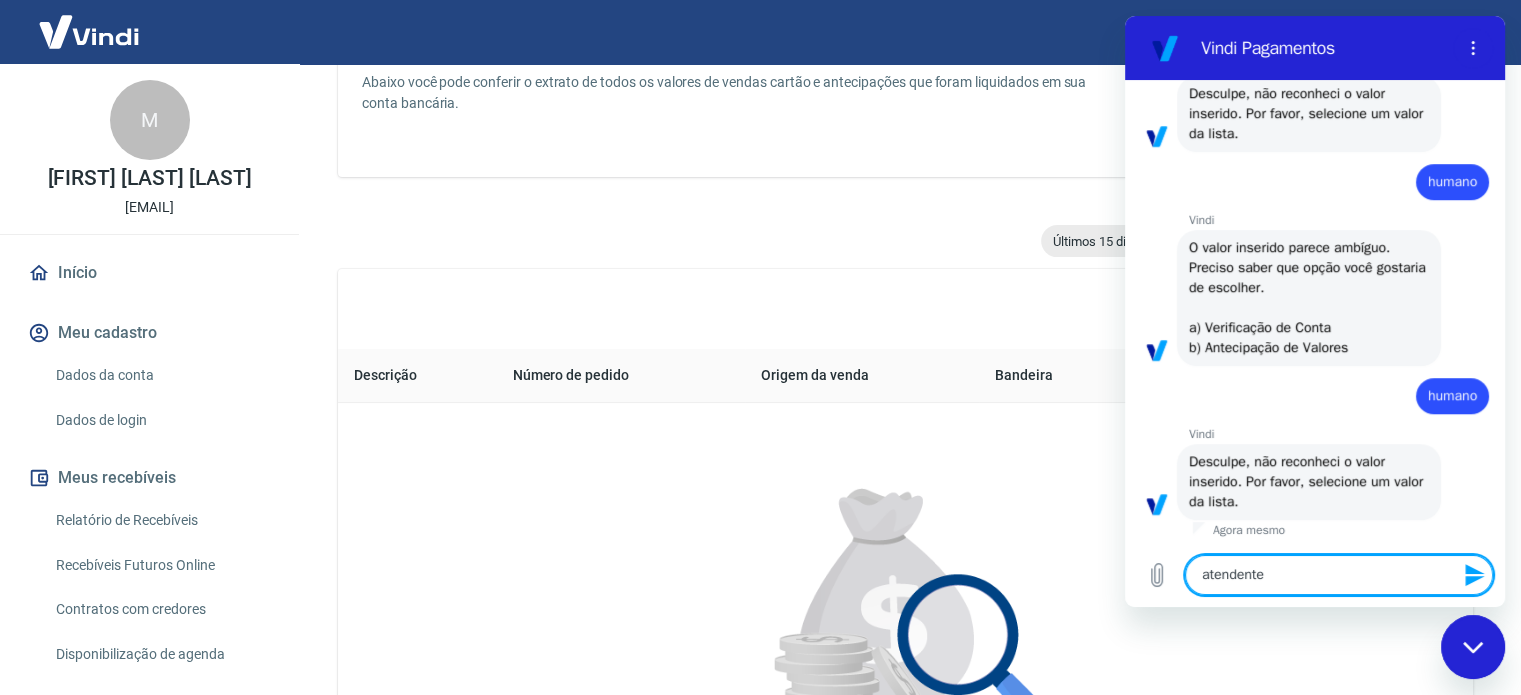 type 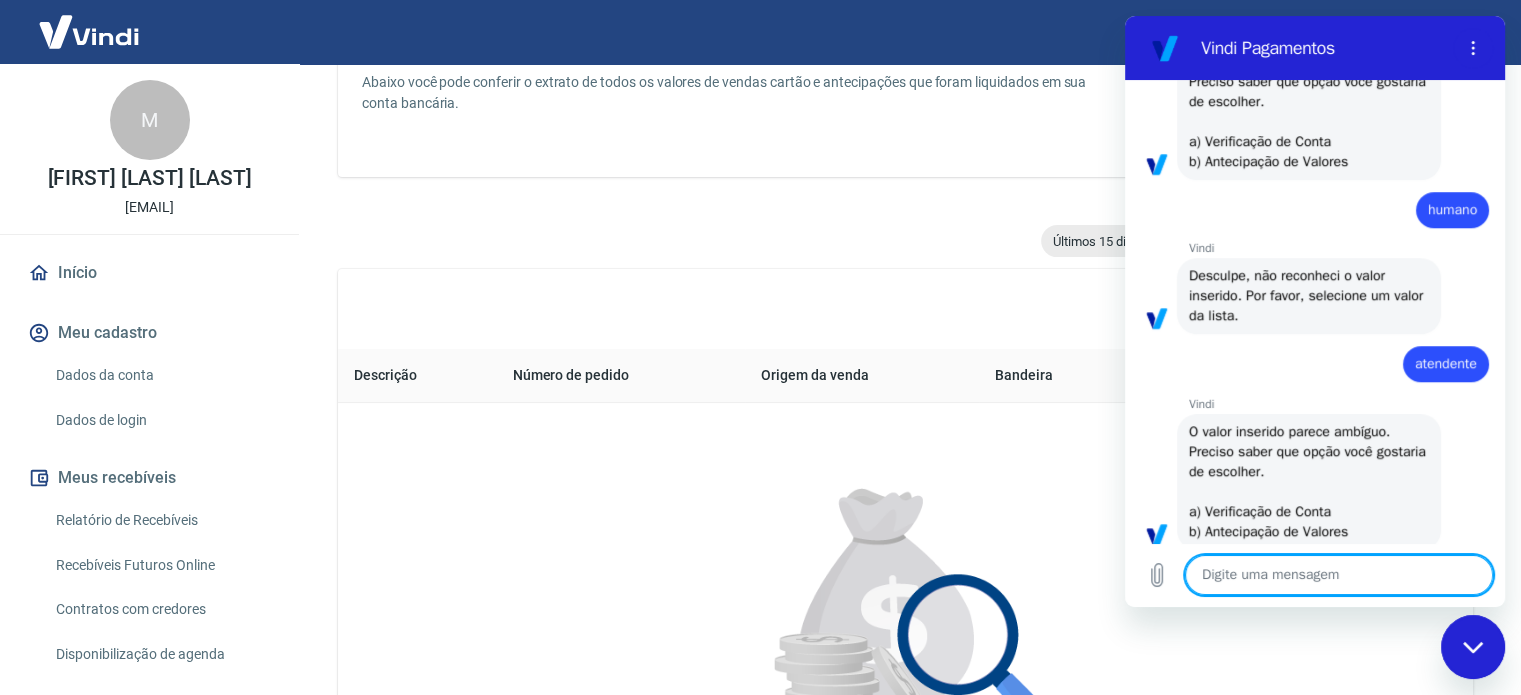 type on "x" 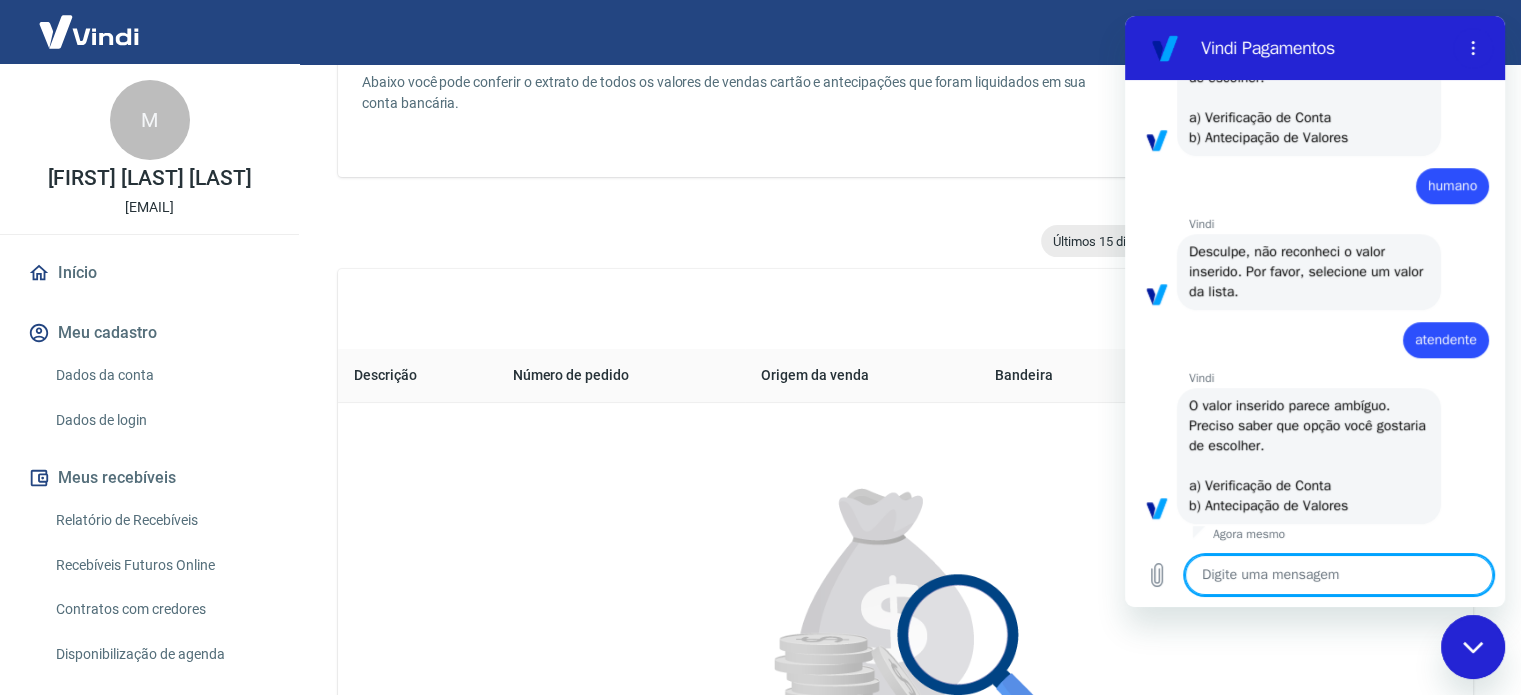 scroll, scrollTop: 1431, scrollLeft: 0, axis: vertical 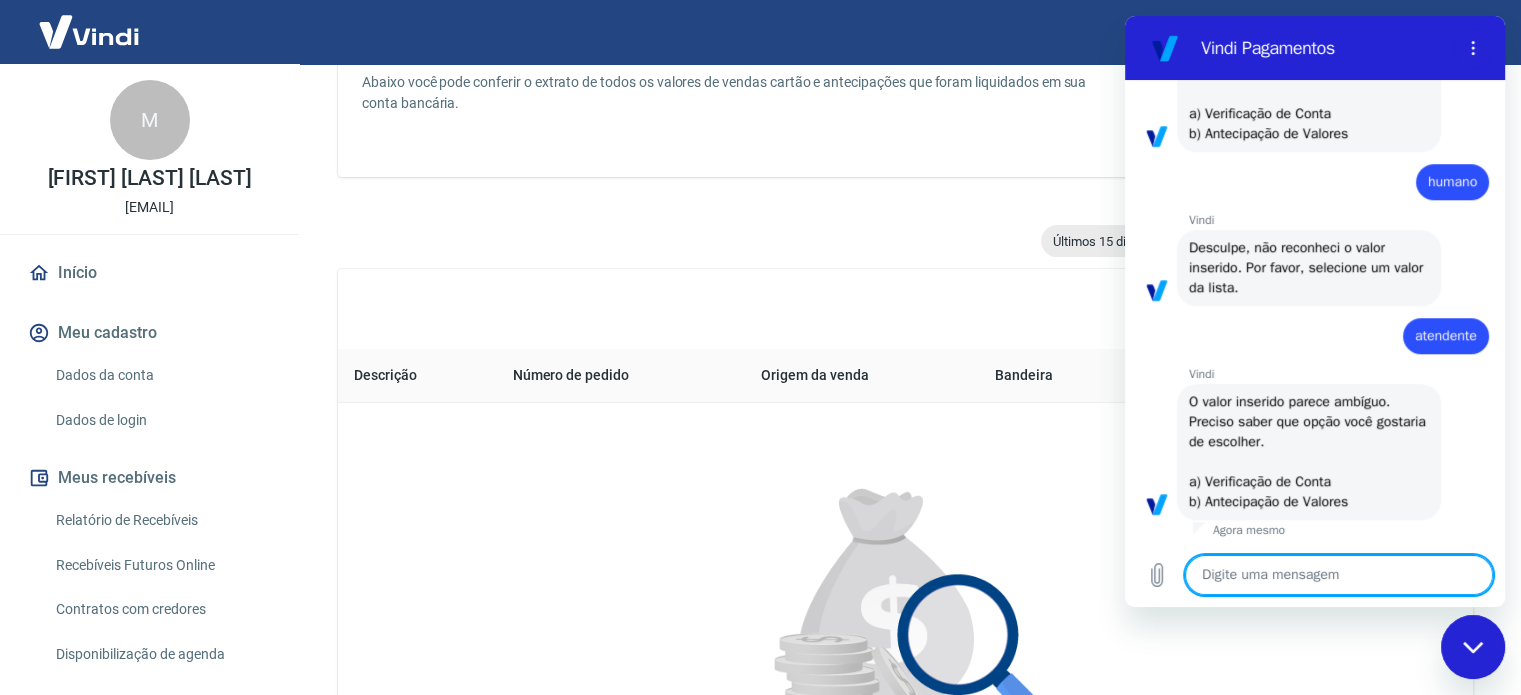 type on "a" 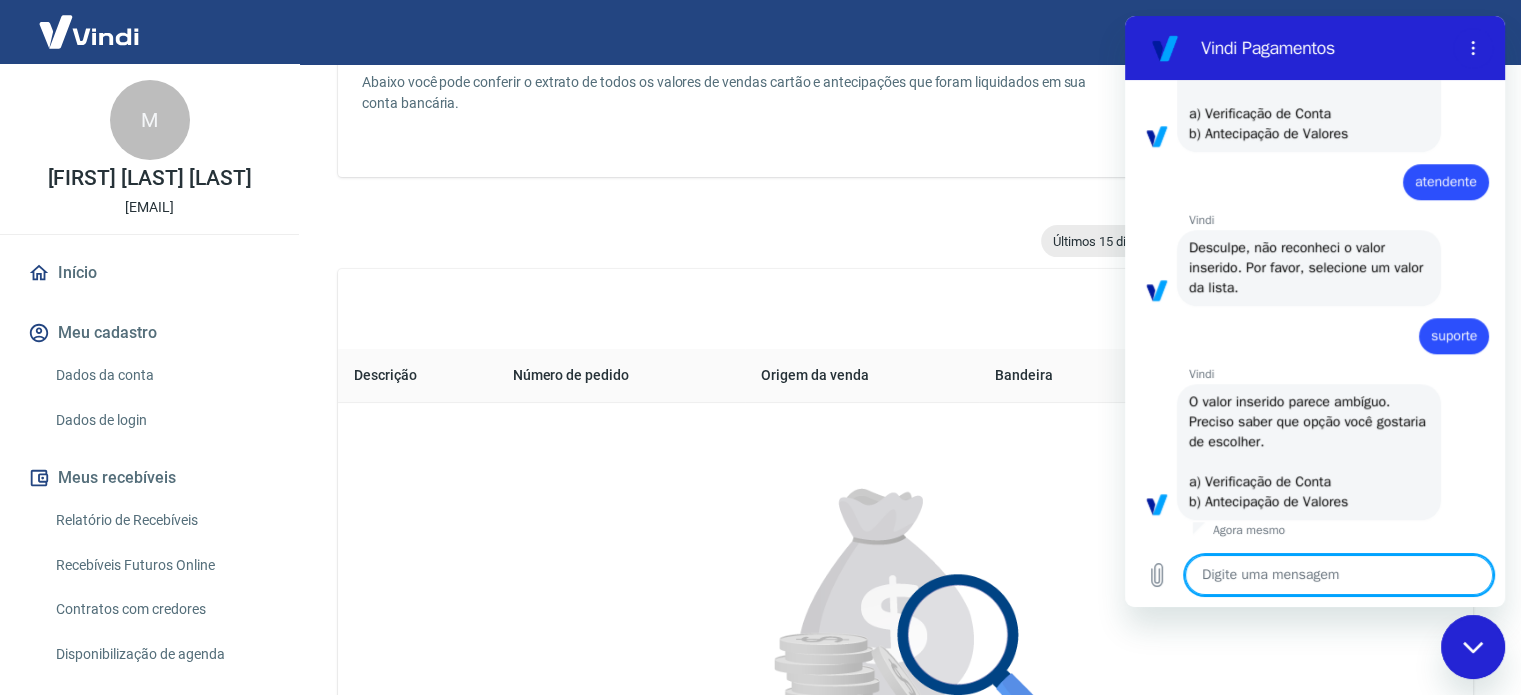scroll, scrollTop: 1799, scrollLeft: 0, axis: vertical 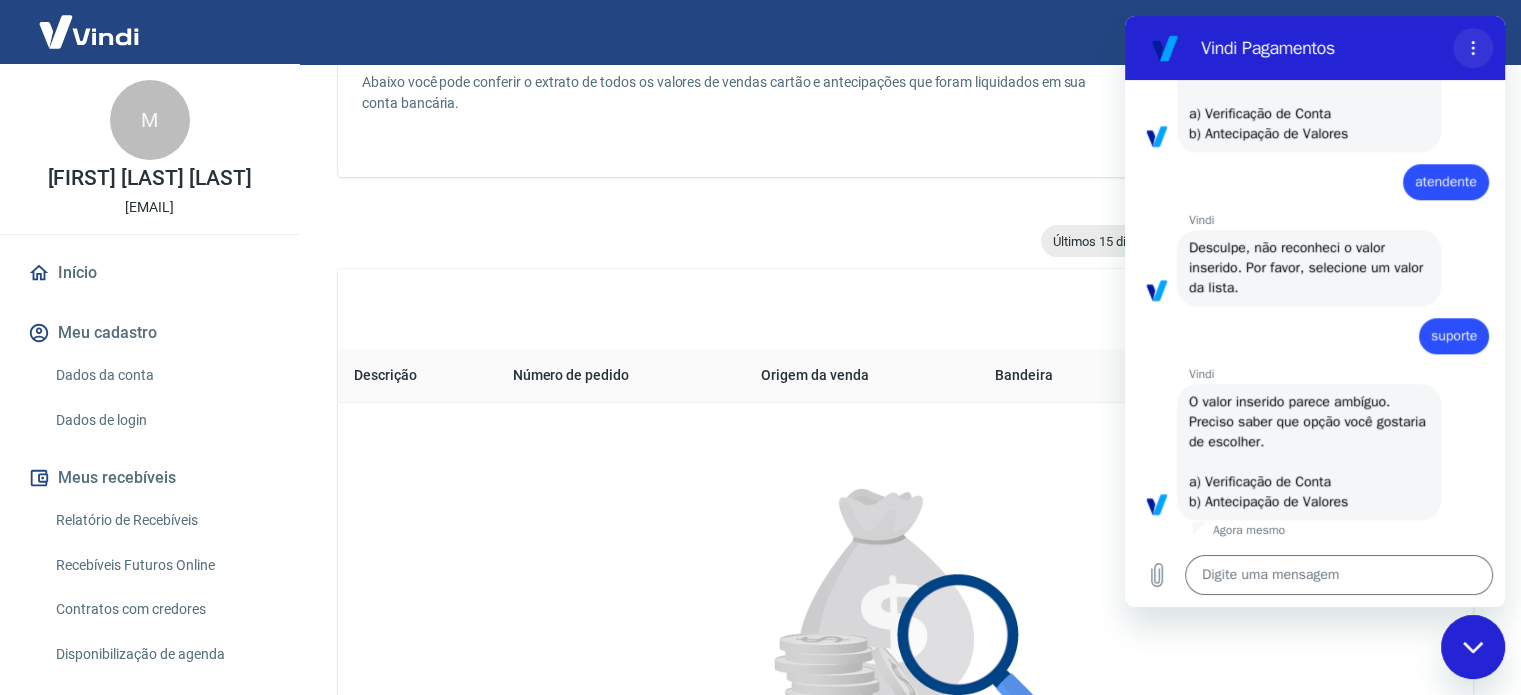 click 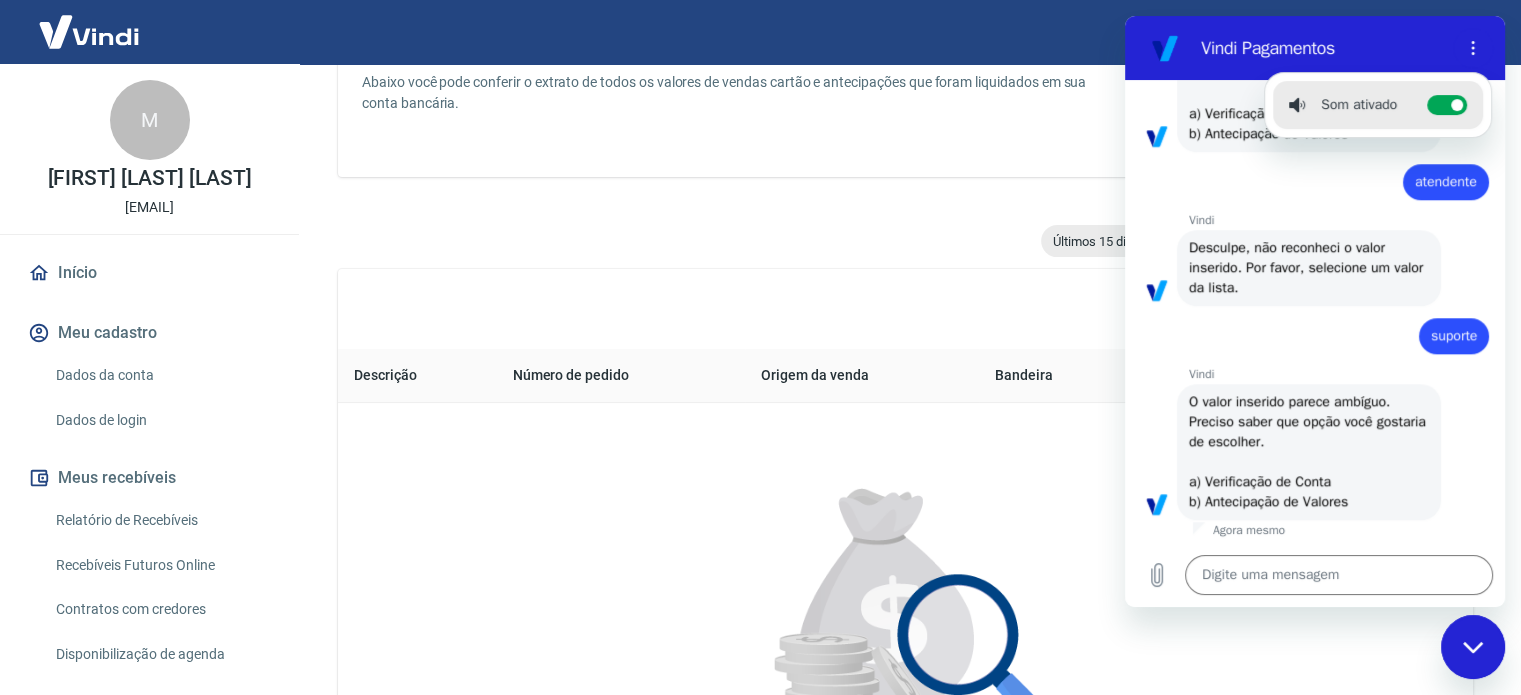 click at bounding box center (1473, 647) 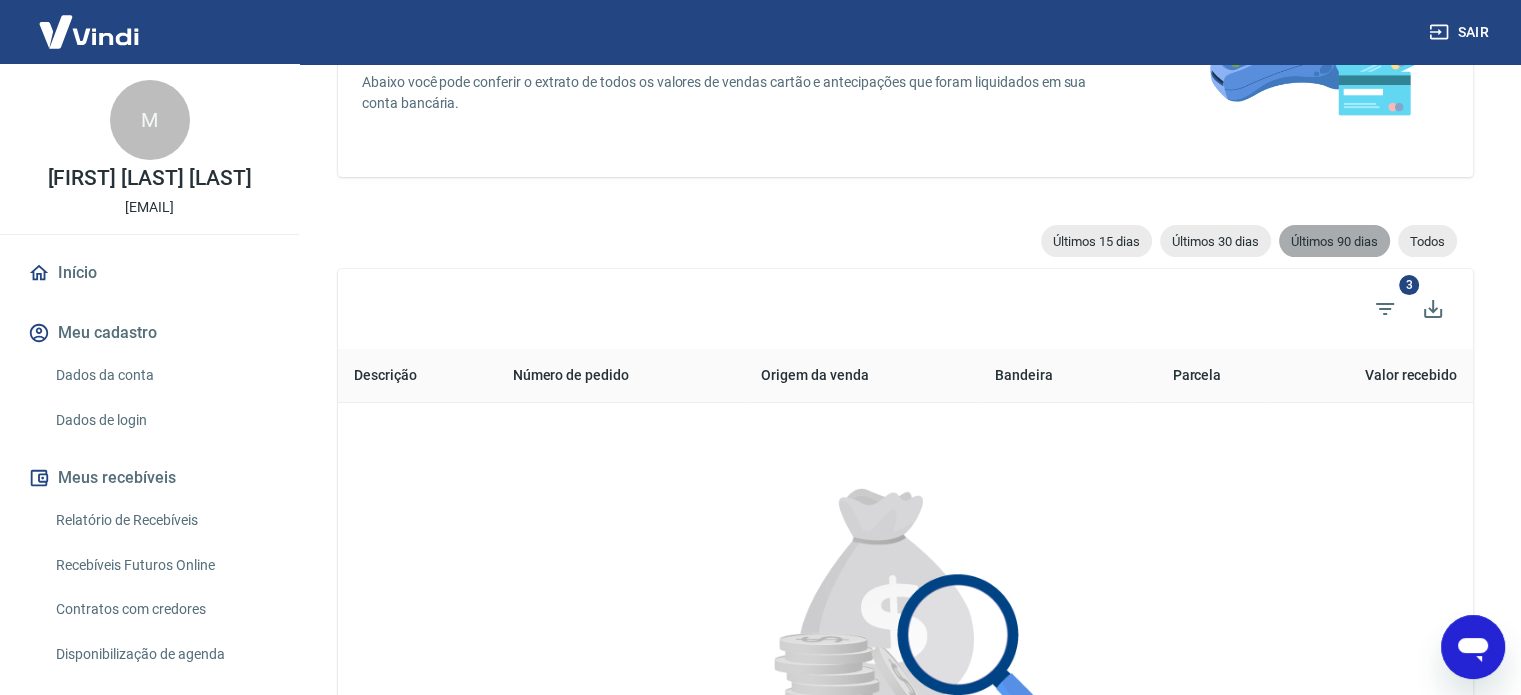 click on "Últimos 90 dias" at bounding box center [1334, 241] 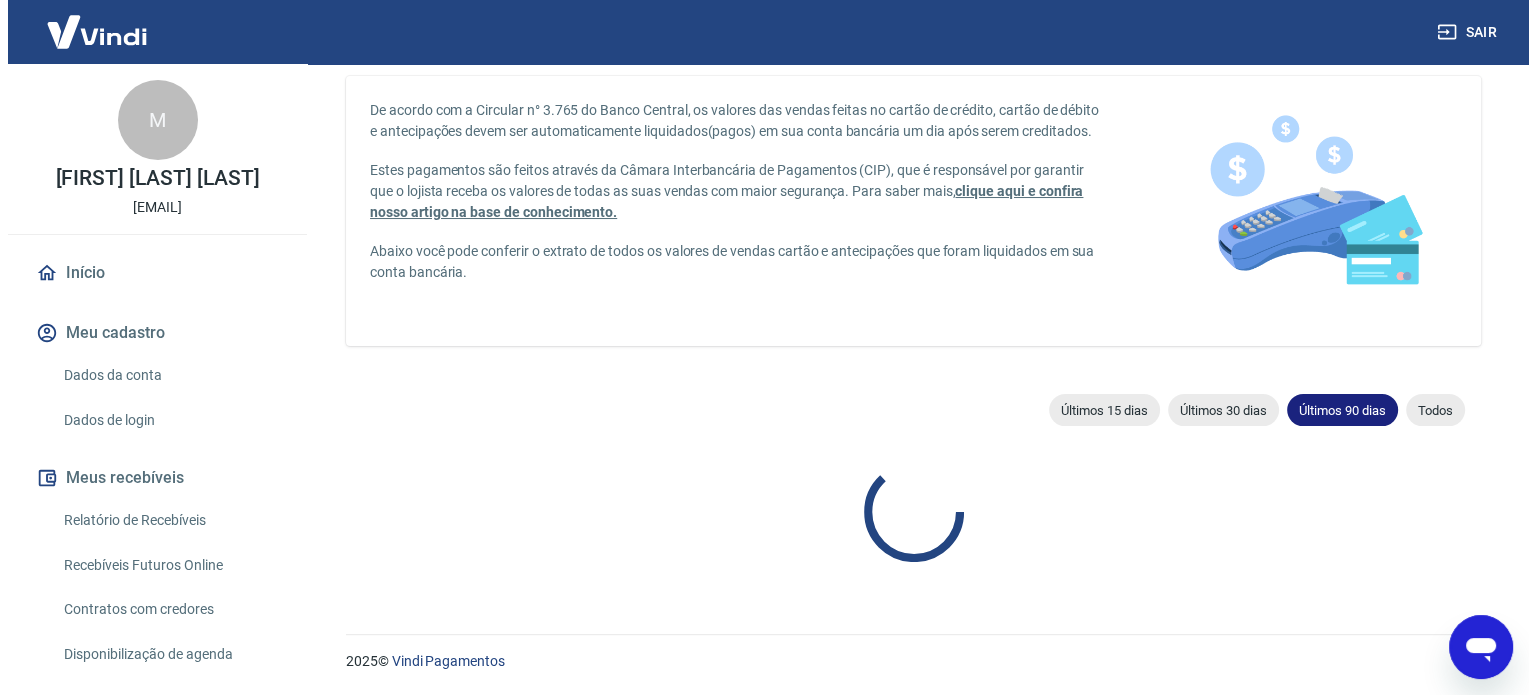 scroll, scrollTop: 249, scrollLeft: 0, axis: vertical 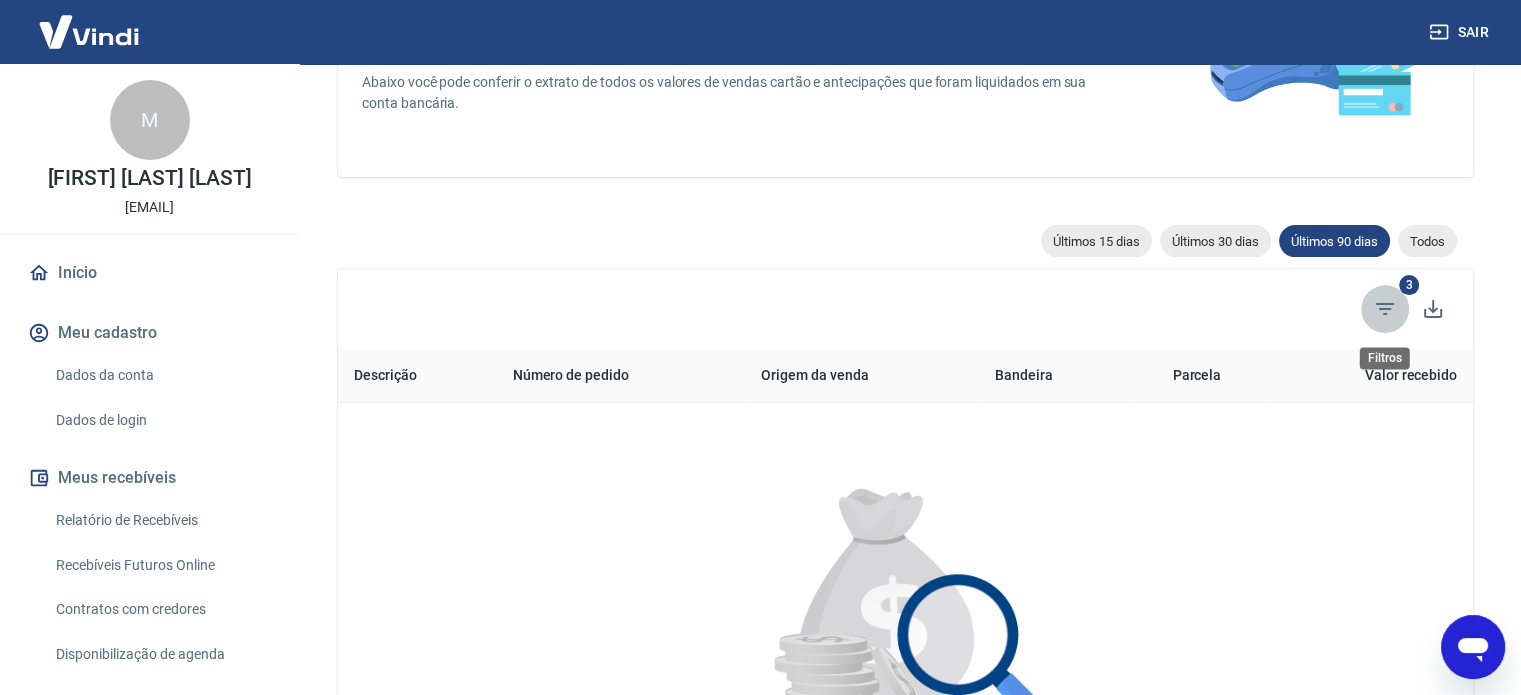 click 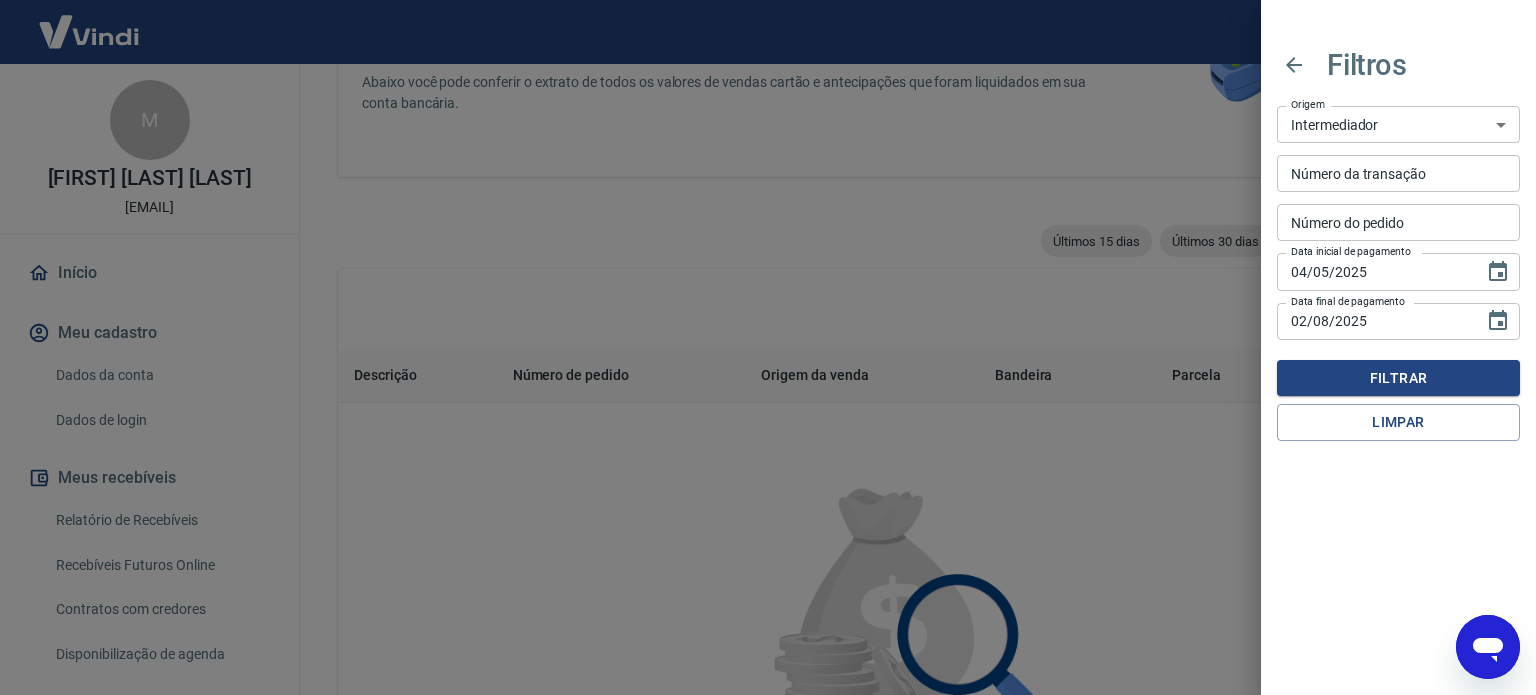 click on "04/05/2025" at bounding box center [1373, 271] 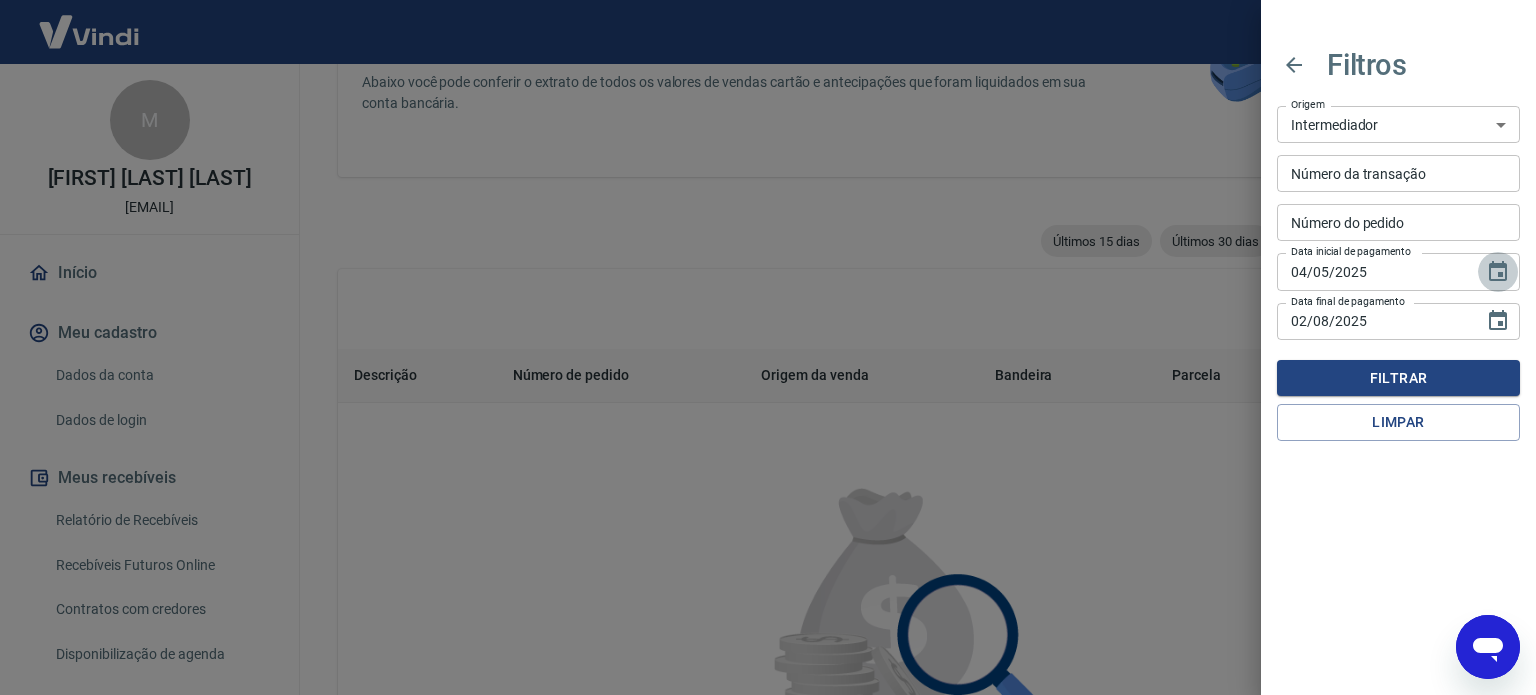 click 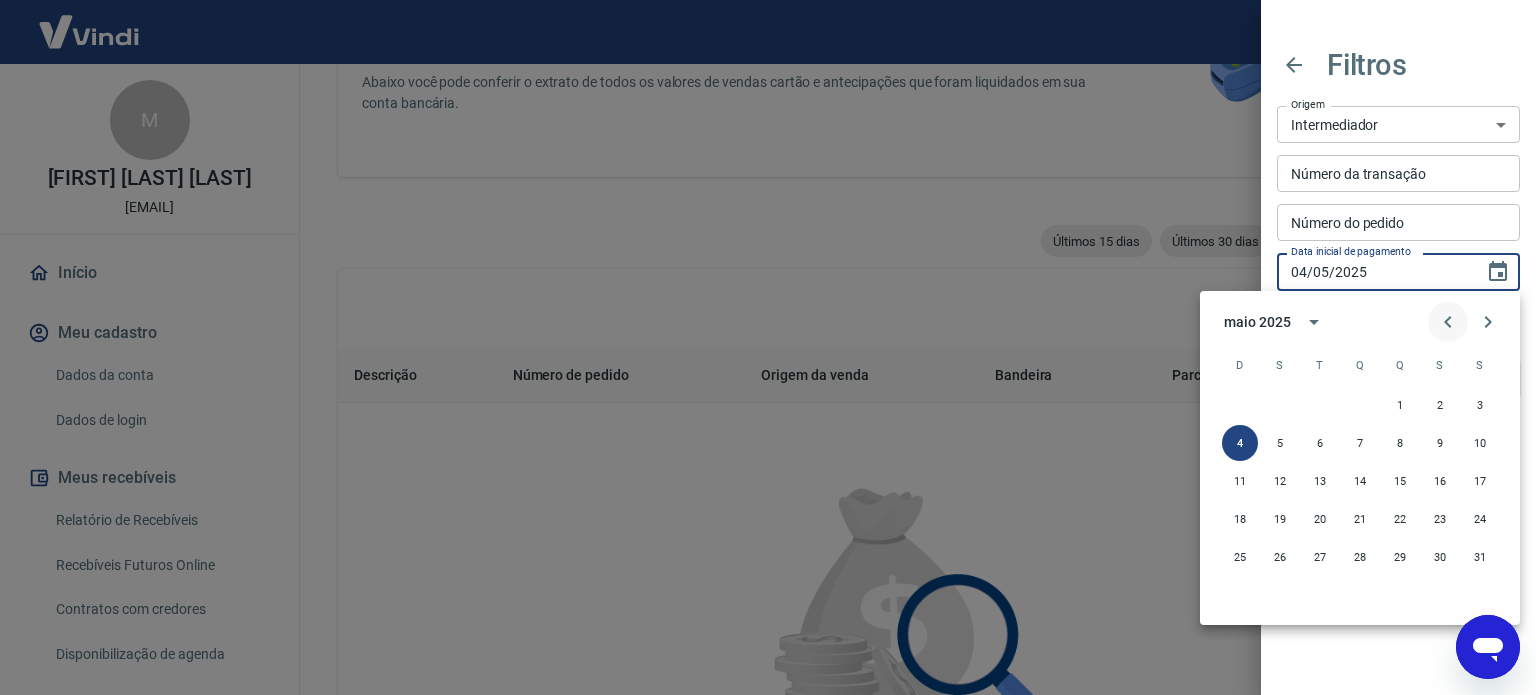 click 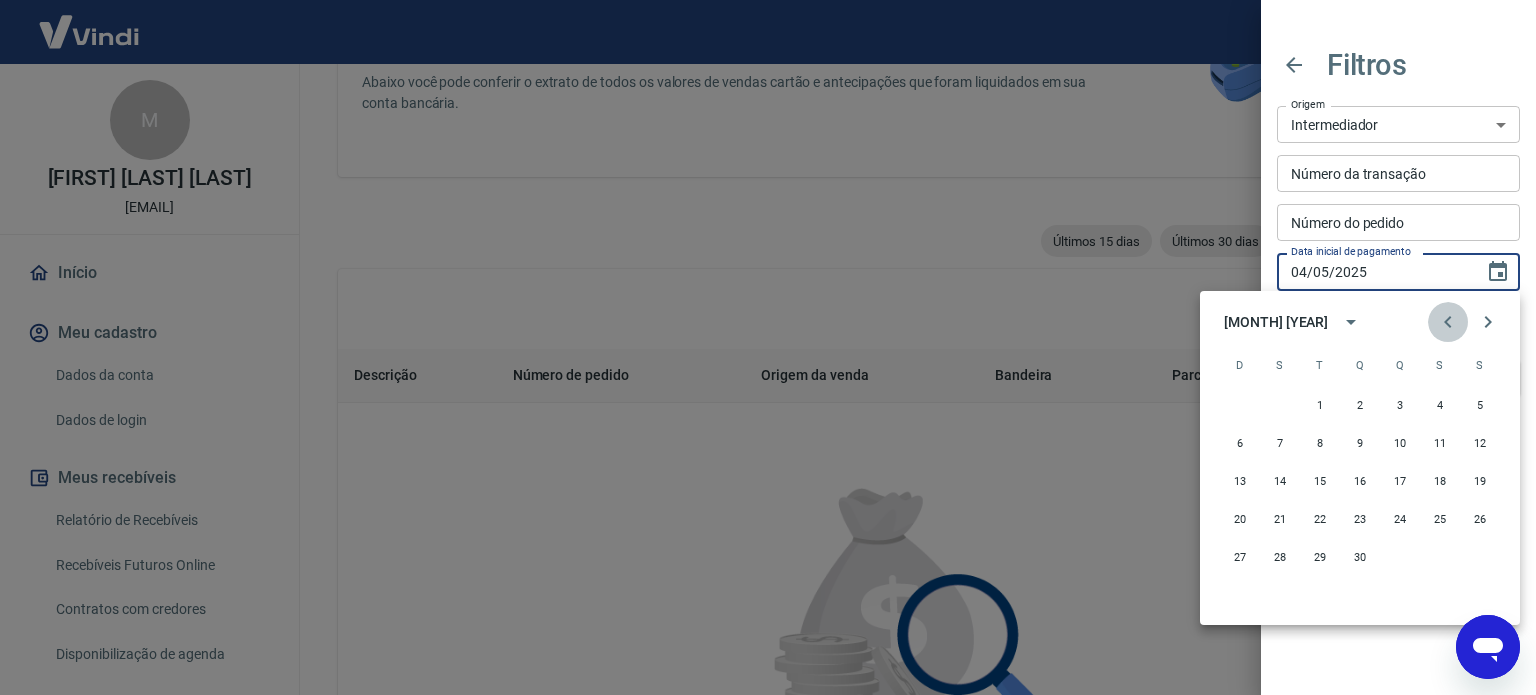 click 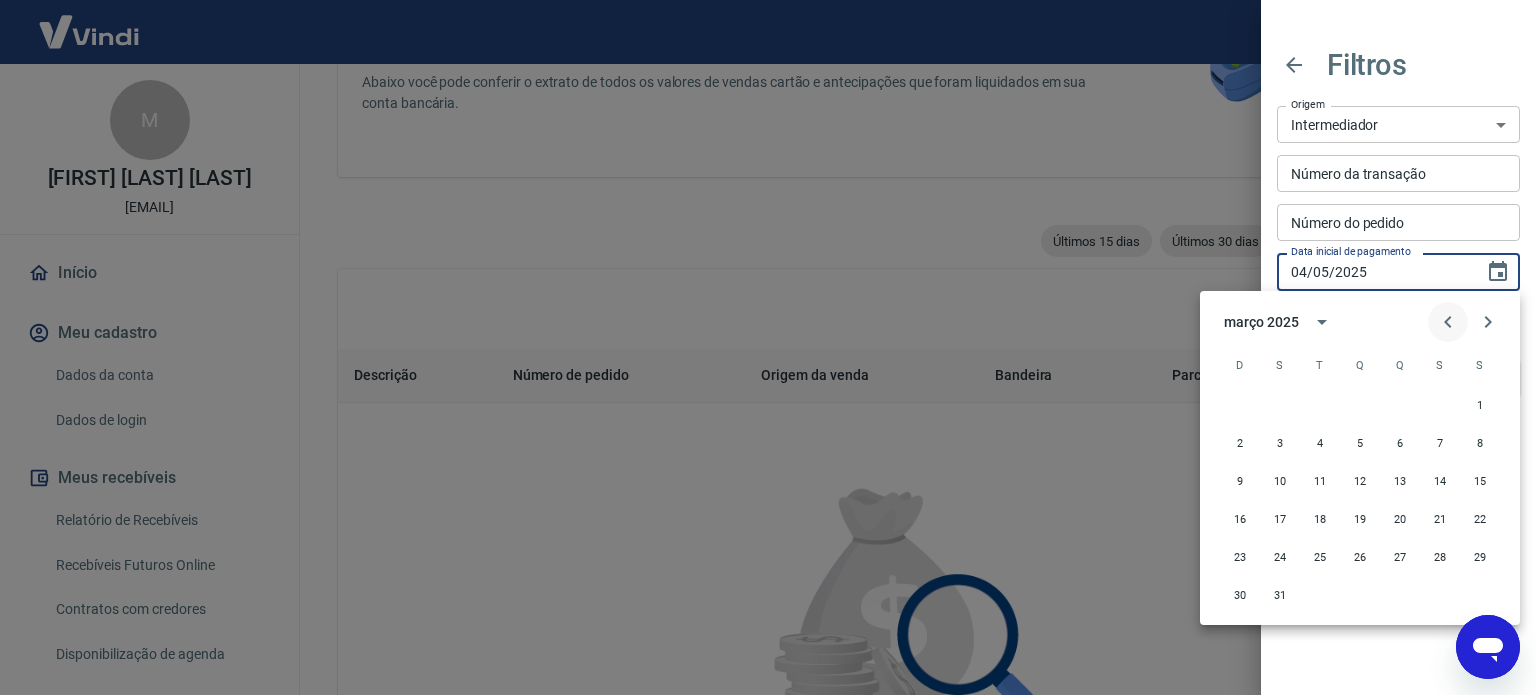 click 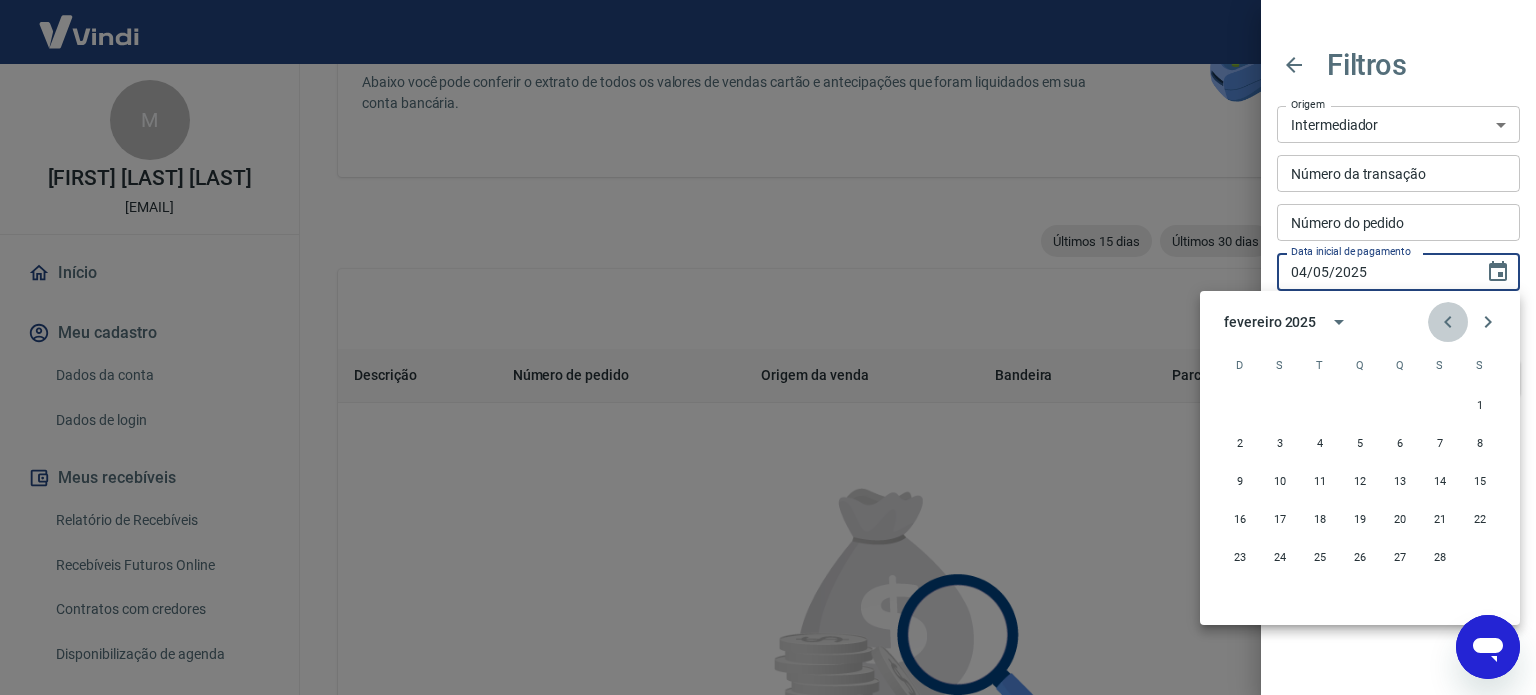 click 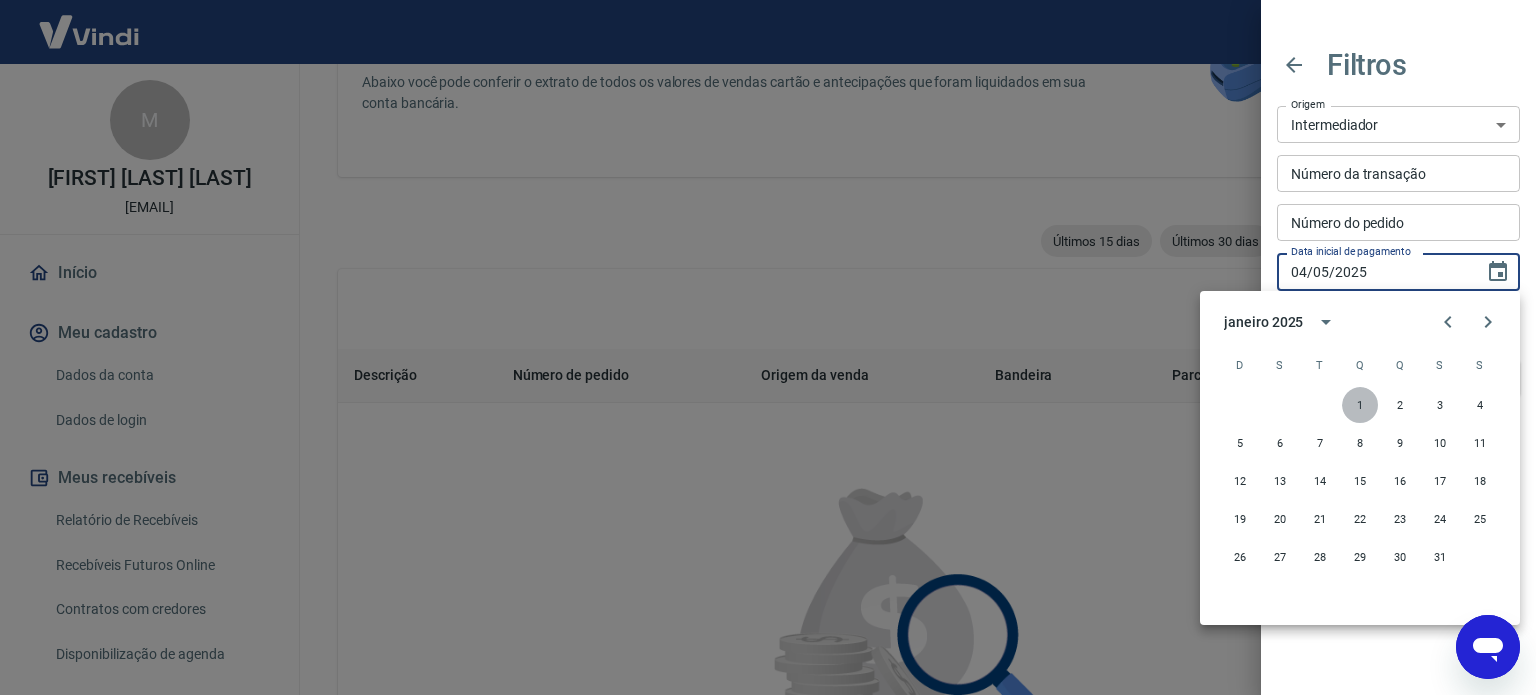 click on "1" at bounding box center (1360, 405) 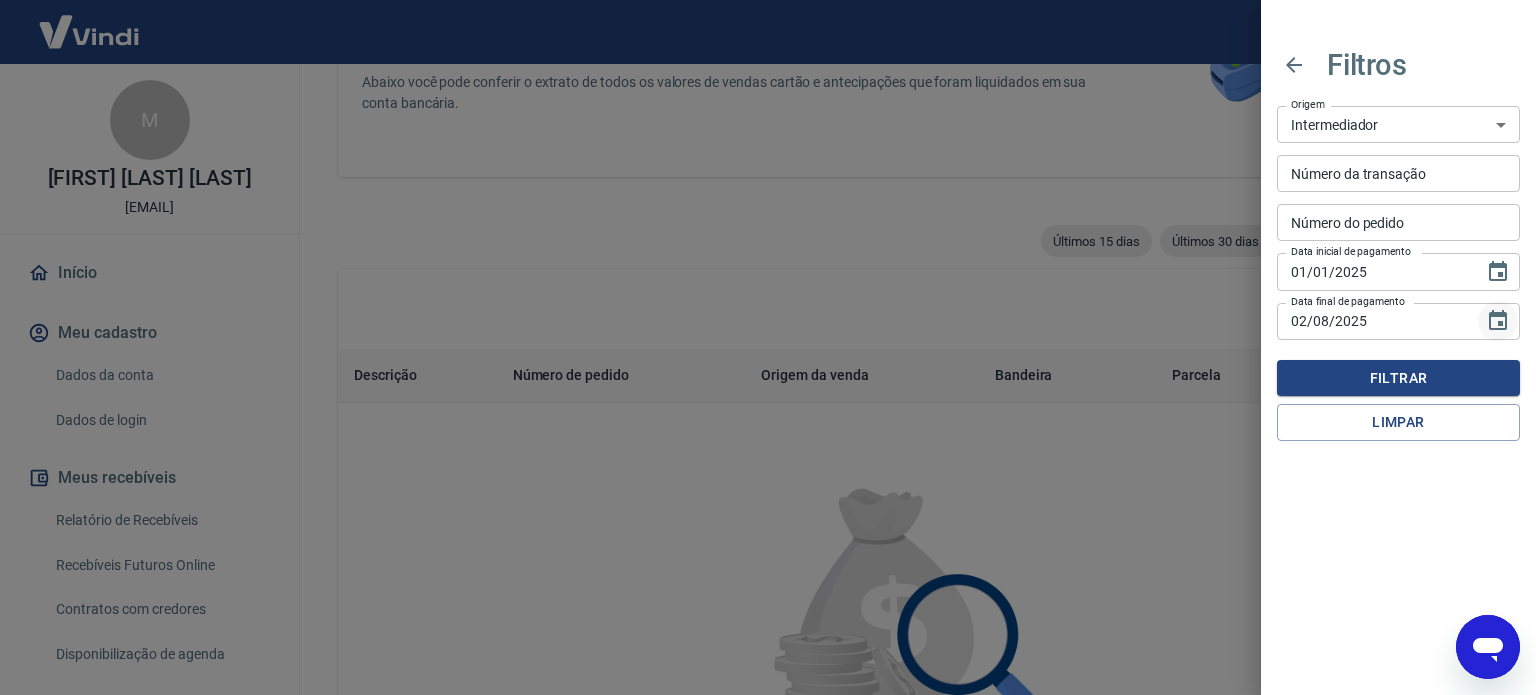 click 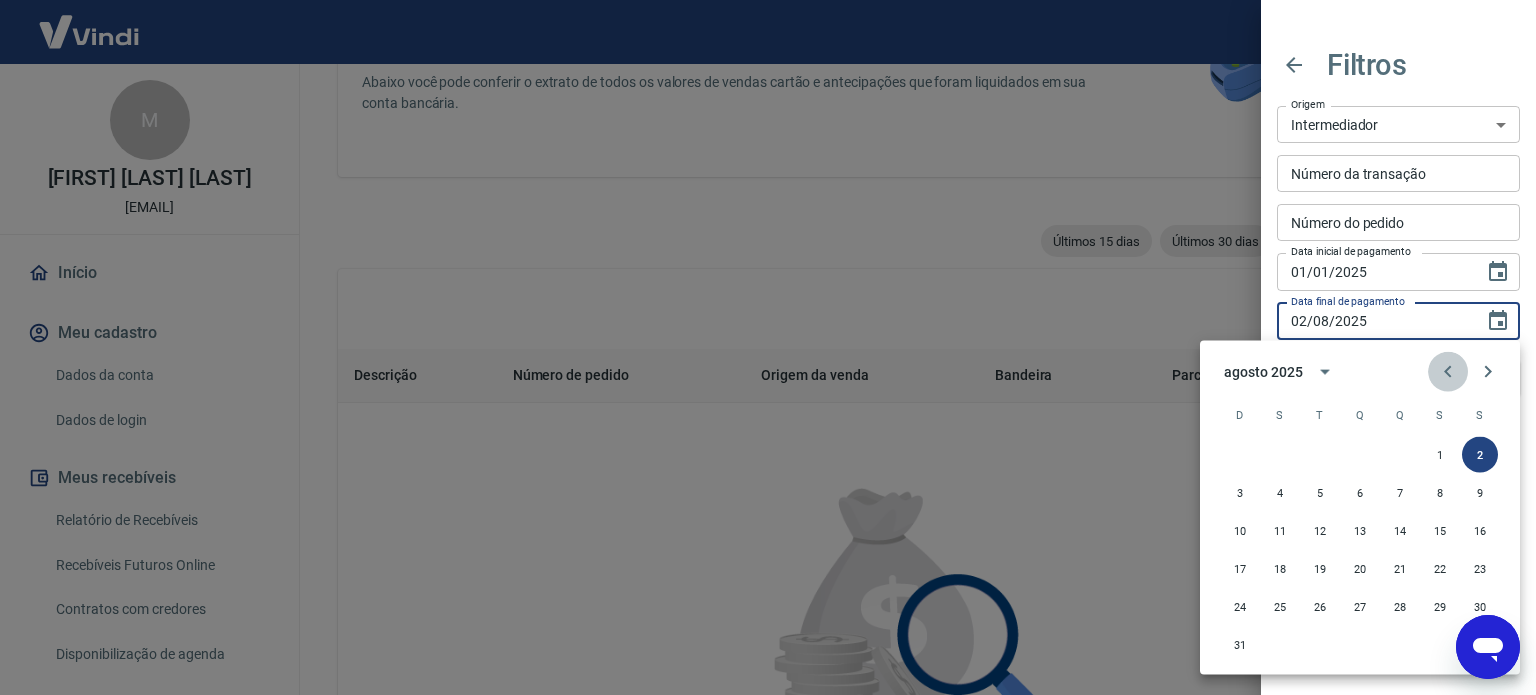 click 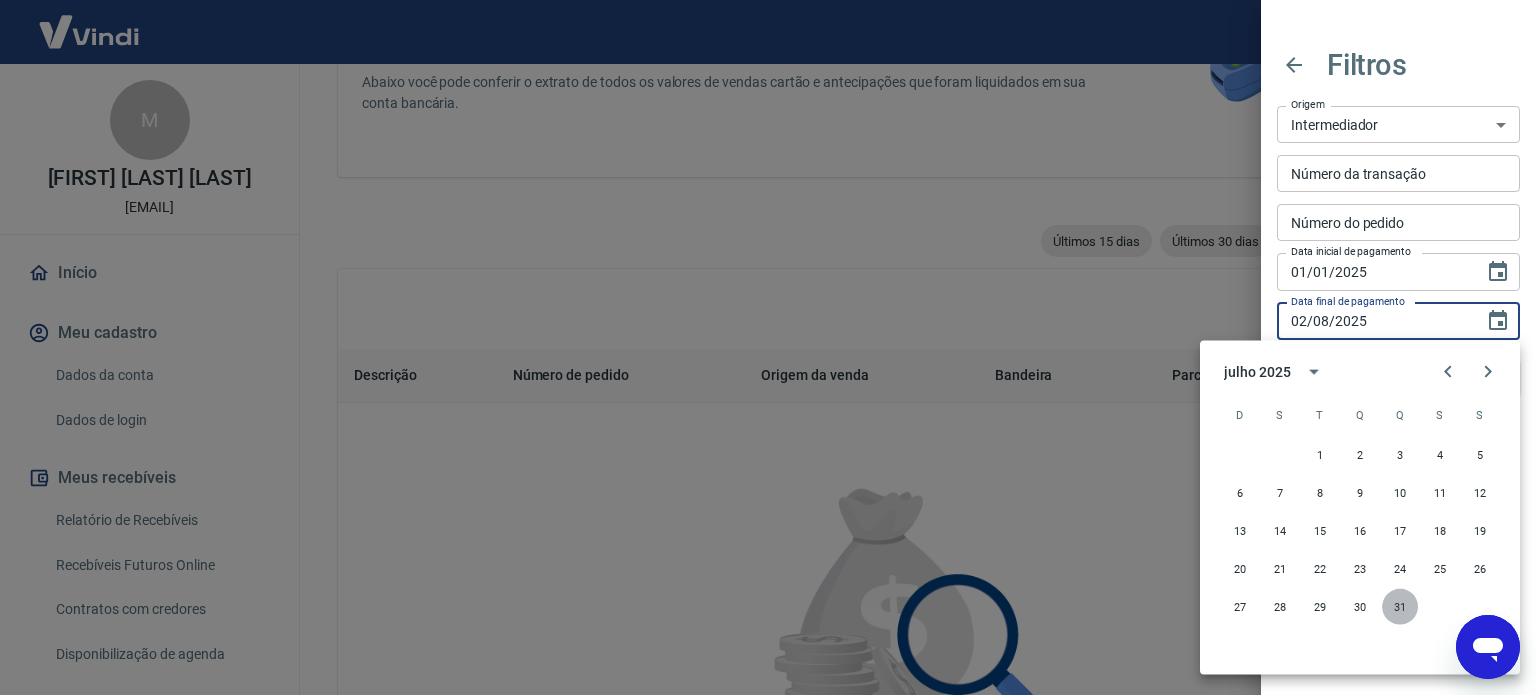 click on "31" at bounding box center (1400, 607) 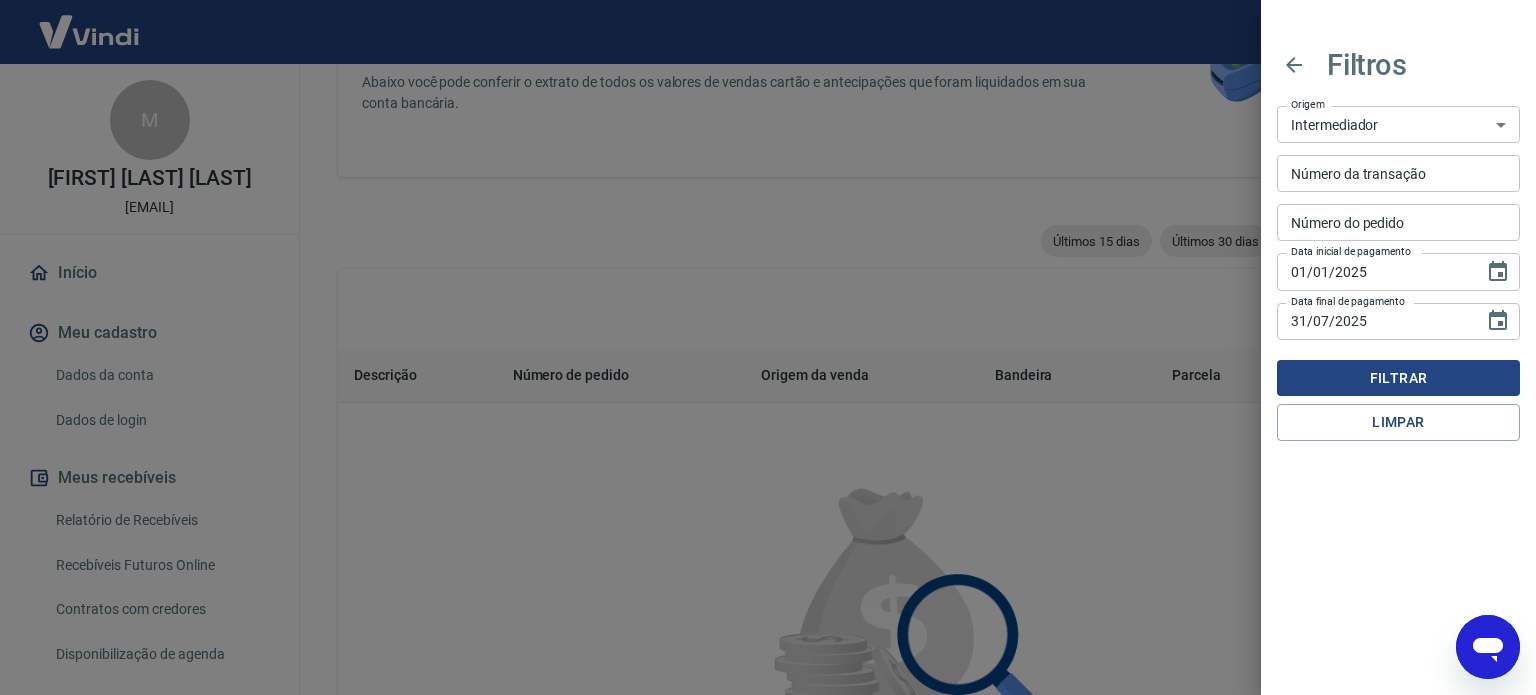 click on "Filtrar" at bounding box center [1398, 378] 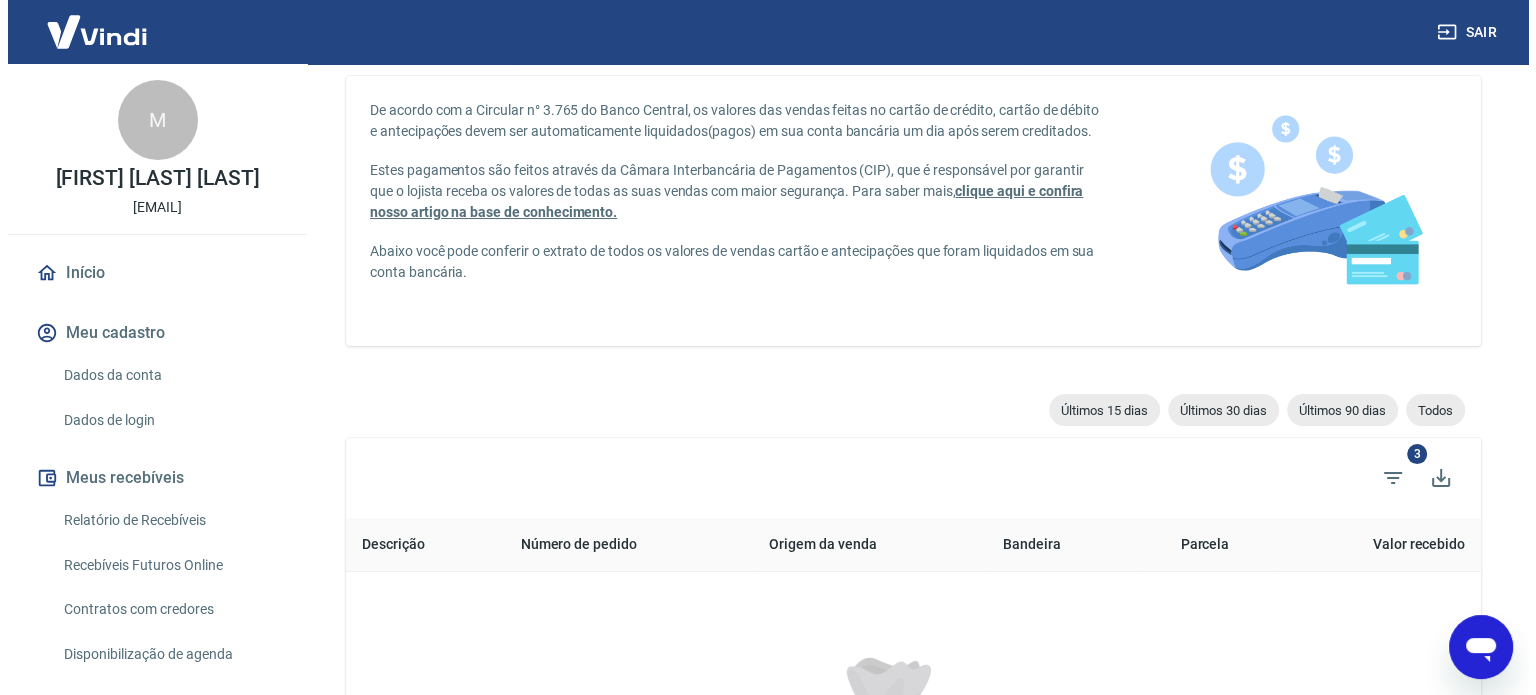 scroll, scrollTop: 249, scrollLeft: 0, axis: vertical 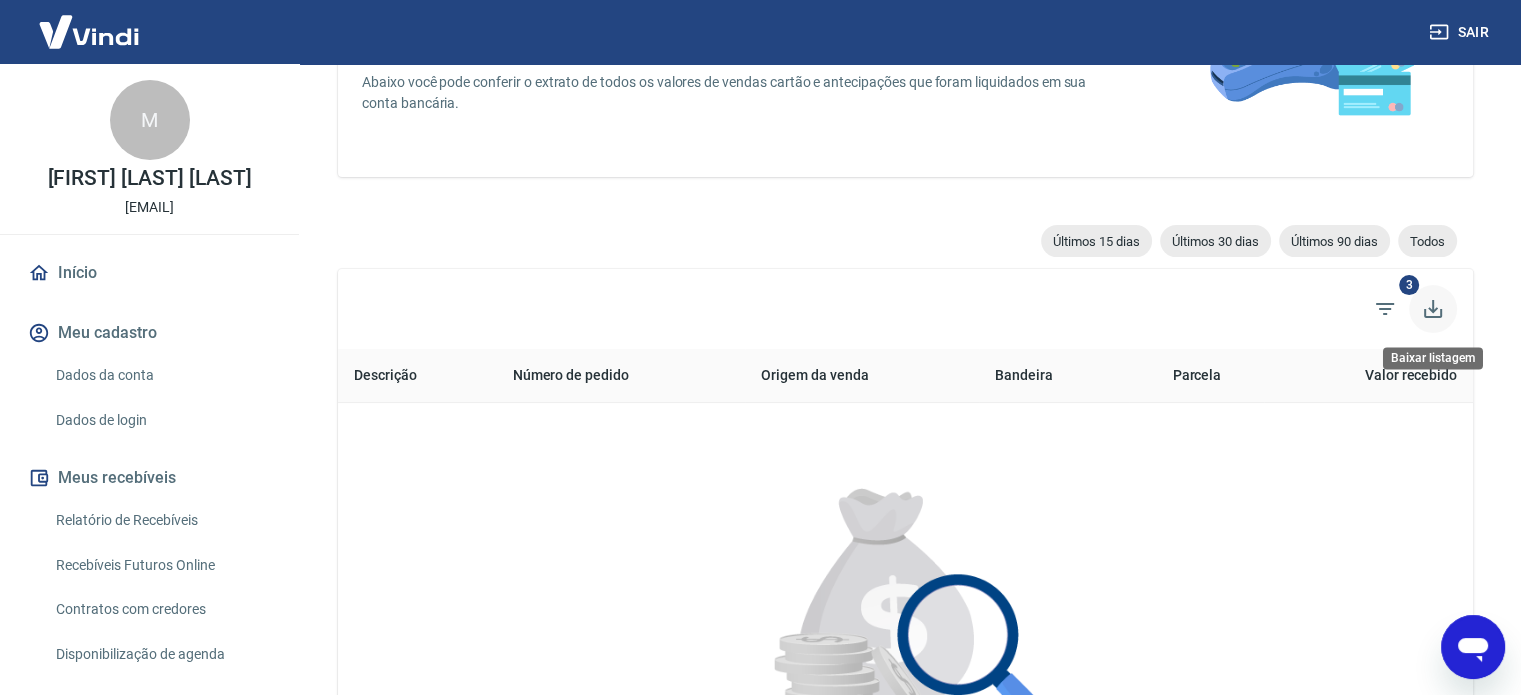 click at bounding box center [1433, 309] 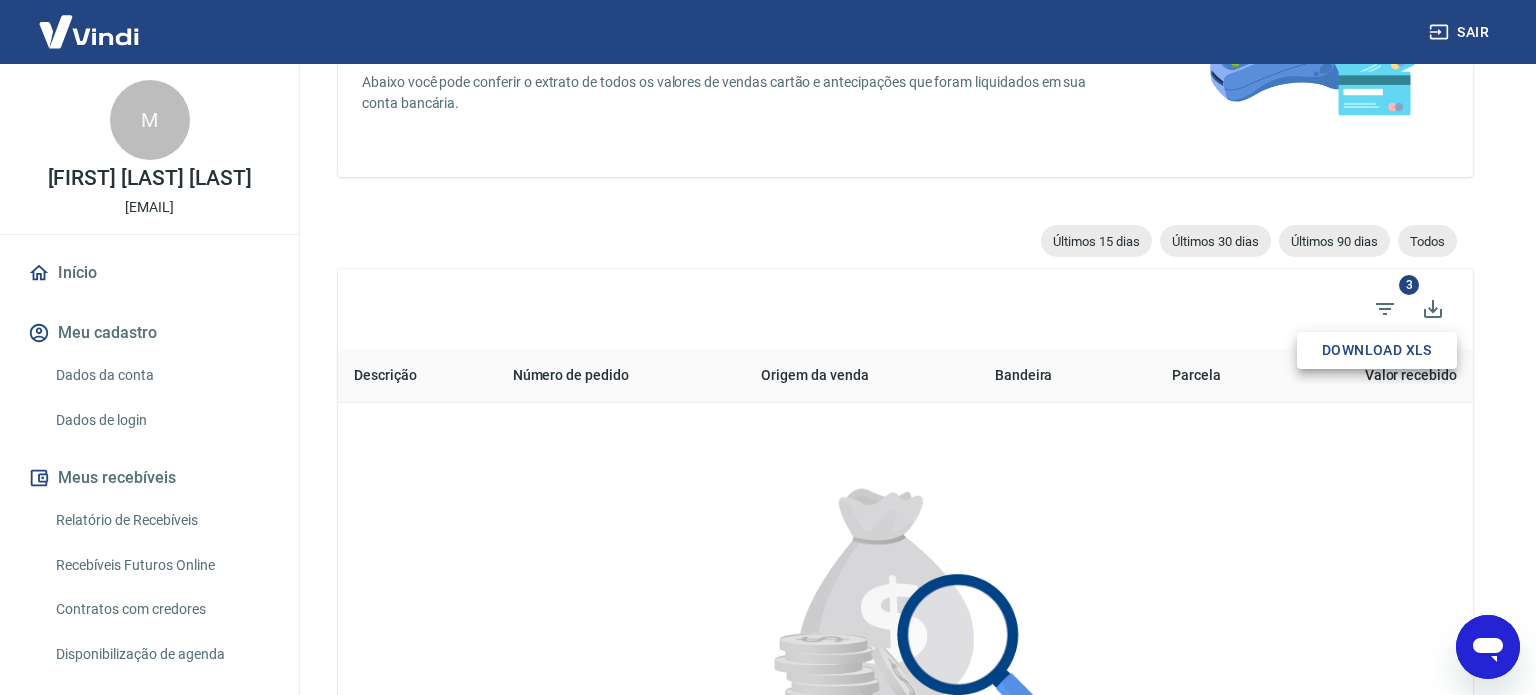click on "Download XLS" at bounding box center [1377, 350] 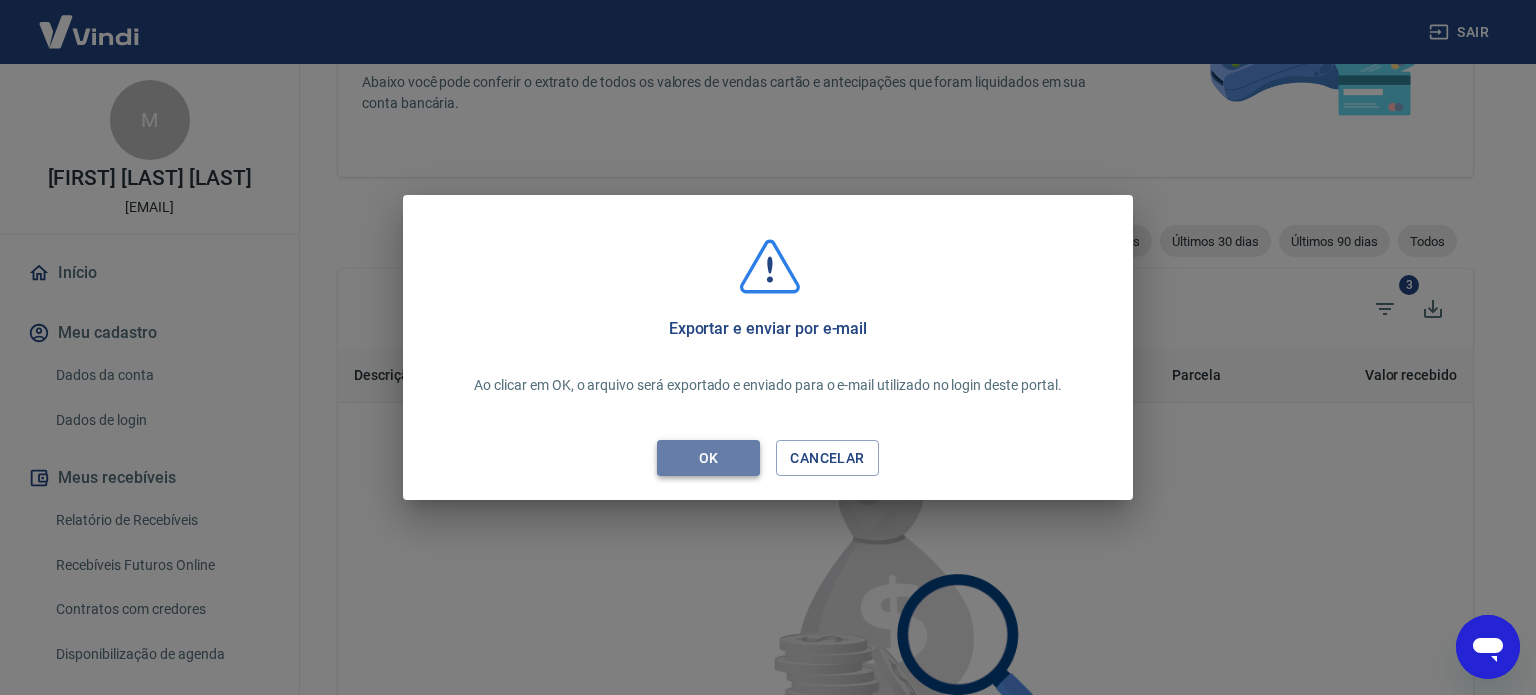 click on "OK" at bounding box center [708, 458] 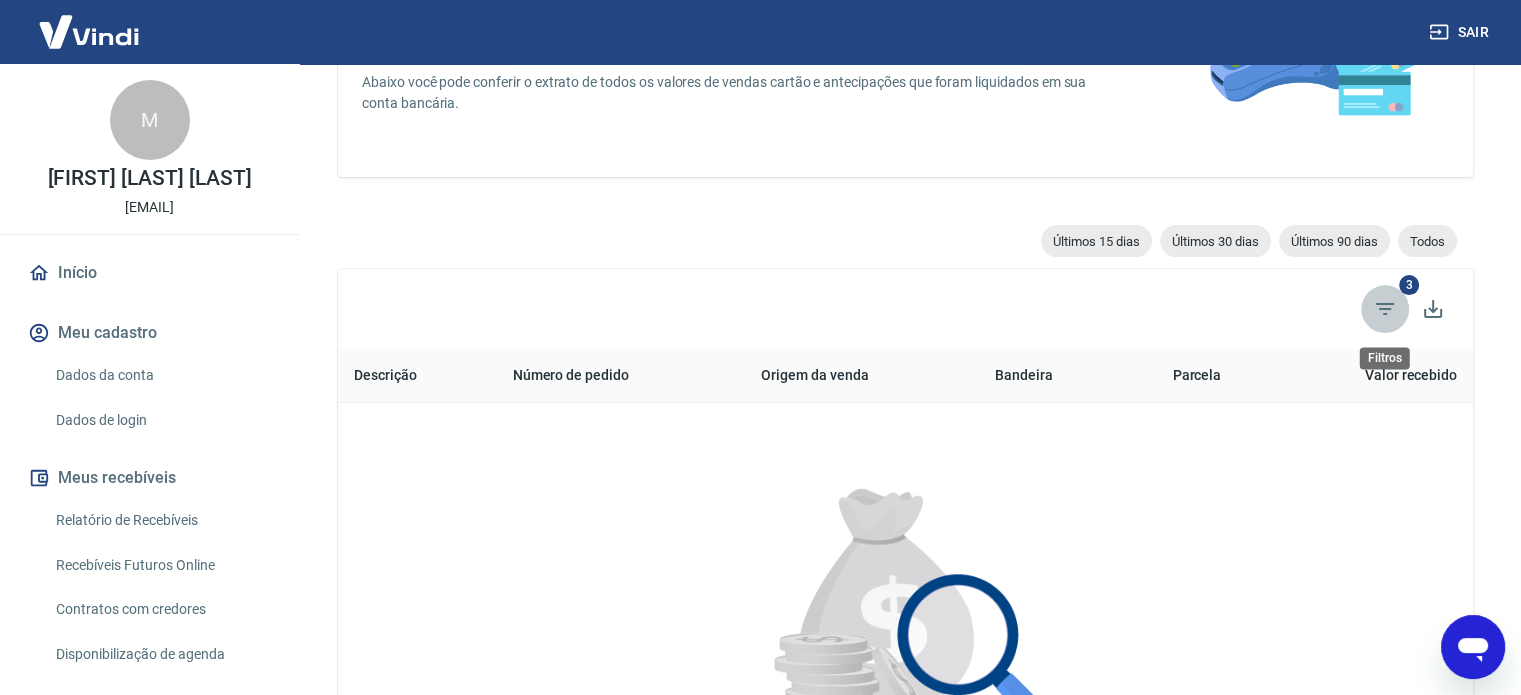 click at bounding box center [1385, 309] 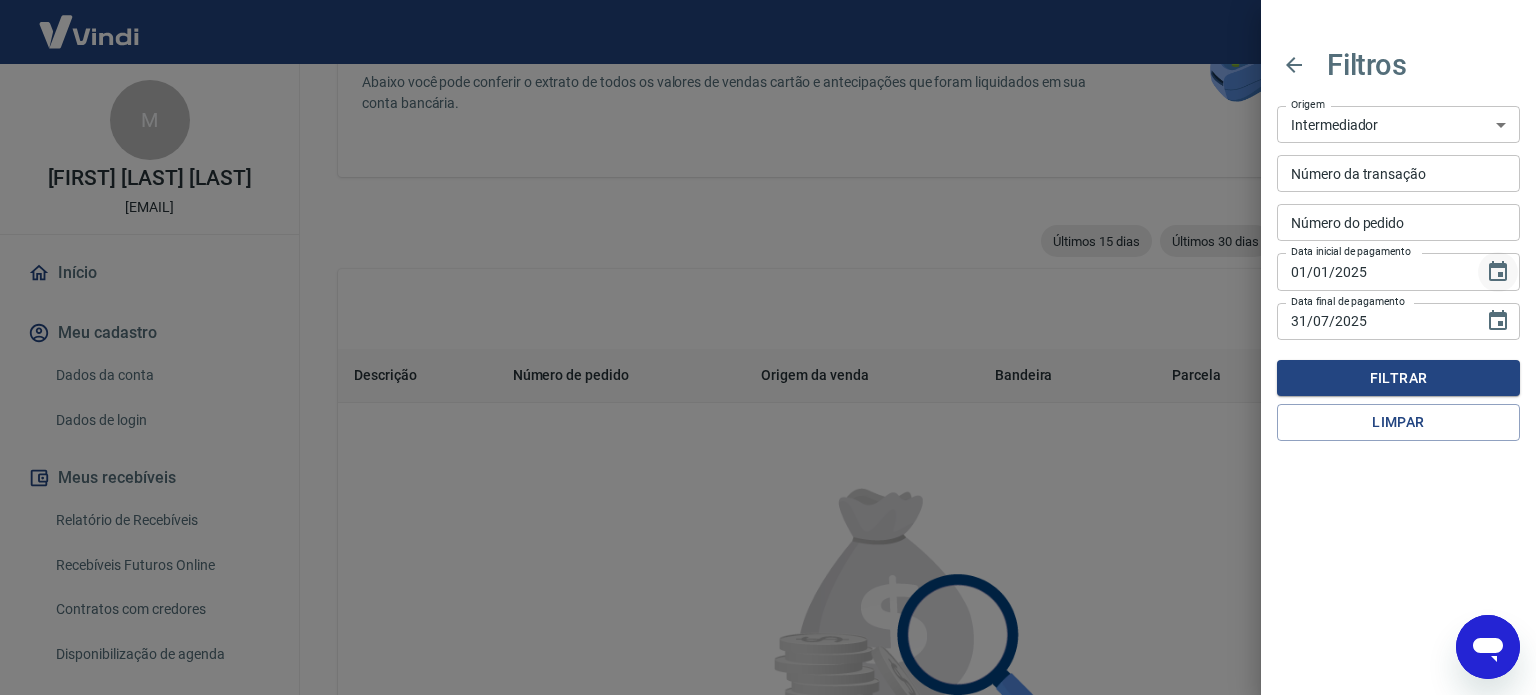 click 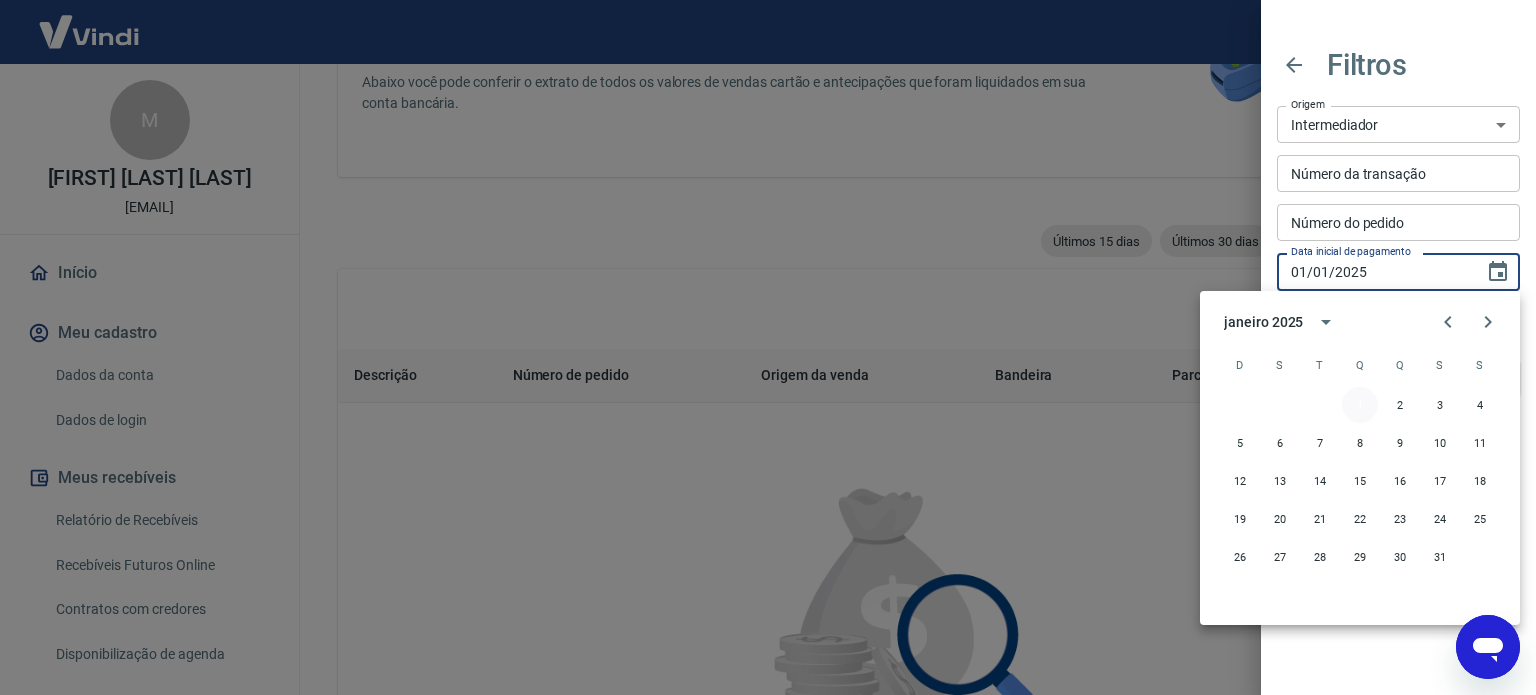click on "1" at bounding box center (1360, 405) 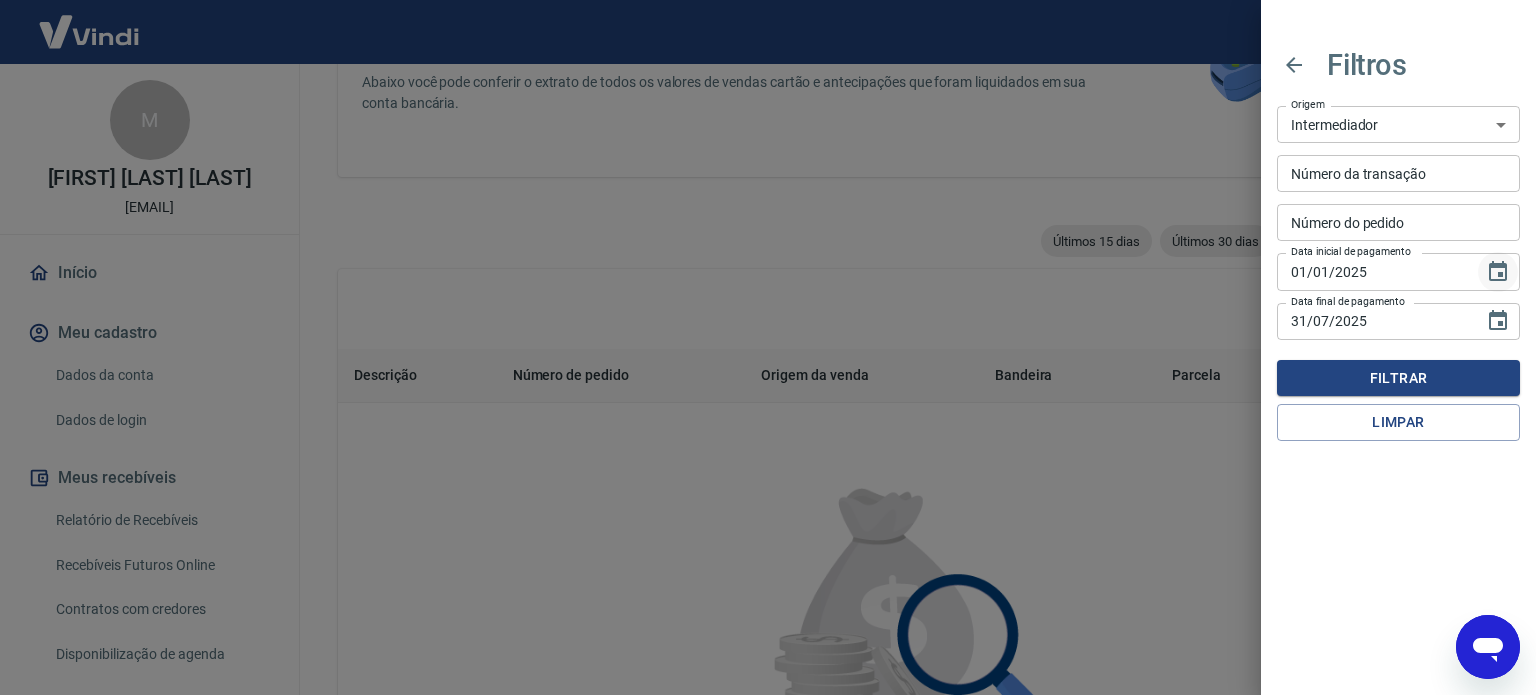 click 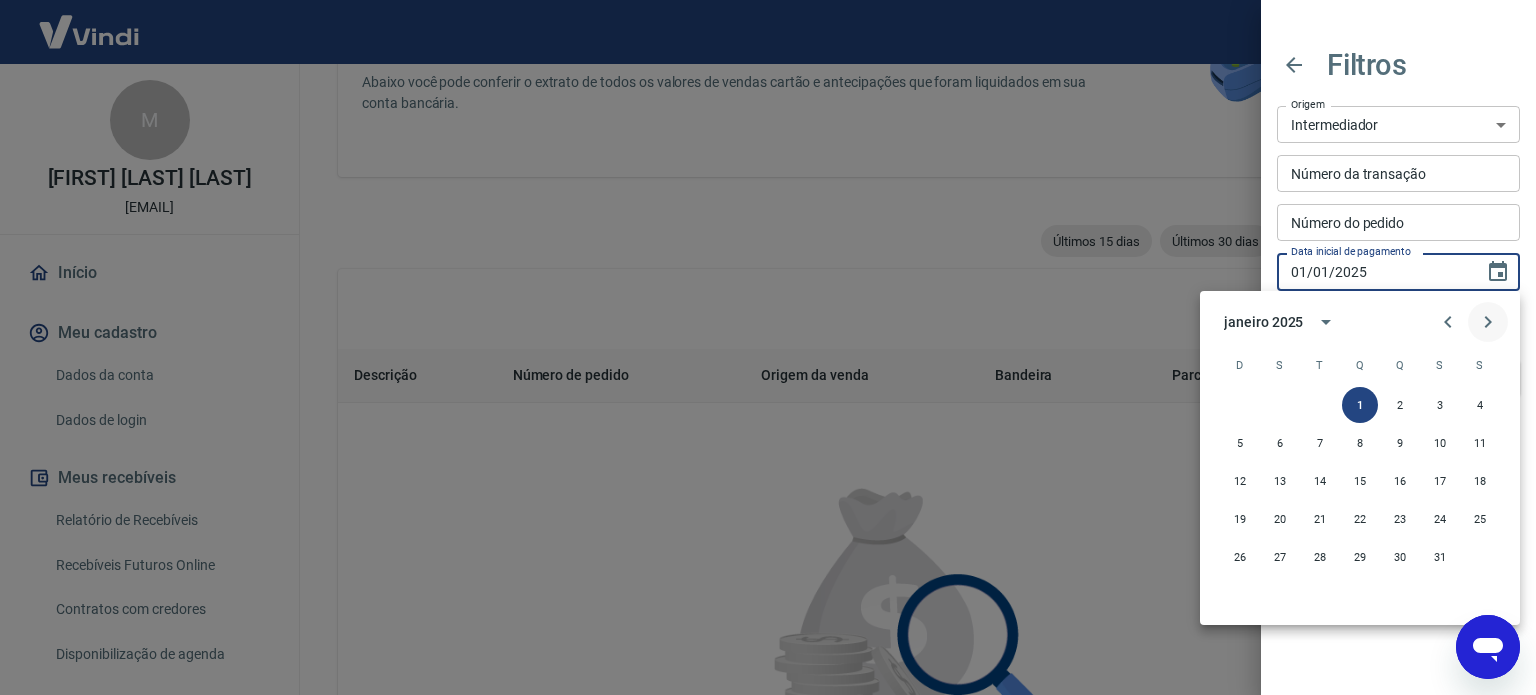 click 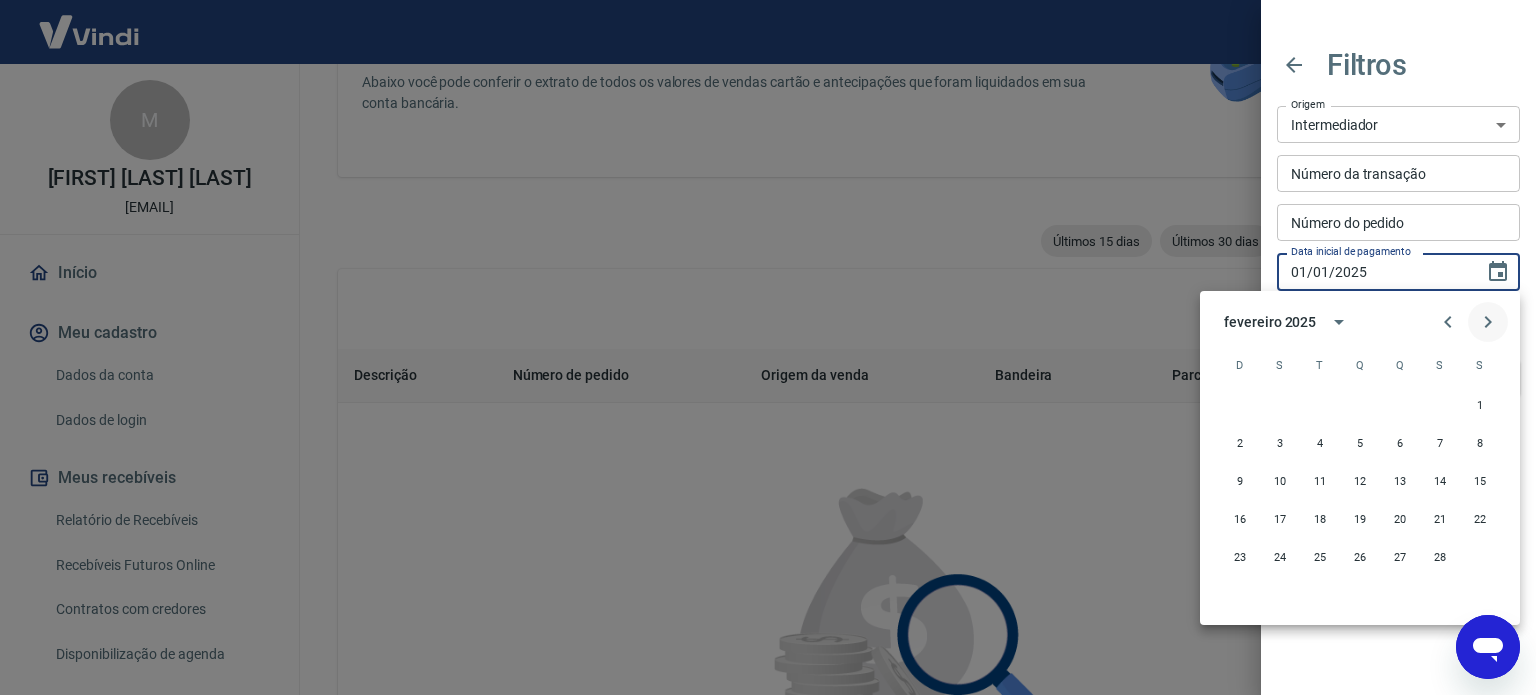 click 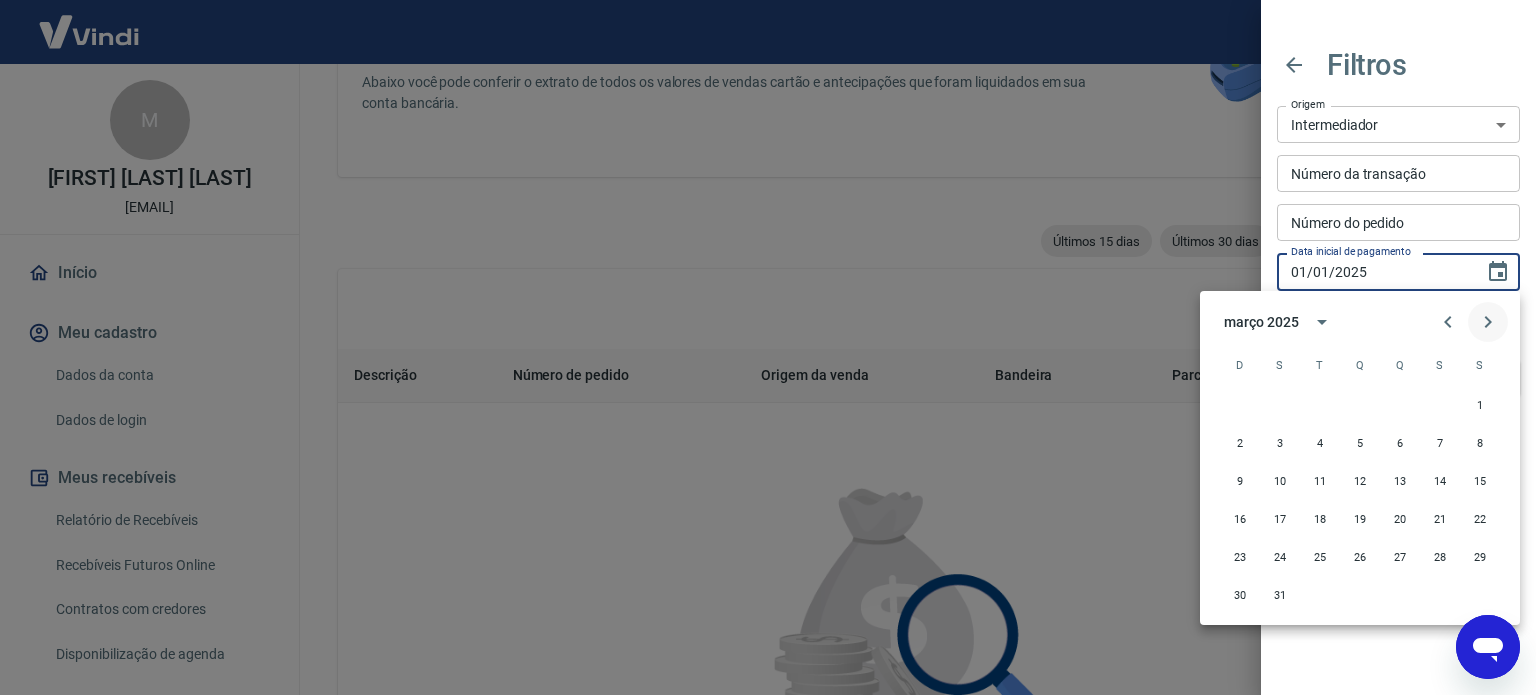 click 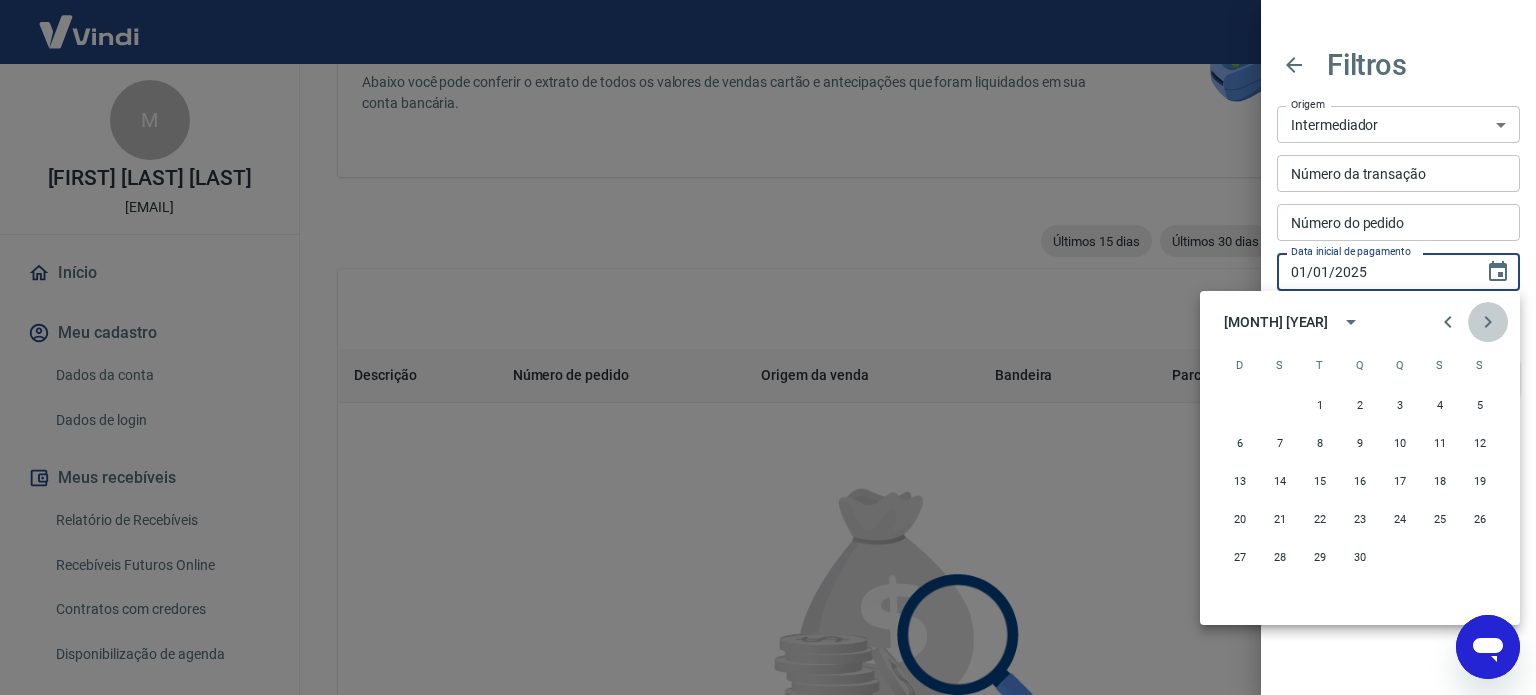 click 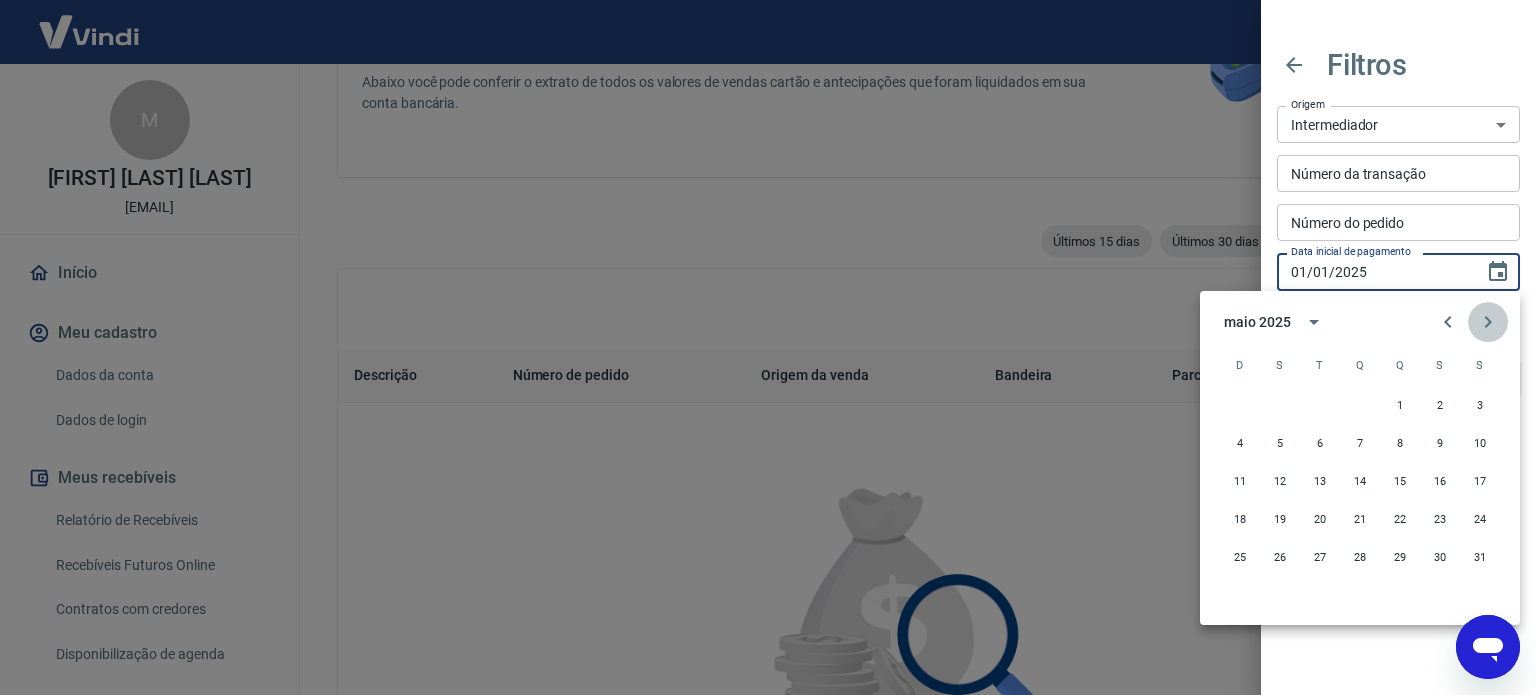 click 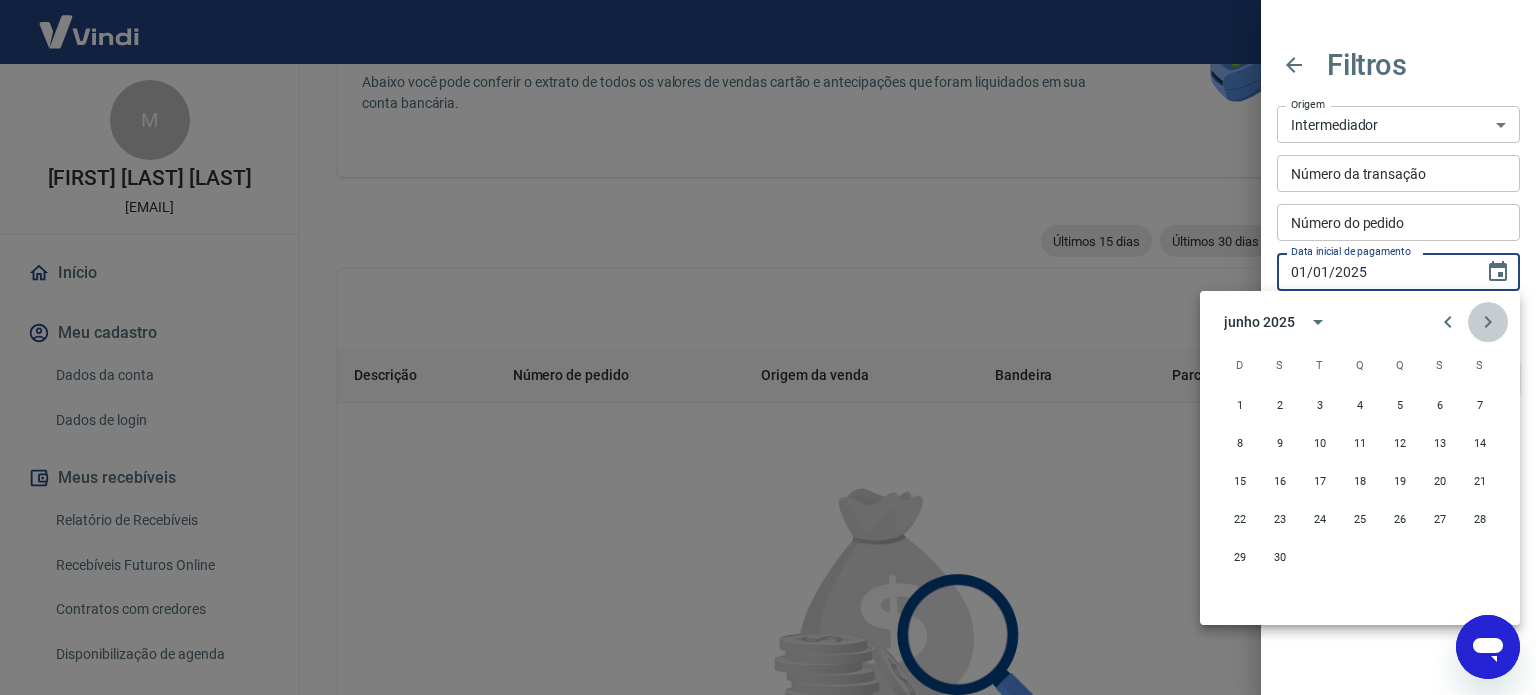 click 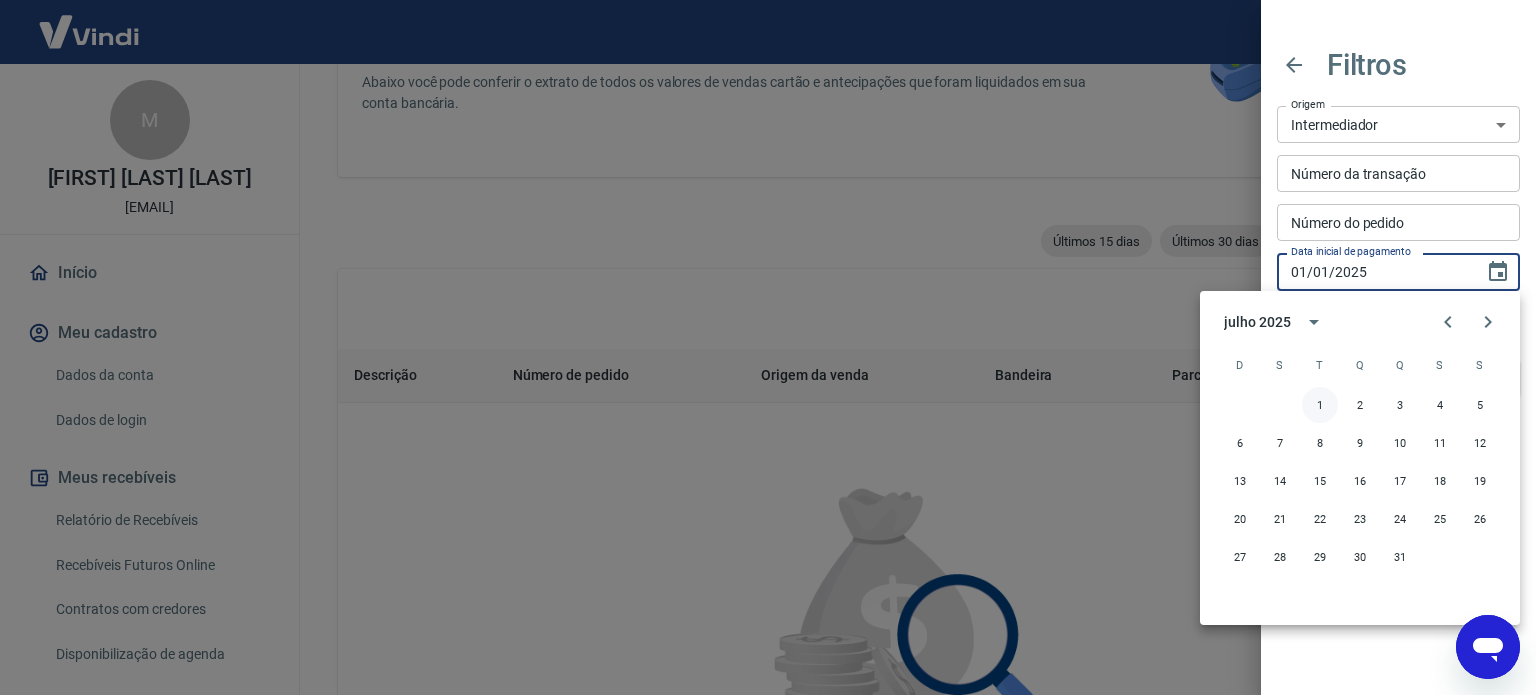 click on "1" at bounding box center [1320, 405] 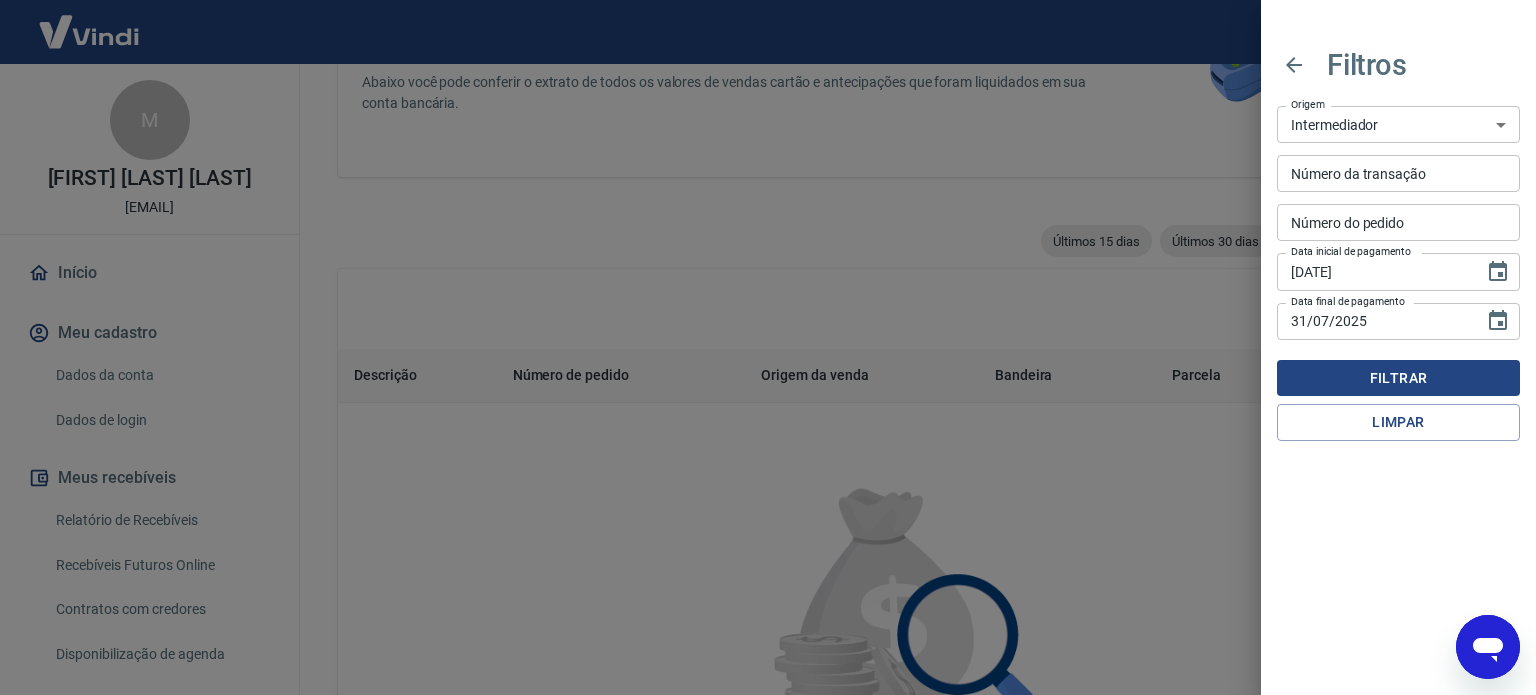 click on "Filtrar" at bounding box center (1398, 378) 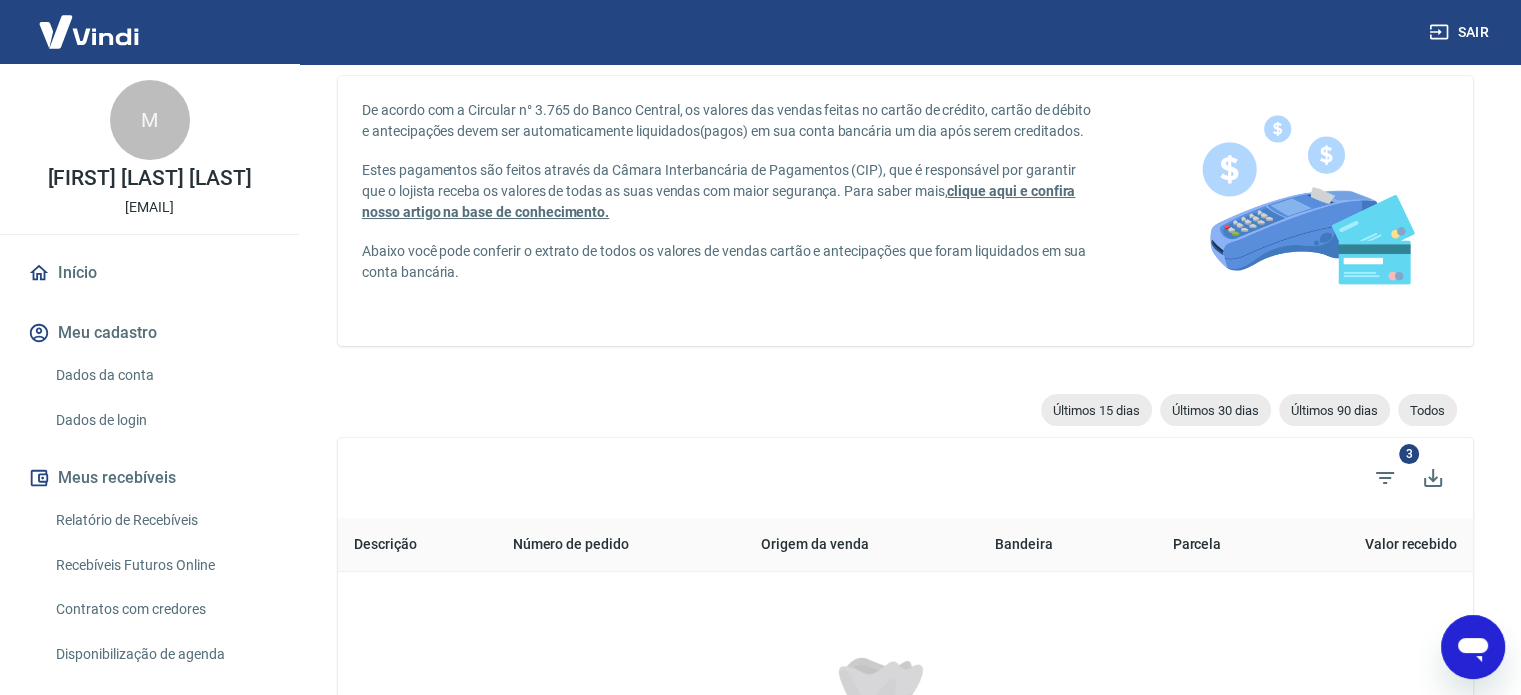 scroll, scrollTop: 249, scrollLeft: 0, axis: vertical 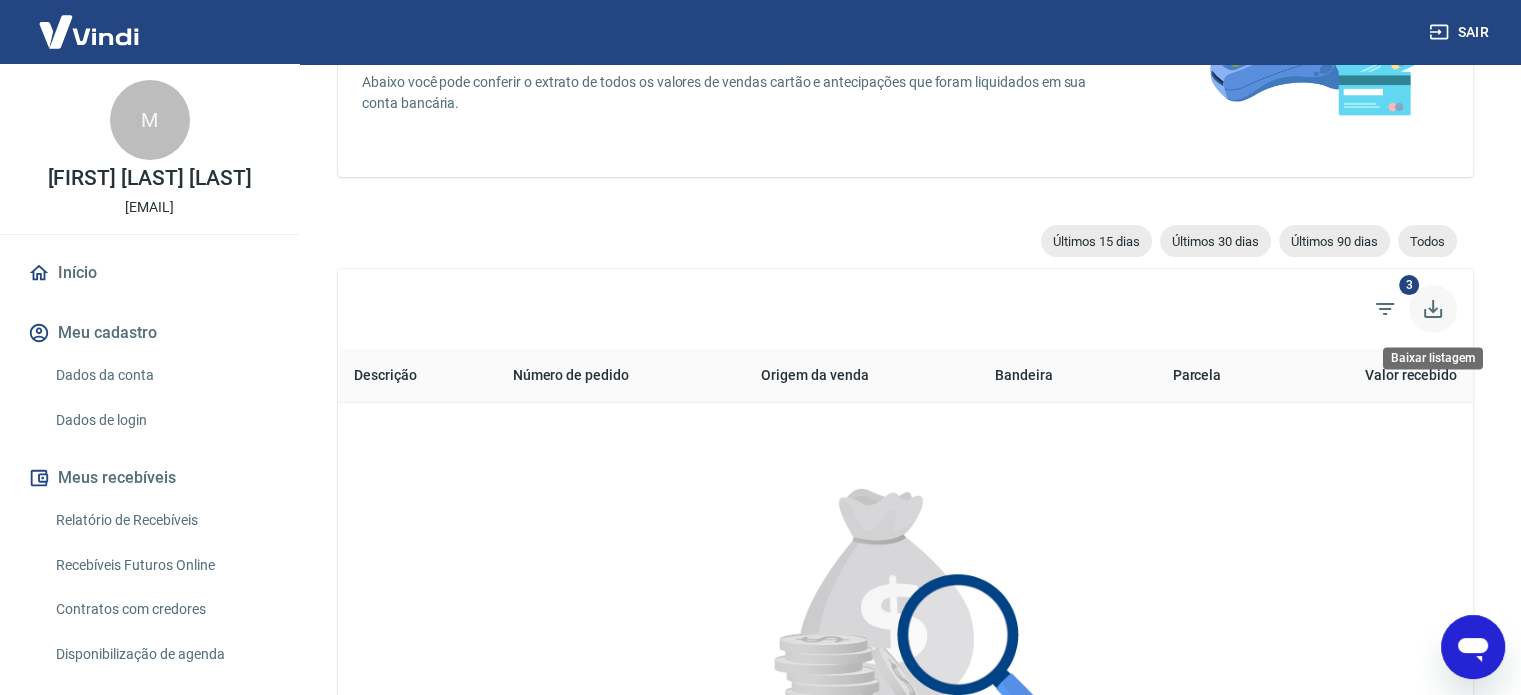 click 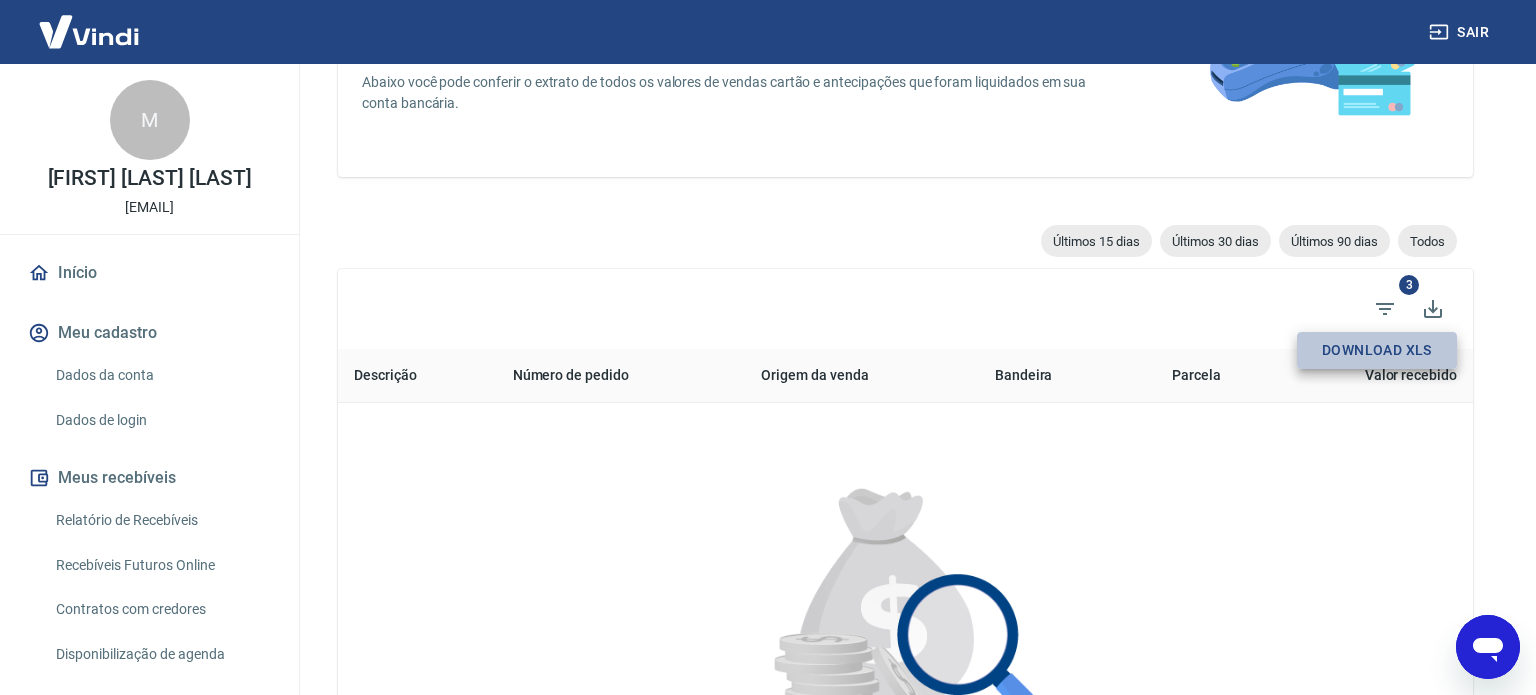 click on "Download XLS" at bounding box center (1377, 350) 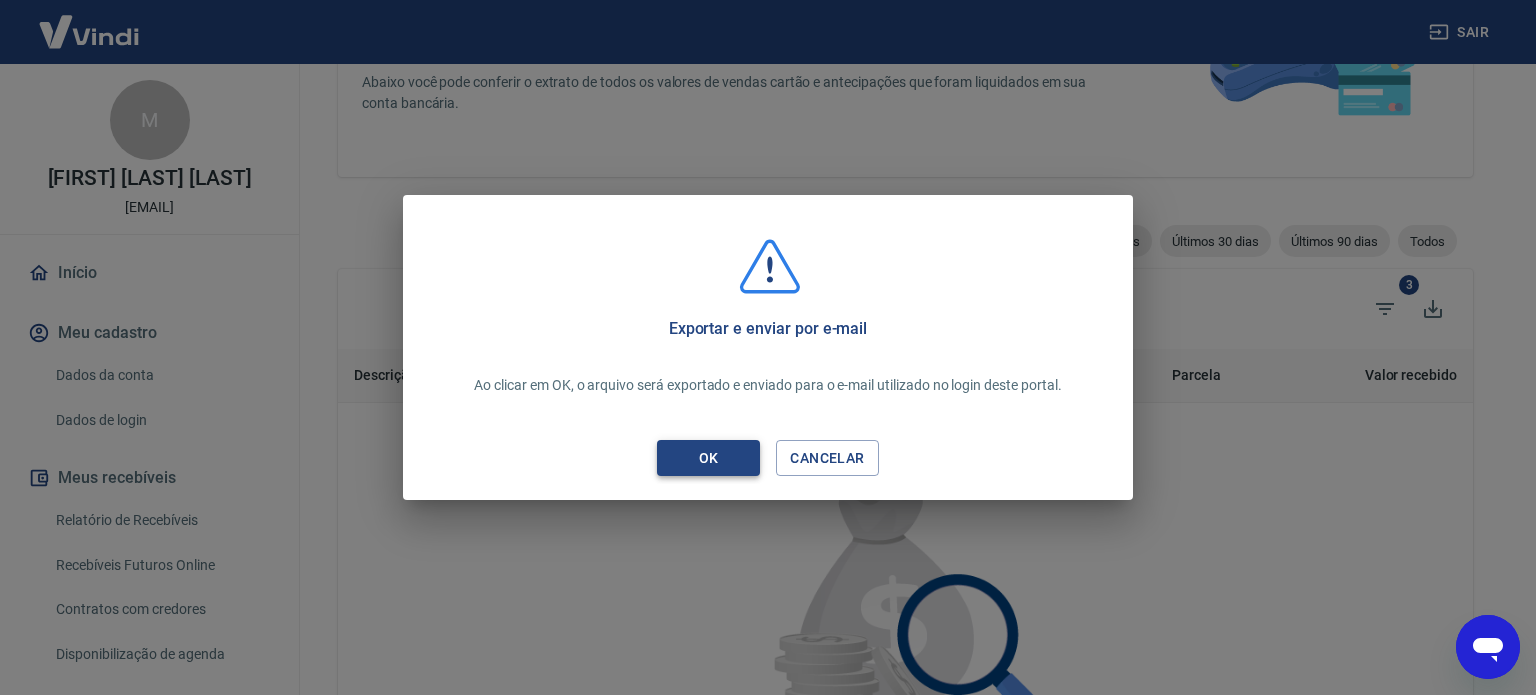 click on "OK" at bounding box center [708, 458] 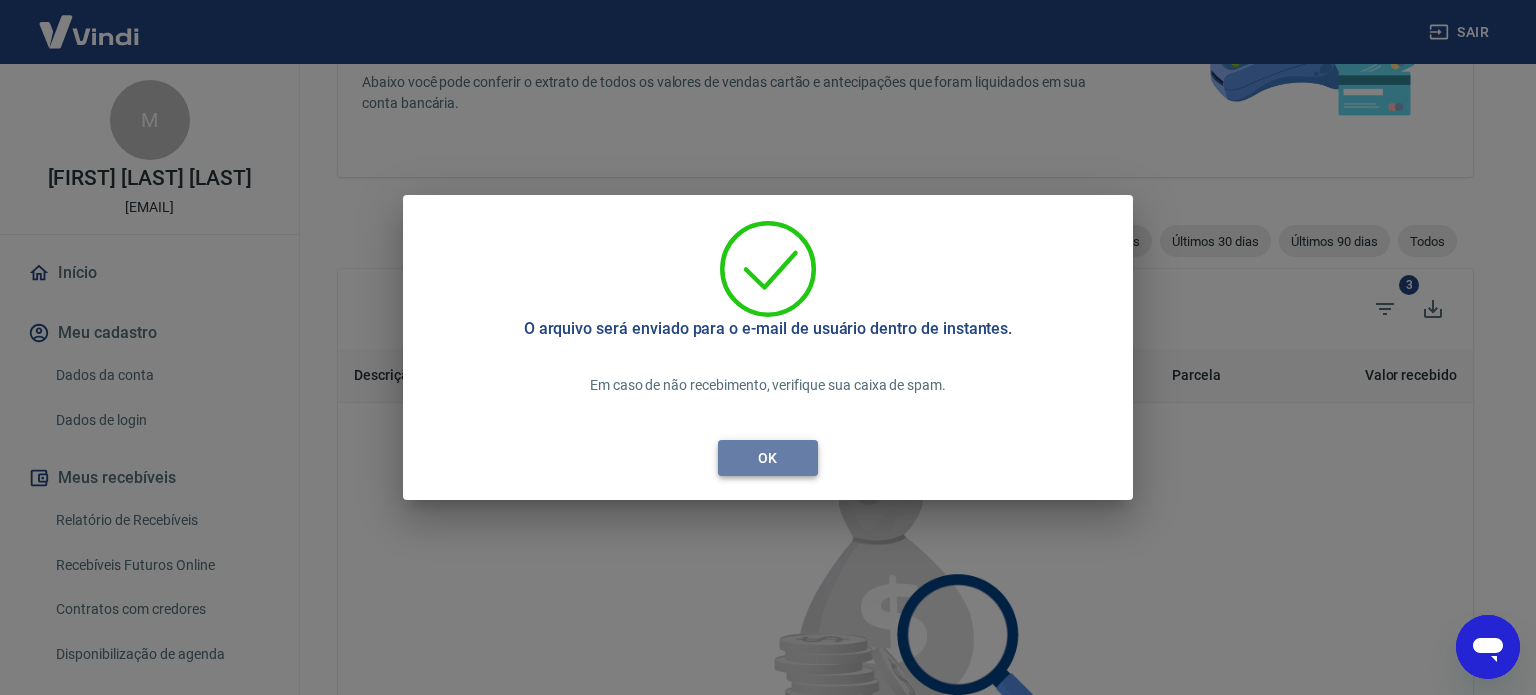click on "OK" at bounding box center [768, 458] 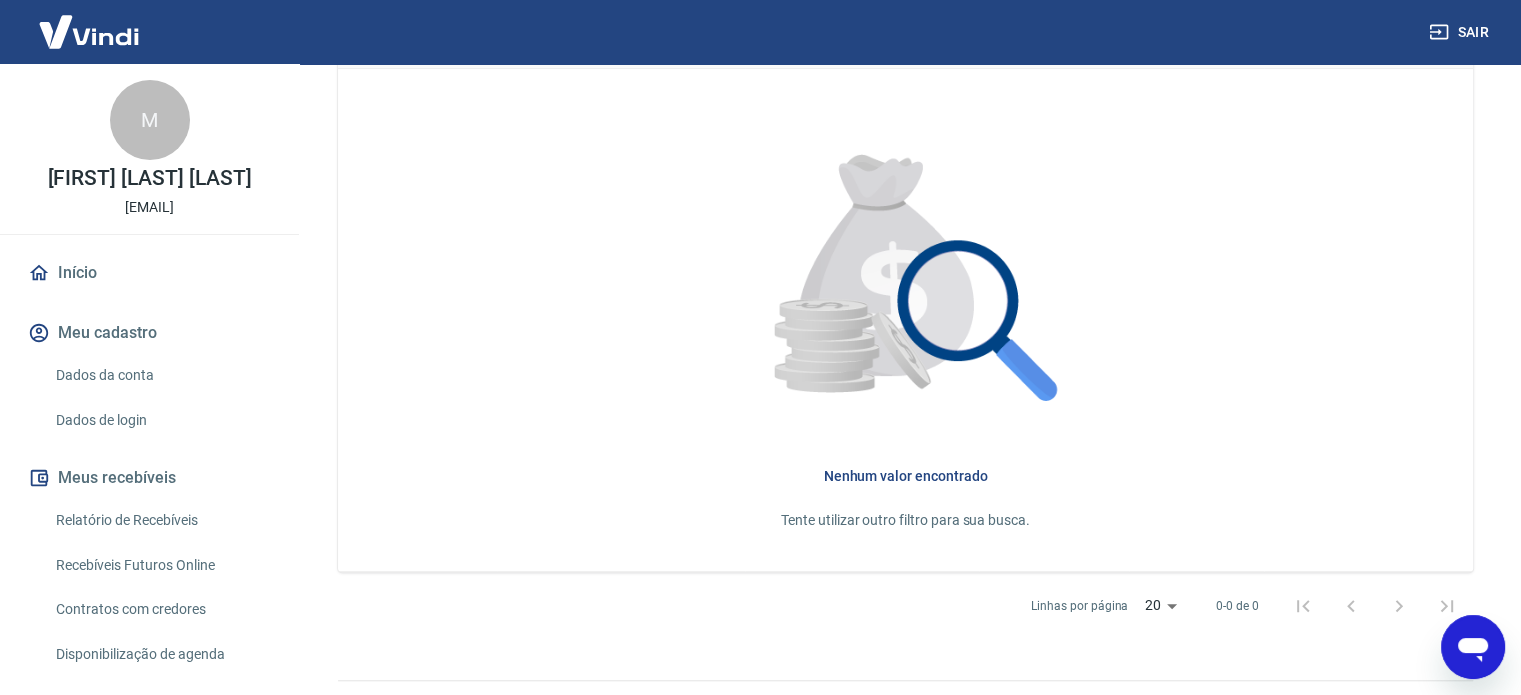 scroll, scrollTop: 628, scrollLeft: 0, axis: vertical 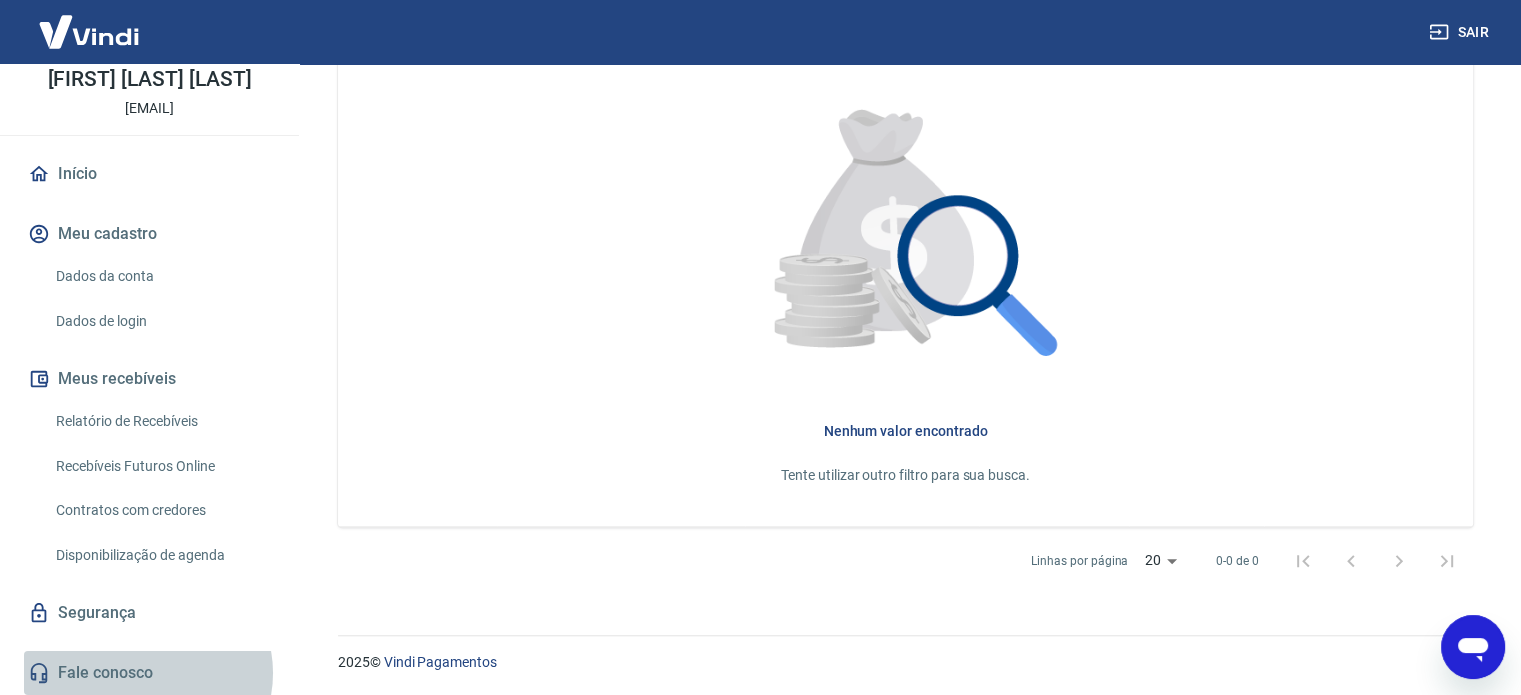 click on "Fale conosco" at bounding box center [149, 673] 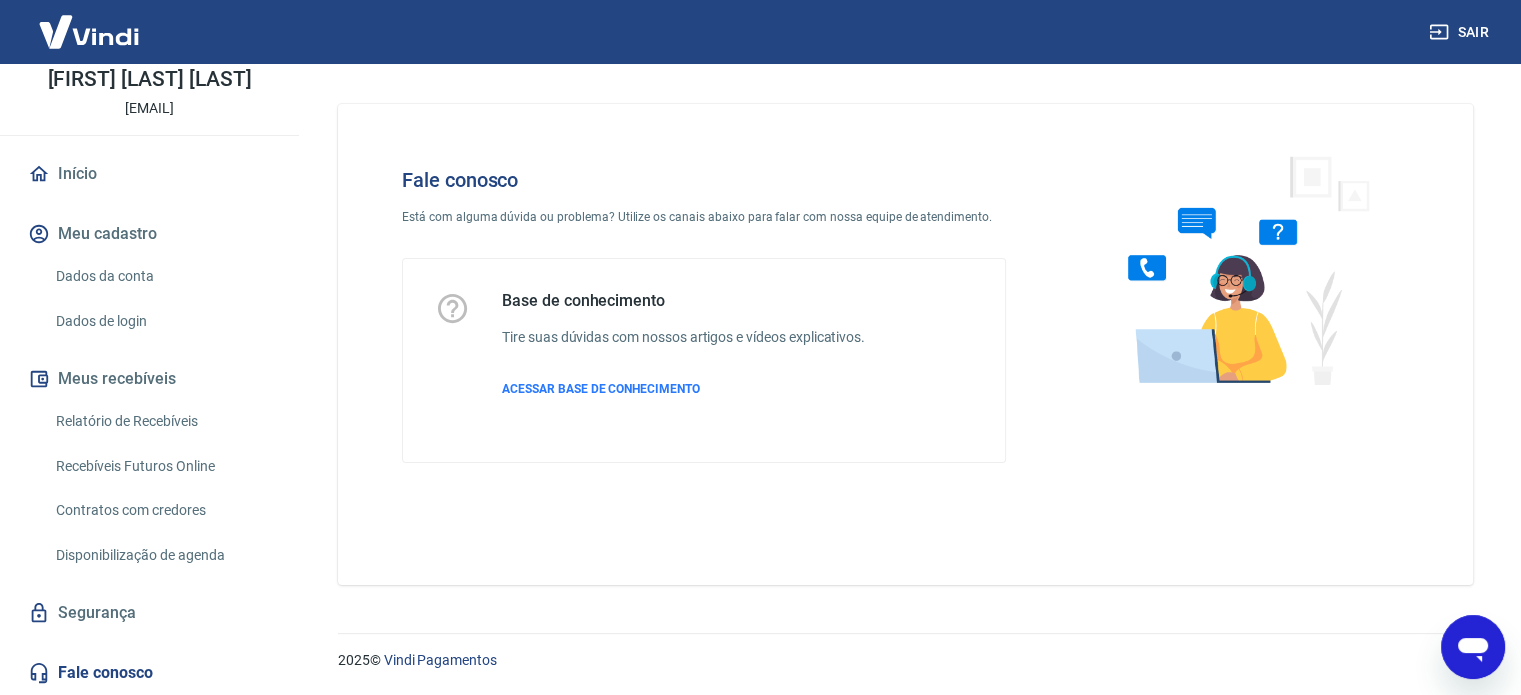 scroll, scrollTop: 0, scrollLeft: 0, axis: both 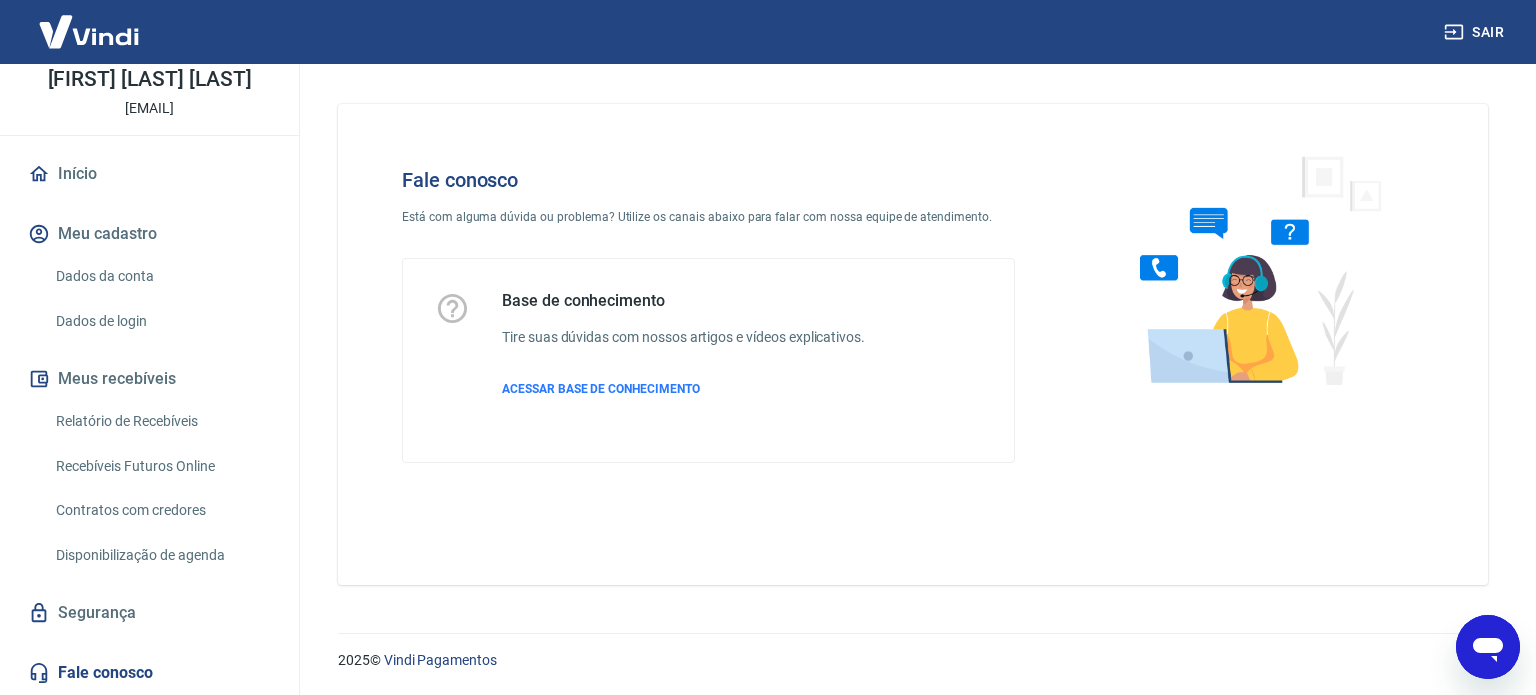 click at bounding box center (1251, 315) 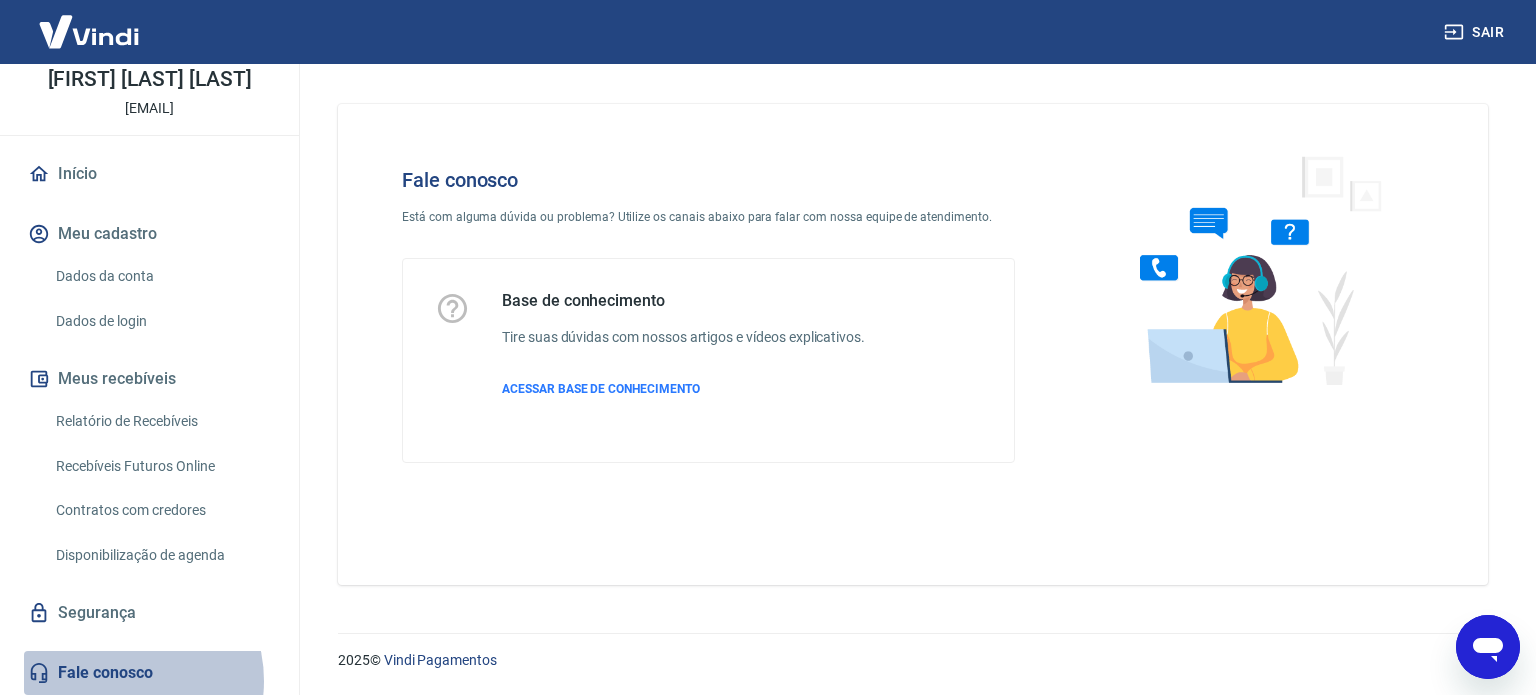 click on "Fale conosco" at bounding box center [149, 673] 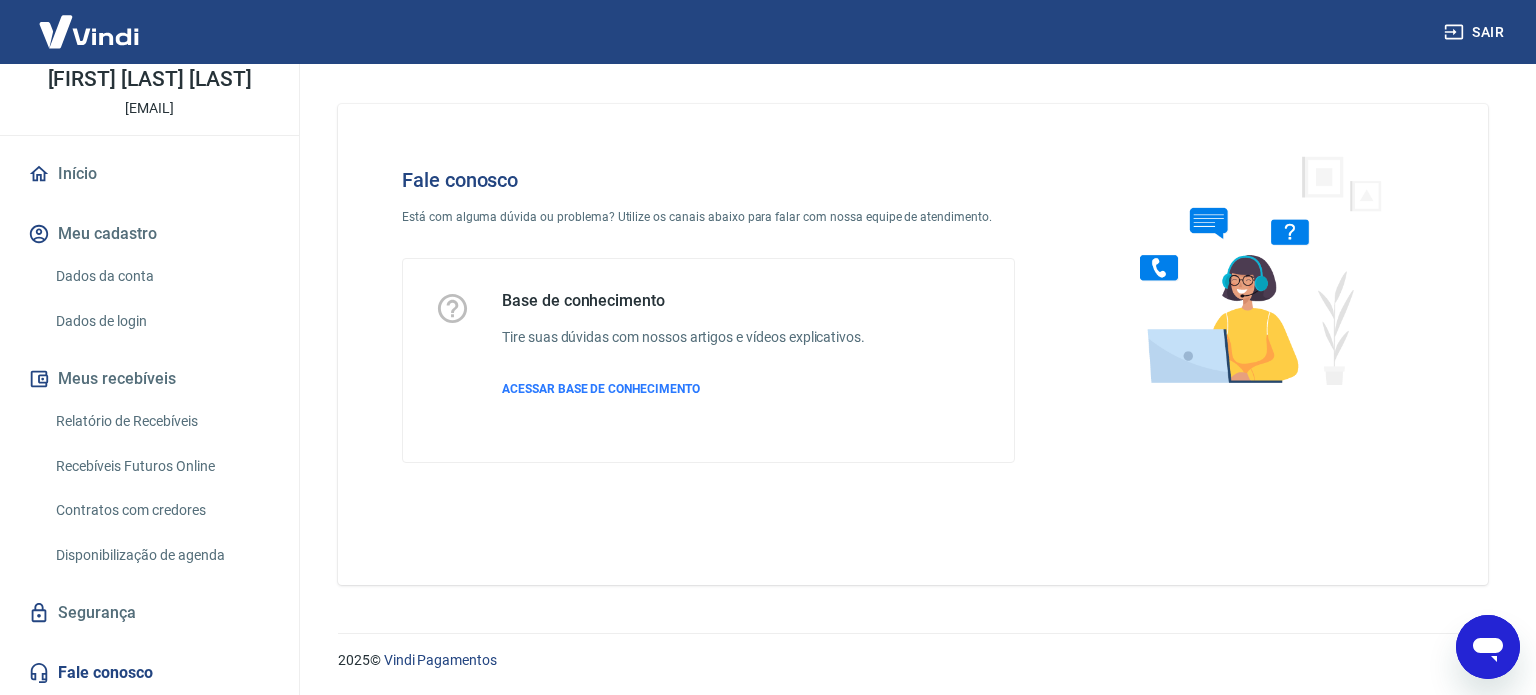 click on "Base de conhecimento Tire suas dúvidas com nossos artigos e vídeos explicativos. ACESSAR BASE DE CONHECIMENTO" at bounding box center [683, 360] 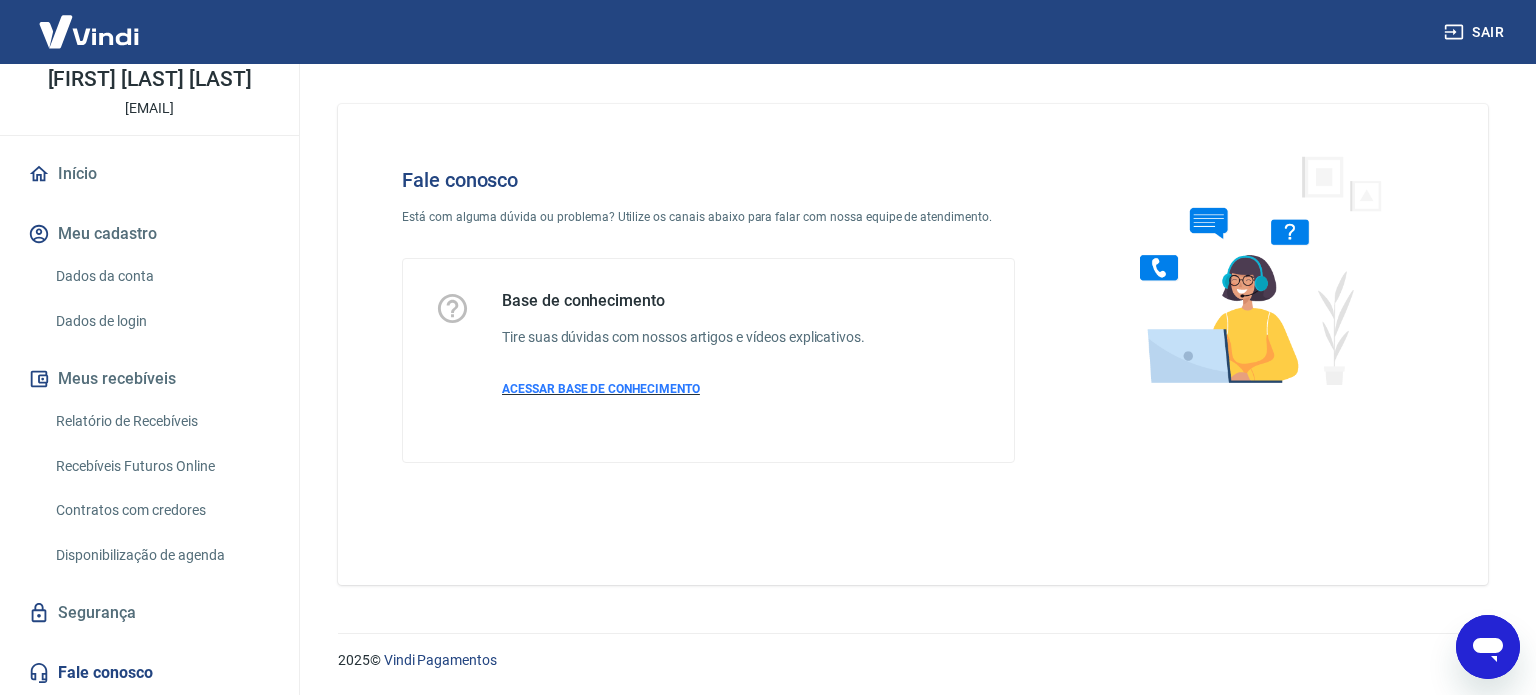 click on "ACESSAR BASE DE CONHECIMENTO" at bounding box center (601, 389) 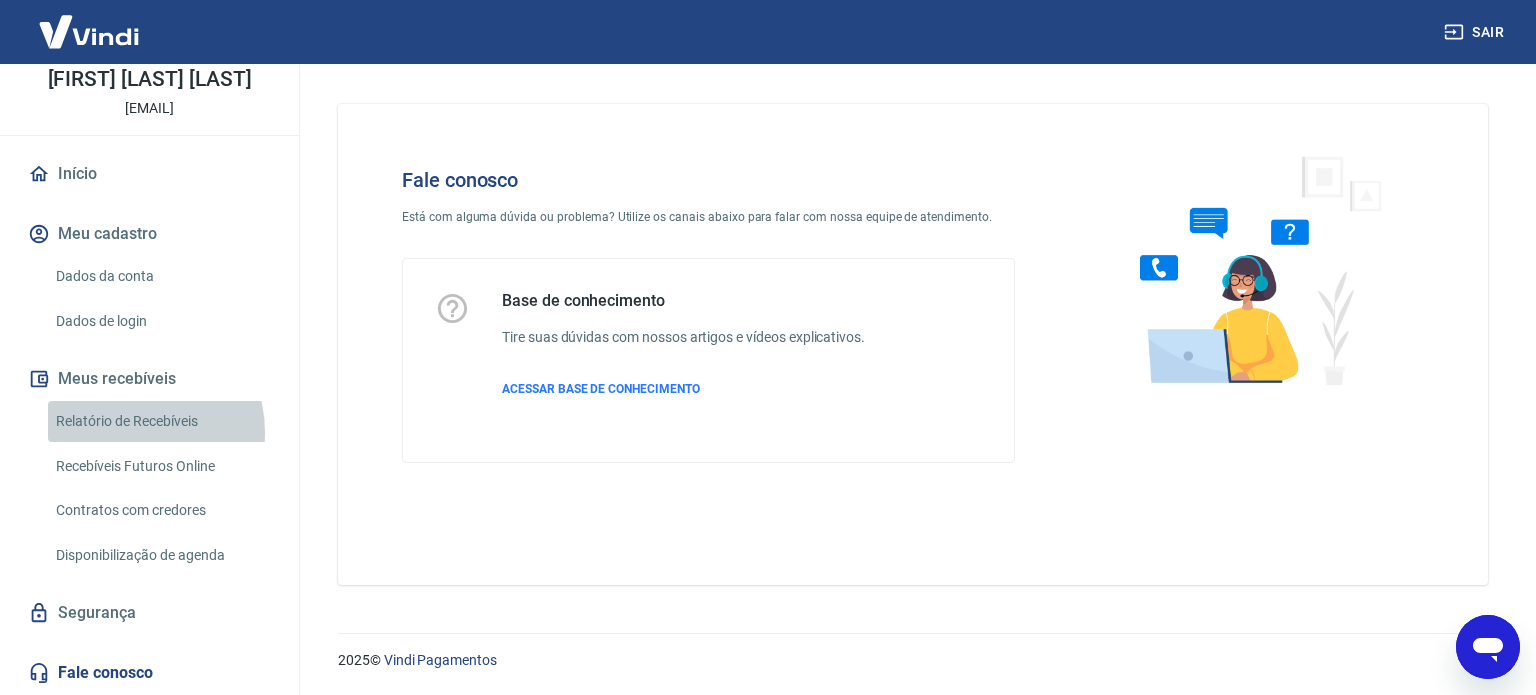 click on "Relatório de Recebíveis" at bounding box center (161, 421) 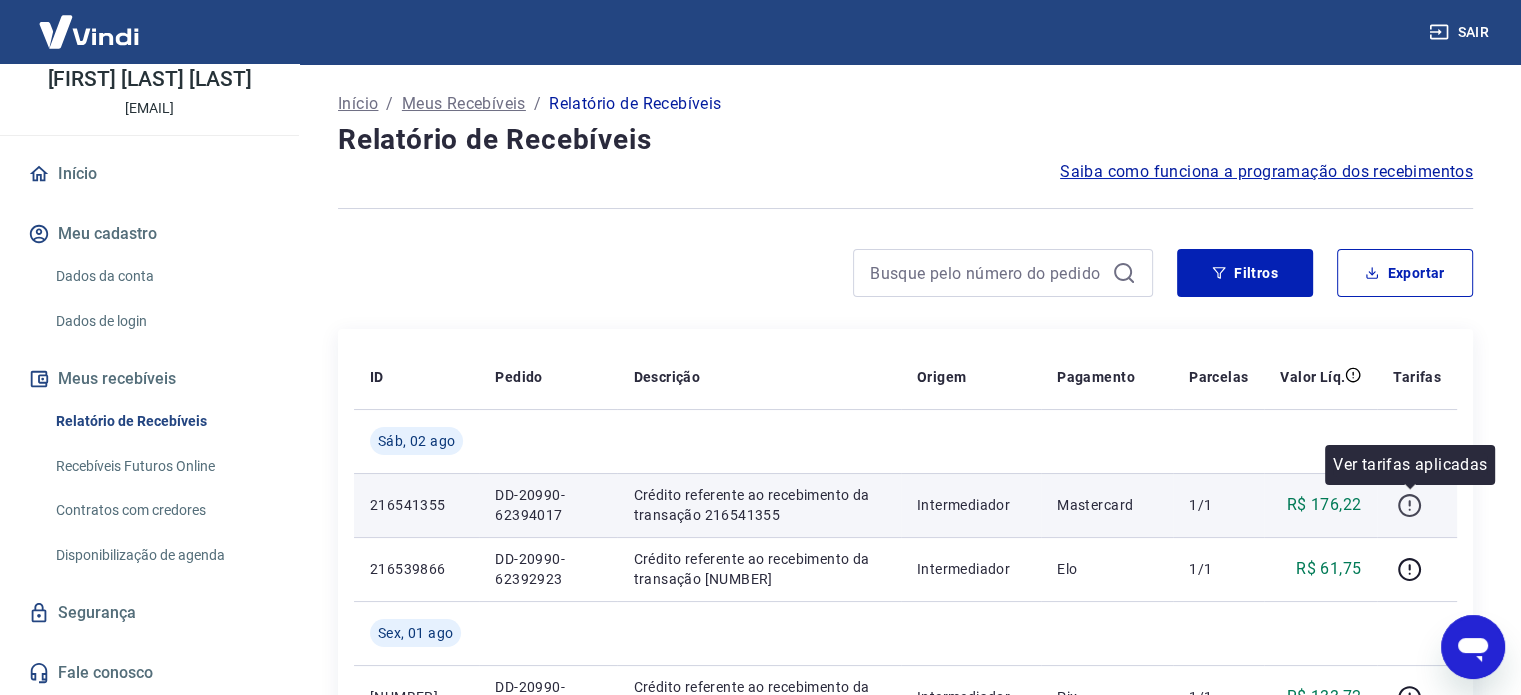 click 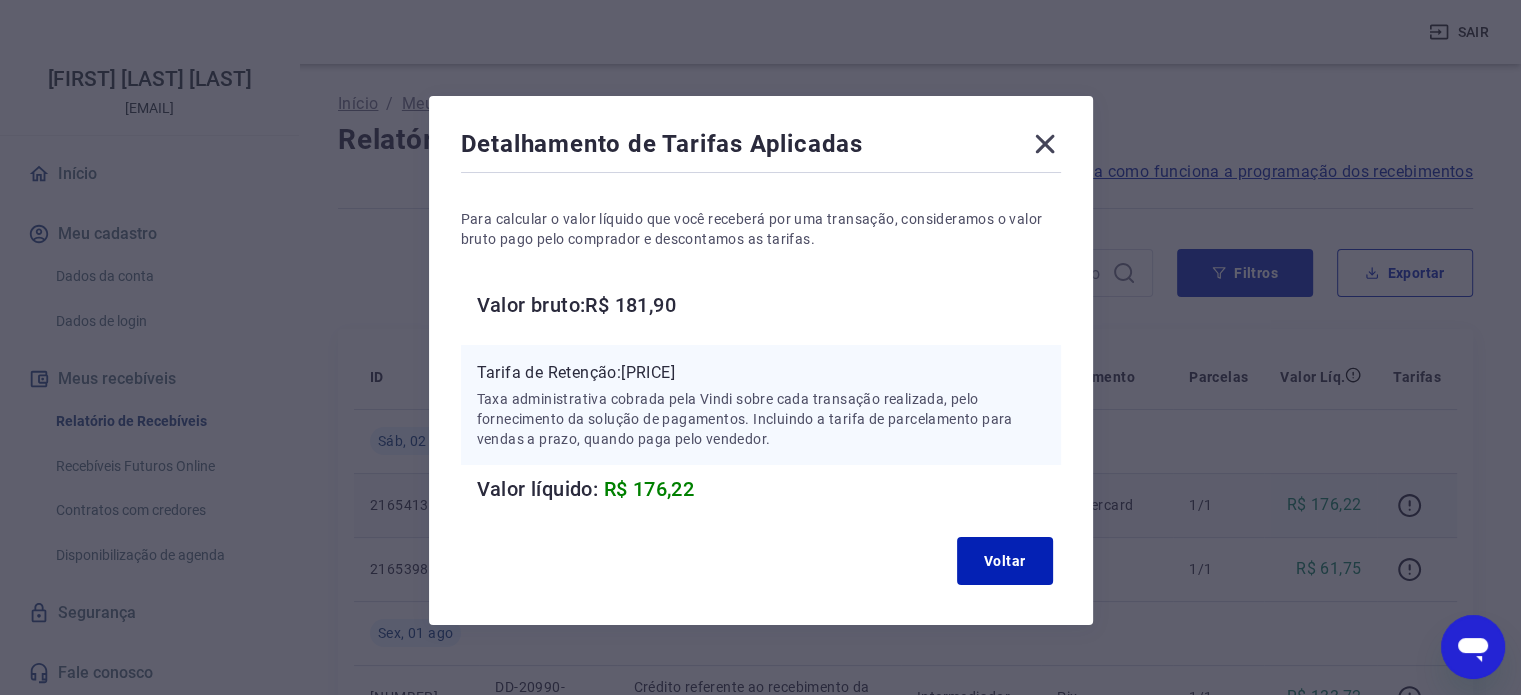 click 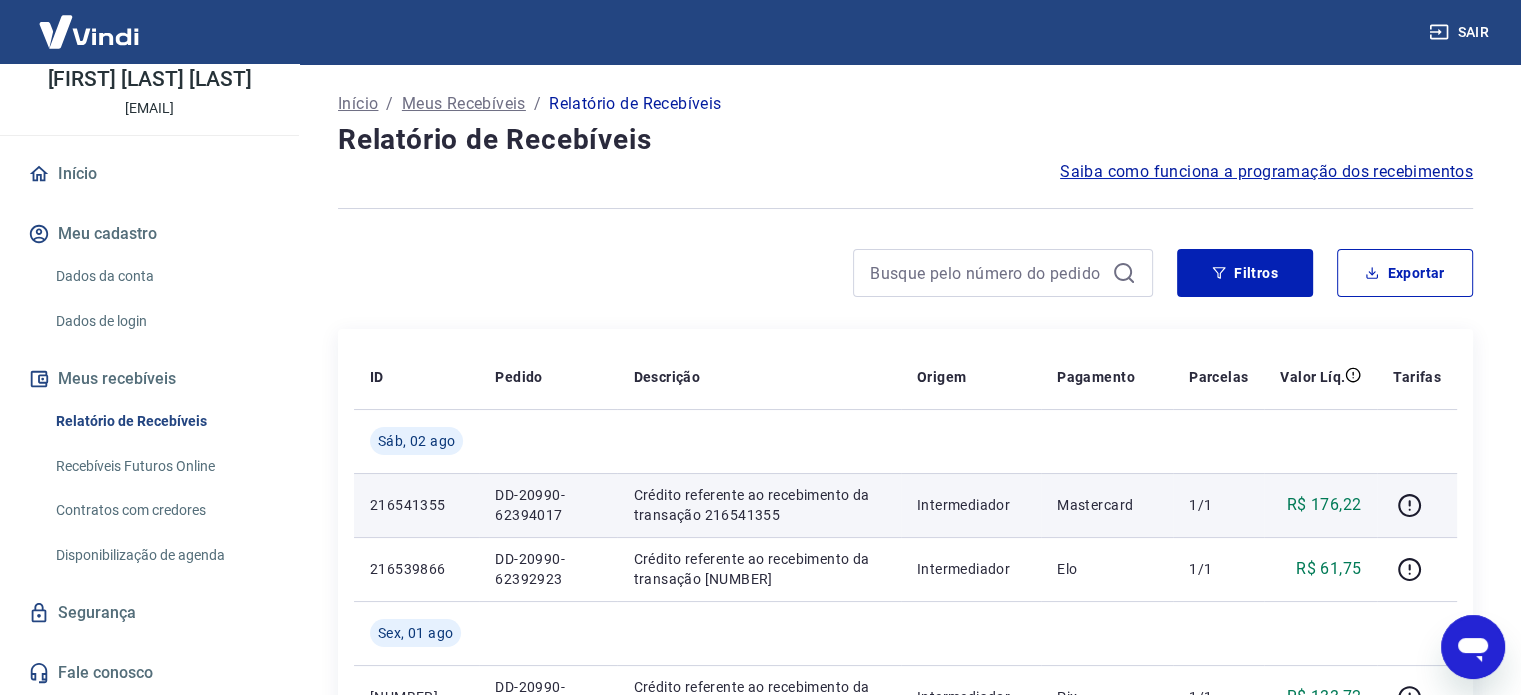 click on "Crédito referente ao recebimento da transação 216541355" at bounding box center [758, 505] 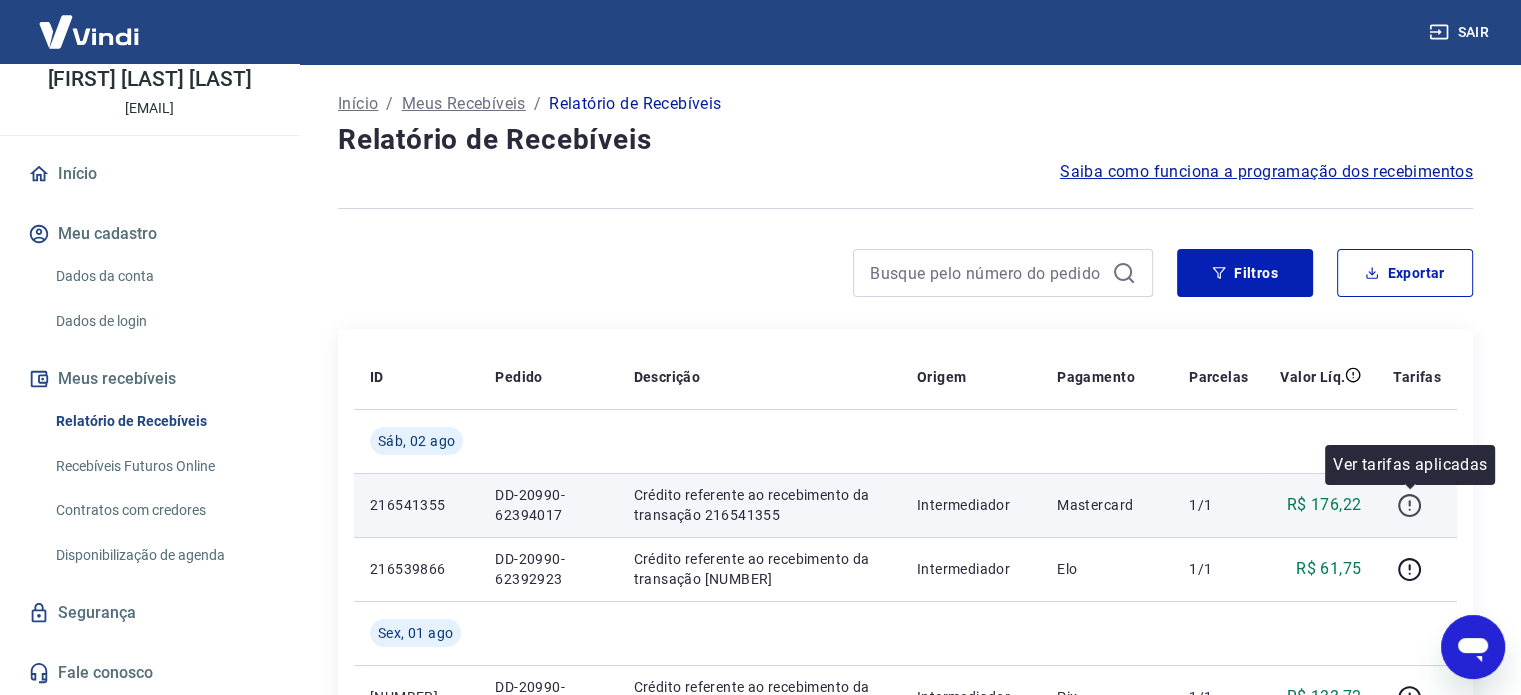 click at bounding box center (1409, 505) 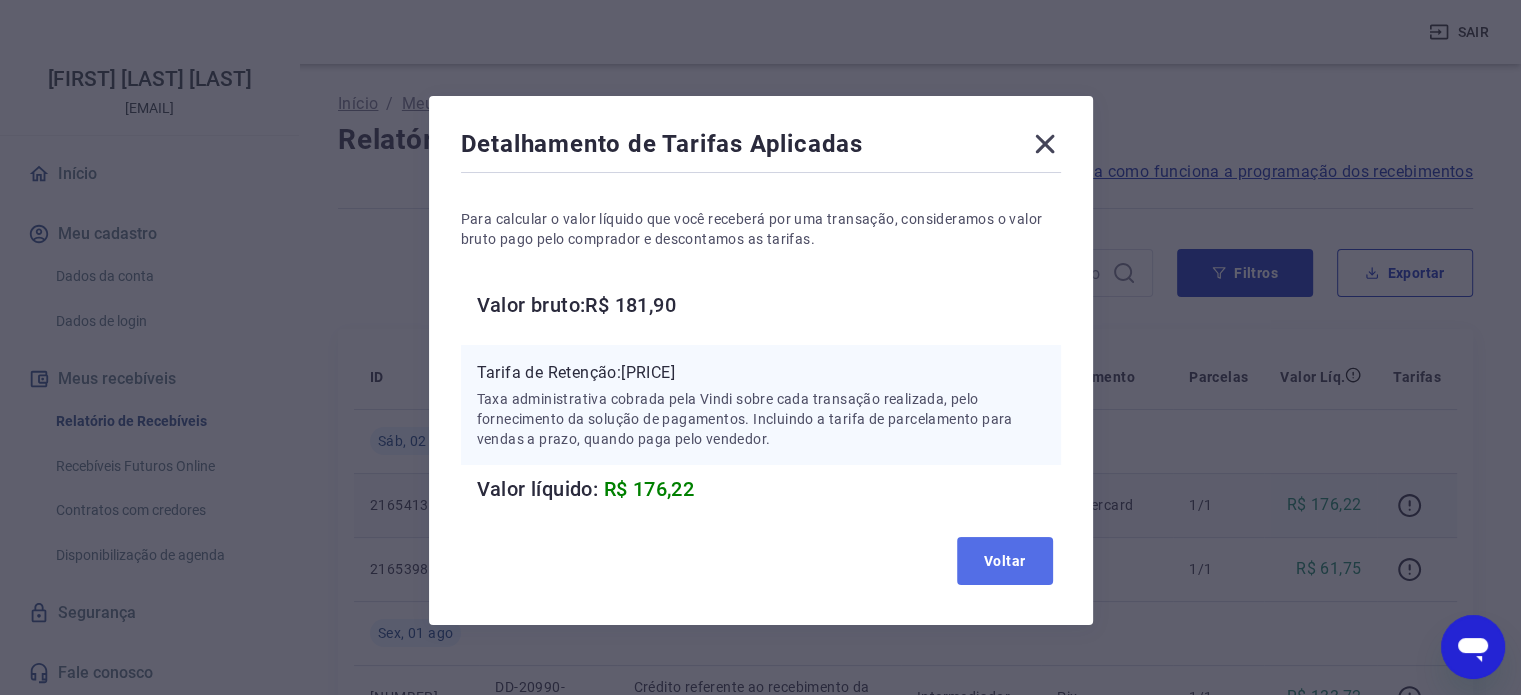 click on "Voltar" at bounding box center [1005, 561] 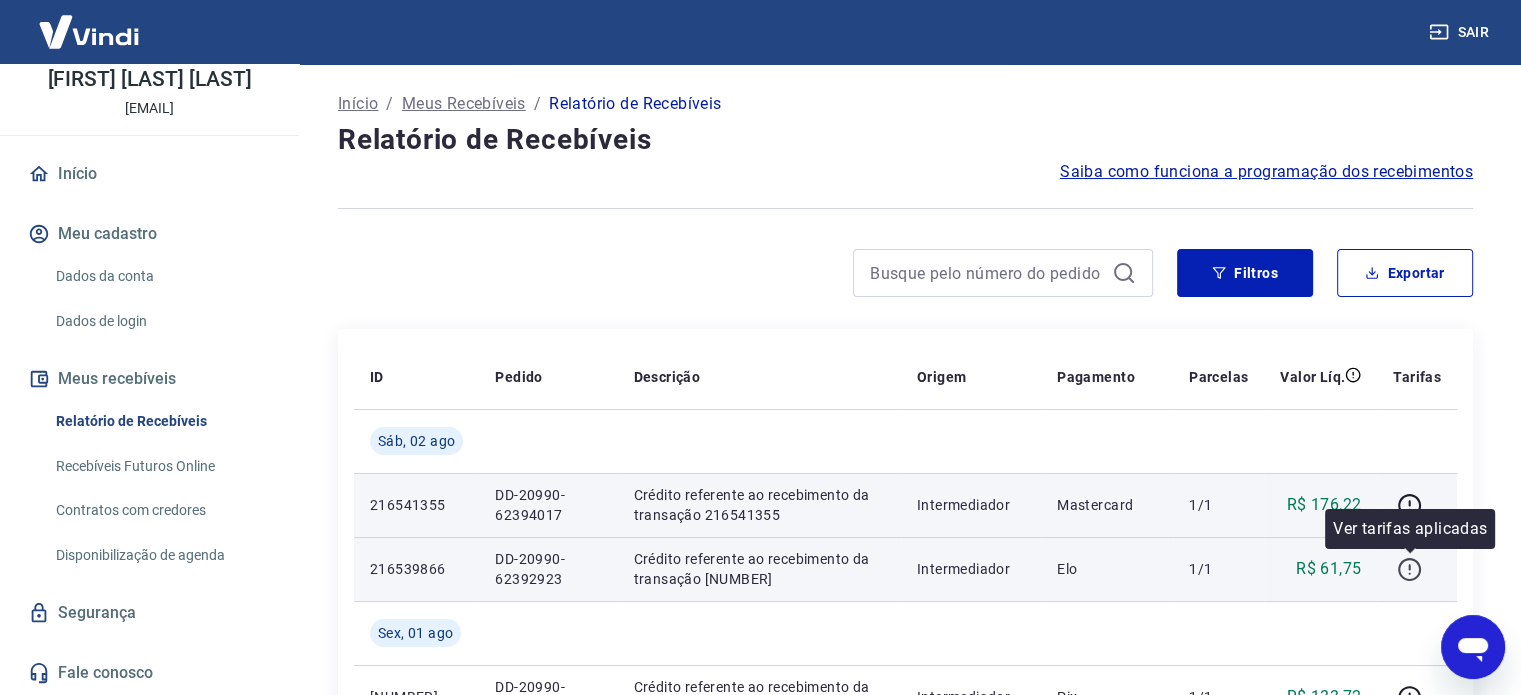 click 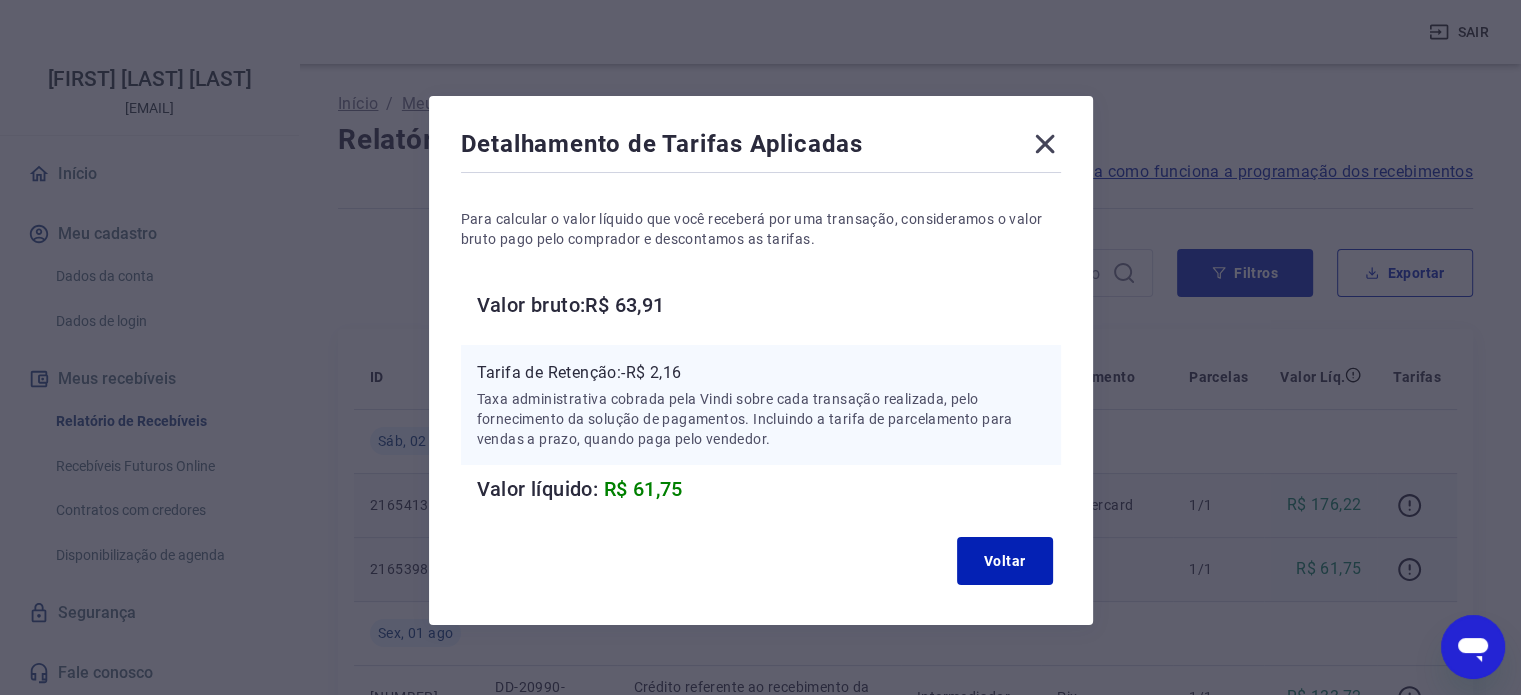 click 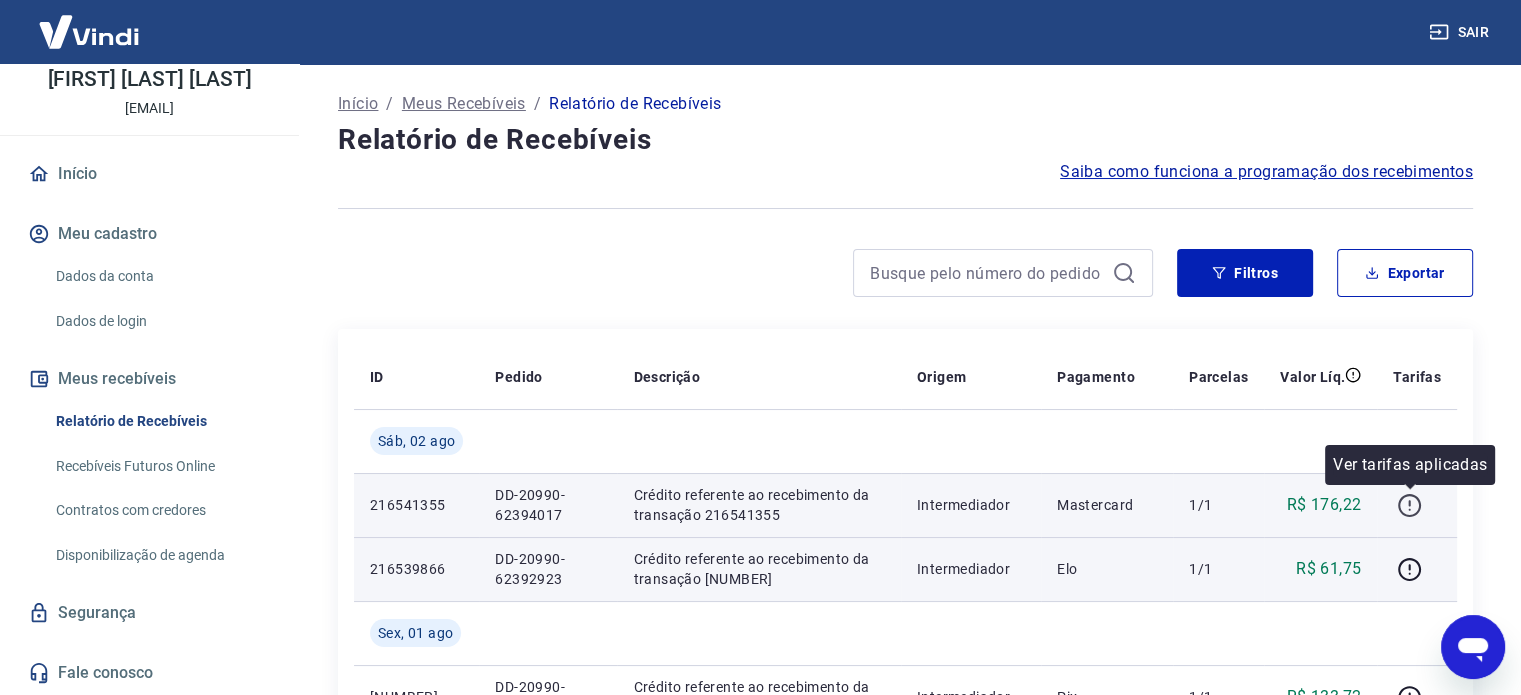 click 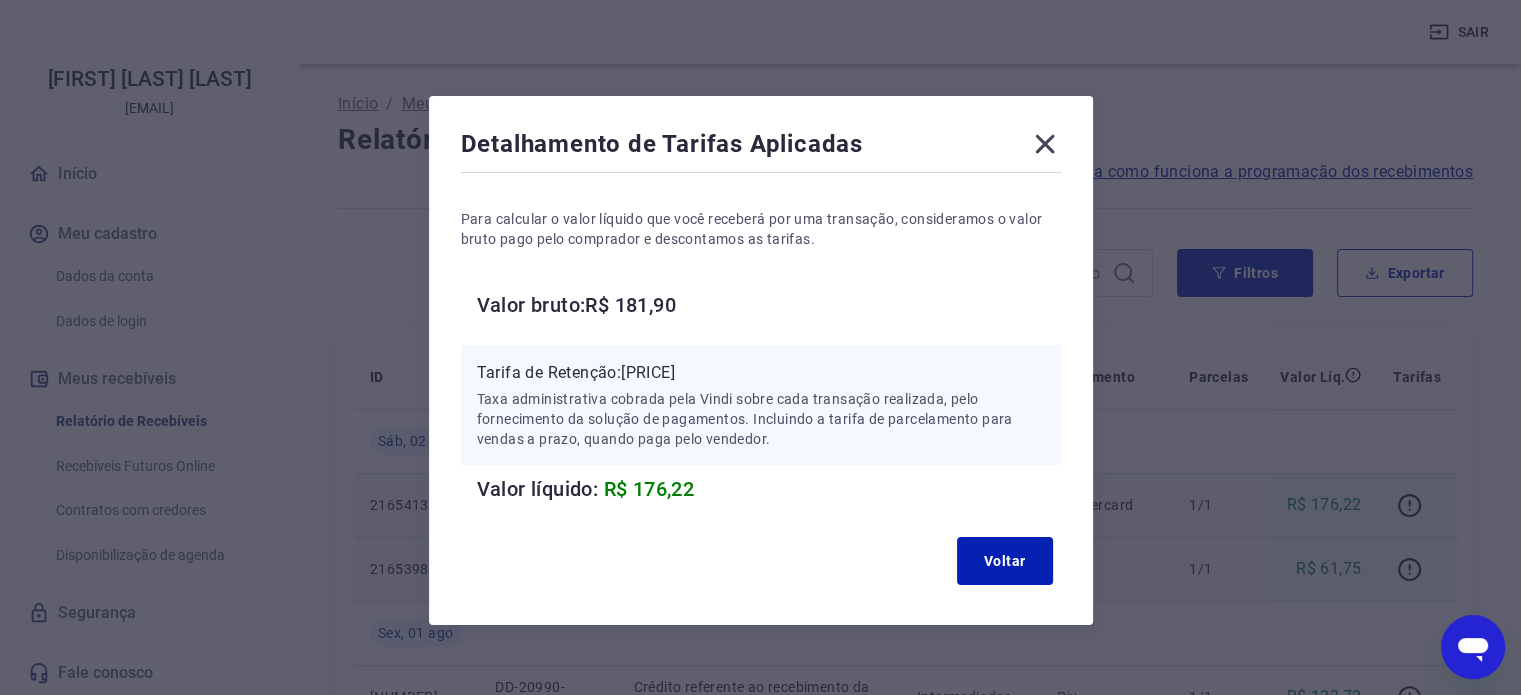 click 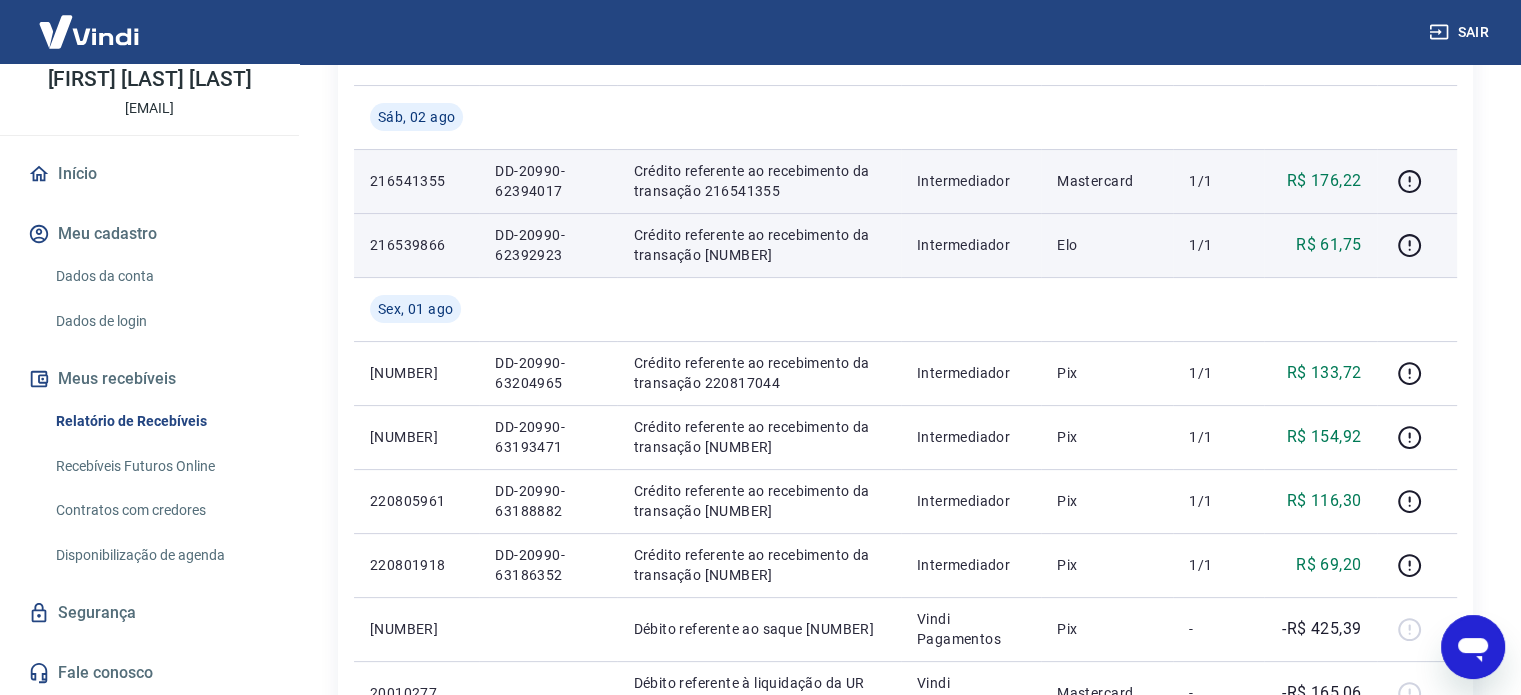 scroll, scrollTop: 329, scrollLeft: 0, axis: vertical 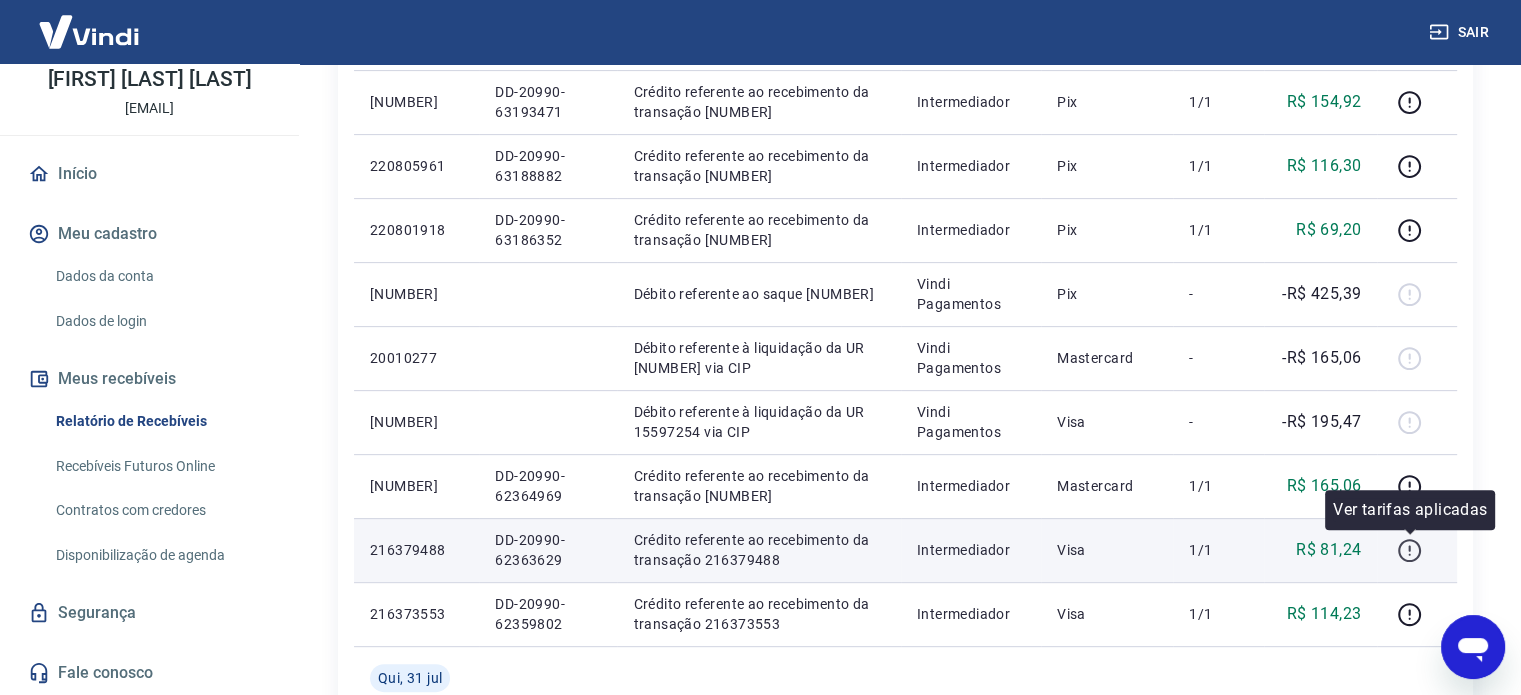 click 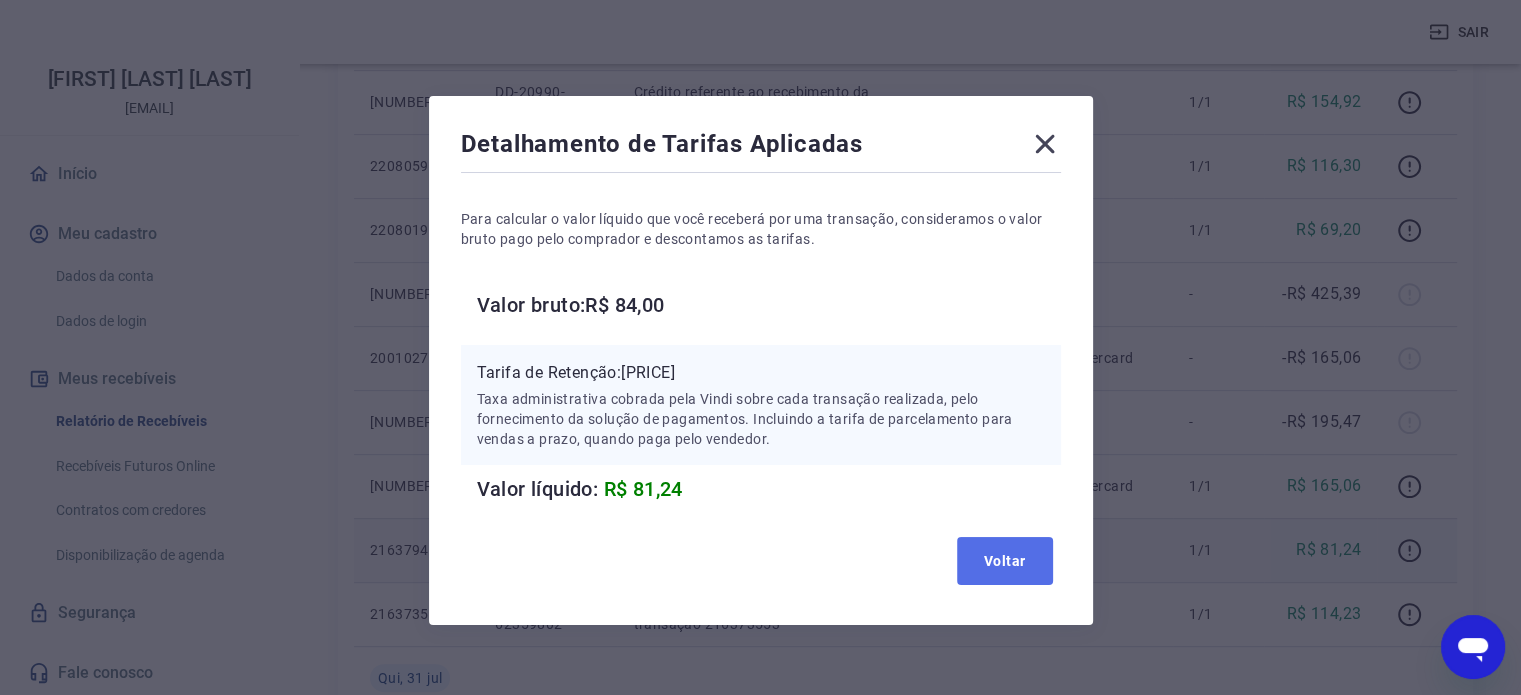 click on "Voltar" at bounding box center [1005, 561] 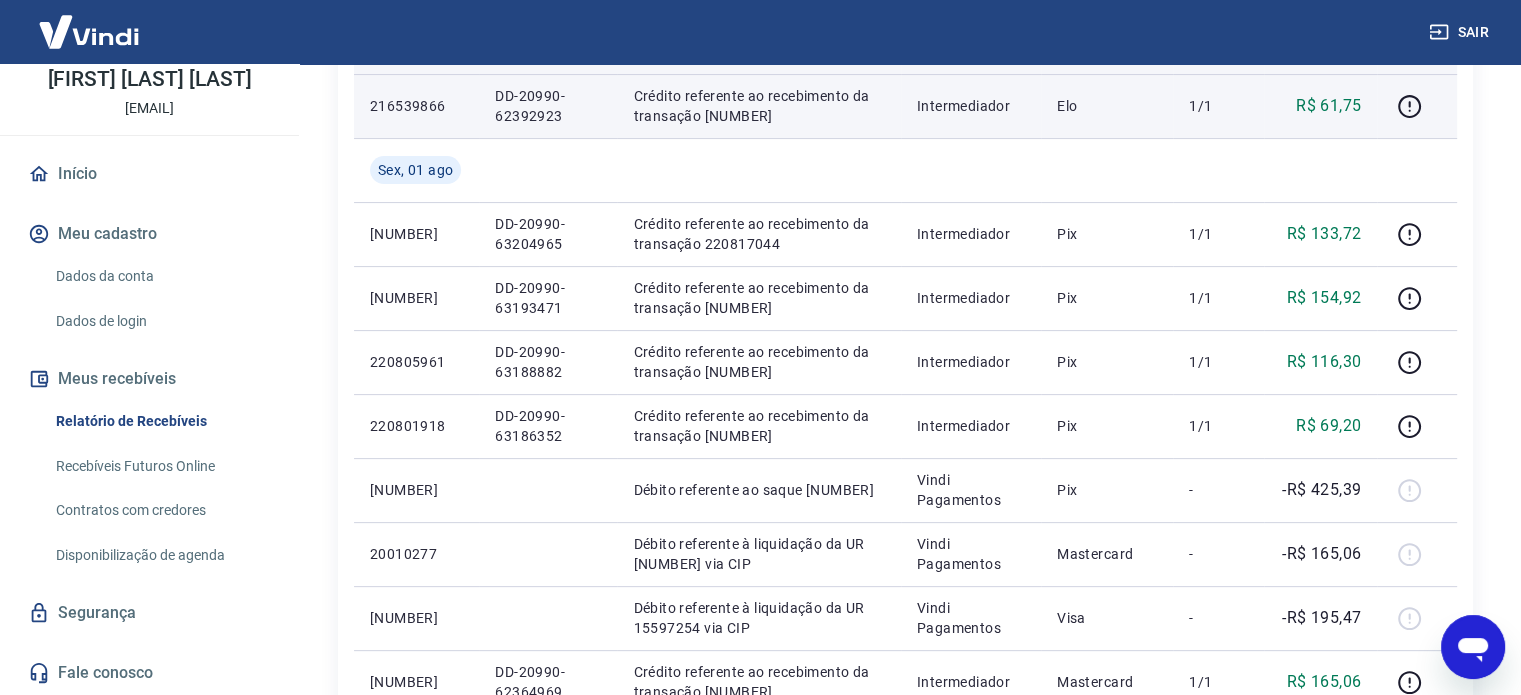 scroll, scrollTop: 472, scrollLeft: 0, axis: vertical 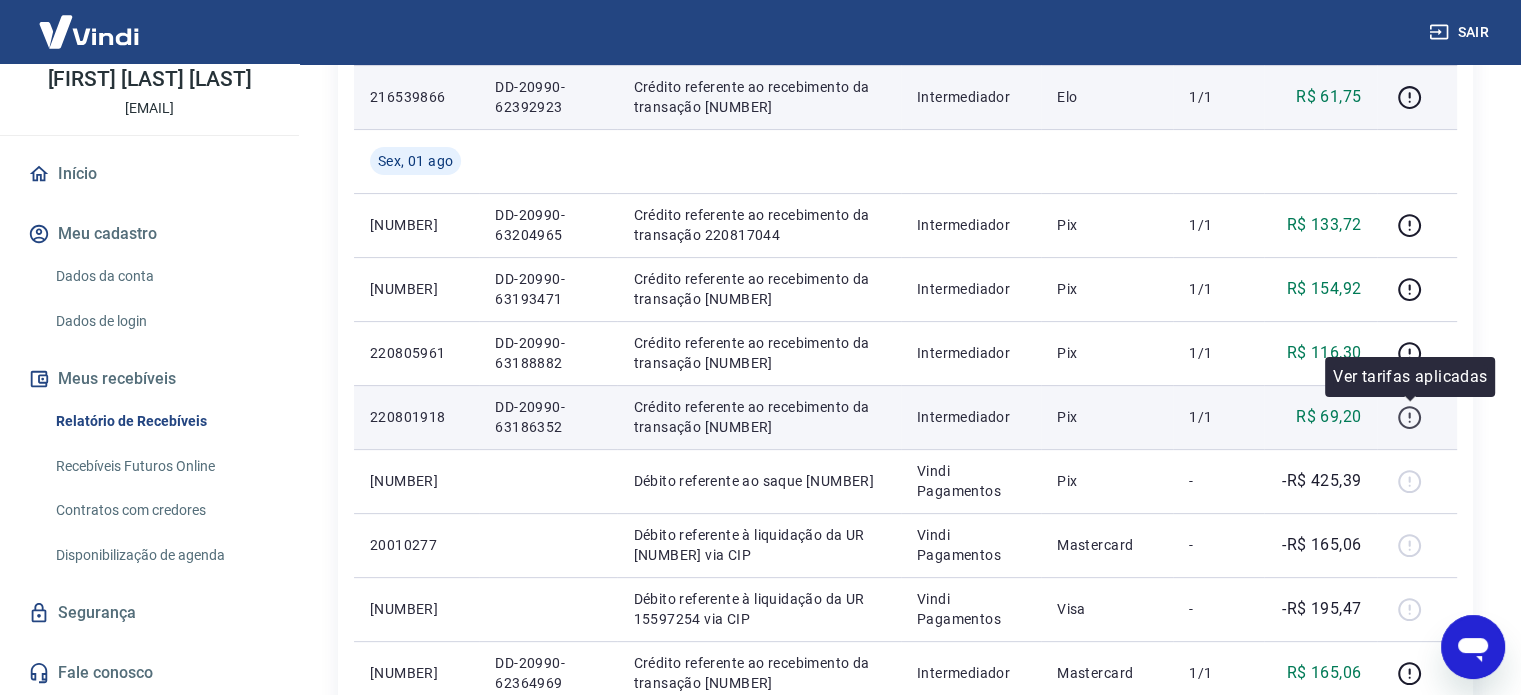 click 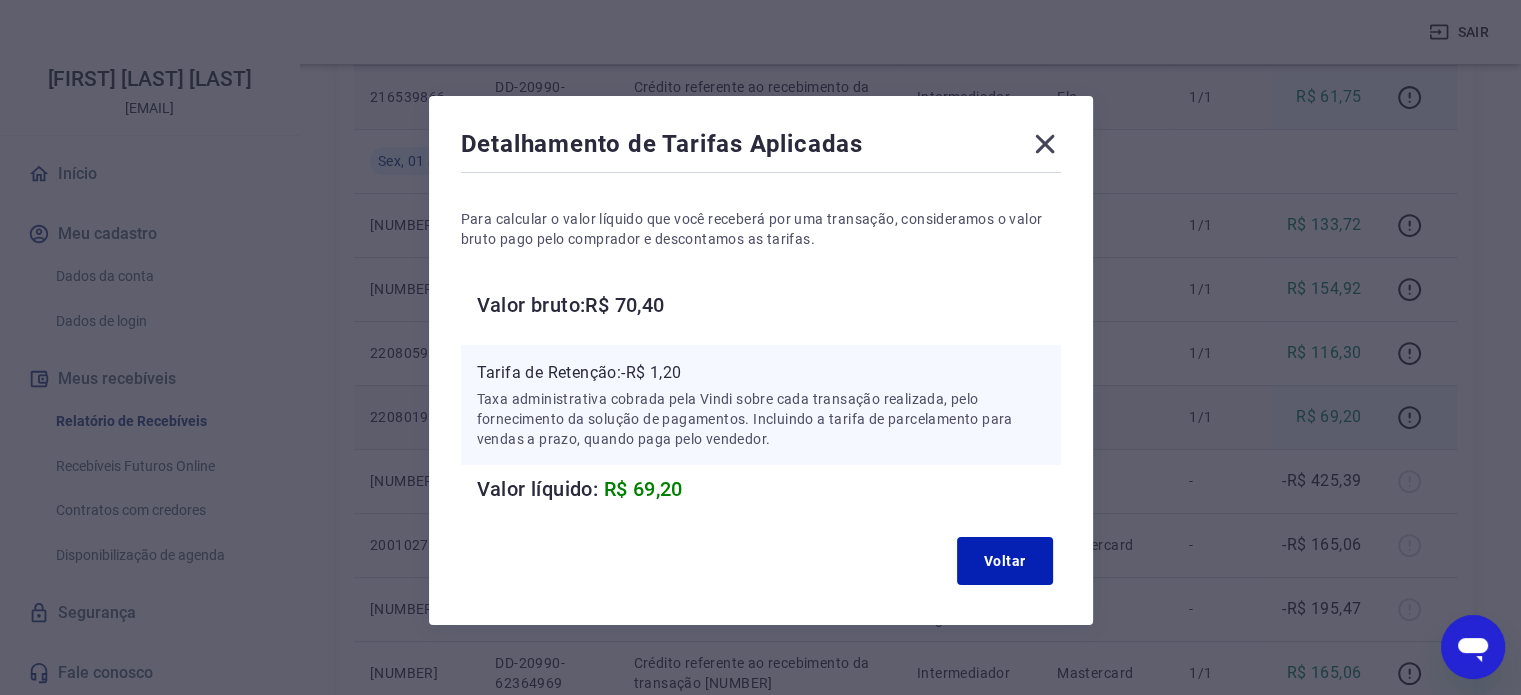 click 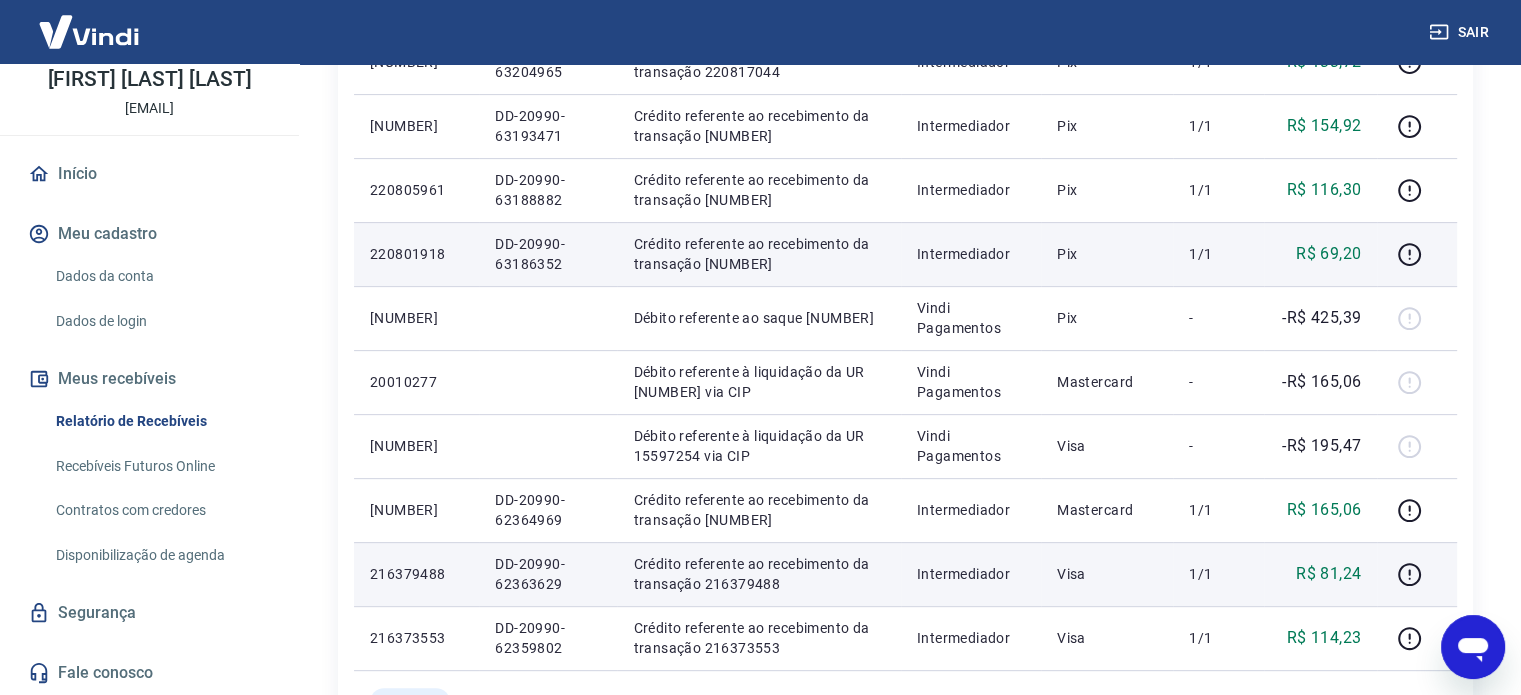 scroll, scrollTop: 632, scrollLeft: 0, axis: vertical 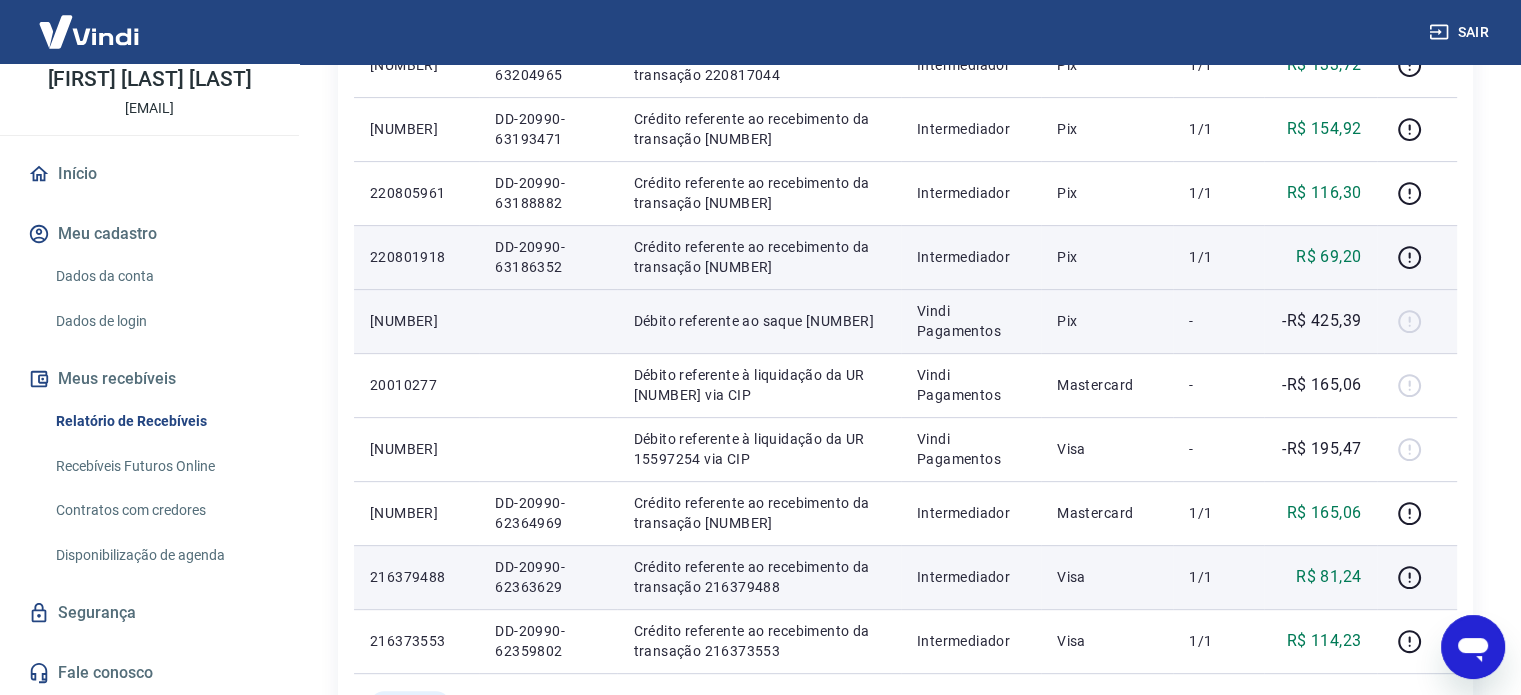 click at bounding box center (1417, 321) 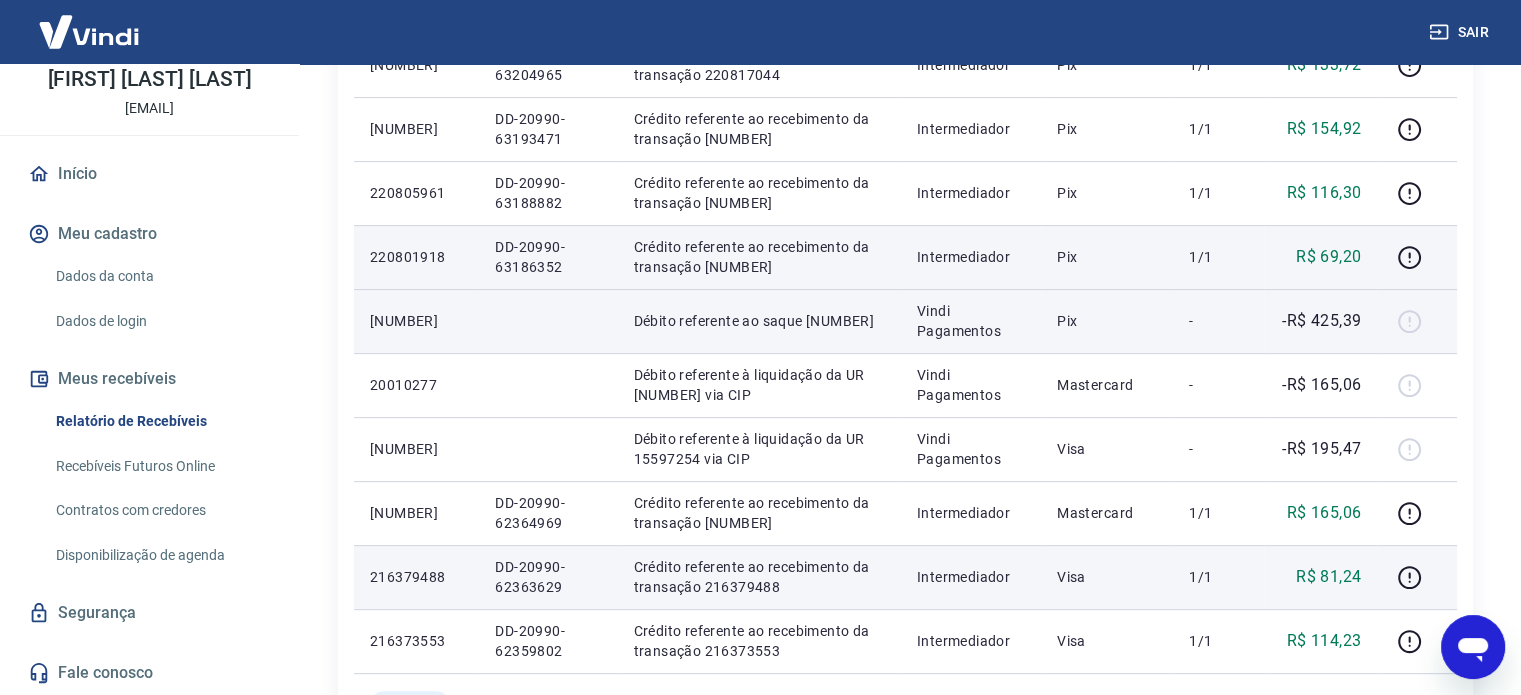 click on "Débito referente ao saque [NUMBER]" at bounding box center [758, 321] 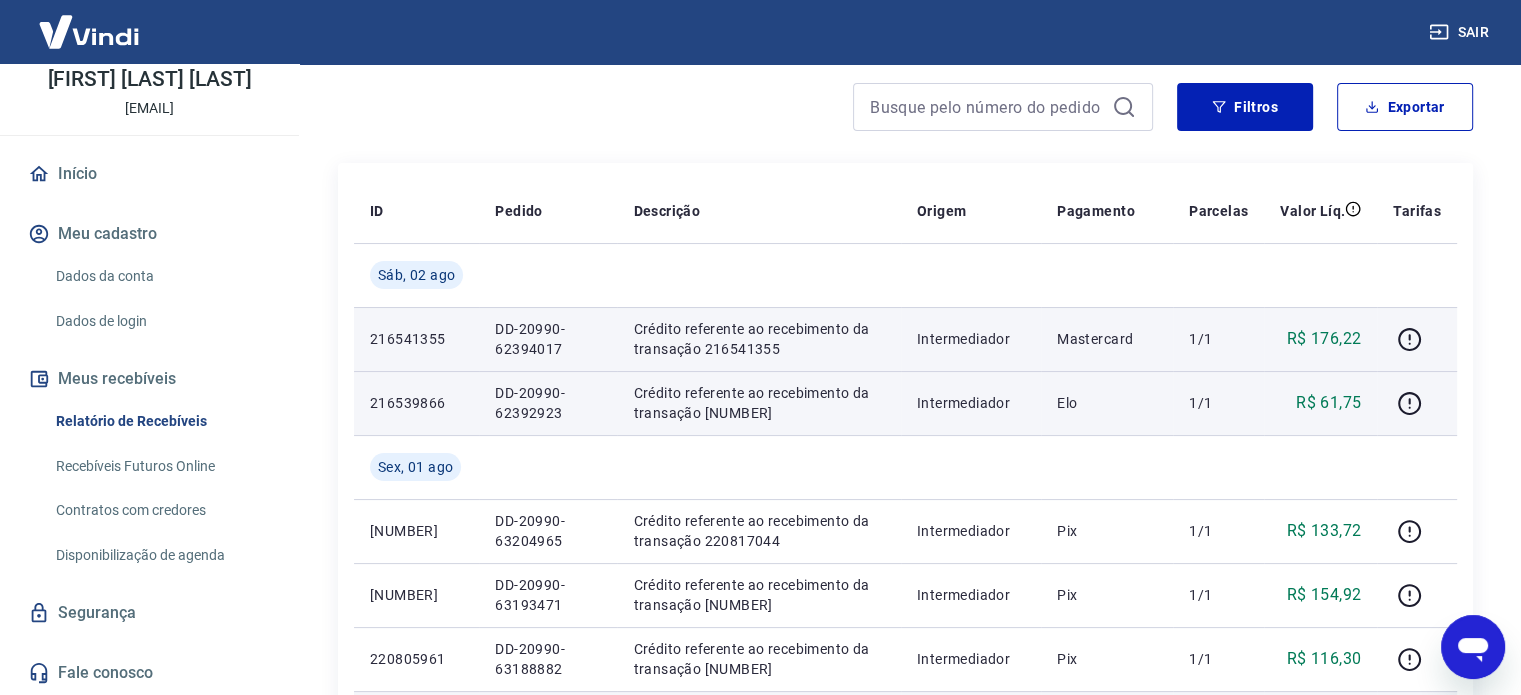 scroll, scrollTop: 141, scrollLeft: 0, axis: vertical 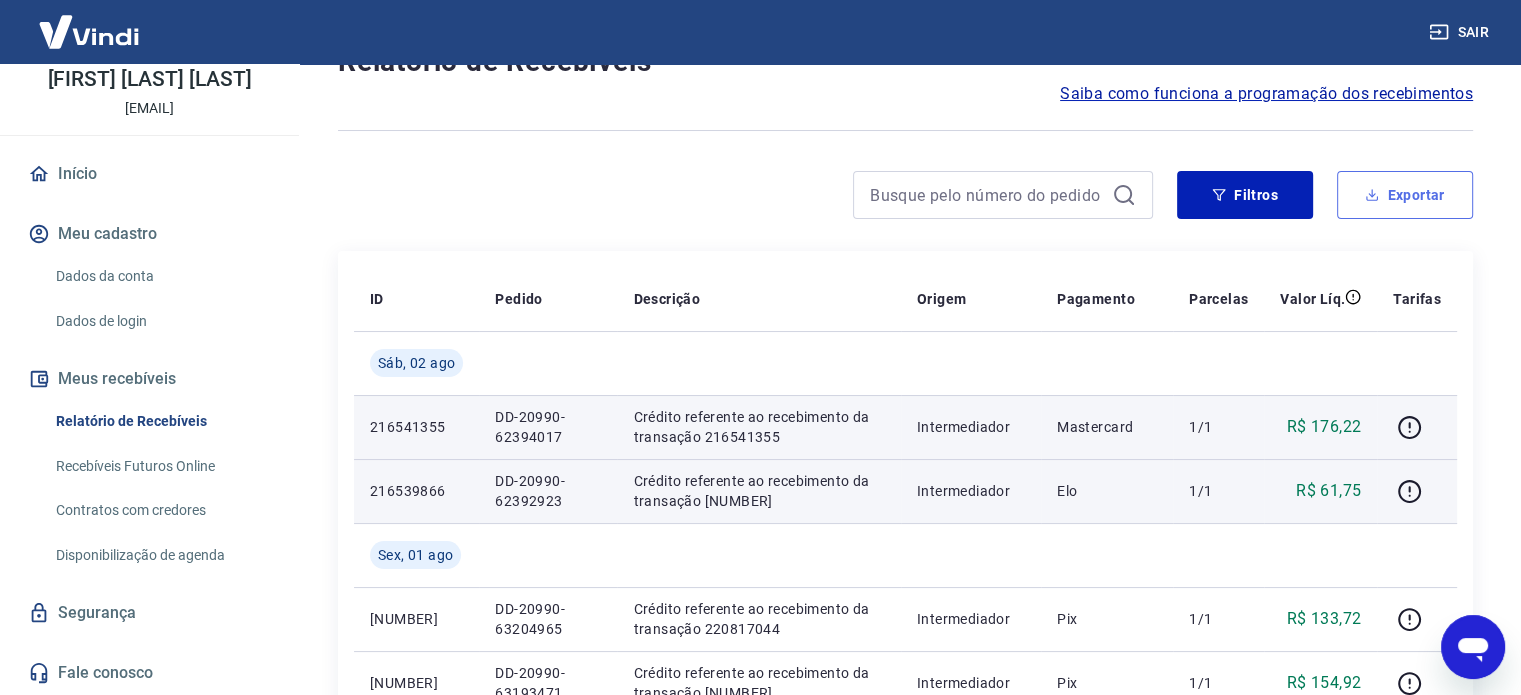 click on "Exportar" at bounding box center (1405, 195) 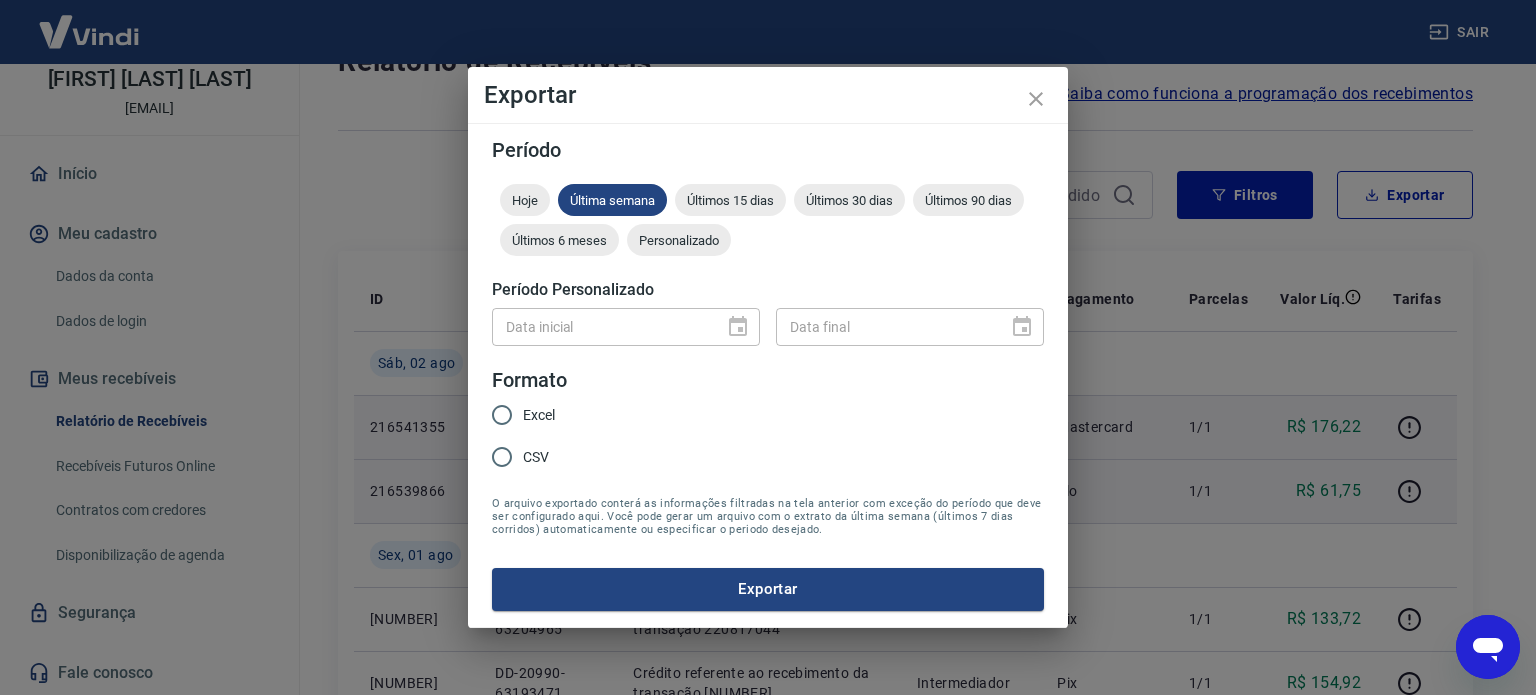 click on "Data inicial" at bounding box center (626, 326) 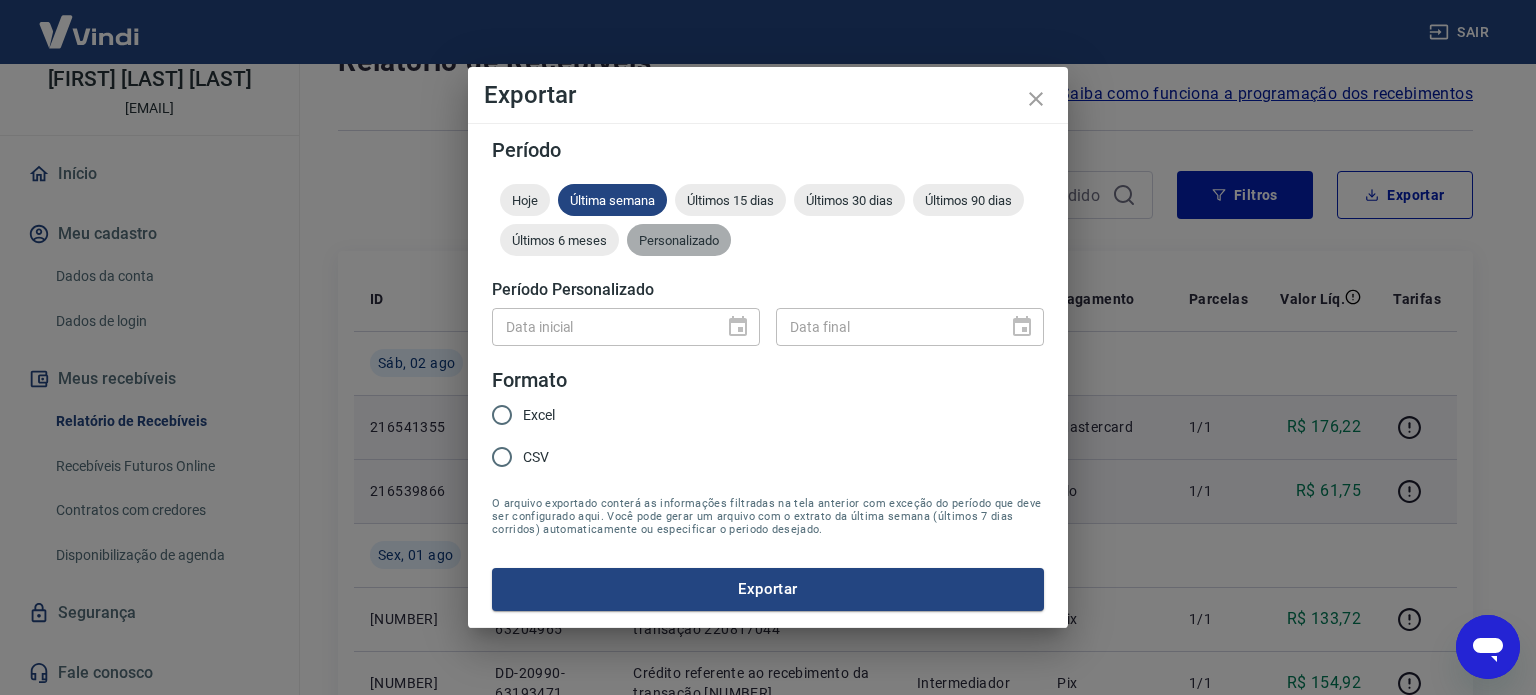 click on "Personalizado" at bounding box center (679, 240) 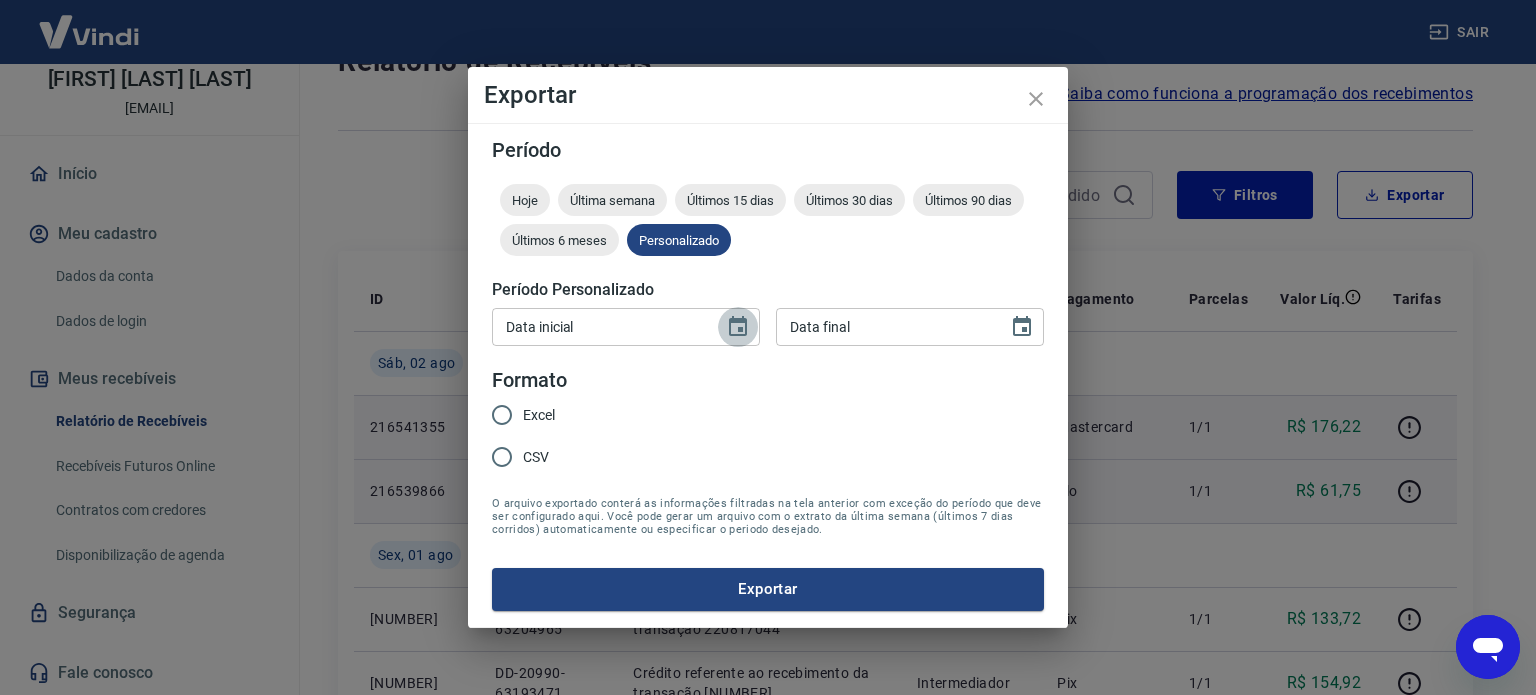 click 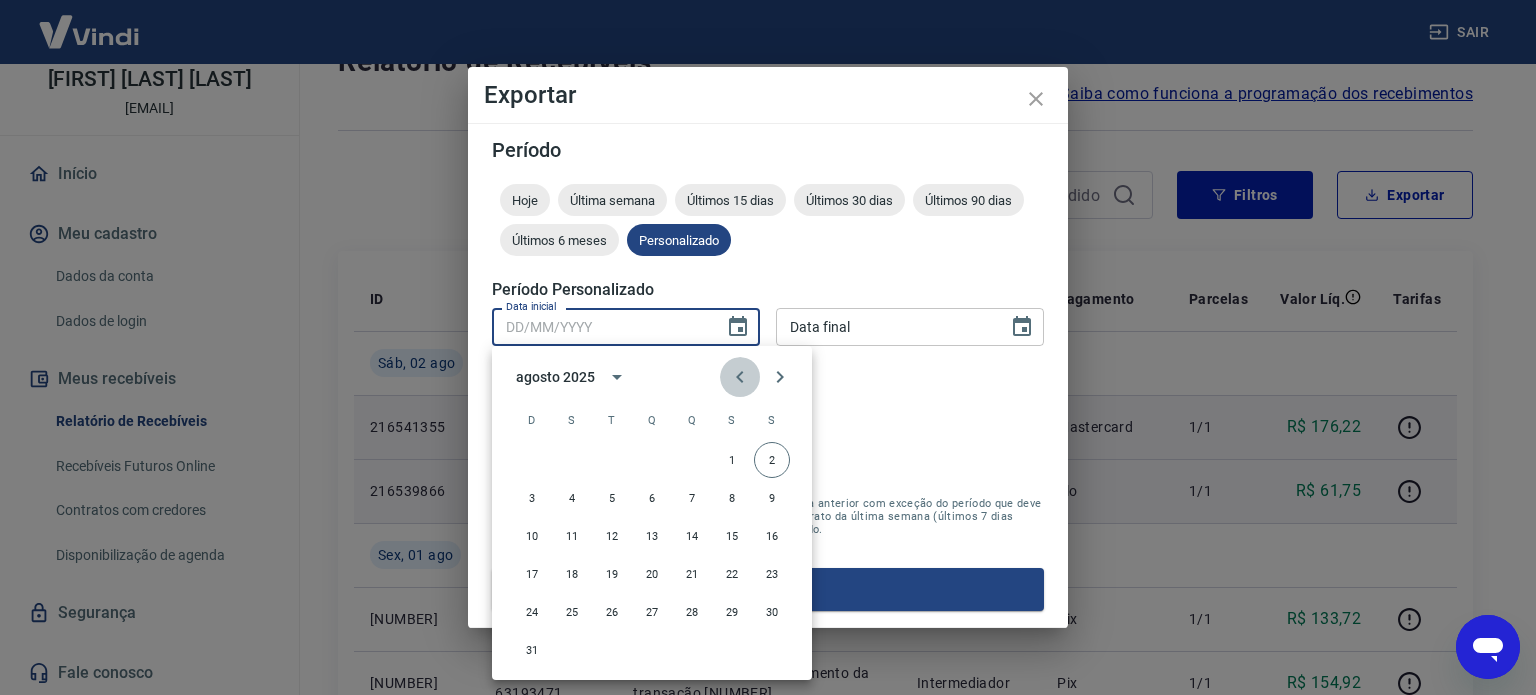 click 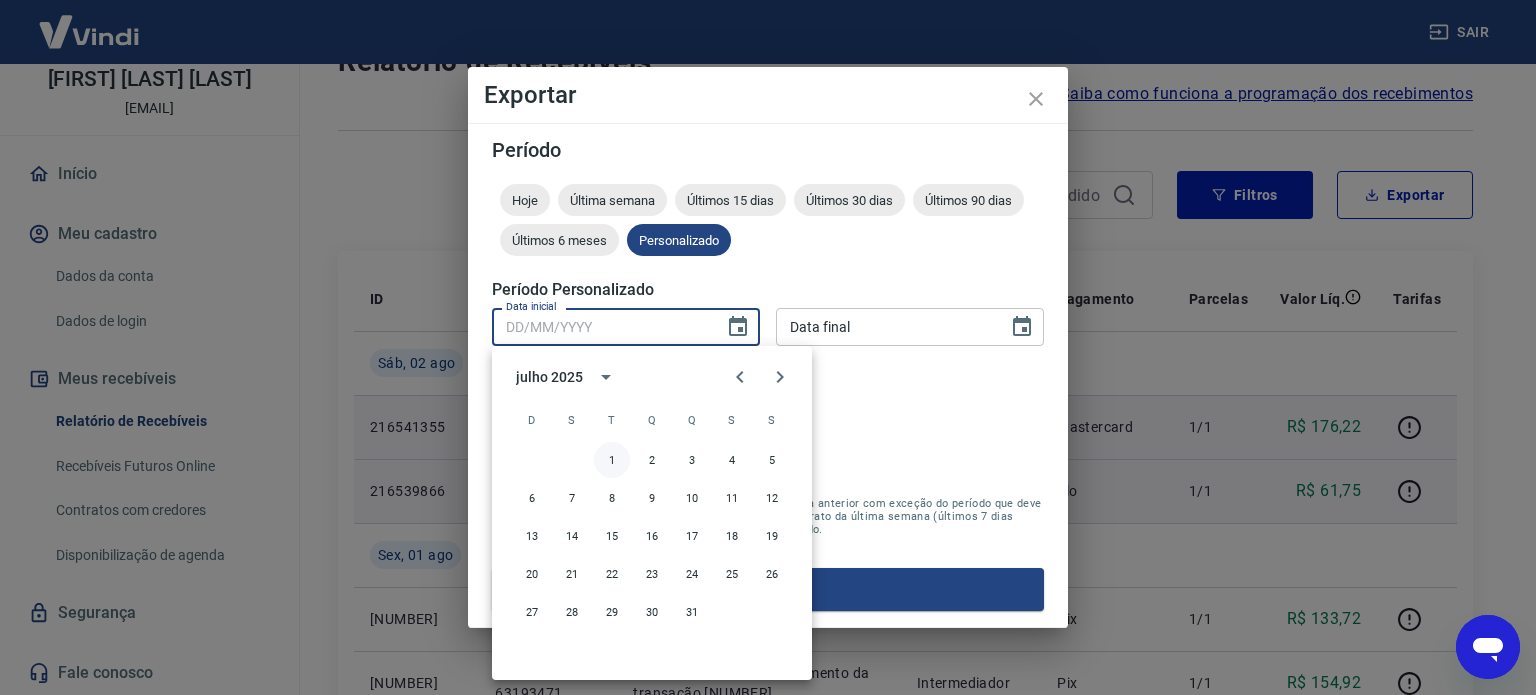click on "1" at bounding box center (612, 460) 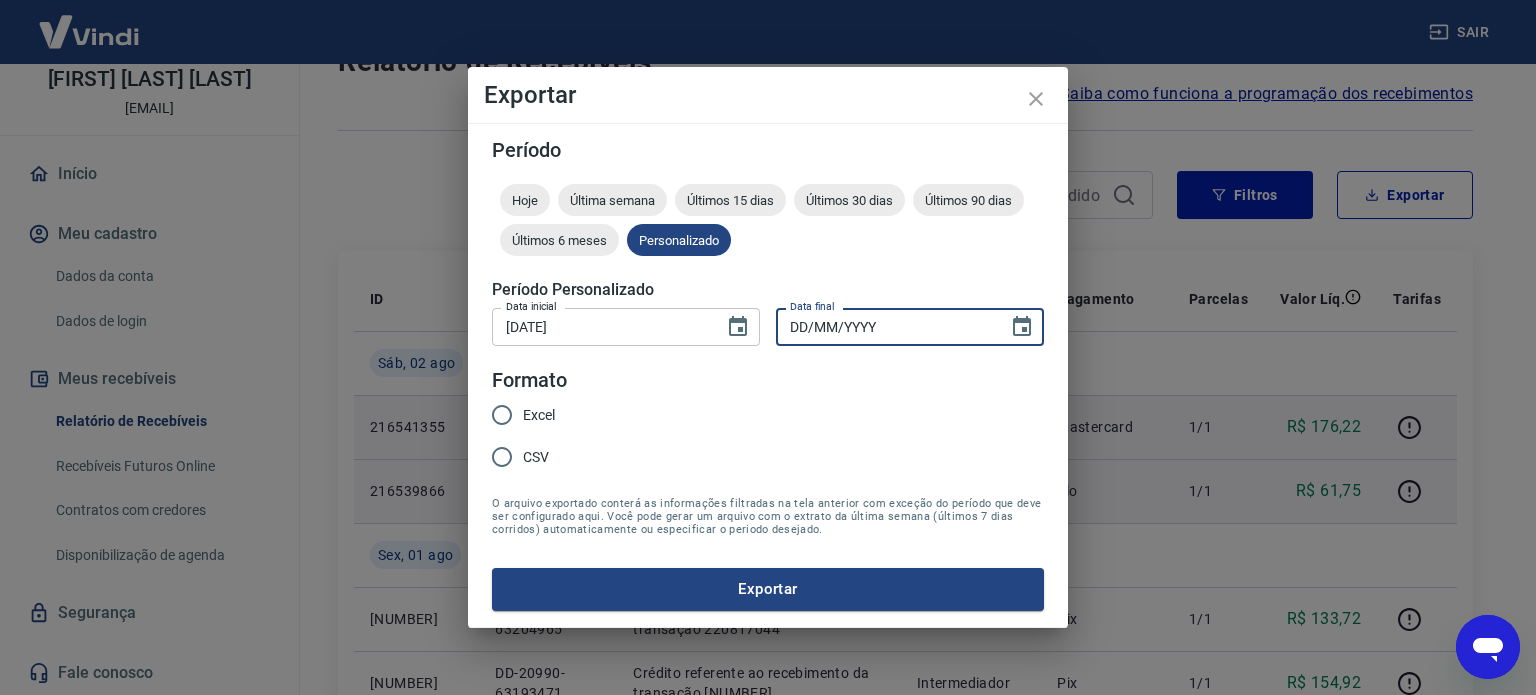 click on "DD/MM/YYYY" at bounding box center [885, 326] 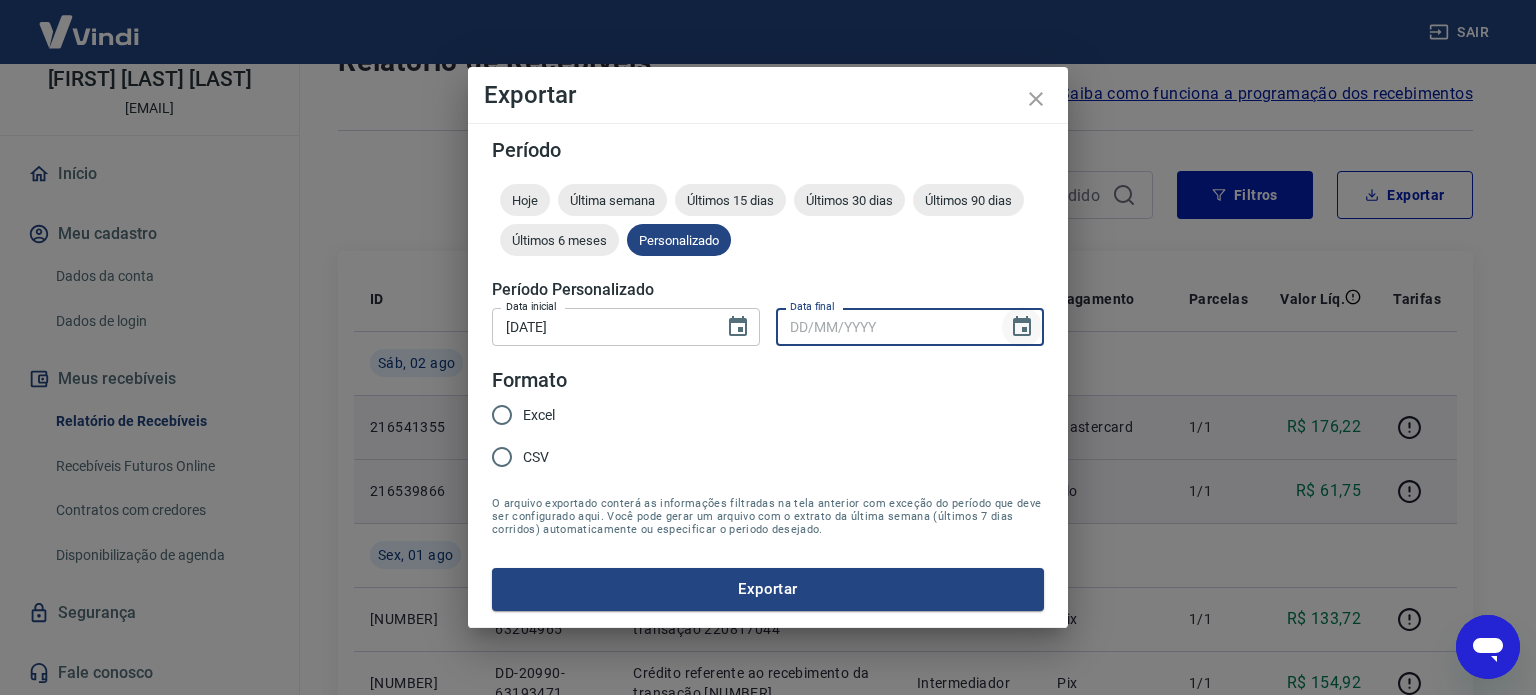 click 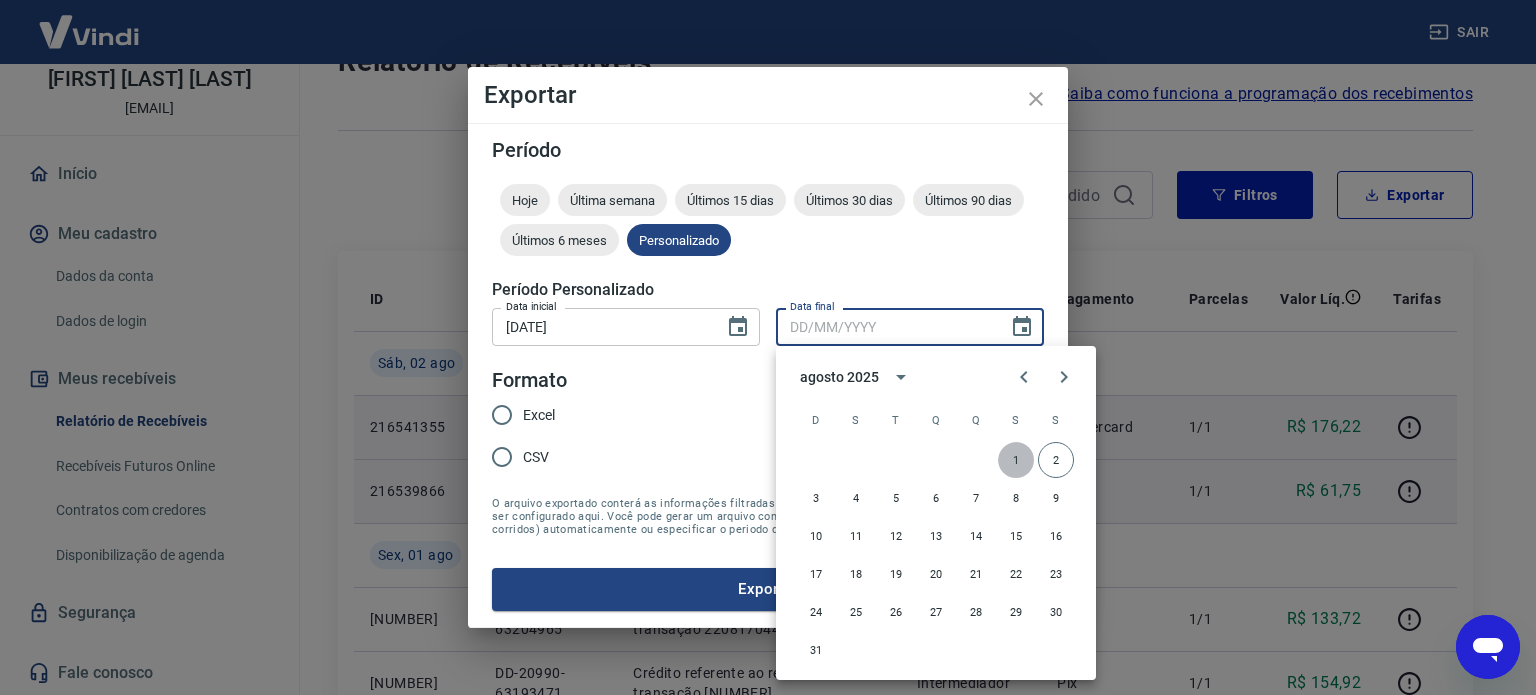 click on "1" at bounding box center (1016, 460) 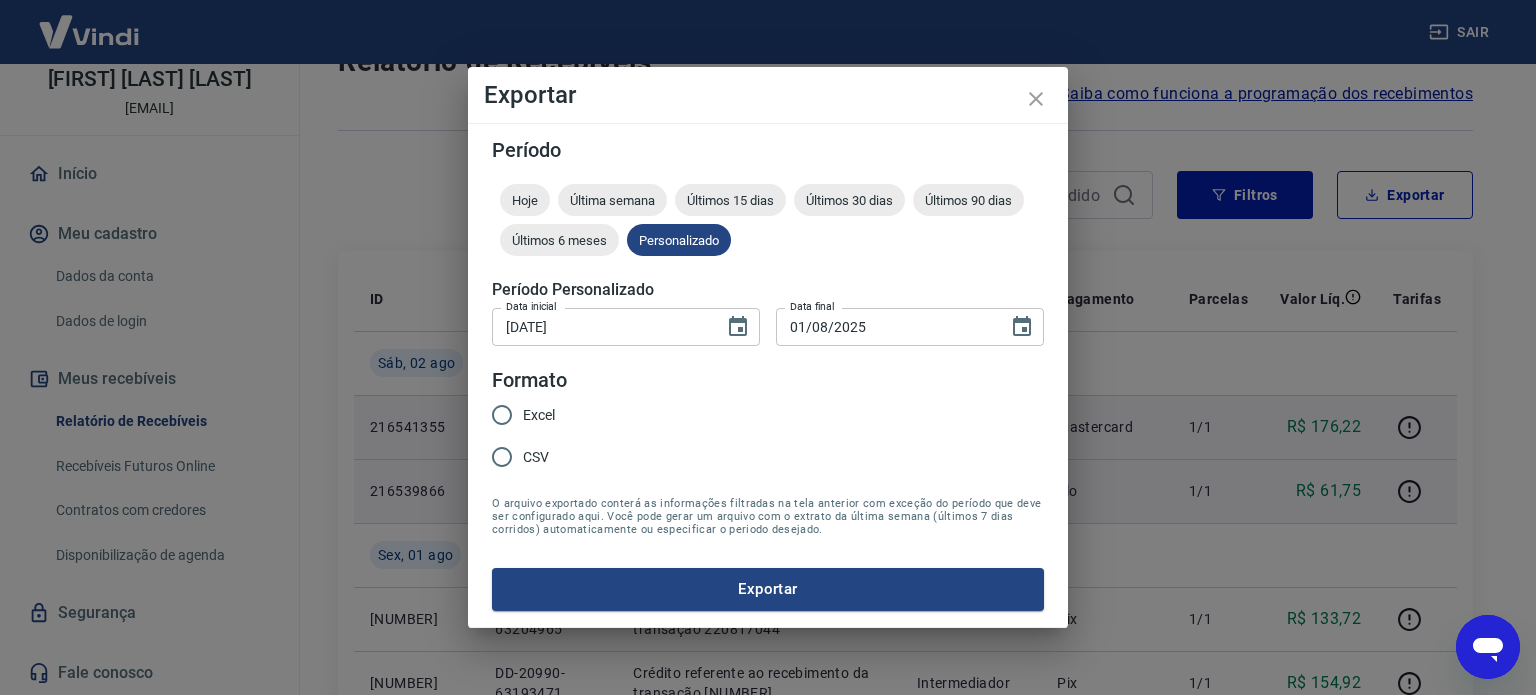click on "Excel" at bounding box center [539, 415] 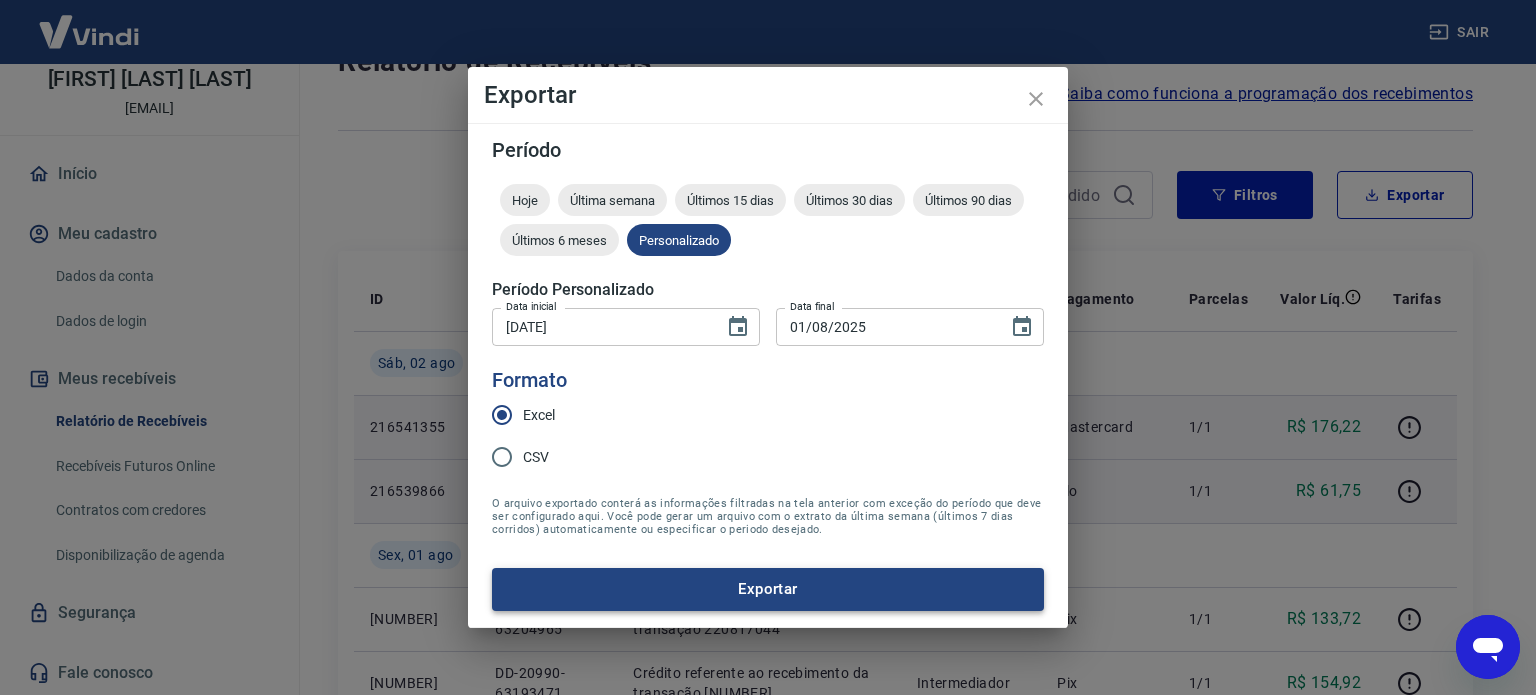 click on "Exportar" at bounding box center [768, 589] 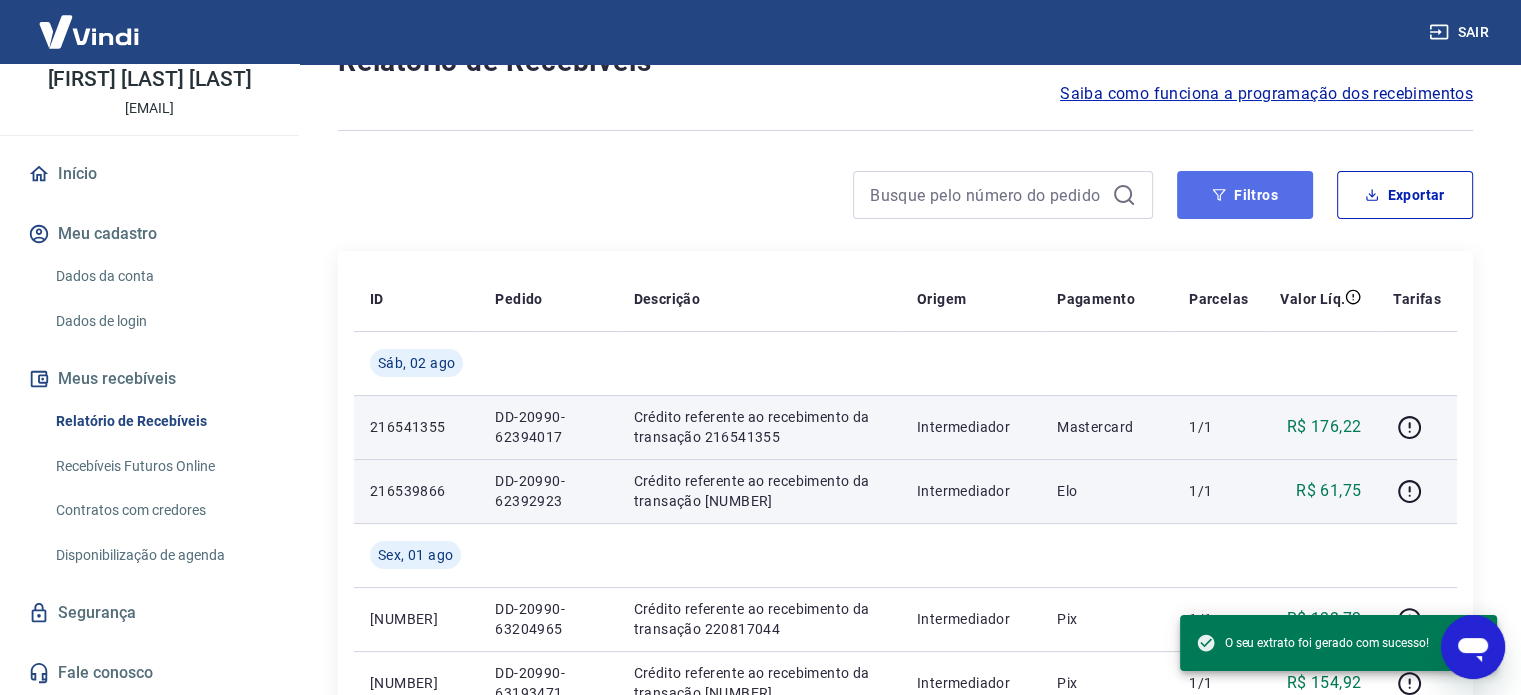 click on "Filtros" at bounding box center (1245, 195) 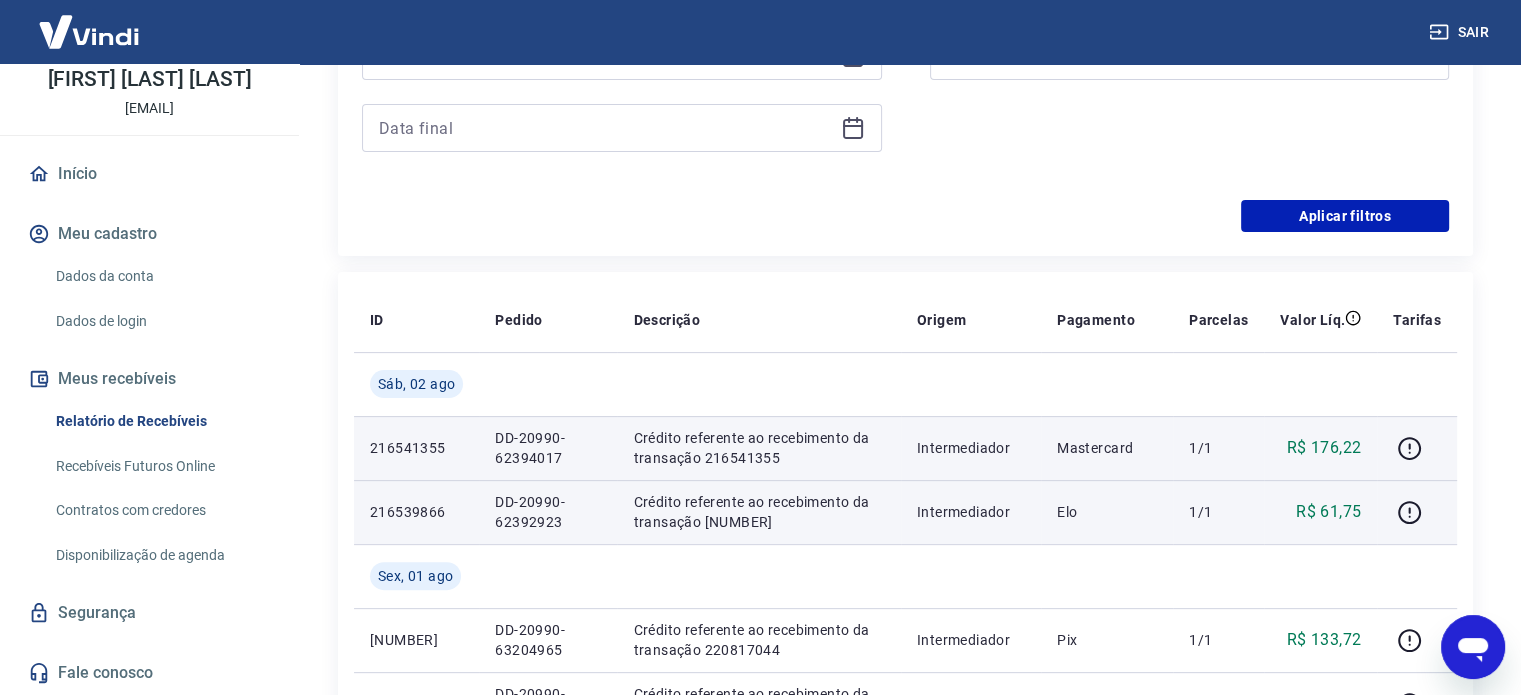 scroll, scrollTop: 488, scrollLeft: 0, axis: vertical 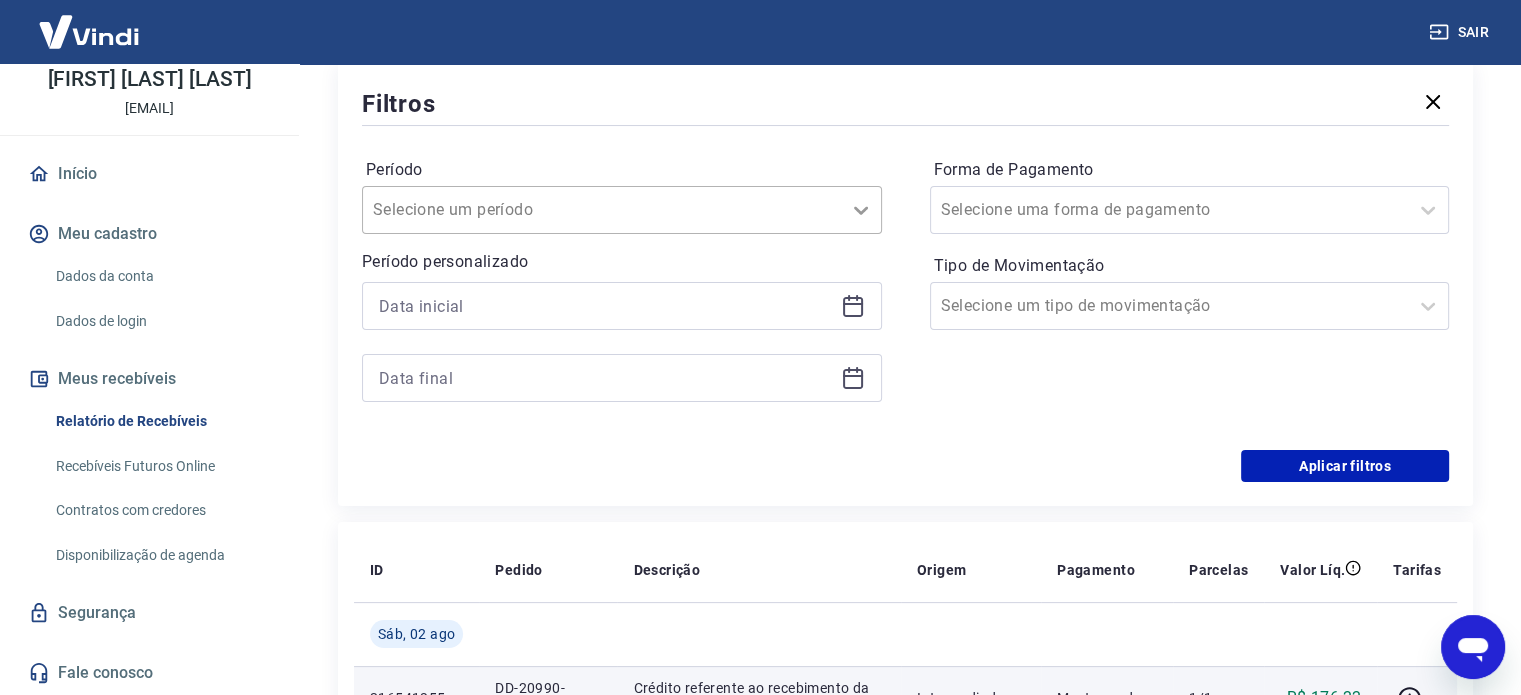 click 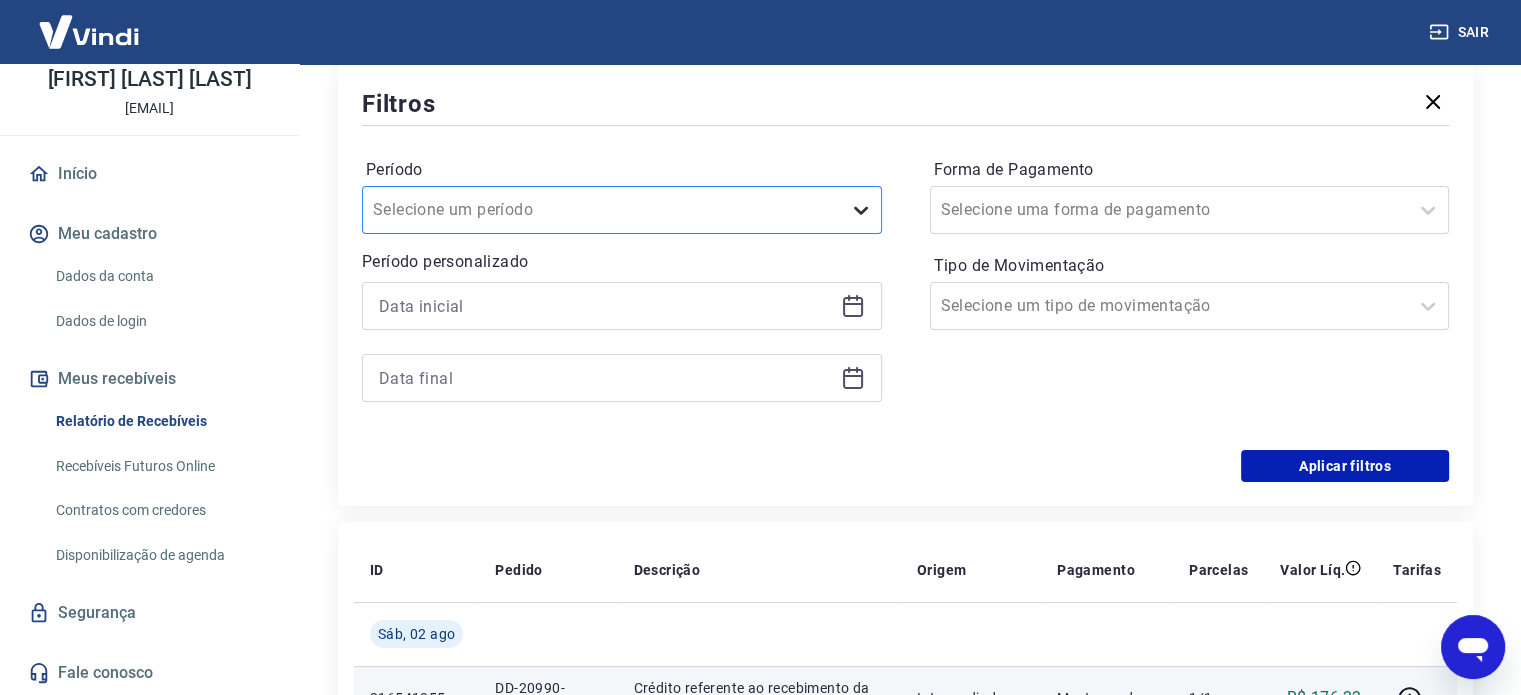 click 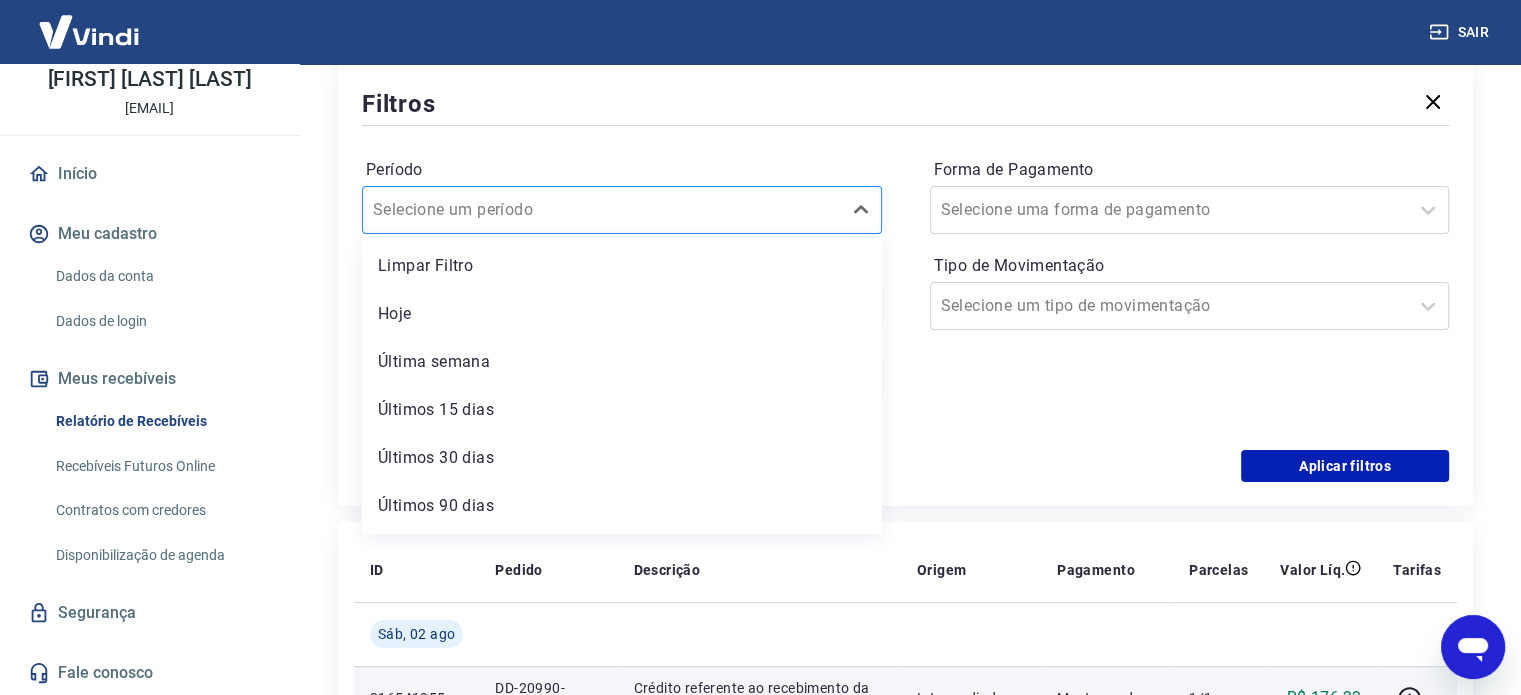 click on "Selecione um período" at bounding box center [602, 210] 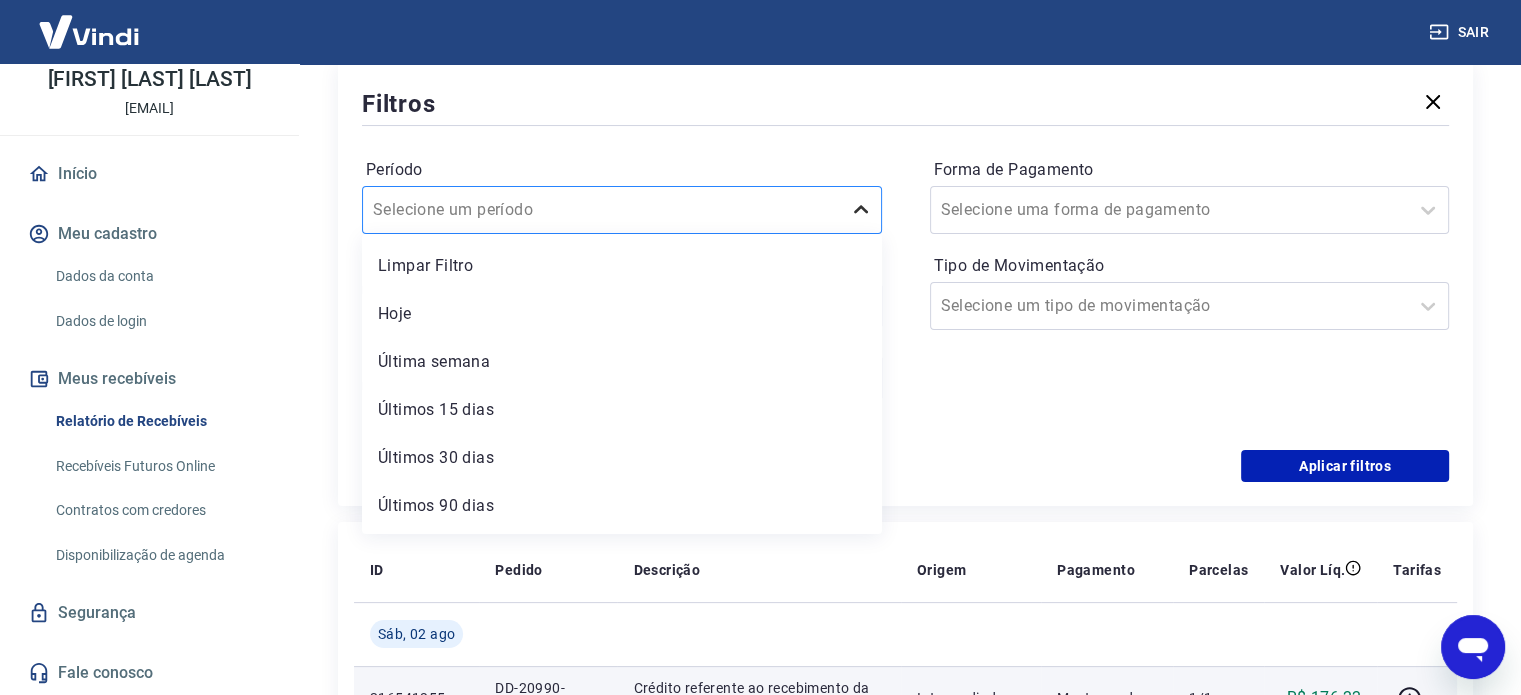 click 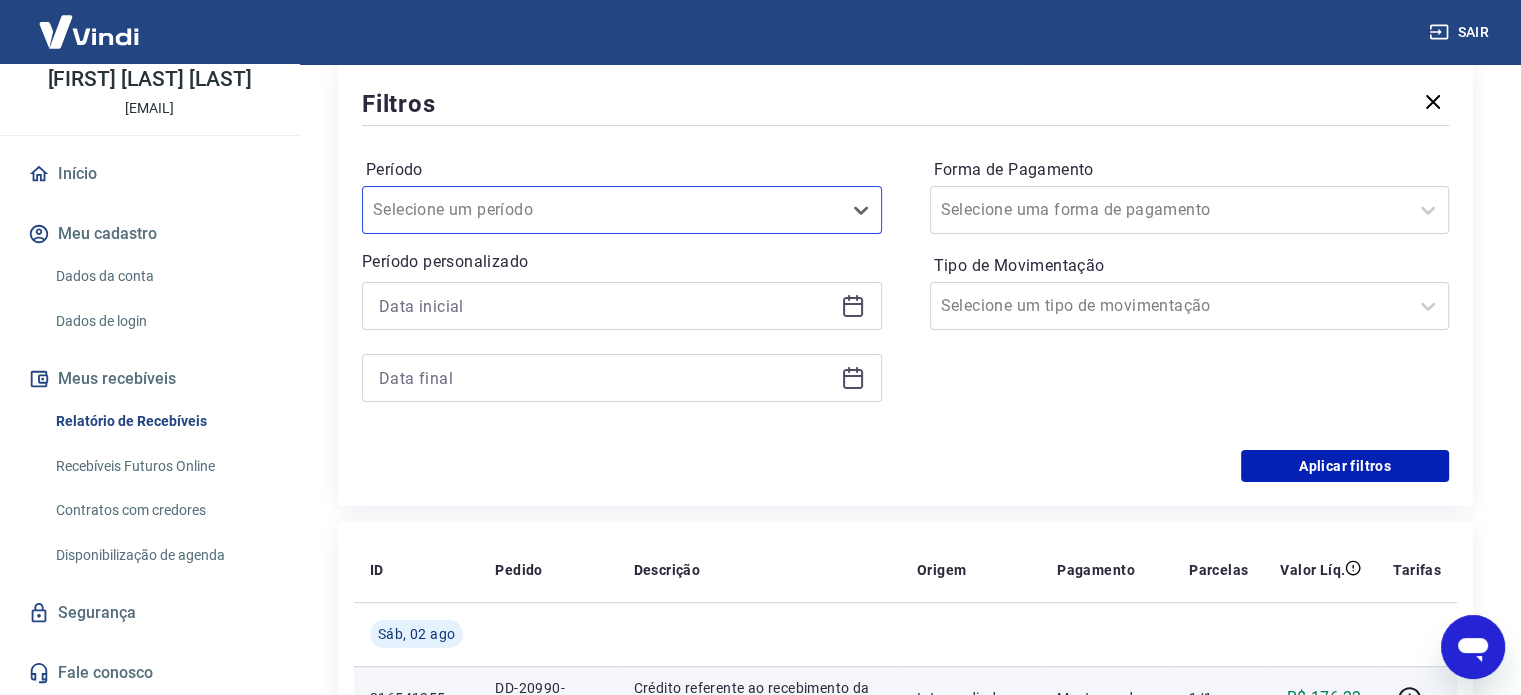 click 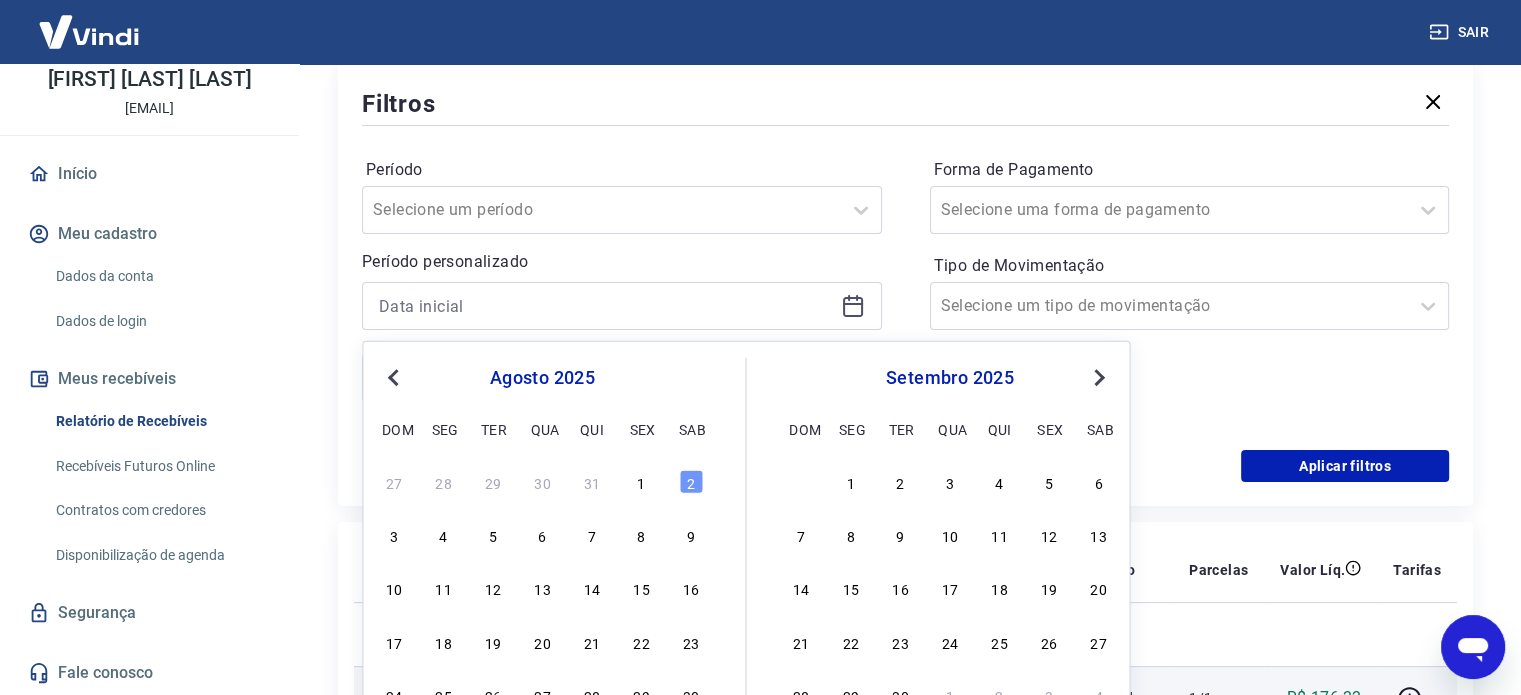 click on "Previous Month" at bounding box center [395, 376] 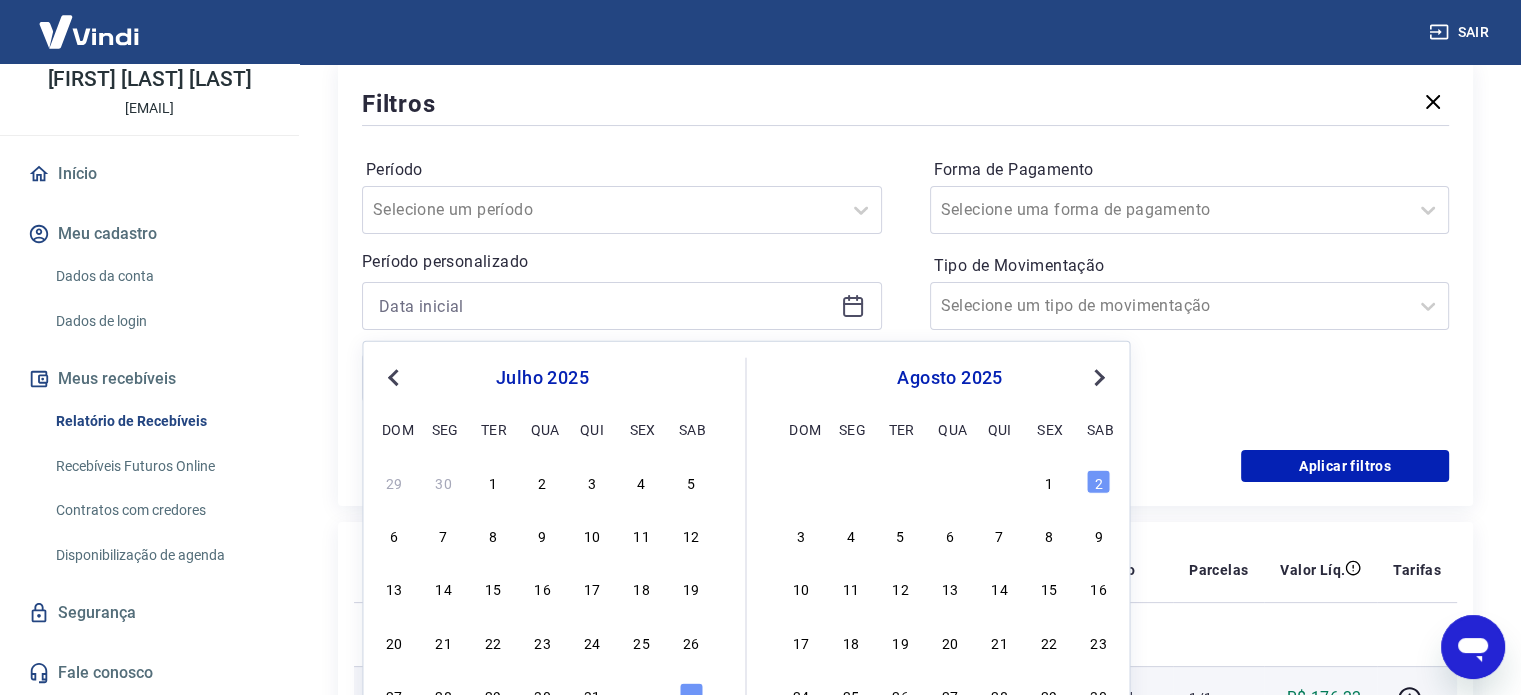 click on "Previous Month" at bounding box center [395, 376] 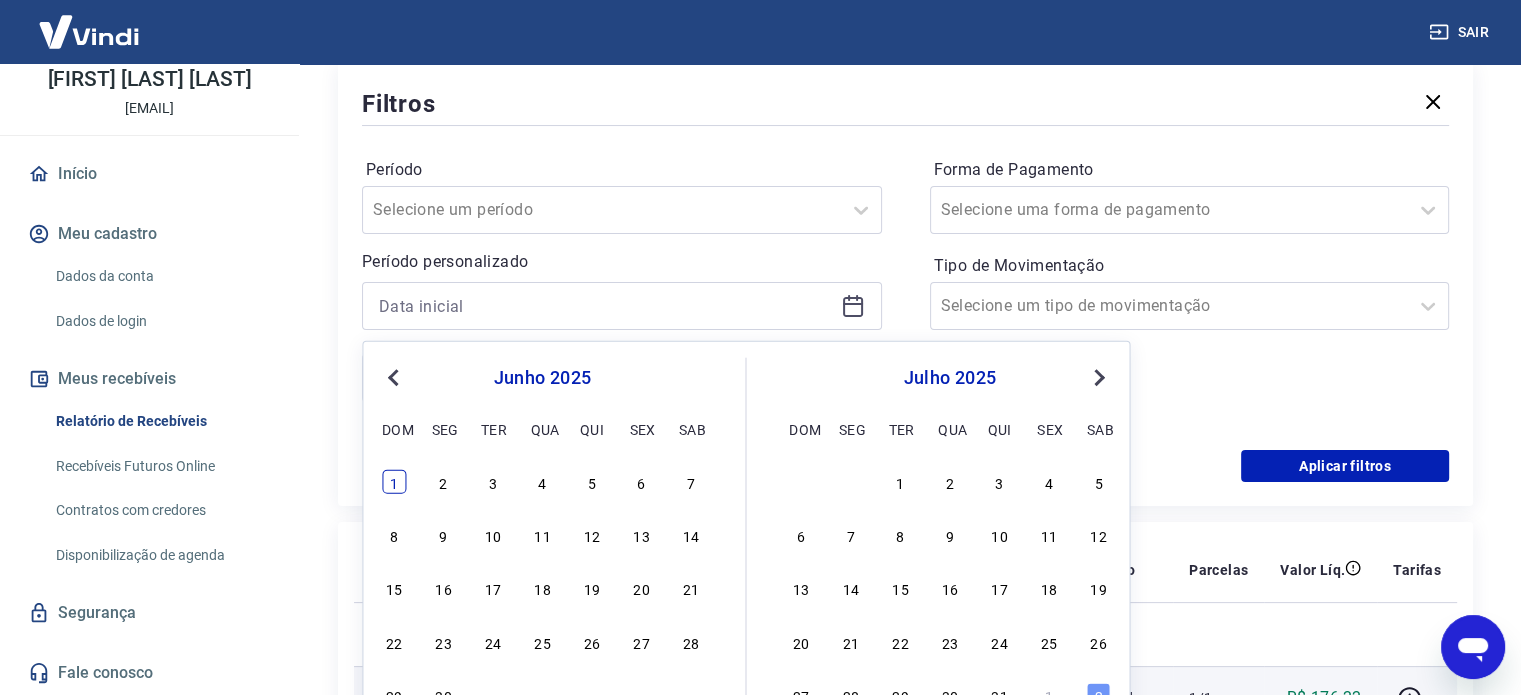click on "1" at bounding box center (394, 482) 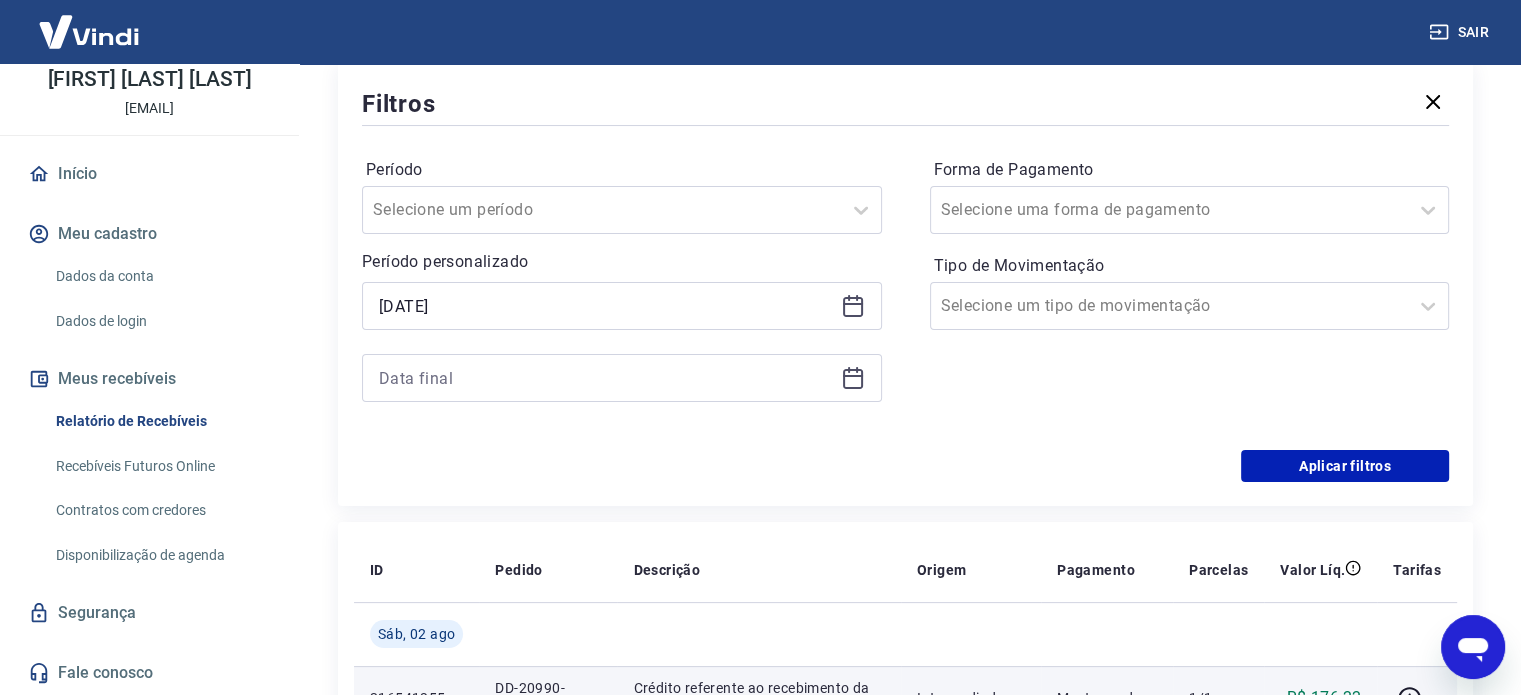 click 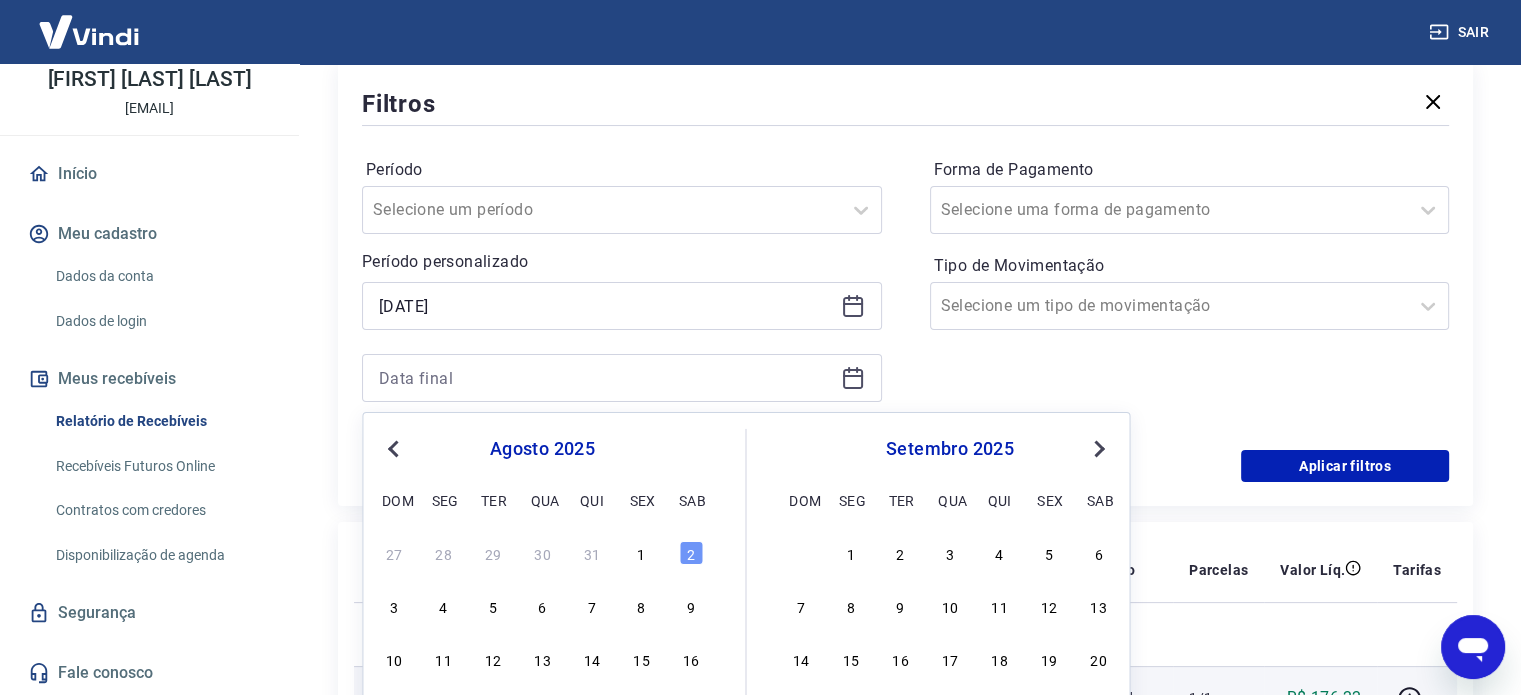 click on "Previous Month" at bounding box center [395, 447] 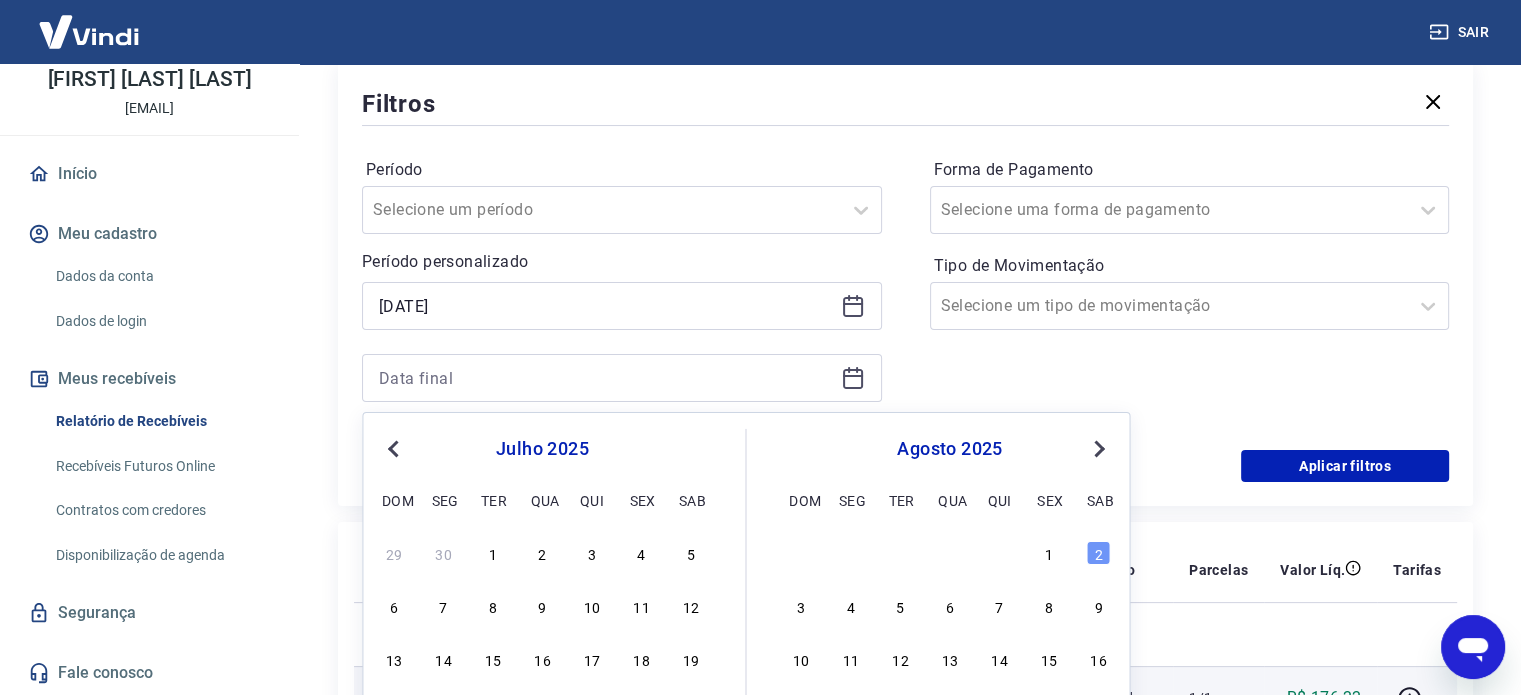 click on "Previous Month" at bounding box center (395, 447) 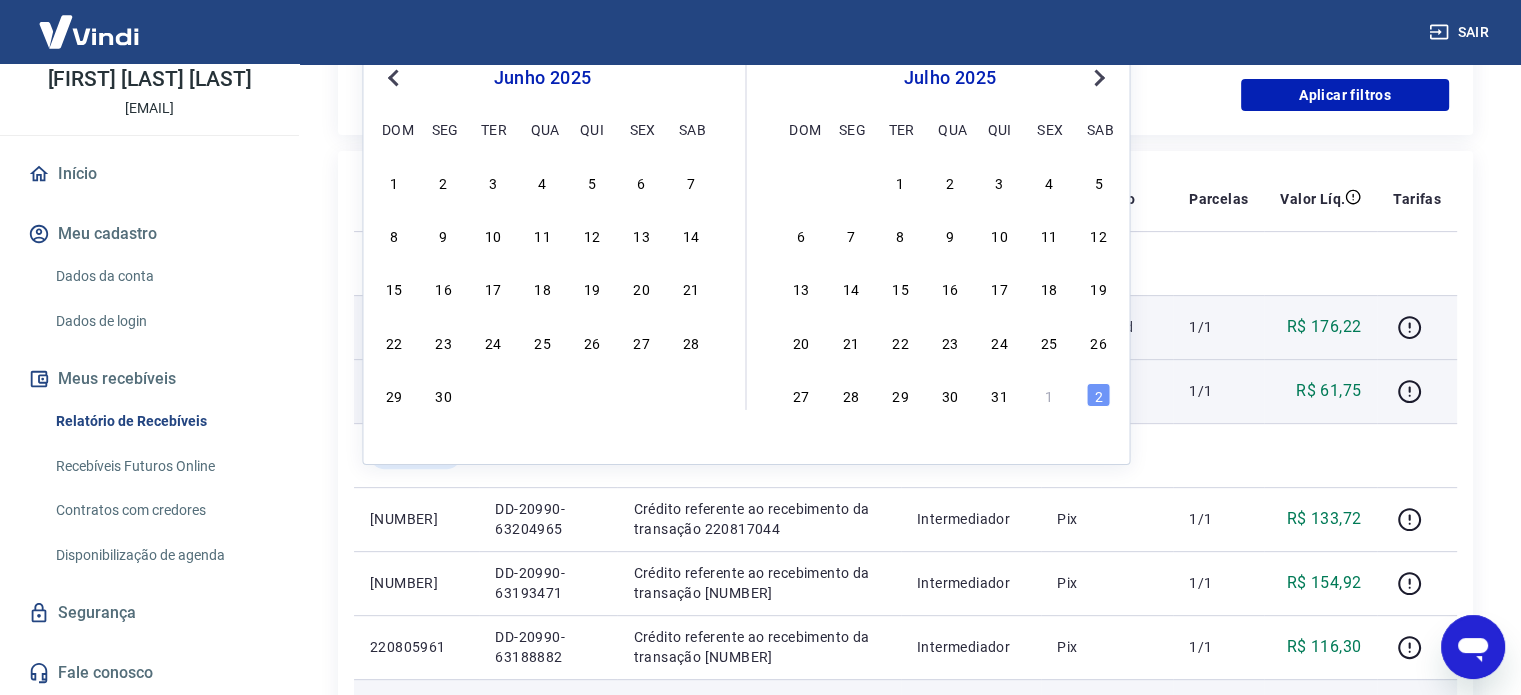 scroll, scrollTop: 625, scrollLeft: 0, axis: vertical 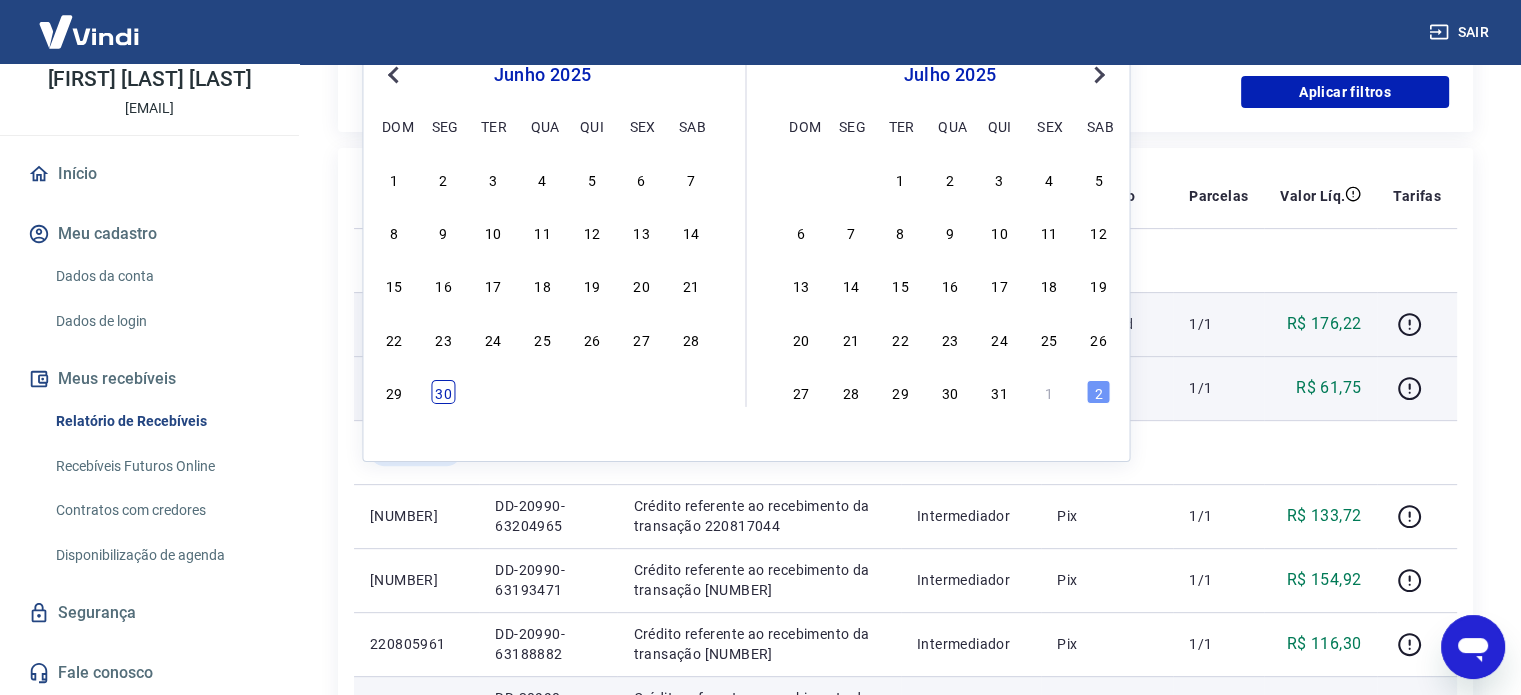 click on "30" at bounding box center [444, 392] 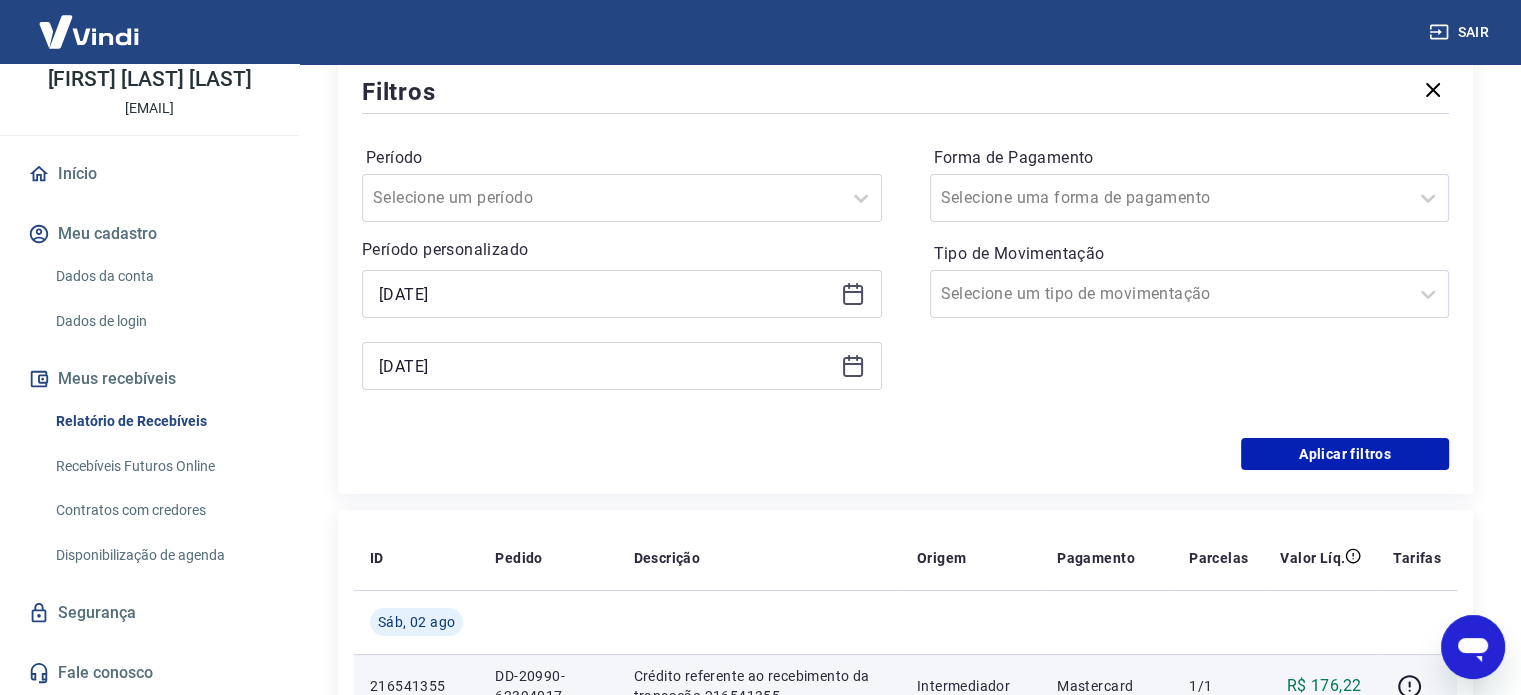 scroll, scrollTop: 243, scrollLeft: 0, axis: vertical 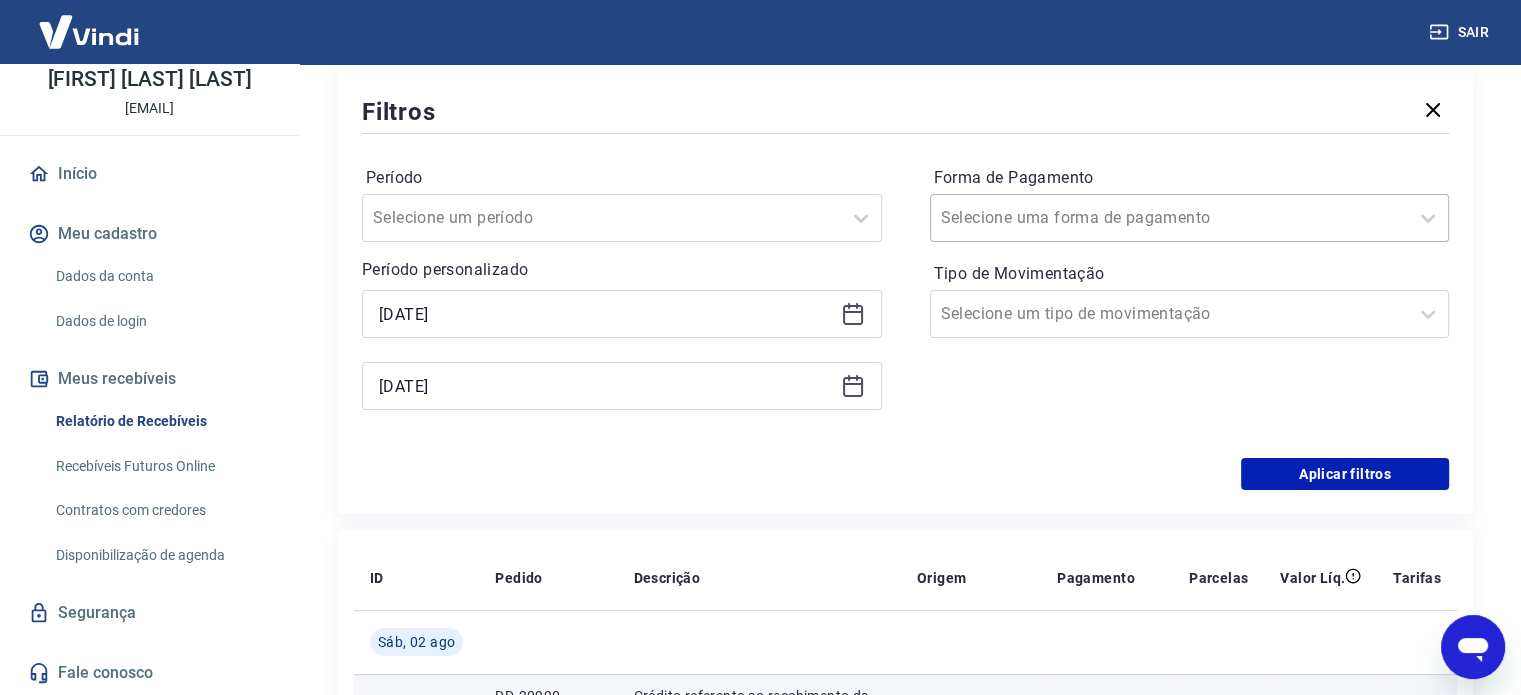 click at bounding box center [1170, 218] 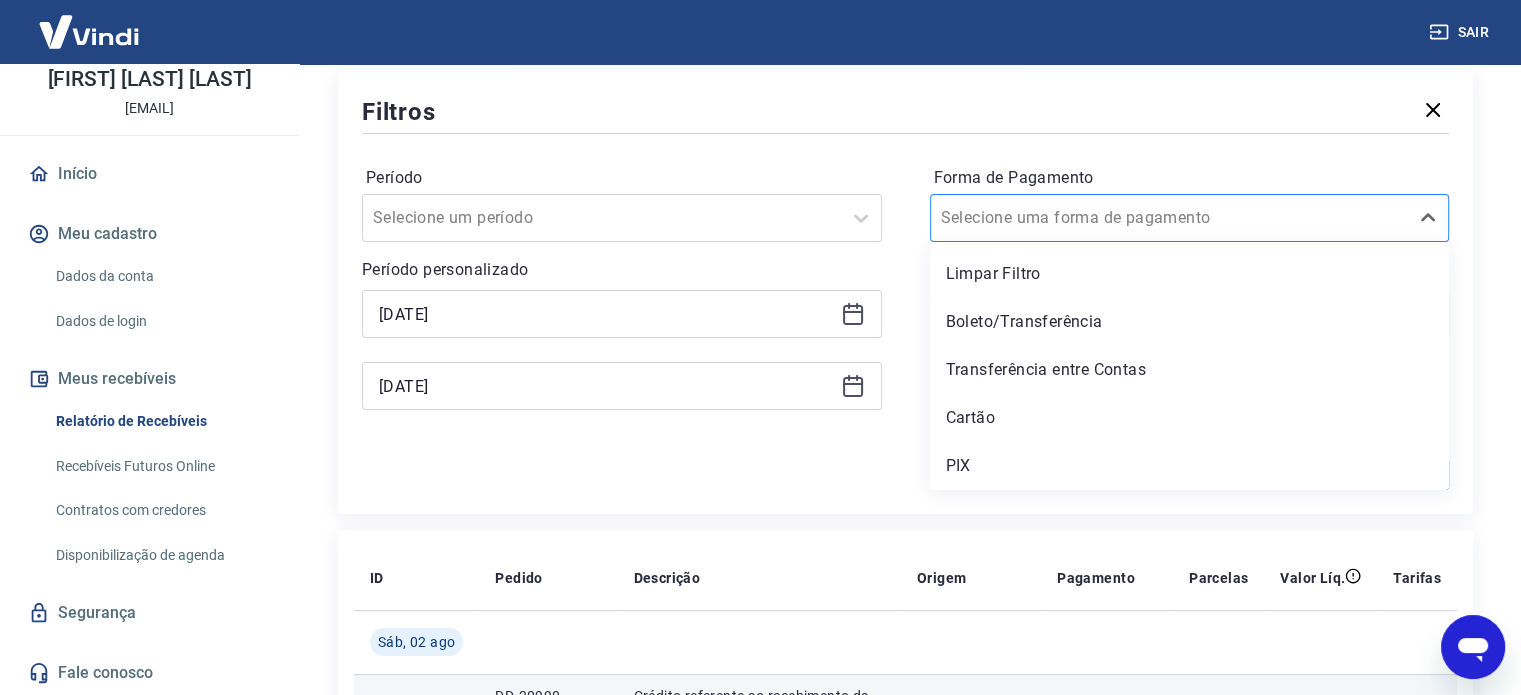 click at bounding box center (1170, 218) 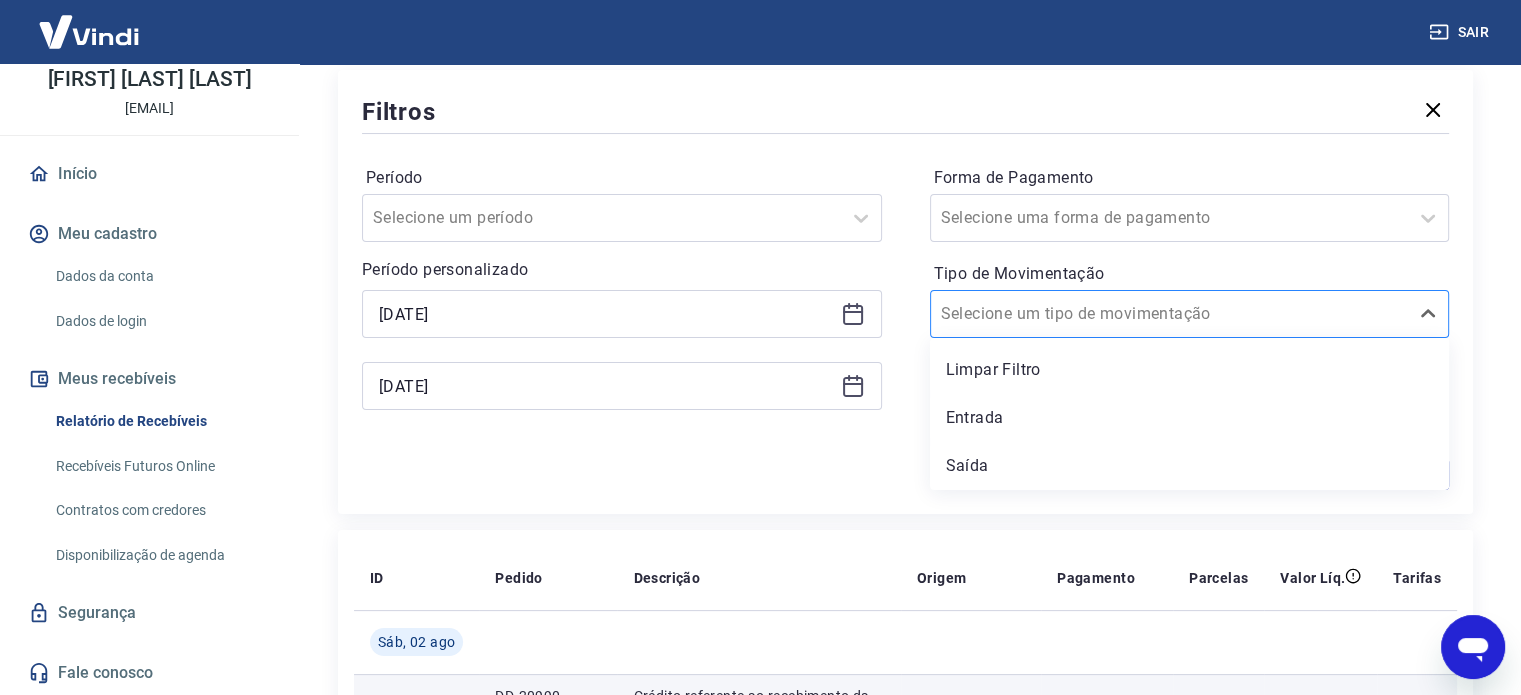 click at bounding box center (1170, 314) 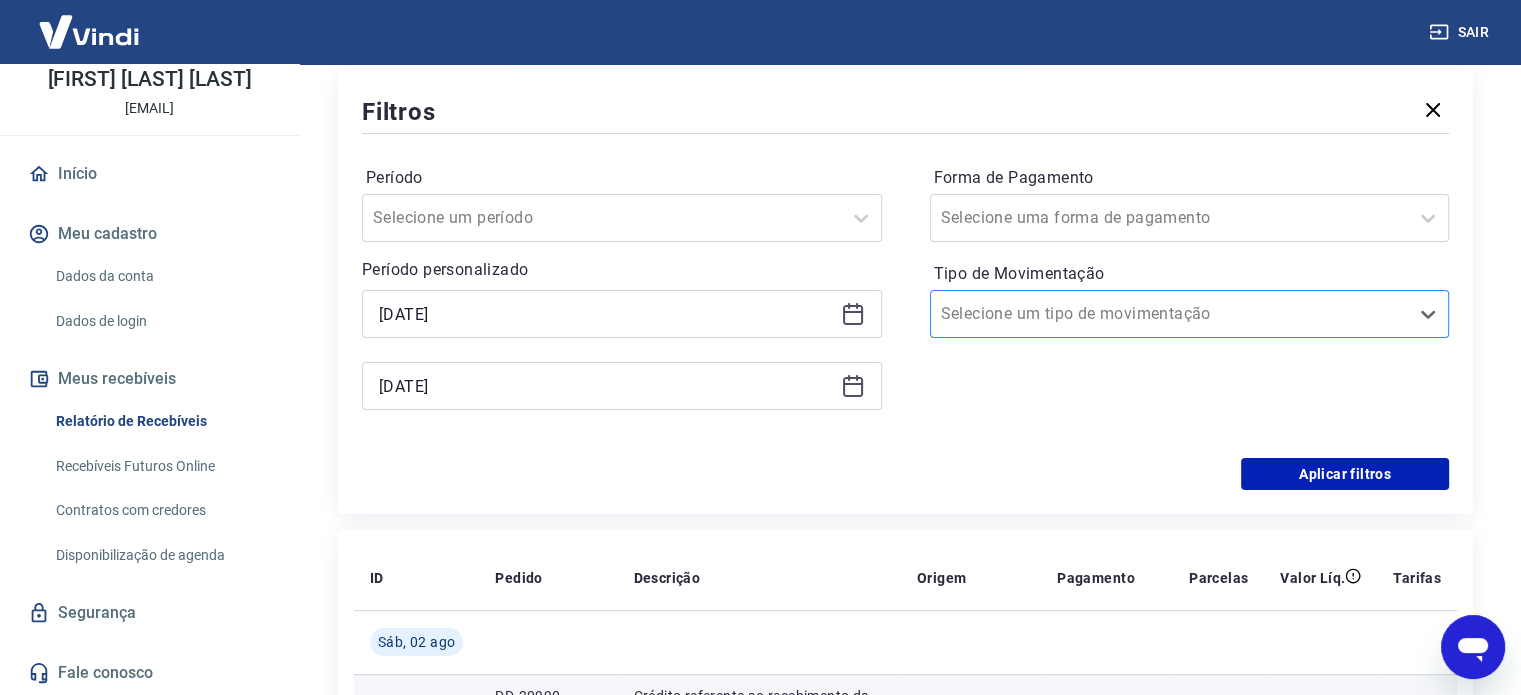 click at bounding box center [1170, 314] 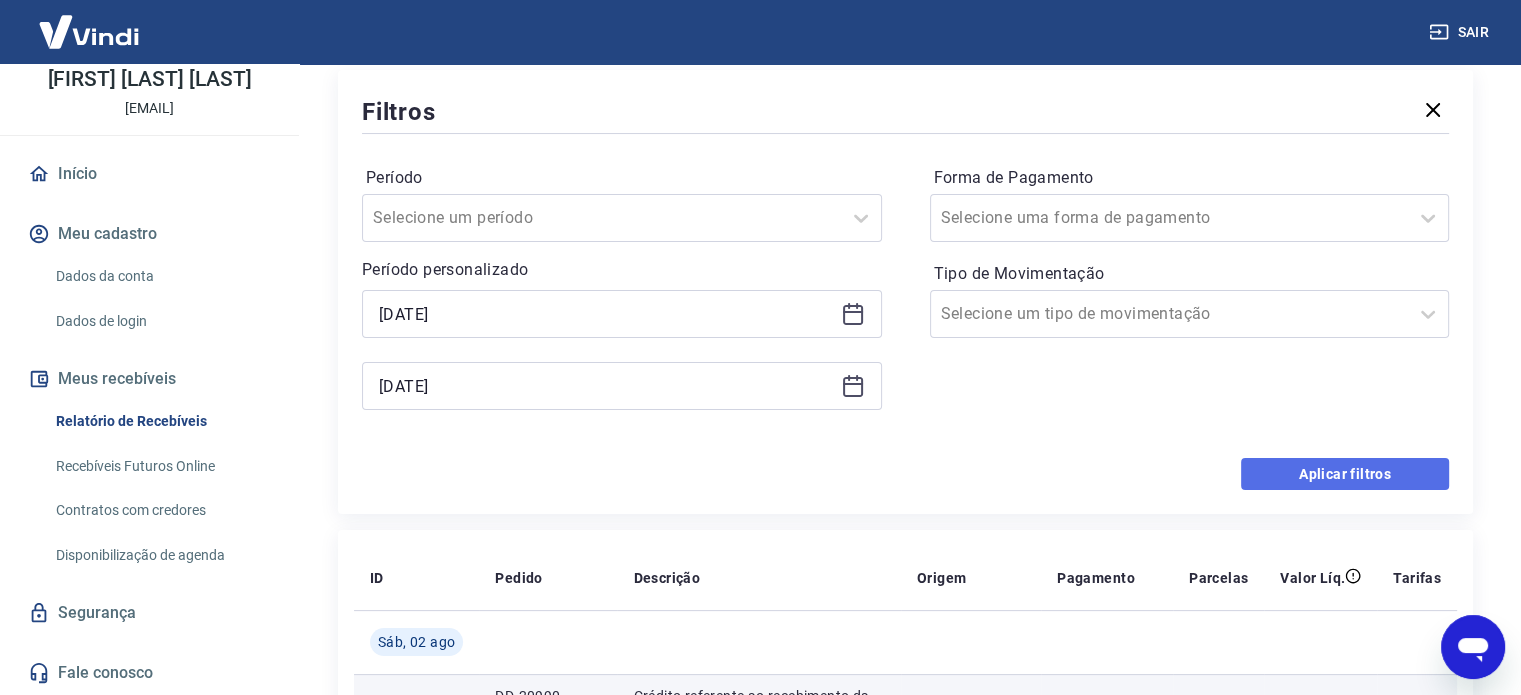 click on "Aplicar filtros" at bounding box center (1345, 474) 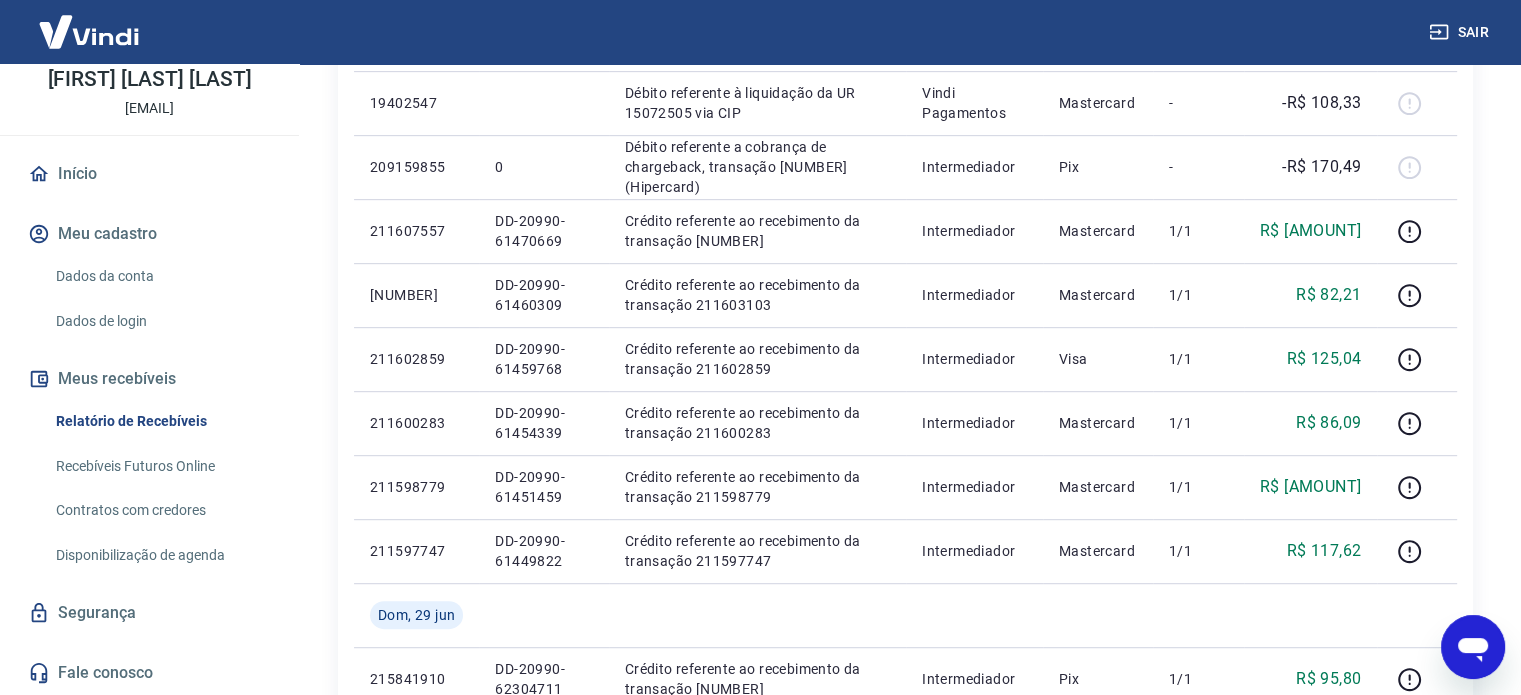 scroll, scrollTop: 983, scrollLeft: 0, axis: vertical 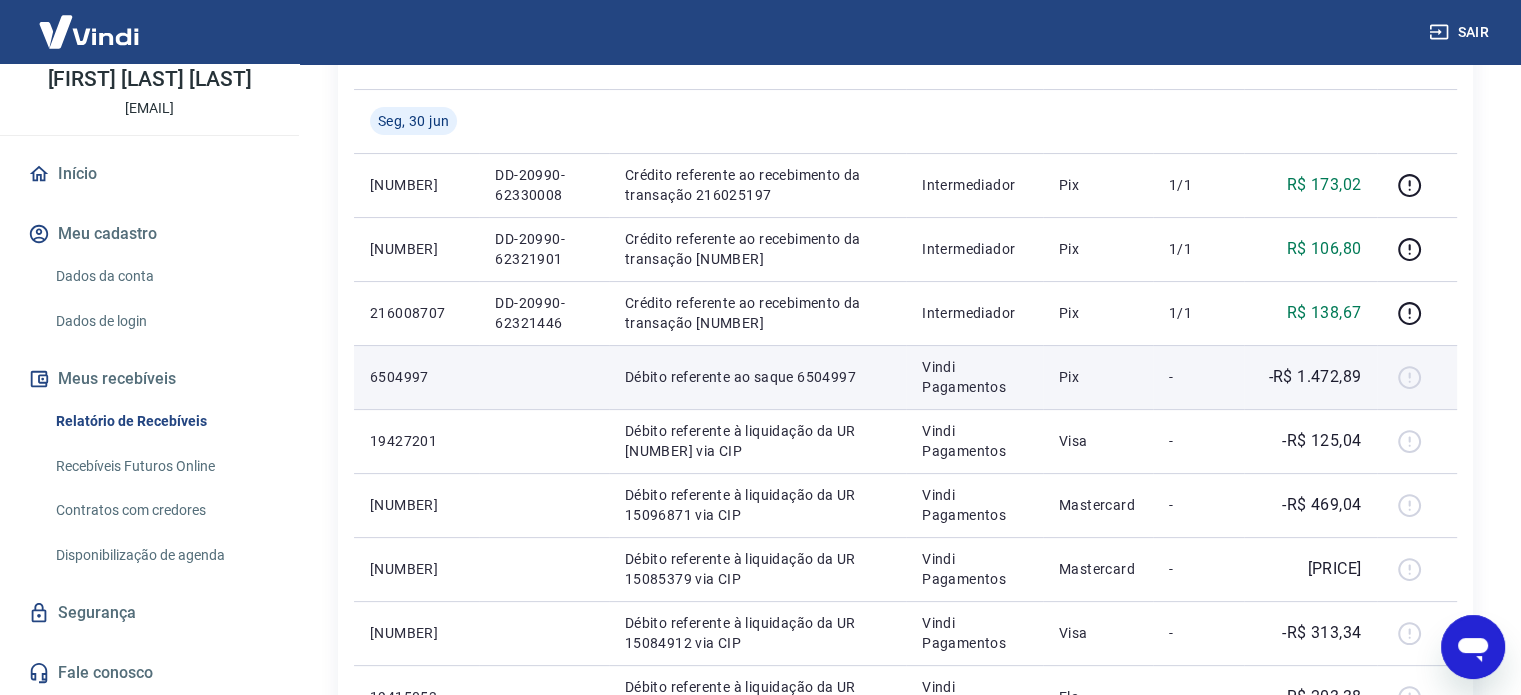 click at bounding box center [1417, 377] 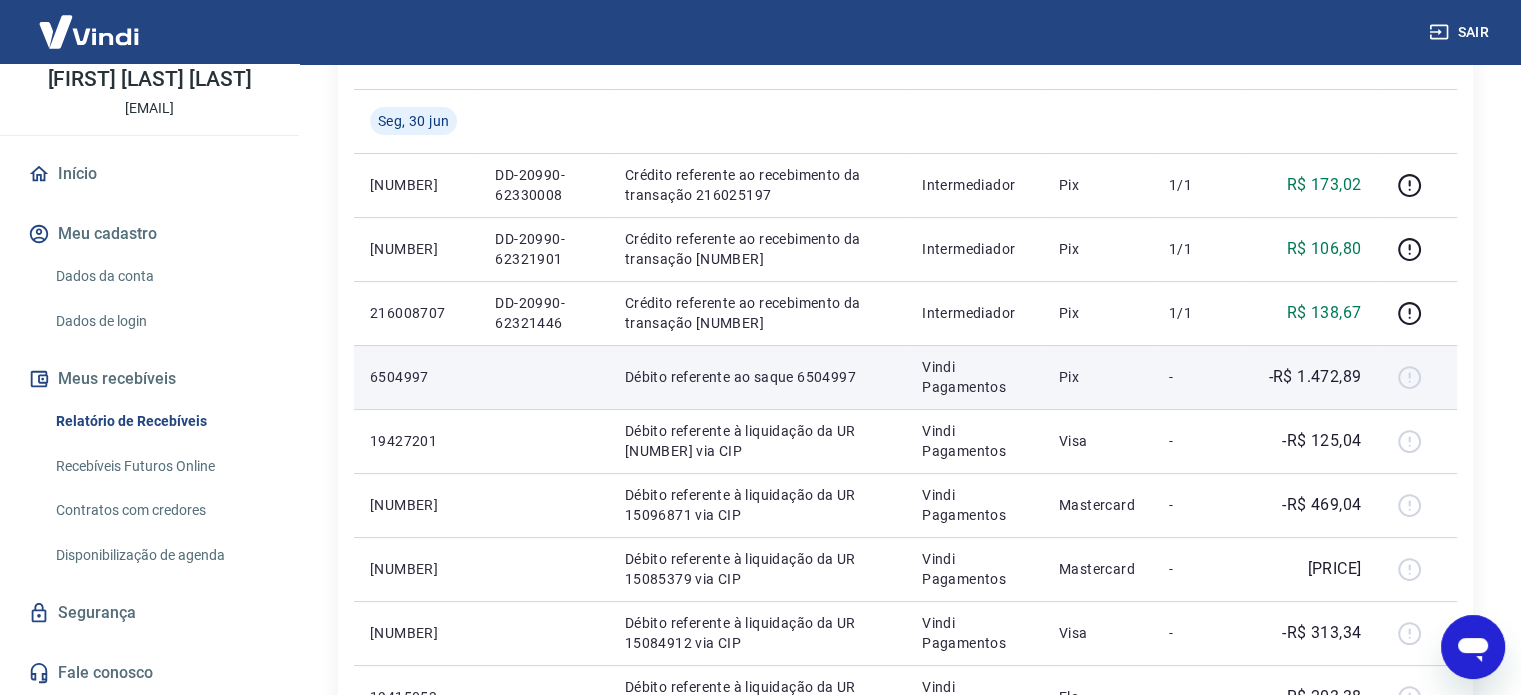 click at bounding box center (1417, 377) 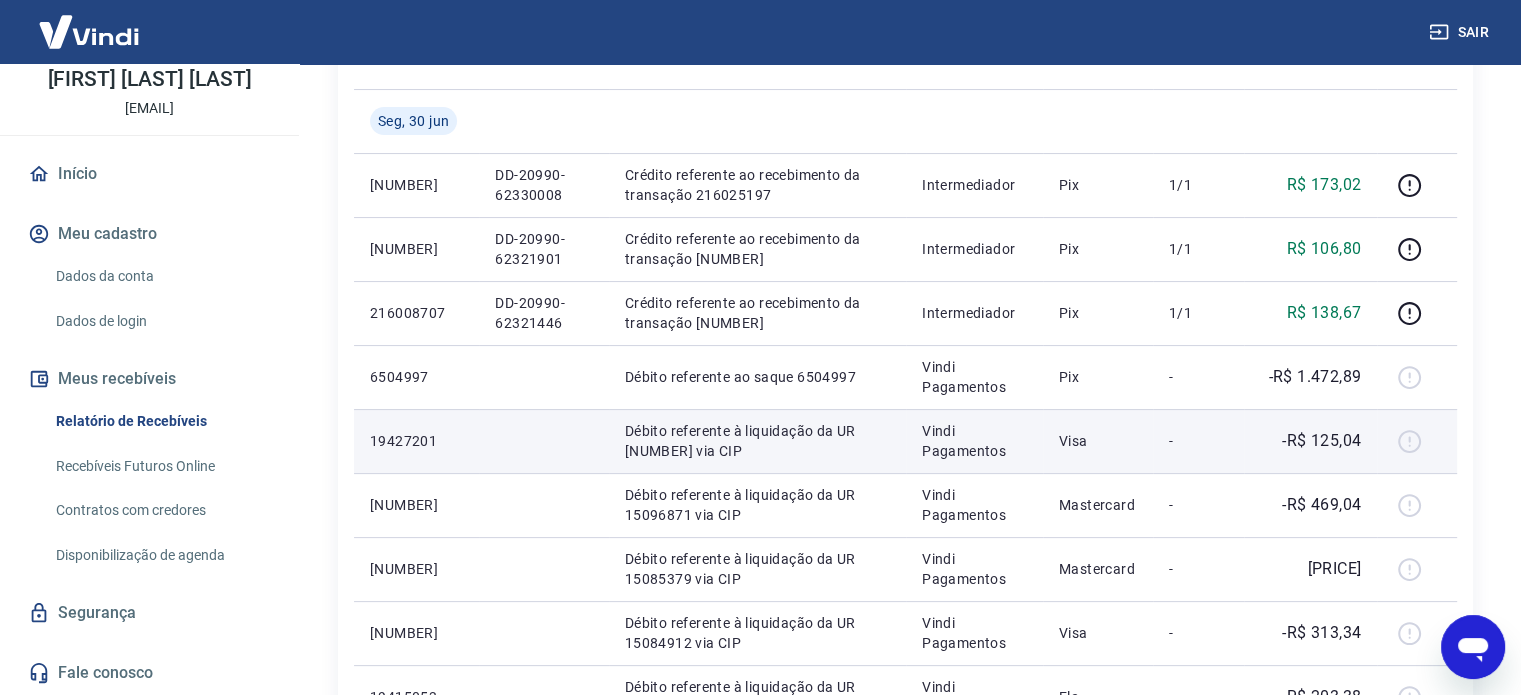 click at bounding box center [1417, 441] 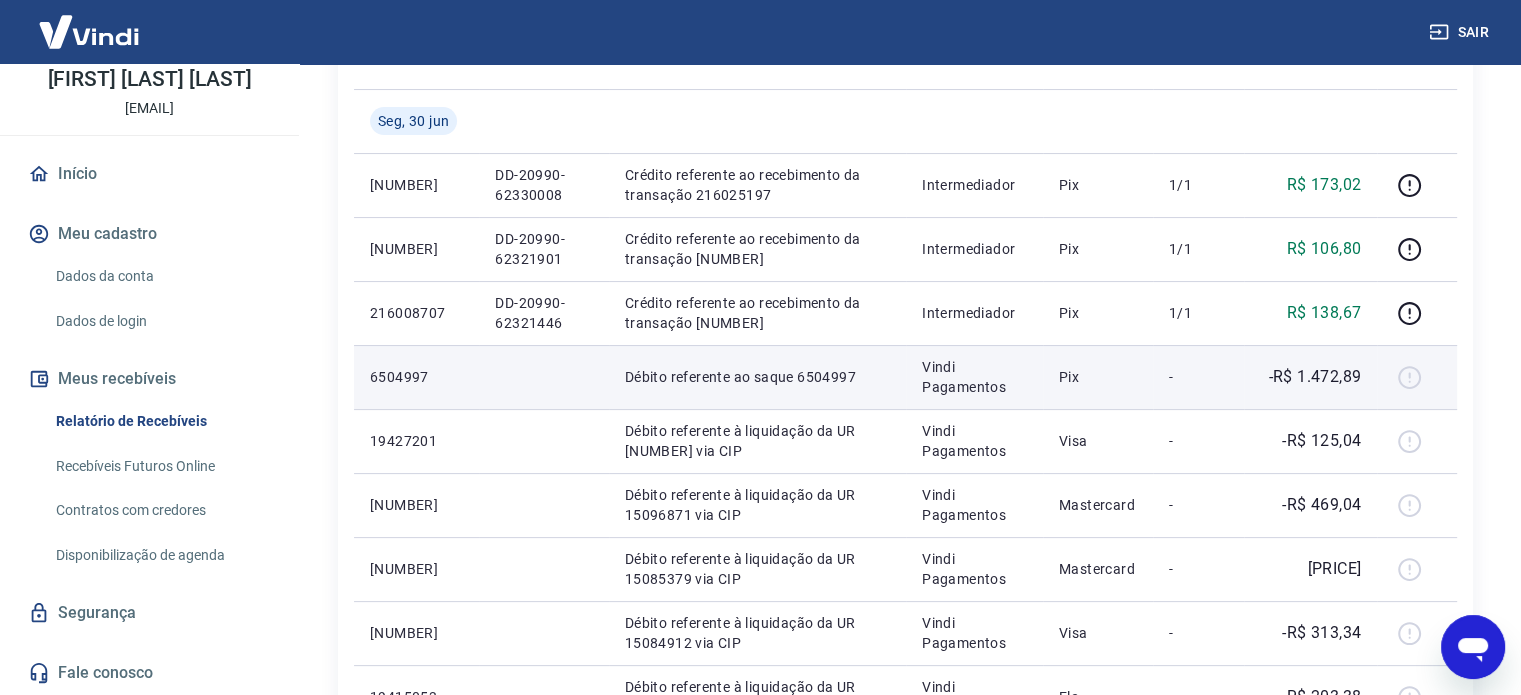 click on "Vindi Pagamentos" at bounding box center (974, 377) 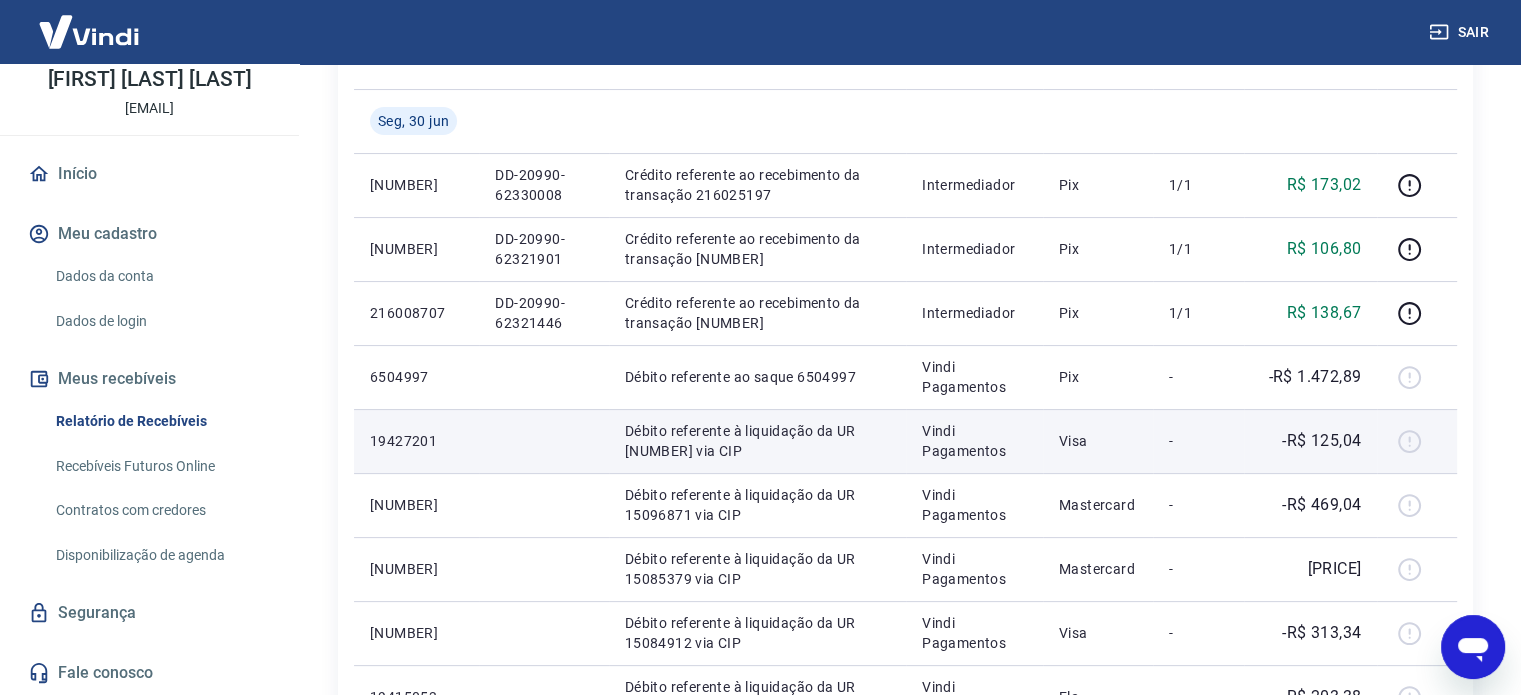 click on "Visa" at bounding box center [1098, 441] 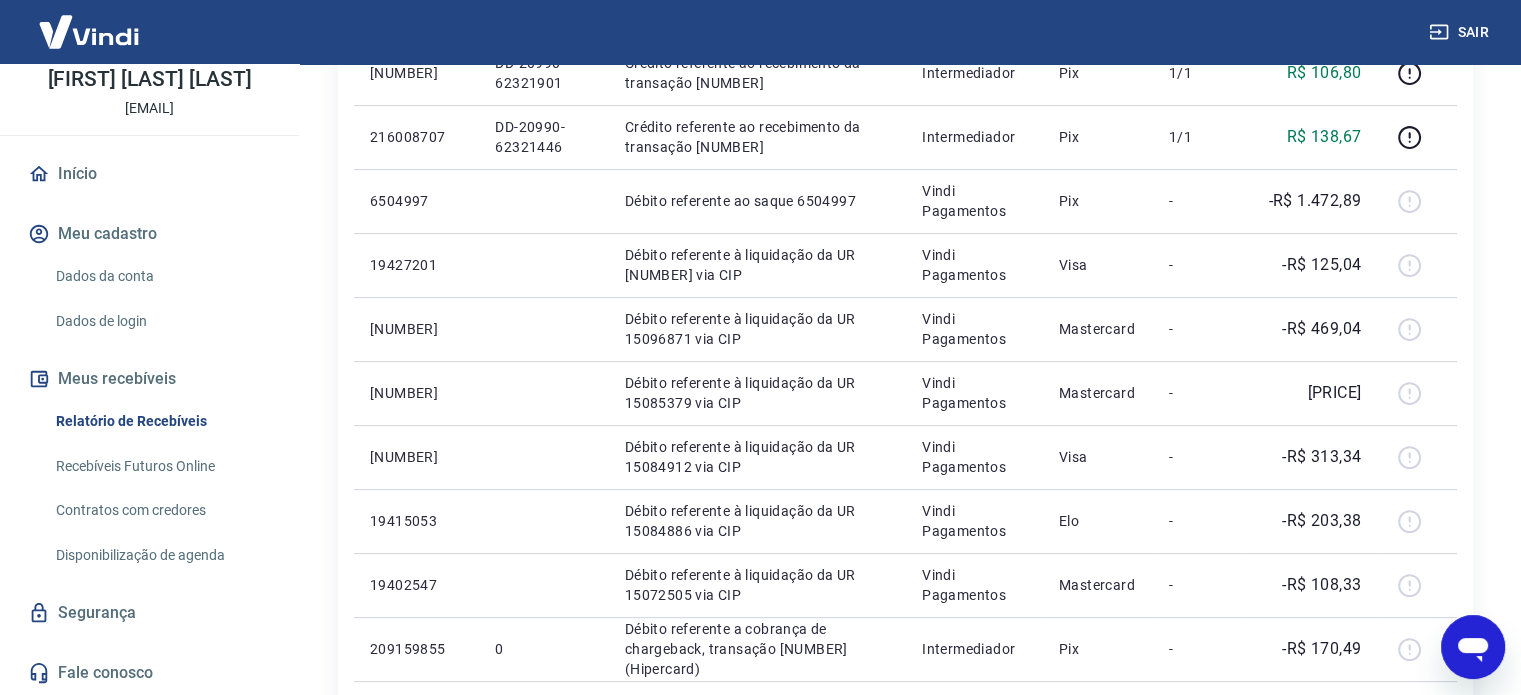 scroll, scrollTop: 488, scrollLeft: 0, axis: vertical 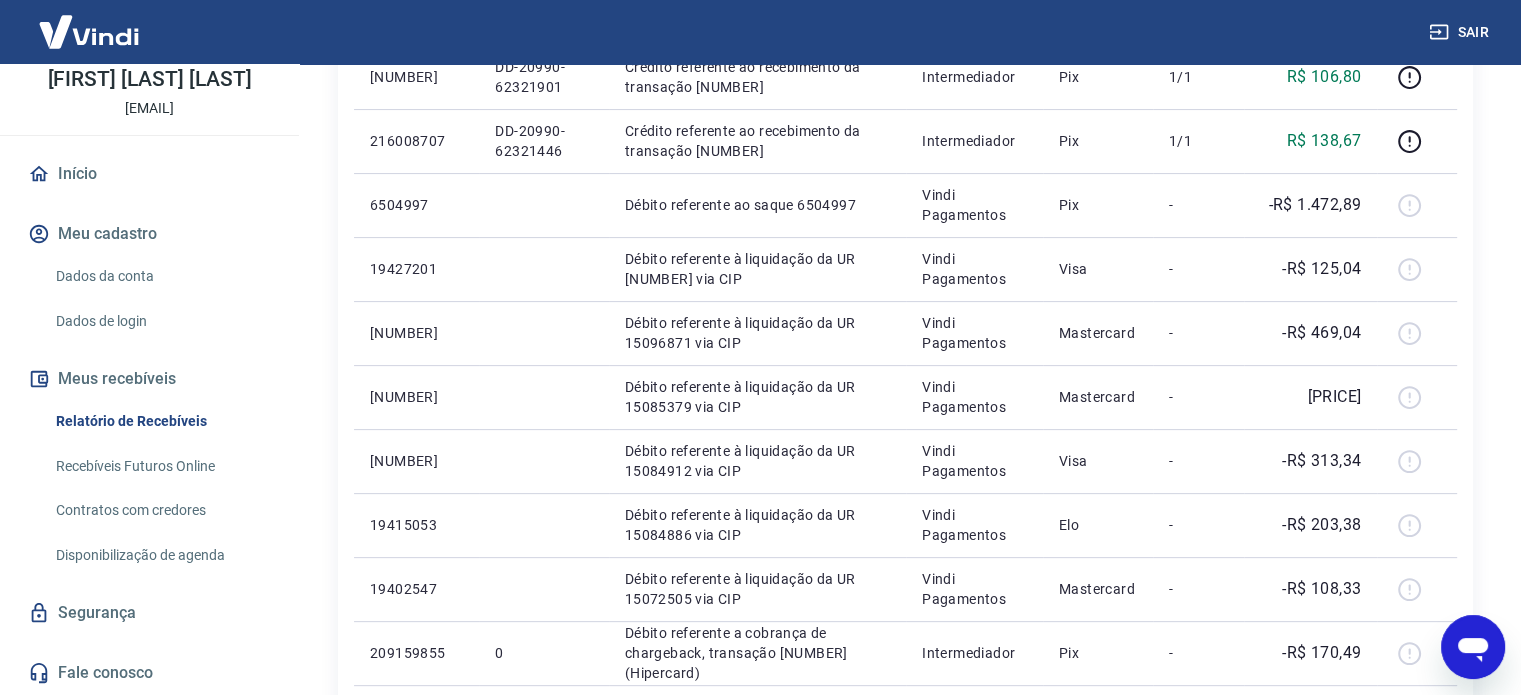 drag, startPoint x: 1534, startPoint y: 306, endPoint x: 1498, endPoint y: 179, distance: 132.00378 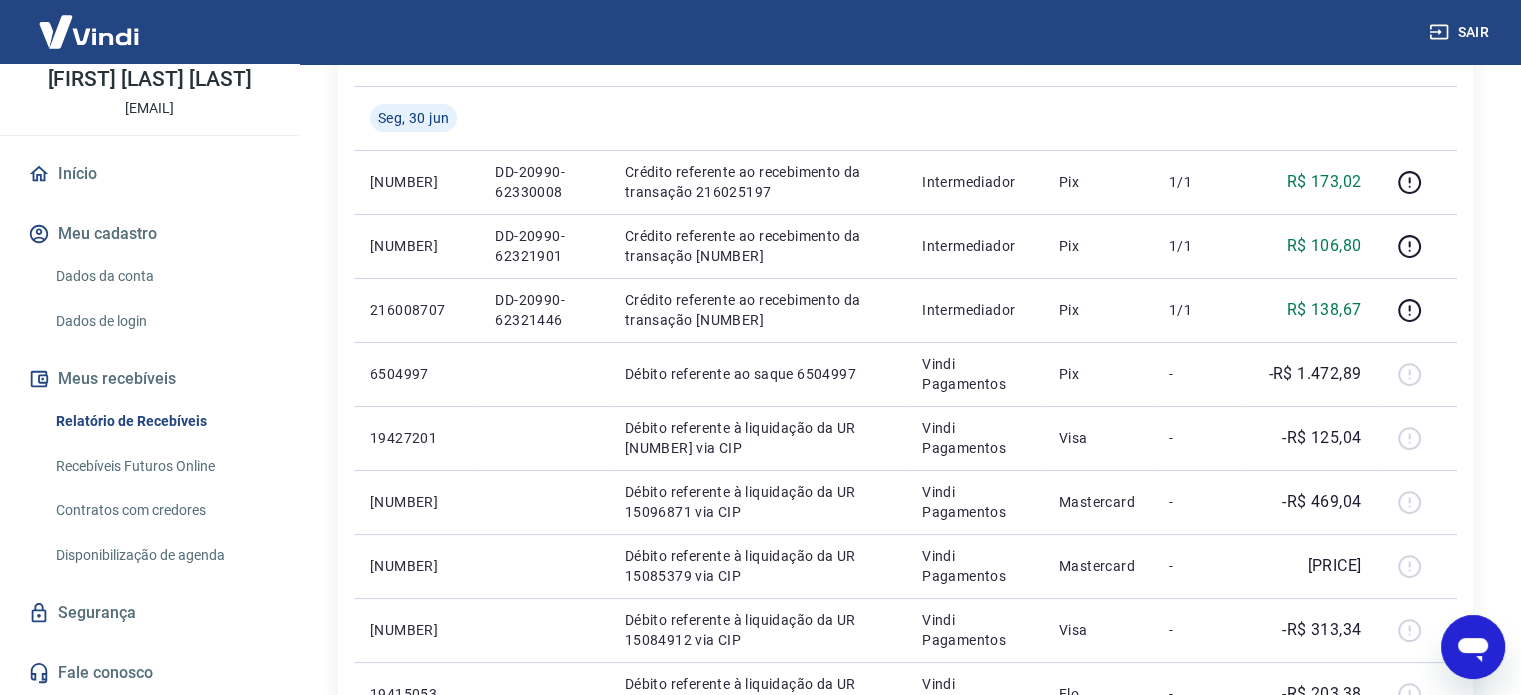 scroll, scrollTop: 296, scrollLeft: 0, axis: vertical 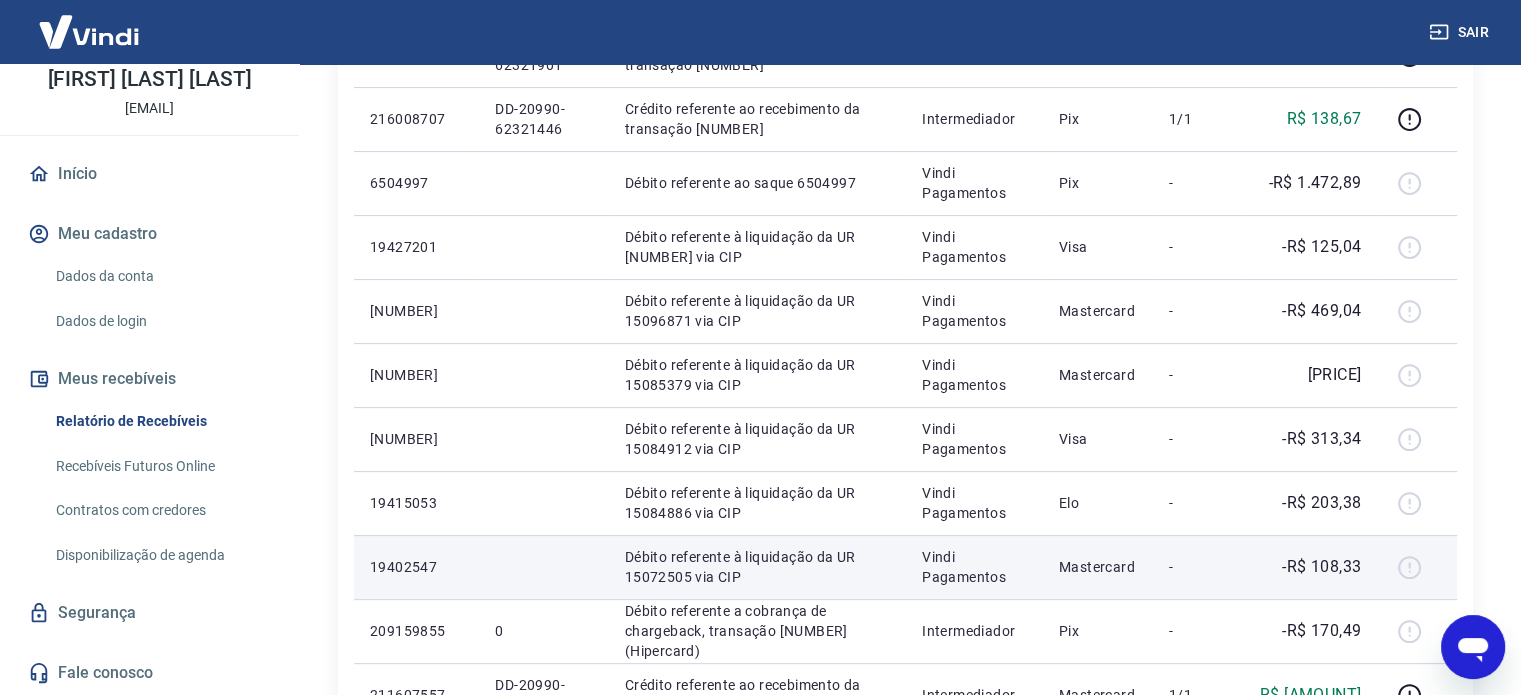 click at bounding box center (1417, 567) 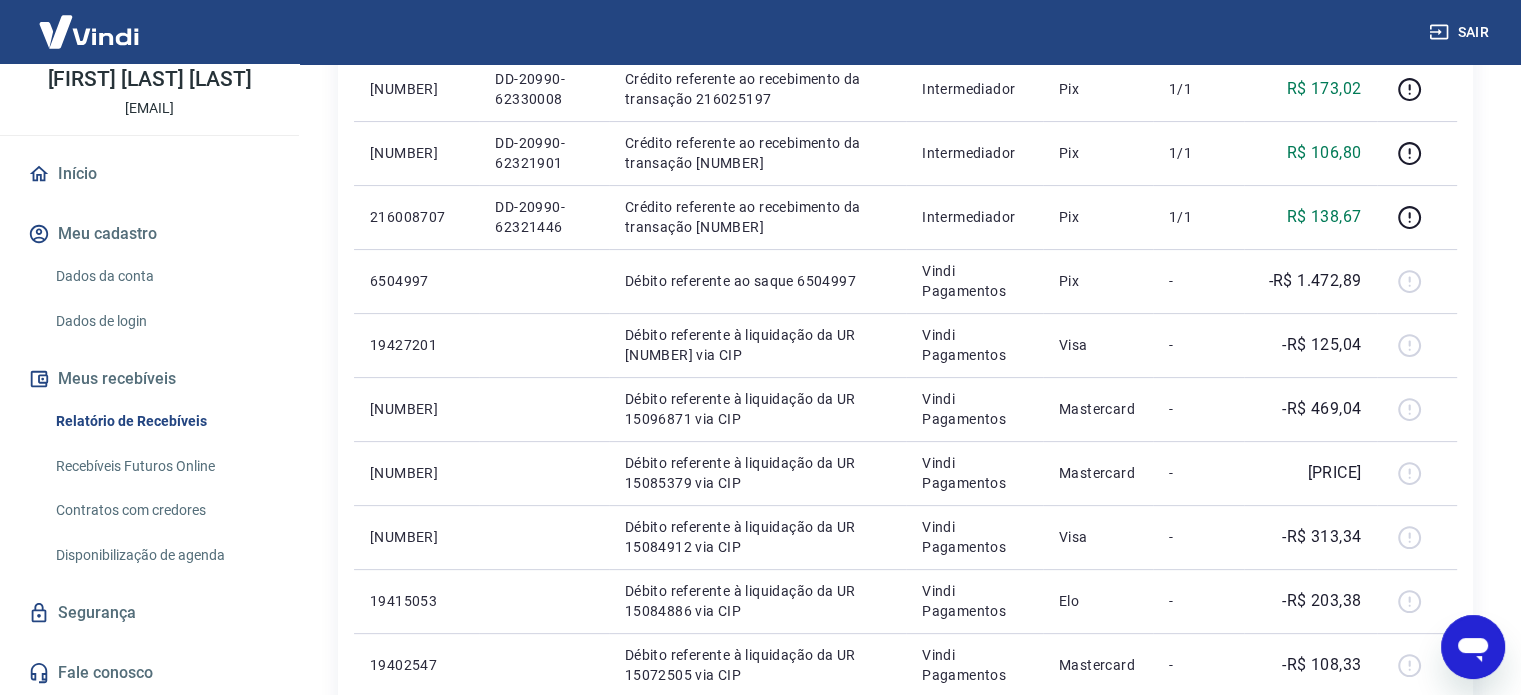 scroll, scrollTop: 412, scrollLeft: 0, axis: vertical 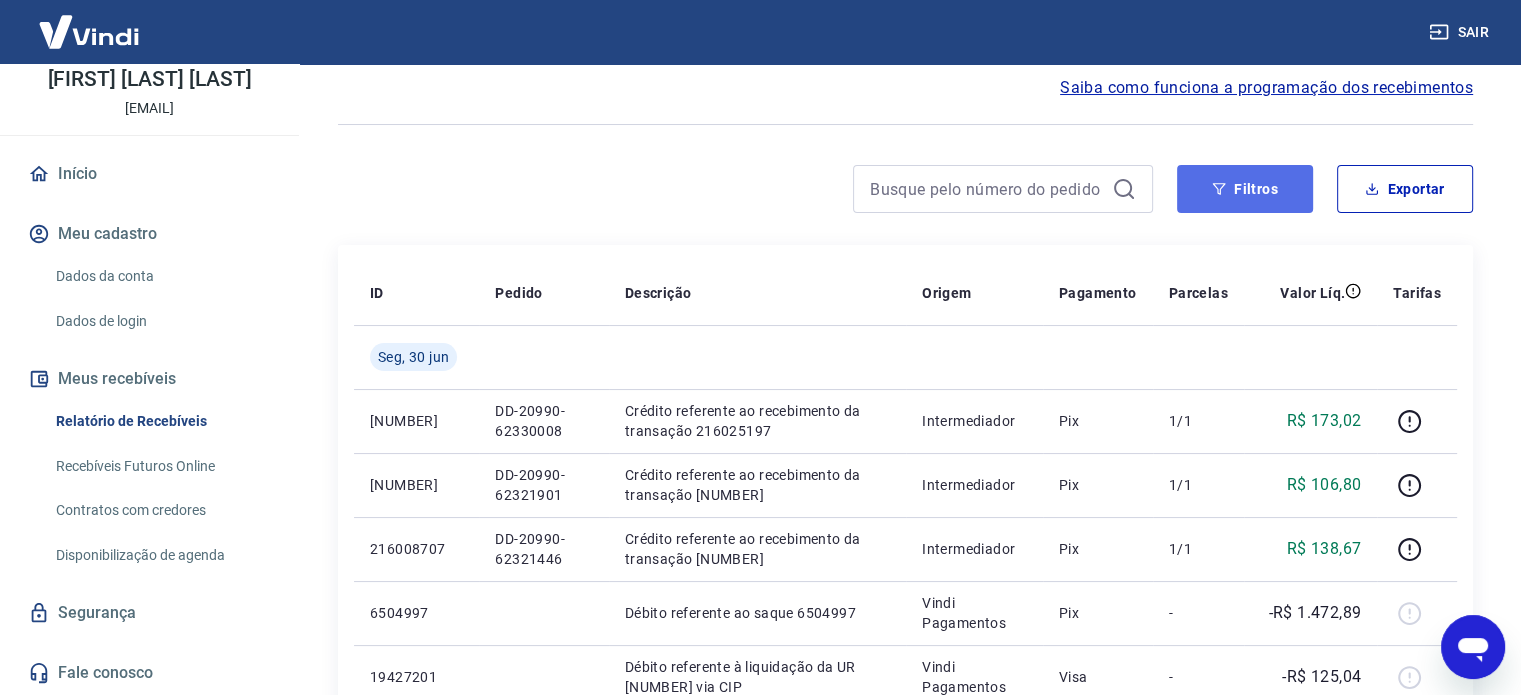 click on "Filtros" at bounding box center [1245, 189] 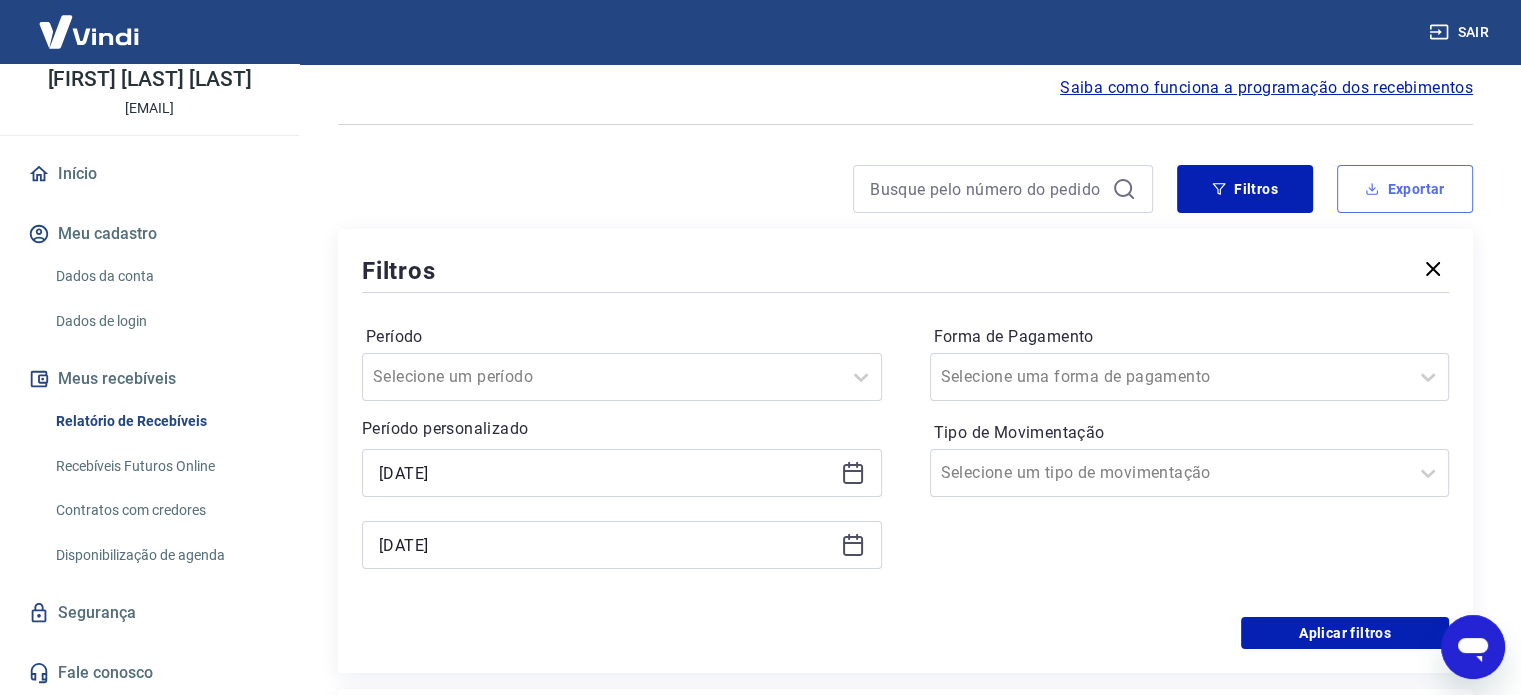 click on "Exportar" at bounding box center (1405, 189) 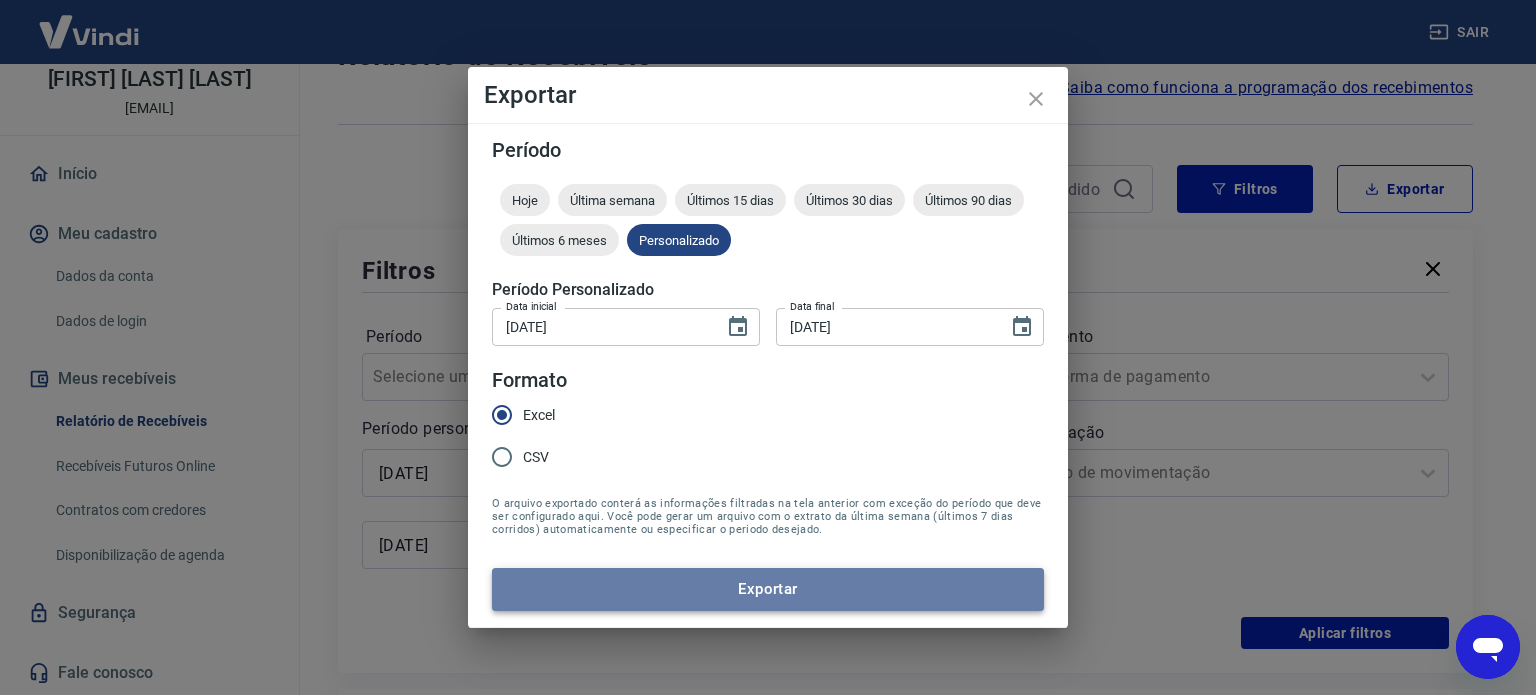 click on "Exportar" at bounding box center (768, 589) 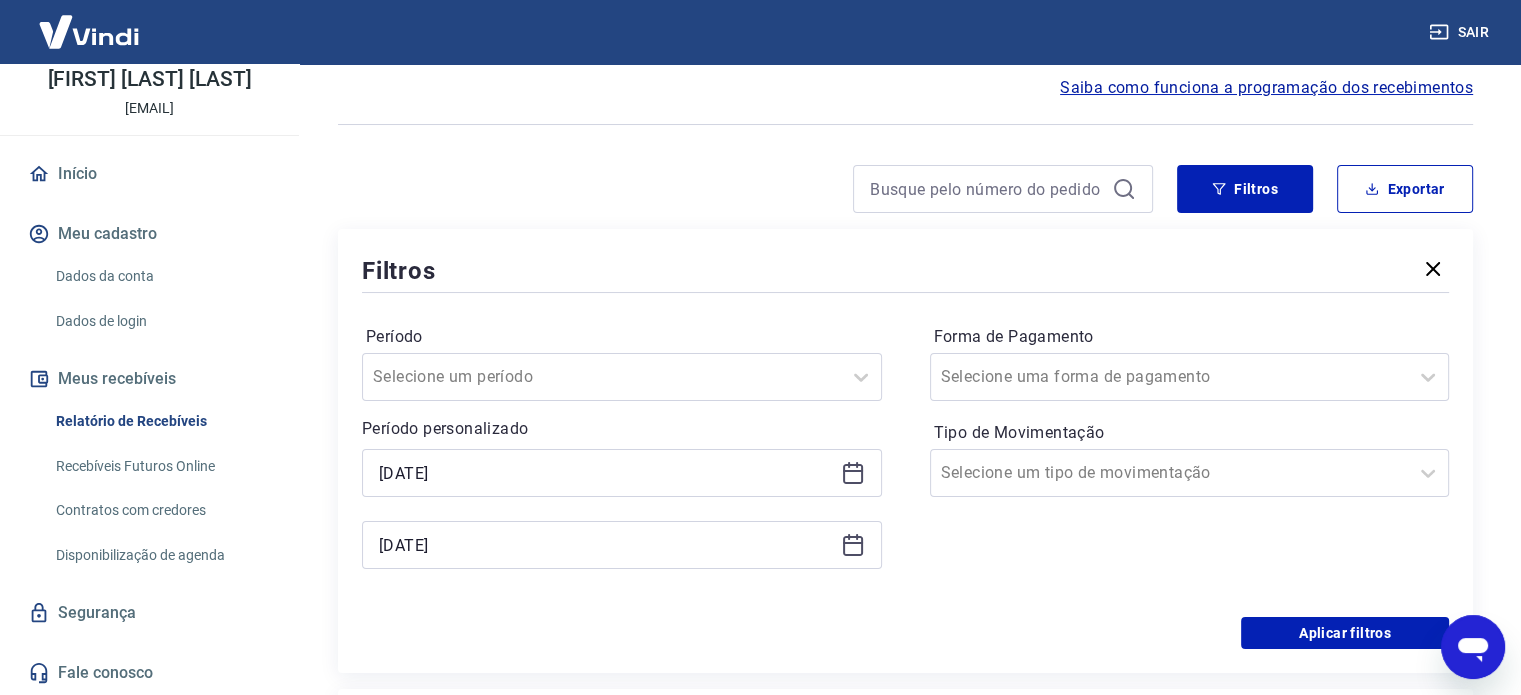 click 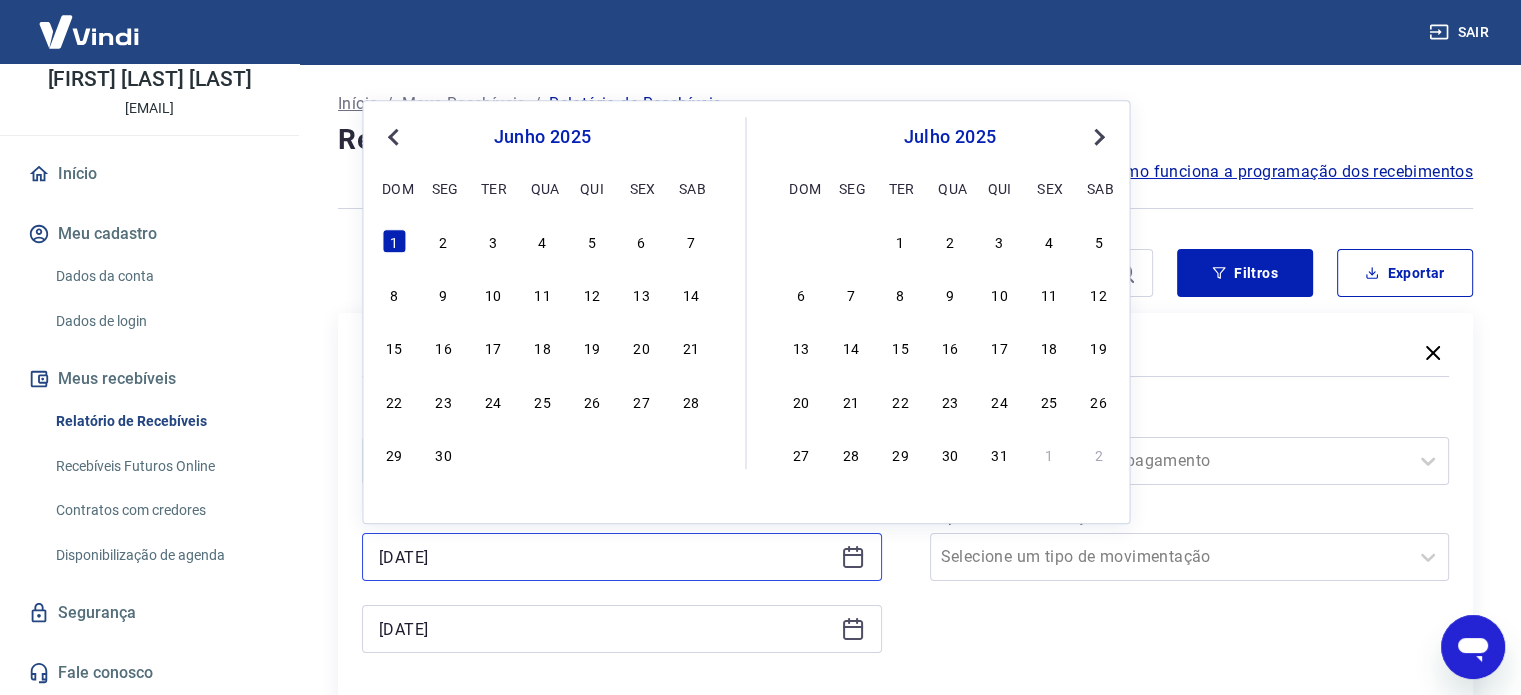 scroll, scrollTop: 84, scrollLeft: 0, axis: vertical 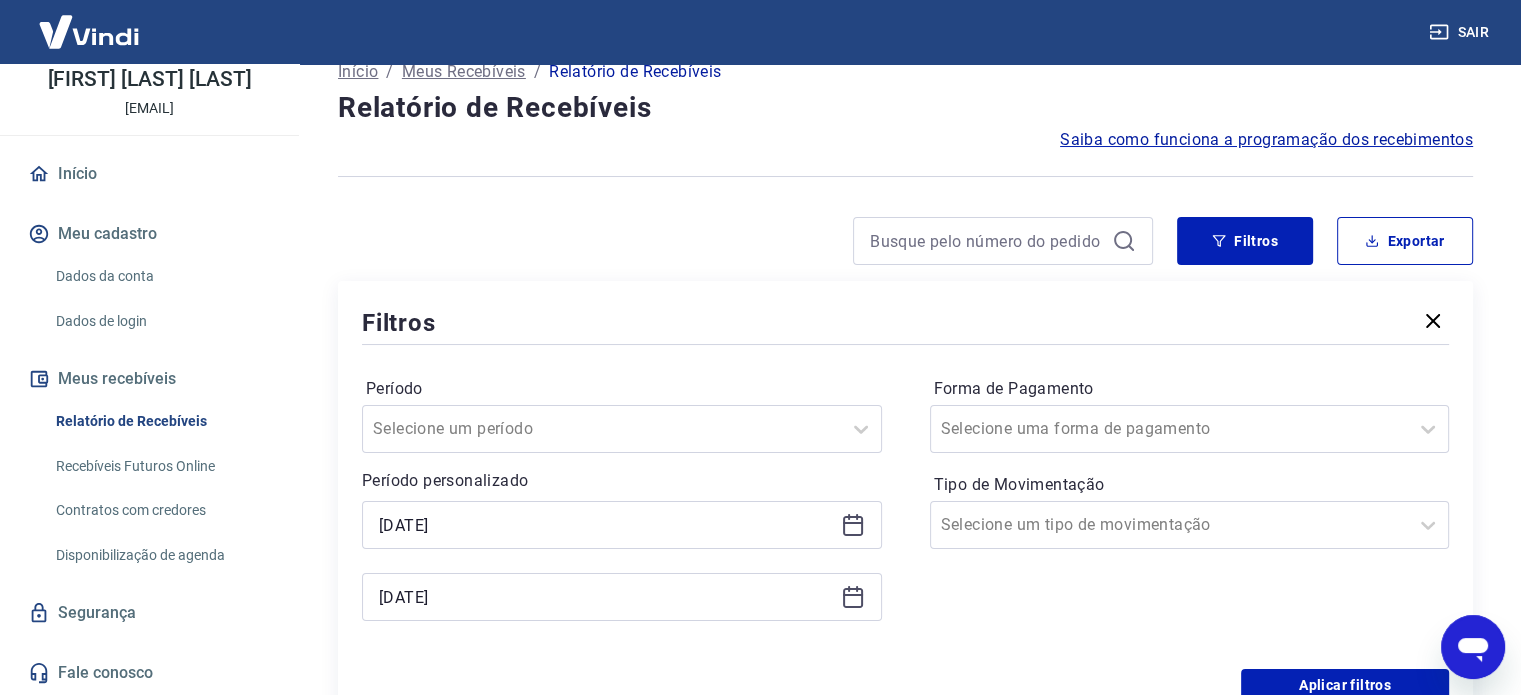 click on "Sair" at bounding box center (760, 32) 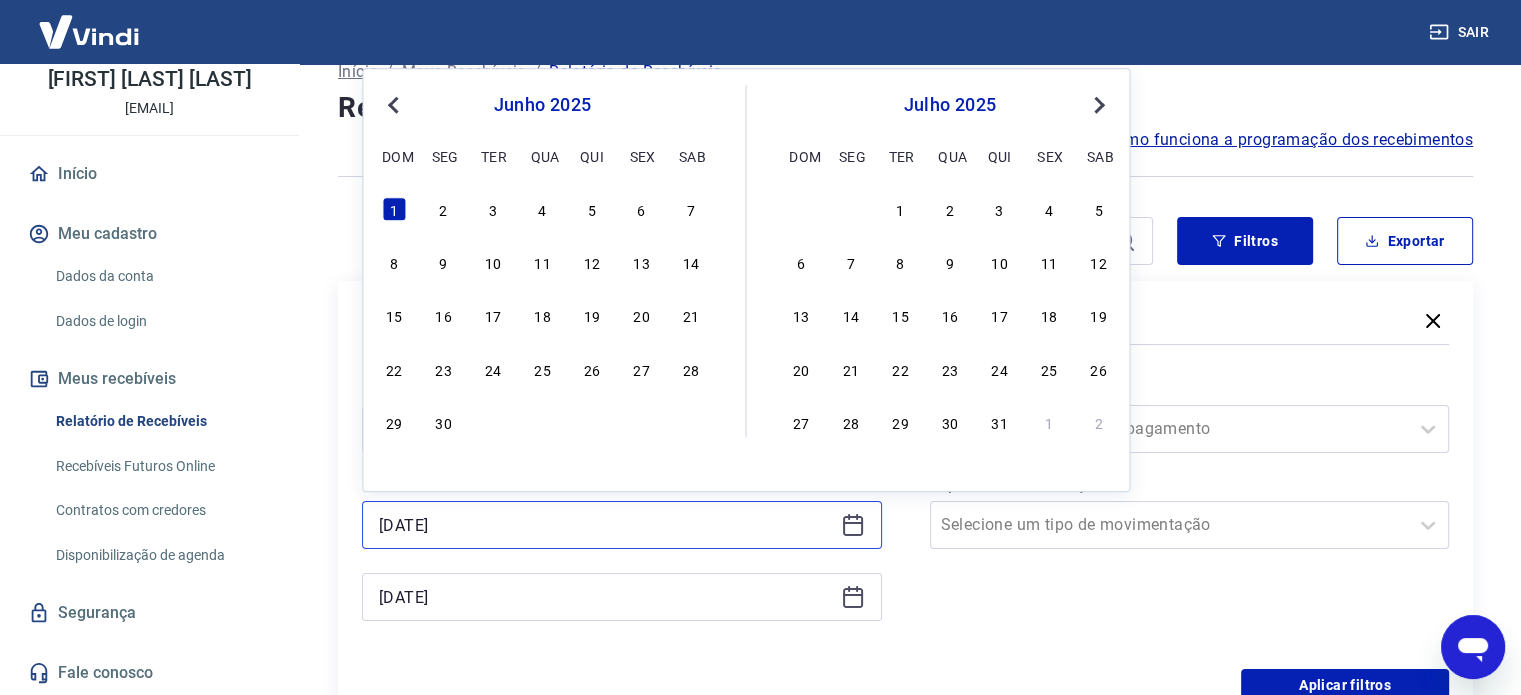 click on "[DATE]" at bounding box center [606, 525] 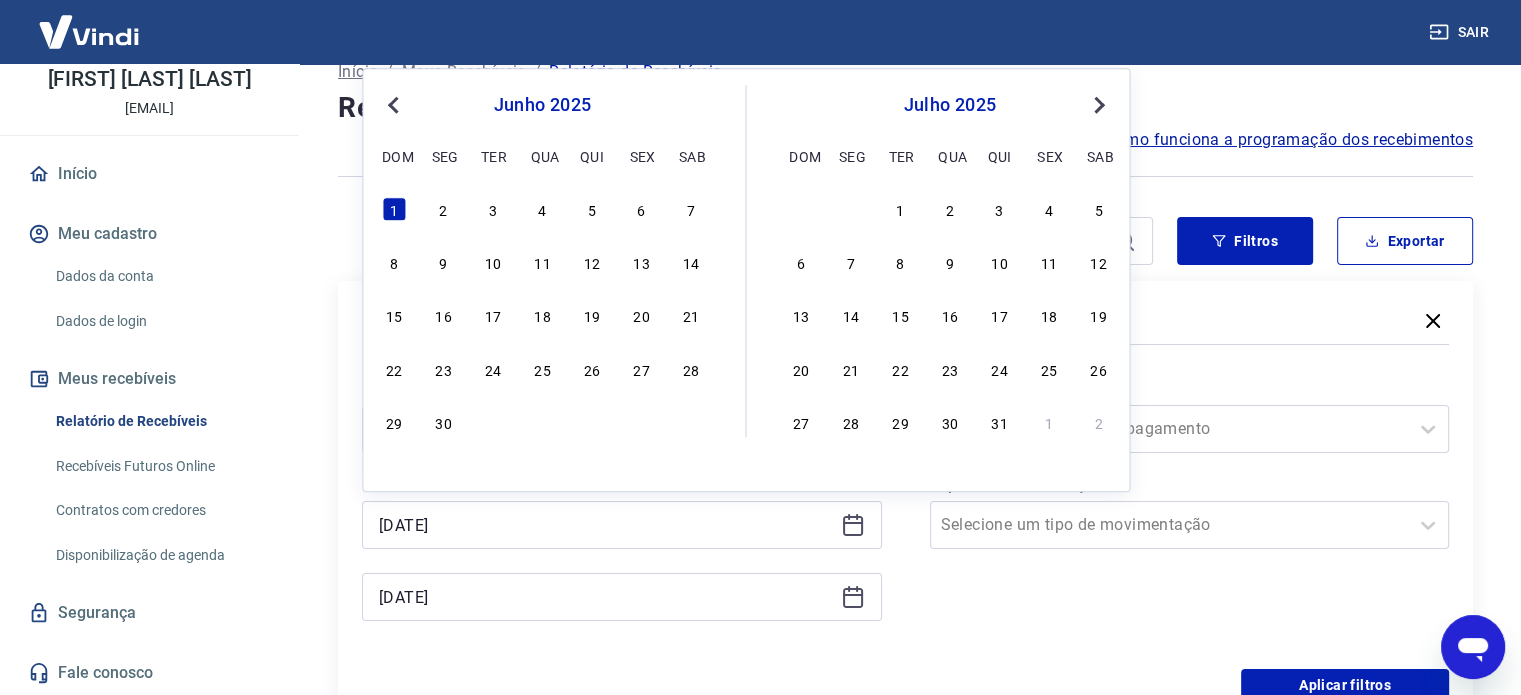click on "Previous Month" at bounding box center [395, 104] 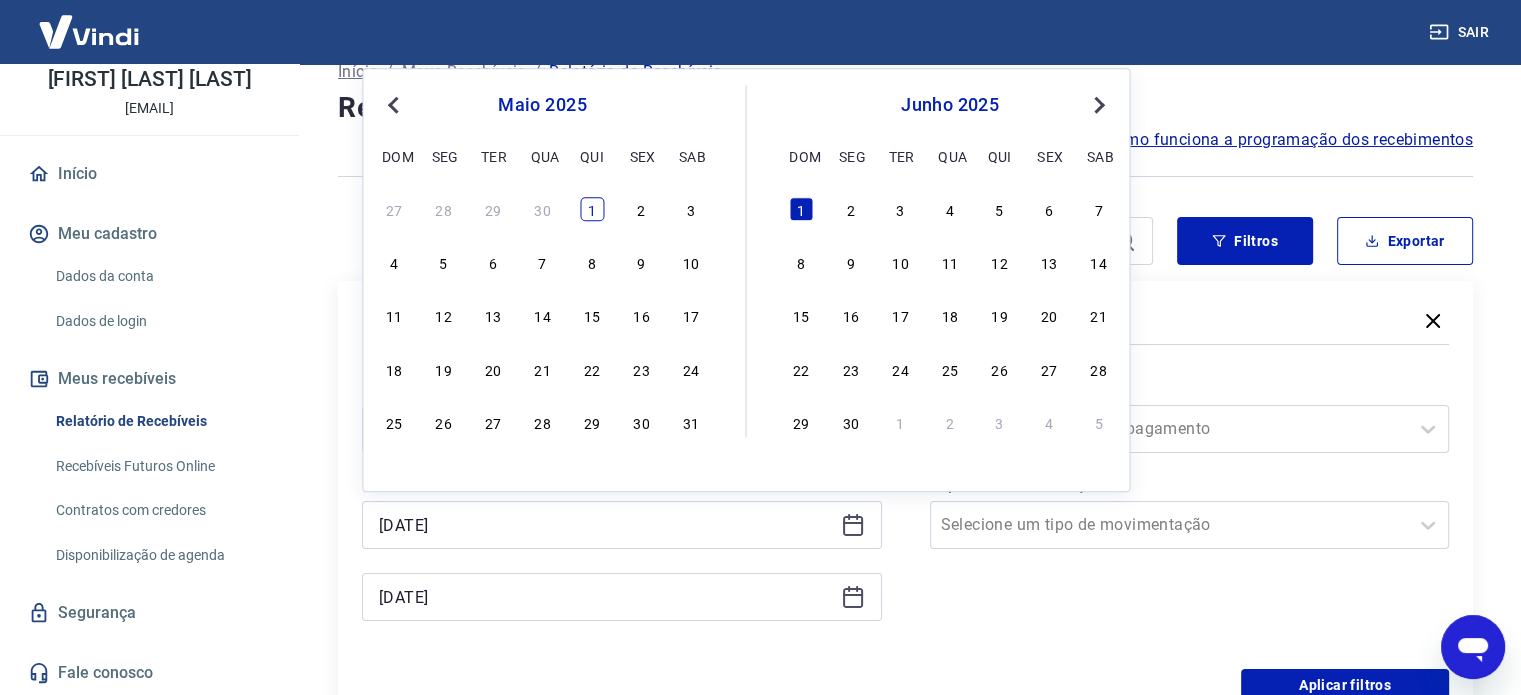 click on "1" at bounding box center [592, 209] 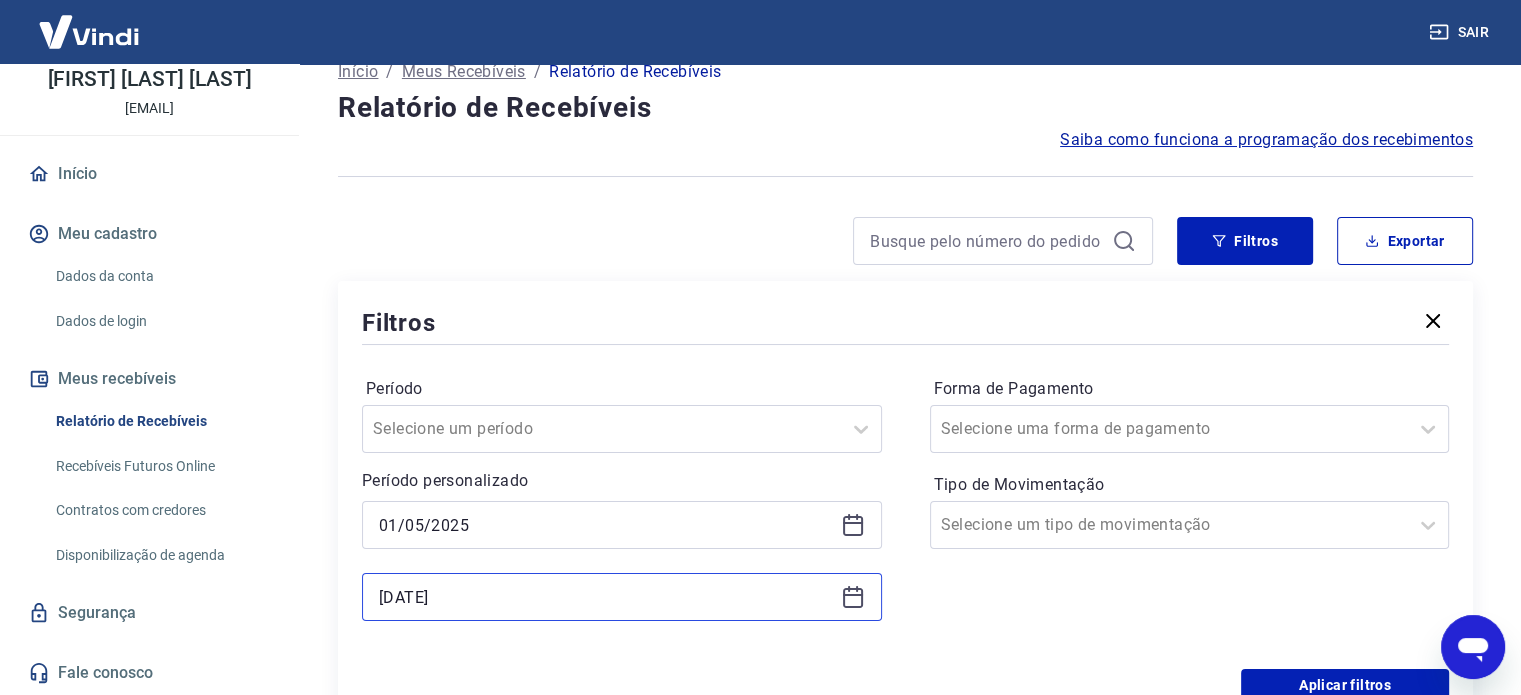 click on "[DATE]" at bounding box center [606, 597] 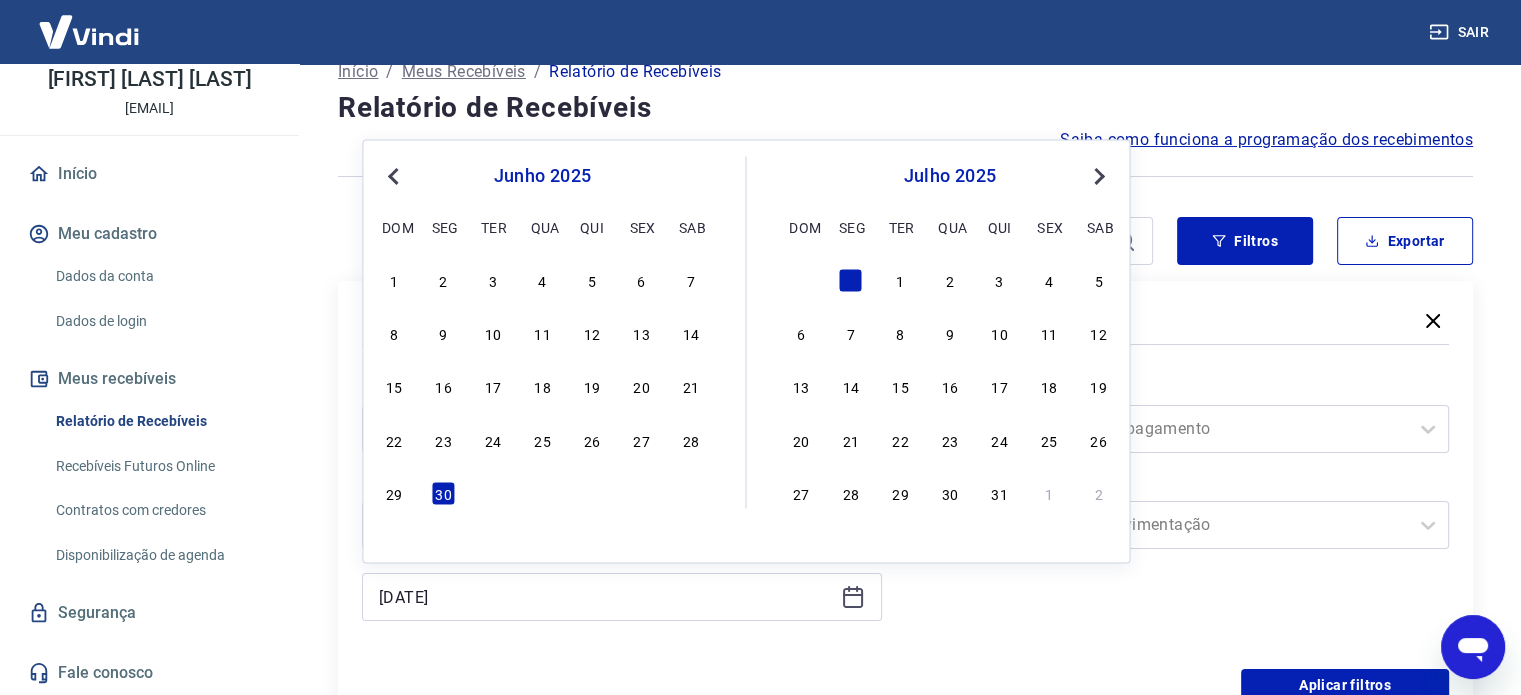 click on "Previous Month" at bounding box center [393, 176] 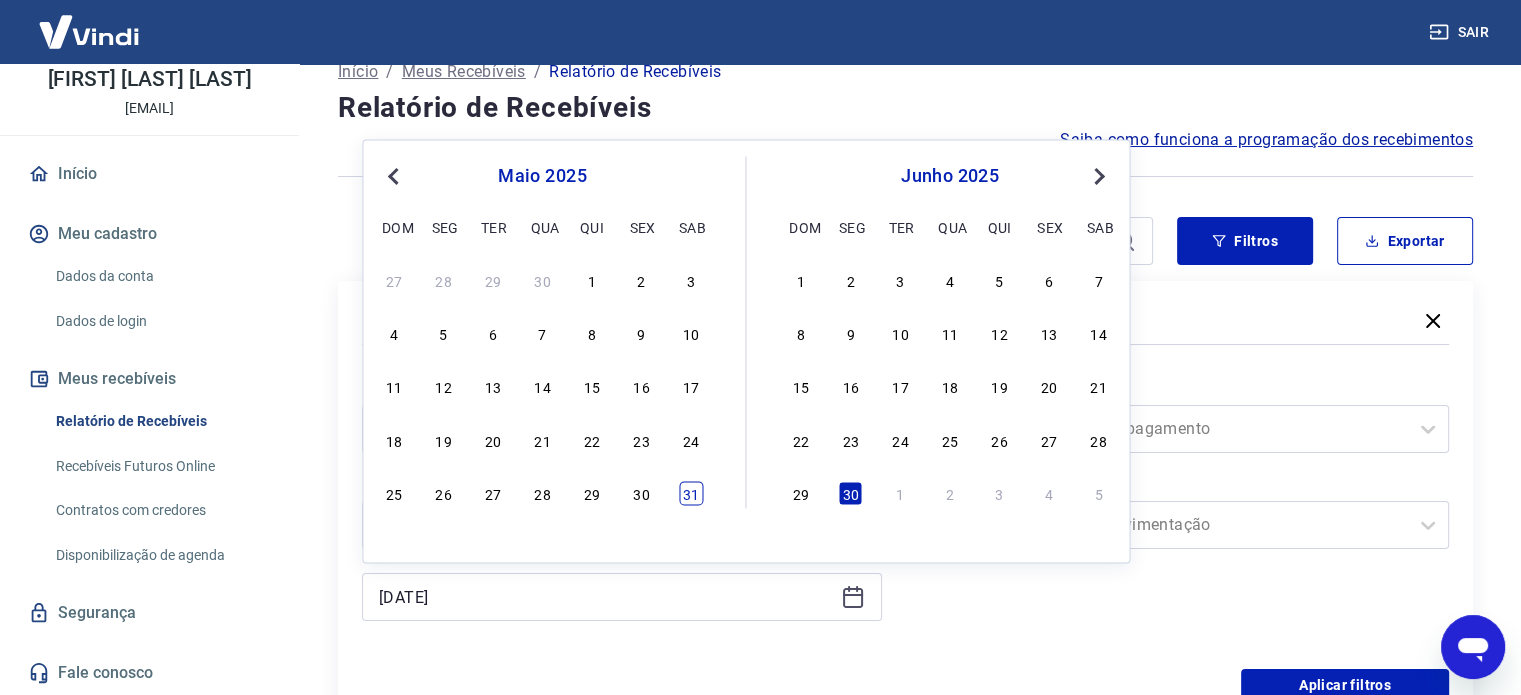 click on "31" at bounding box center [691, 493] 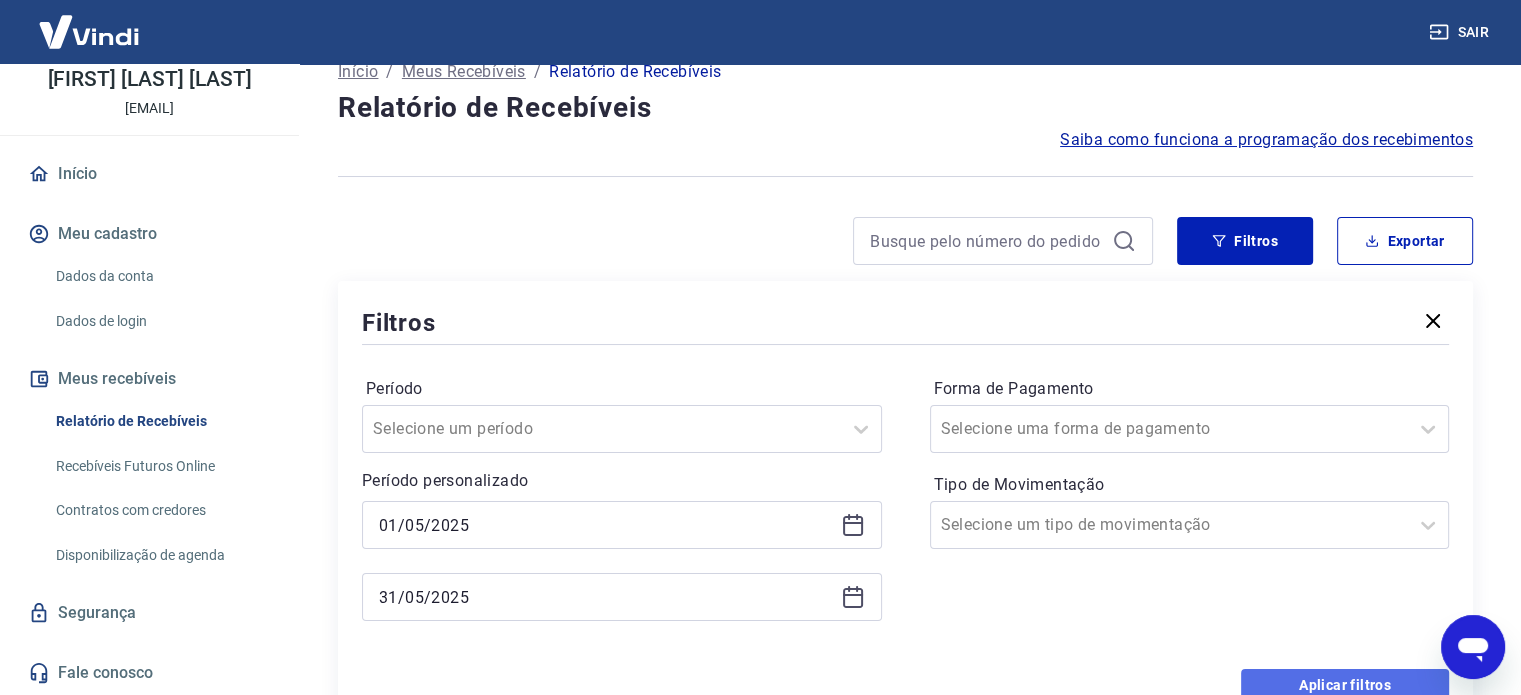 click on "Aplicar filtros" at bounding box center (1345, 685) 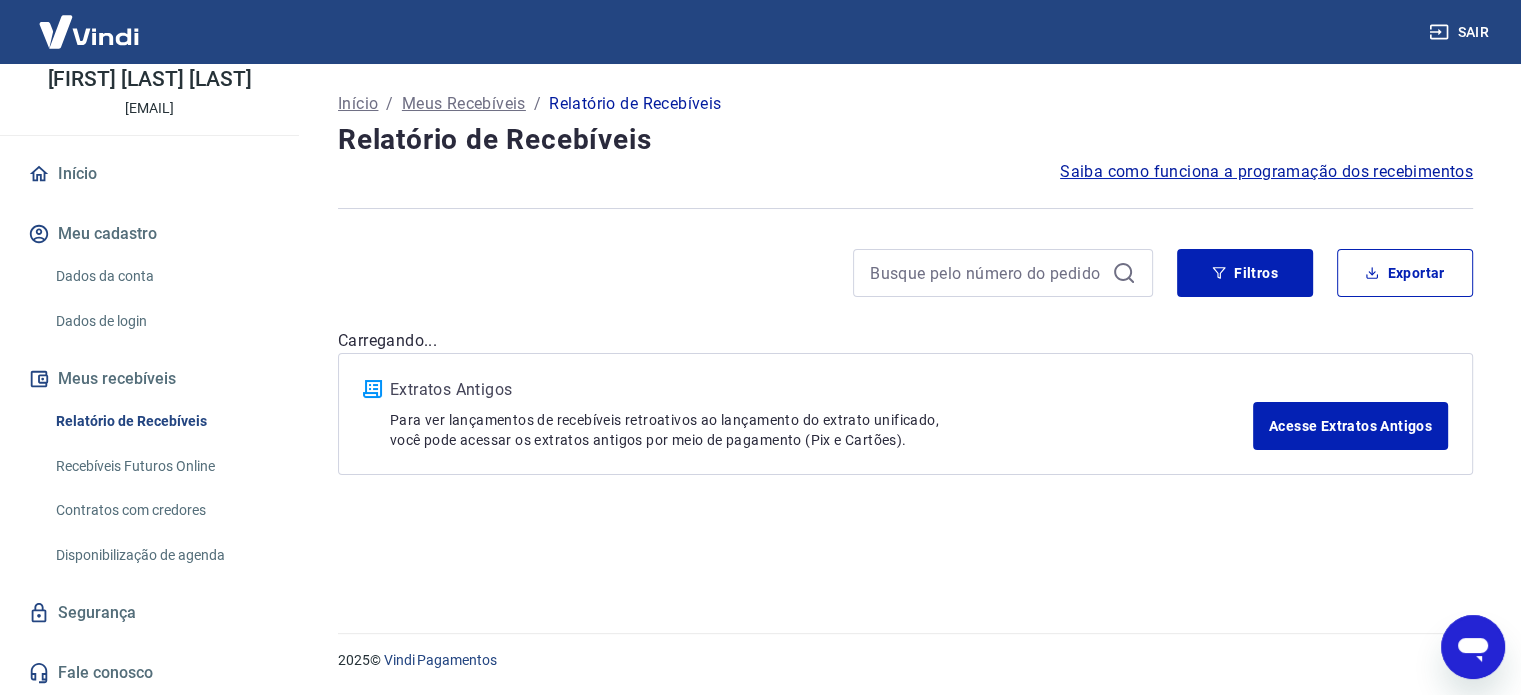 scroll, scrollTop: 0, scrollLeft: 0, axis: both 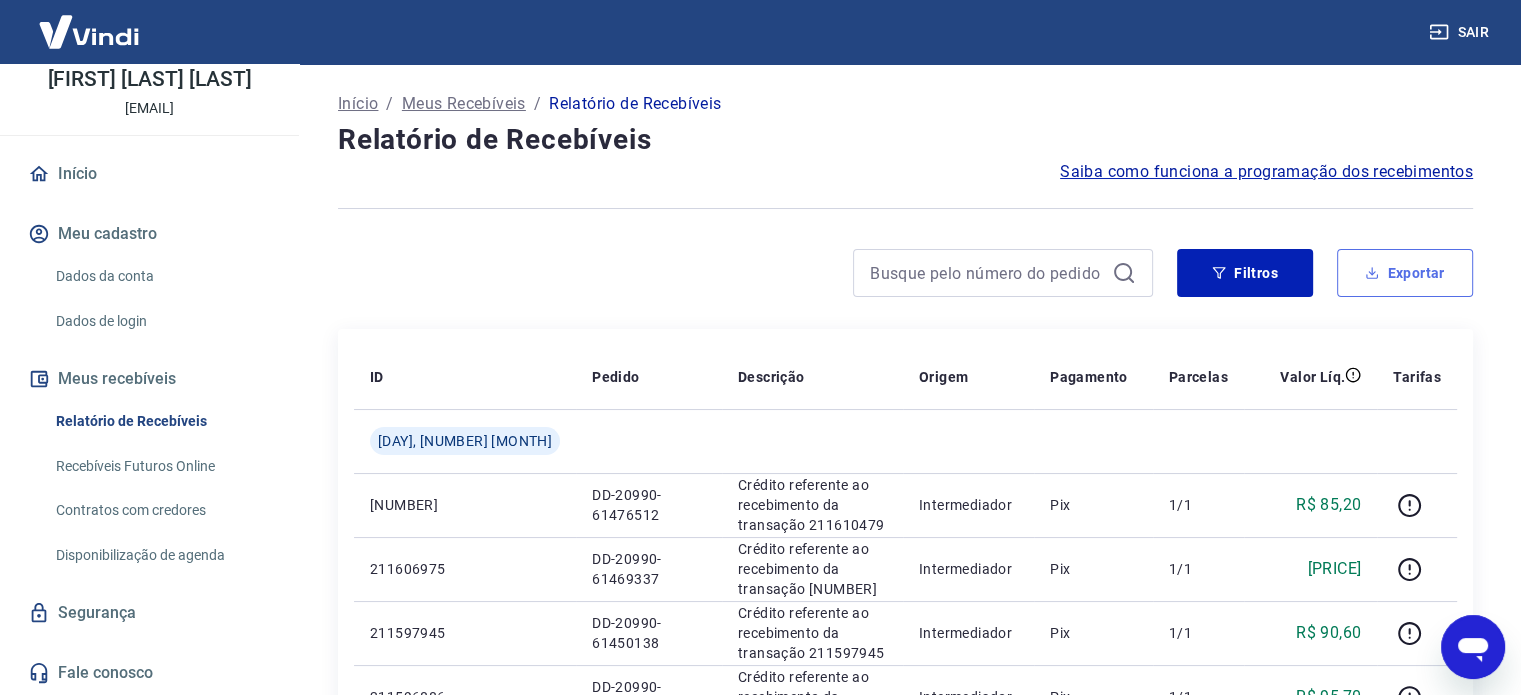 click on "Exportar" at bounding box center [1405, 273] 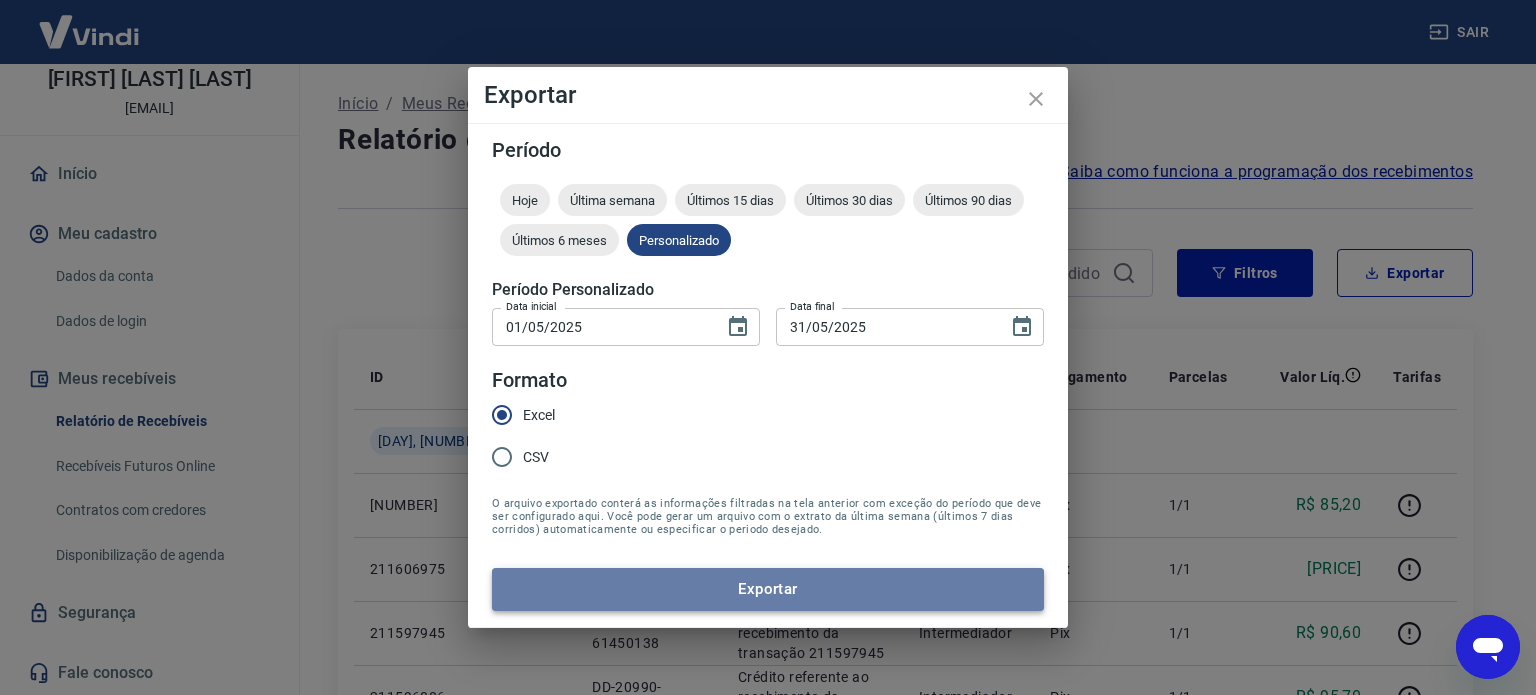click on "Exportar" at bounding box center [768, 589] 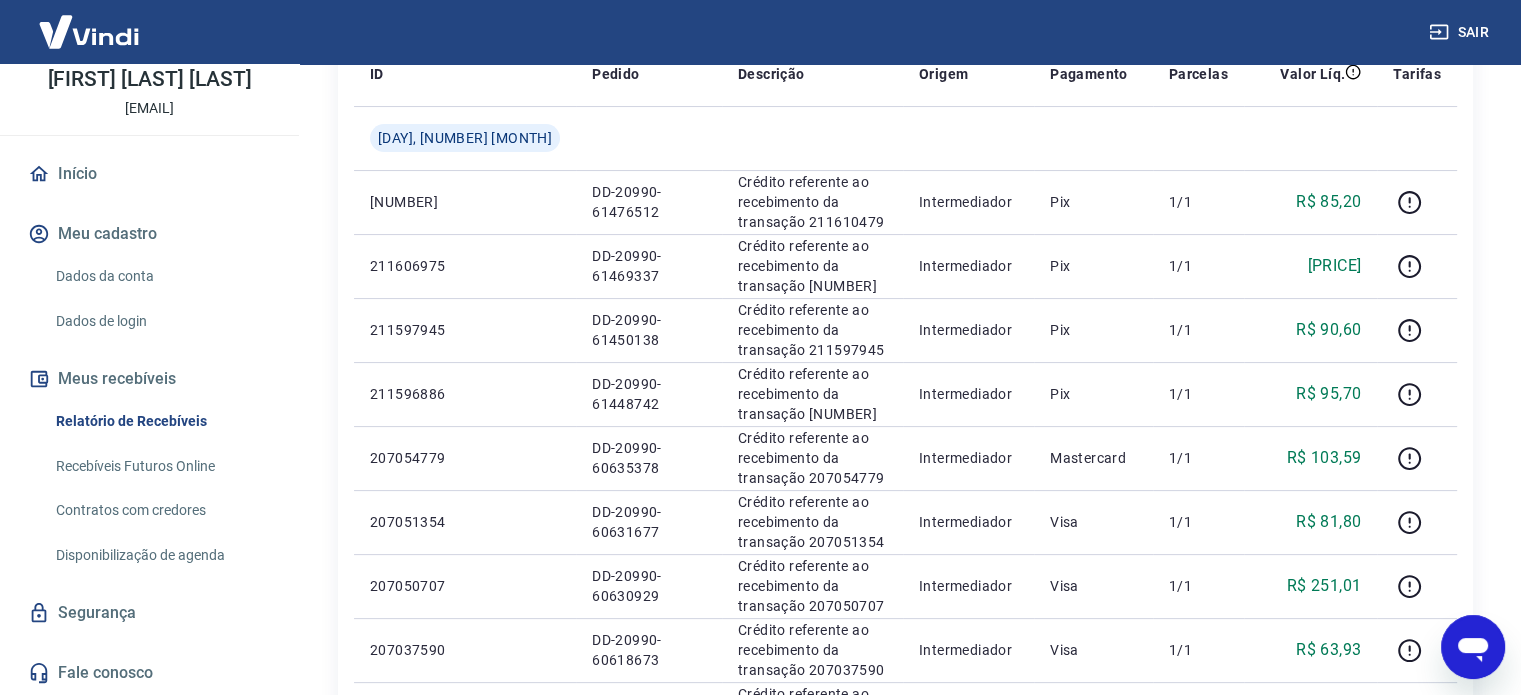 scroll, scrollTop: 328, scrollLeft: 0, axis: vertical 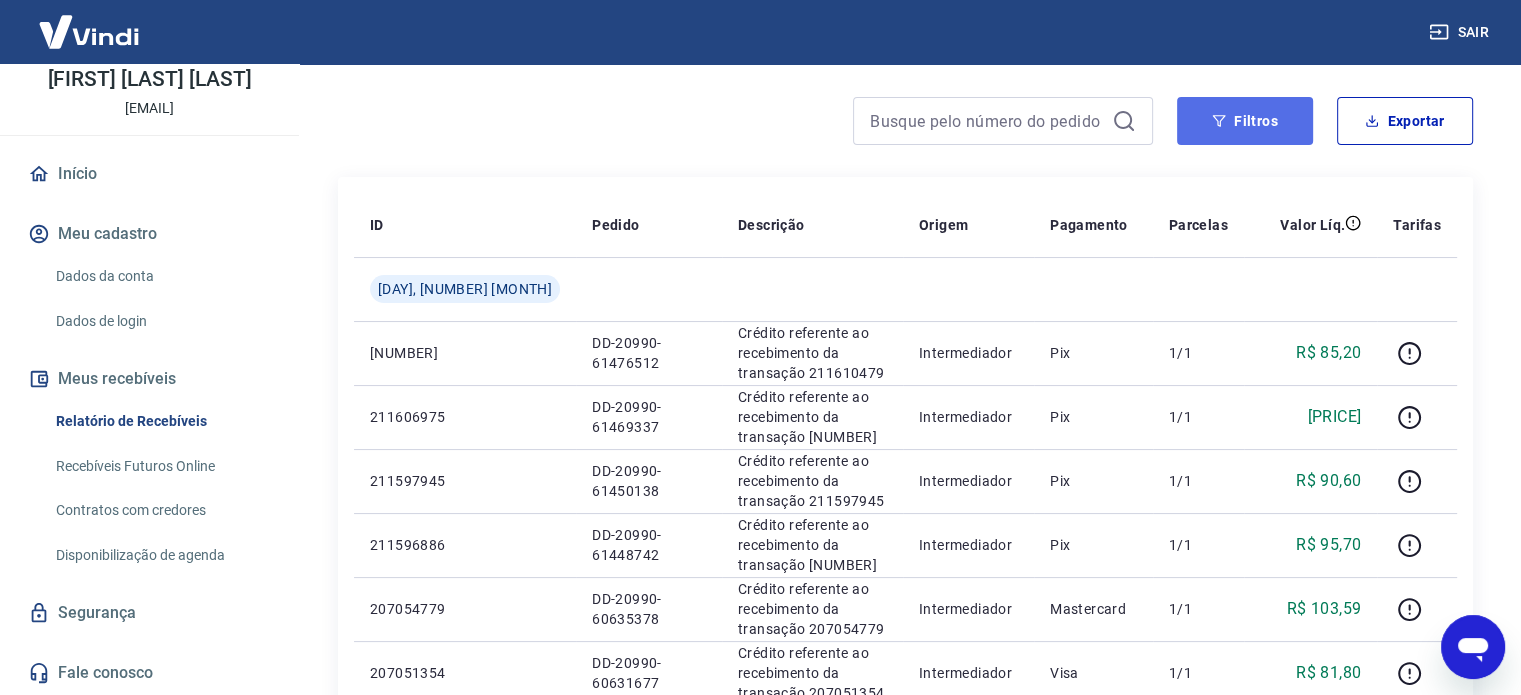 click on "Filtros" at bounding box center [1245, 121] 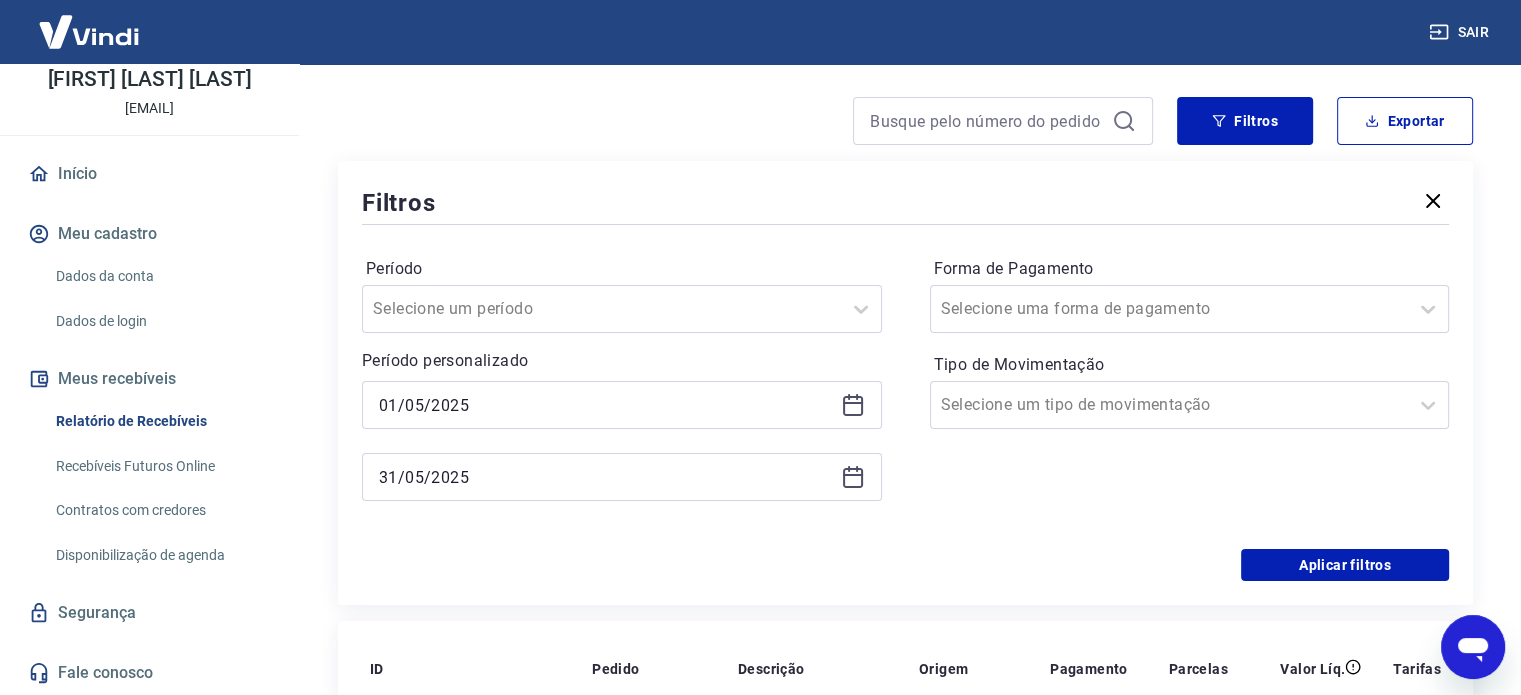 click 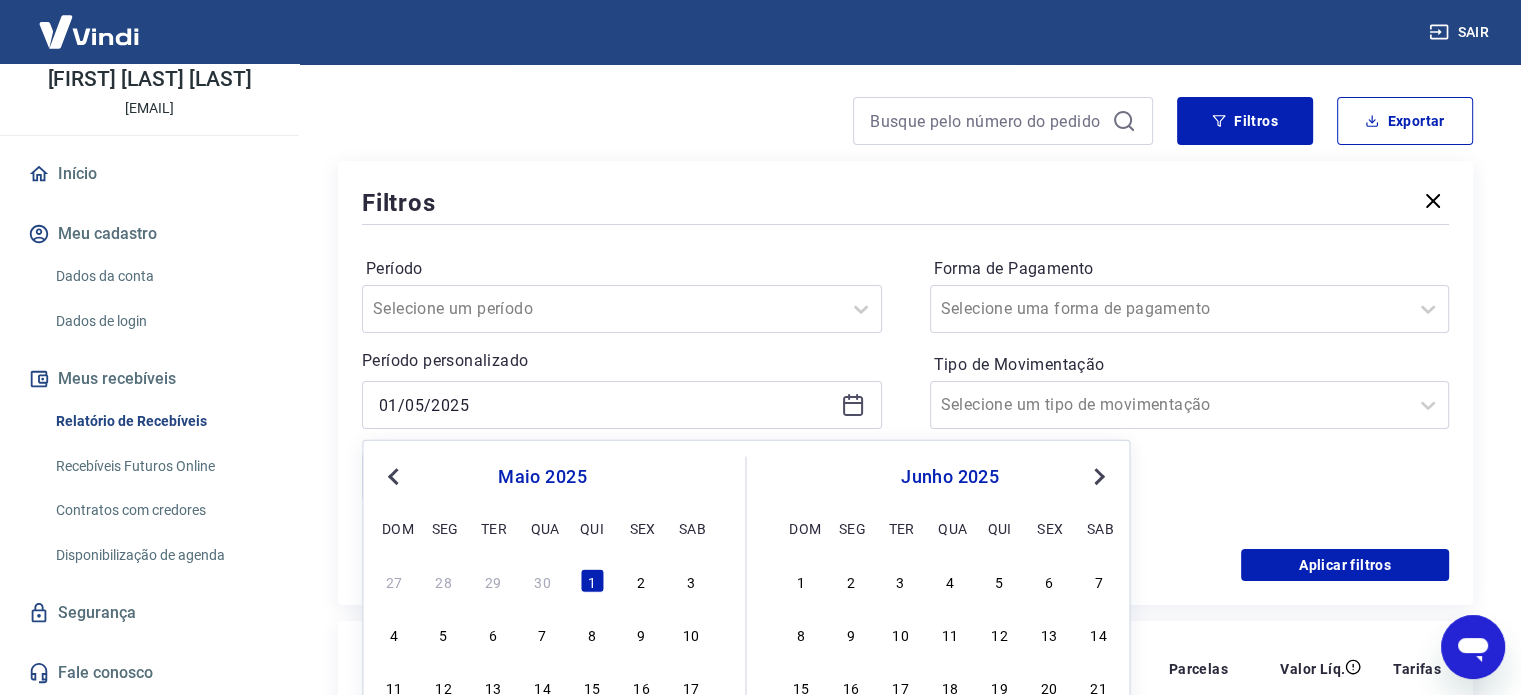 click on "Previous Month" at bounding box center [393, 477] 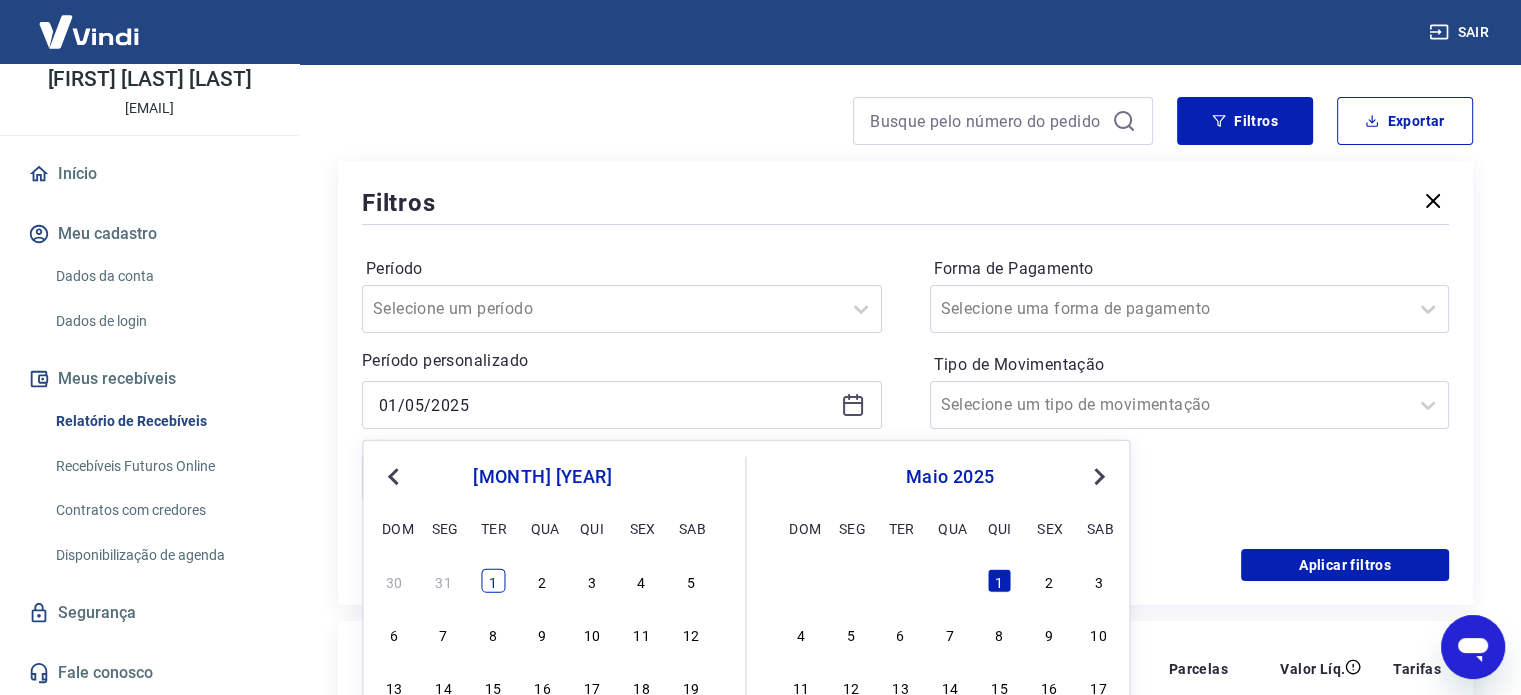 click on "1" at bounding box center (493, 581) 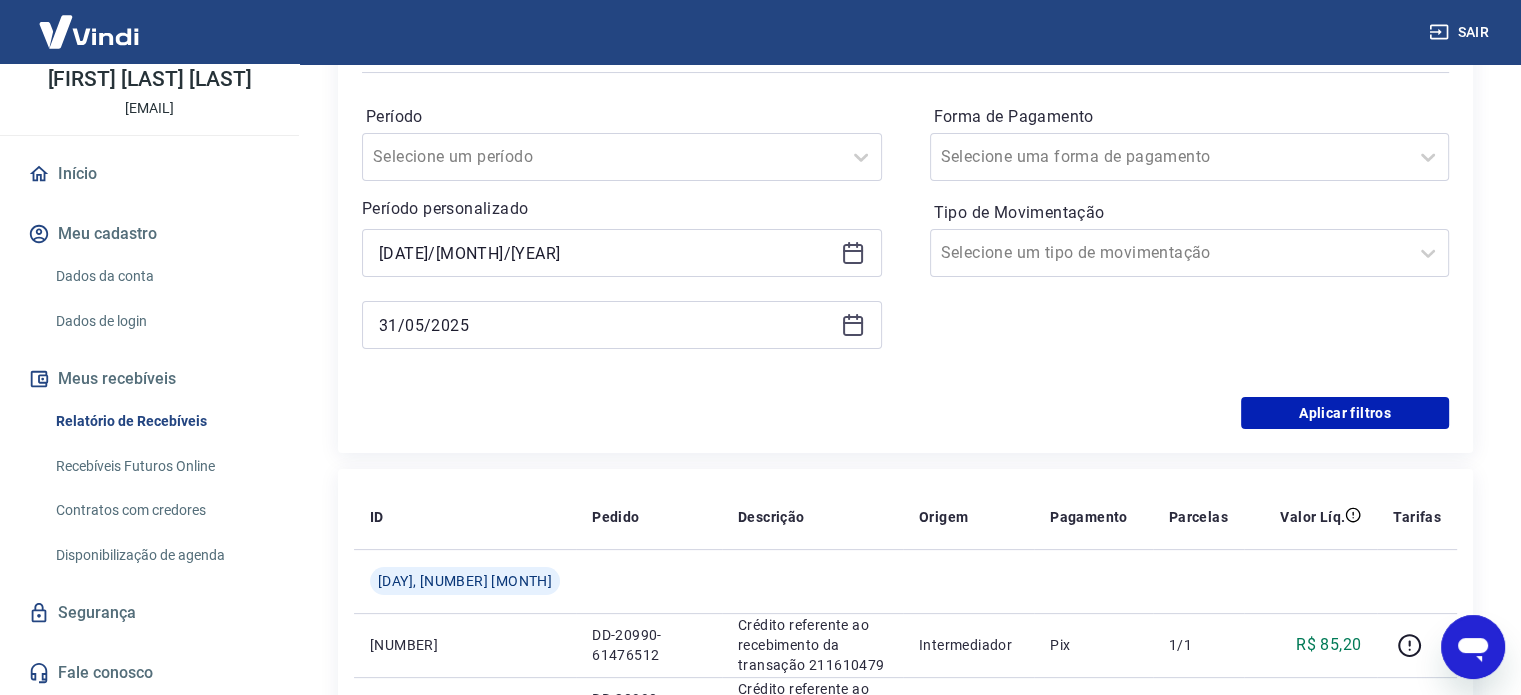 scroll, scrollTop: 307, scrollLeft: 0, axis: vertical 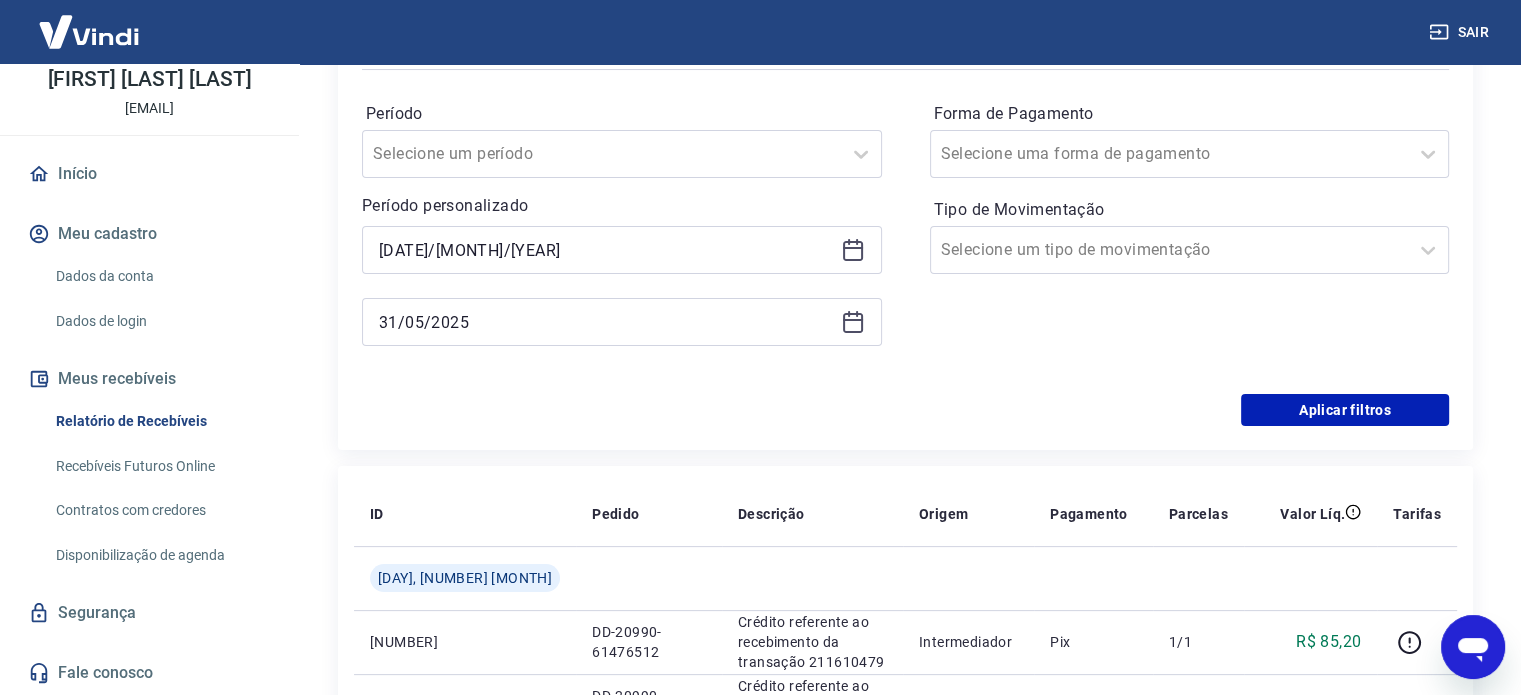 click 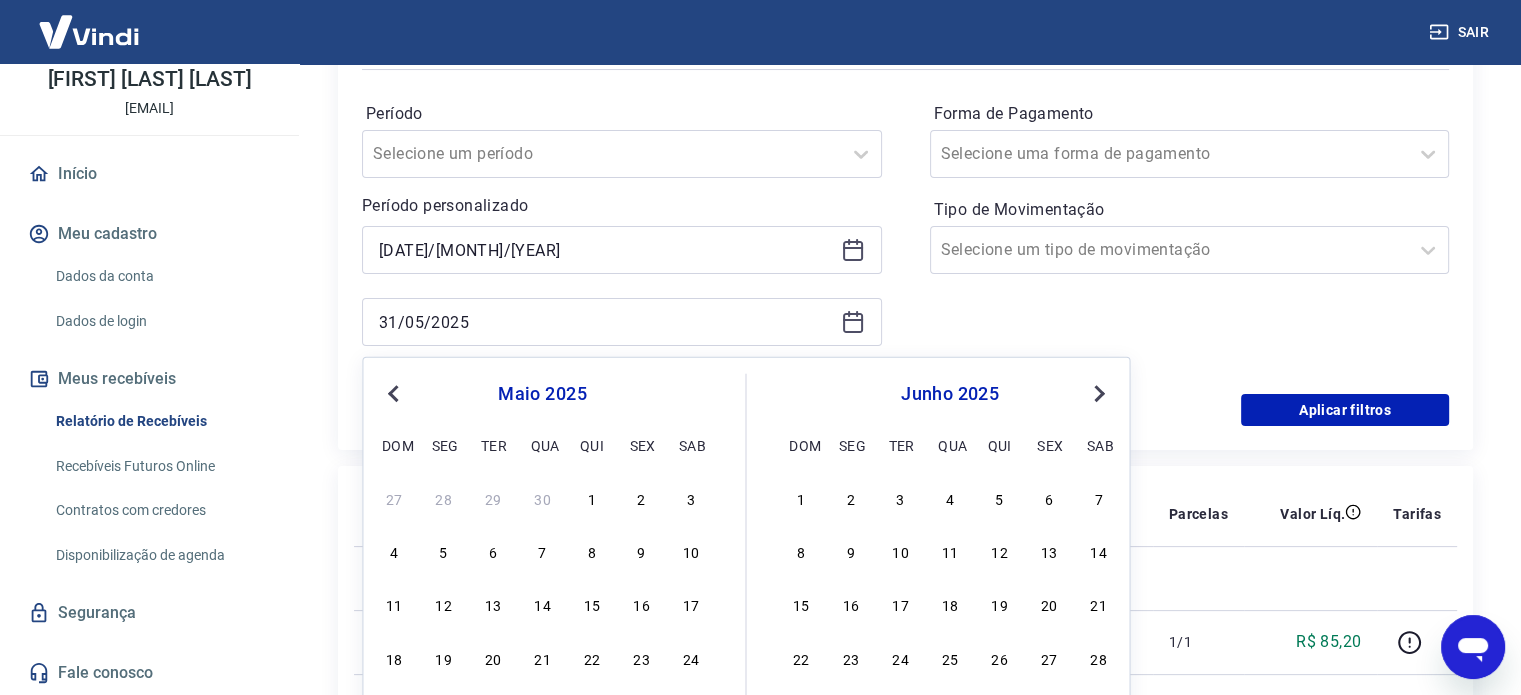 click on "Previous Month" at bounding box center (393, 394) 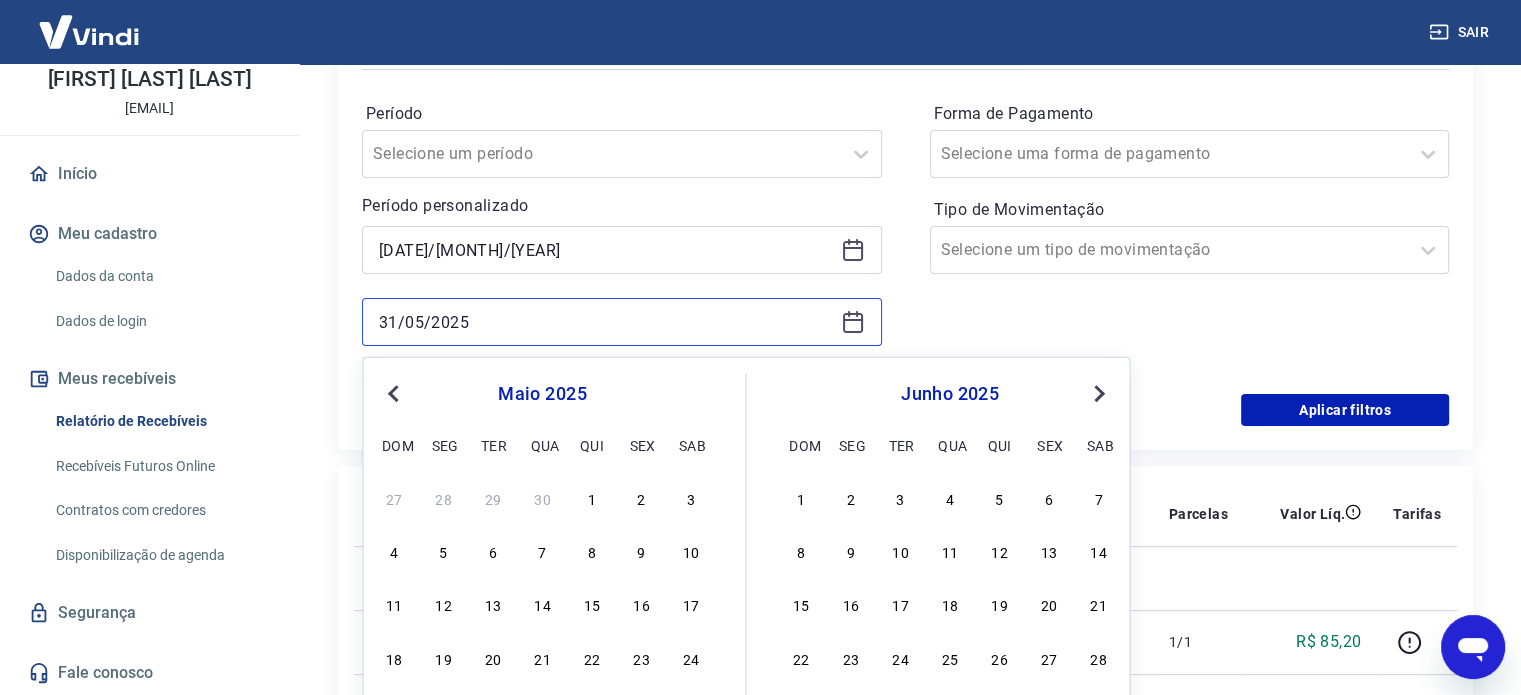click on "31/05/2025" at bounding box center (606, 322) 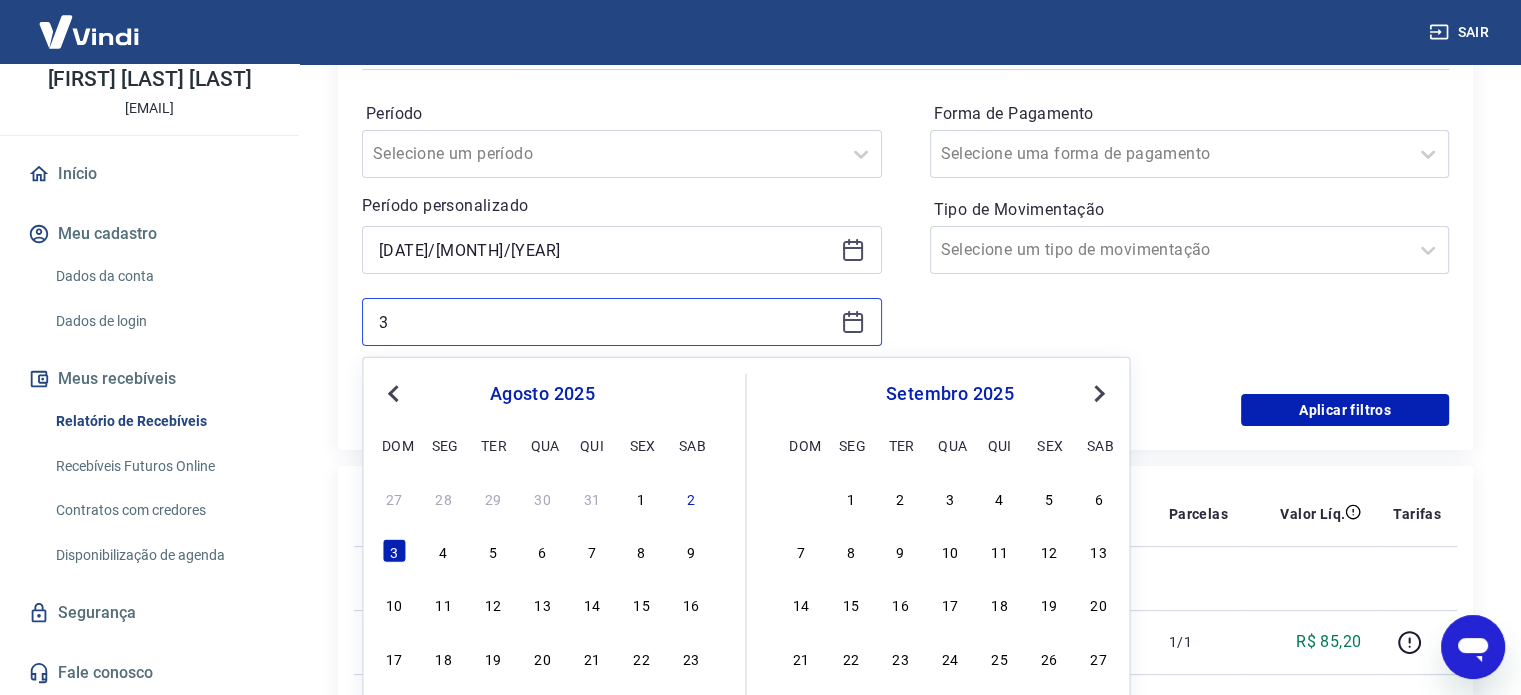 click on "3" at bounding box center [606, 322] 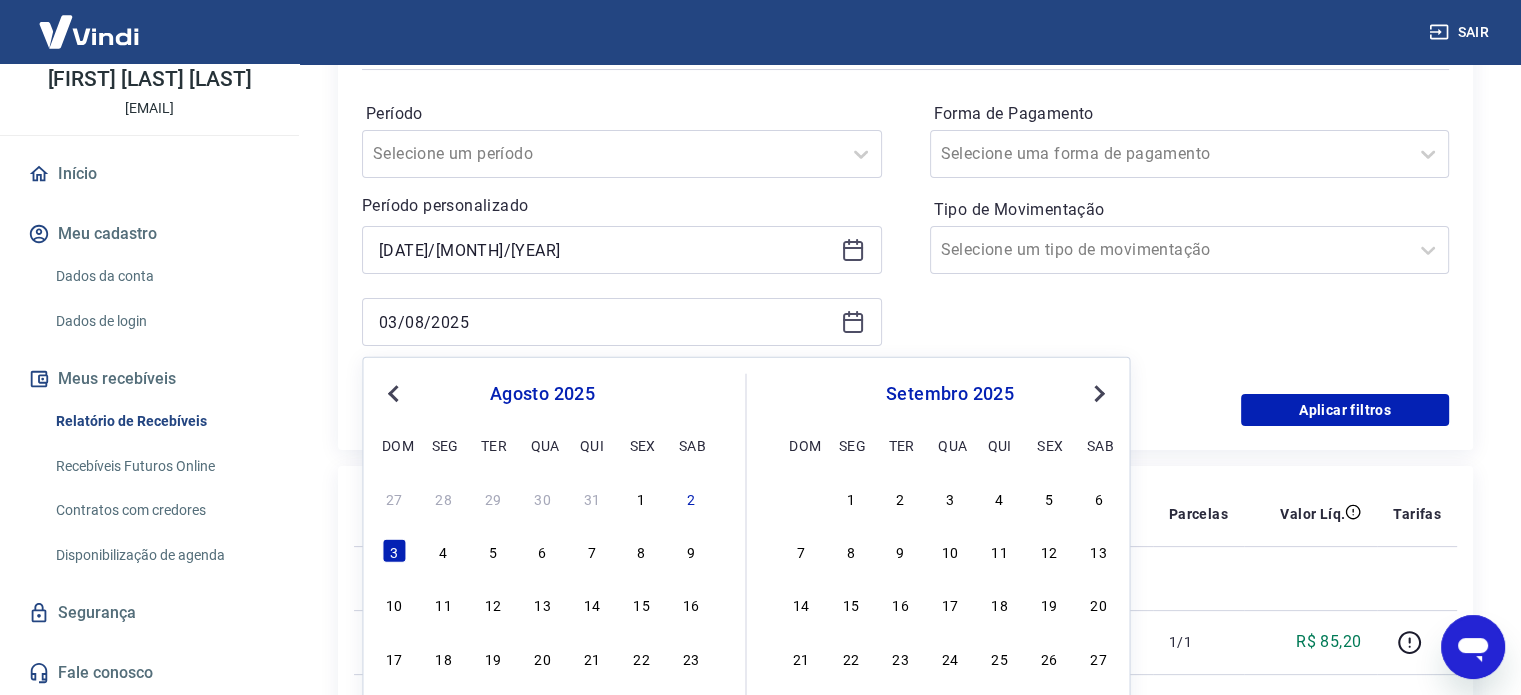 click on "Previous Month" at bounding box center [395, 392] 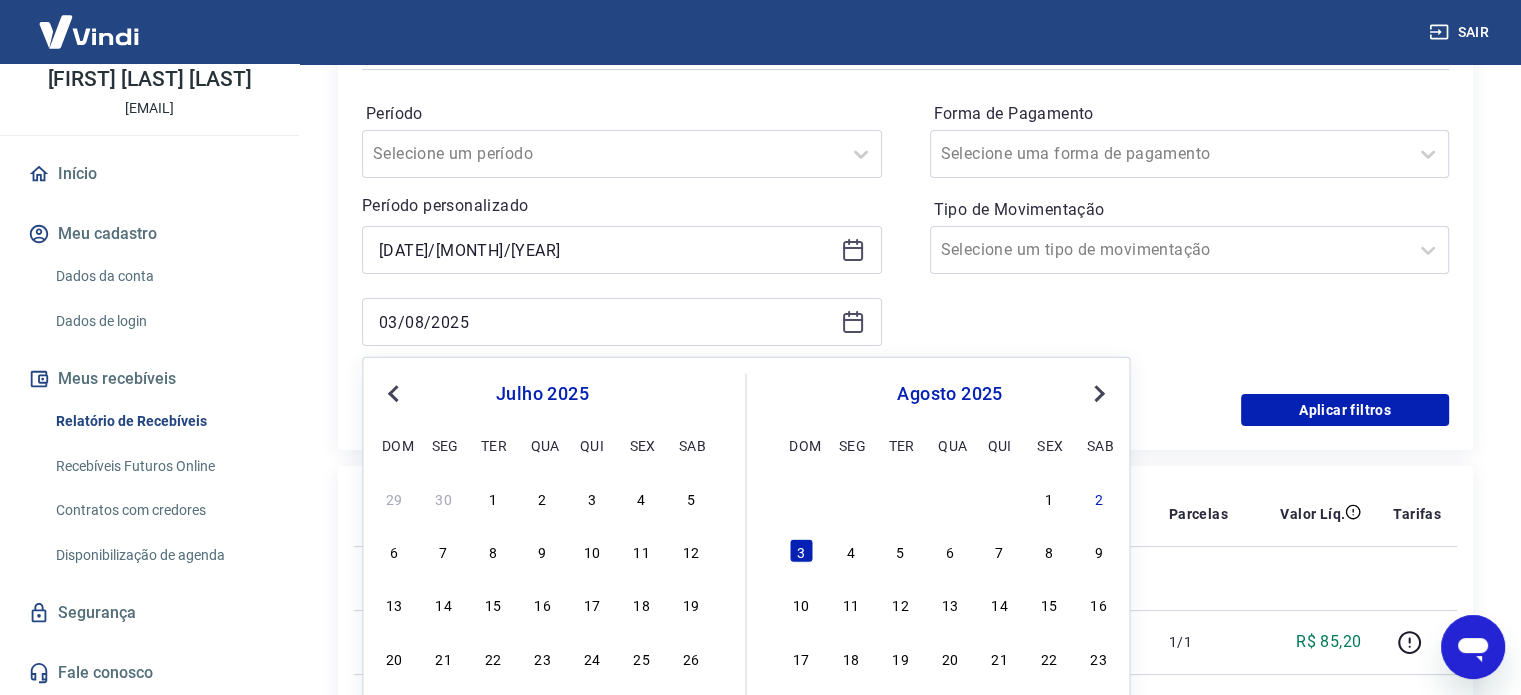 click on "Previous Month" at bounding box center [395, 392] 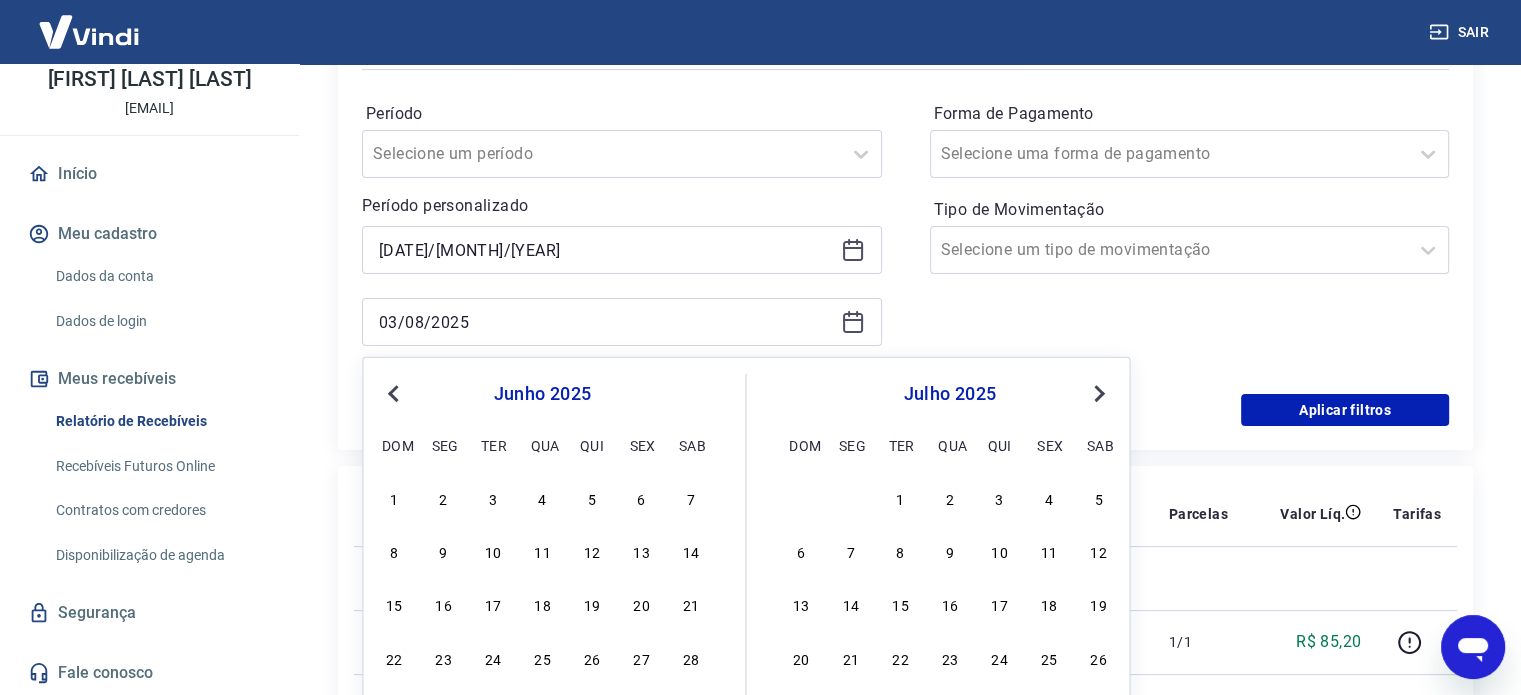 click on "Previous Month" at bounding box center (395, 392) 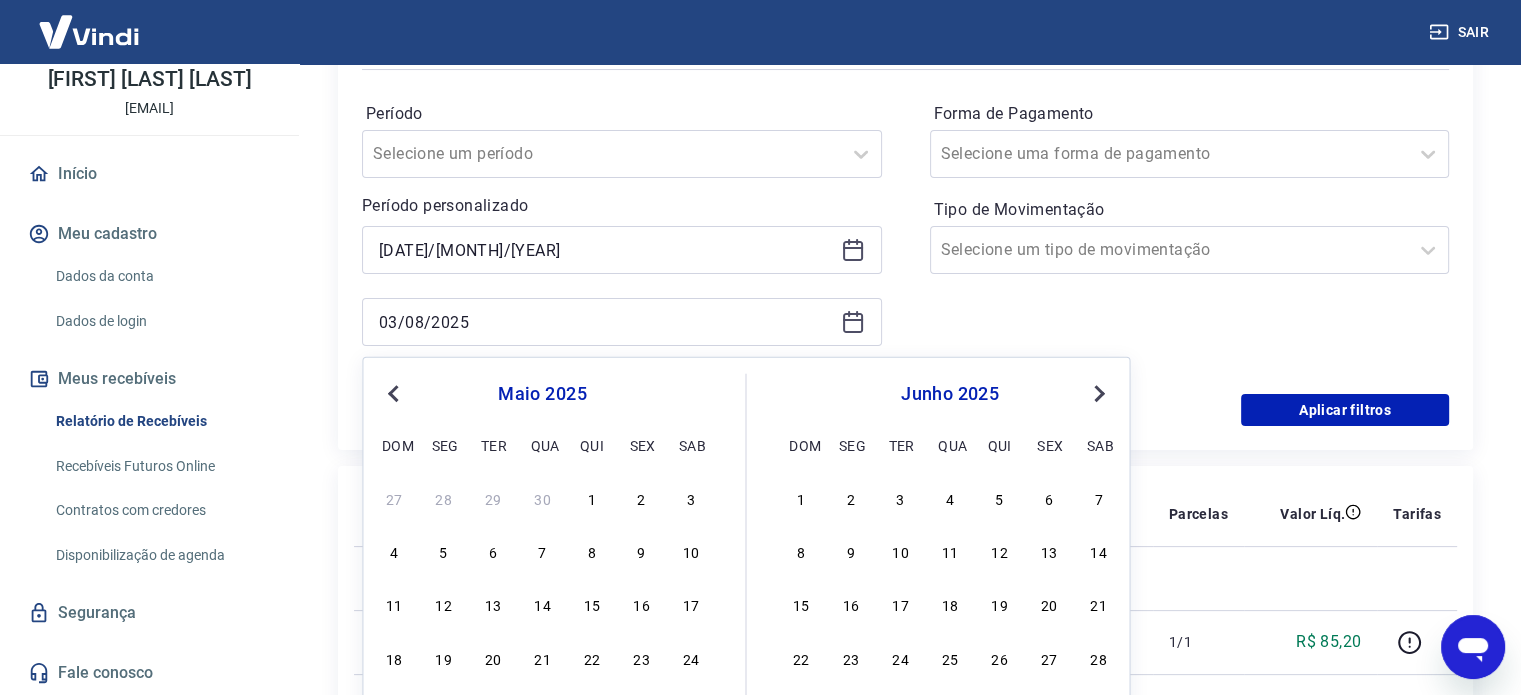 click on "Previous Month" at bounding box center (395, 392) 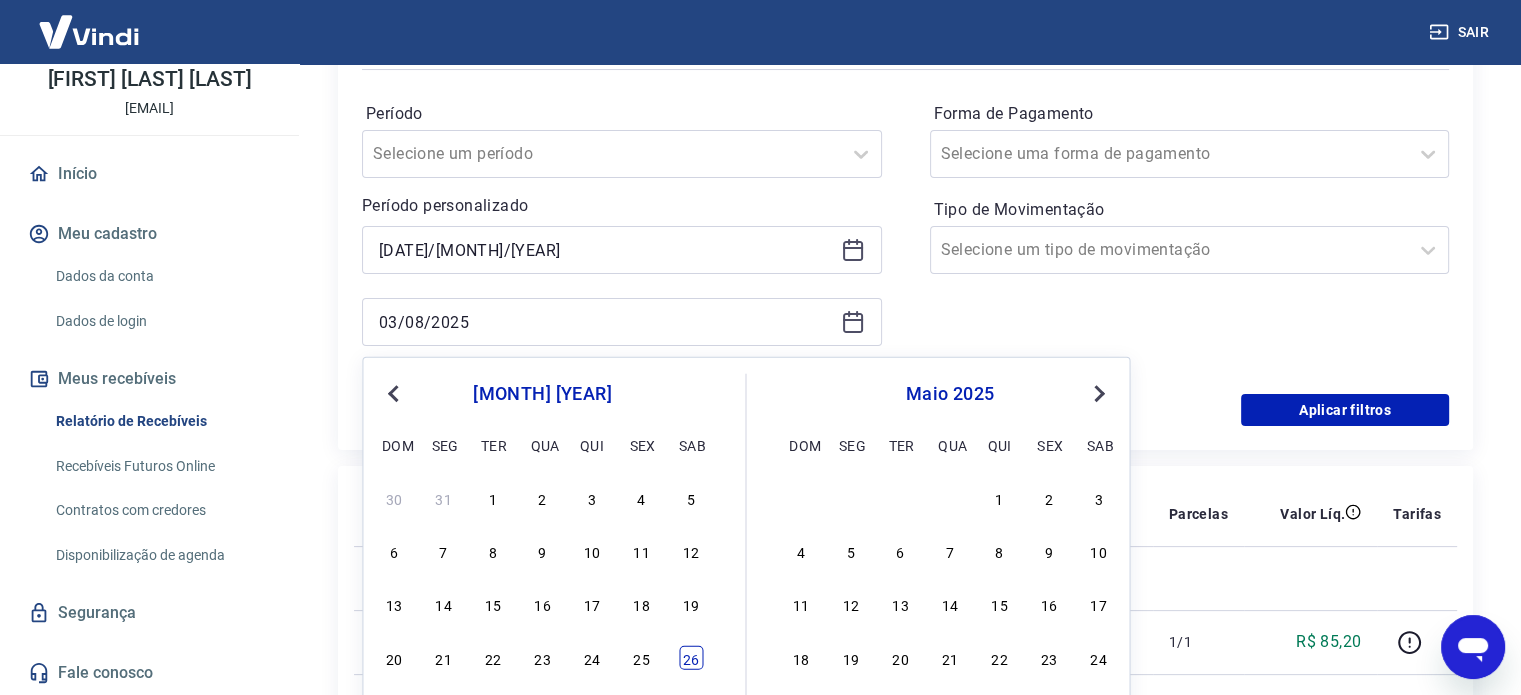 click on "26" at bounding box center (691, 657) 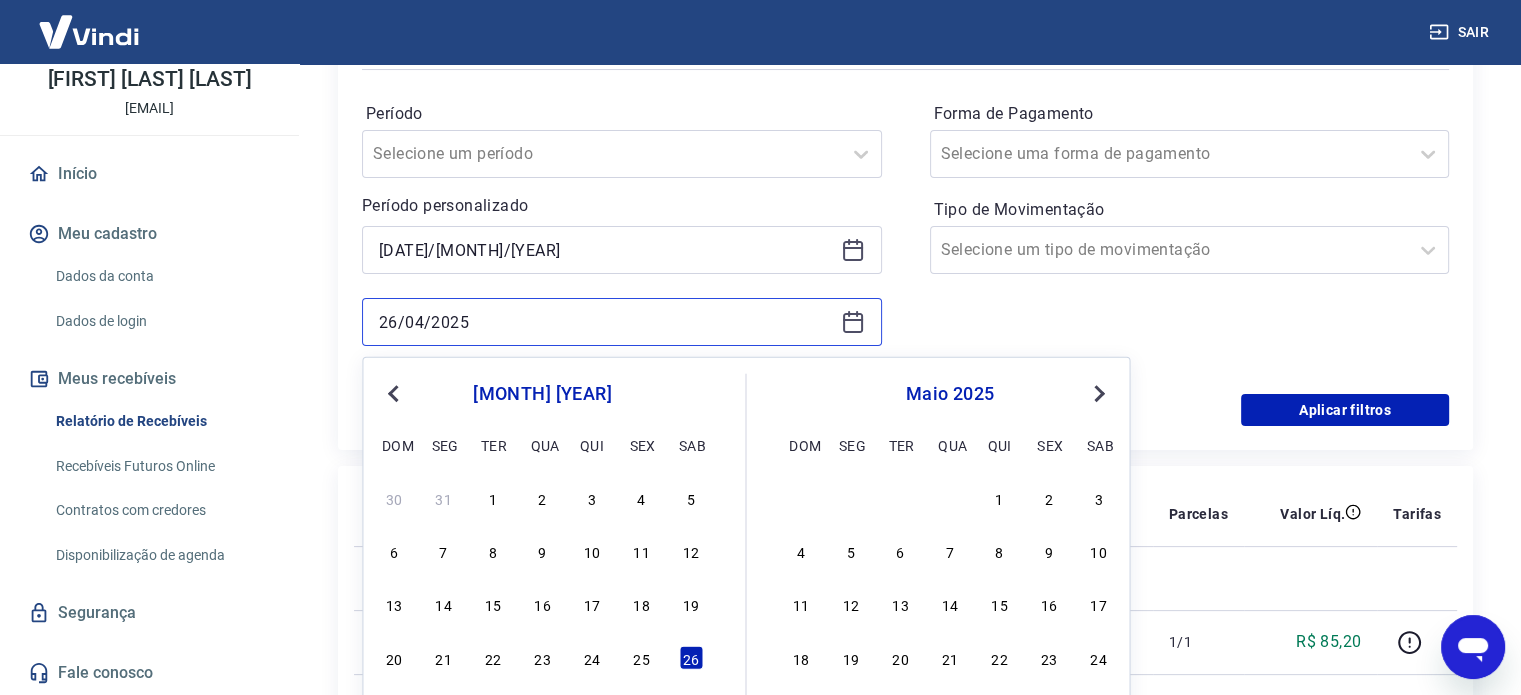 drag, startPoint x: 395, startPoint y: 327, endPoint x: 369, endPoint y: 325, distance: 26.076809 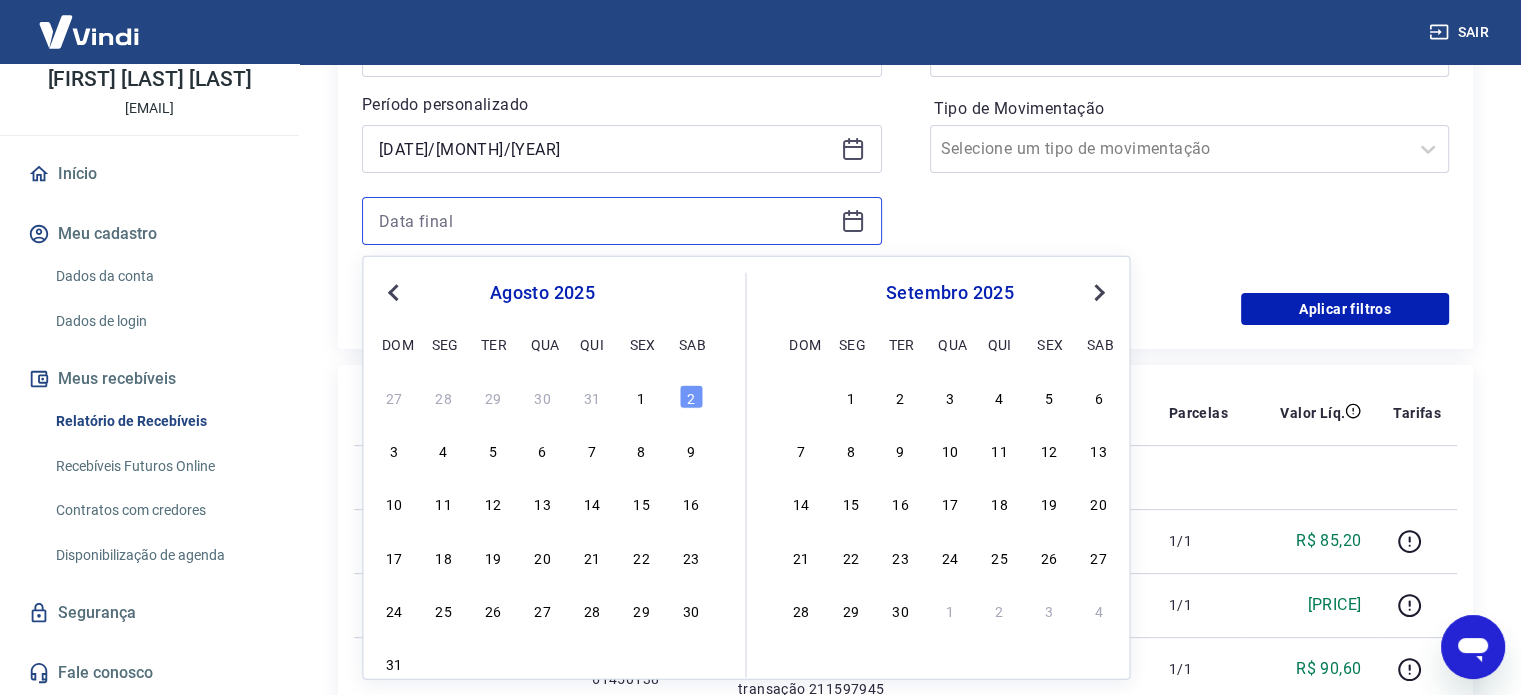 scroll, scrollTop: 415, scrollLeft: 0, axis: vertical 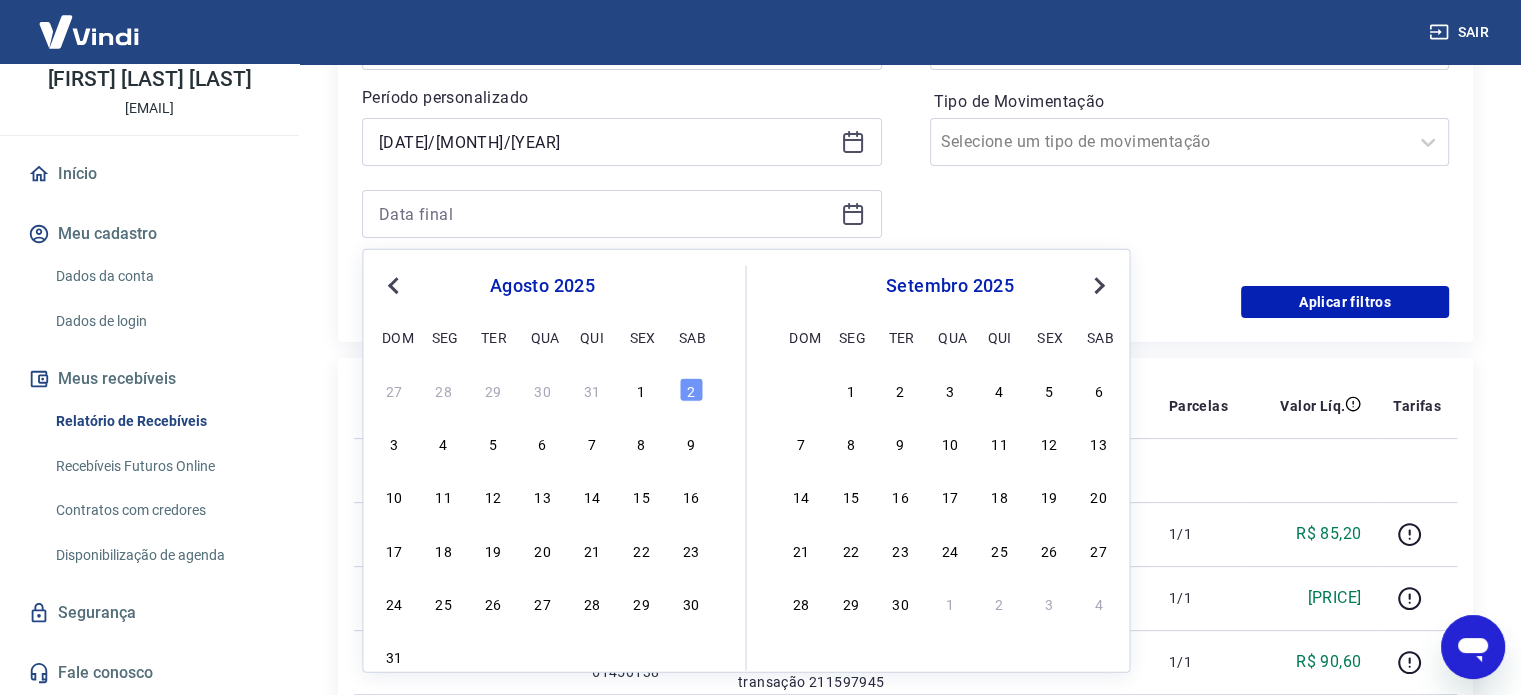 click on "Previous Month" at bounding box center (393, 286) 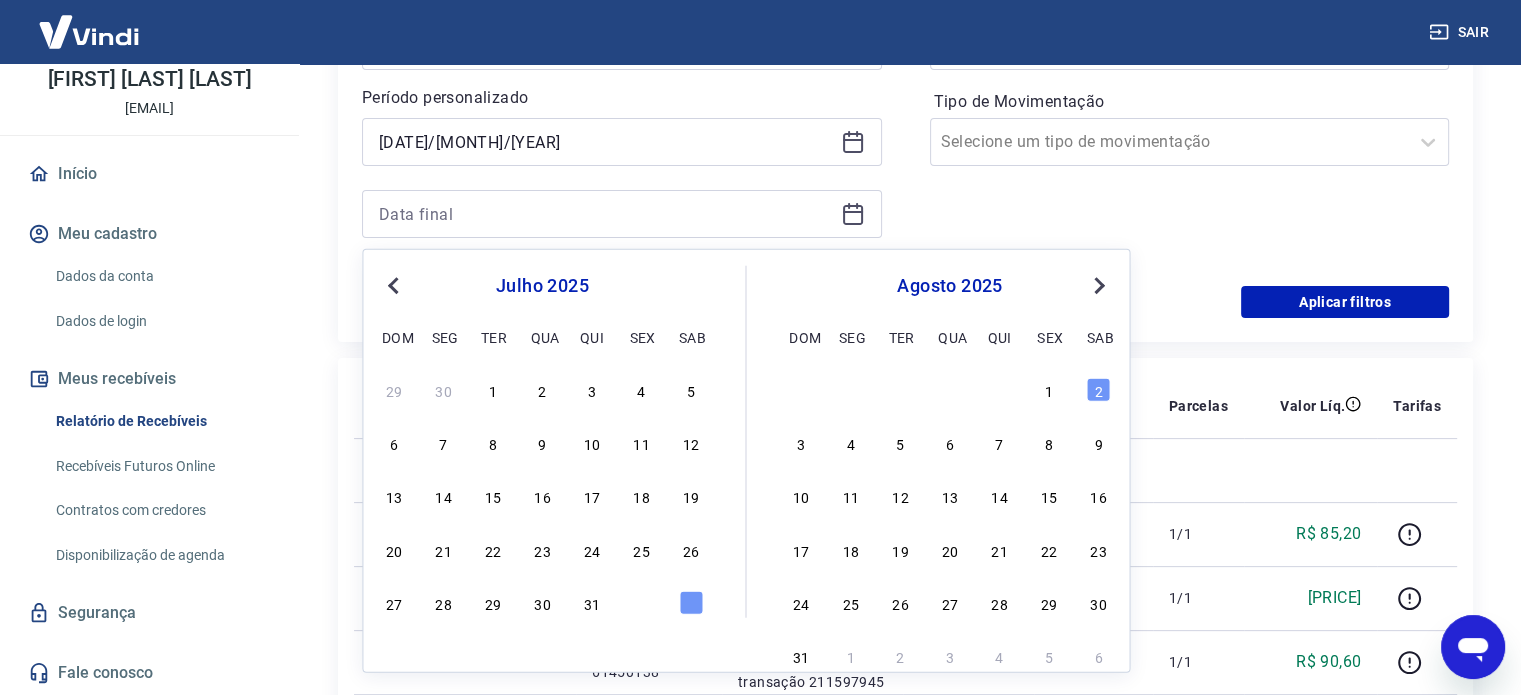 click on "Previous Month" at bounding box center [393, 286] 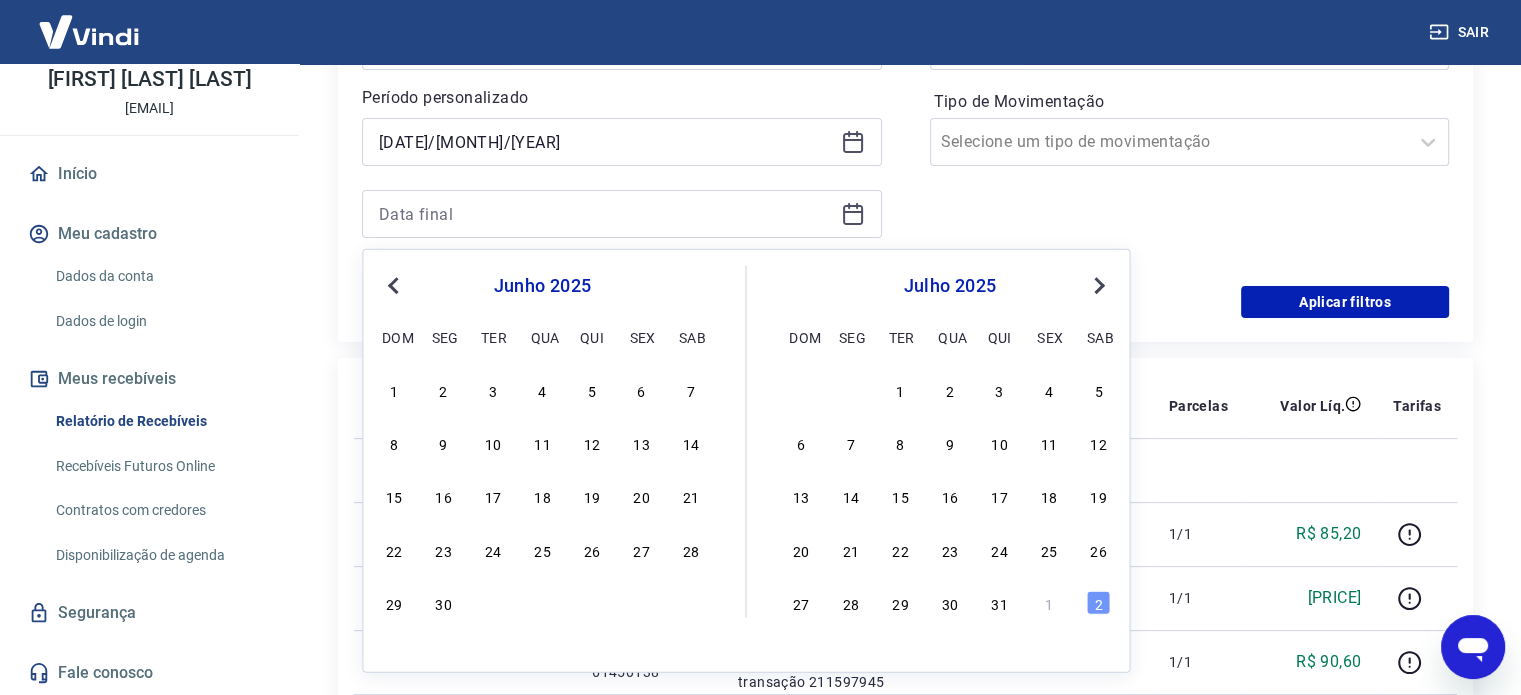 click on "Previous Month" at bounding box center [393, 286] 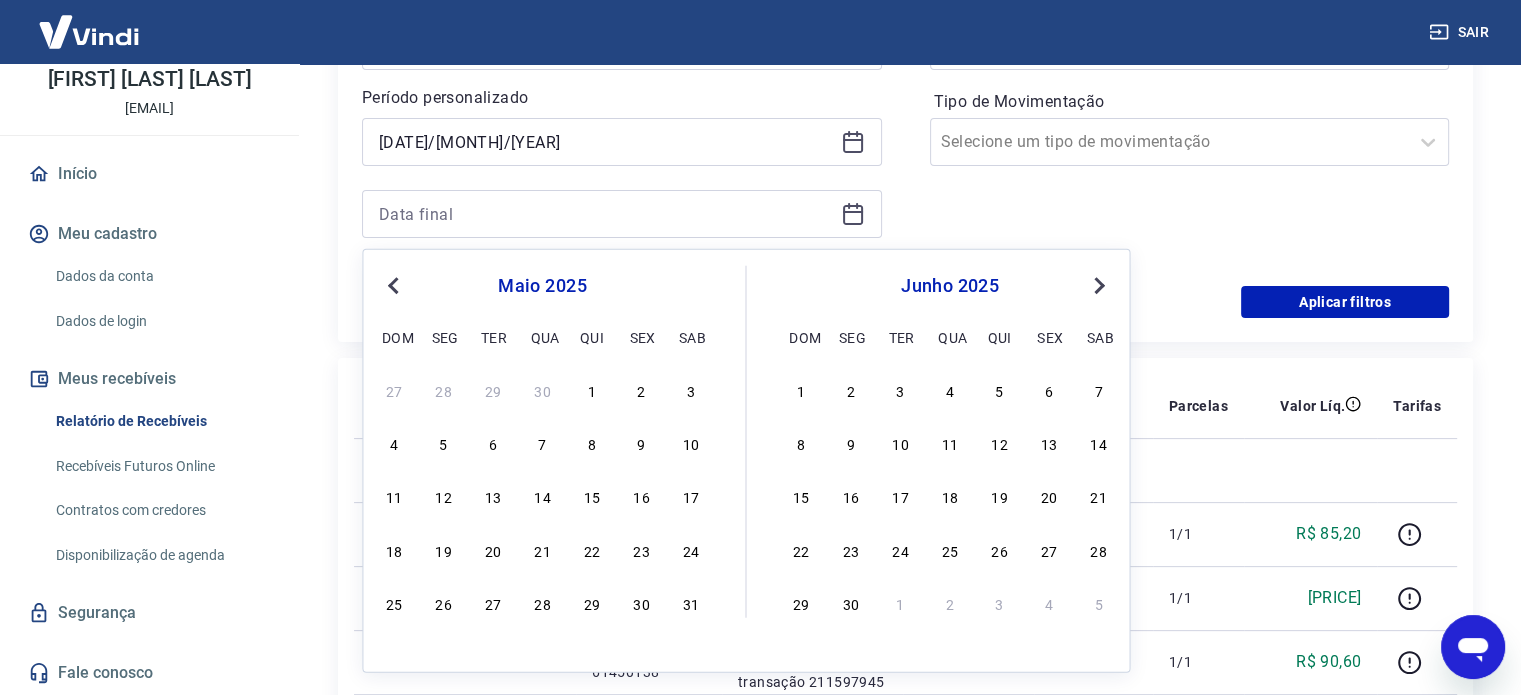 click on "Previous Month" at bounding box center [393, 286] 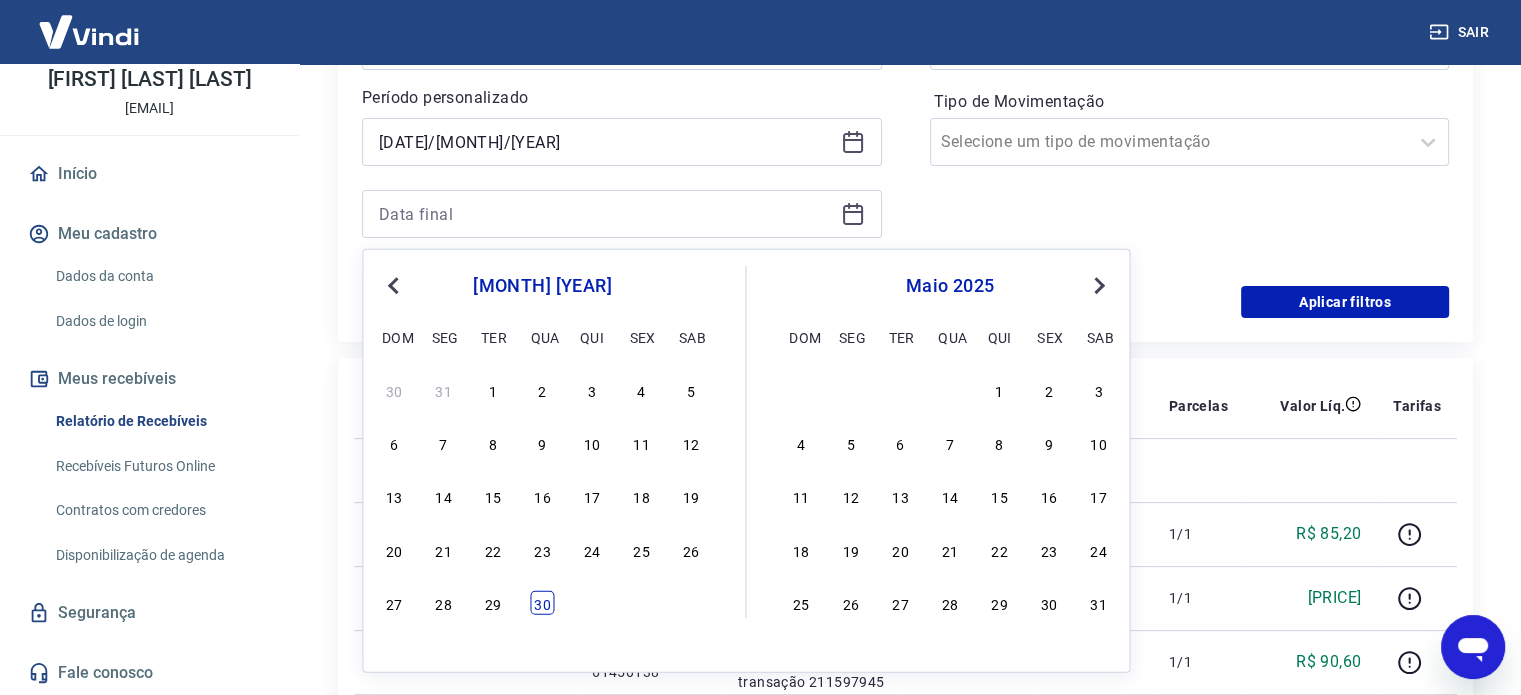 click on "30" at bounding box center [542, 603] 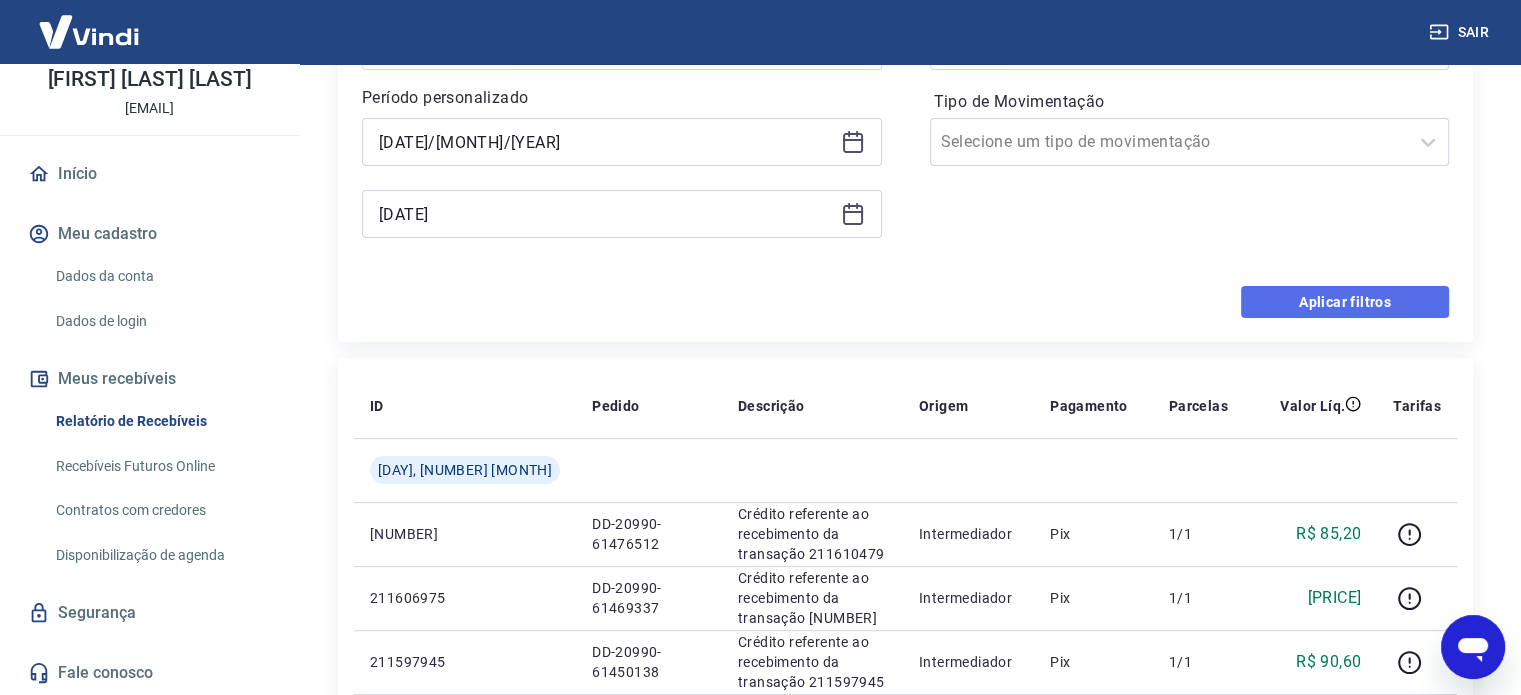 click on "Aplicar filtros" at bounding box center [1345, 302] 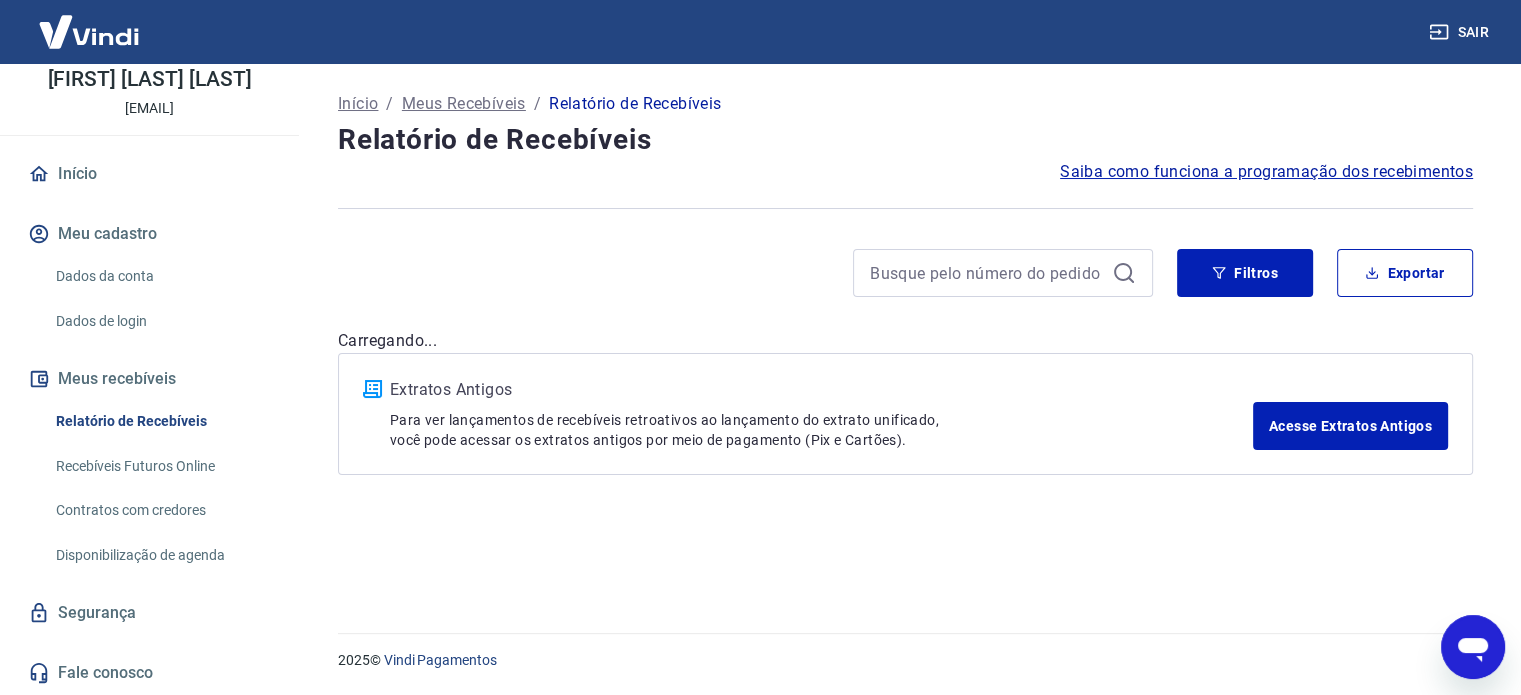scroll, scrollTop: 0, scrollLeft: 0, axis: both 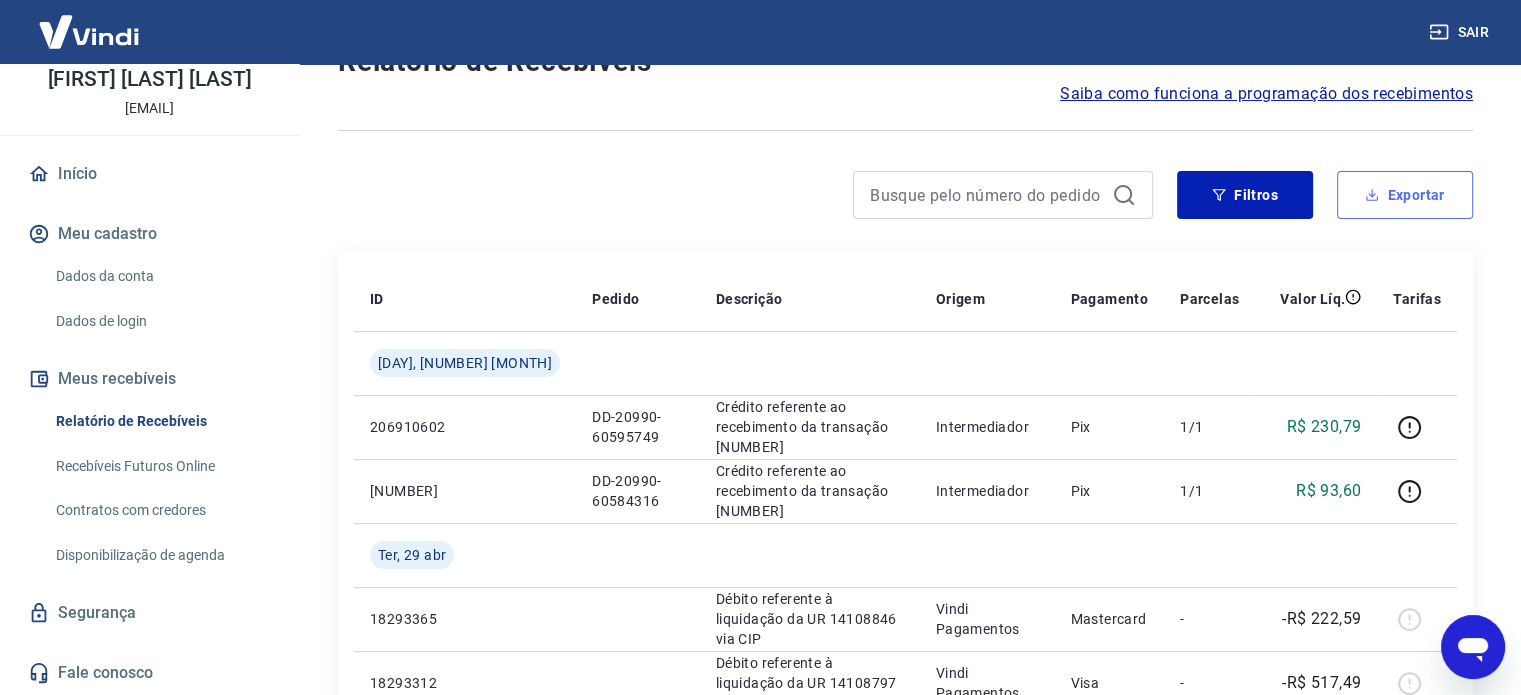 click on "Exportar" at bounding box center (1405, 195) 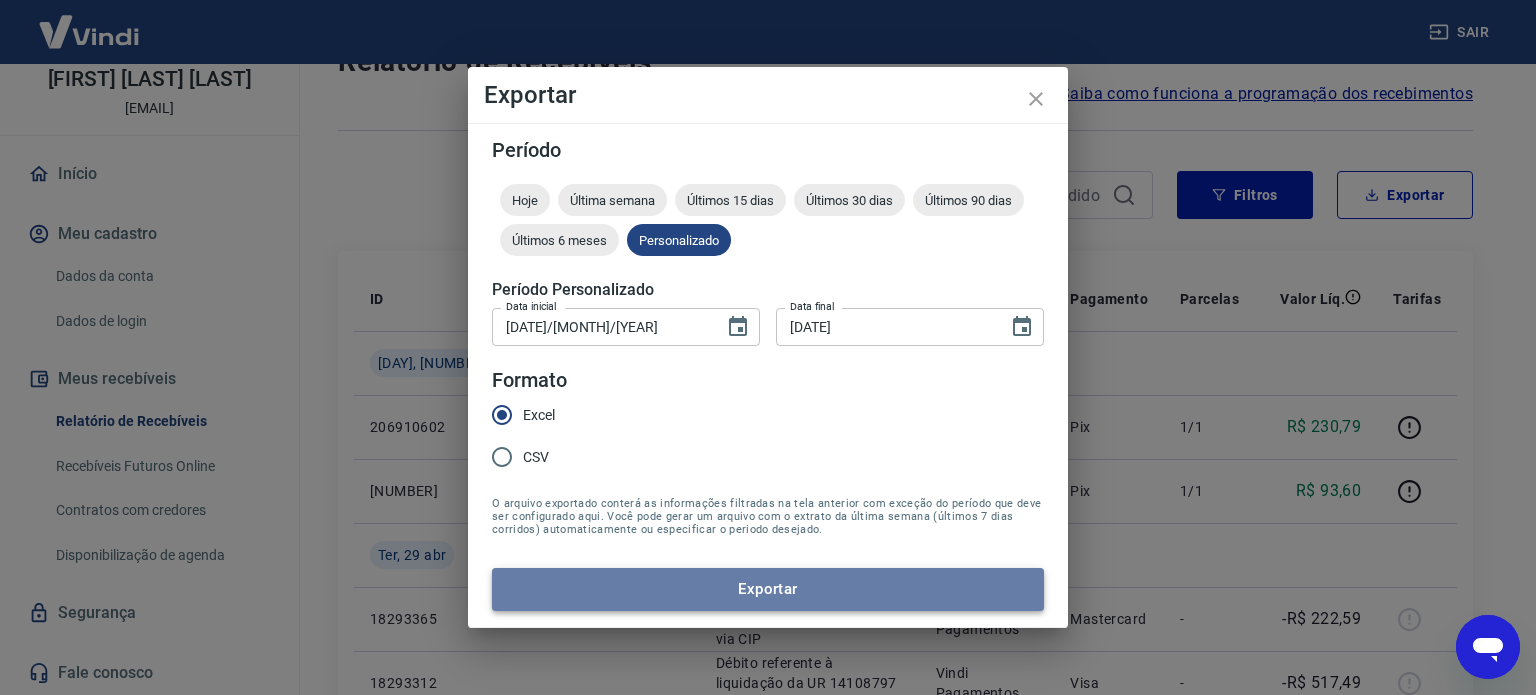 click on "Exportar" at bounding box center (768, 589) 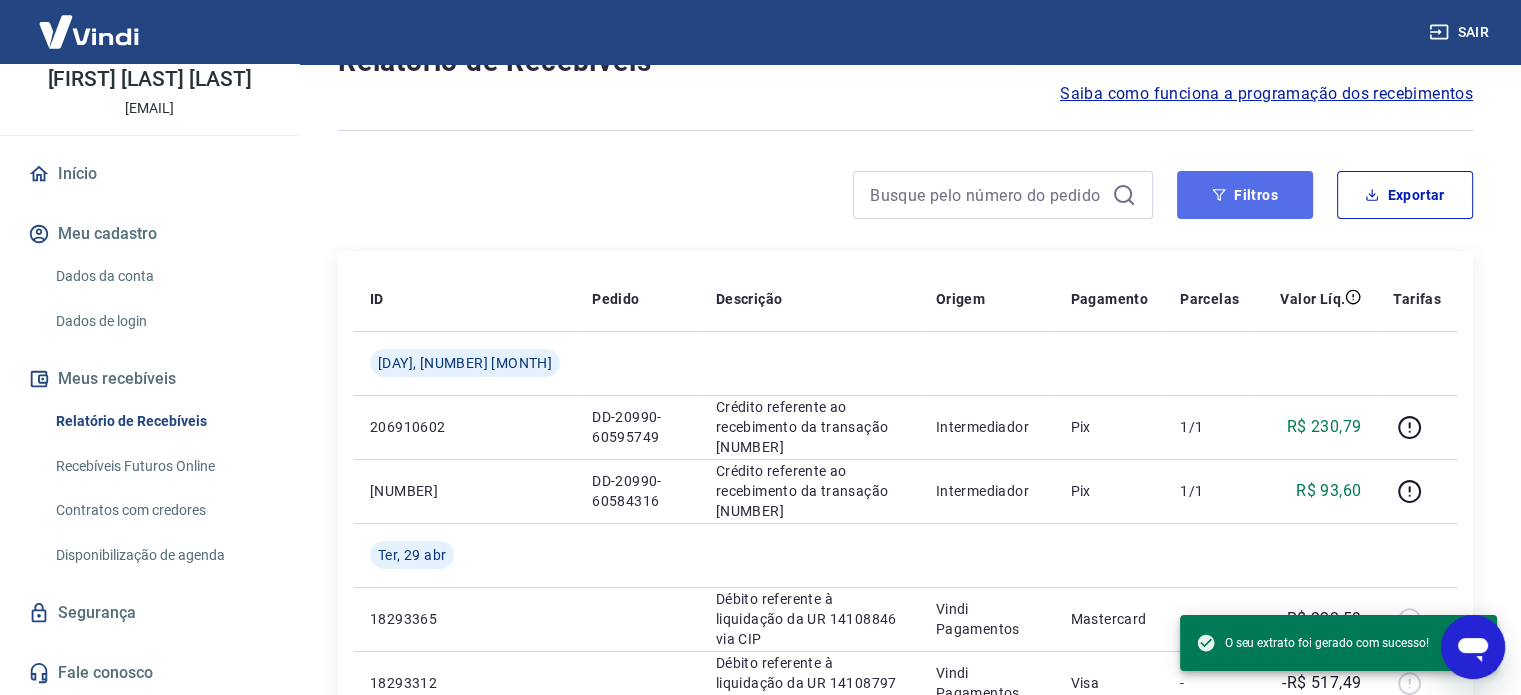 click on "Filtros" at bounding box center [1245, 195] 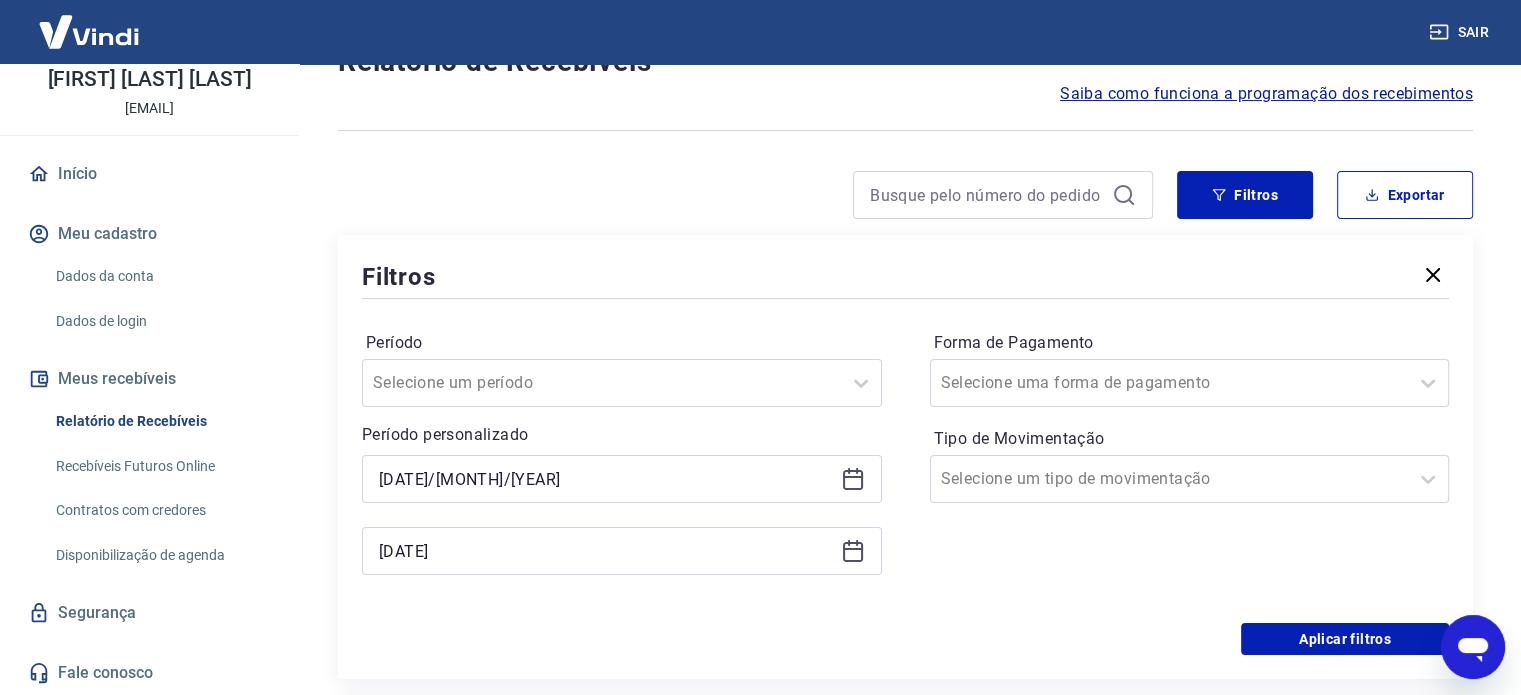 click 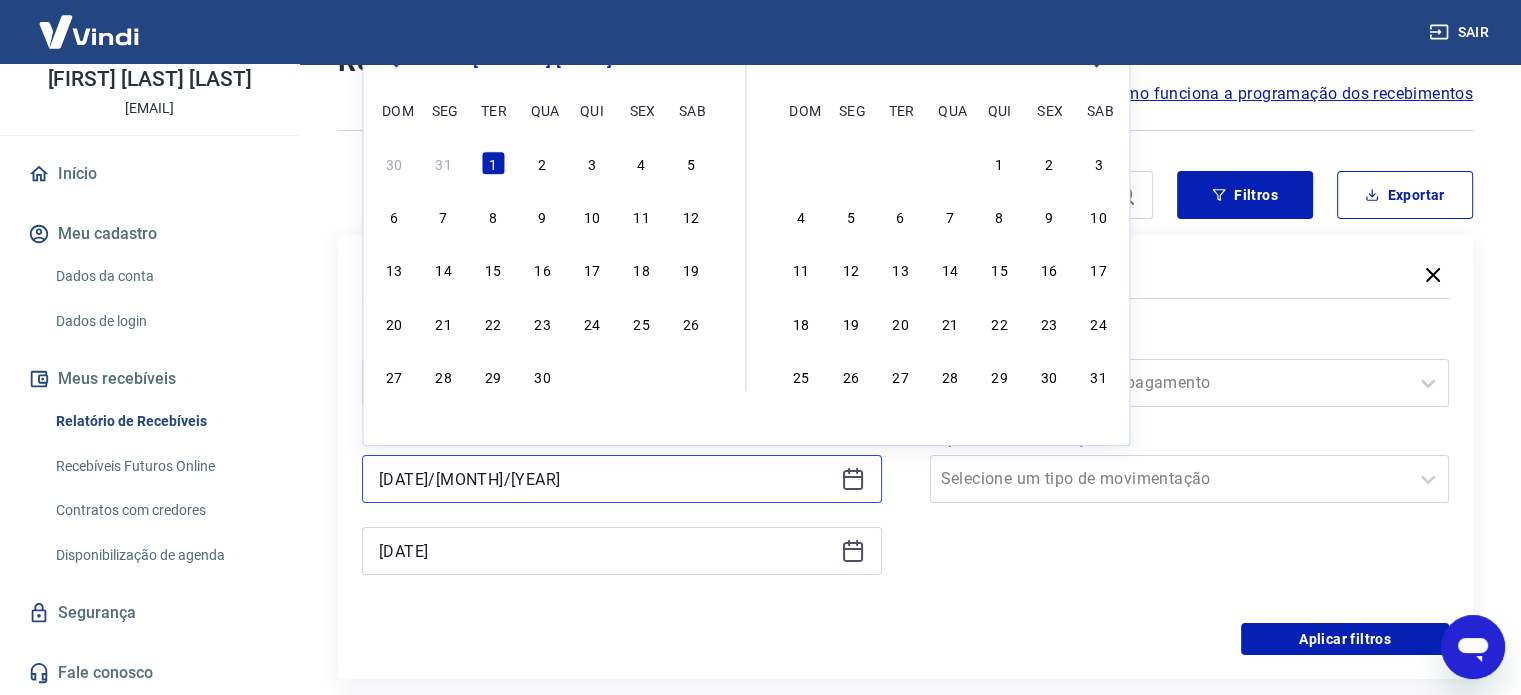 scroll, scrollTop: 0, scrollLeft: 0, axis: both 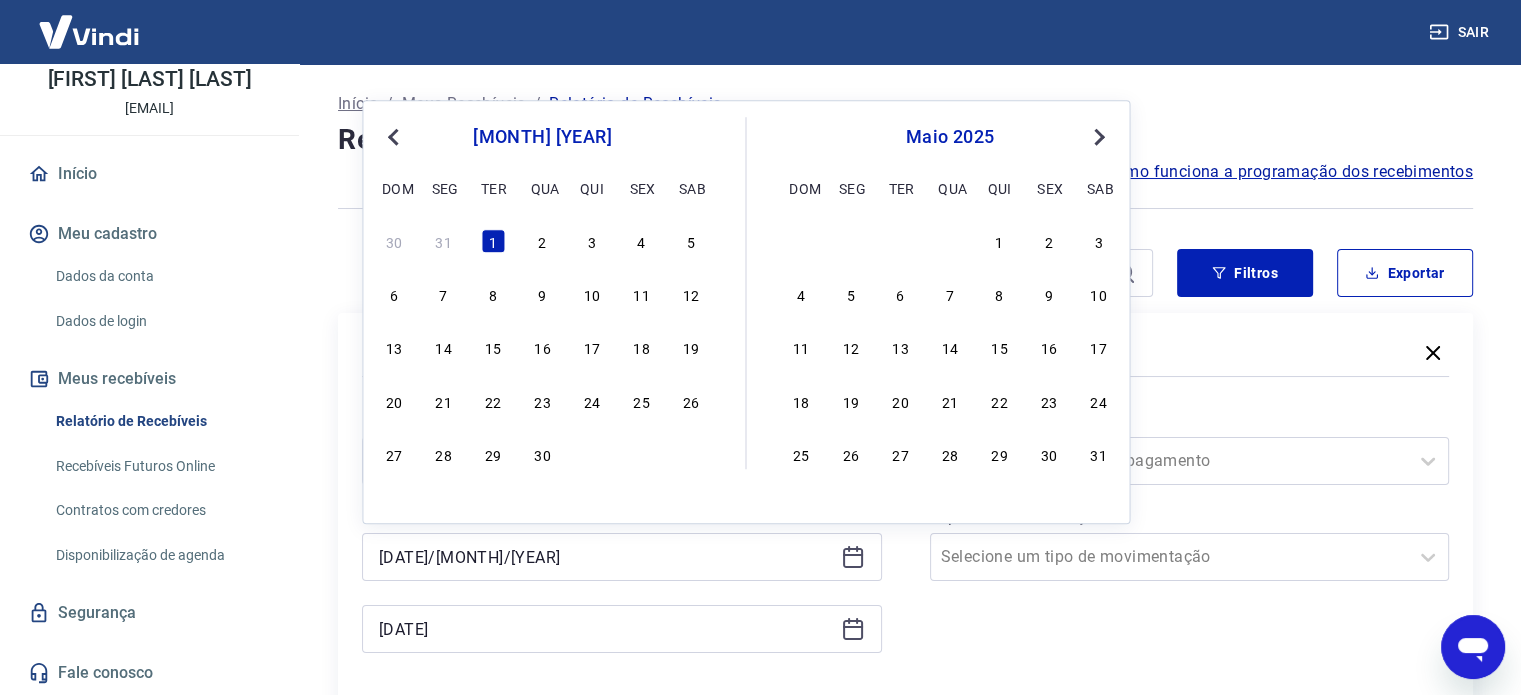 click on "Previous Month" at bounding box center [393, 137] 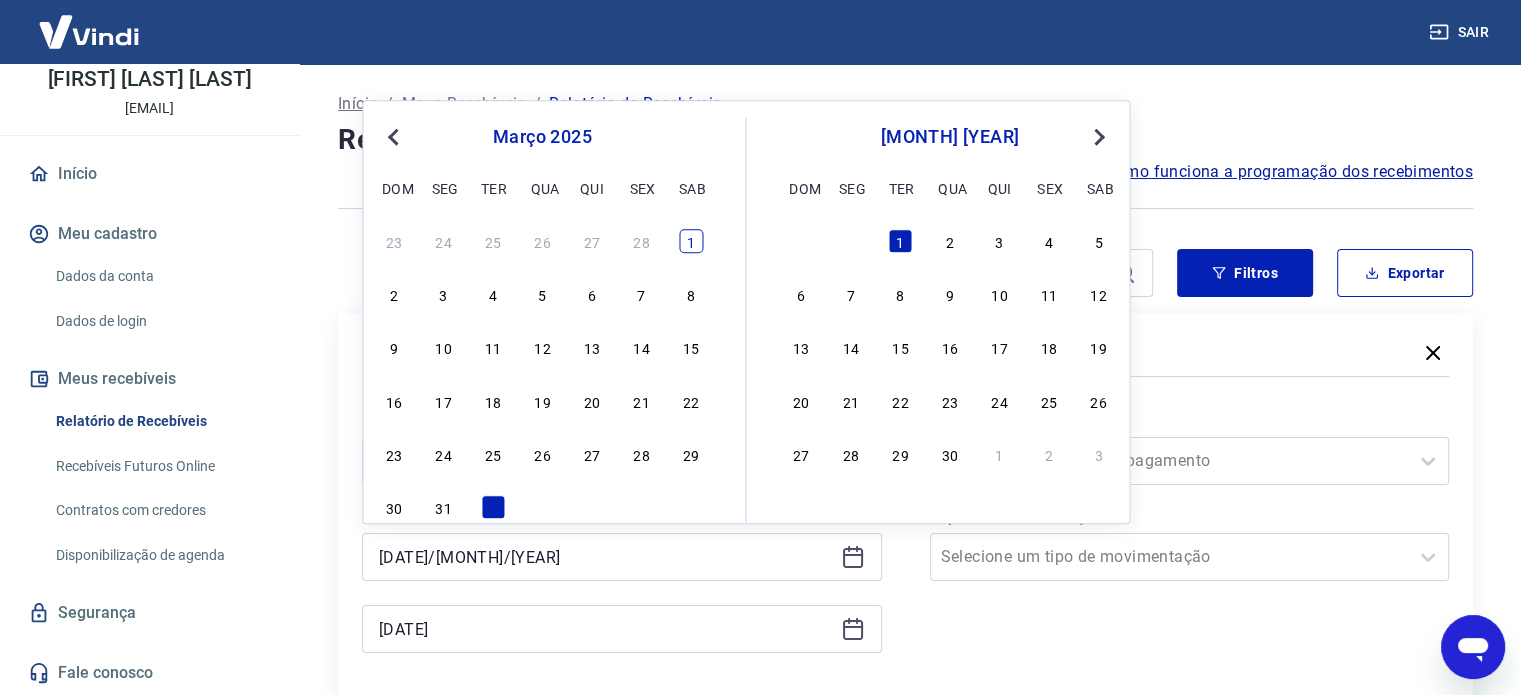 click on "1" at bounding box center [691, 241] 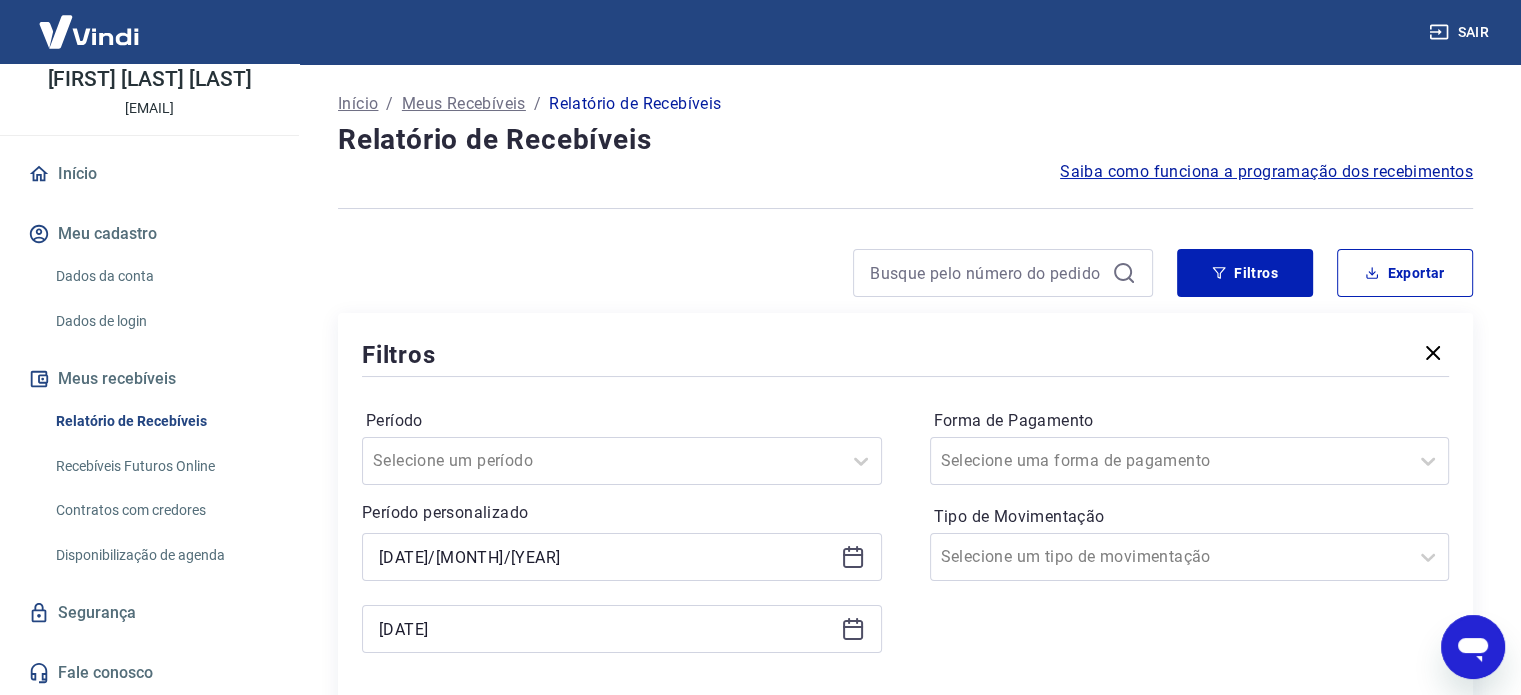 click 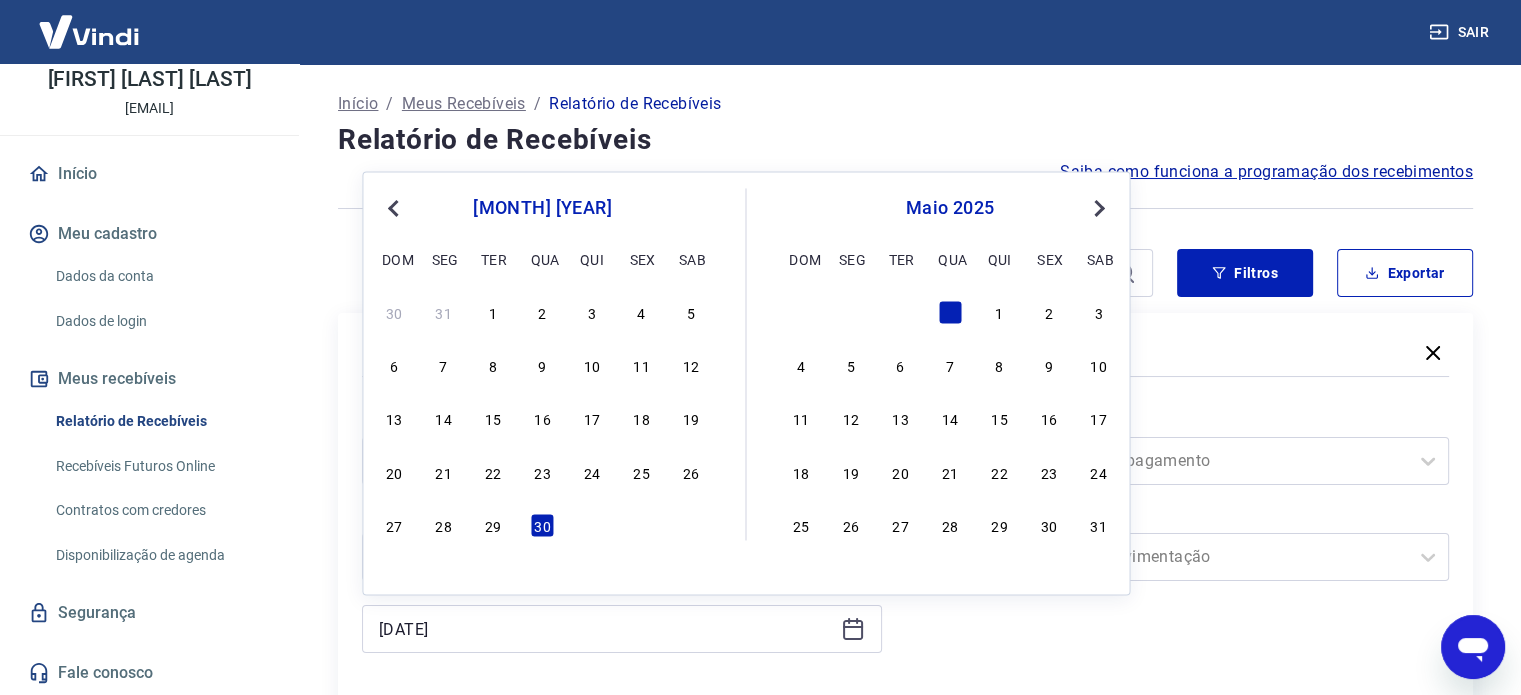 click on "Previous Month" at bounding box center (395, 207) 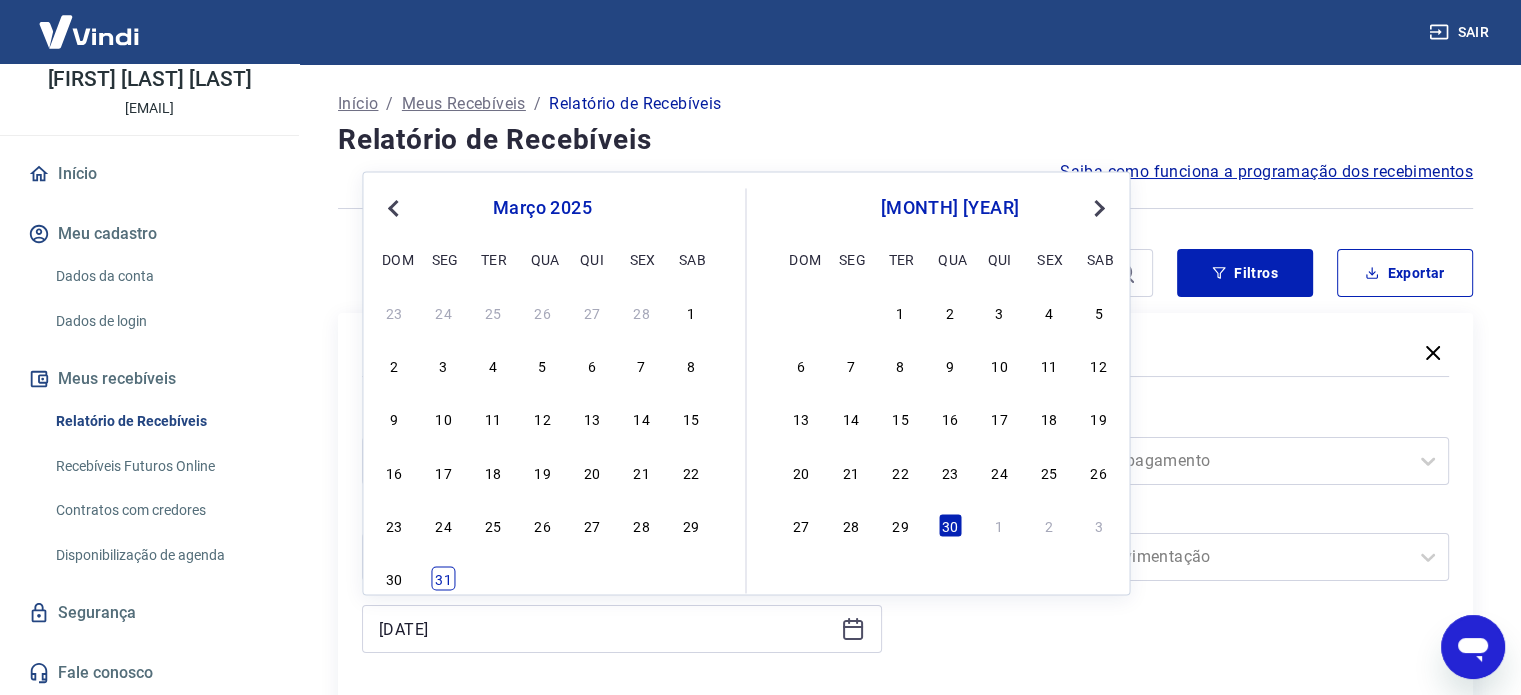 click on "31" at bounding box center [444, 579] 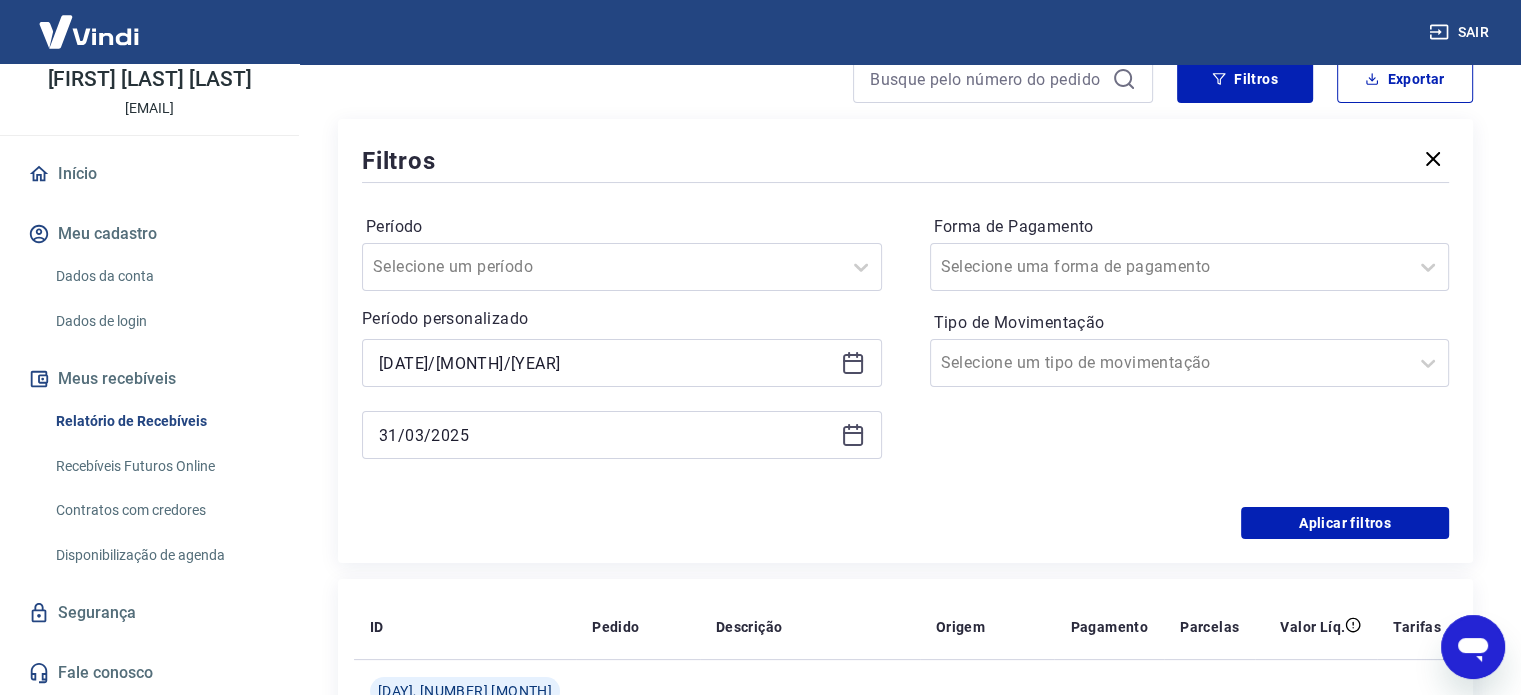 scroll, scrollTop: 197, scrollLeft: 0, axis: vertical 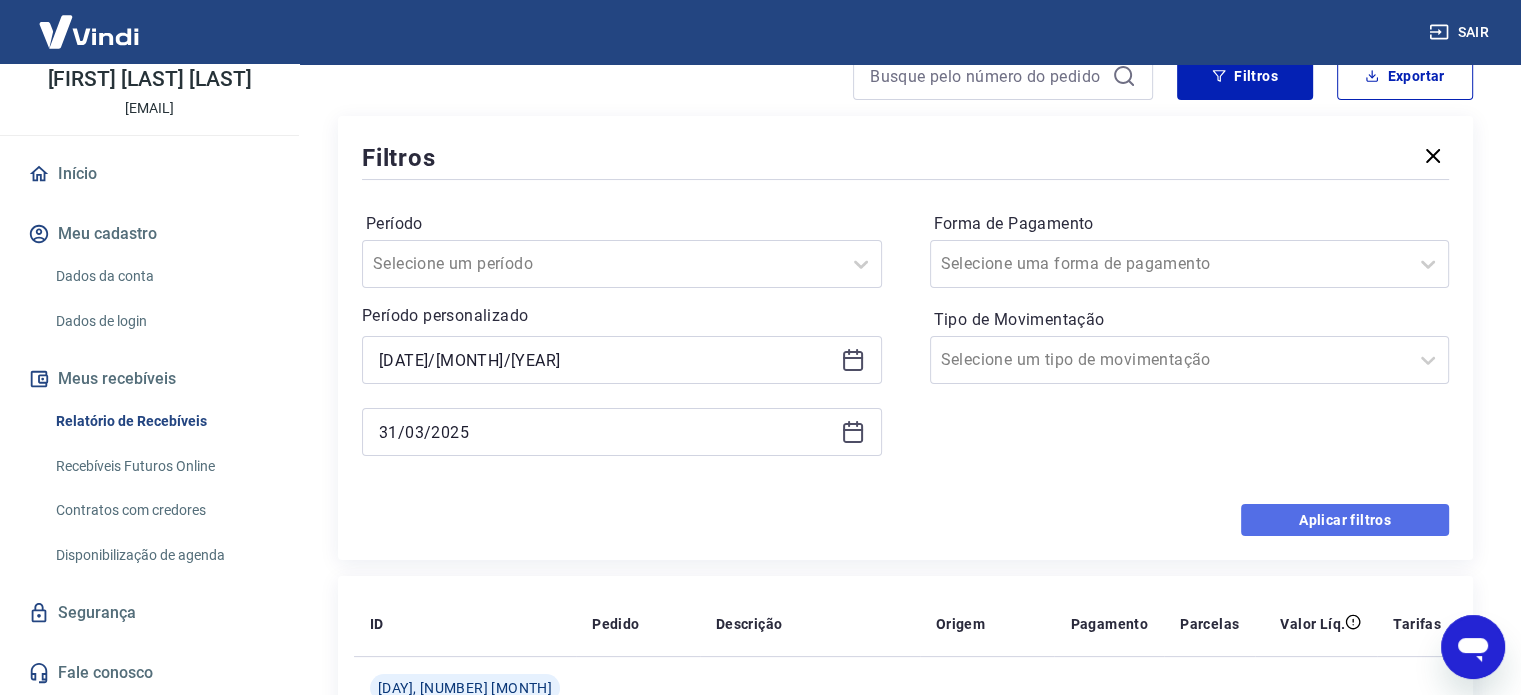 click on "Aplicar filtros" at bounding box center (1345, 520) 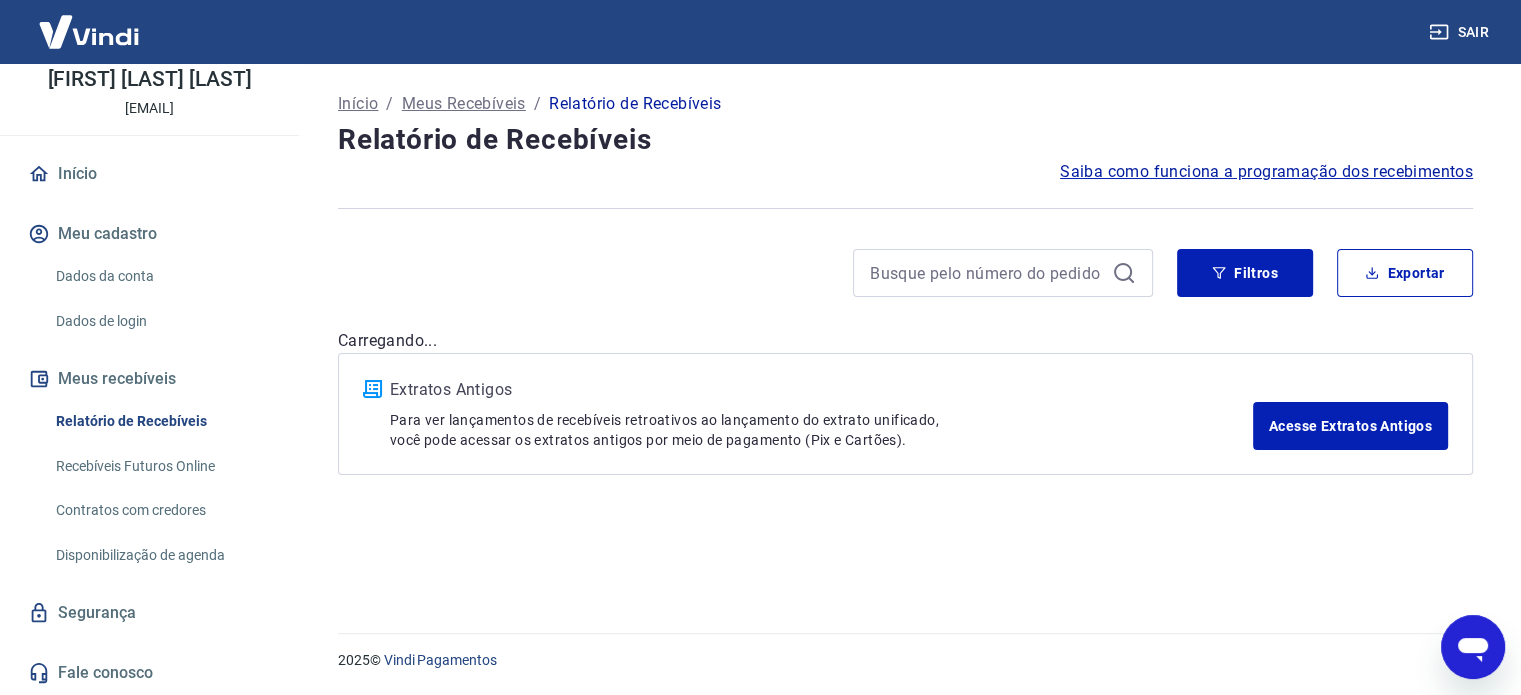 scroll, scrollTop: 0, scrollLeft: 0, axis: both 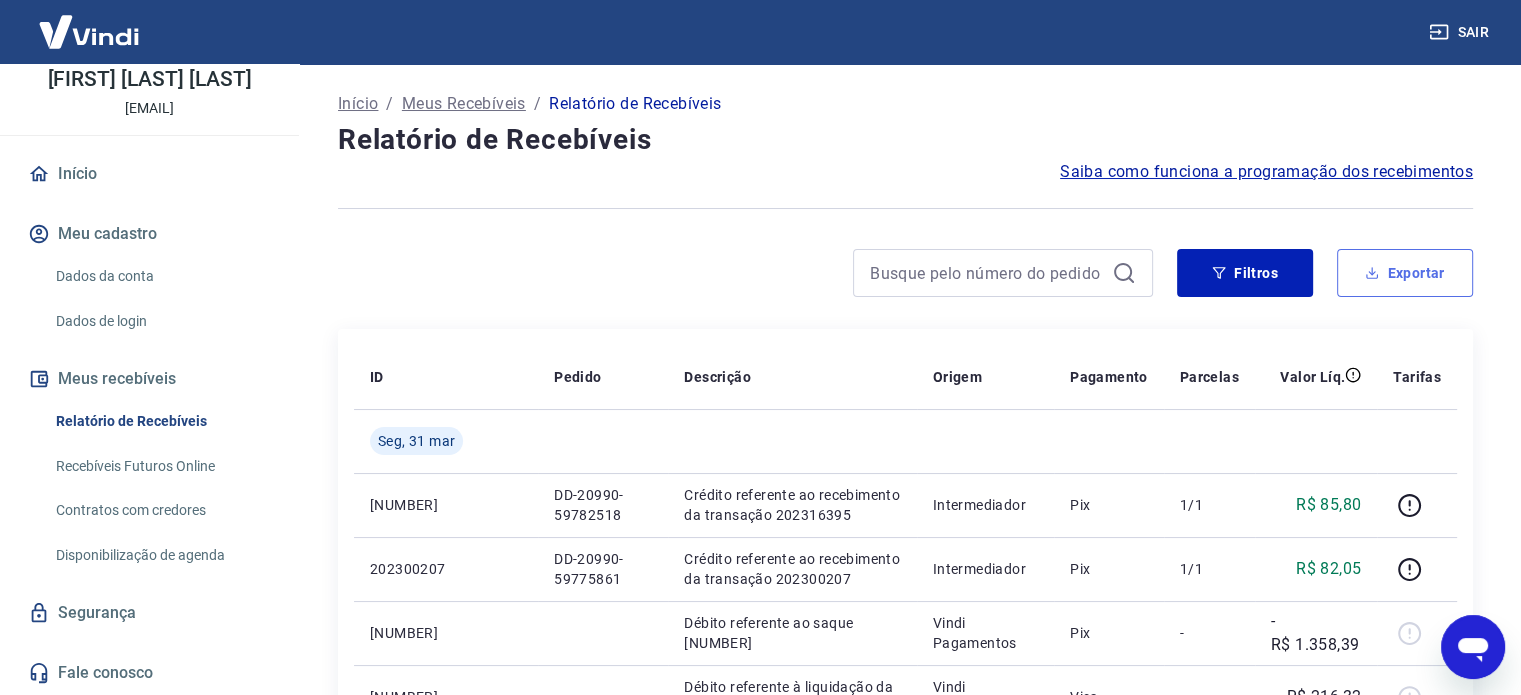 click on "Exportar" at bounding box center [1405, 273] 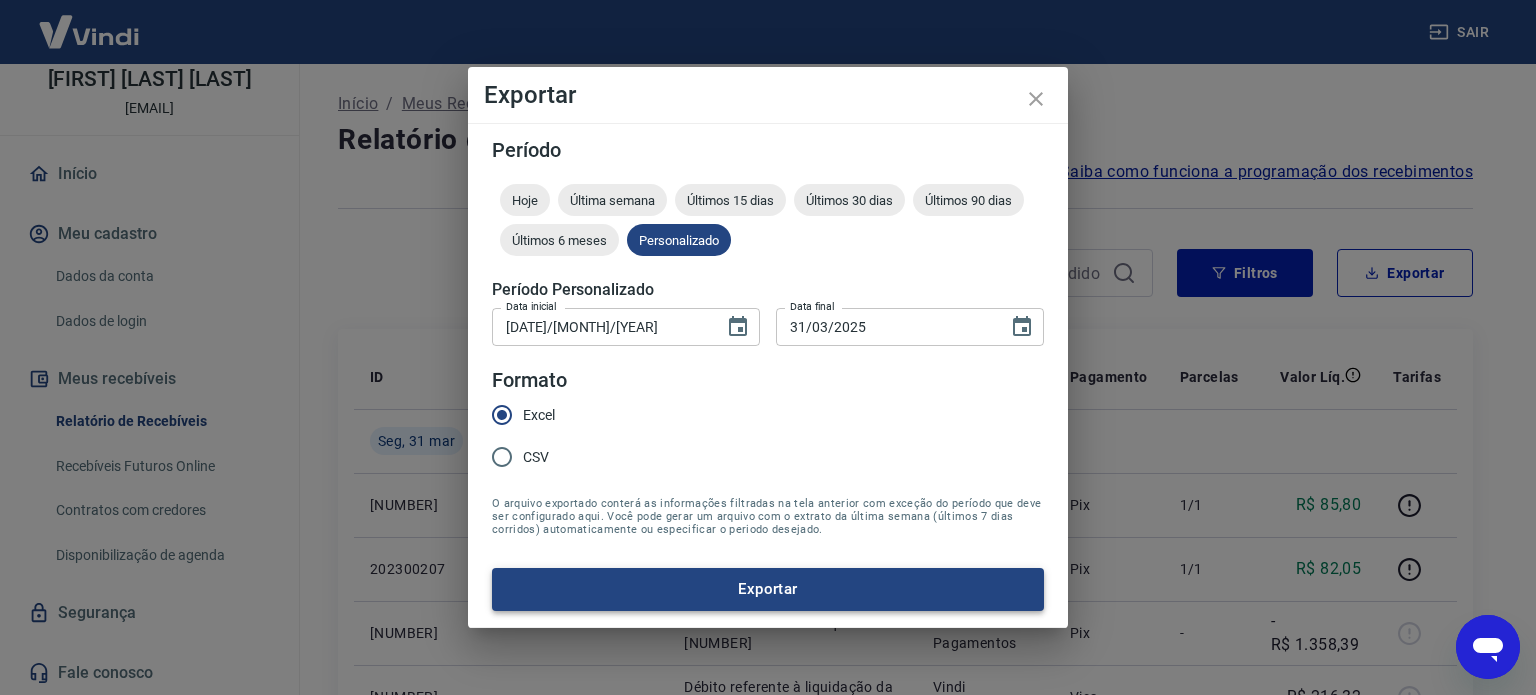 click on "Exportar" at bounding box center (768, 589) 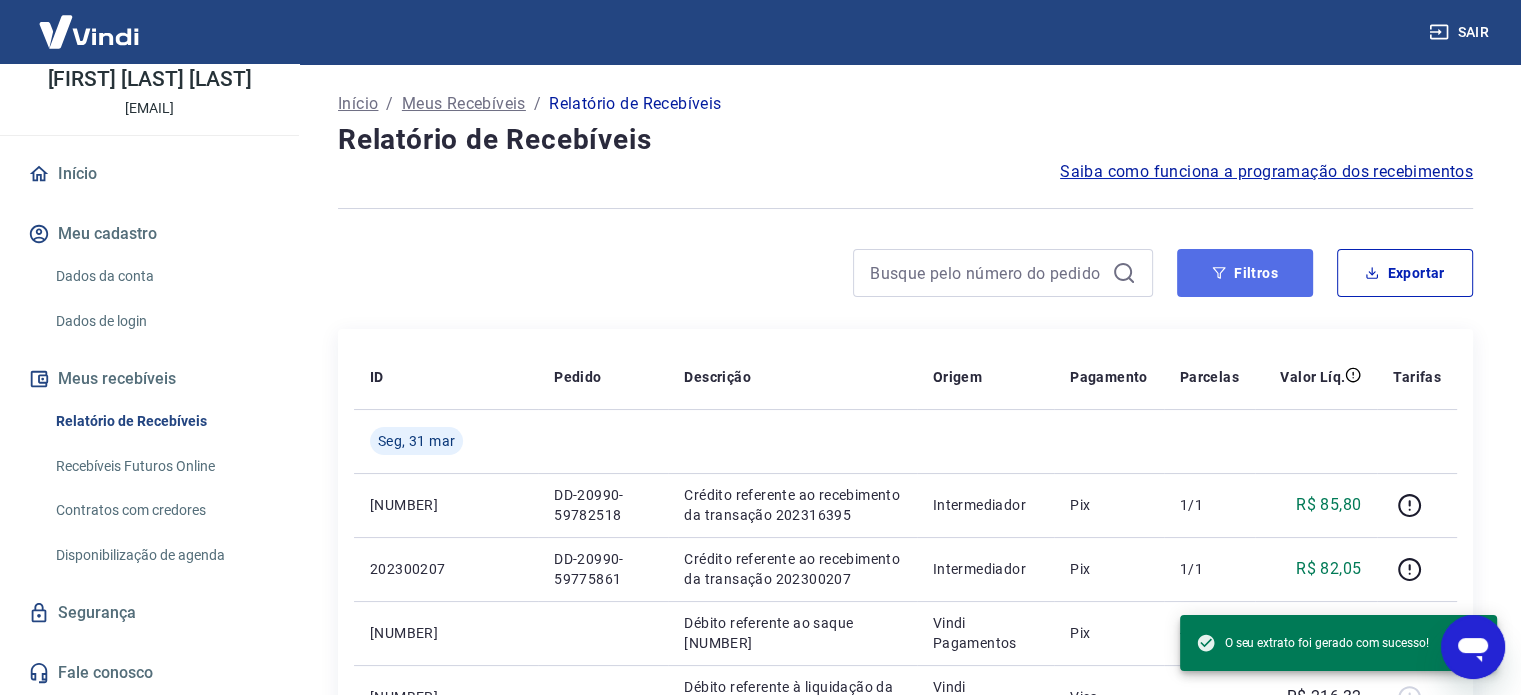 click on "Filtros" at bounding box center (1245, 273) 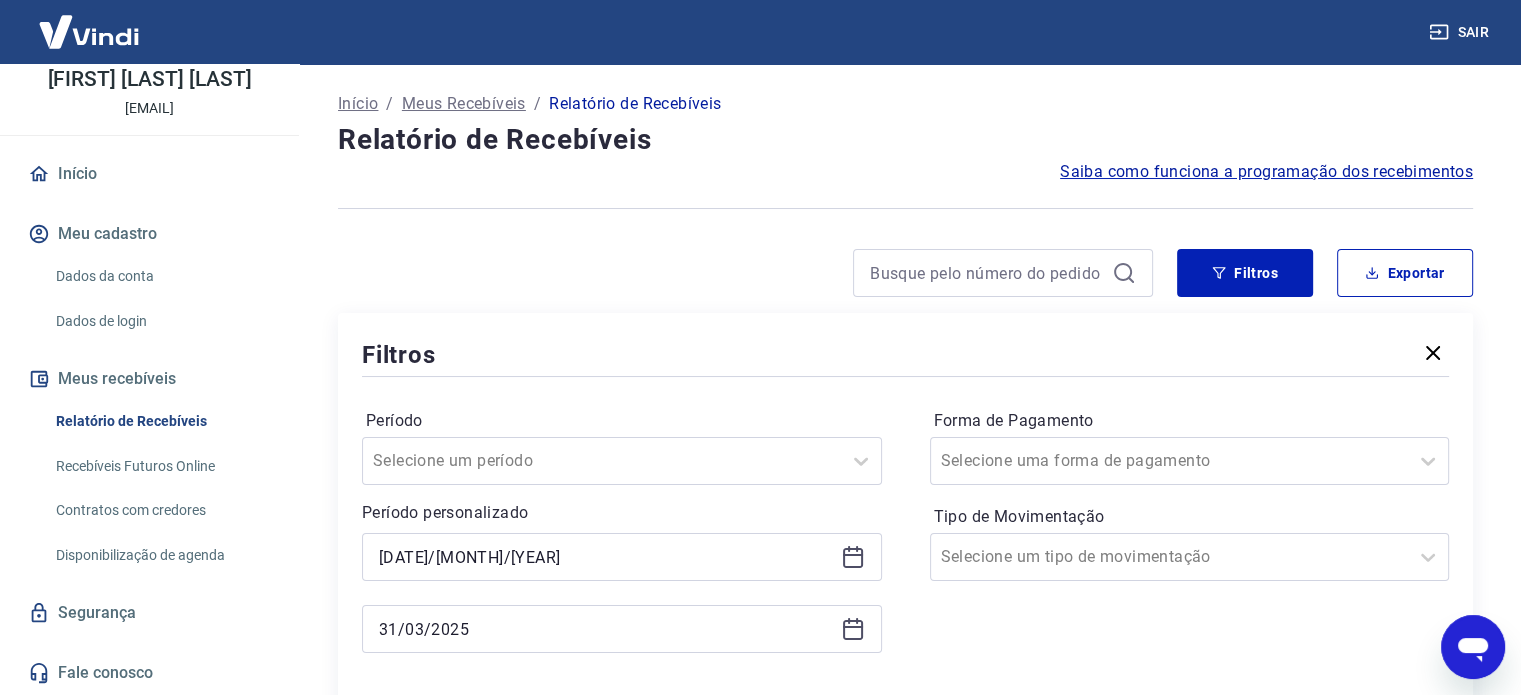 click 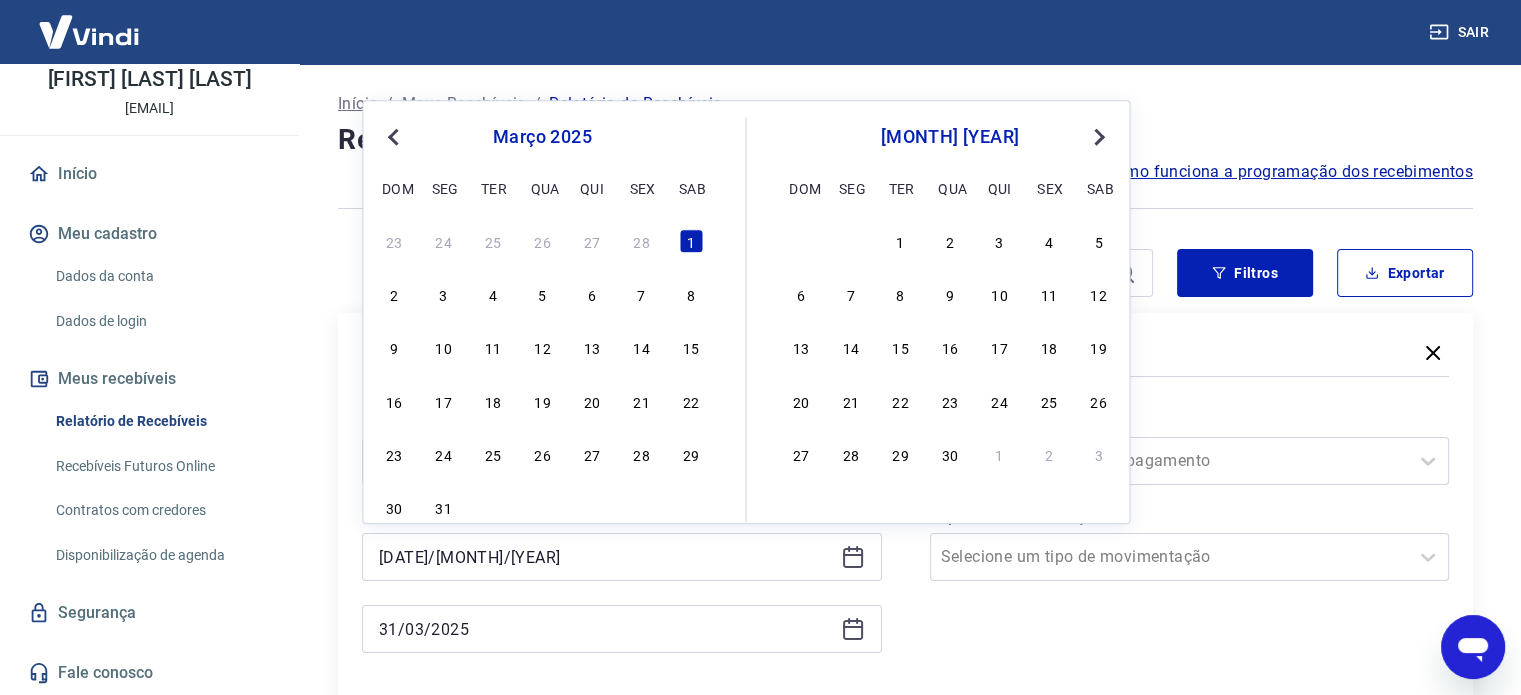 click on "Previous Month" at bounding box center [395, 136] 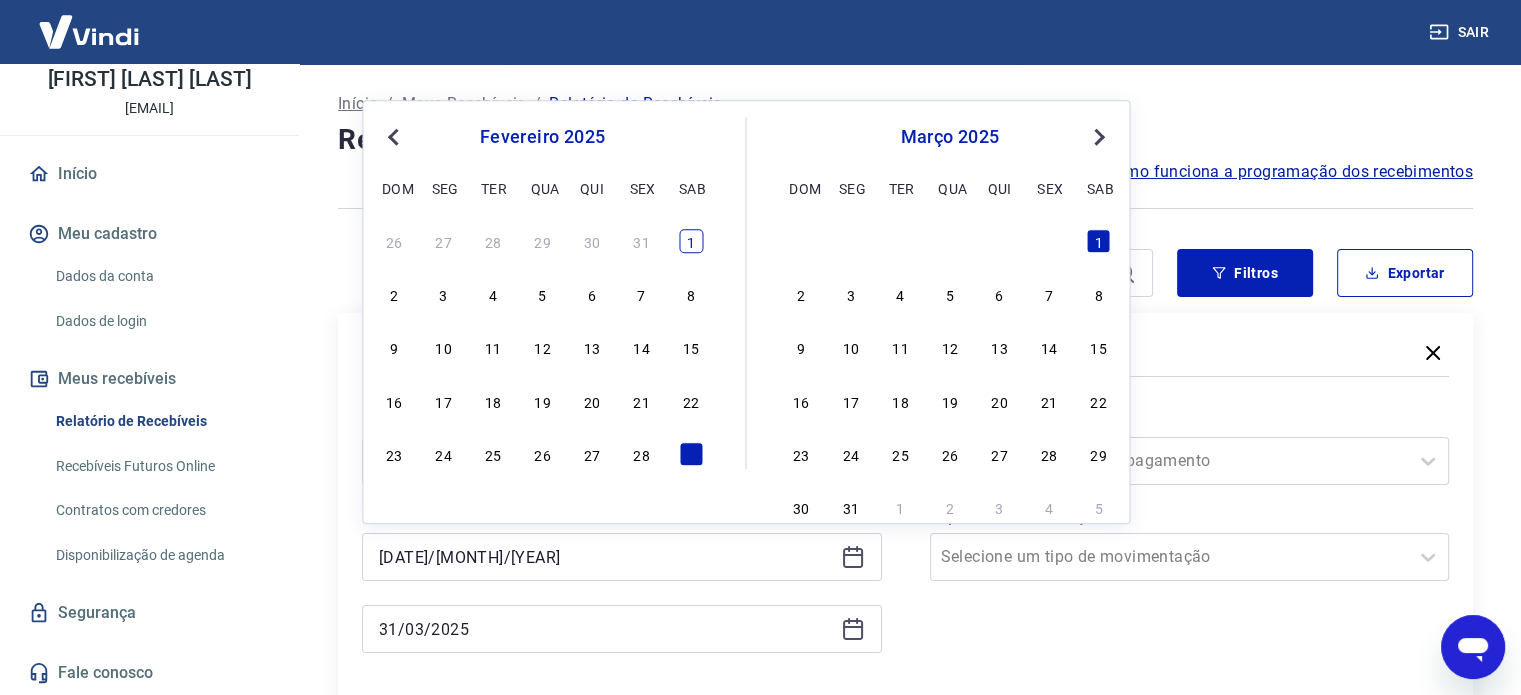 click on "1" at bounding box center [691, 241] 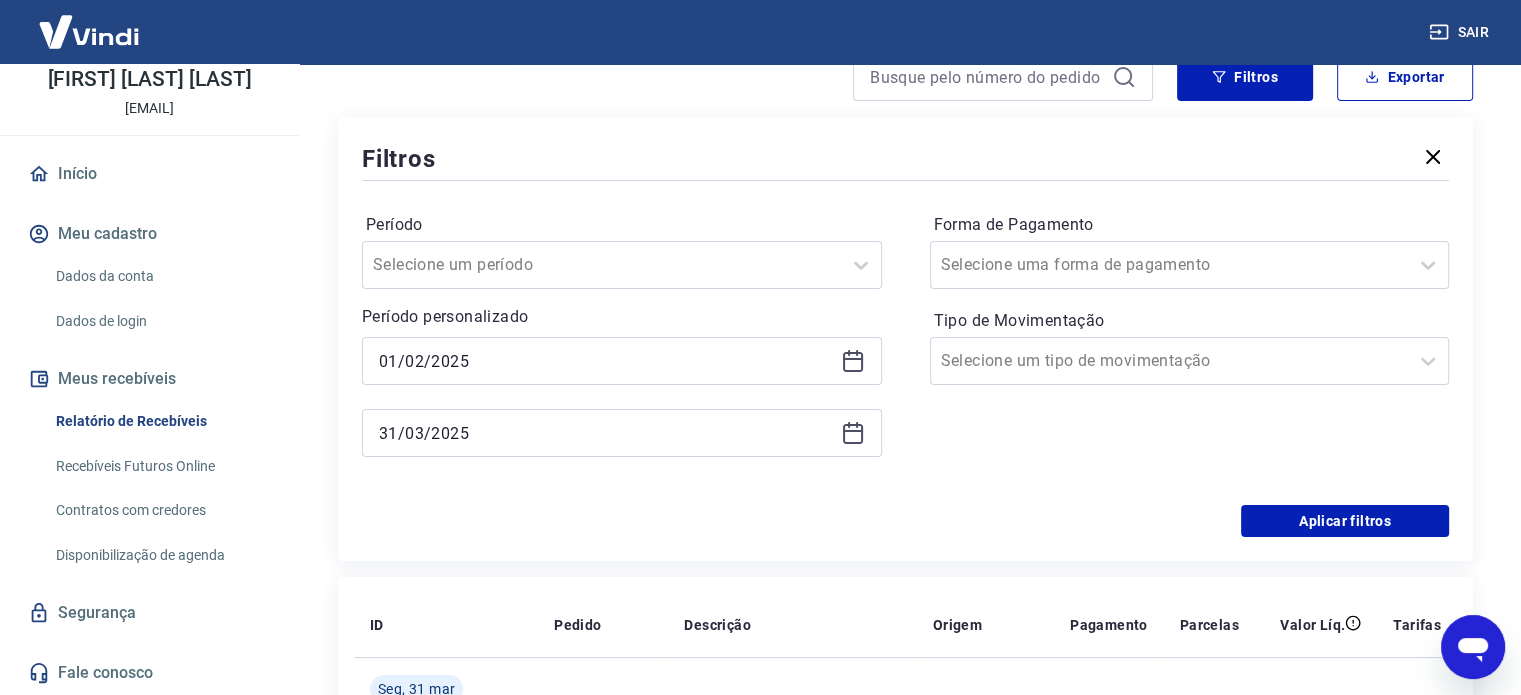 scroll, scrollTop: 284, scrollLeft: 0, axis: vertical 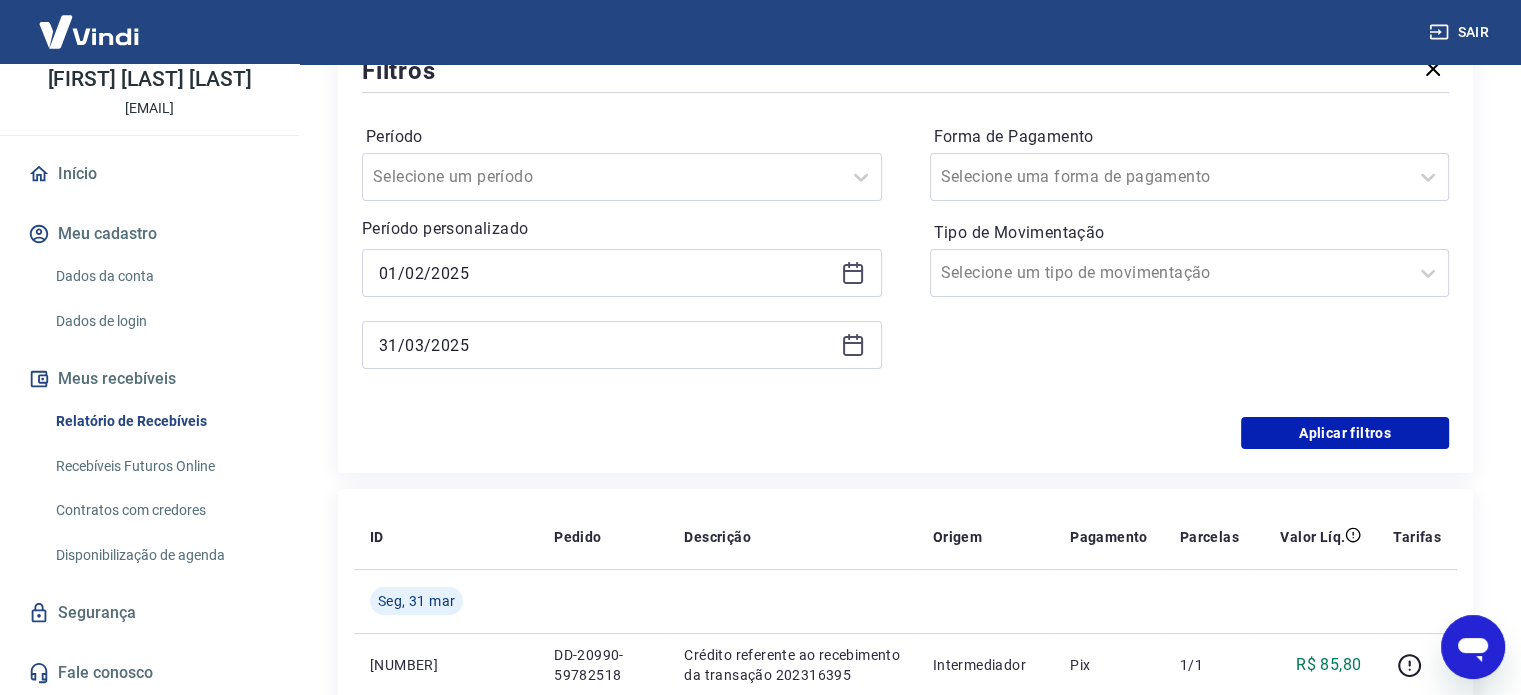 click 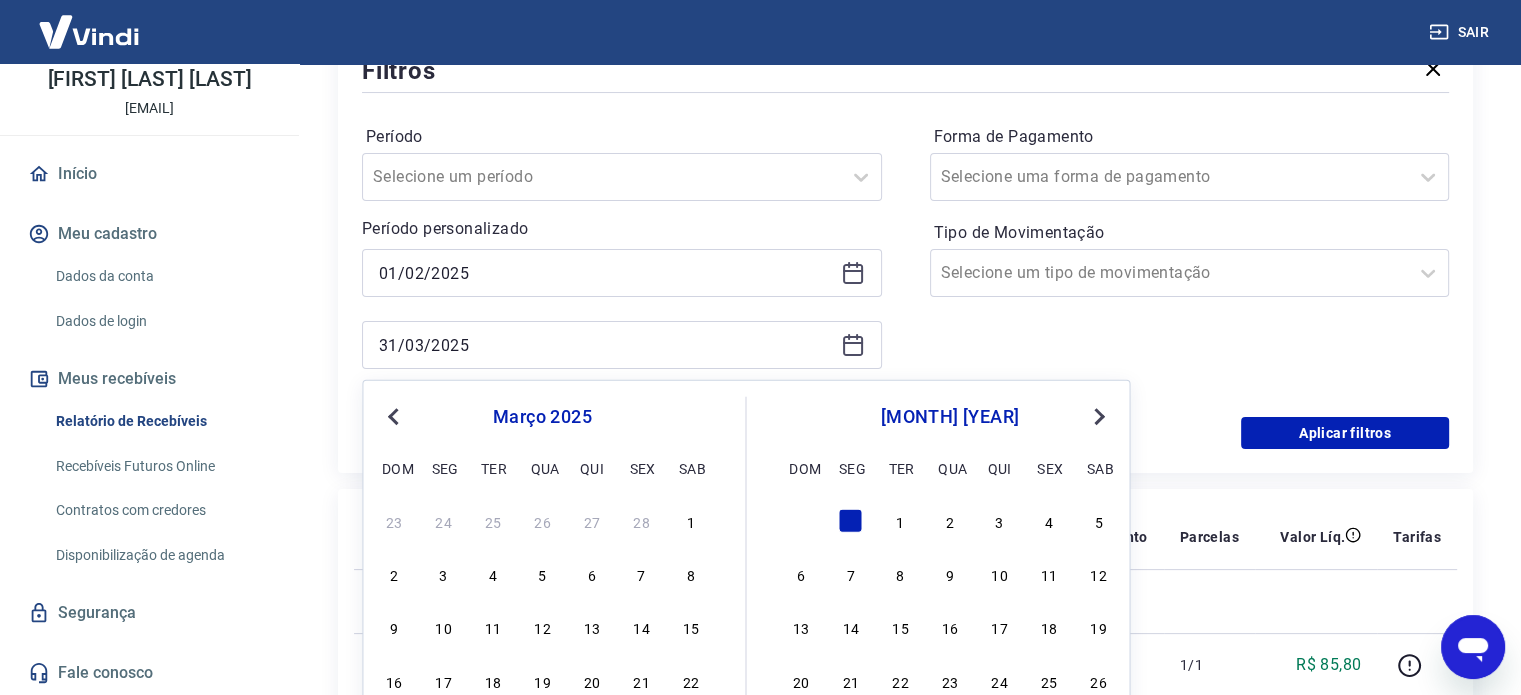 click on "Previous Month" at bounding box center [395, 415] 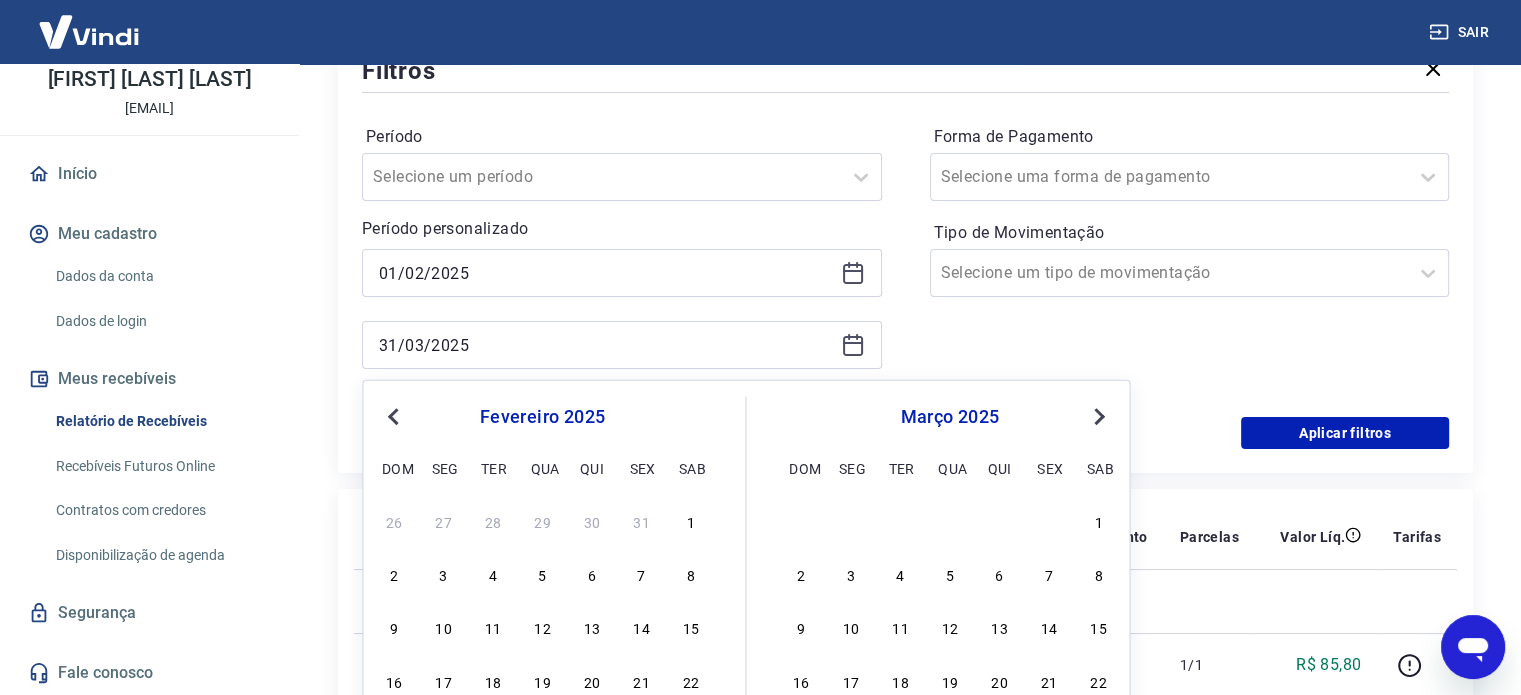 scroll, scrollTop: 476, scrollLeft: 0, axis: vertical 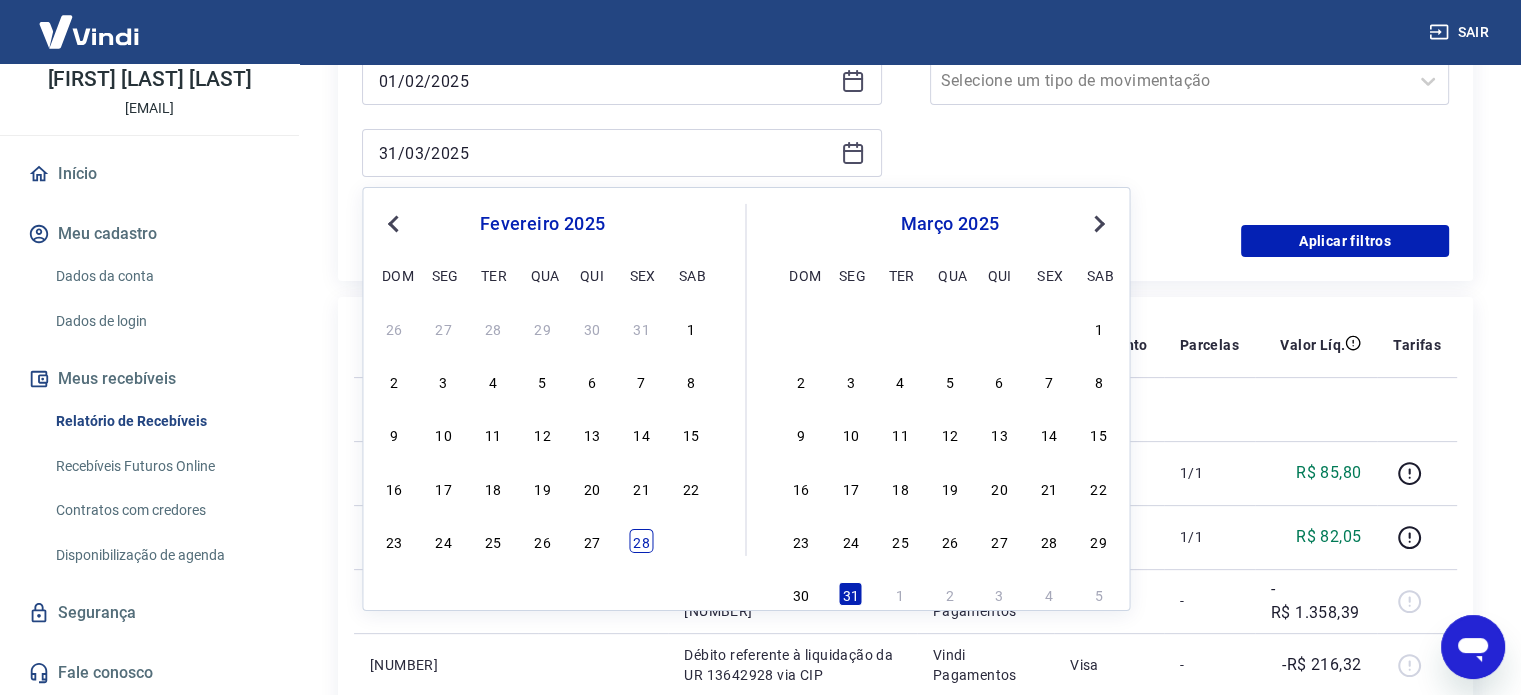 click on "28" at bounding box center (641, 541) 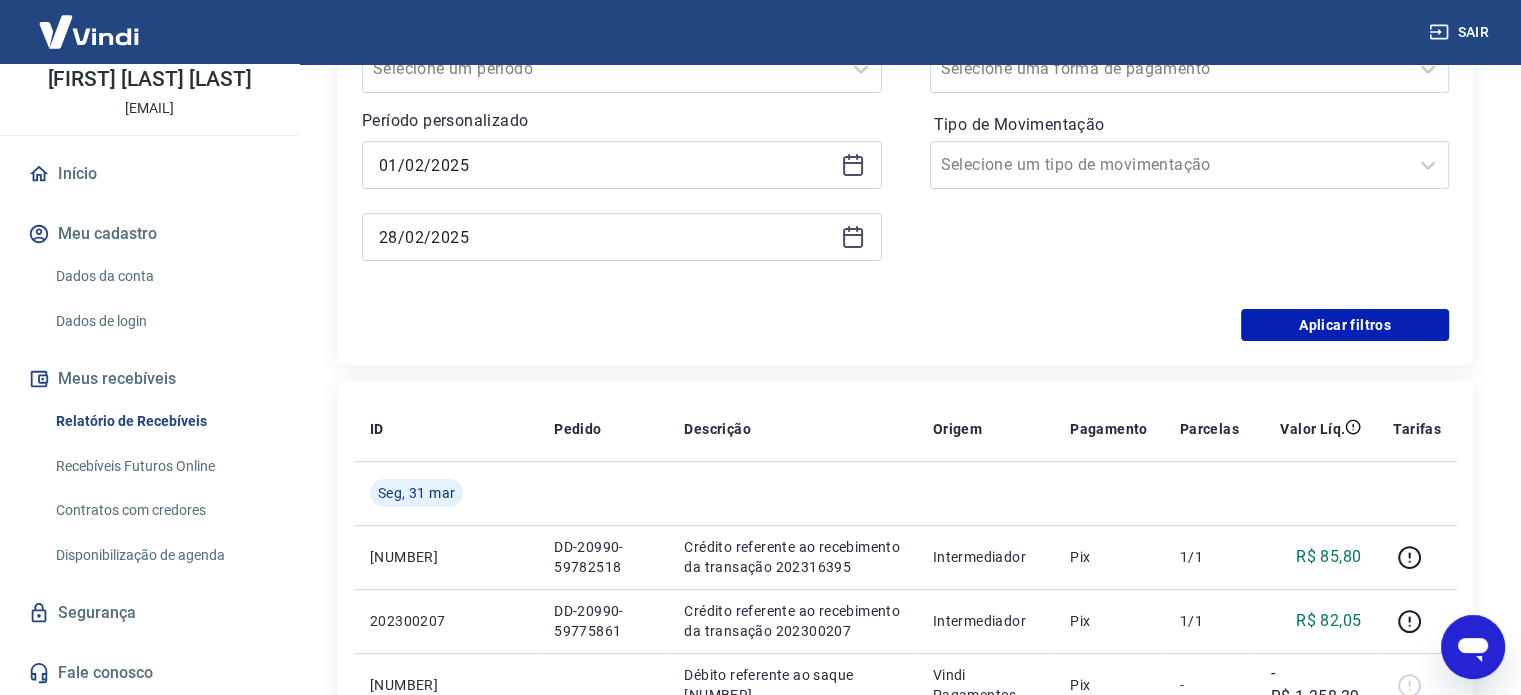 scroll, scrollTop: 367, scrollLeft: 0, axis: vertical 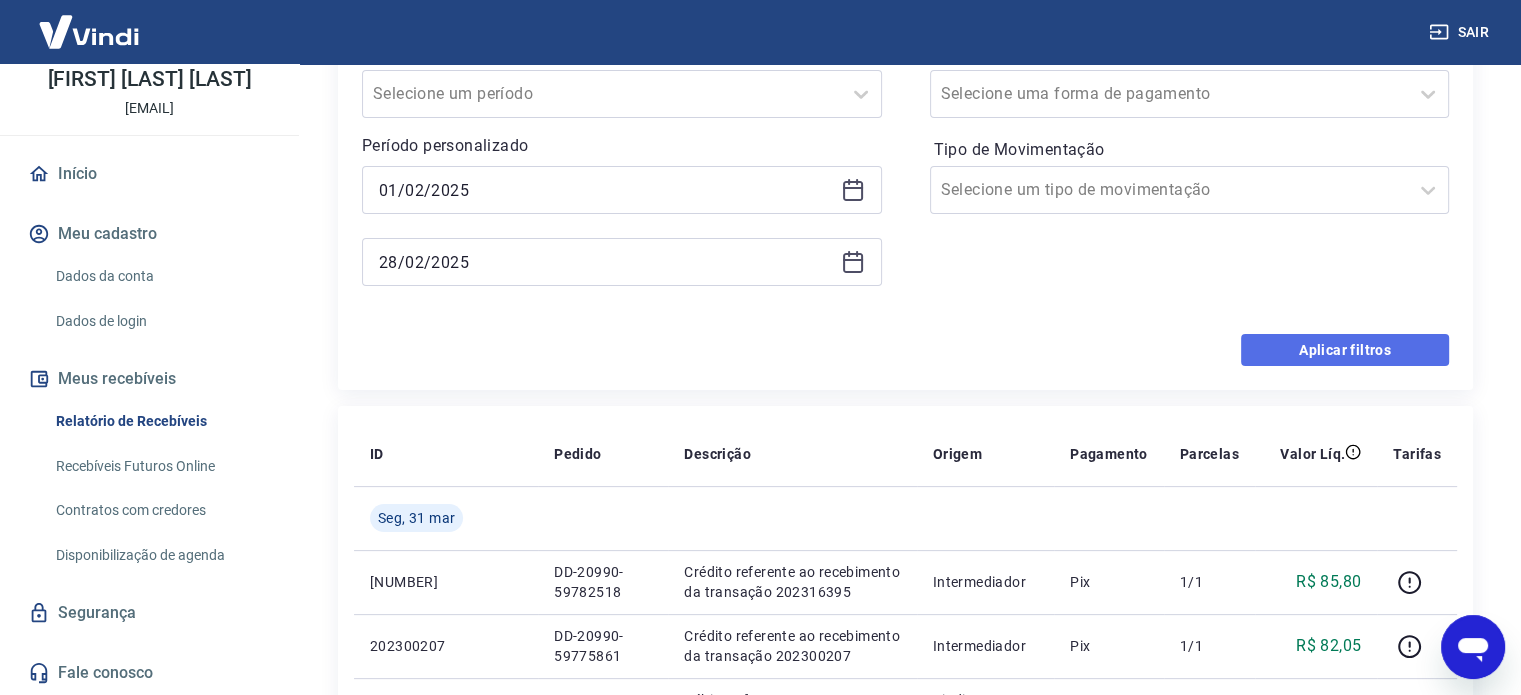 click on "Aplicar filtros" at bounding box center [1345, 350] 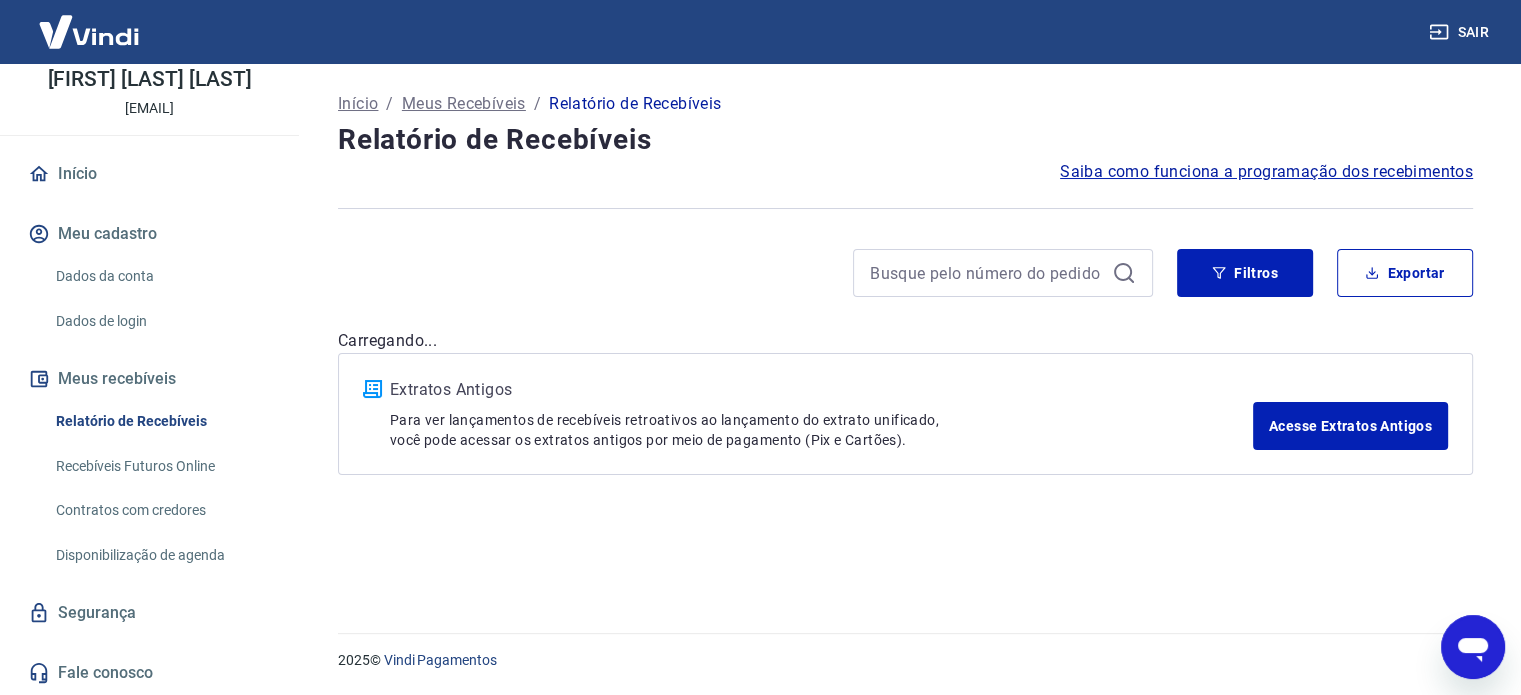 scroll, scrollTop: 0, scrollLeft: 0, axis: both 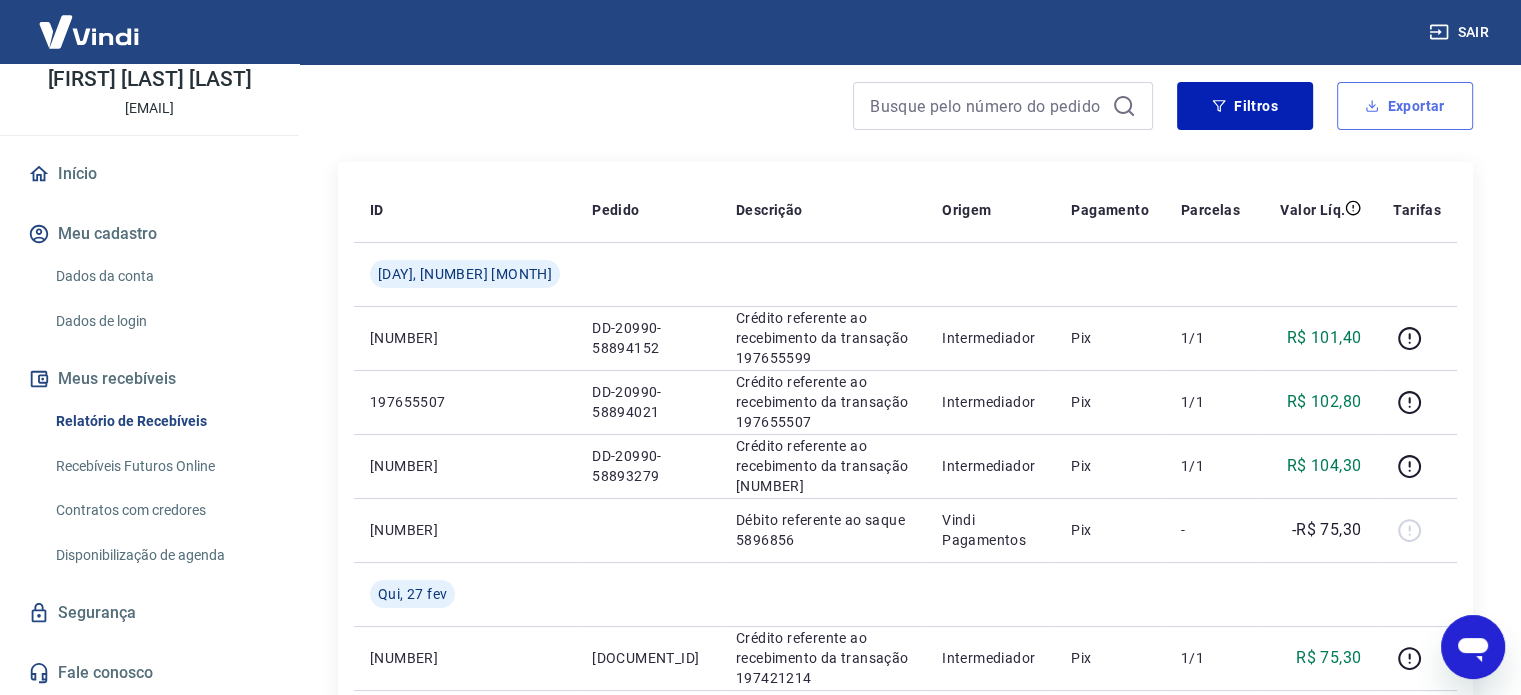 click on "Exportar" at bounding box center (1405, 106) 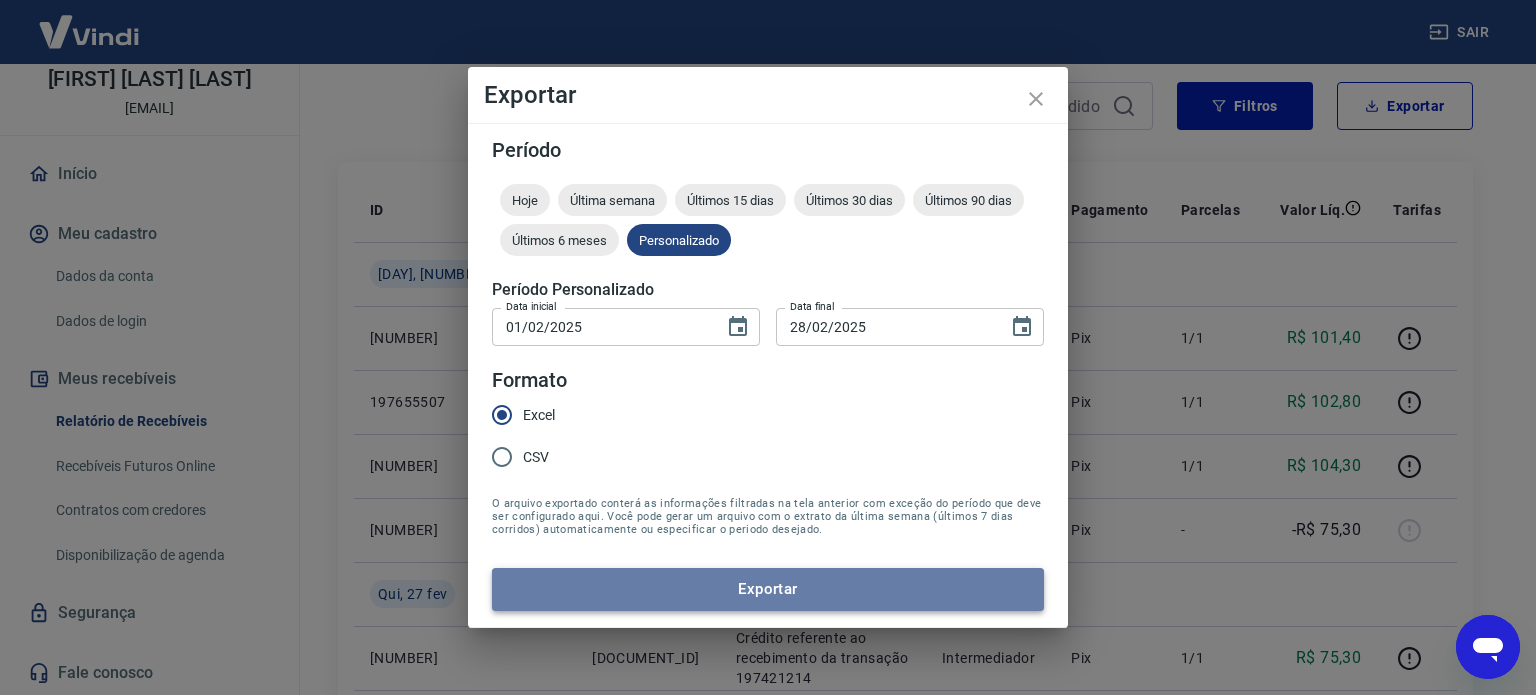 click on "Exportar" at bounding box center [768, 589] 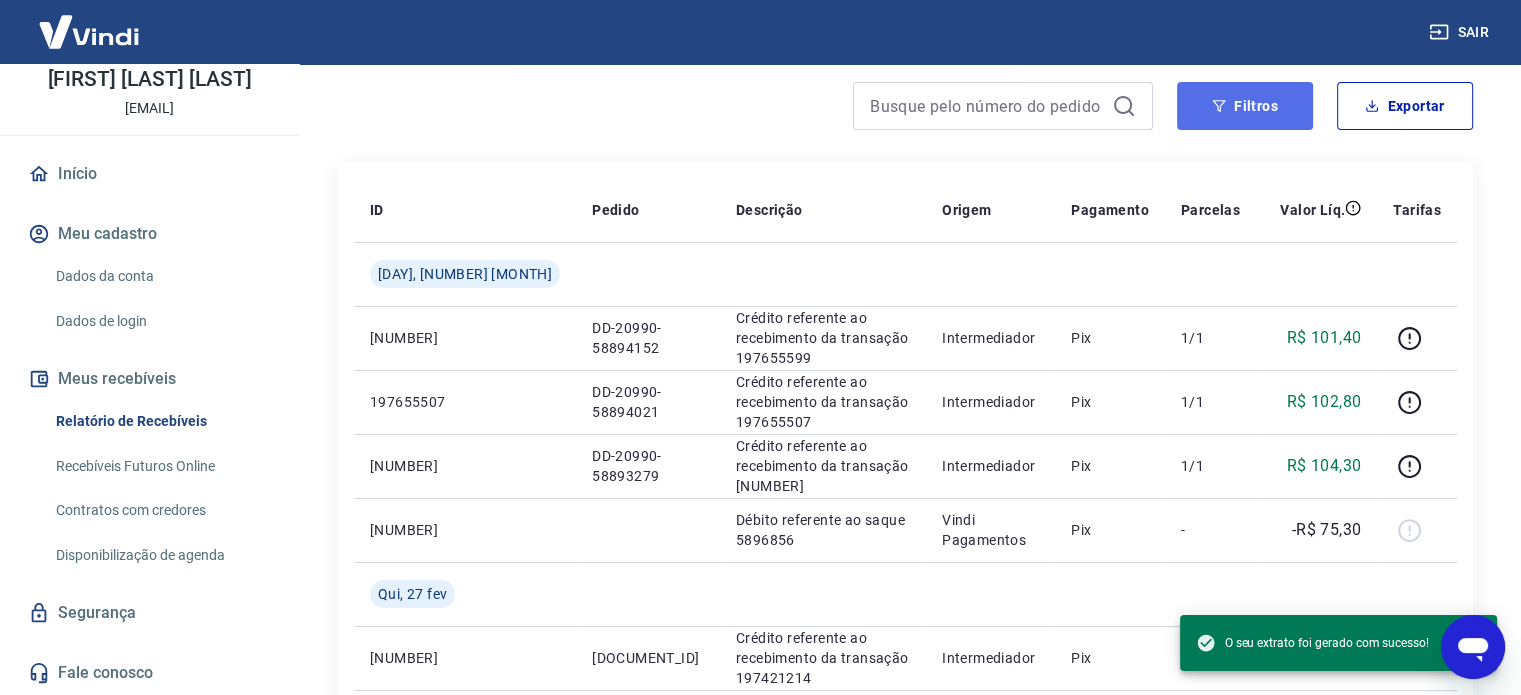 click on "Filtros" at bounding box center (1245, 106) 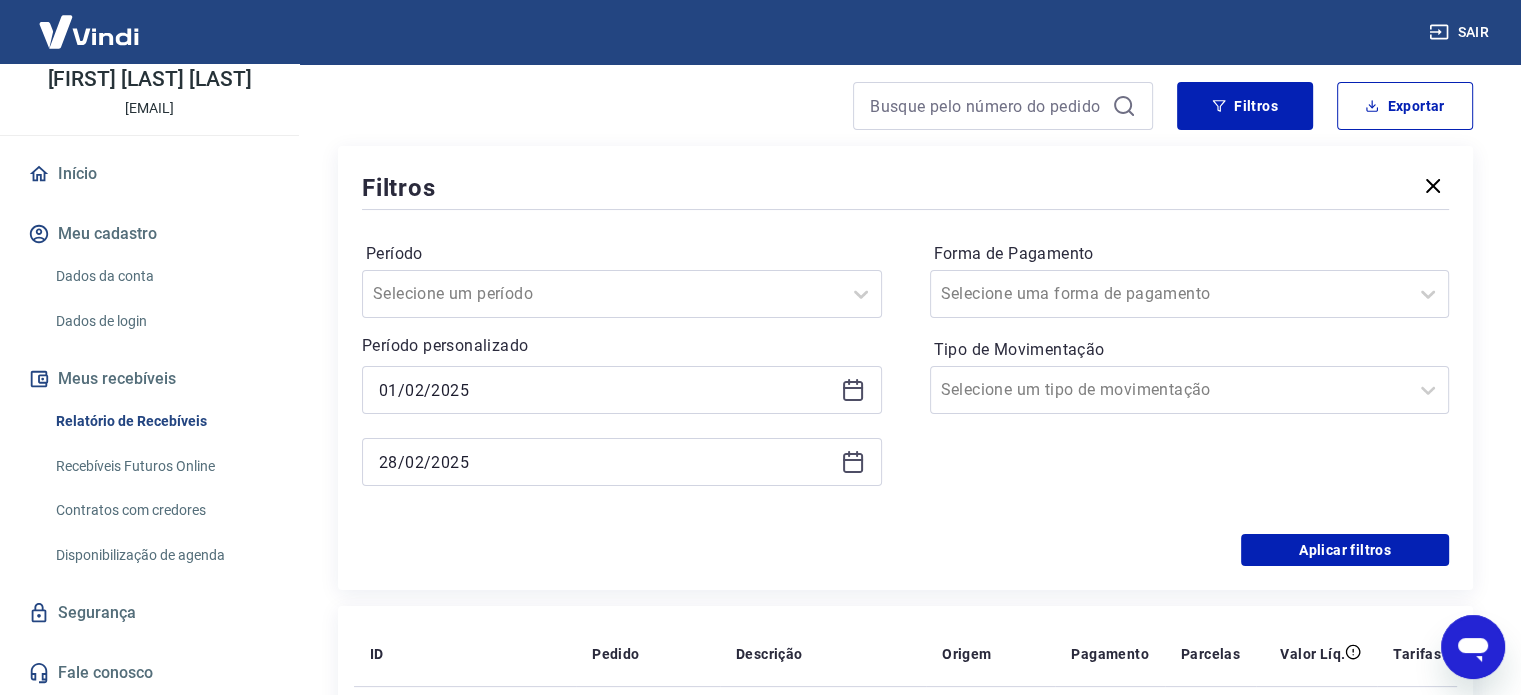 click 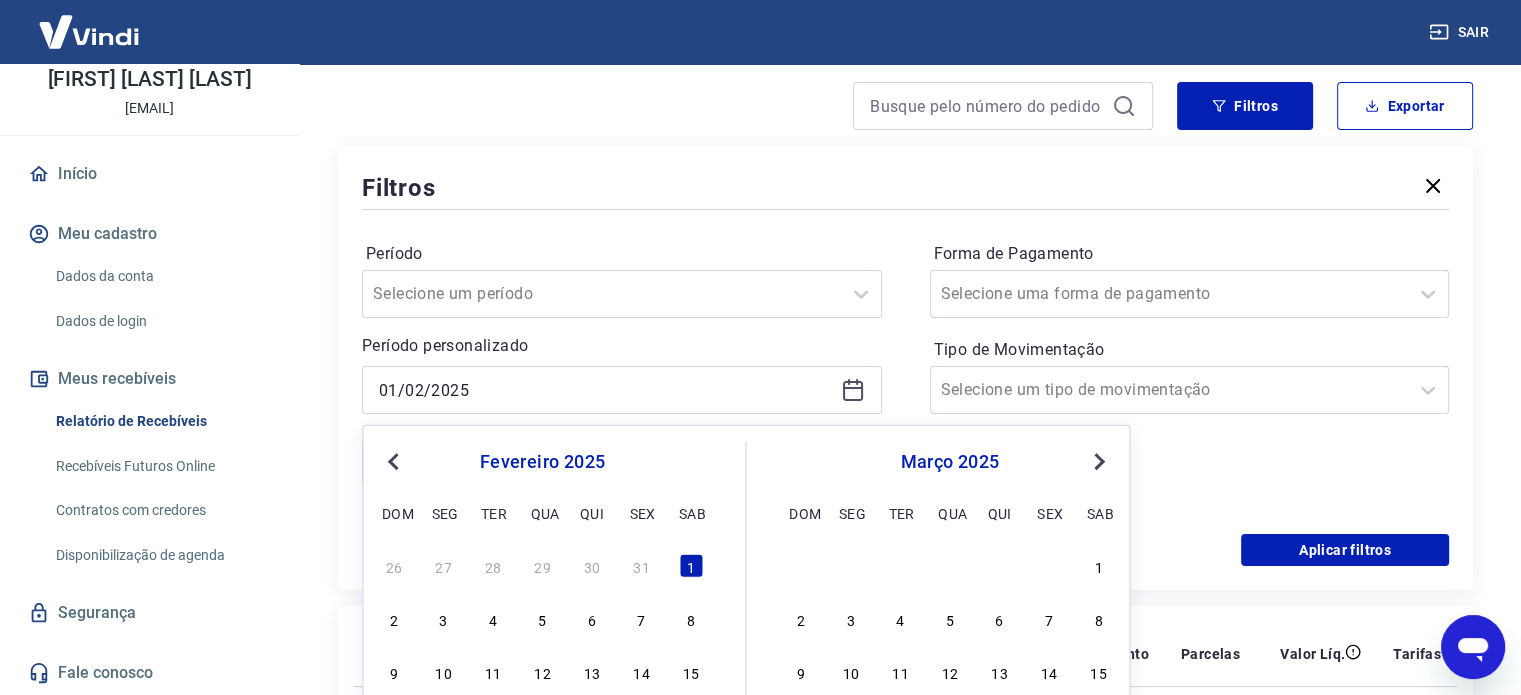 click on "Previous Month" at bounding box center [395, 460] 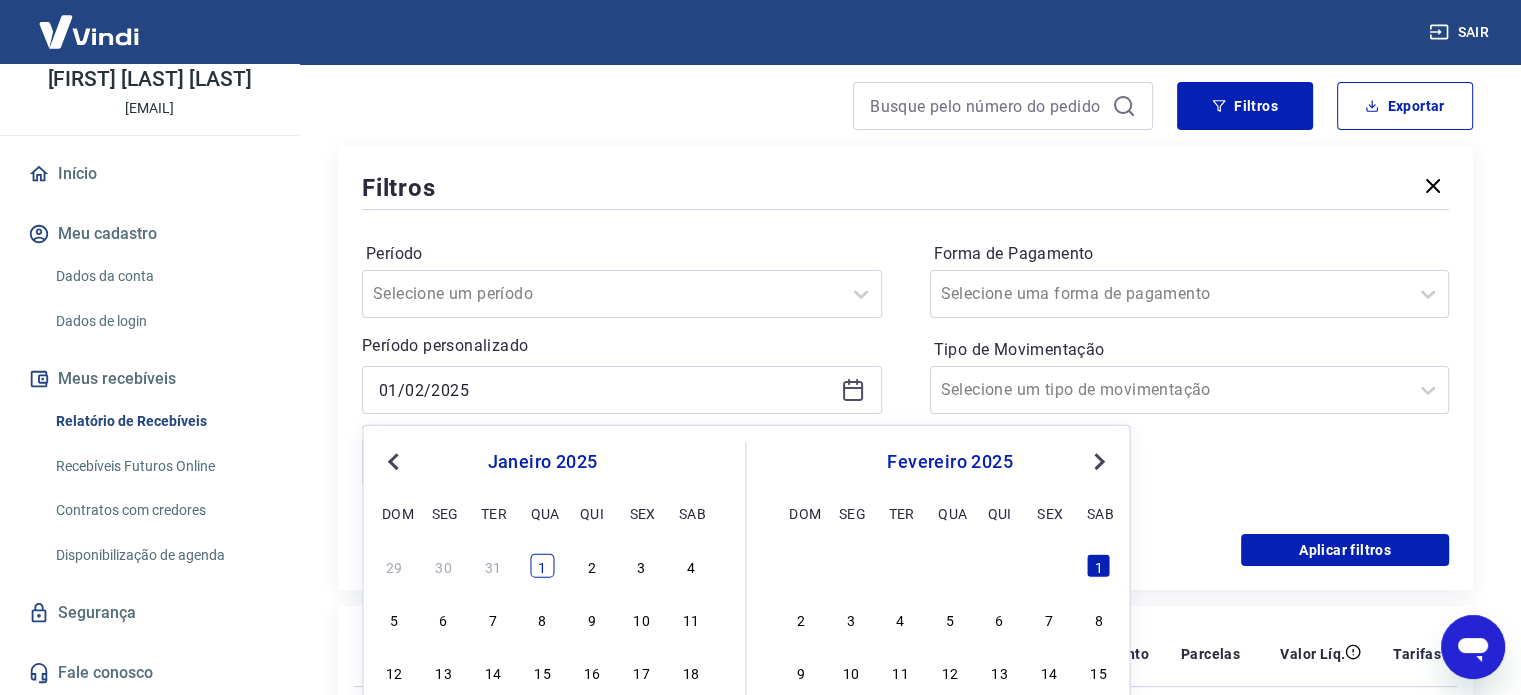 click on "1" at bounding box center [542, 566] 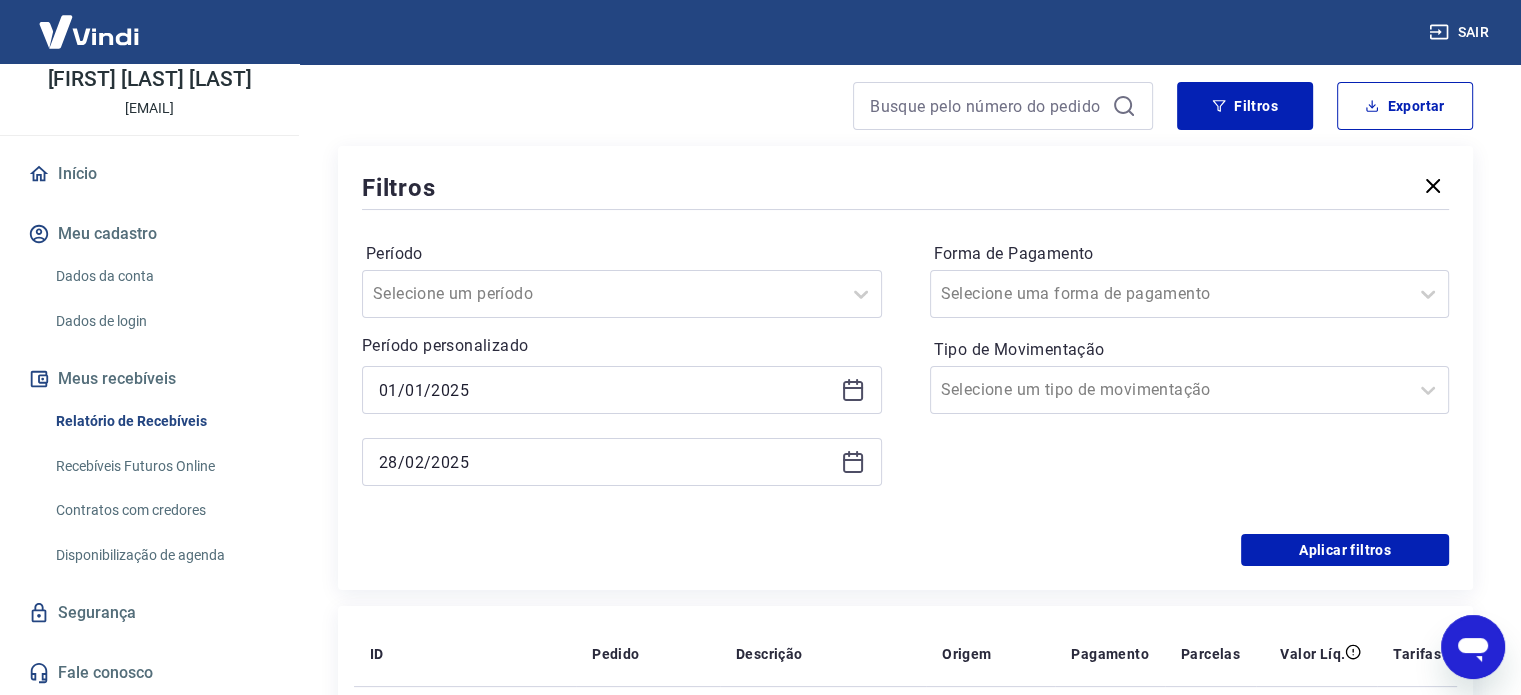 click 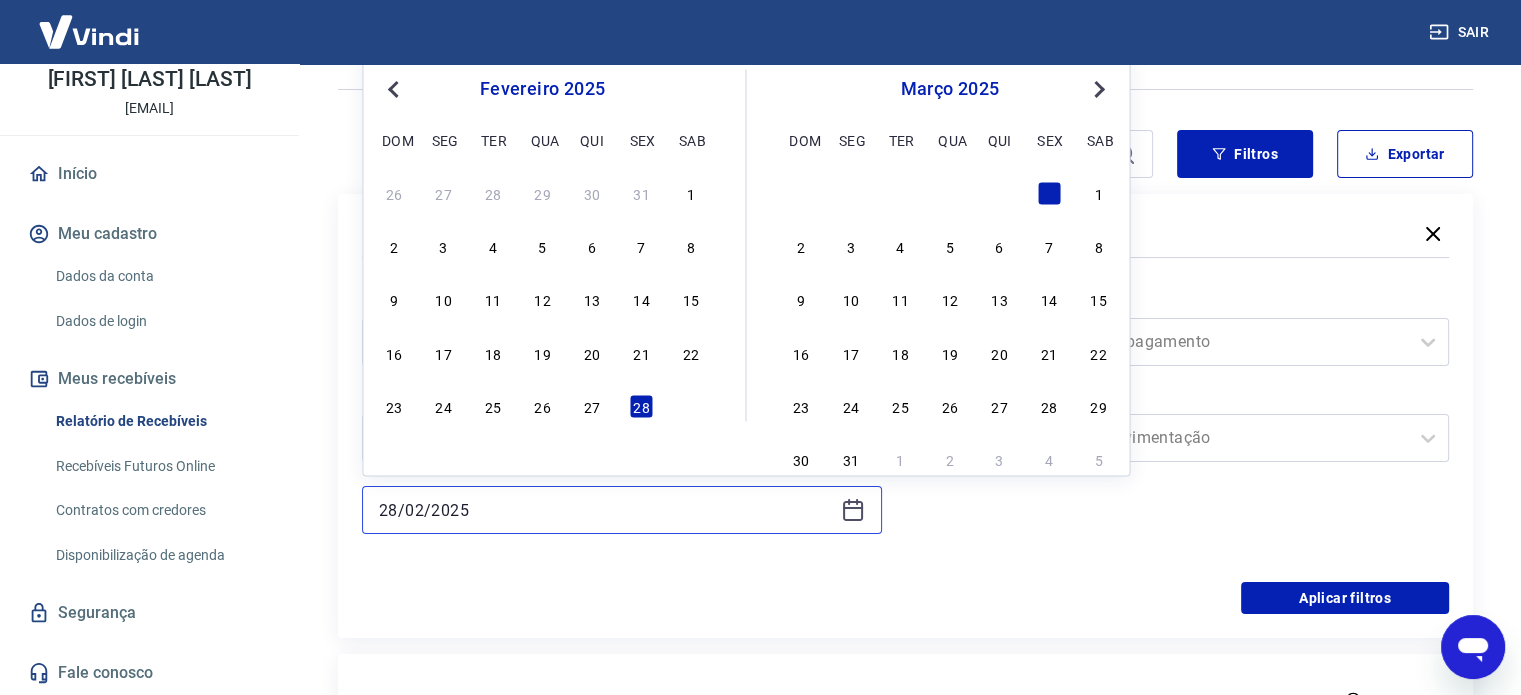 scroll, scrollTop: 108, scrollLeft: 0, axis: vertical 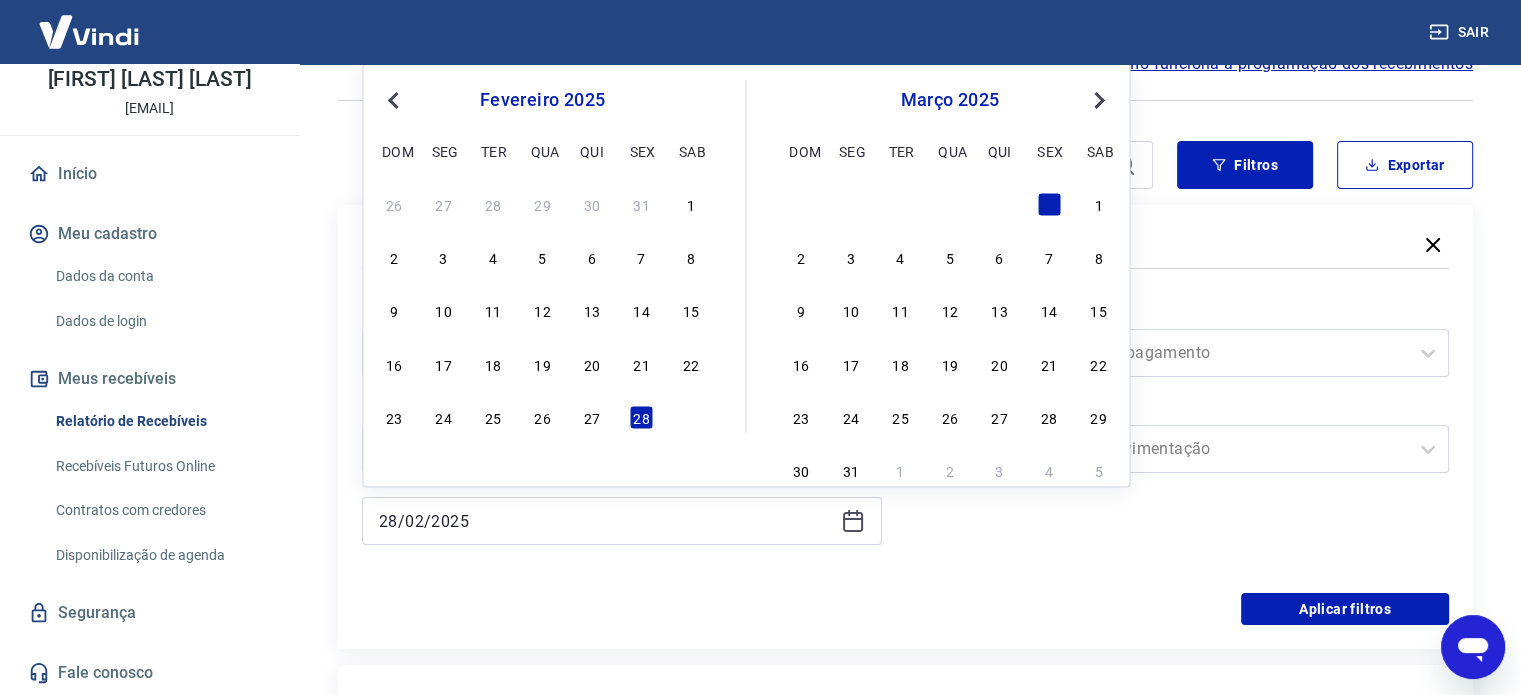 click on "Previous Month" at bounding box center (395, 99) 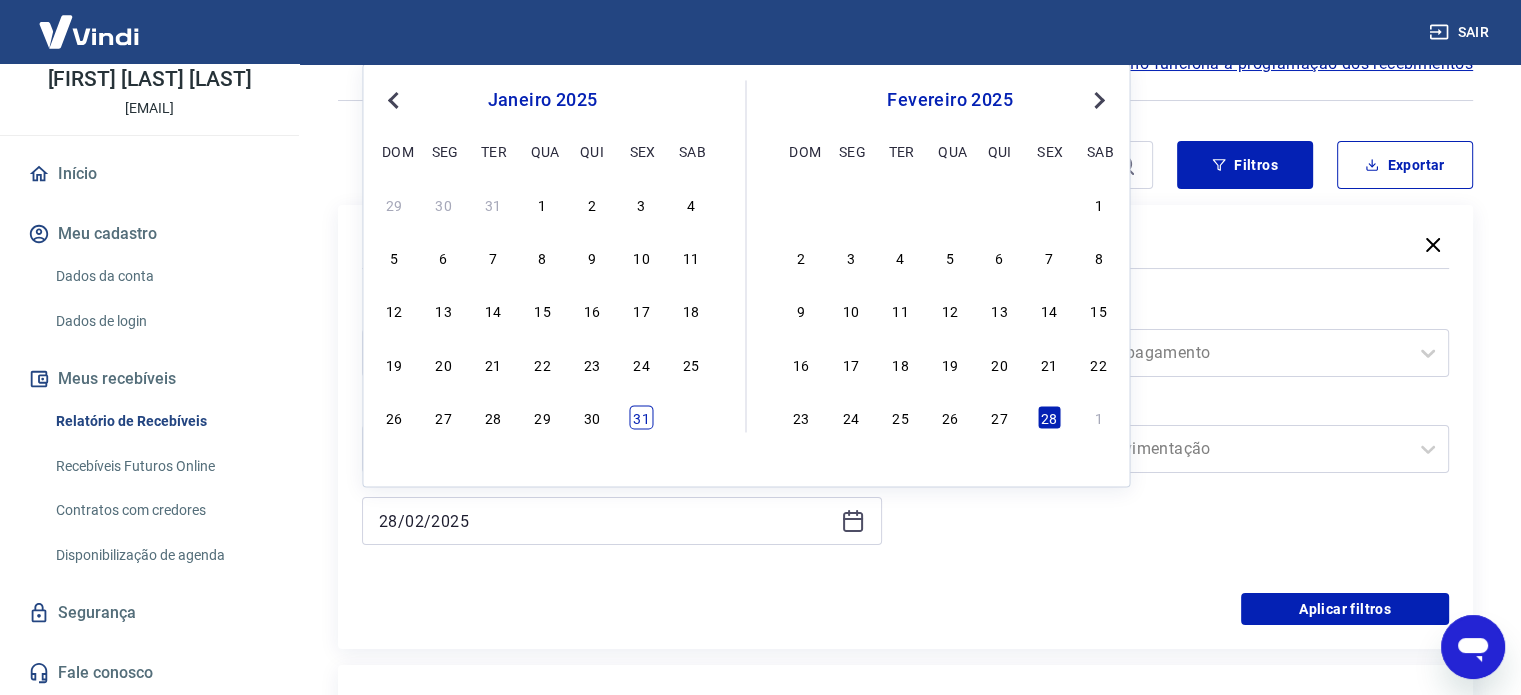 click on "31" at bounding box center (641, 417) 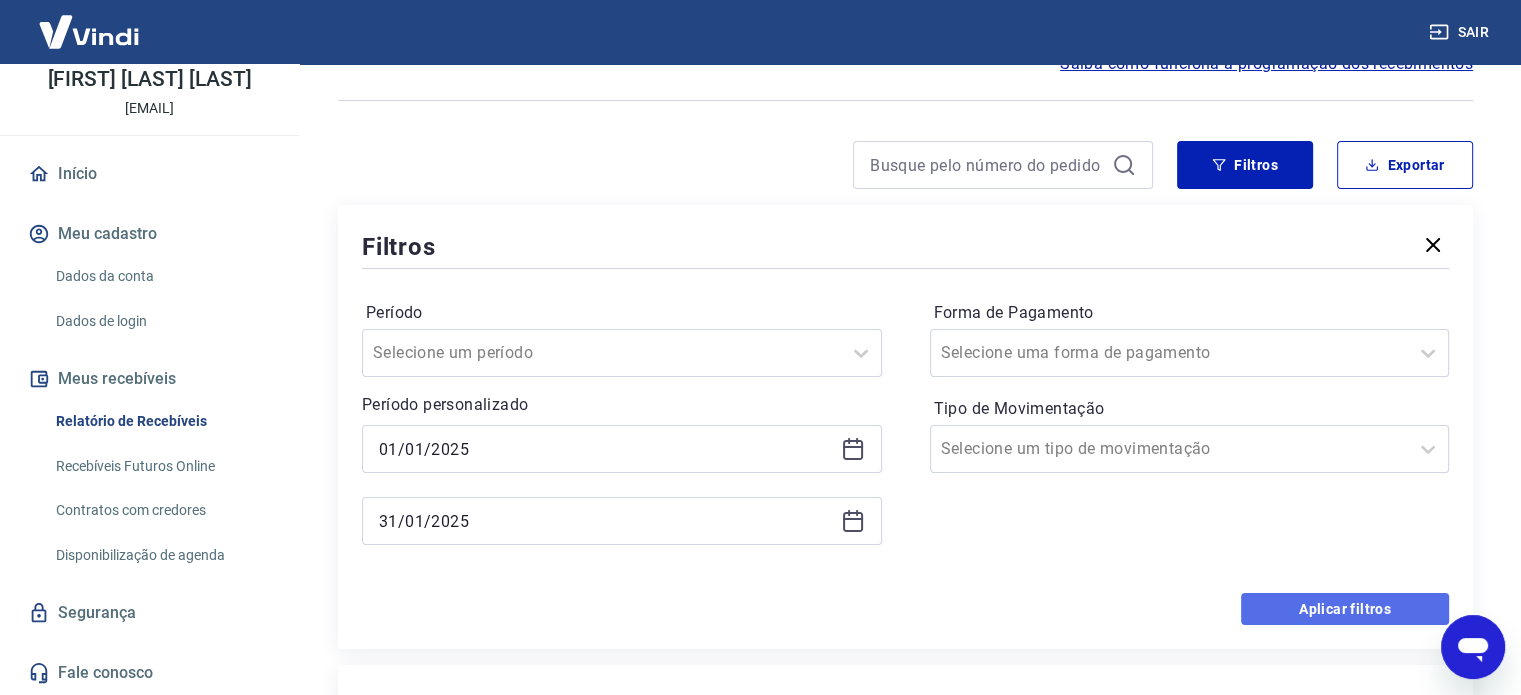 click on "Aplicar filtros" at bounding box center [1345, 609] 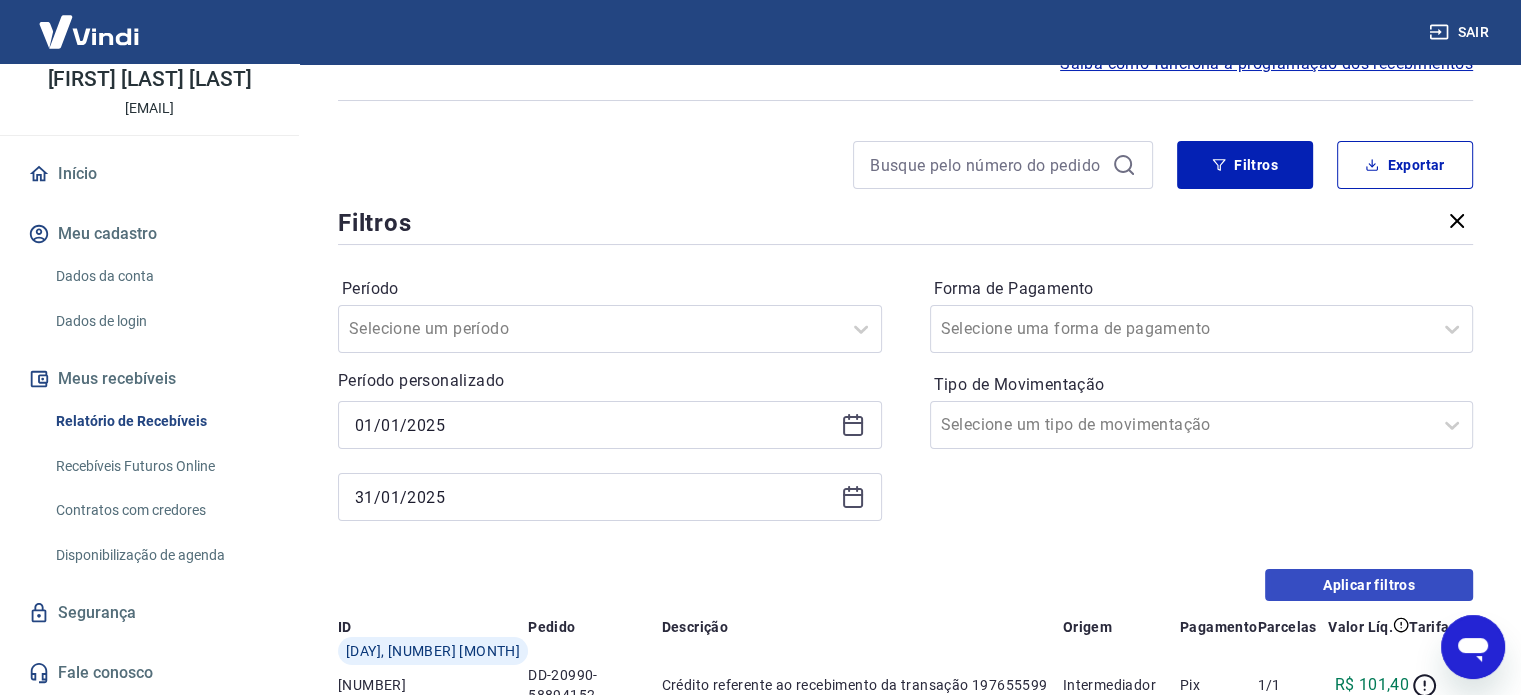 scroll, scrollTop: 0, scrollLeft: 0, axis: both 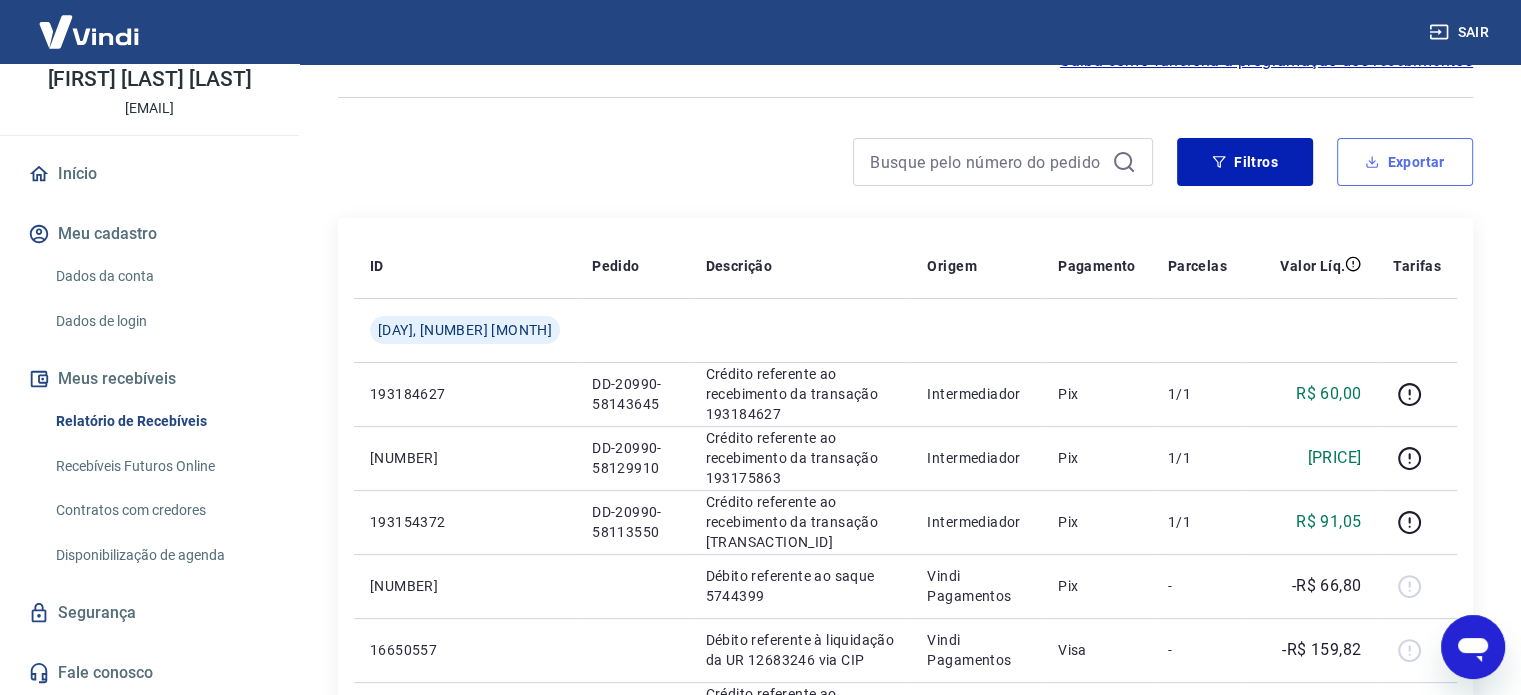 click on "Exportar" at bounding box center [1405, 162] 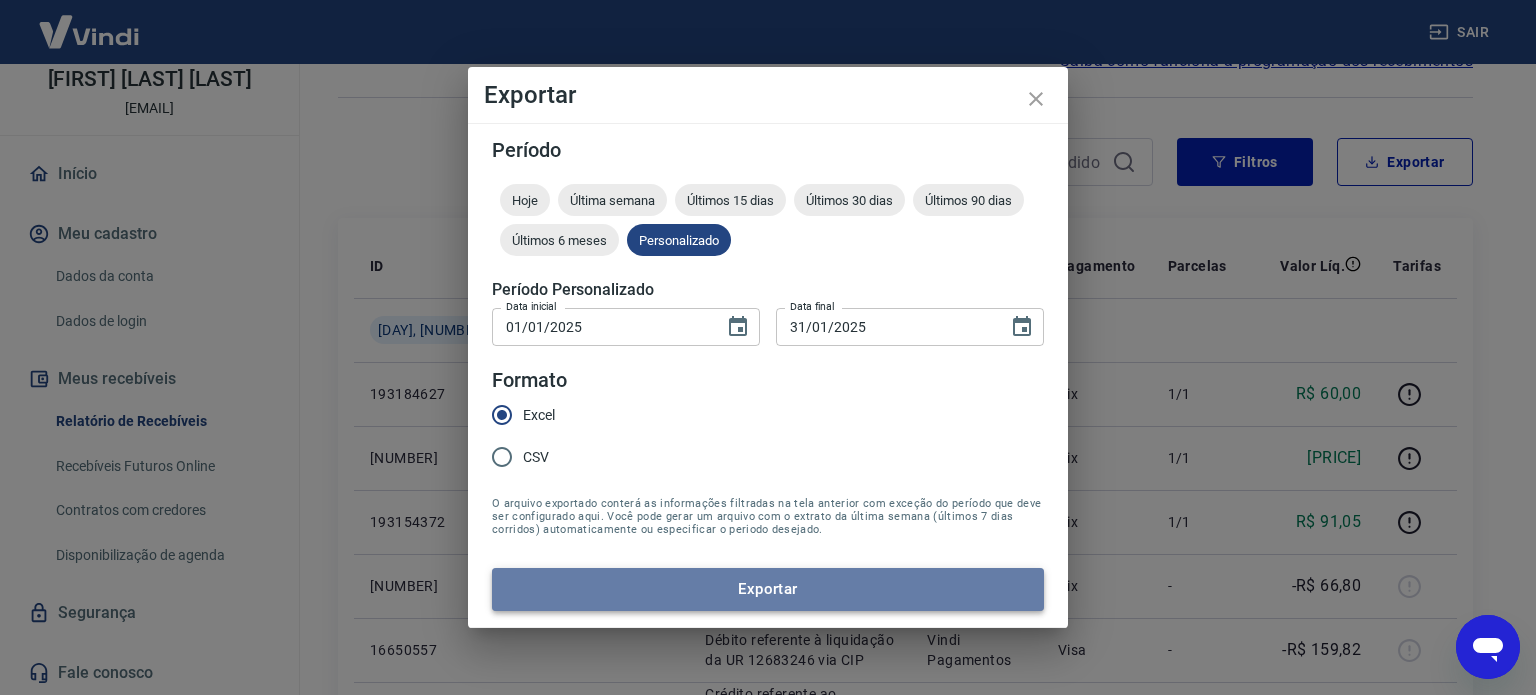 click on "Exportar" at bounding box center [768, 589] 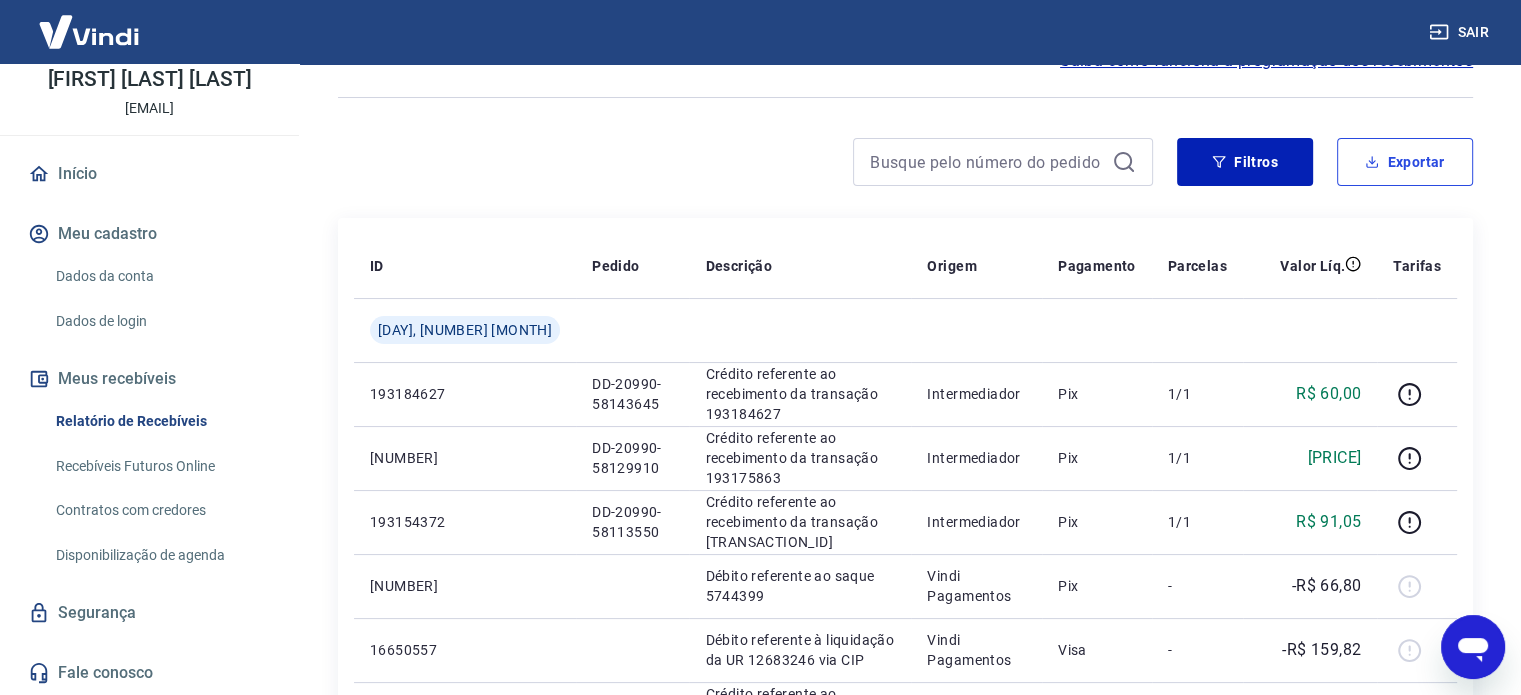 scroll, scrollTop: 0, scrollLeft: 0, axis: both 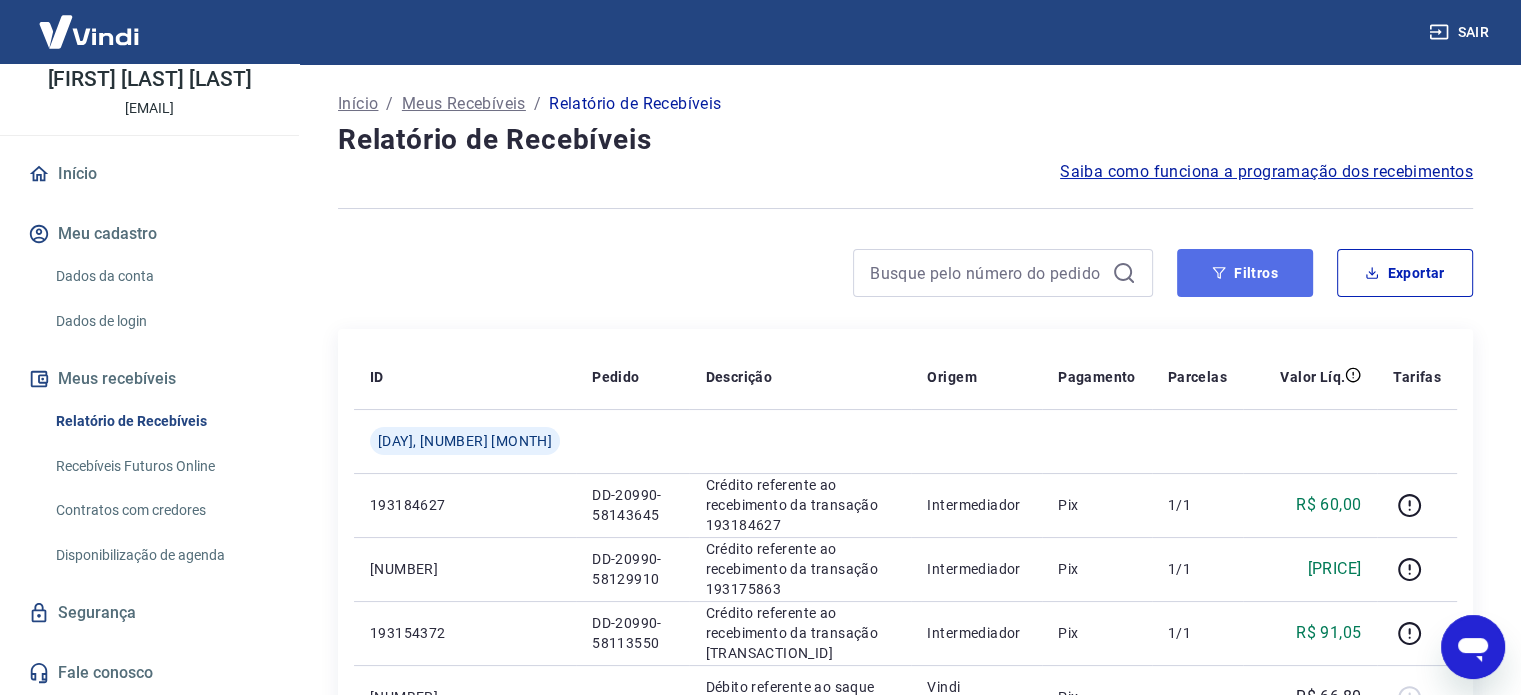 click on "Filtros" at bounding box center (1245, 273) 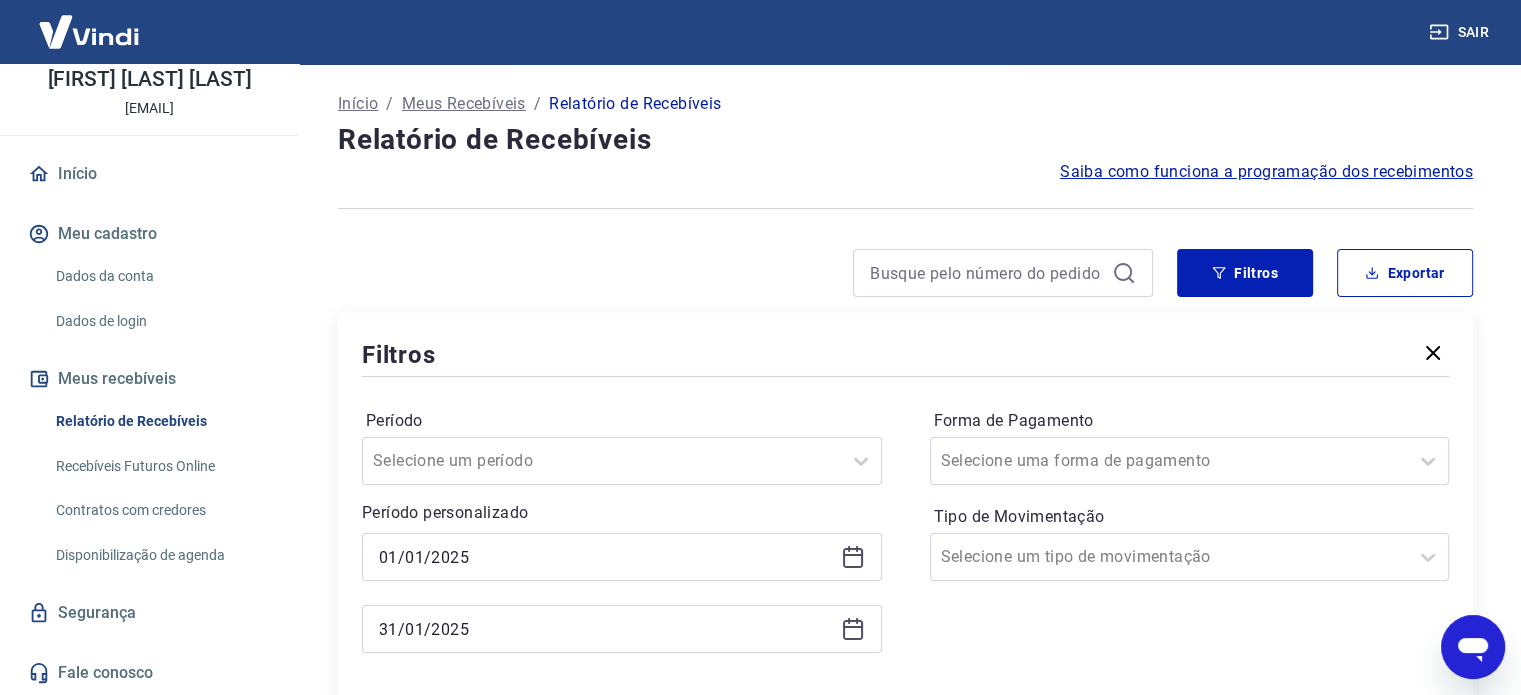 click 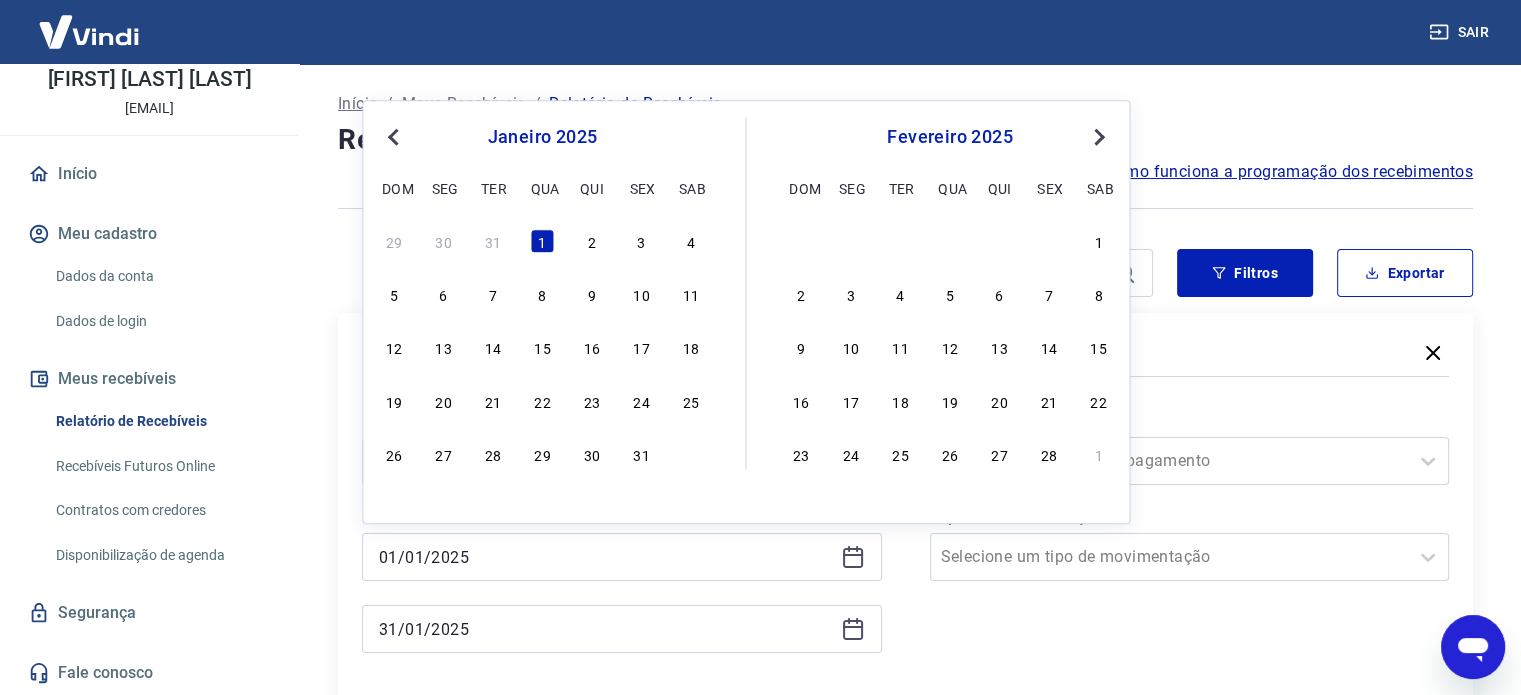click on "Previous Month" at bounding box center [395, 136] 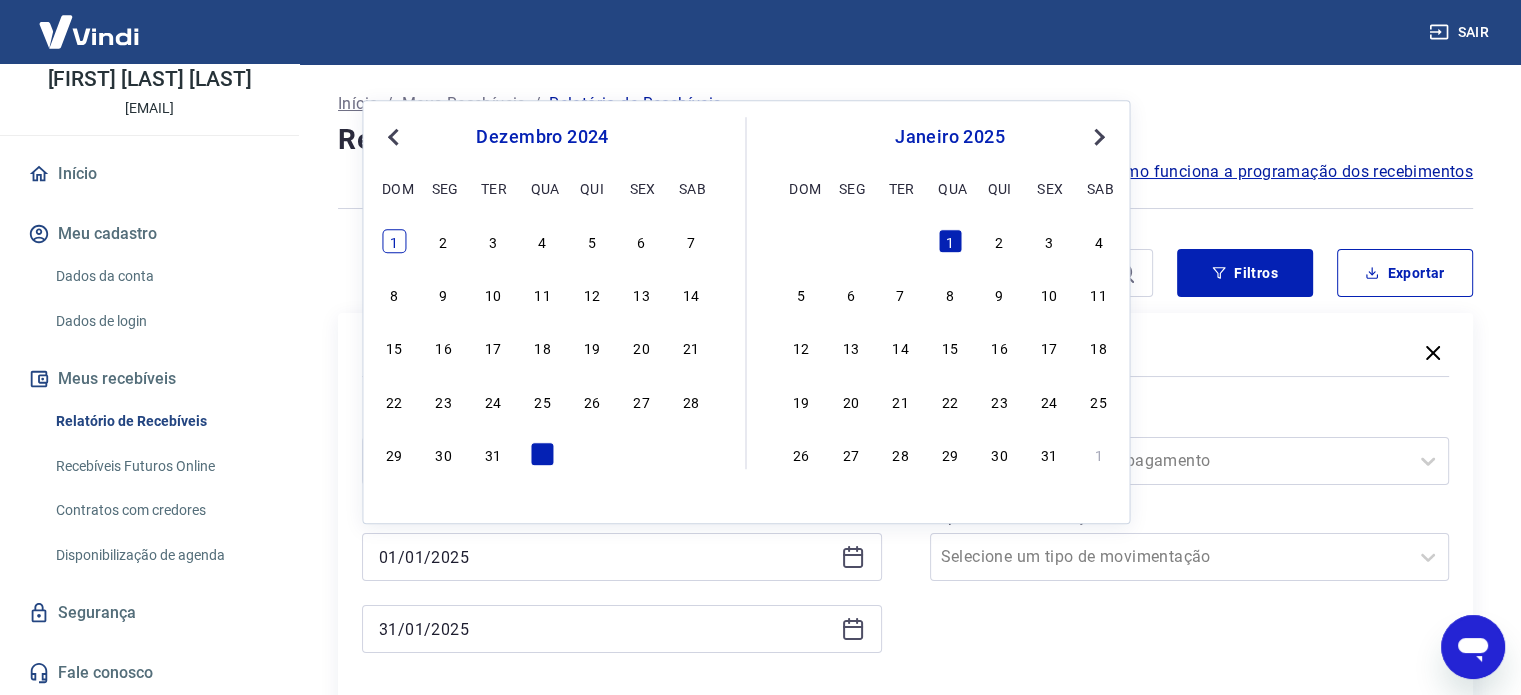 click on "1" at bounding box center (394, 241) 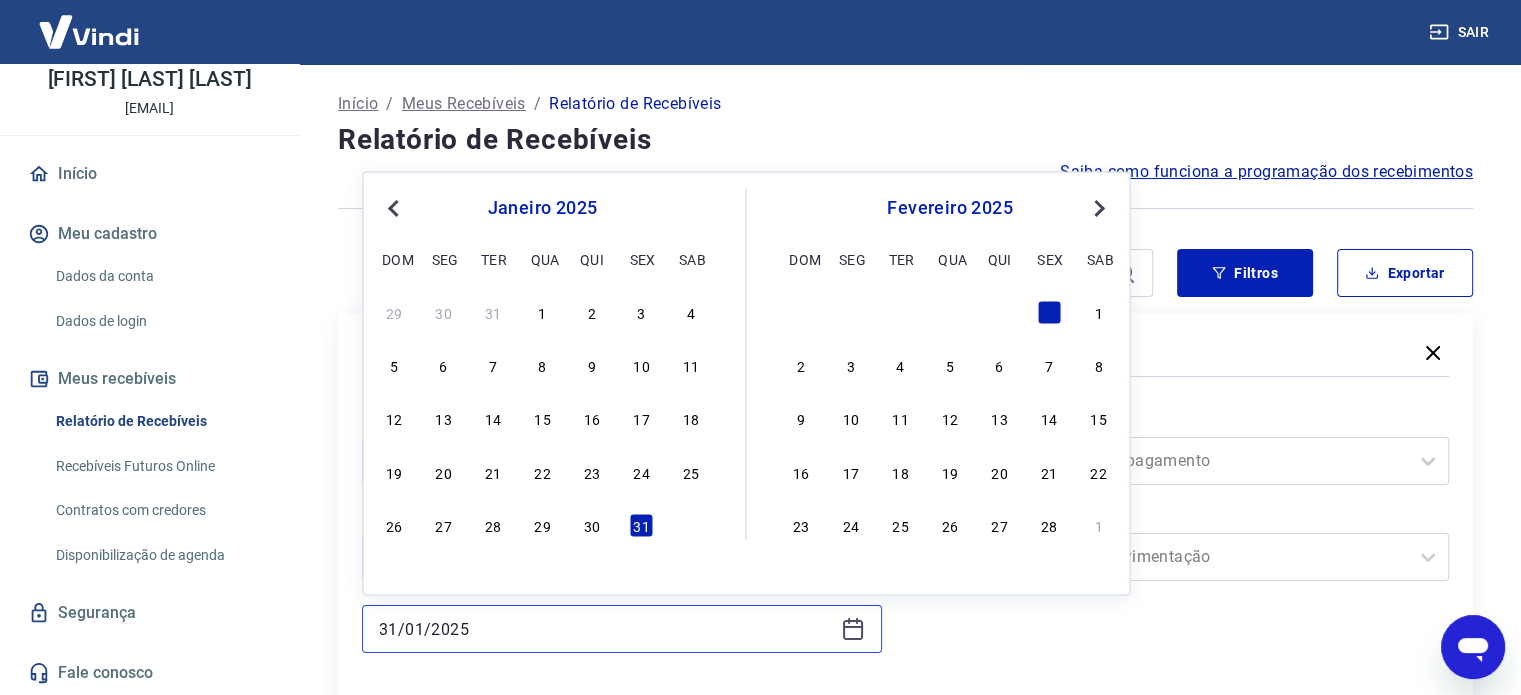 click on "31/01/2025" at bounding box center (606, 629) 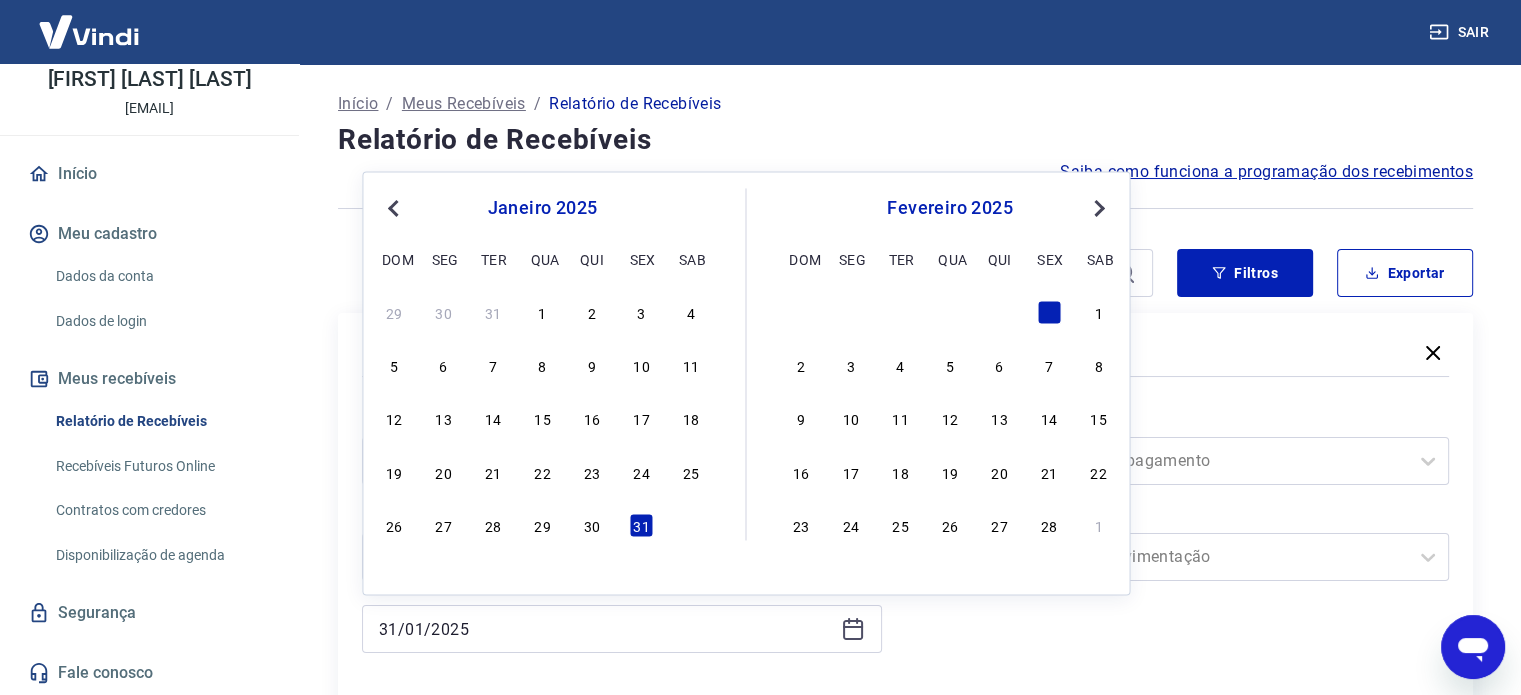 click on "Previous Month" at bounding box center [393, 208] 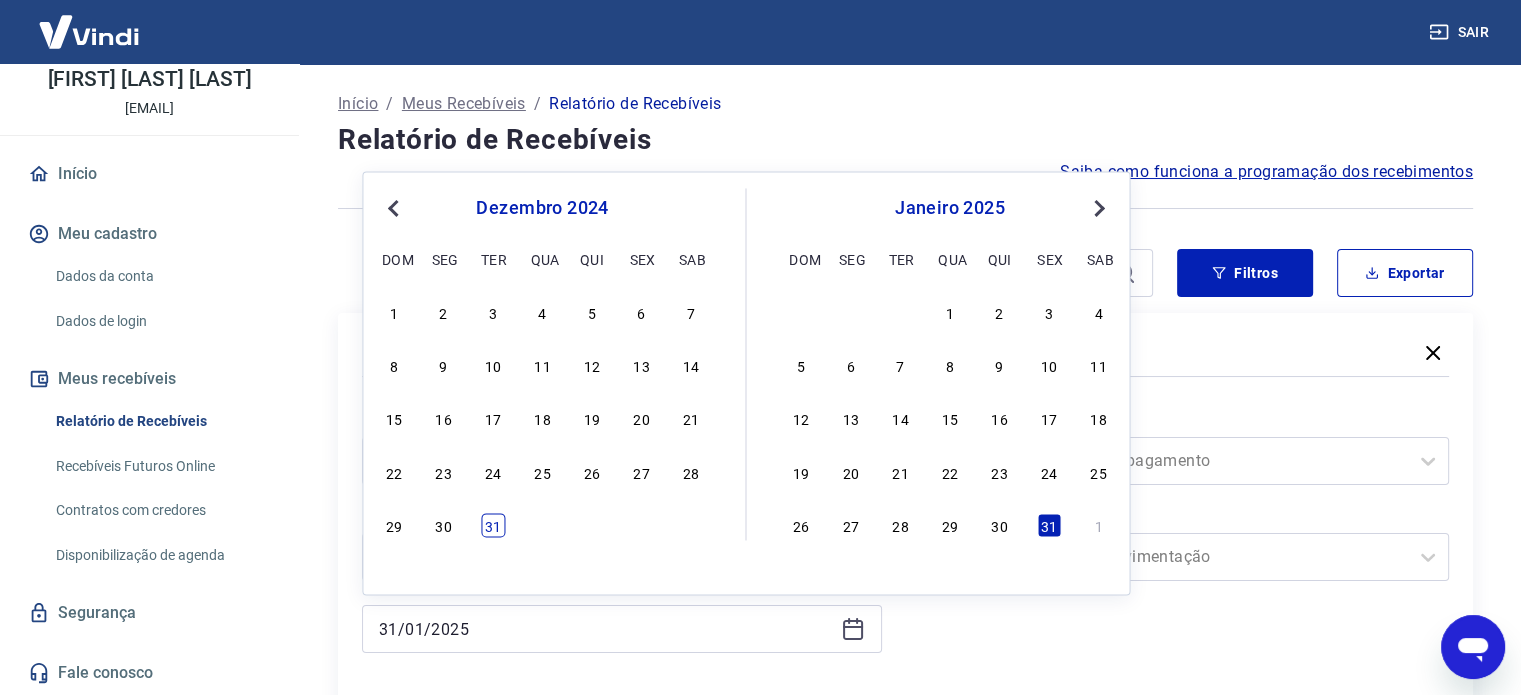 click on "31" at bounding box center (493, 525) 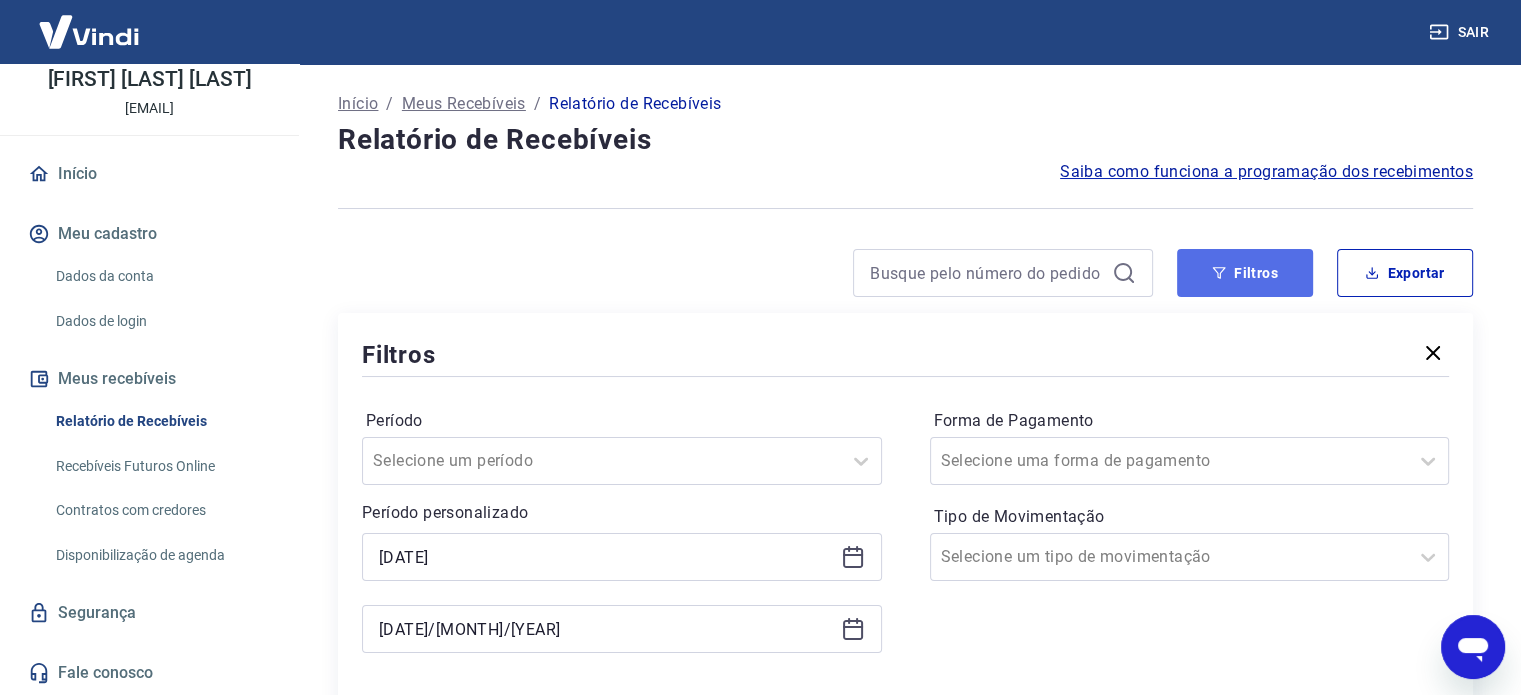 click on "Filtros" at bounding box center [1245, 273] 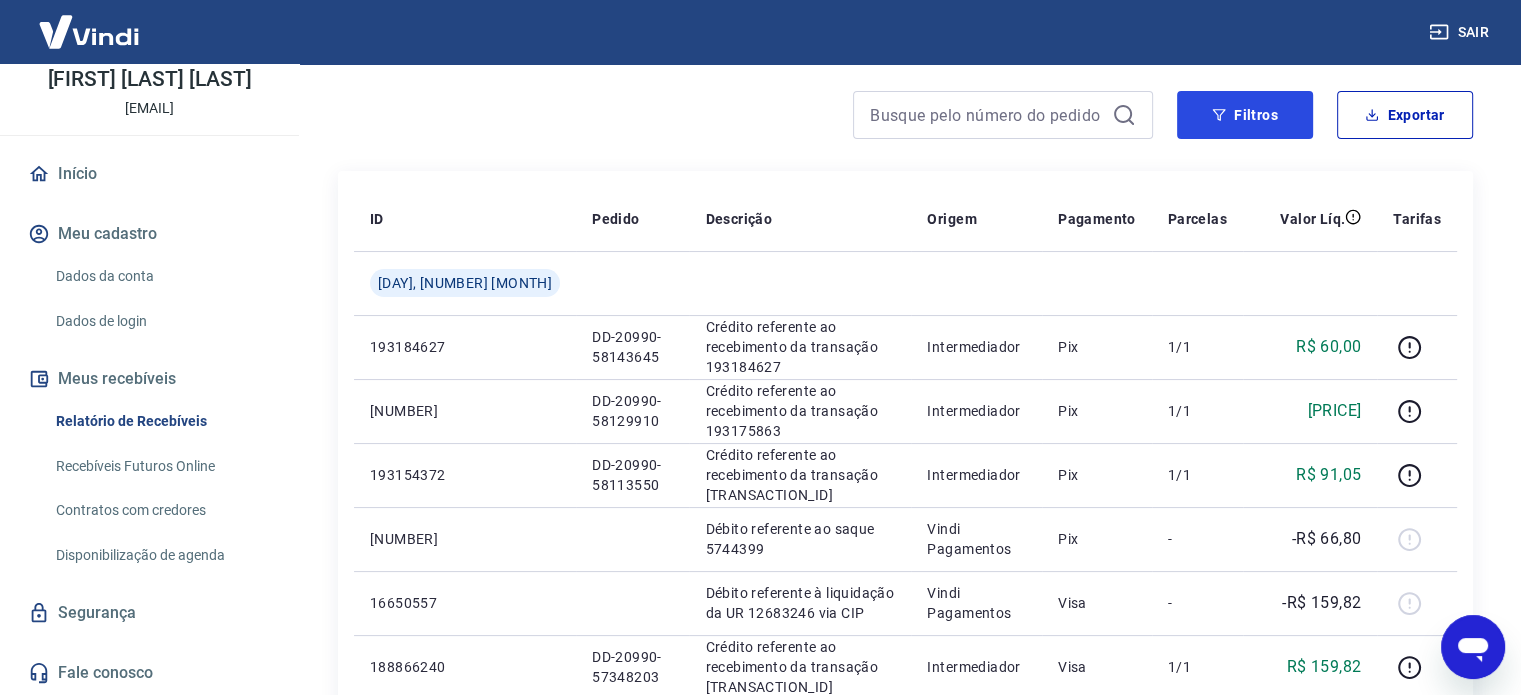 scroll, scrollTop: 155, scrollLeft: 0, axis: vertical 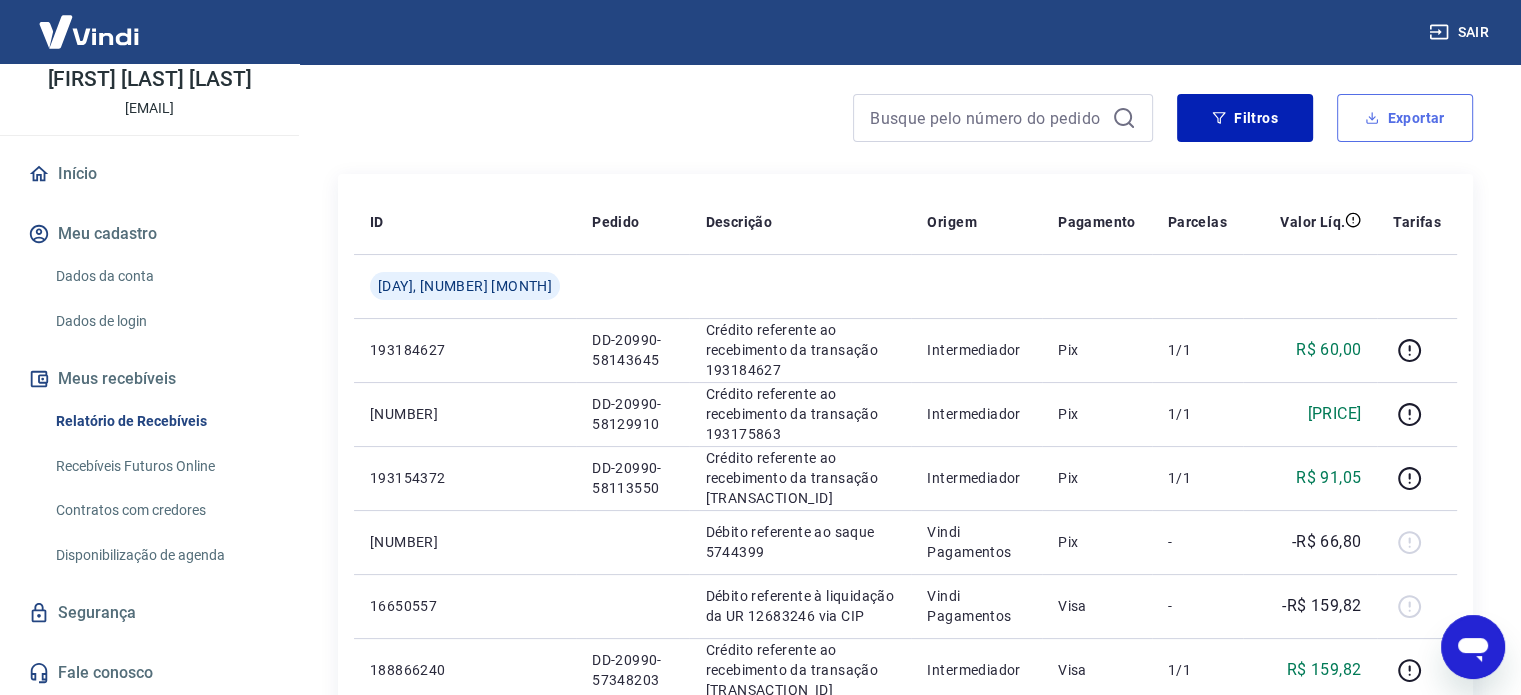 click on "Exportar" at bounding box center [1405, 118] 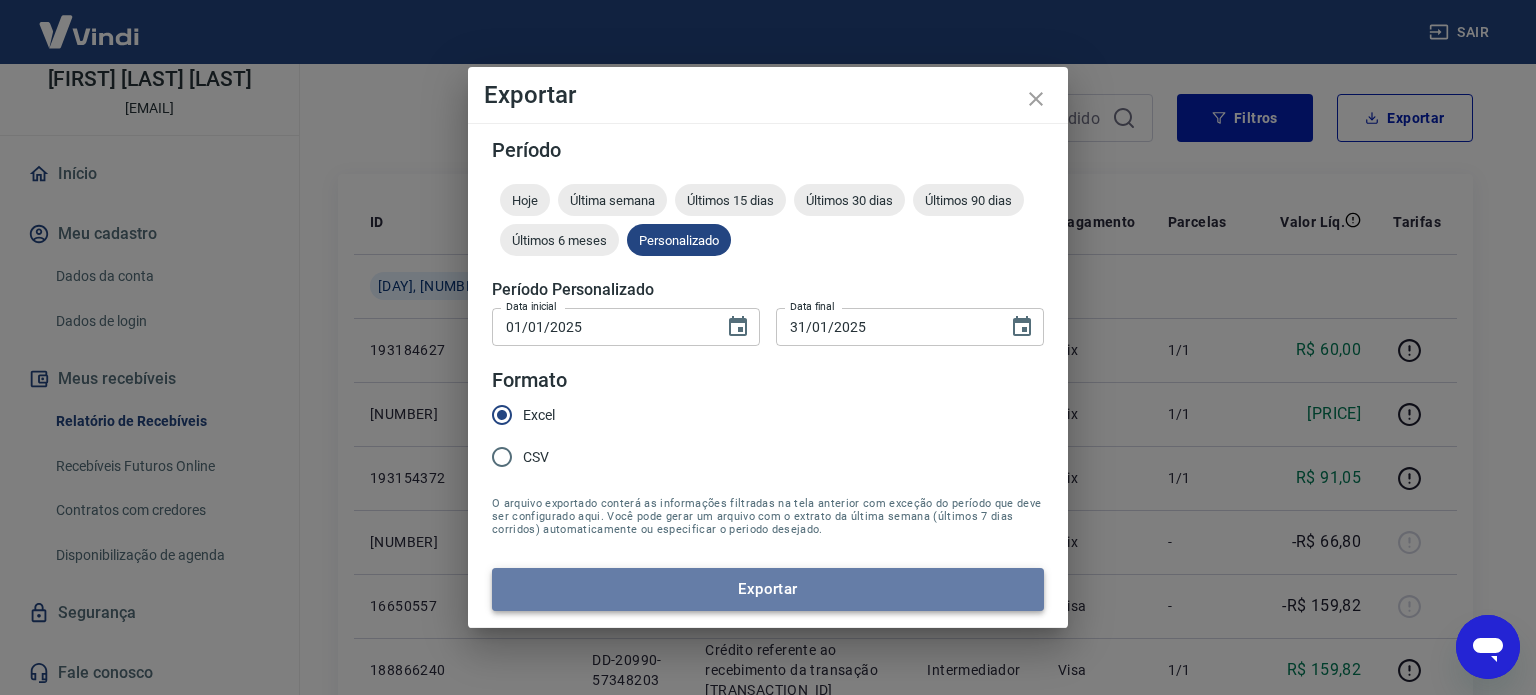 click on "Exportar" at bounding box center (768, 589) 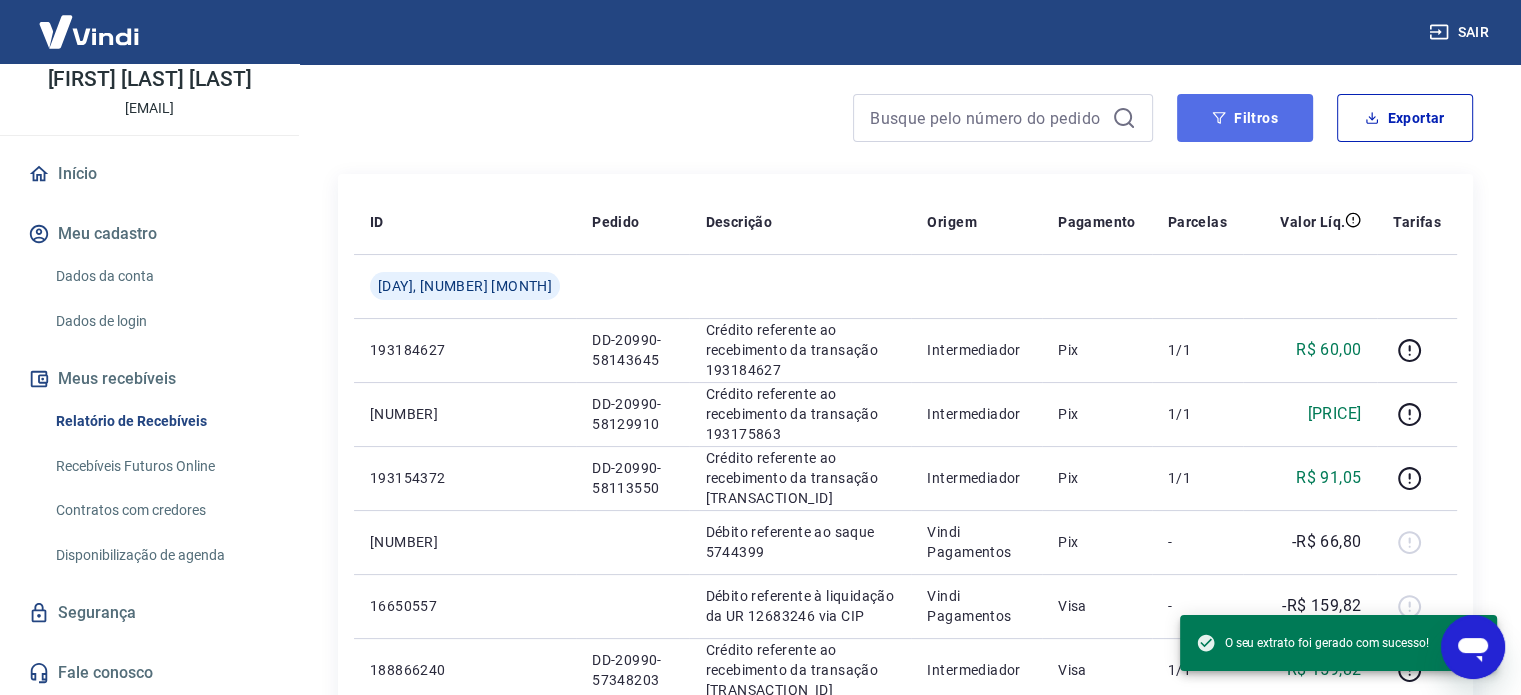 click on "Filtros" at bounding box center (1245, 118) 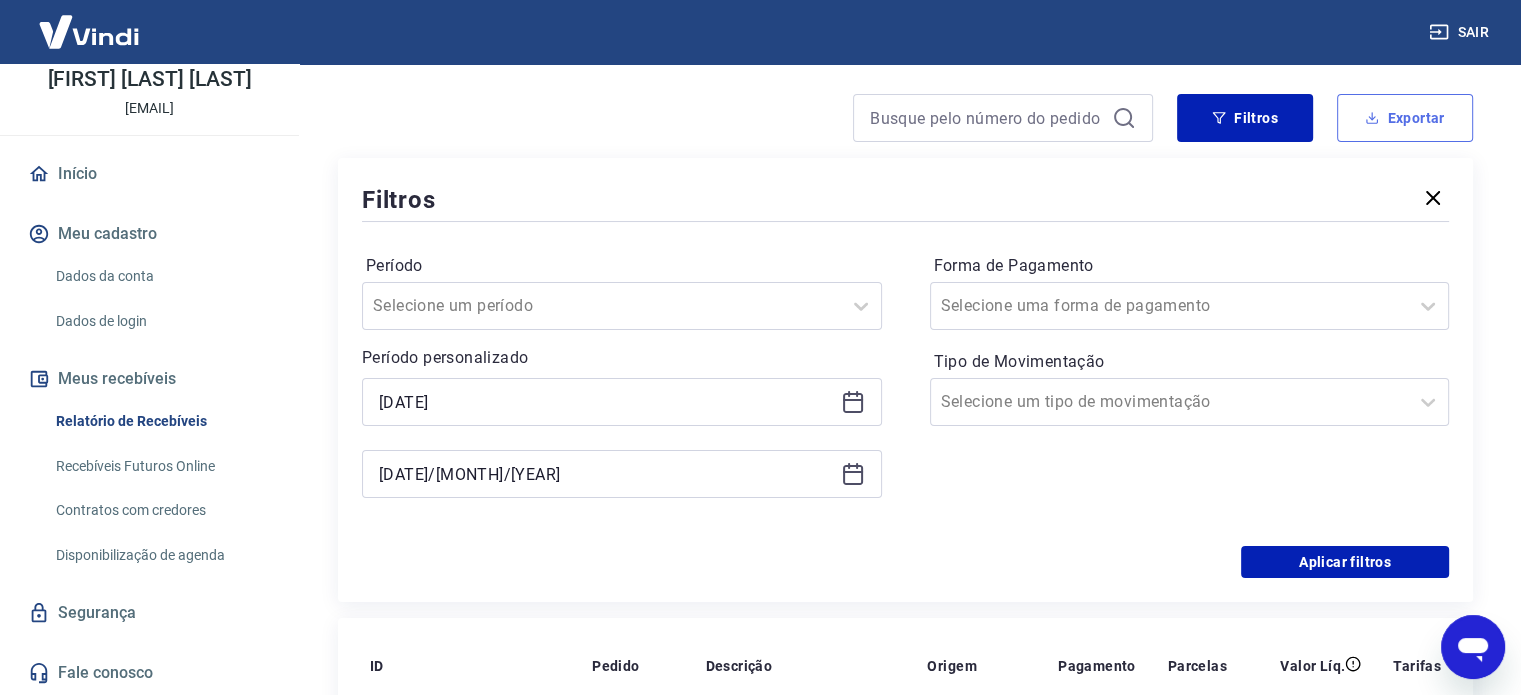 click on "Exportar" at bounding box center [1405, 118] 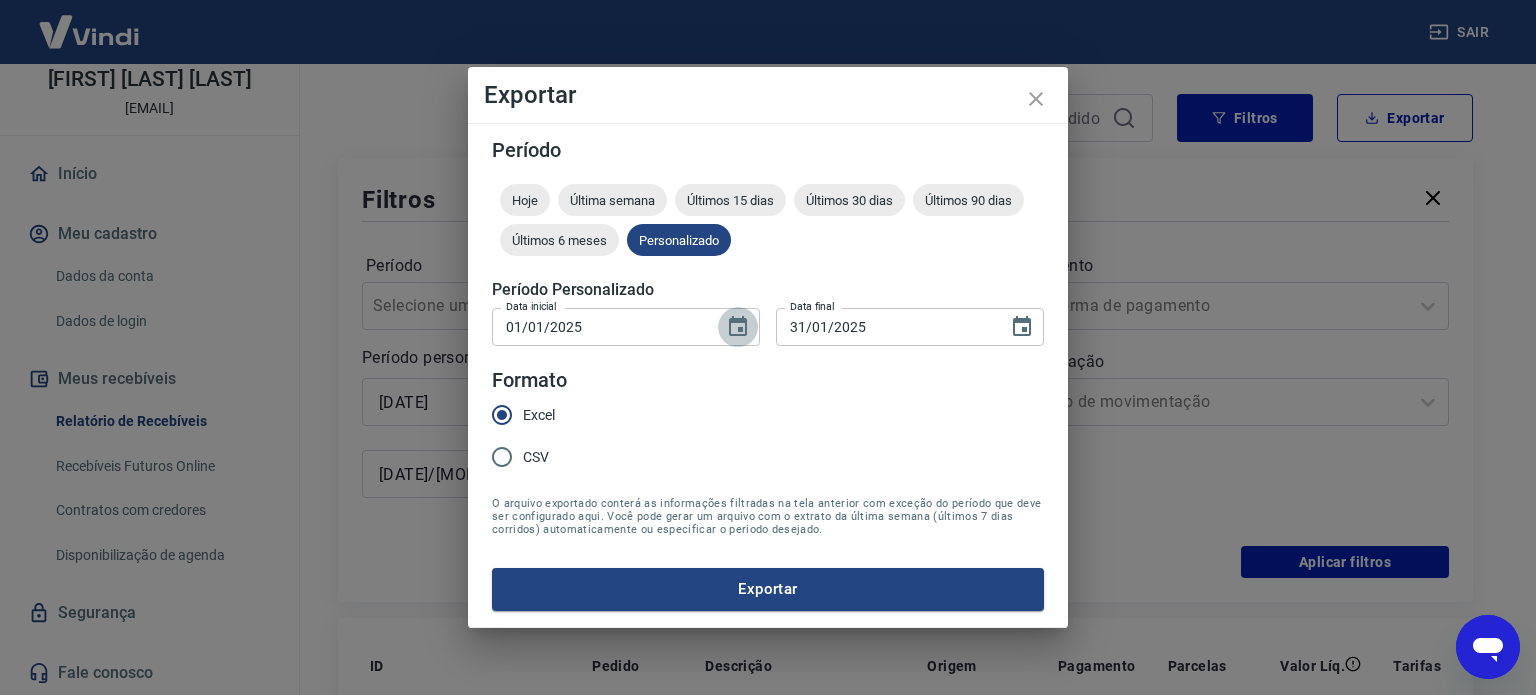 click 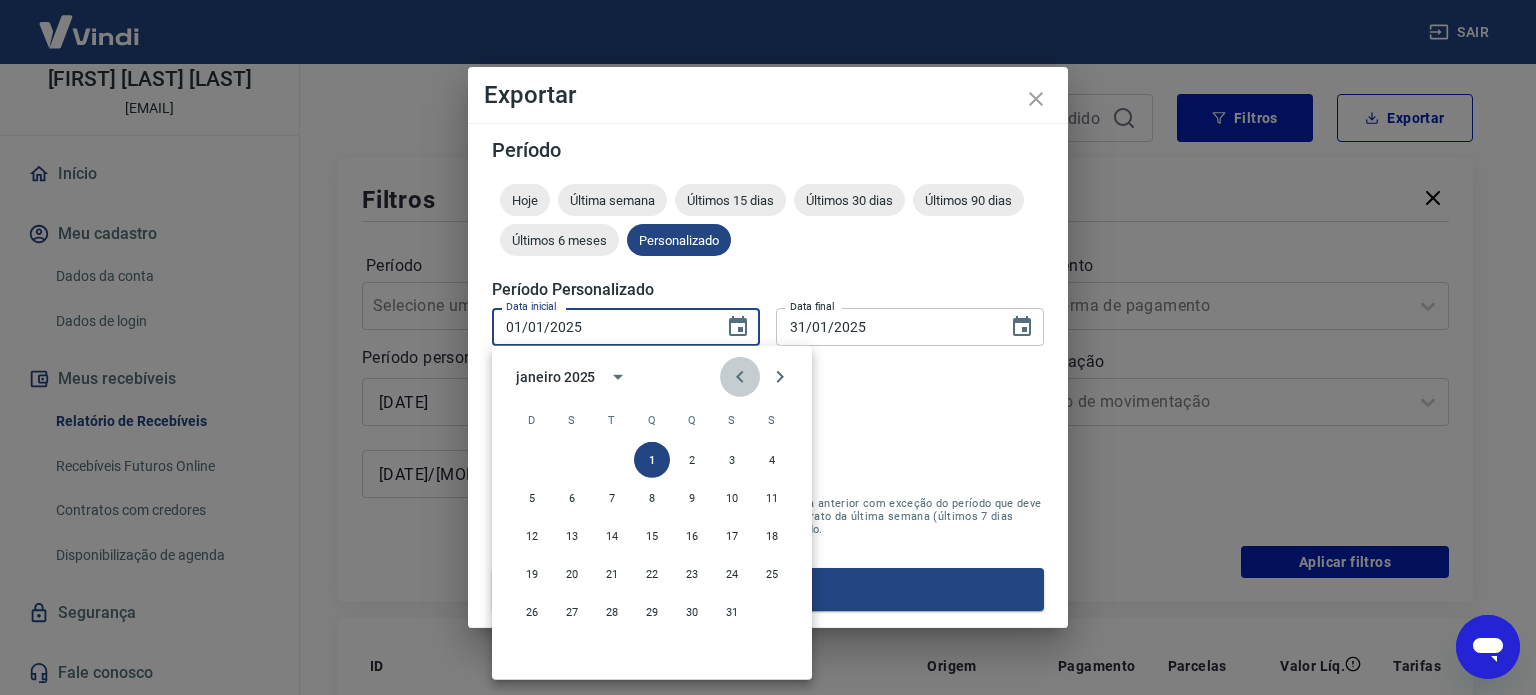 click 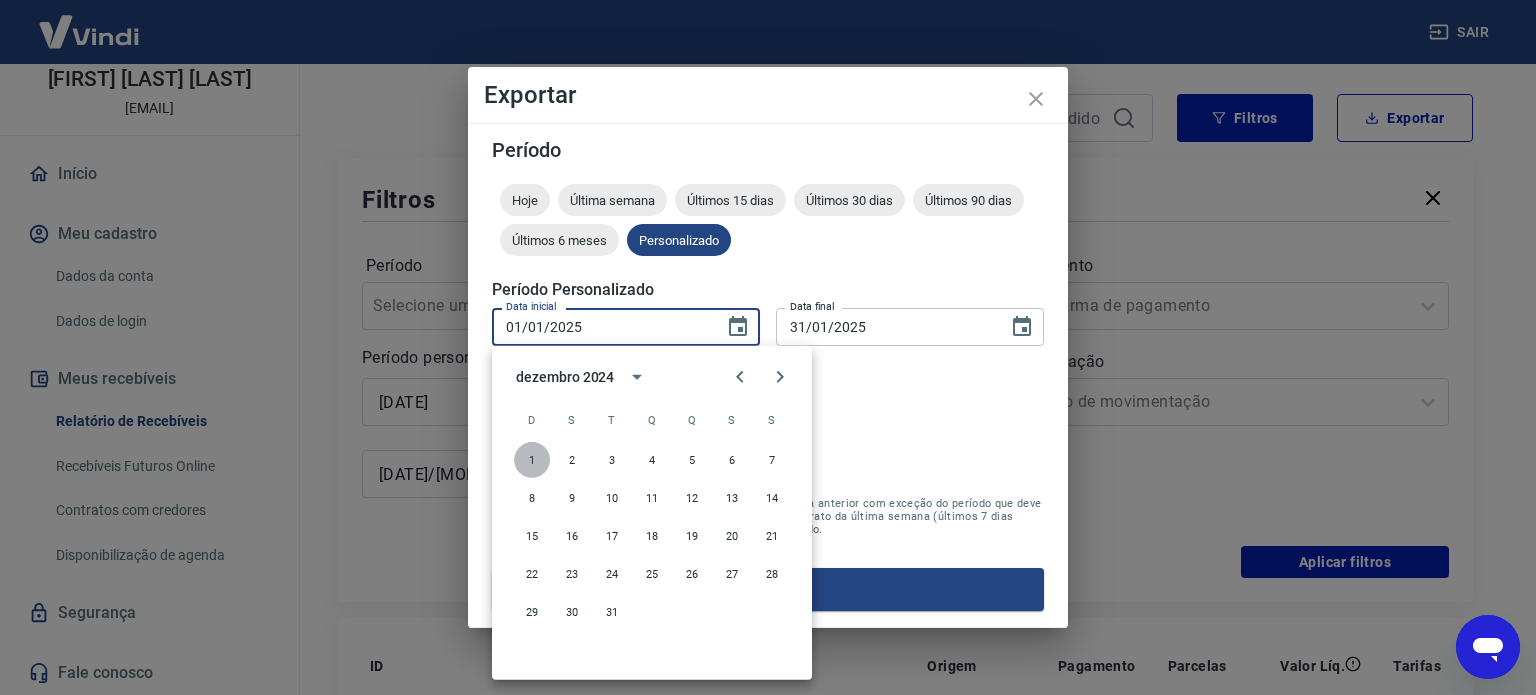 click on "1" at bounding box center (532, 460) 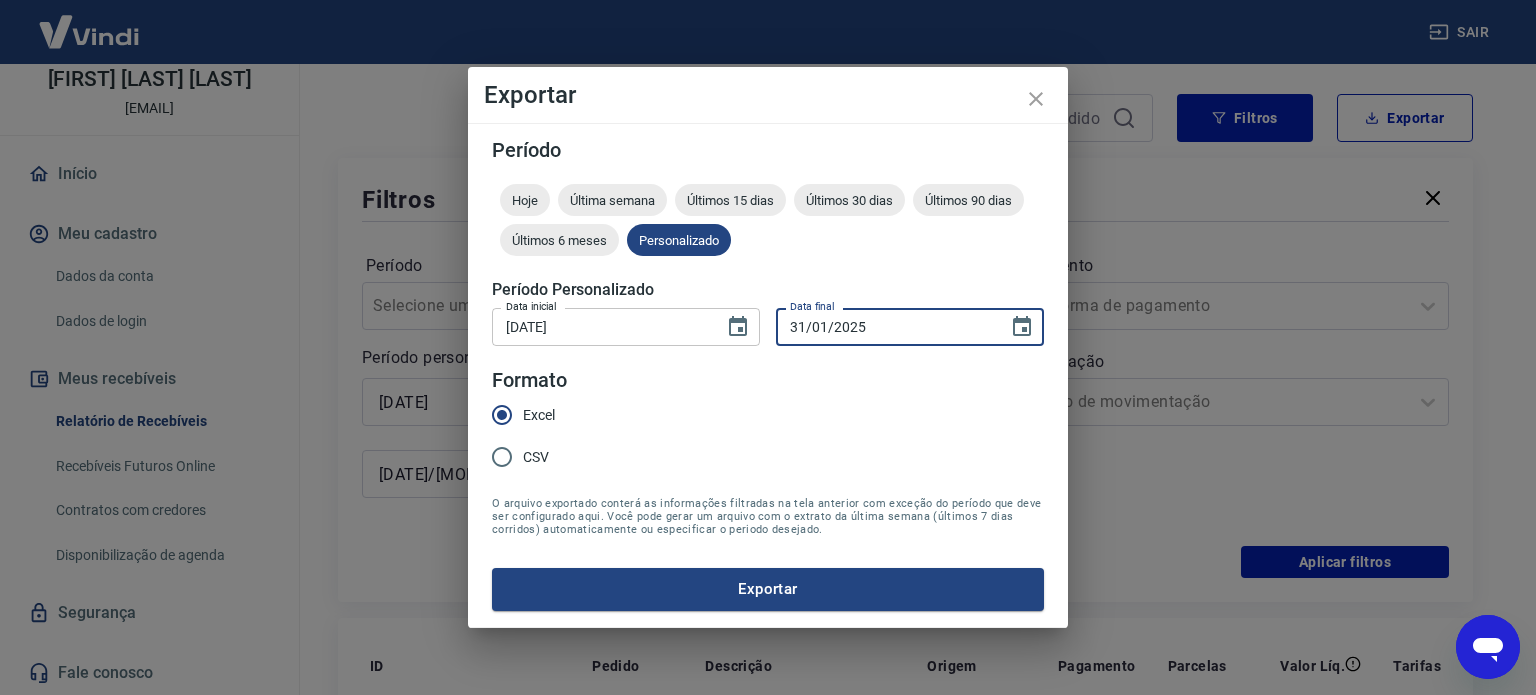 click on "31/01/2025" at bounding box center [885, 326] 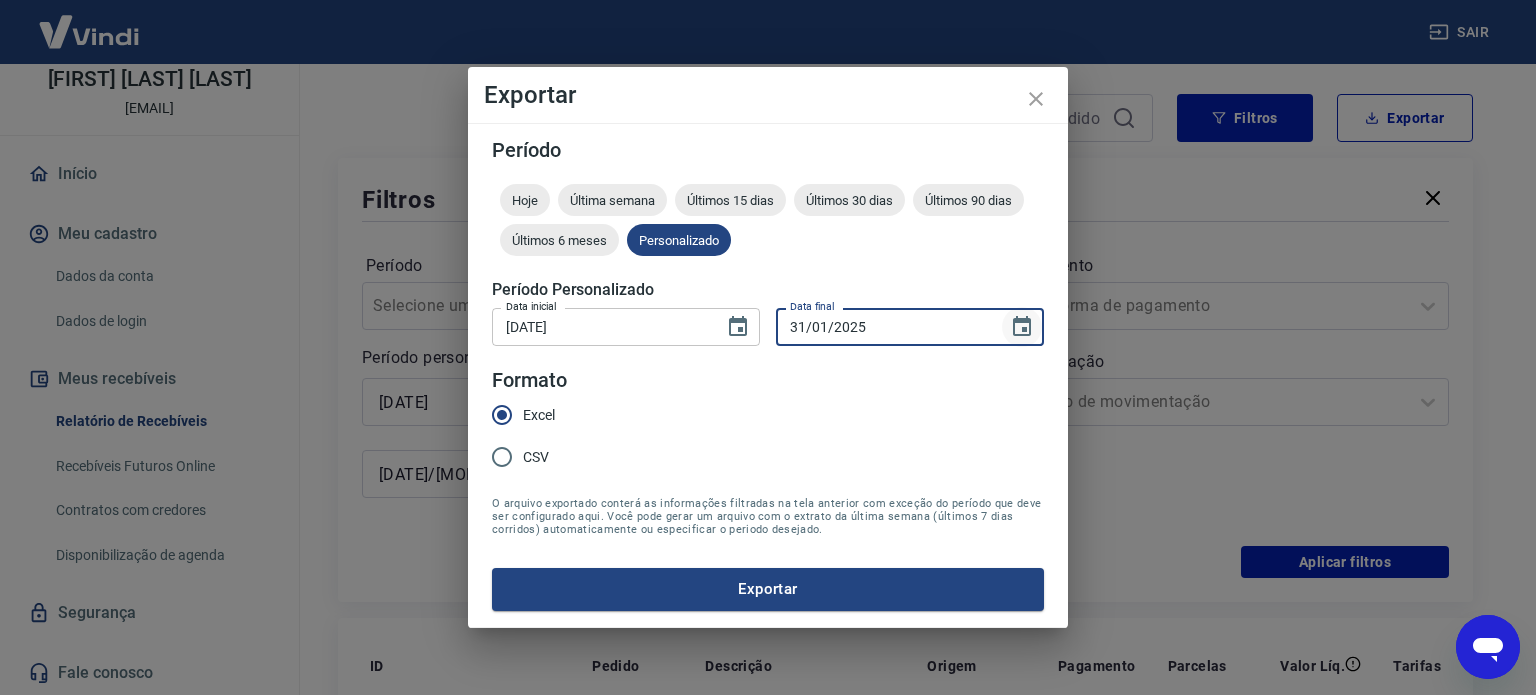 click 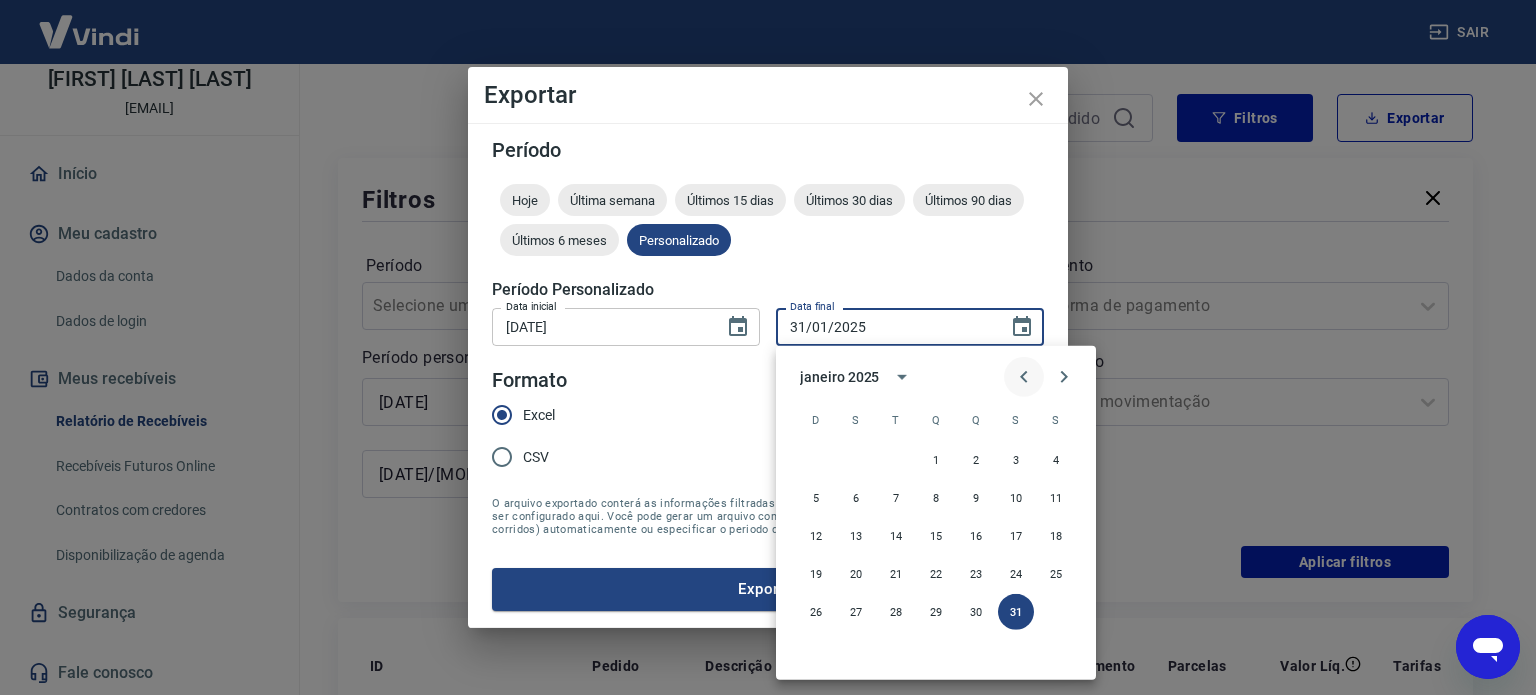 click 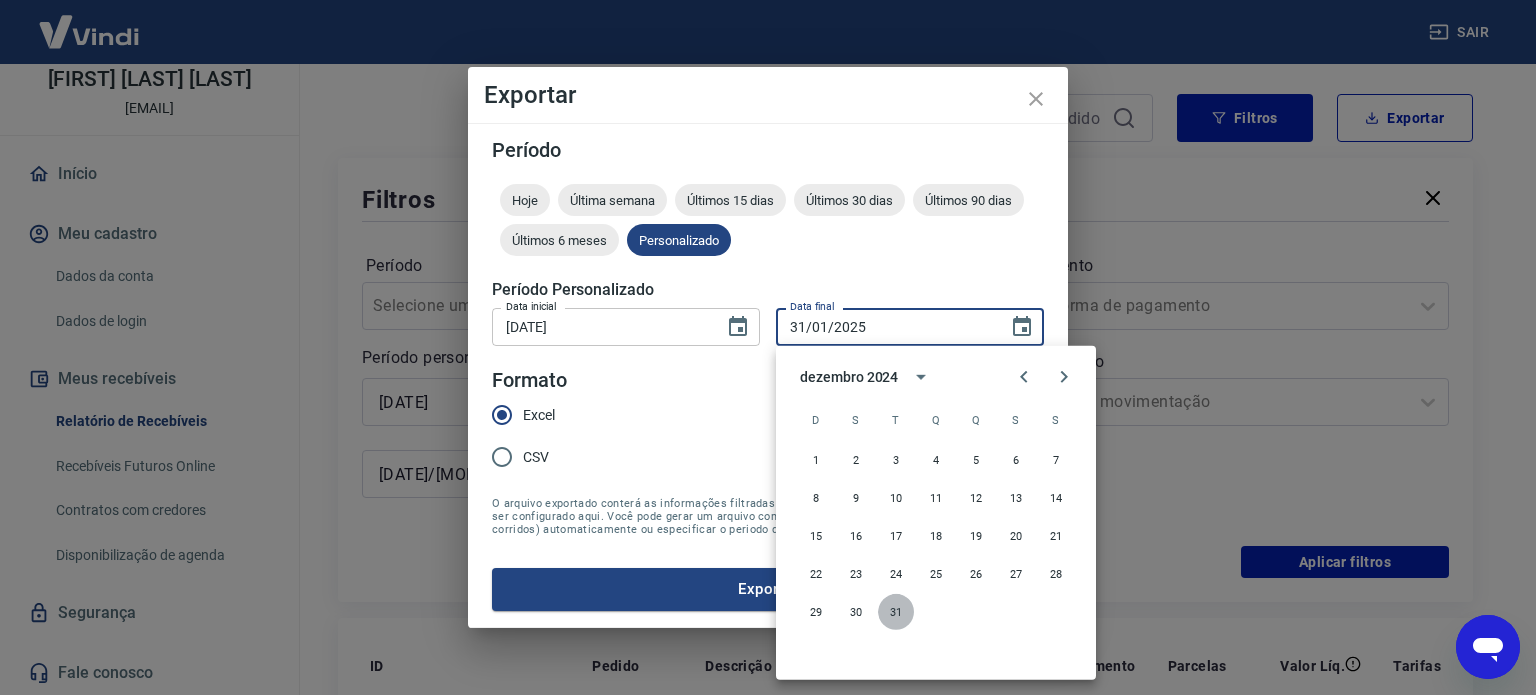 click on "31" at bounding box center (896, 612) 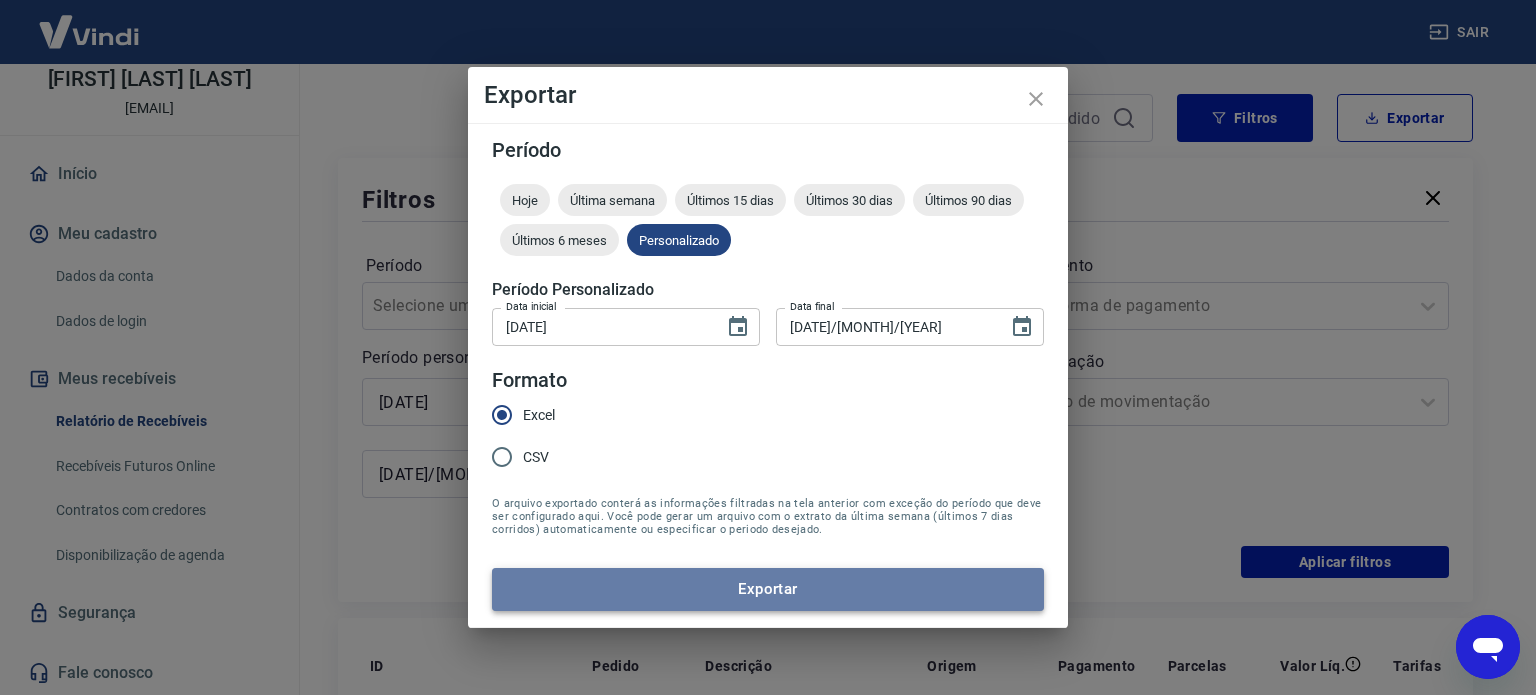 click on "Exportar" at bounding box center [768, 589] 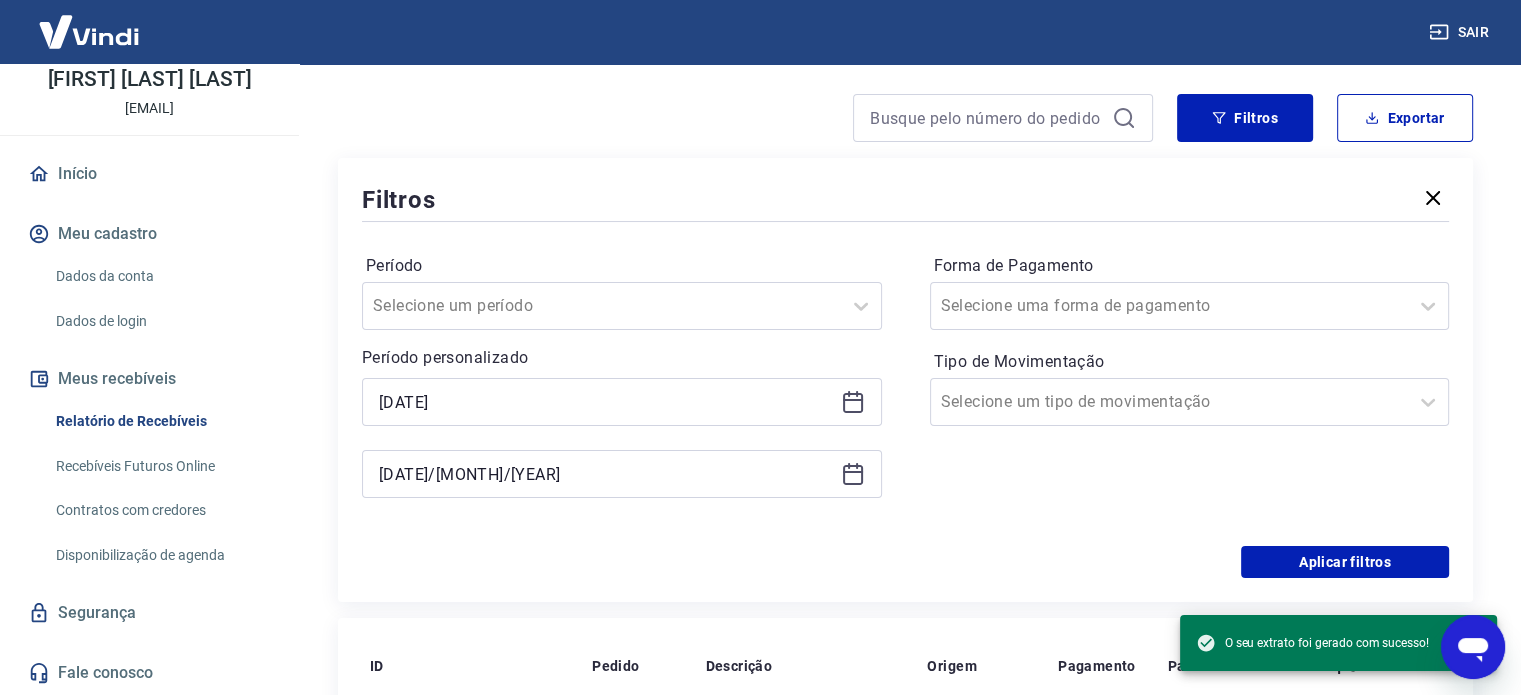click 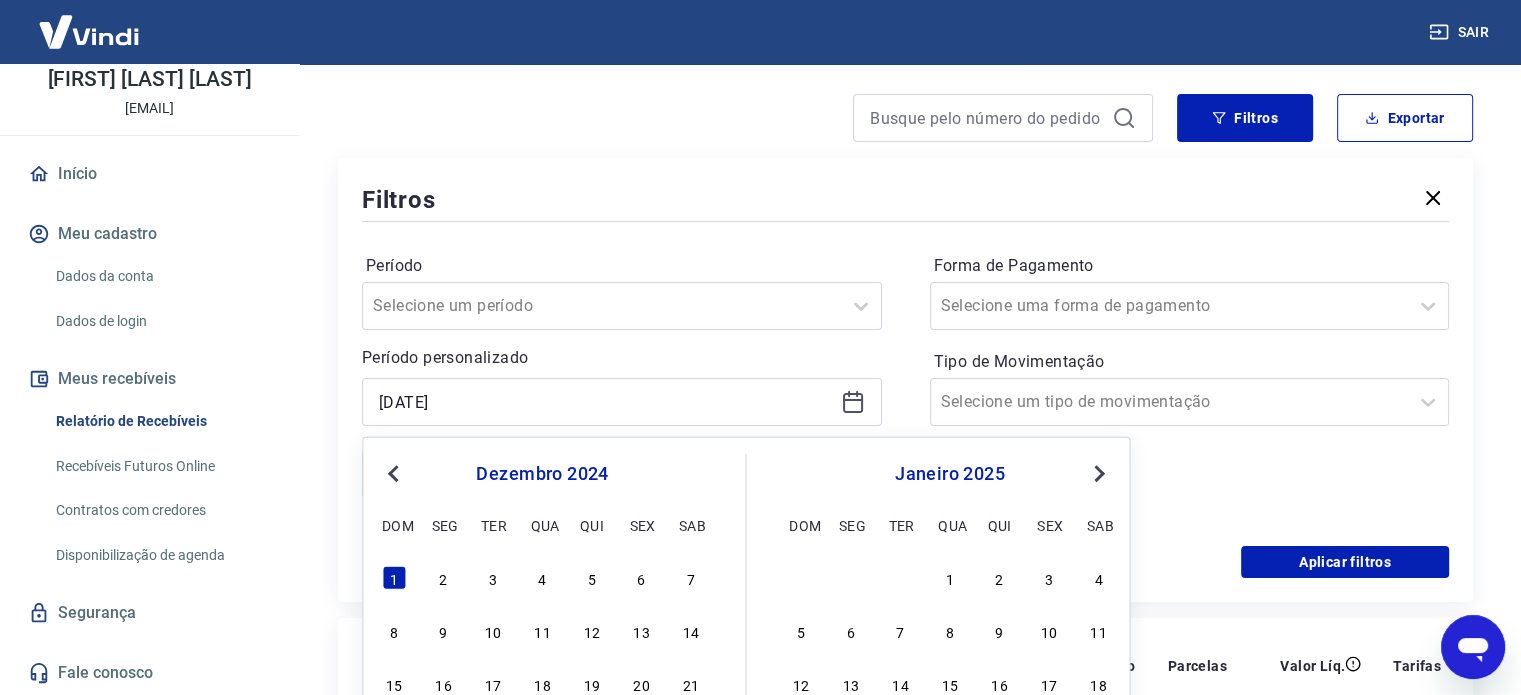 click on "Previous Month" at bounding box center [395, 472] 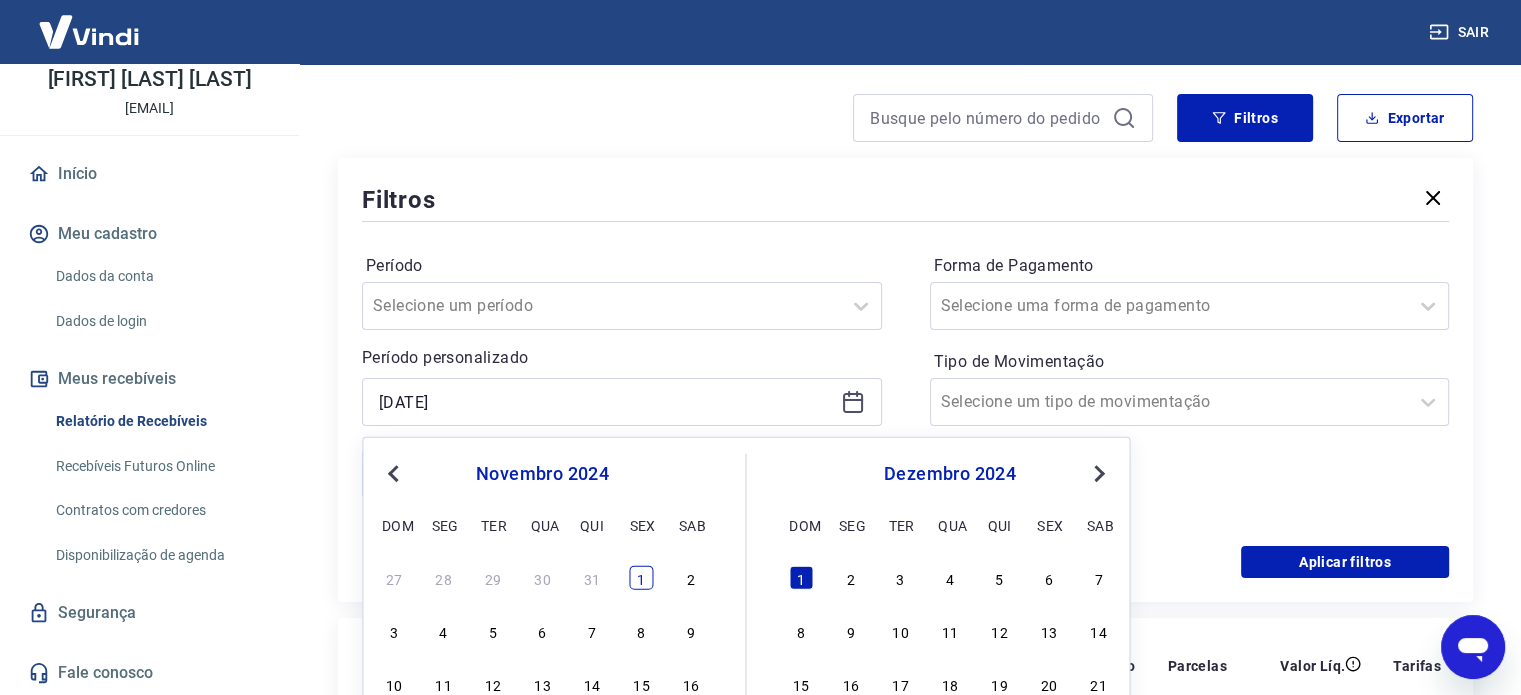 click on "1" at bounding box center [641, 578] 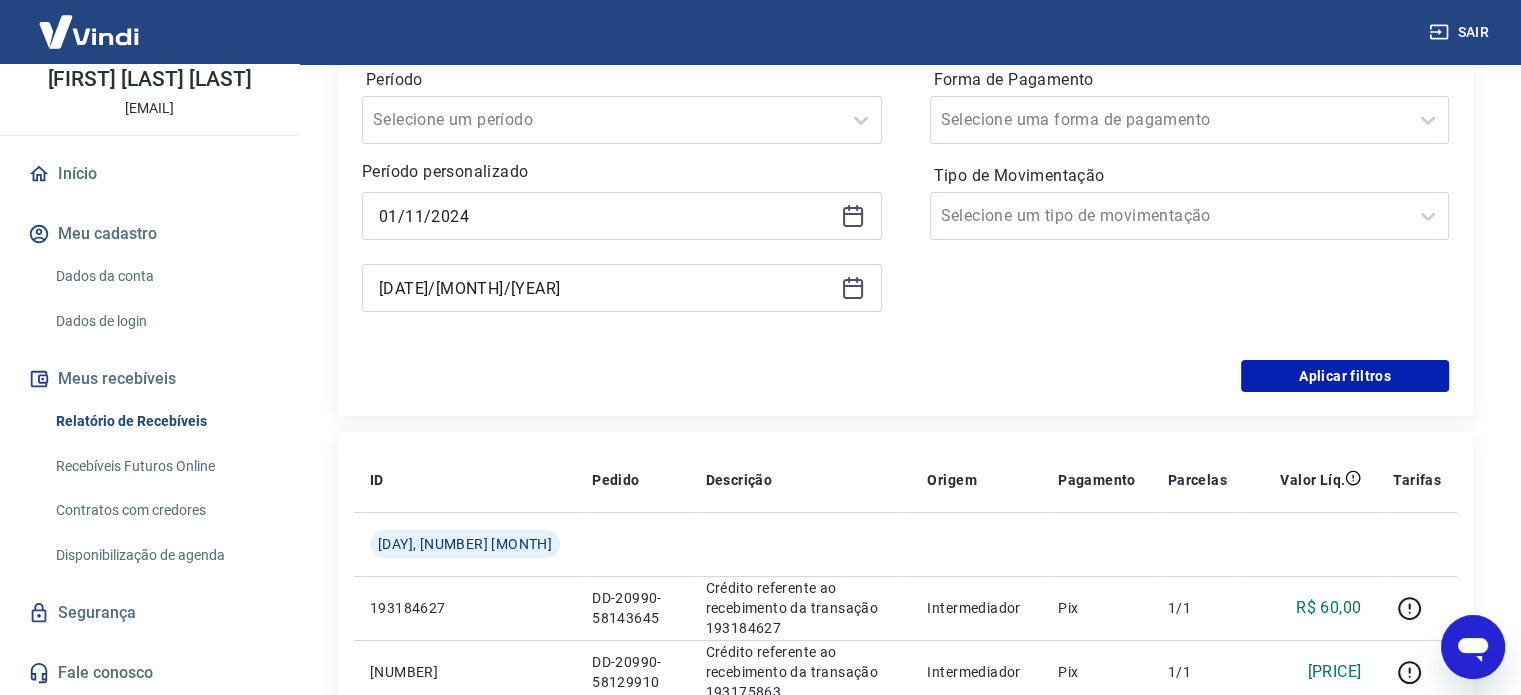 scroll, scrollTop: 348, scrollLeft: 0, axis: vertical 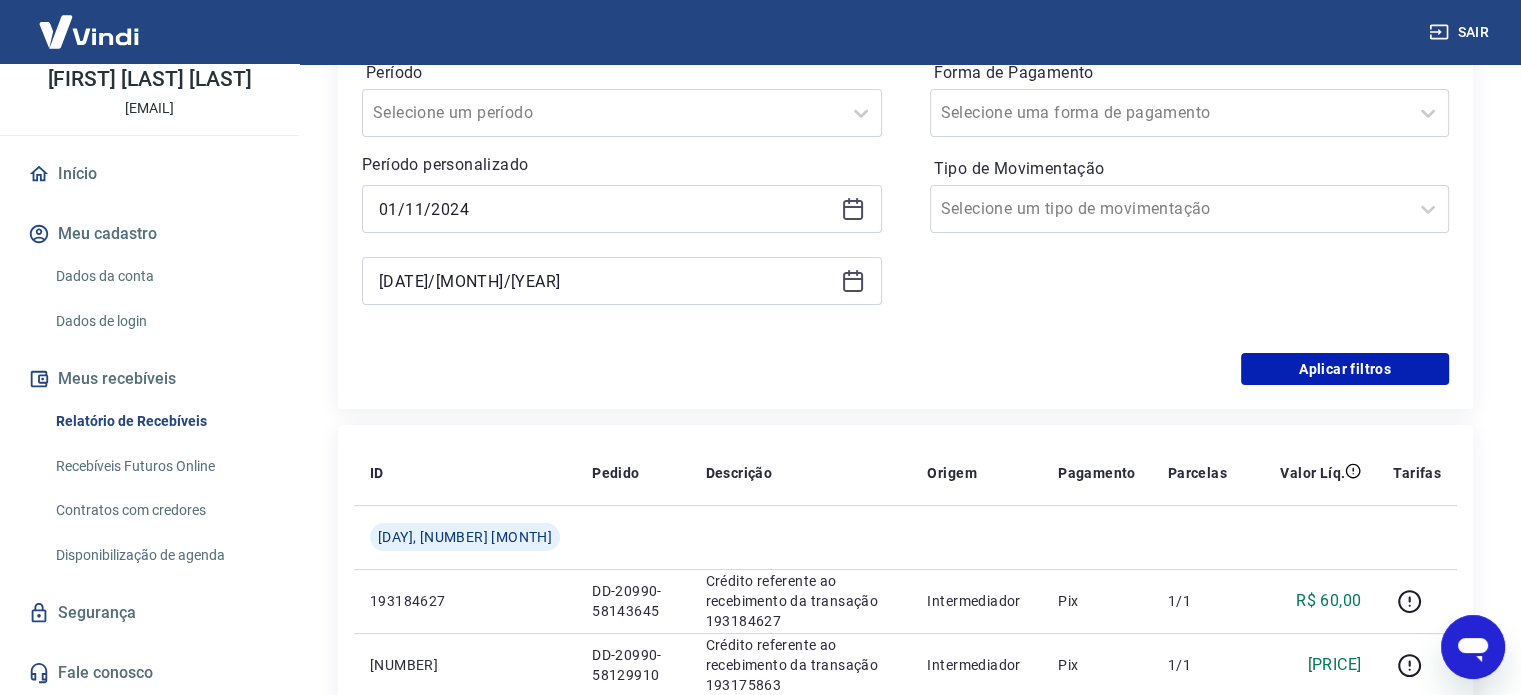 click 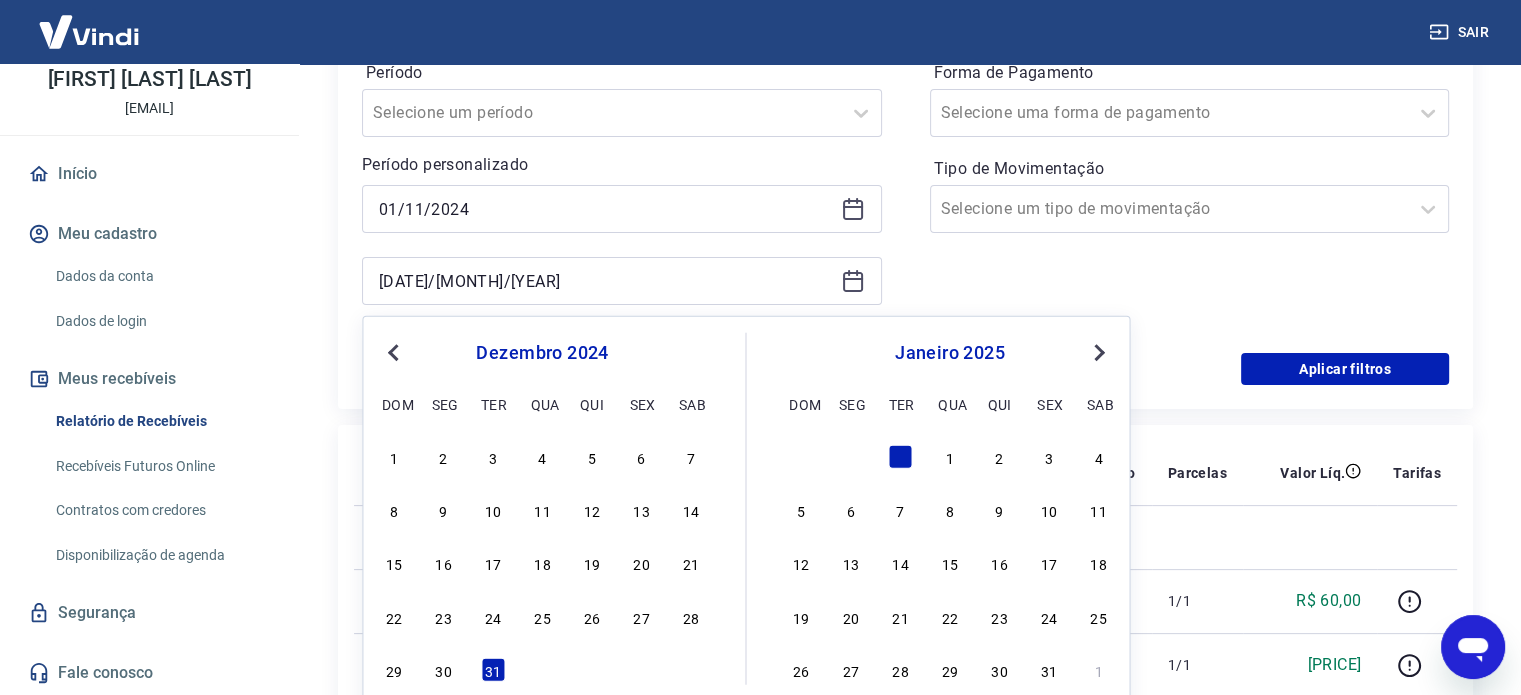 click on "Previous Month" at bounding box center (395, 351) 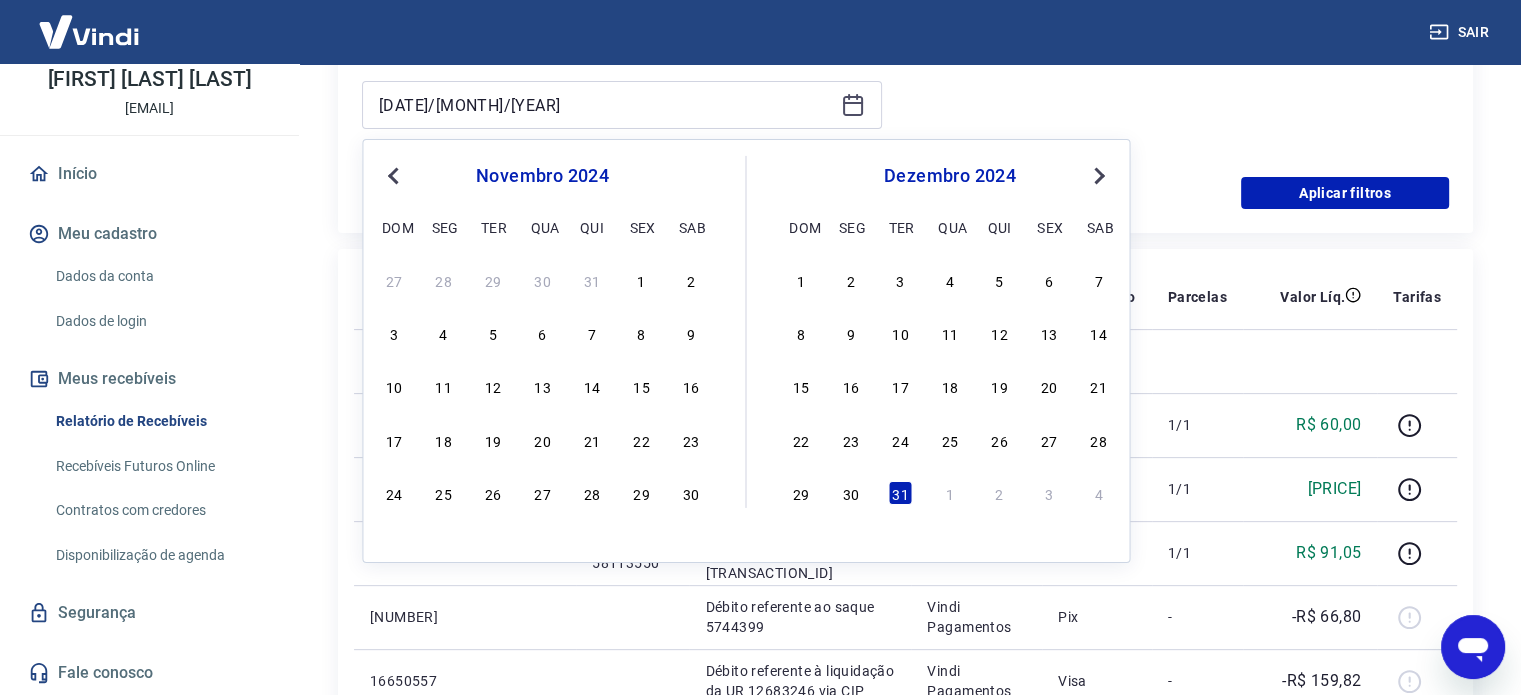 scroll, scrollTop: 536, scrollLeft: 0, axis: vertical 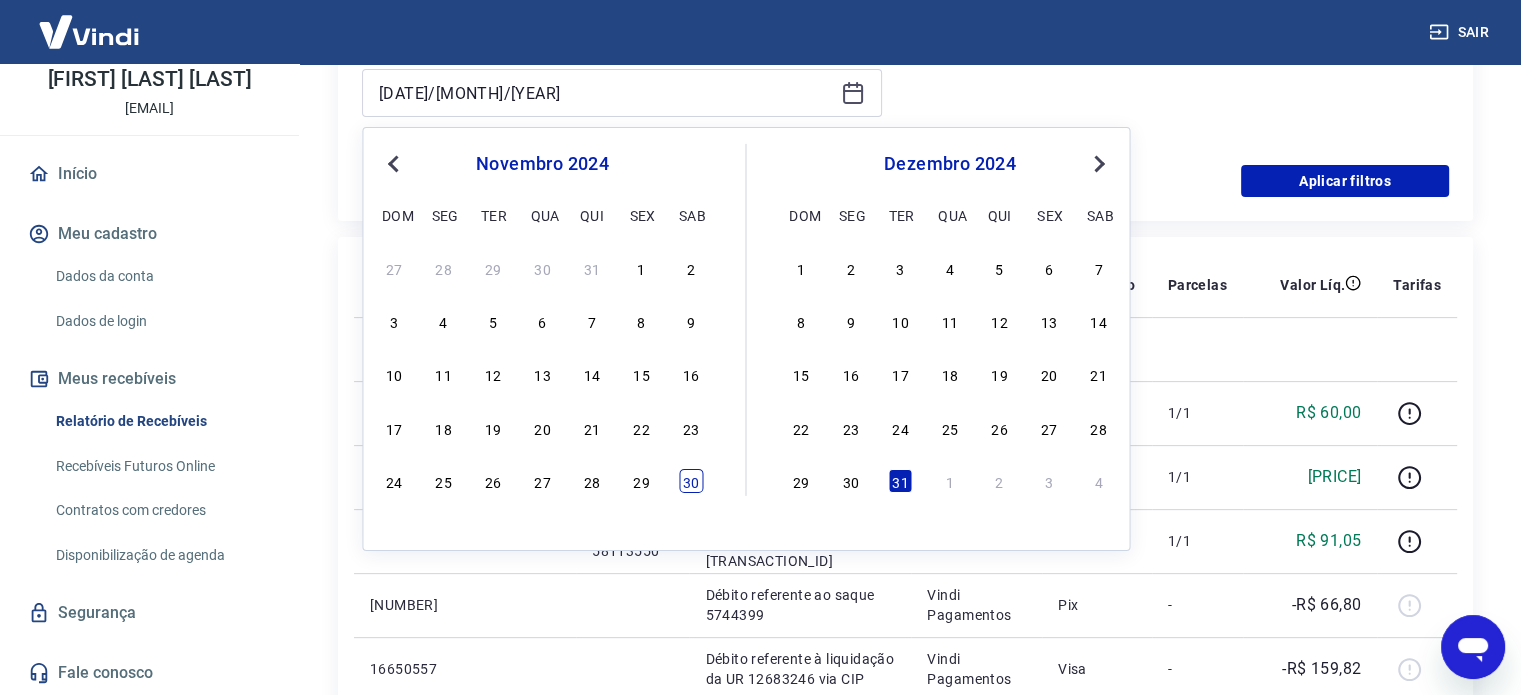 click on "30" at bounding box center [691, 481] 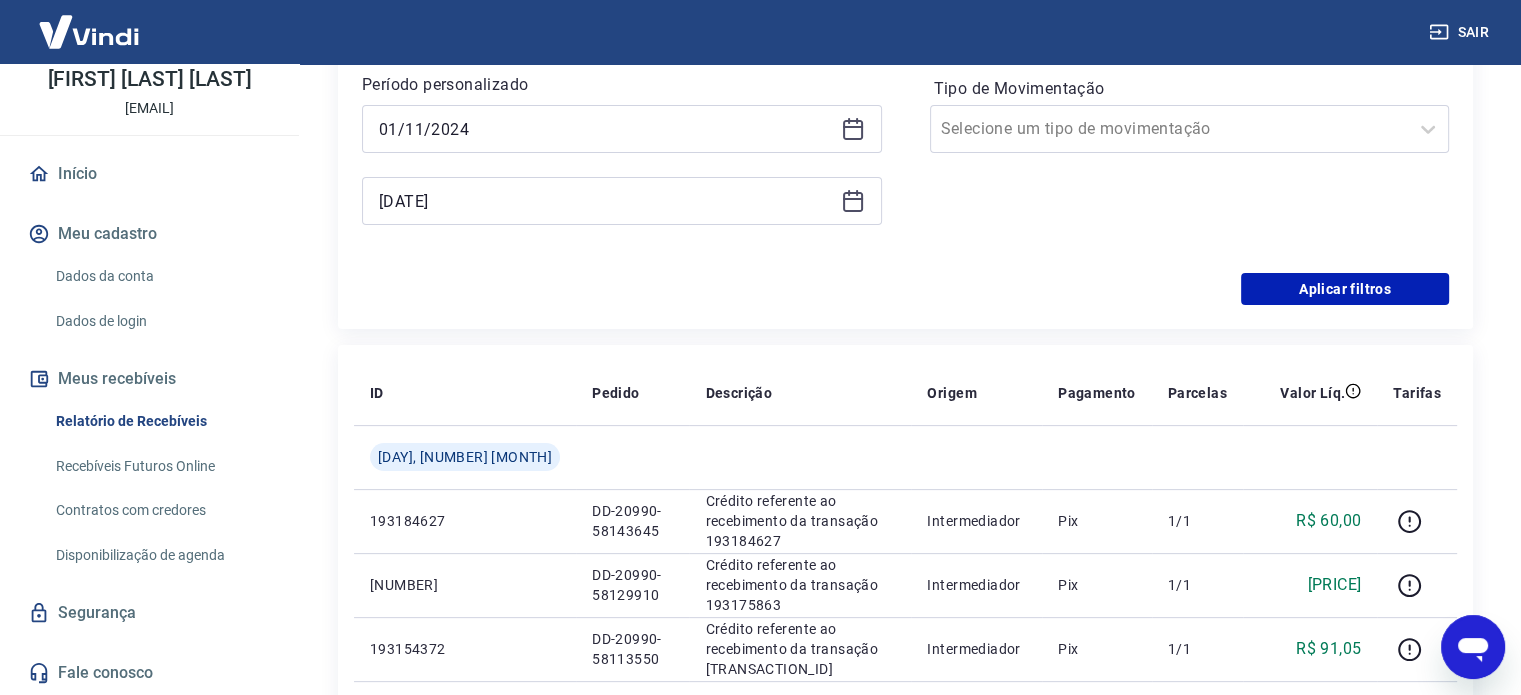 scroll, scrollTop: 379, scrollLeft: 0, axis: vertical 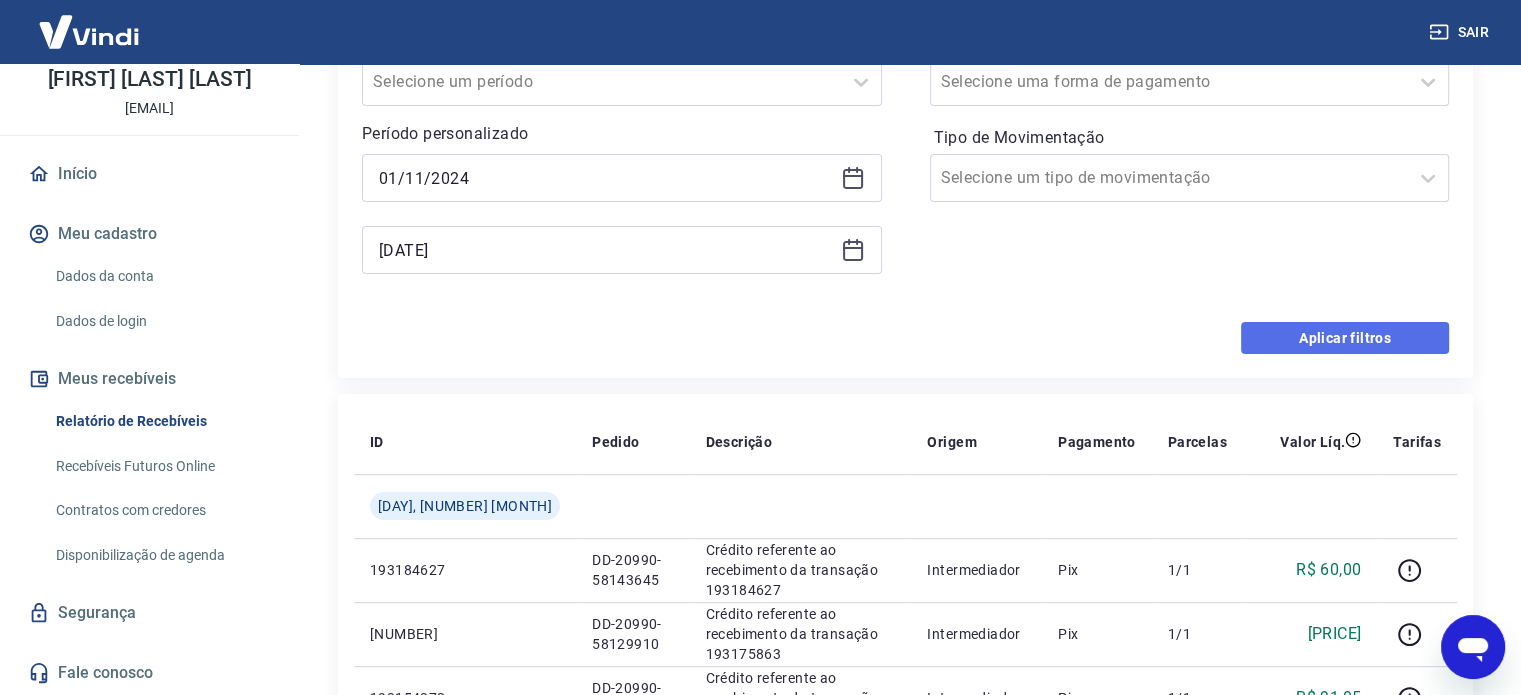 click on "Aplicar filtros" at bounding box center [1345, 338] 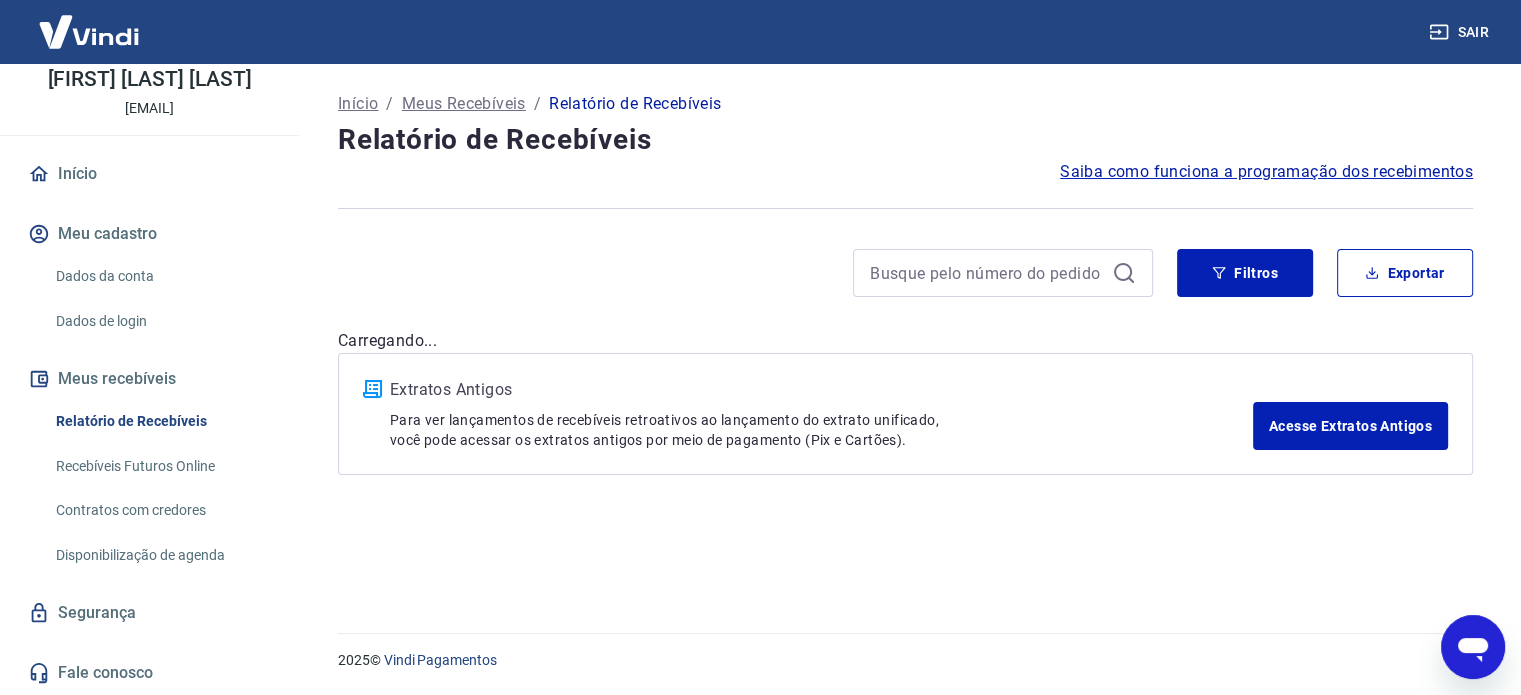 scroll, scrollTop: 0, scrollLeft: 0, axis: both 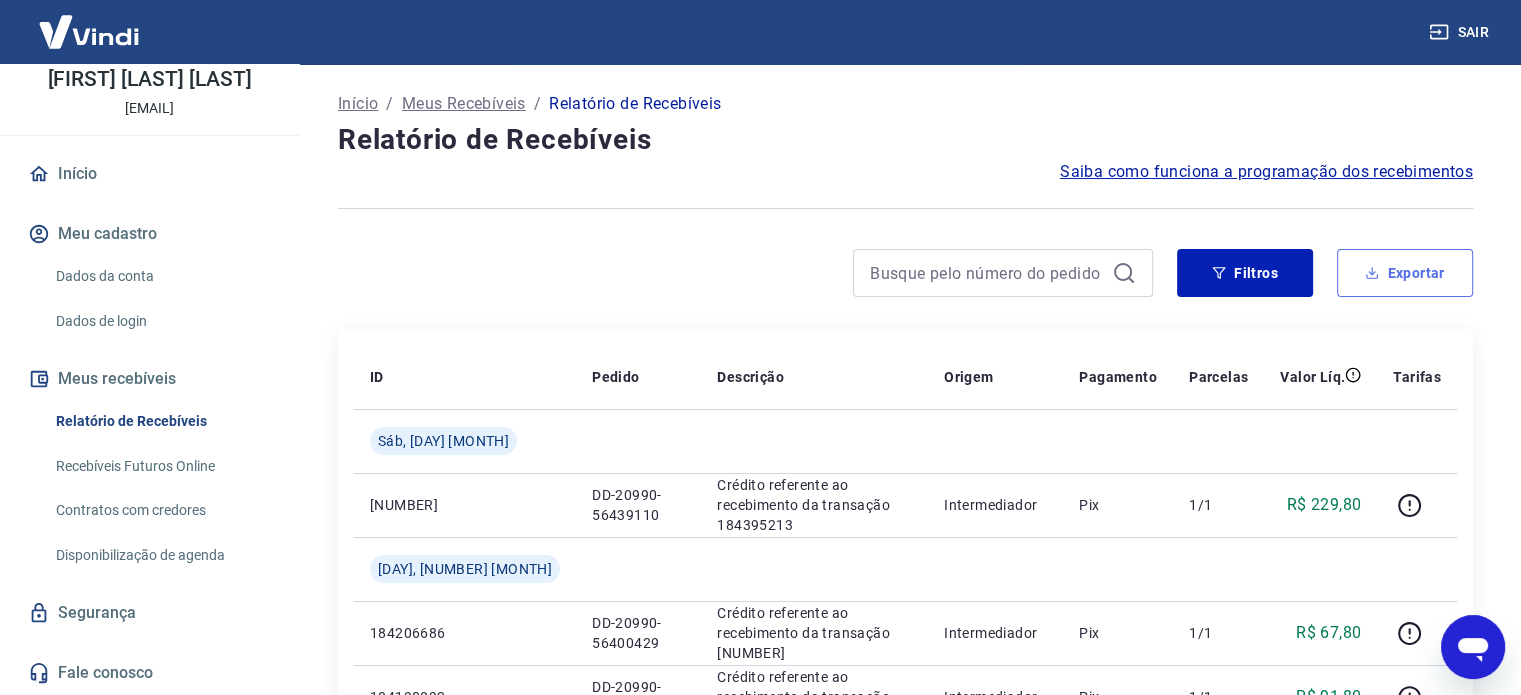 click on "Exportar" at bounding box center [1405, 273] 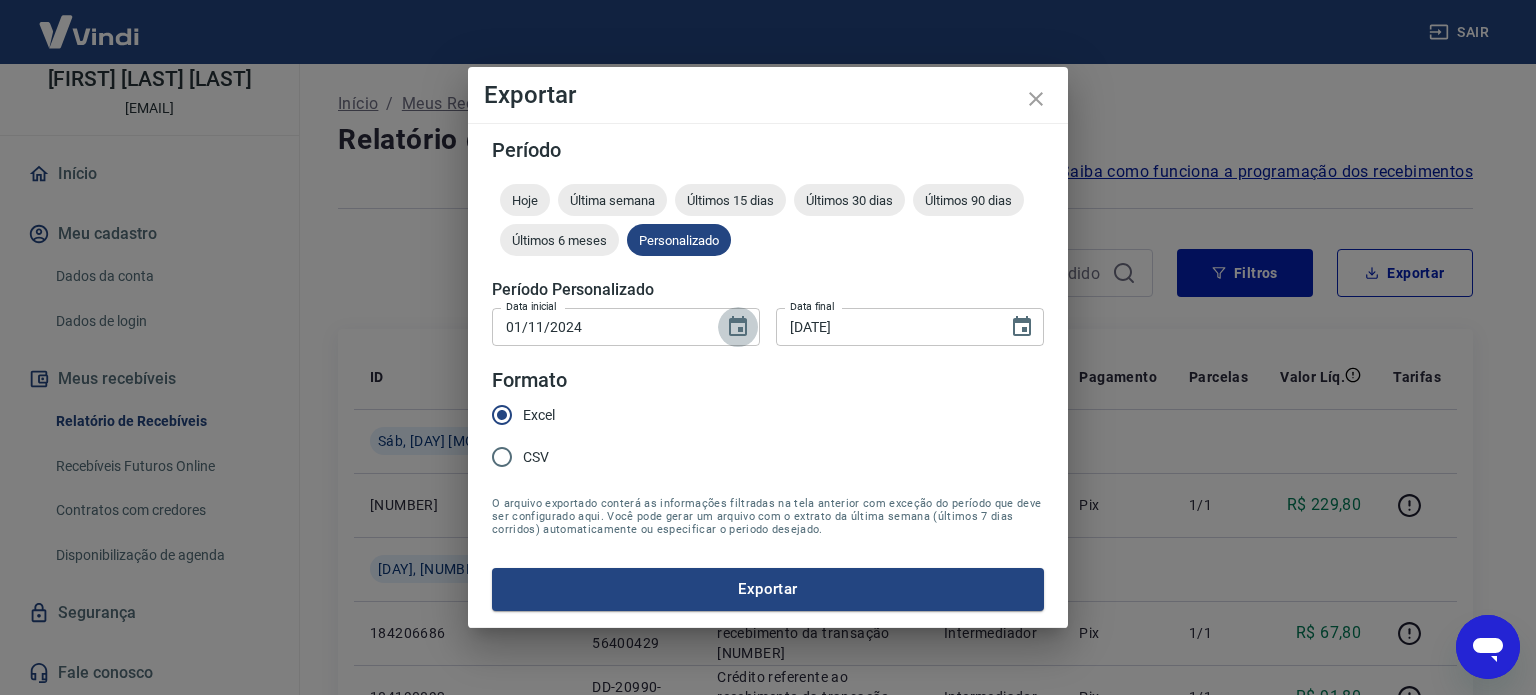 click 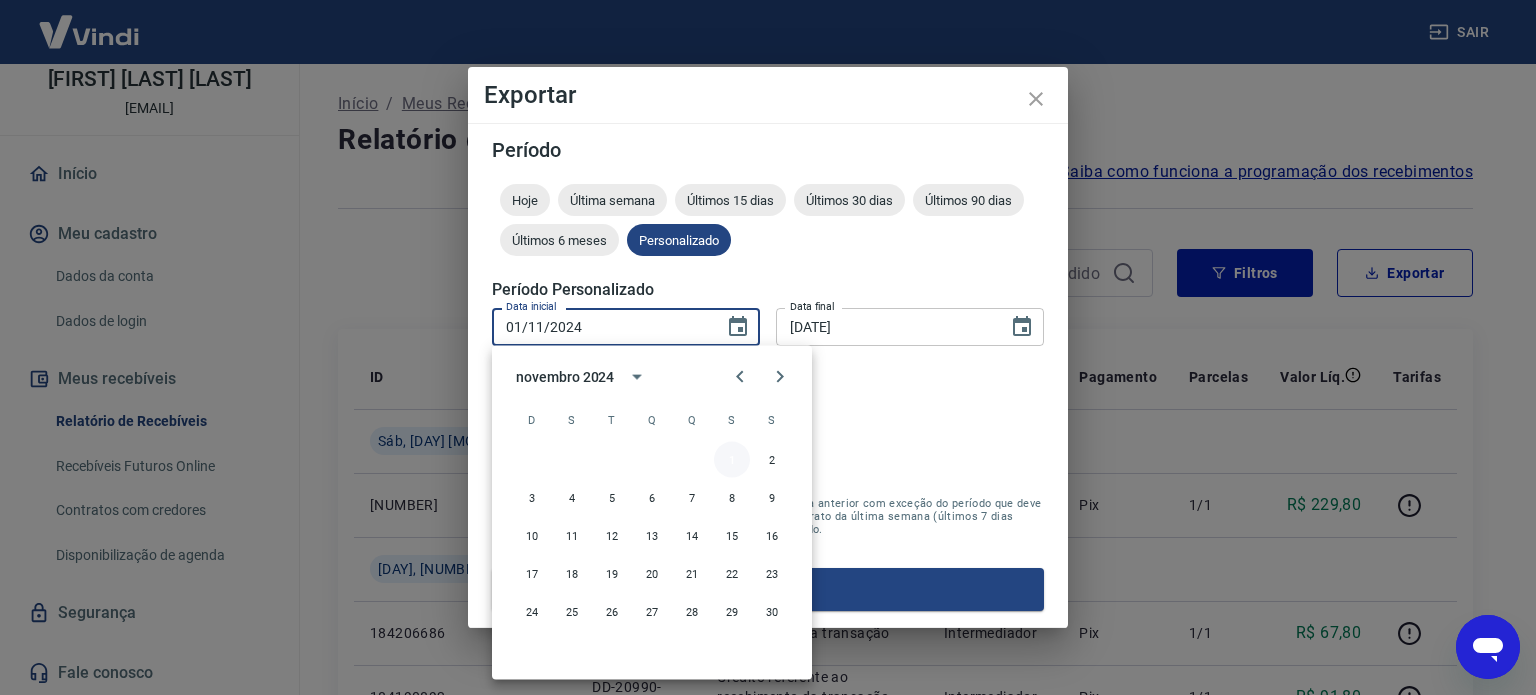 click on "1" at bounding box center (732, 460) 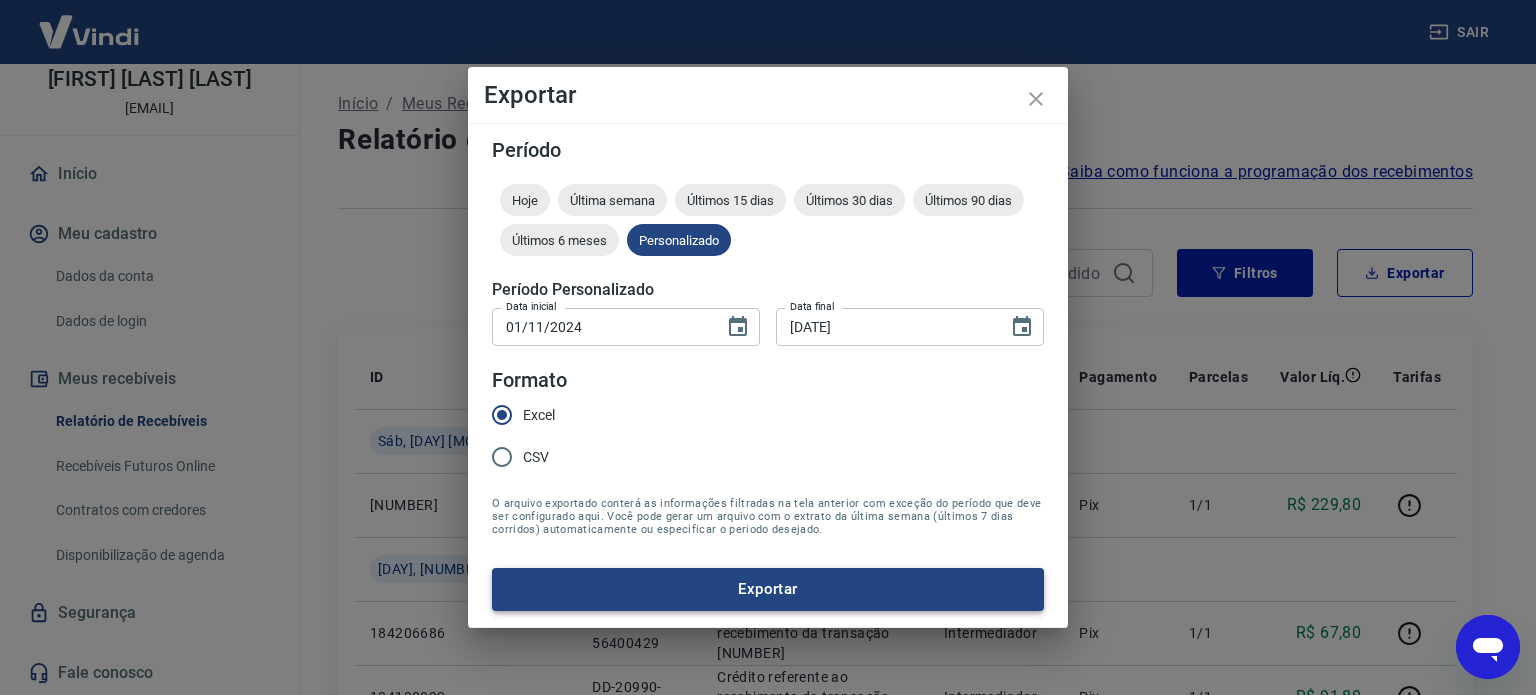 click on "Exportar" at bounding box center (768, 589) 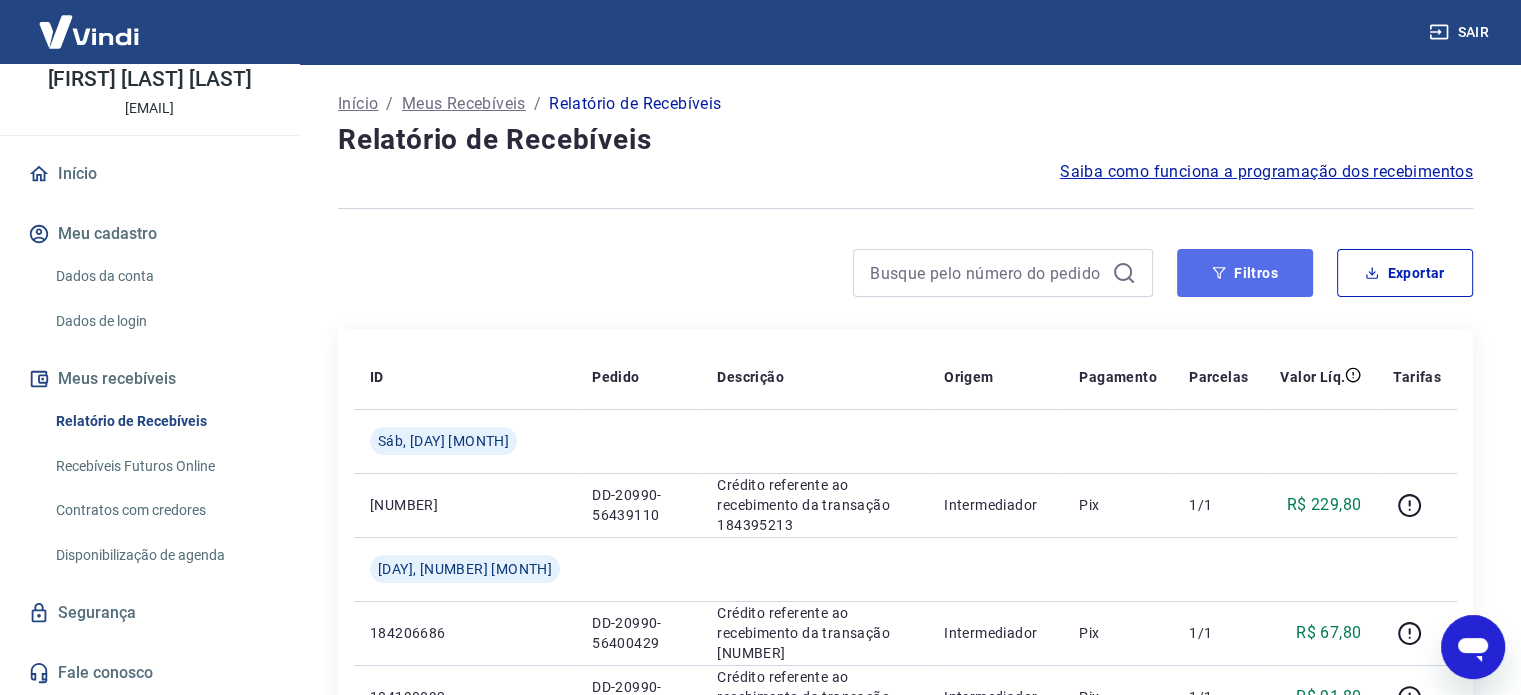 click on "Filtros" at bounding box center (1245, 273) 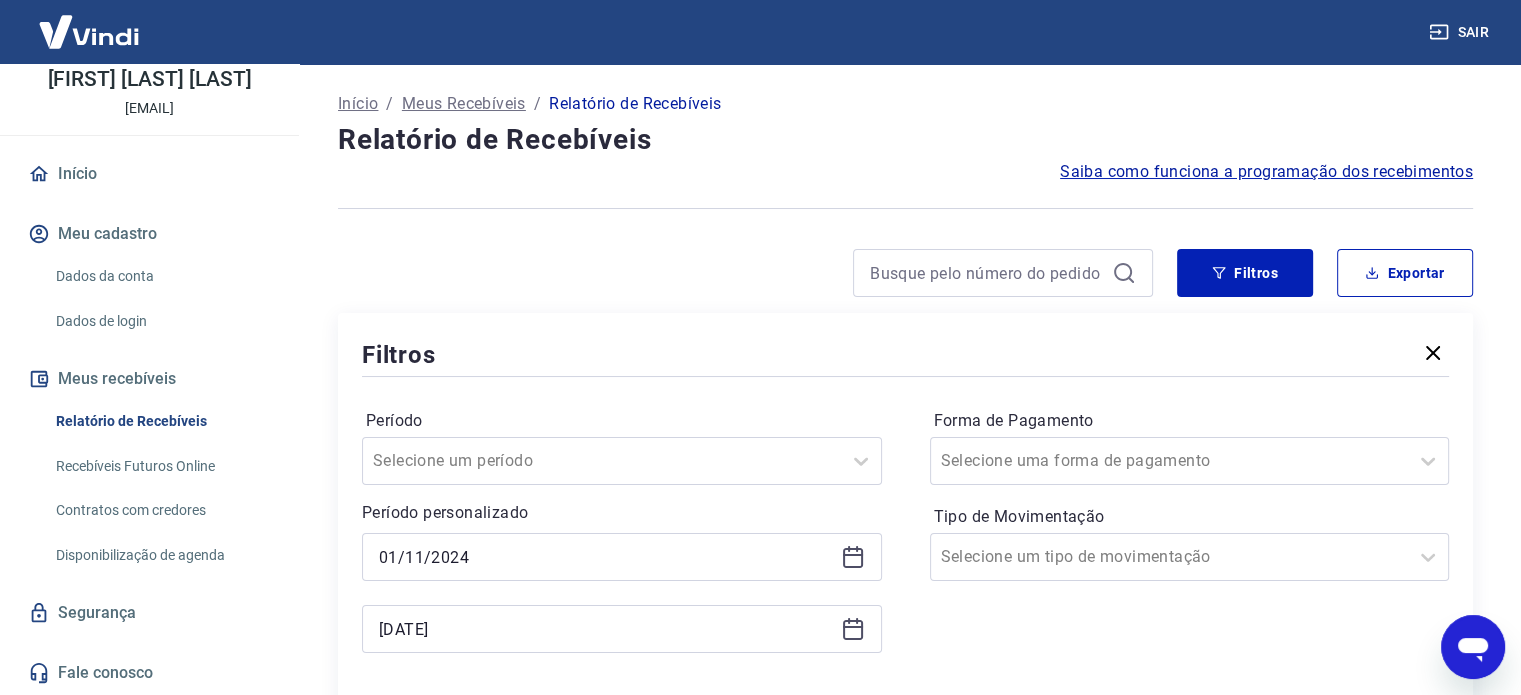 click 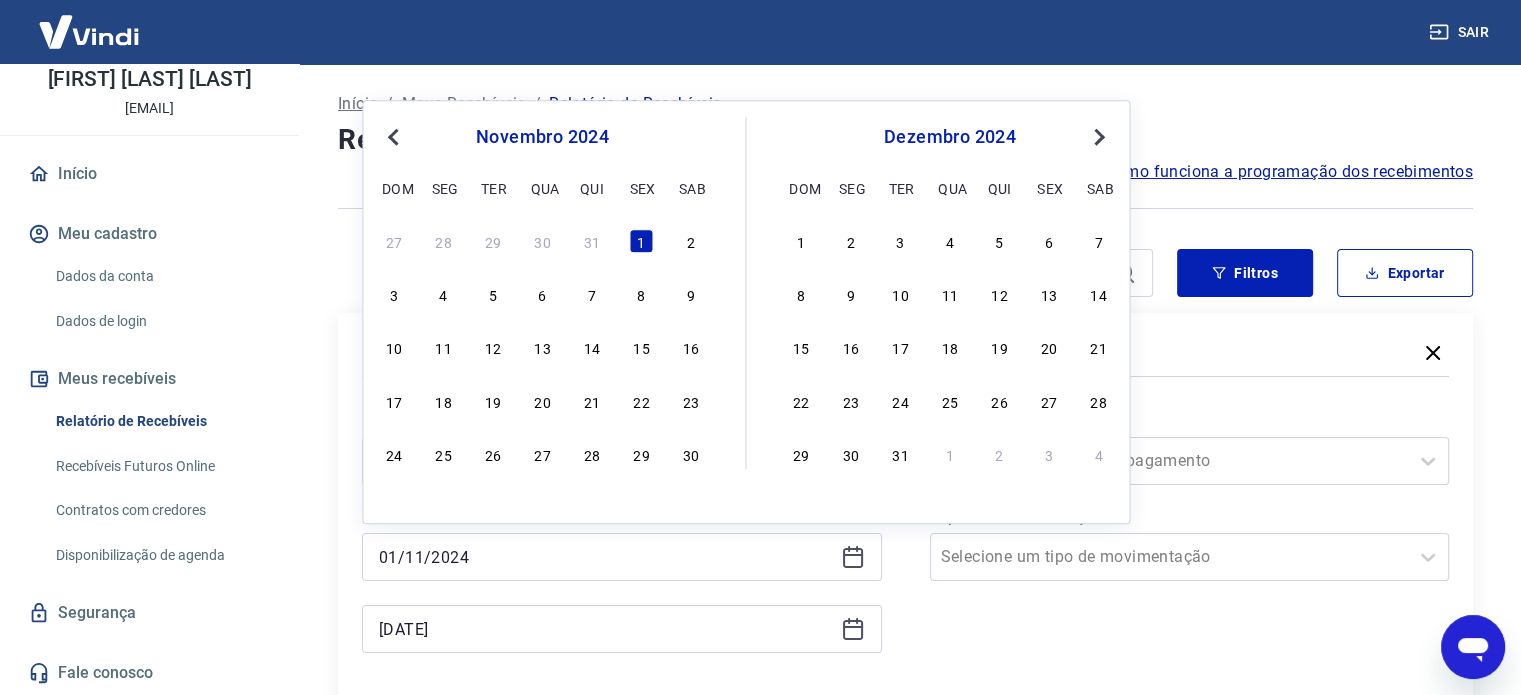 click on "Previous Month" at bounding box center [395, 136] 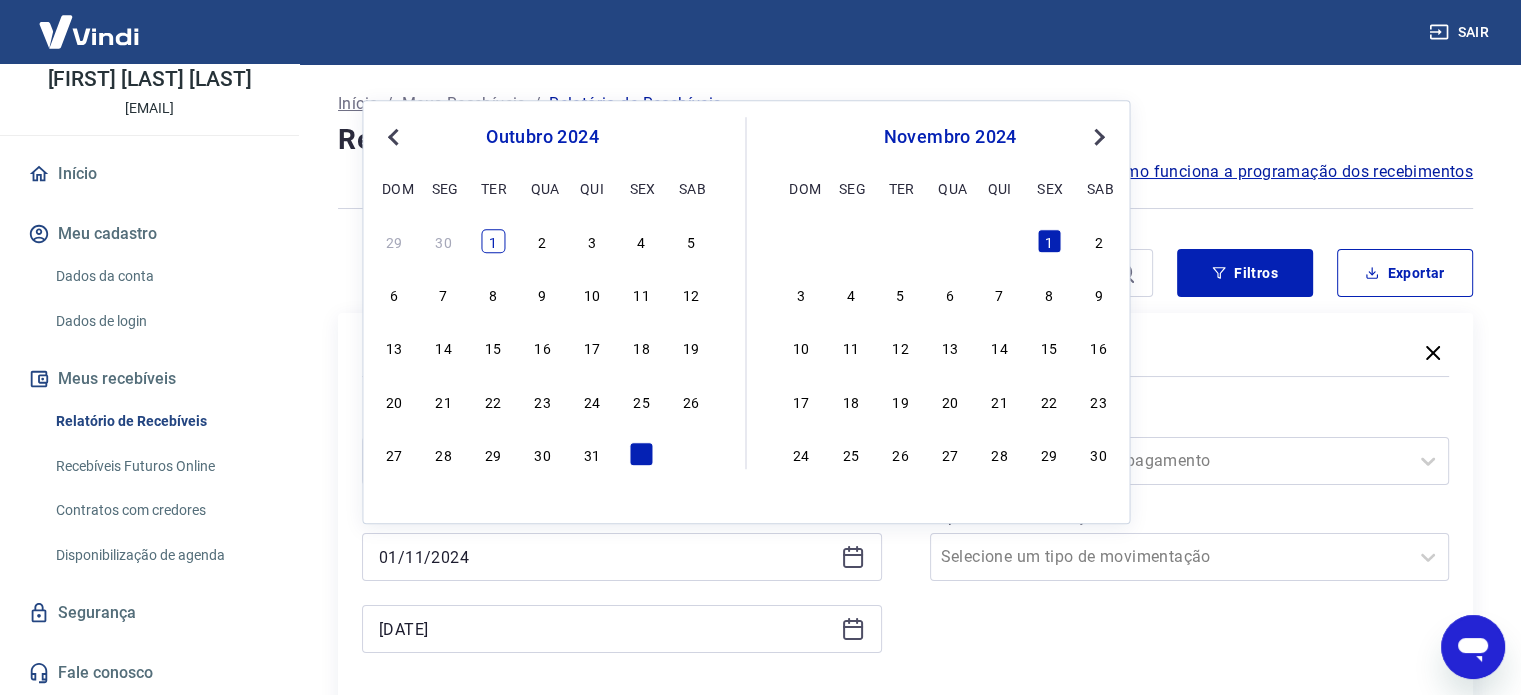 click on "1" at bounding box center (493, 241) 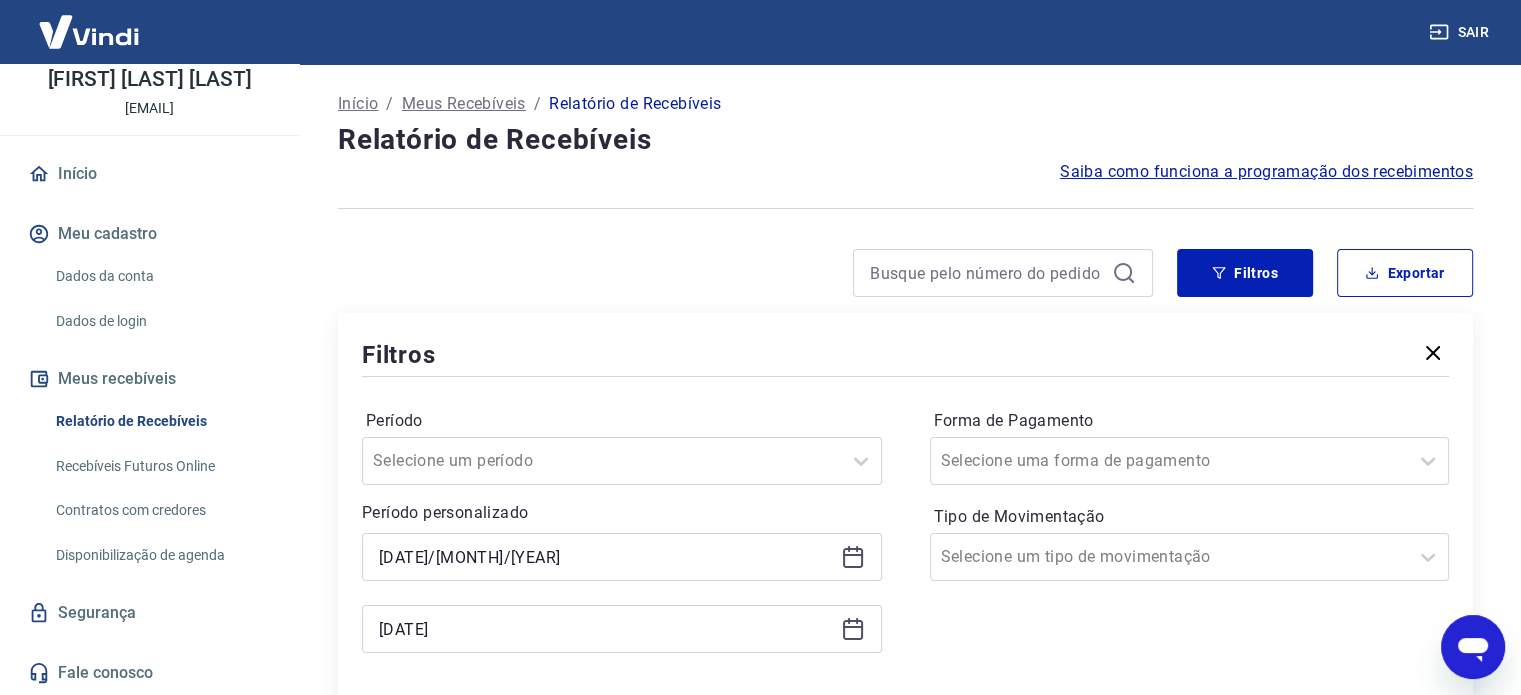 click 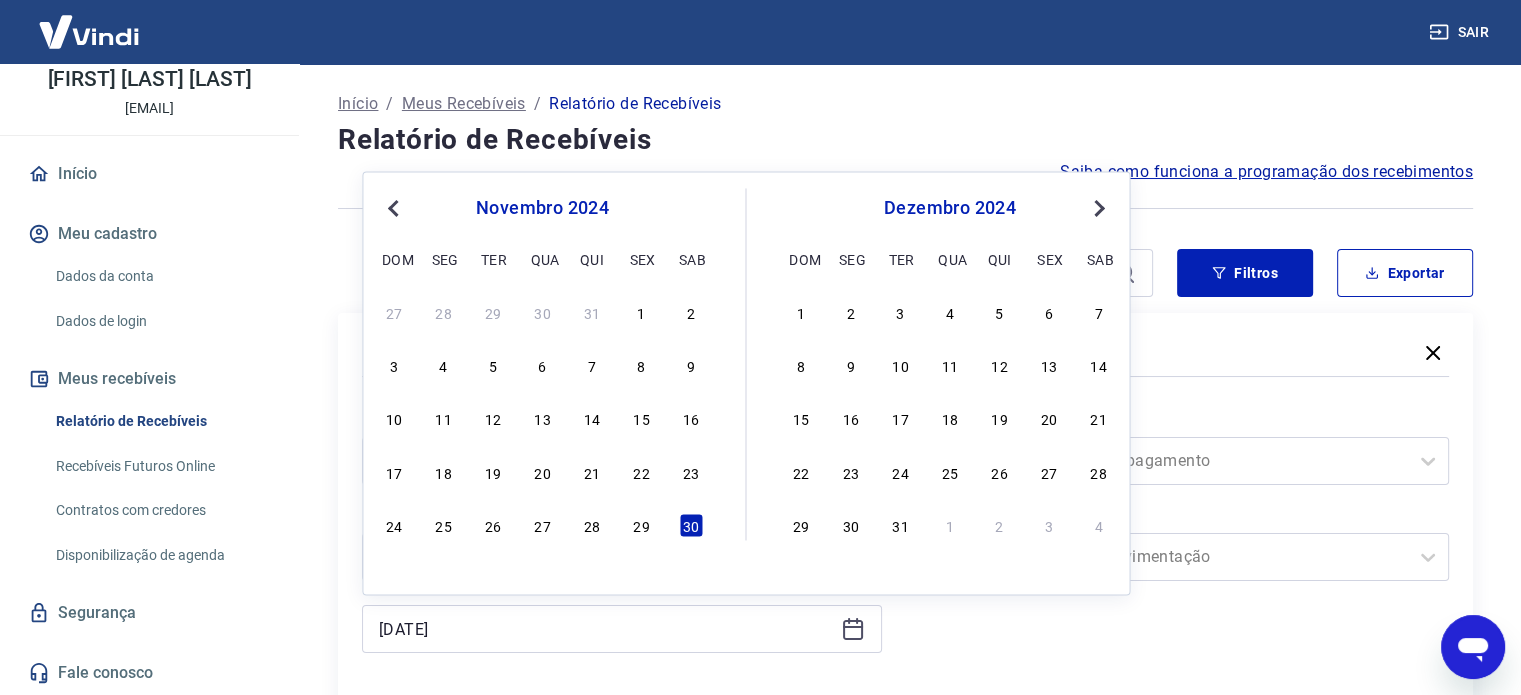 click on "Previous Month" at bounding box center (395, 207) 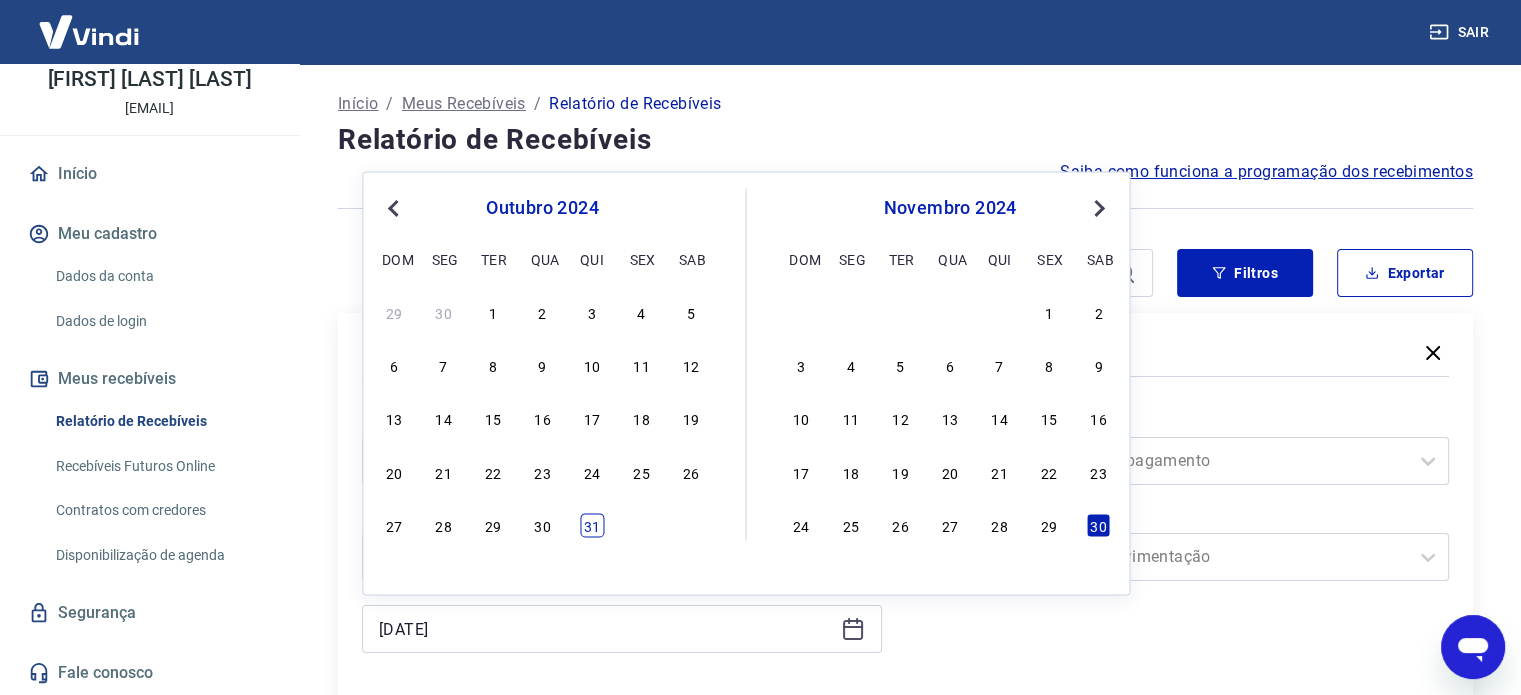 click on "31" at bounding box center [592, 525] 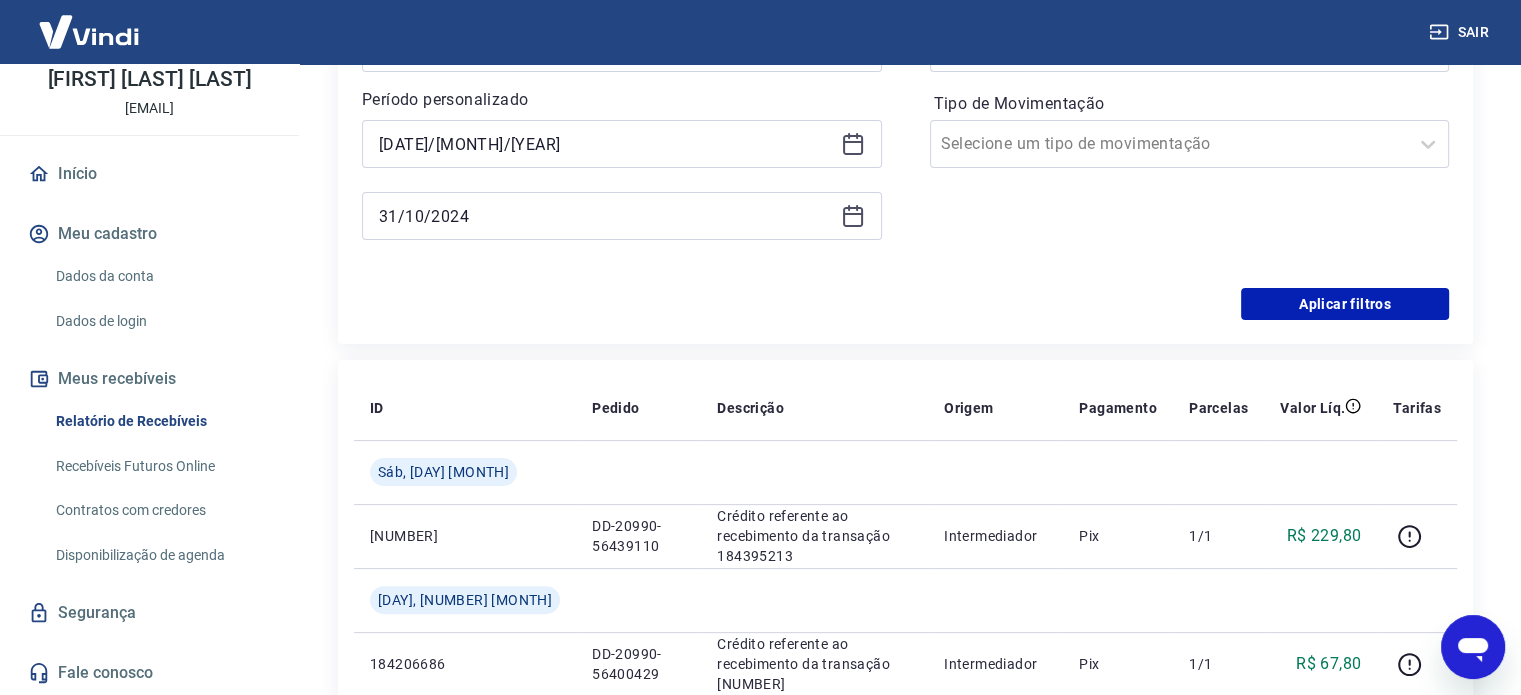 scroll, scrollTop: 460, scrollLeft: 0, axis: vertical 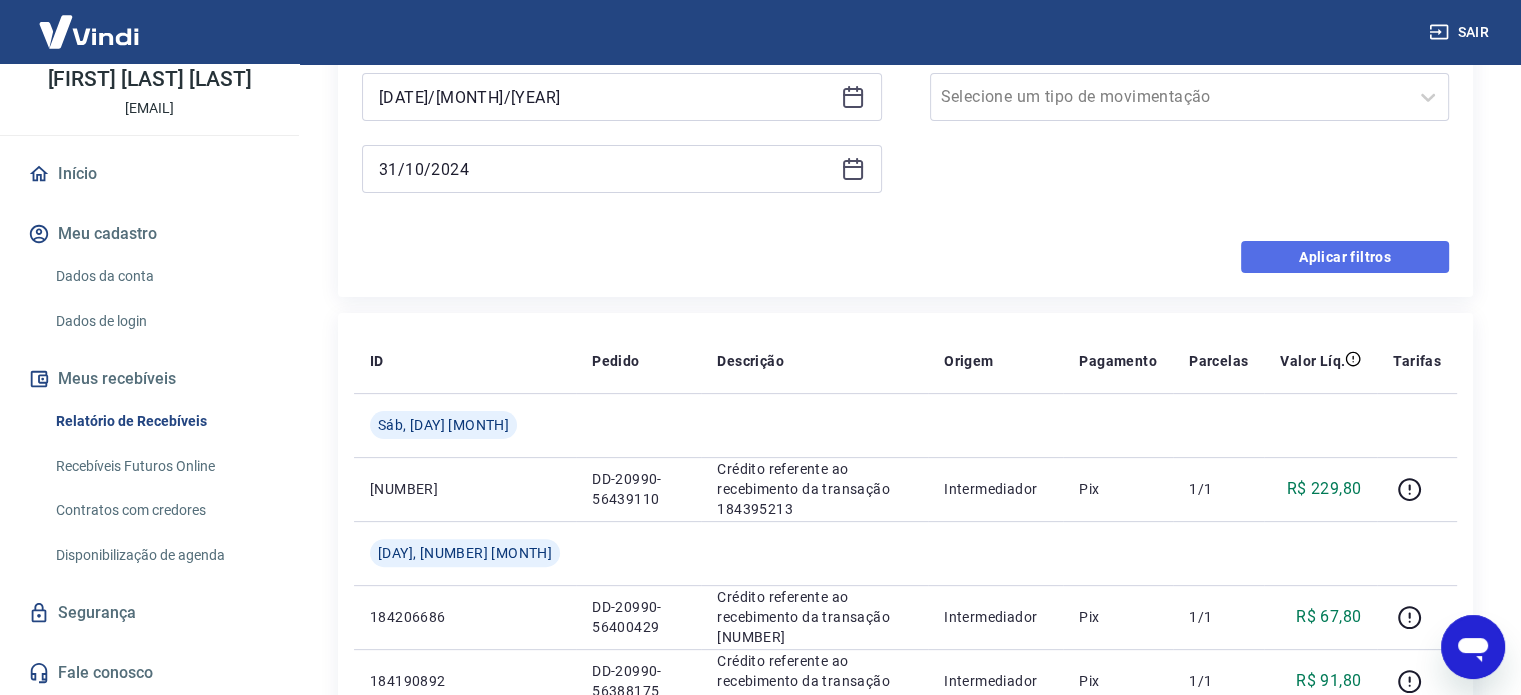 click on "Aplicar filtros" at bounding box center [1345, 257] 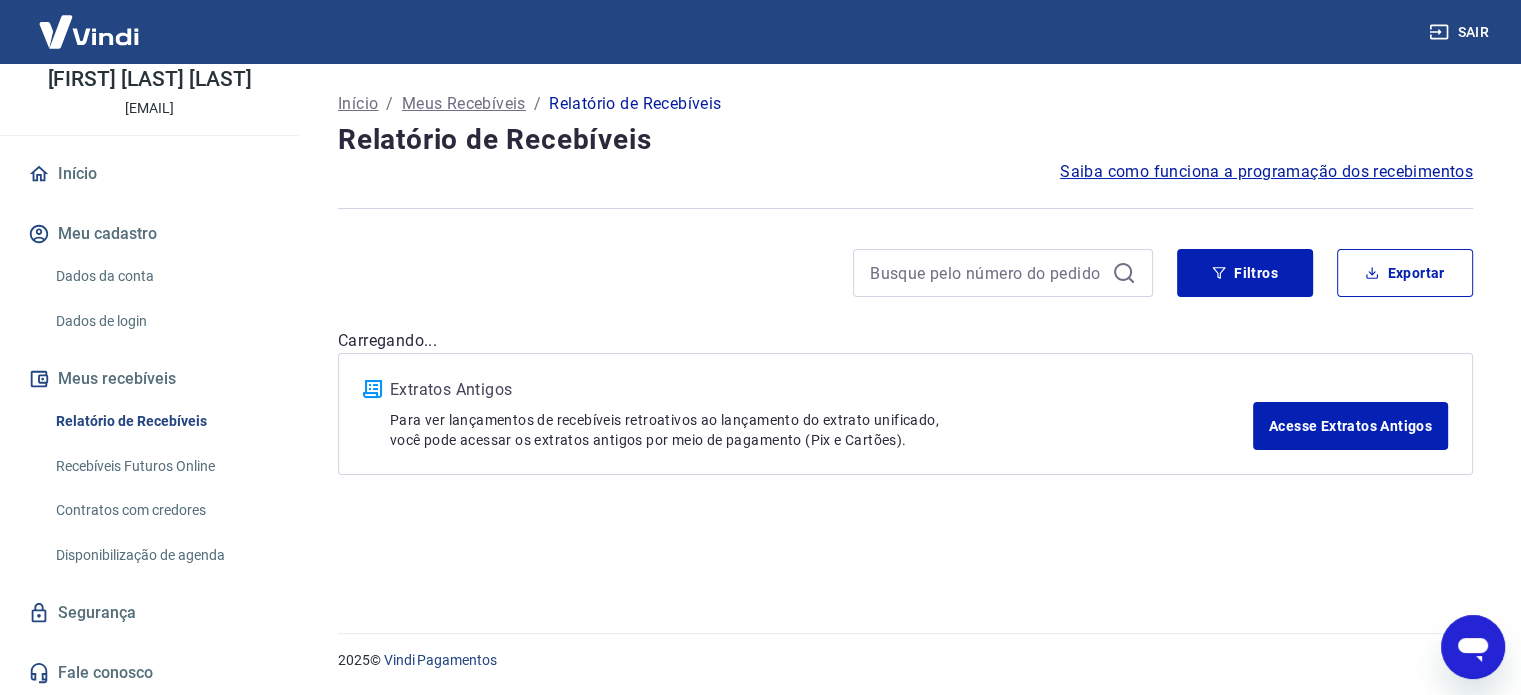 scroll, scrollTop: 0, scrollLeft: 0, axis: both 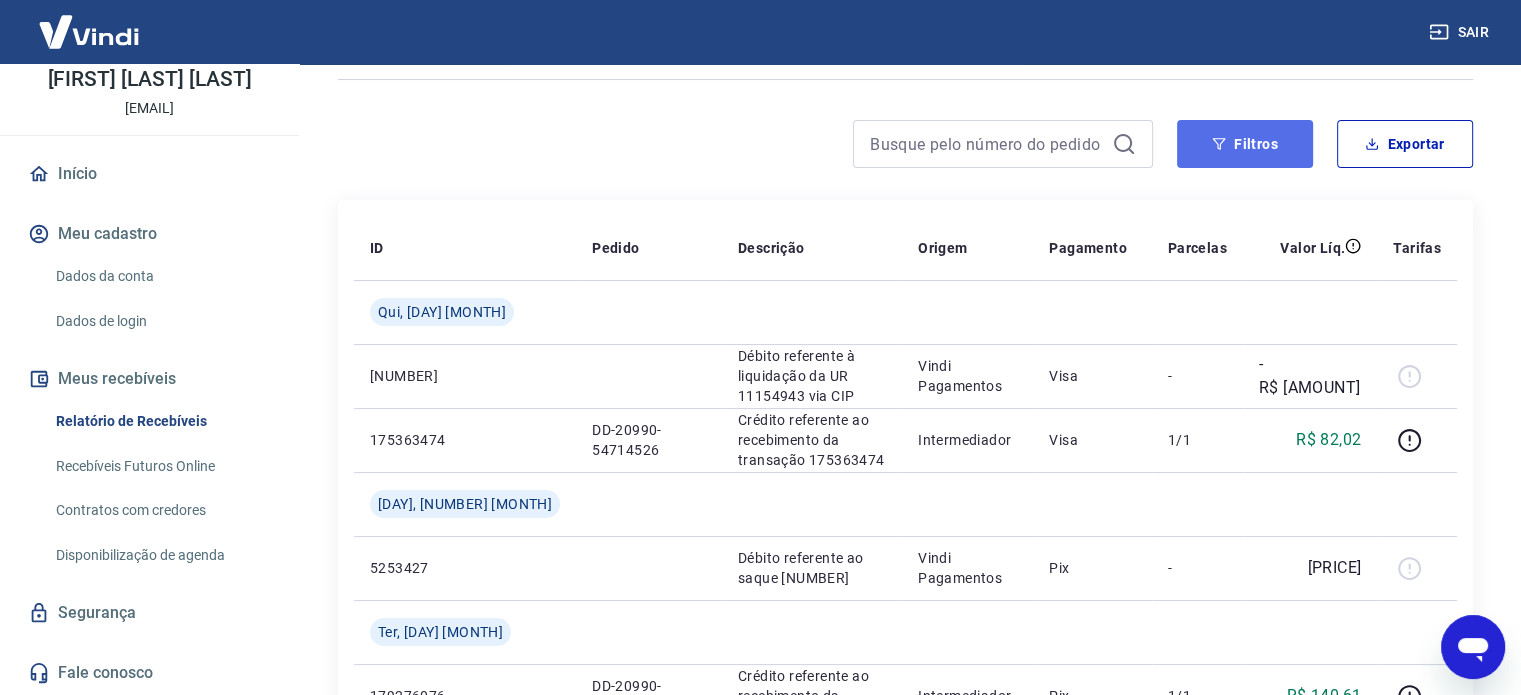 click on "Filtros" at bounding box center [1245, 144] 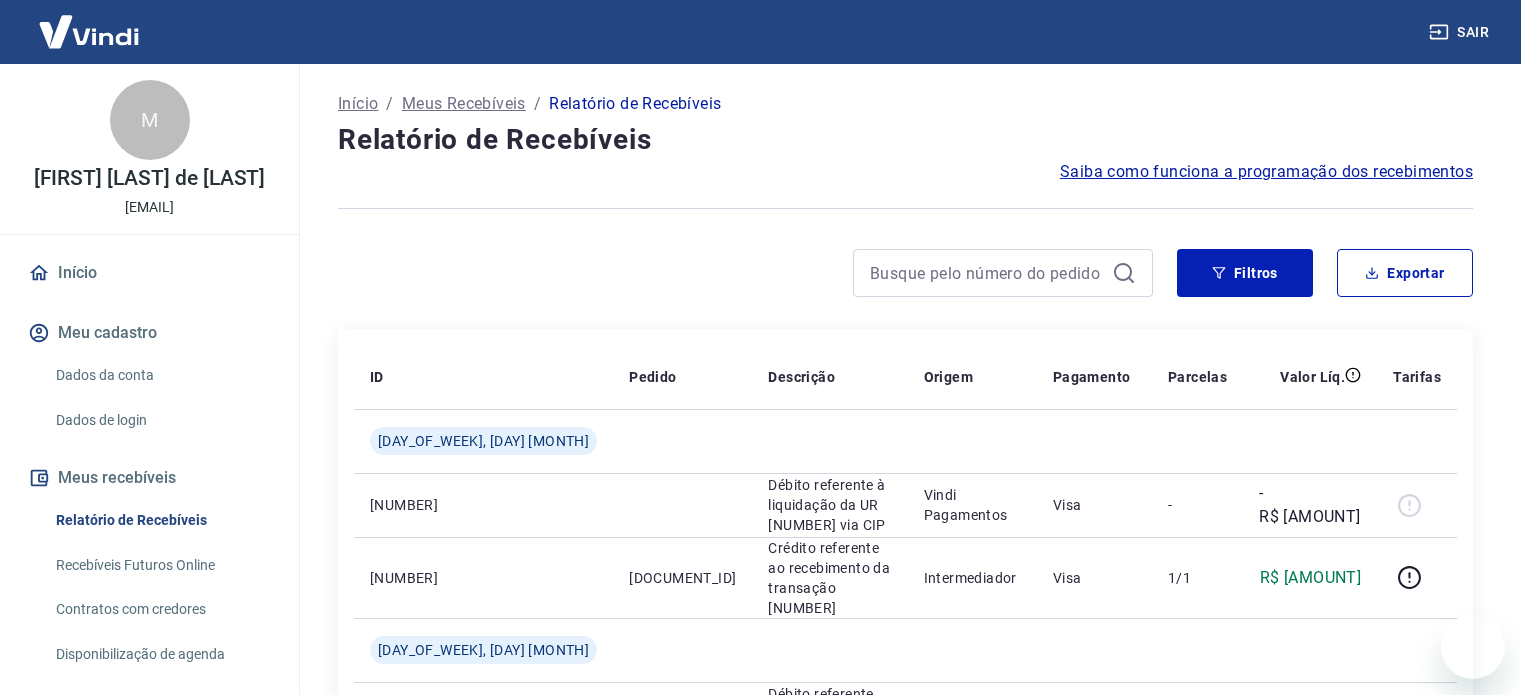 scroll, scrollTop: 129, scrollLeft: 0, axis: vertical 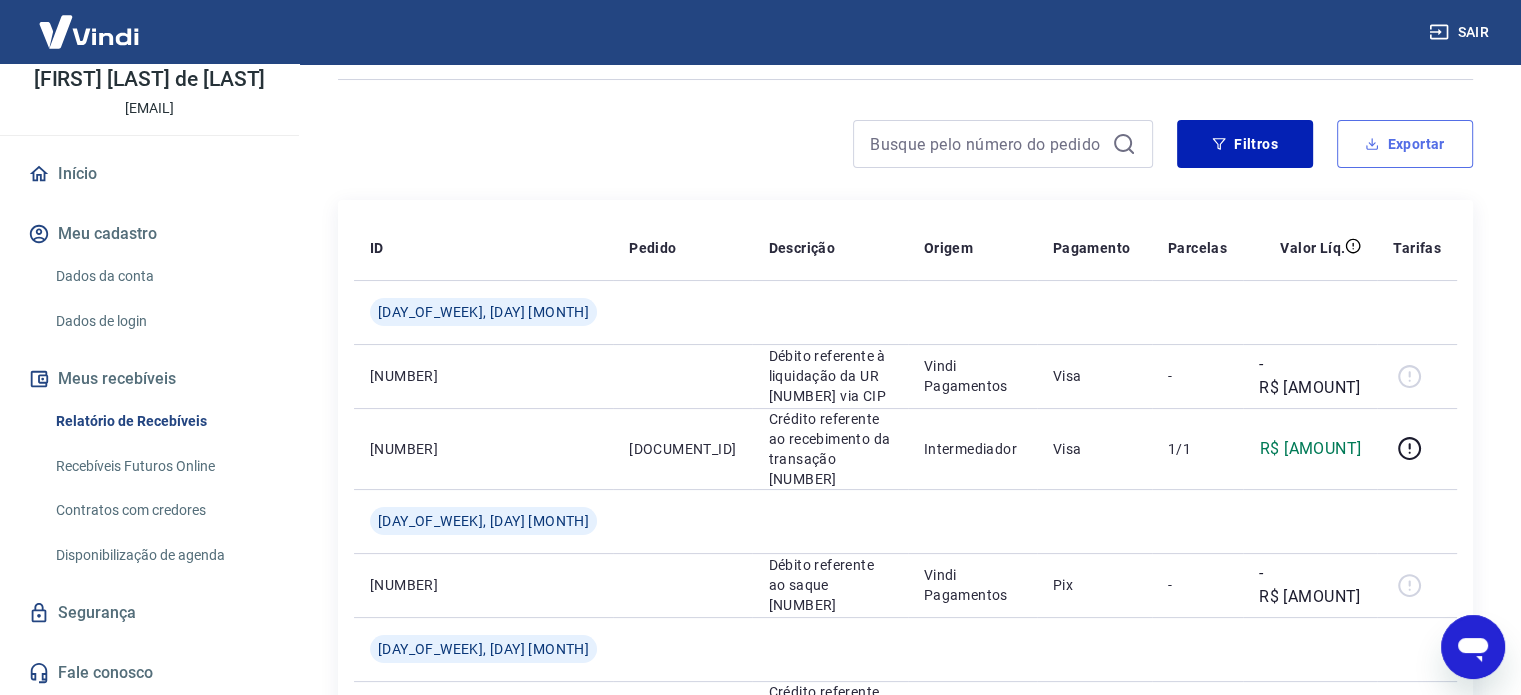 click on "Exportar" at bounding box center [1405, 144] 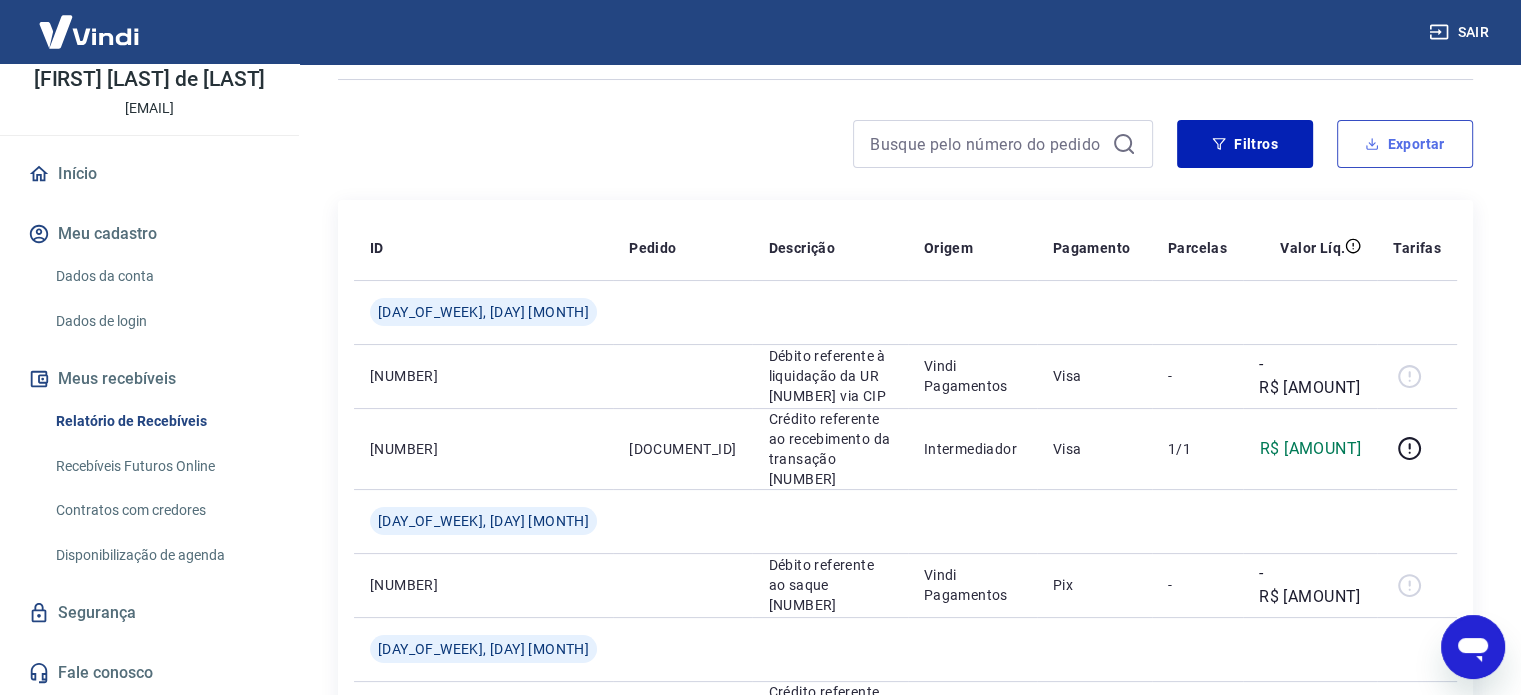 type on "[DATE]" 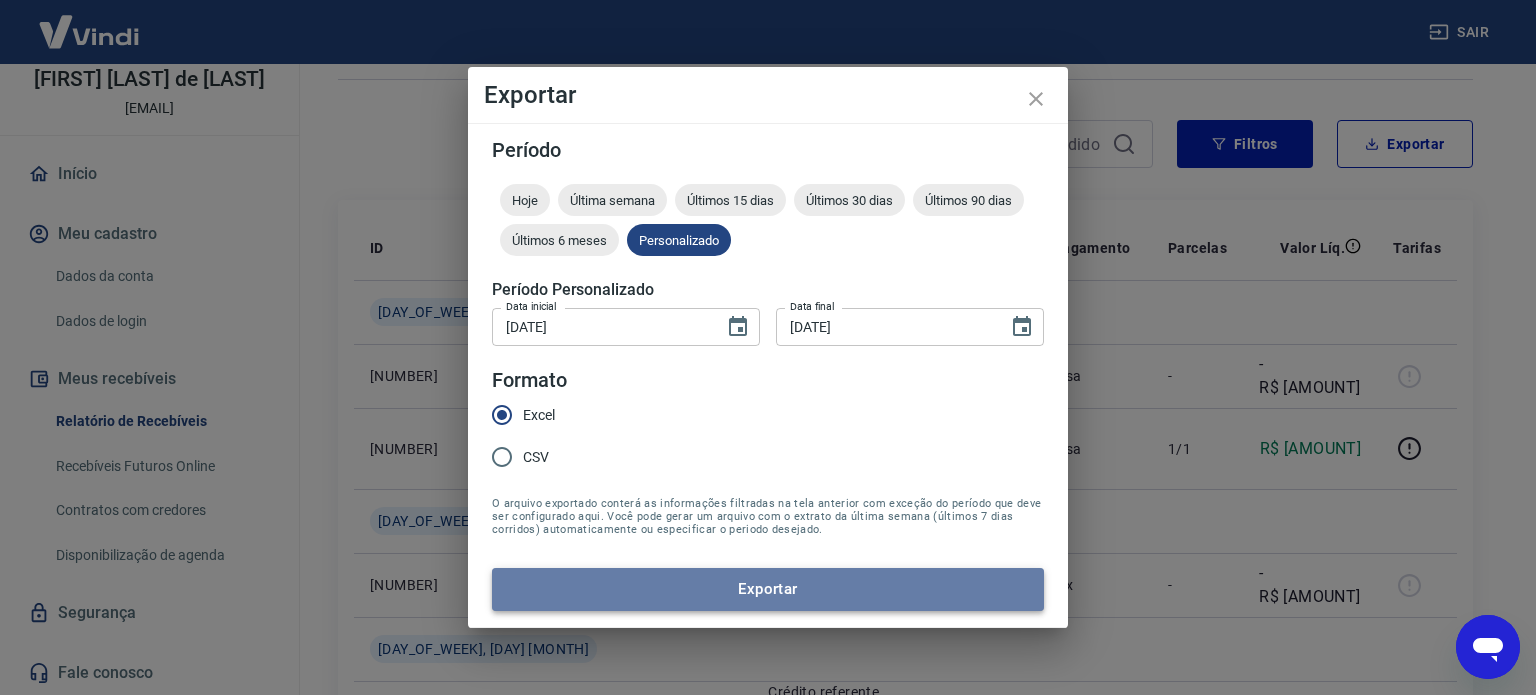 click on "Exportar" at bounding box center [768, 589] 